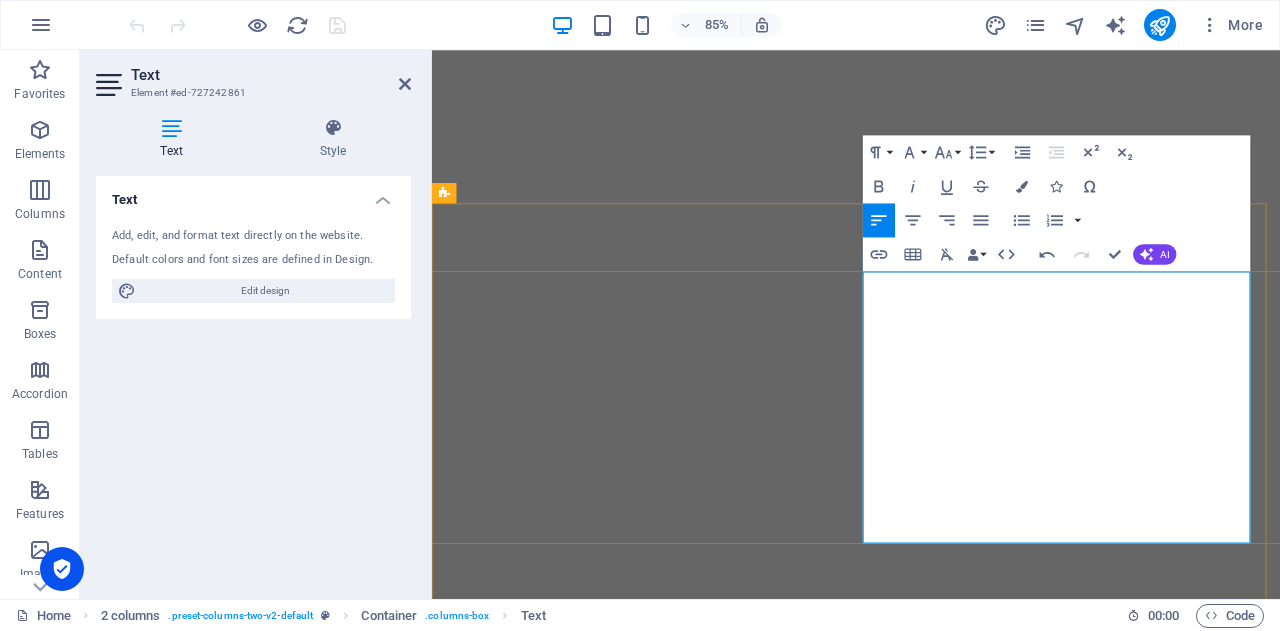 scroll, scrollTop: 0, scrollLeft: 0, axis: both 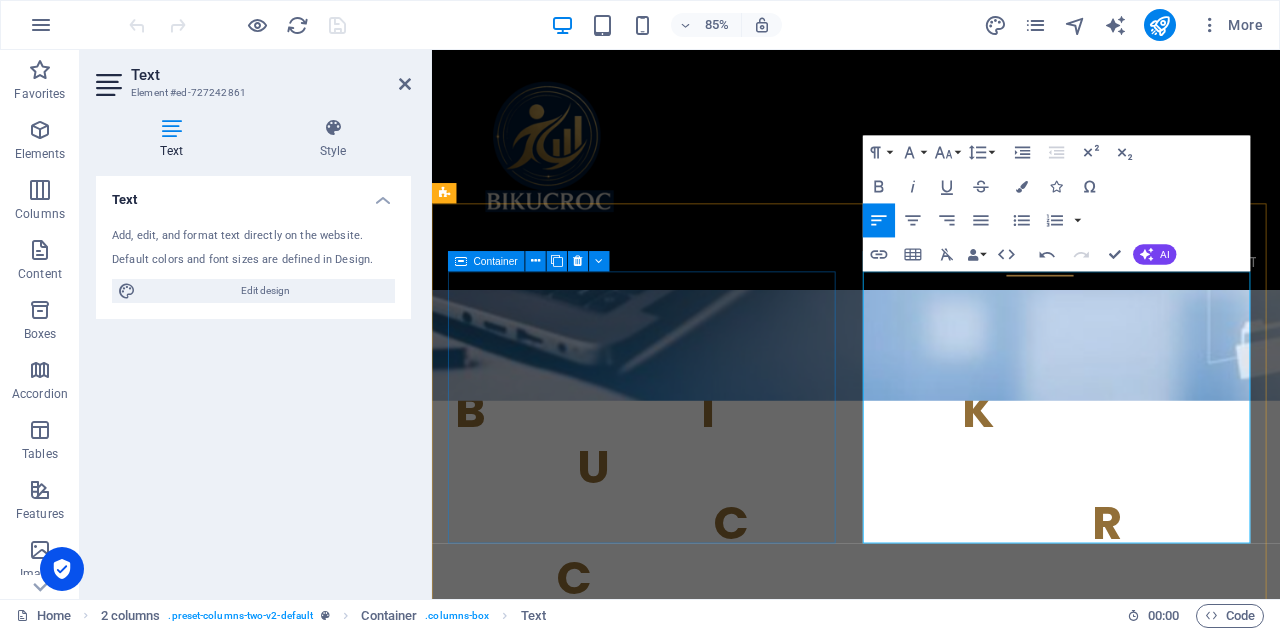 click on "y ou focus on growing your business—let us handle the rest." at bounding box center (676, 1044) 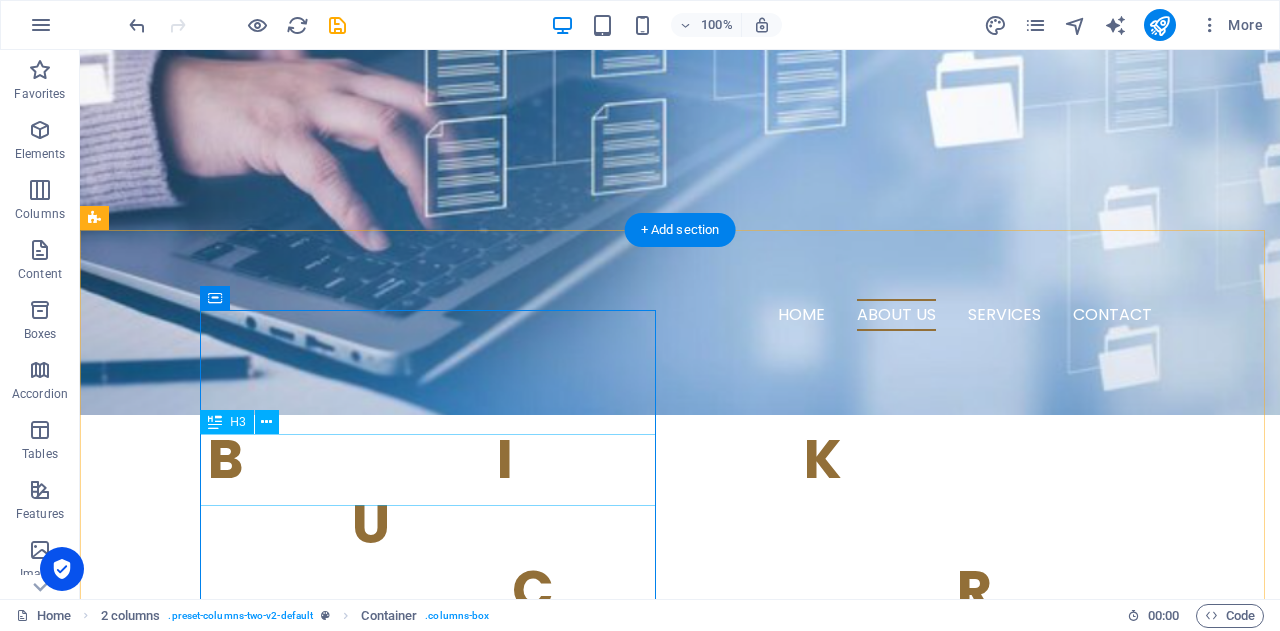 click on "y ou focus on growing your business—let us handle the rest." at bounding box center (324, 1028) 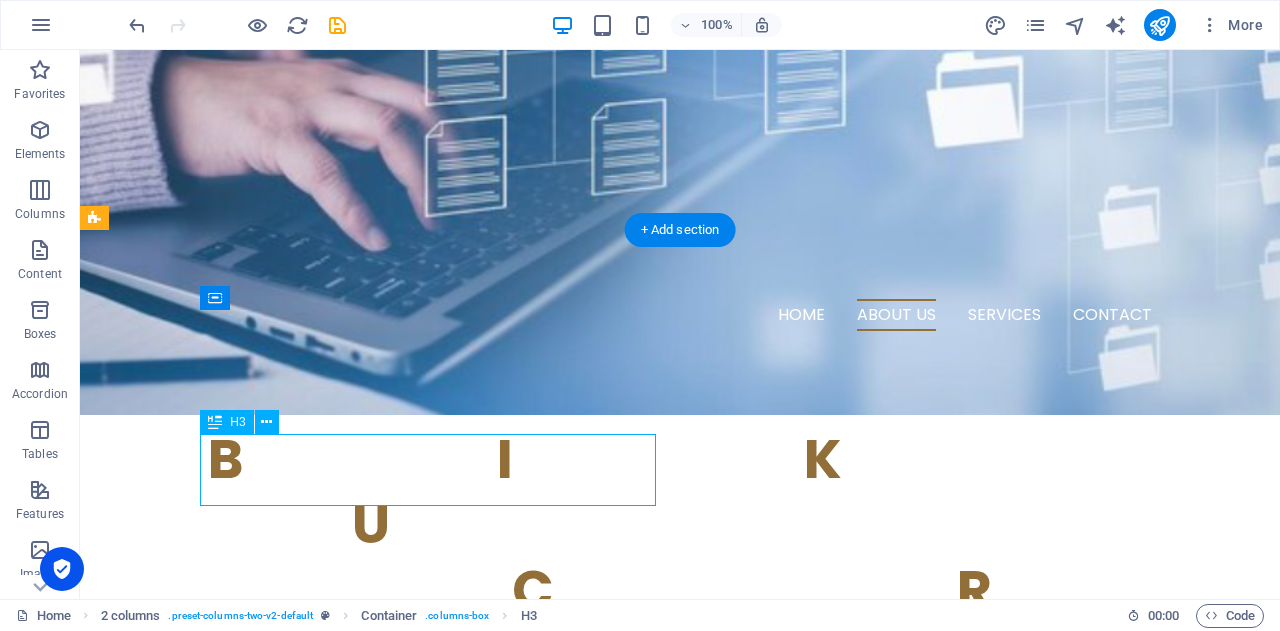 click on "y ou focus on growing your business—let us handle the rest." at bounding box center (324, 1028) 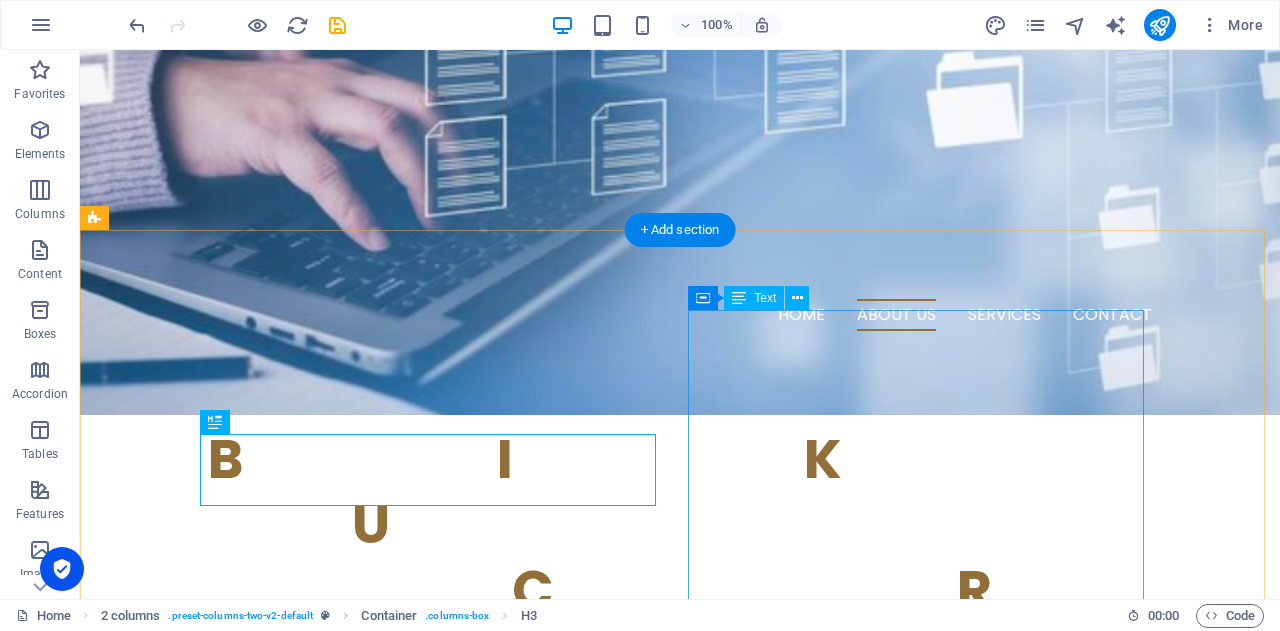 click on "At  [GEOGRAPHIC_DATA] , we understand that running and expanding your business demands your full attention and energy. That’s why we offer comprehensive project management, business support, office administration, and business analysing services to take care of the essential but time-consuming tasks.  By entrusting these responsibilities to our experienced team, you can concentrate on your core goals and growth strategies, confident that the day-to-day operations are managed efficiently and professionally. Simply put, we handle the details so you can focus on what matters most growing your business." at bounding box center [324, 1239] 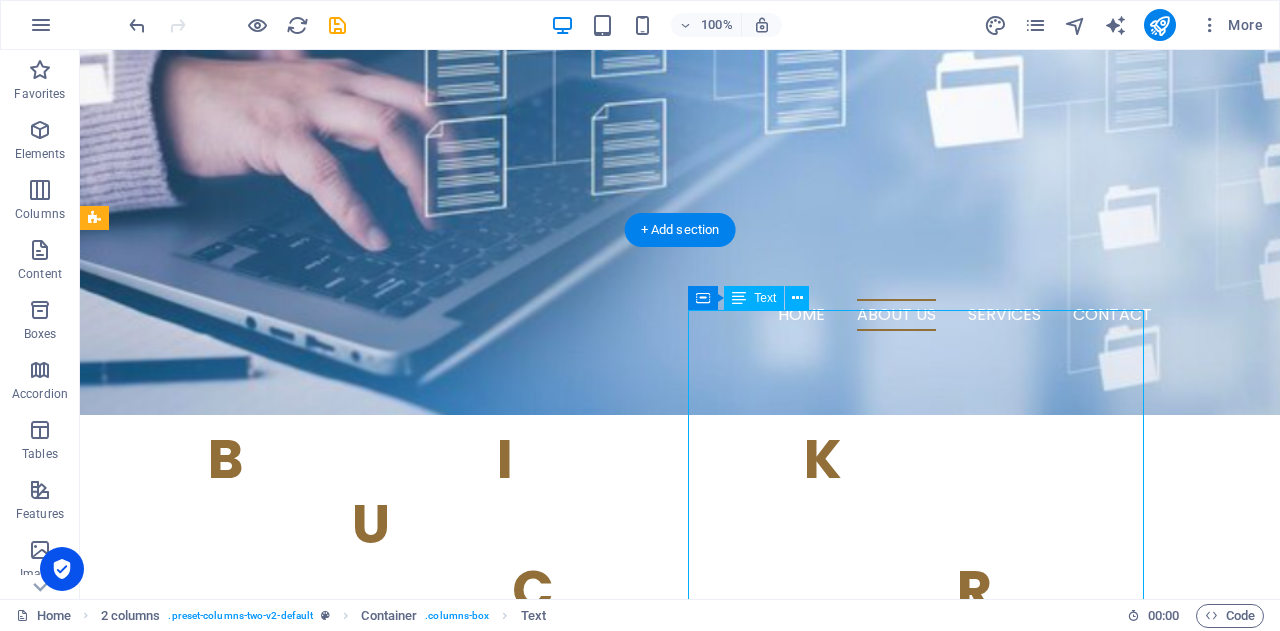 click on "At  [GEOGRAPHIC_DATA] , we understand that running and expanding your business demands your full attention and energy. That’s why we offer comprehensive project management, business support, office administration, and business analysing services to take care of the essential but time-consuming tasks.  By entrusting these responsibilities to our experienced team, you can concentrate on your core goals and growth strategies, confident that the day-to-day operations are managed efficiently and professionally. Simply put, we handle the details so you can focus on what matters most growing your business." at bounding box center (324, 1239) 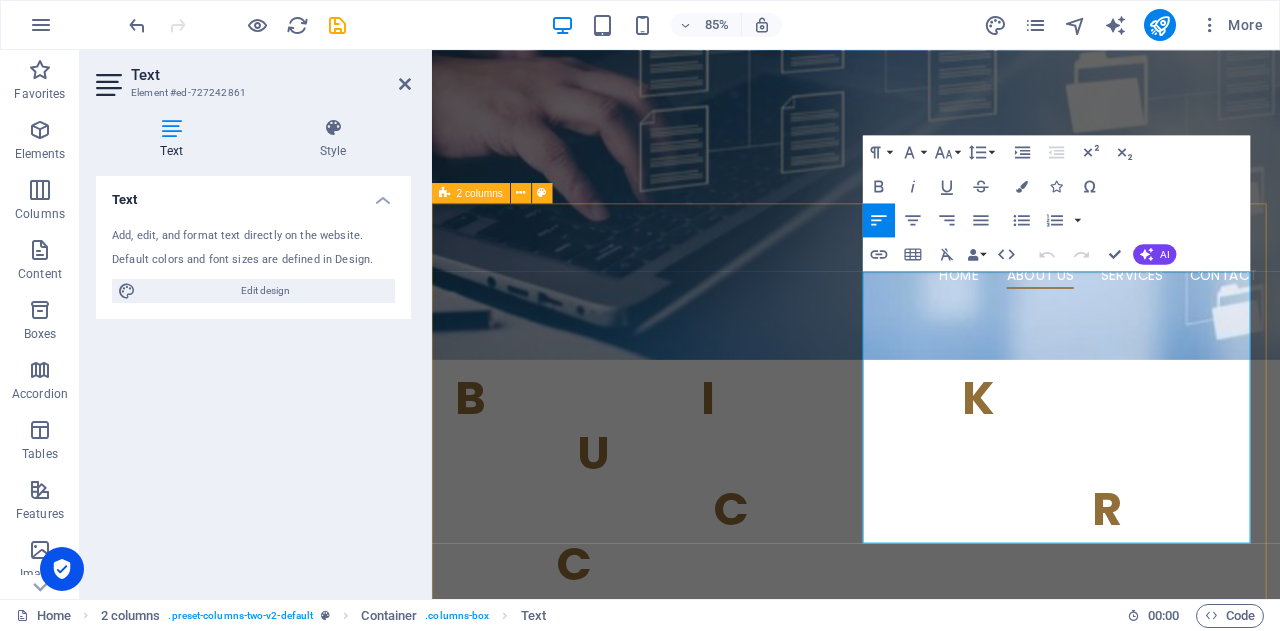 drag, startPoint x: 1123, startPoint y: 622, endPoint x: 931, endPoint y: 310, distance: 366.3441 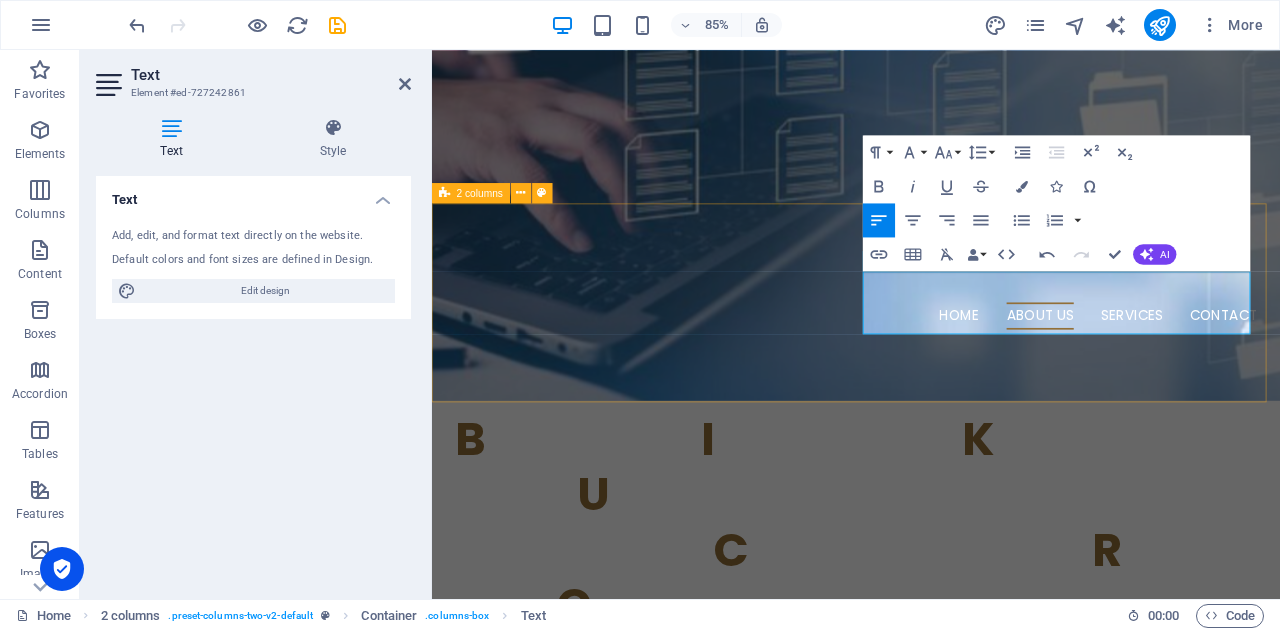 drag, startPoint x: 947, startPoint y: 320, endPoint x: 1285, endPoint y: 433, distance: 356.38882 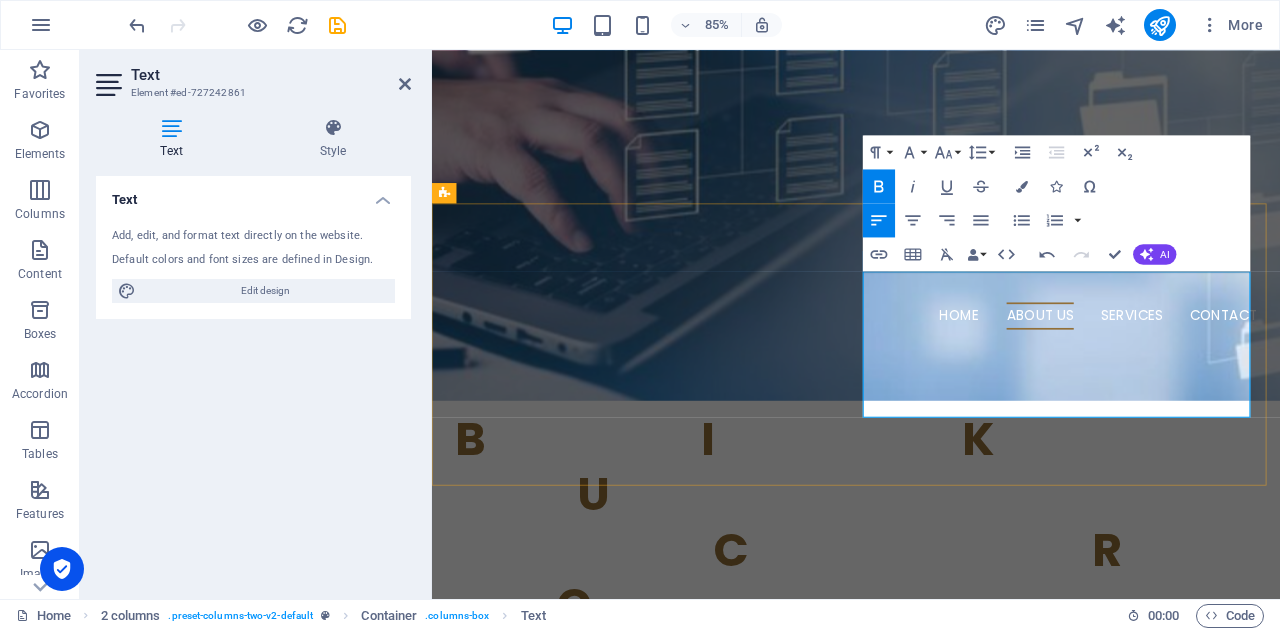 drag, startPoint x: 962, startPoint y: 339, endPoint x: 1277, endPoint y: 350, distance: 315.19202 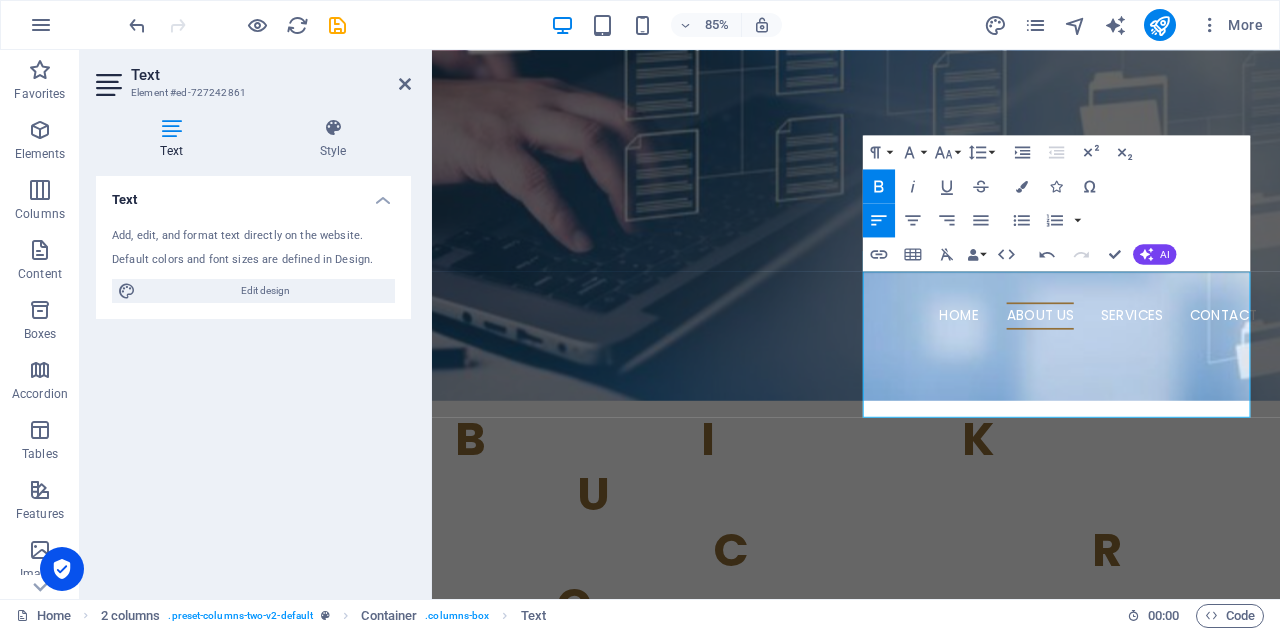 click 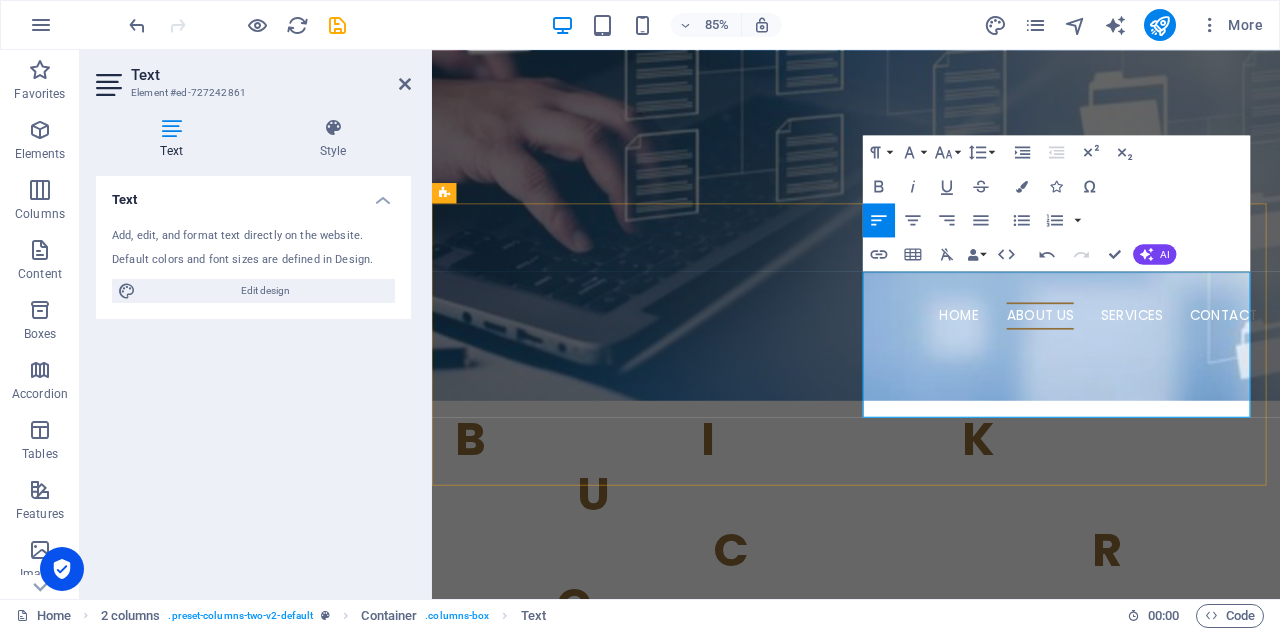 drag, startPoint x: 968, startPoint y: 371, endPoint x: 1339, endPoint y: 396, distance: 371.84137 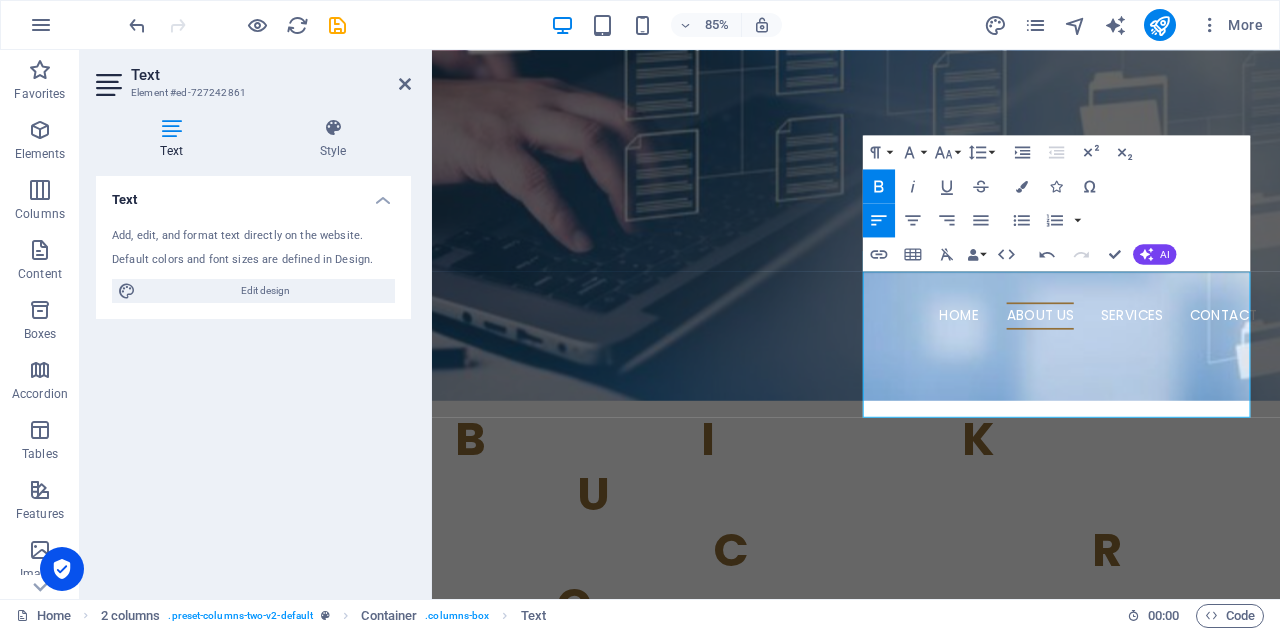 click 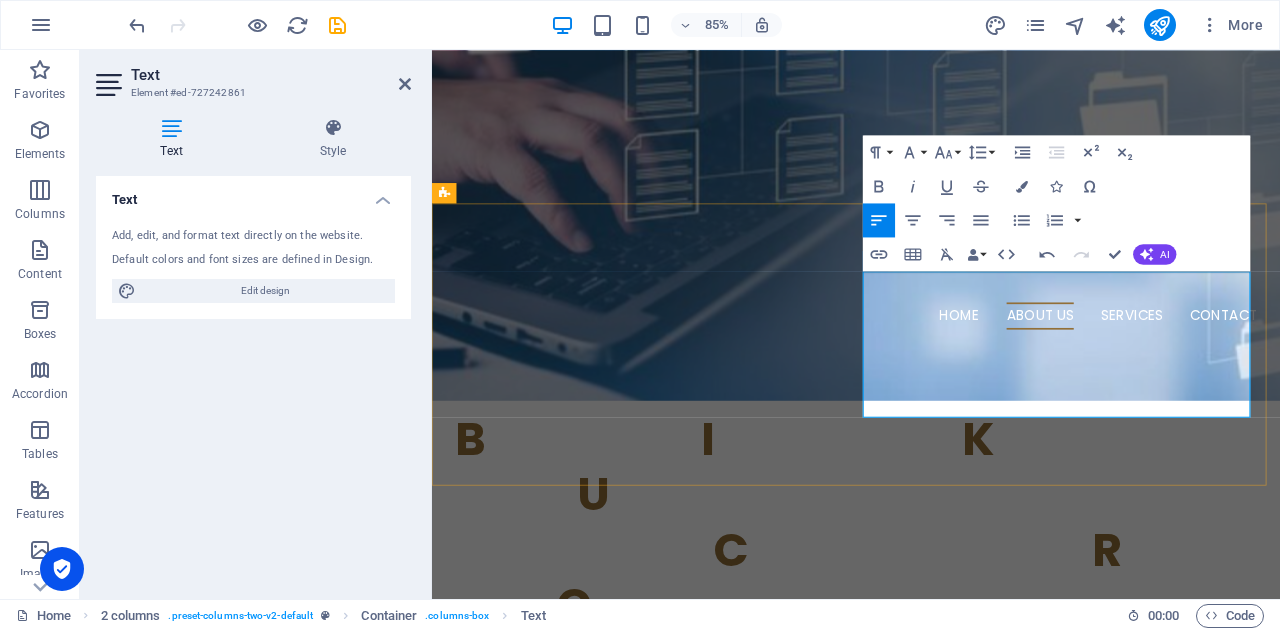 drag, startPoint x: 966, startPoint y: 414, endPoint x: 1393, endPoint y: 422, distance: 427.07492 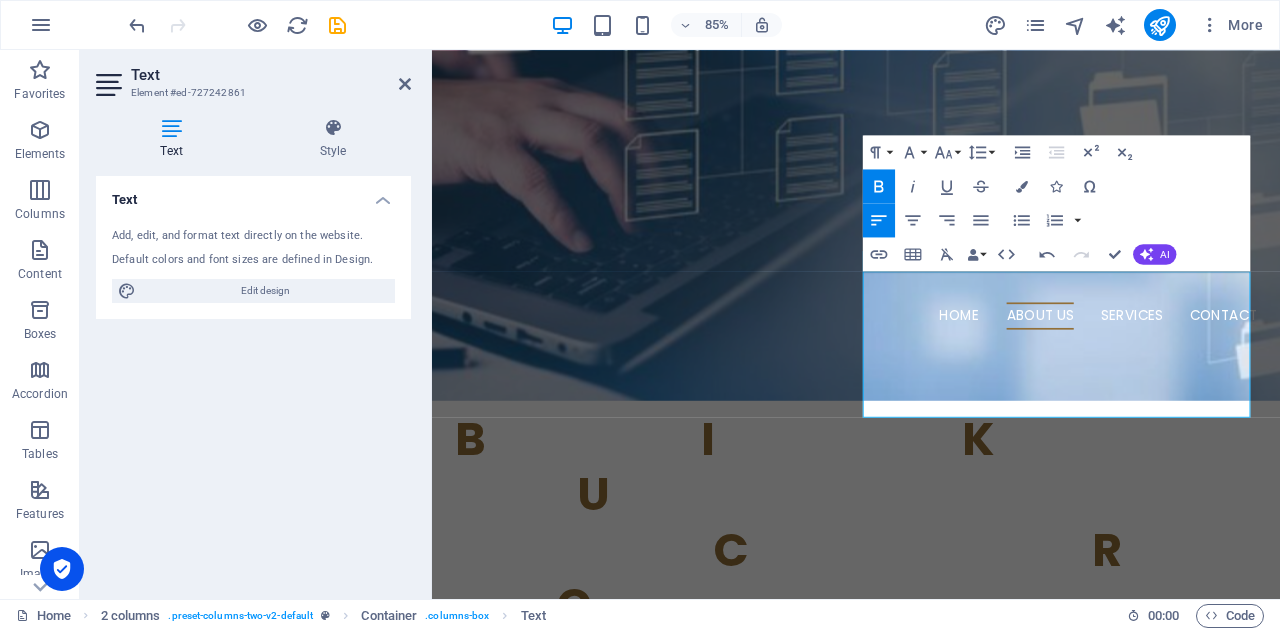 click 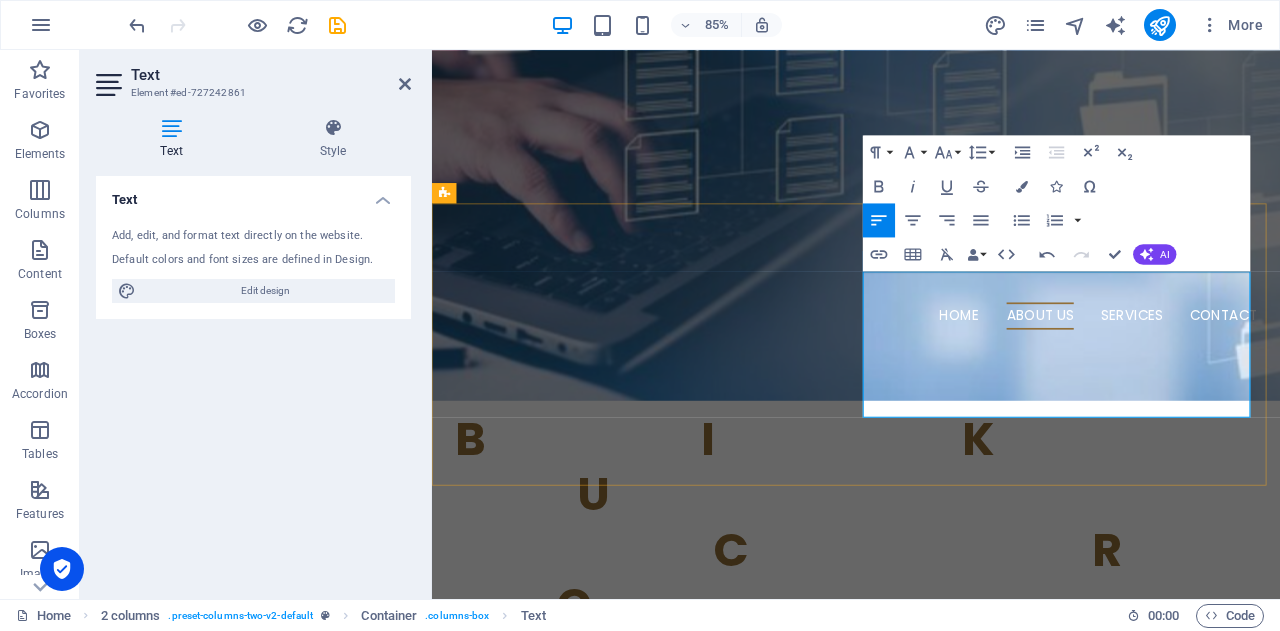 drag, startPoint x: 964, startPoint y: 442, endPoint x: 1361, endPoint y: 473, distance: 398.2085 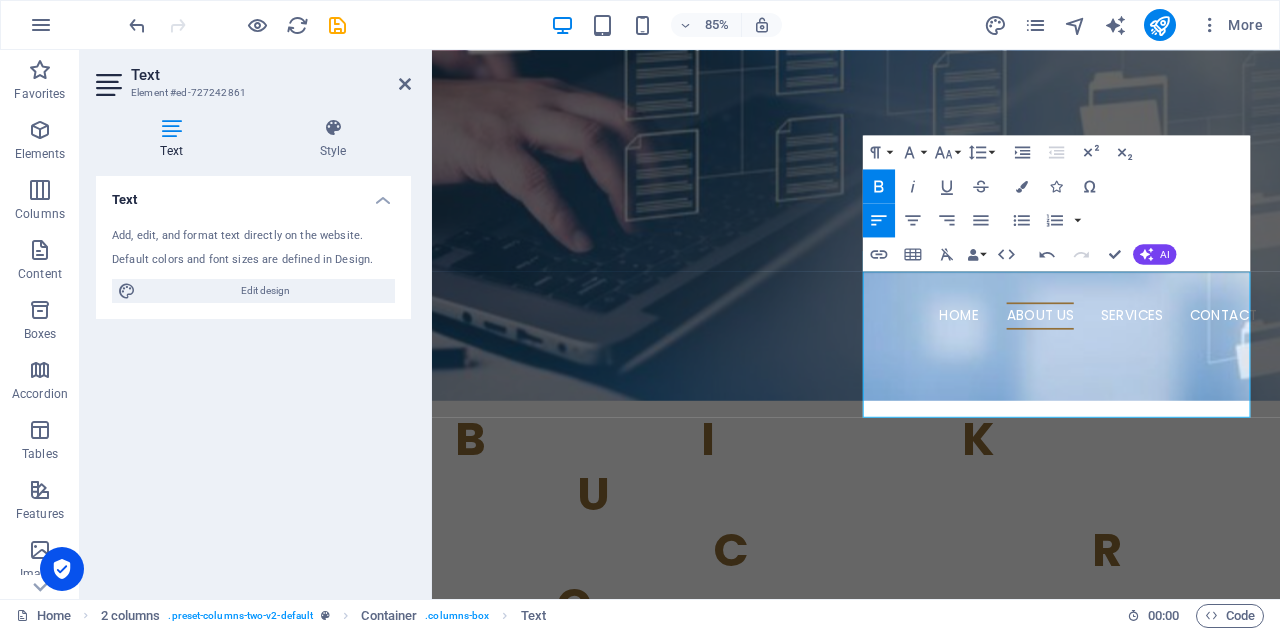 click 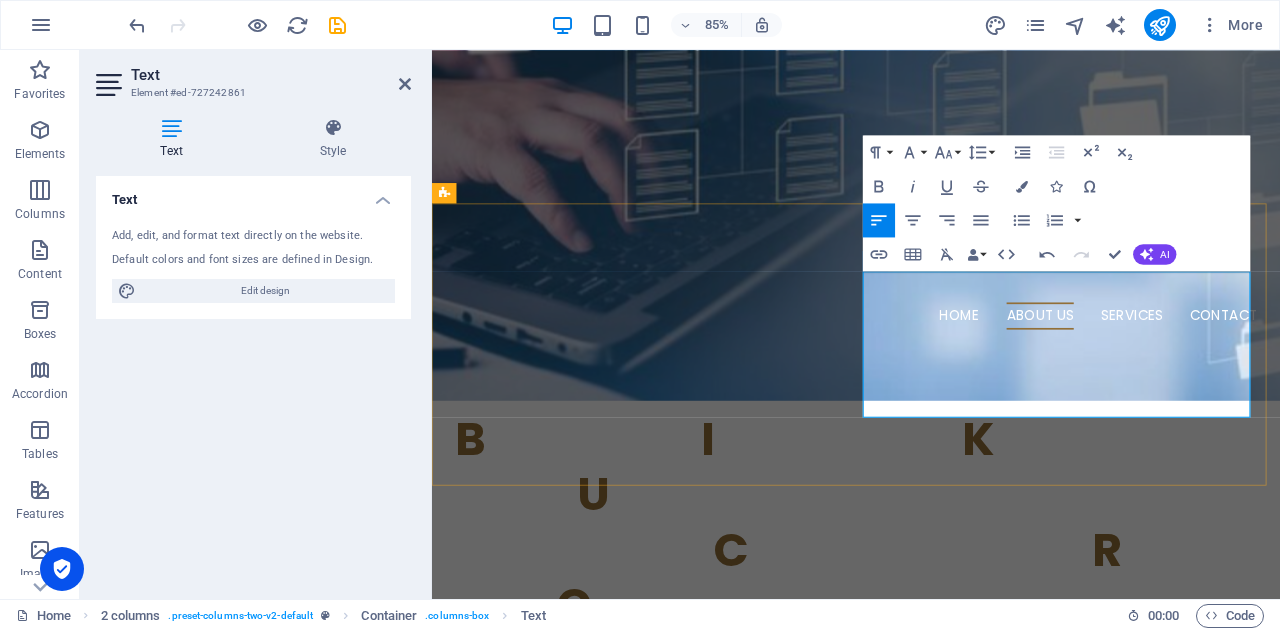 click on "Hey Small Business Owner — this one's for you!" at bounding box center [640, 1139] 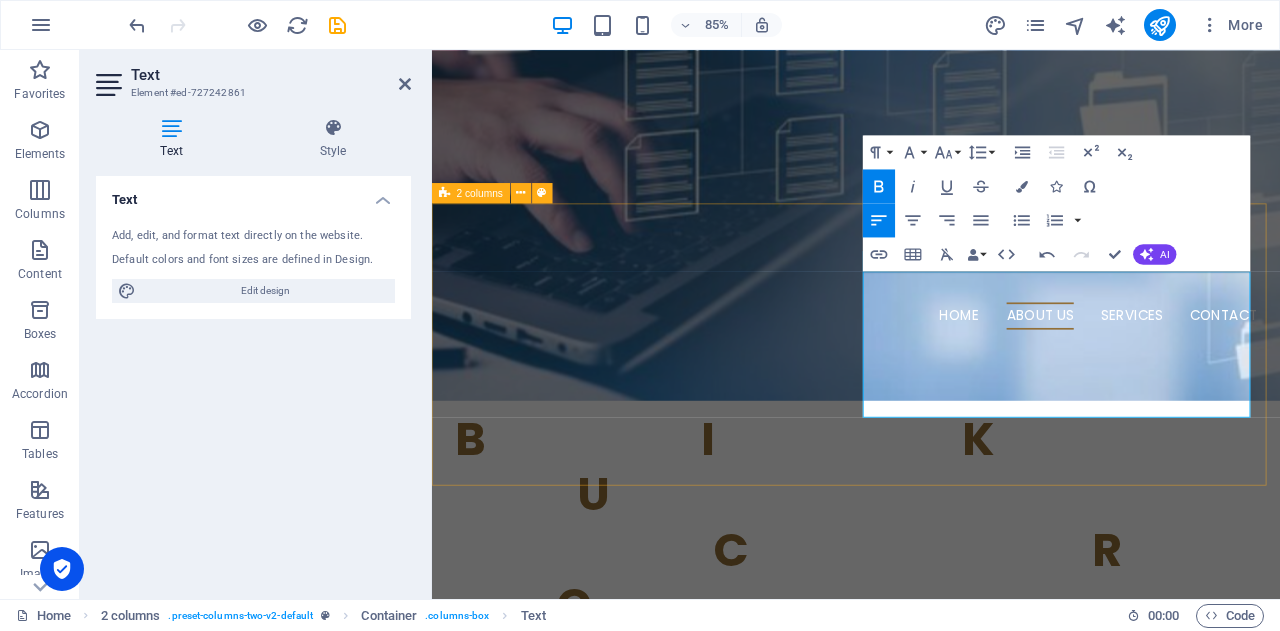 click on "y ou focus on growing your business—let us handle the rest. Hey Small Business Owner — this one's for you! 🔁 Drowning in repetitive admin tasks? 📞 Need someone local who actually understands Aussie business life? 💸 Sick of paying for full-time staff you don’t really need? 📊 Need help with project management or business analysis — without blowing your budget?" at bounding box center (931, 1170) 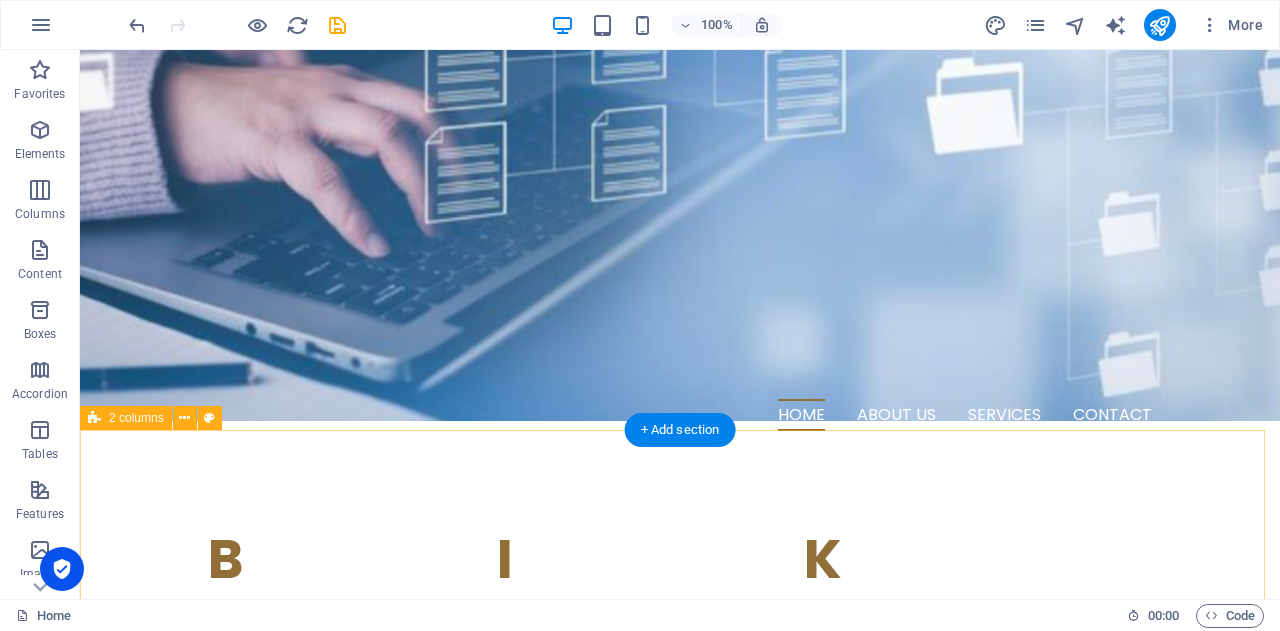 scroll, scrollTop: 800, scrollLeft: 0, axis: vertical 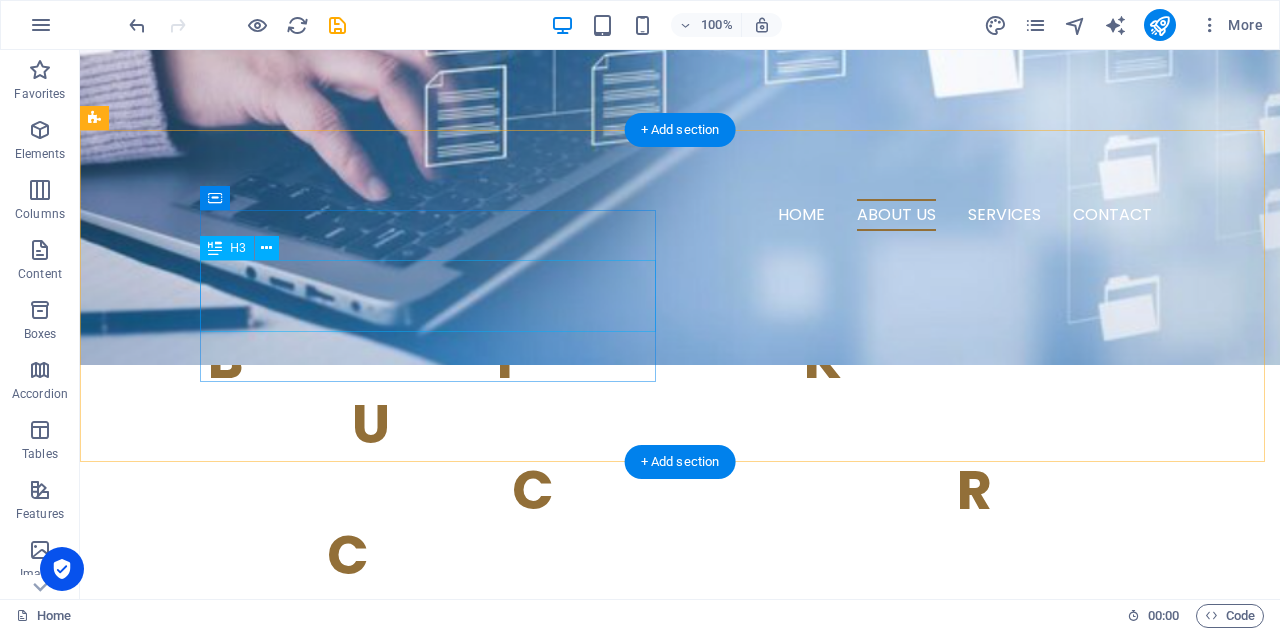 click on "y ou focus on growing your business—let us handle the rest." at bounding box center [324, 928] 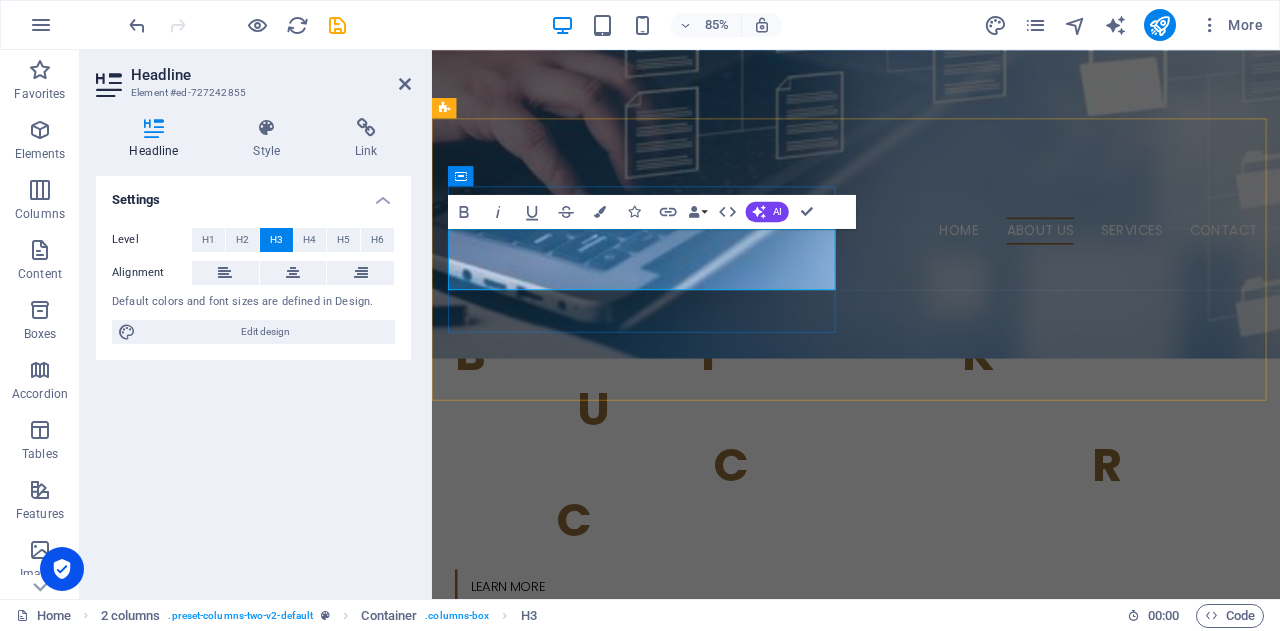click on "y ou focus on growing your business—let us handle the rest." at bounding box center (676, 976) 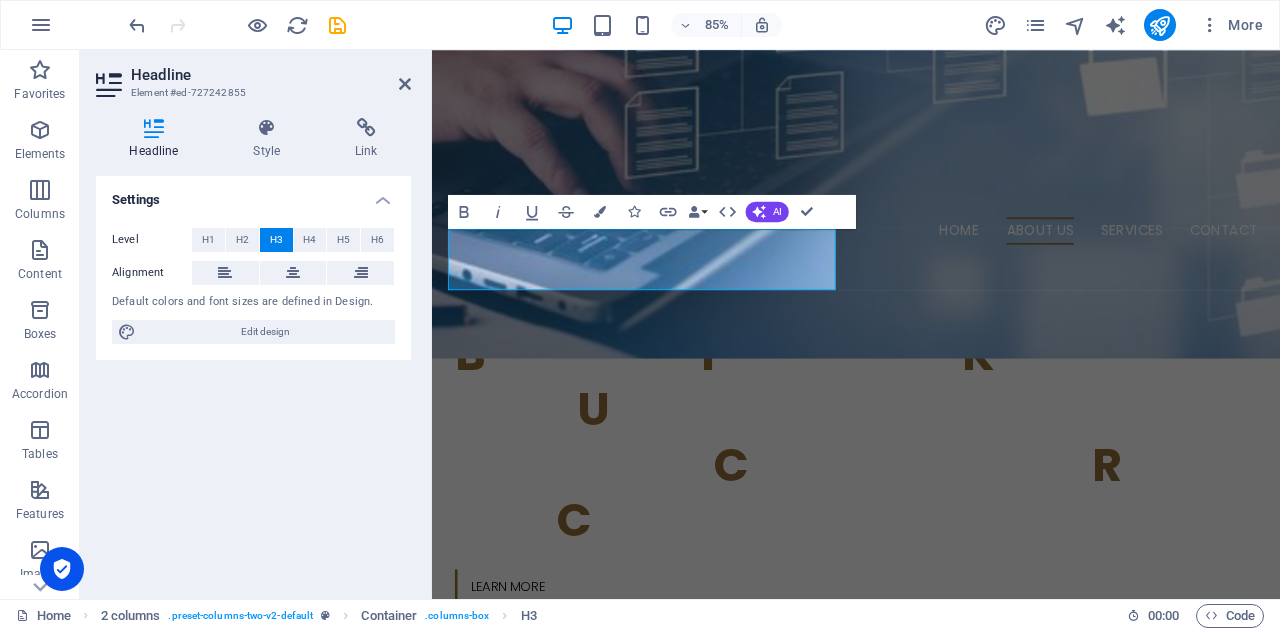 drag, startPoint x: 882, startPoint y: 312, endPoint x: 377, endPoint y: 257, distance: 507.9862 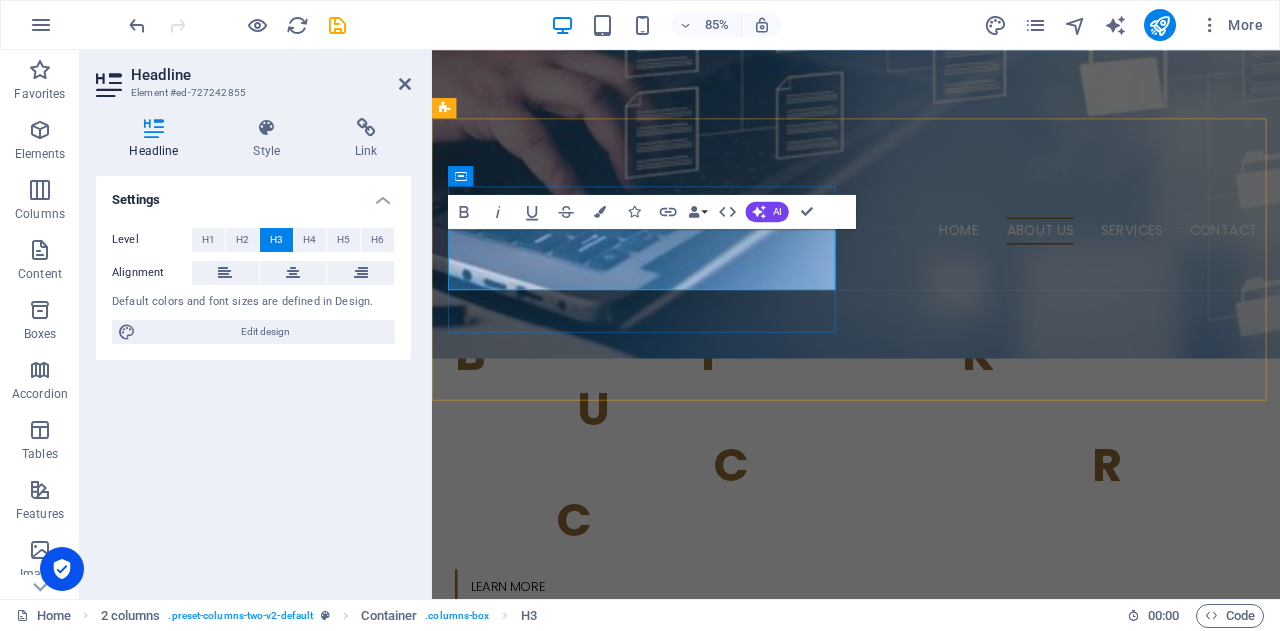 click on "y ou focus on growing your business—let us handle the rest." at bounding box center [676, 976] 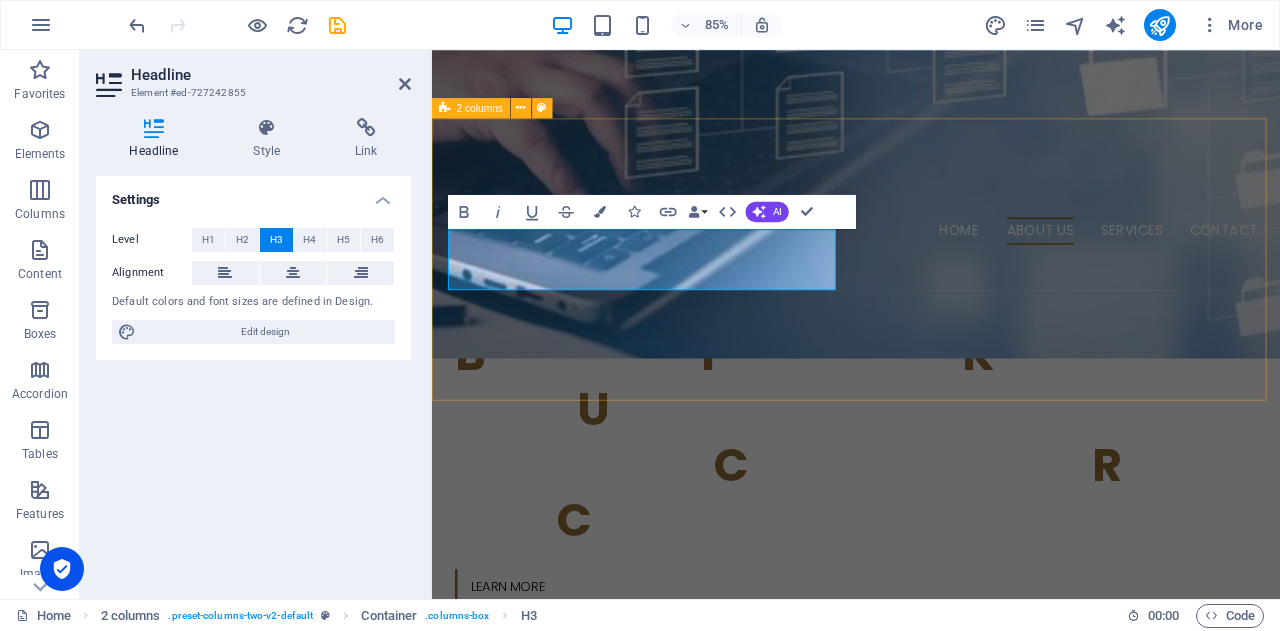 drag, startPoint x: 469, startPoint y: 274, endPoint x: 921, endPoint y: 307, distance: 453.20303 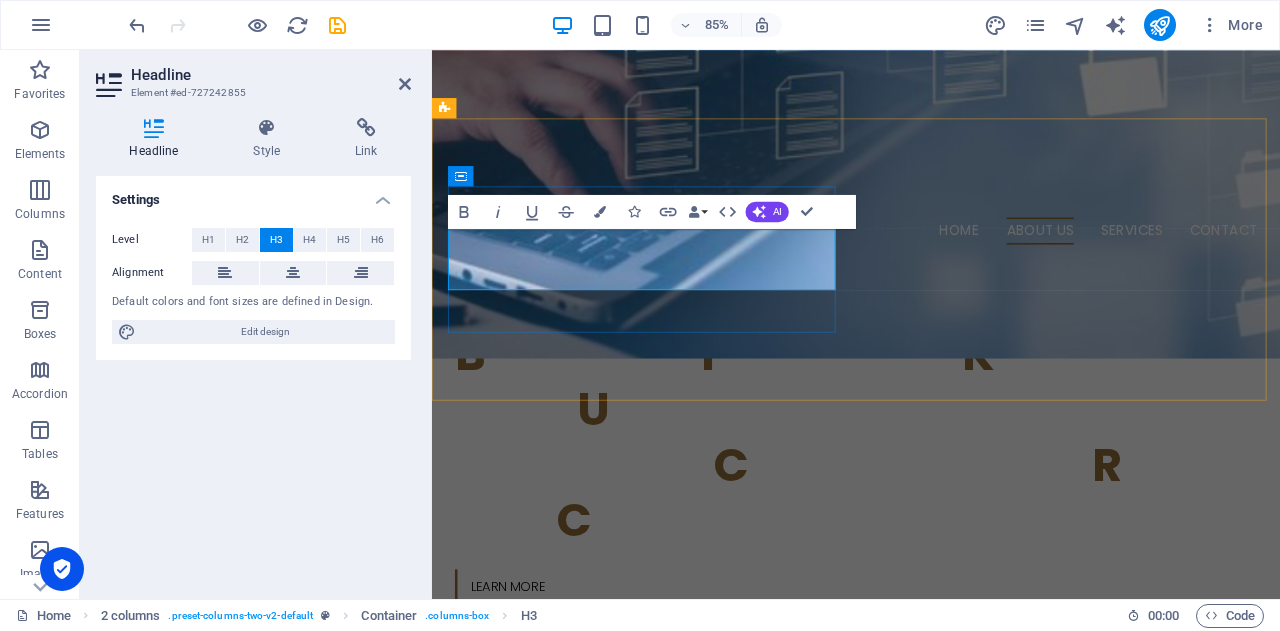 copy on "y" 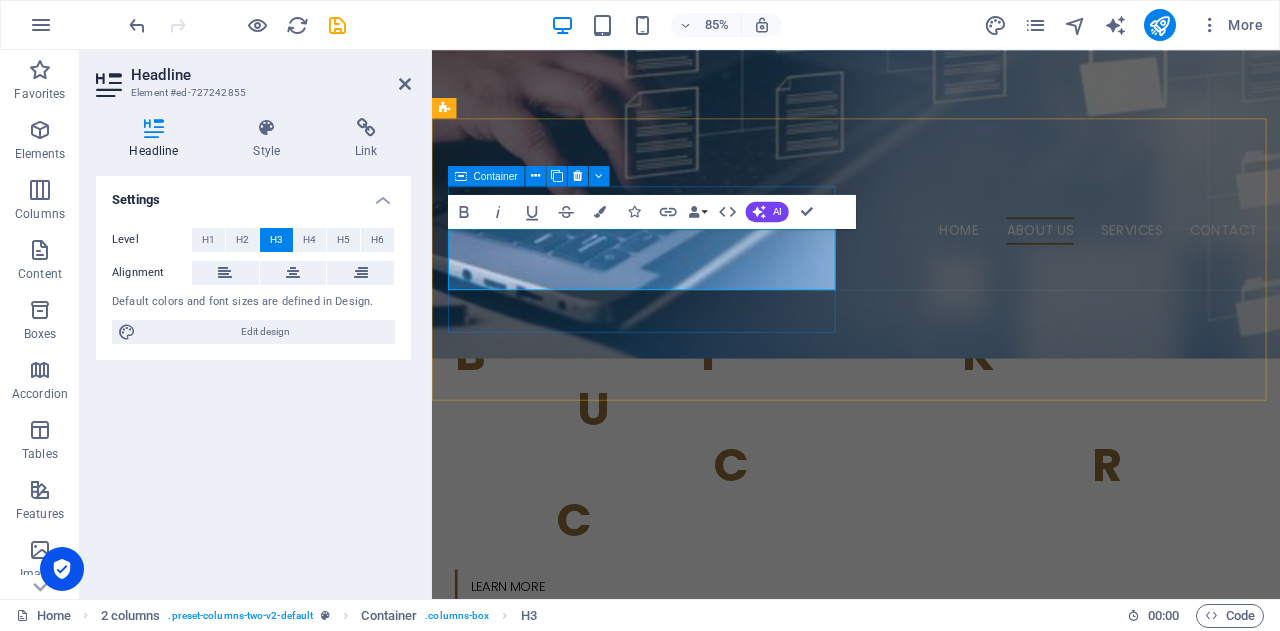 click on "🐊 s ay Goodbye to Admin Headaches & Hello to BIKUCROC!" at bounding box center (676, 976) 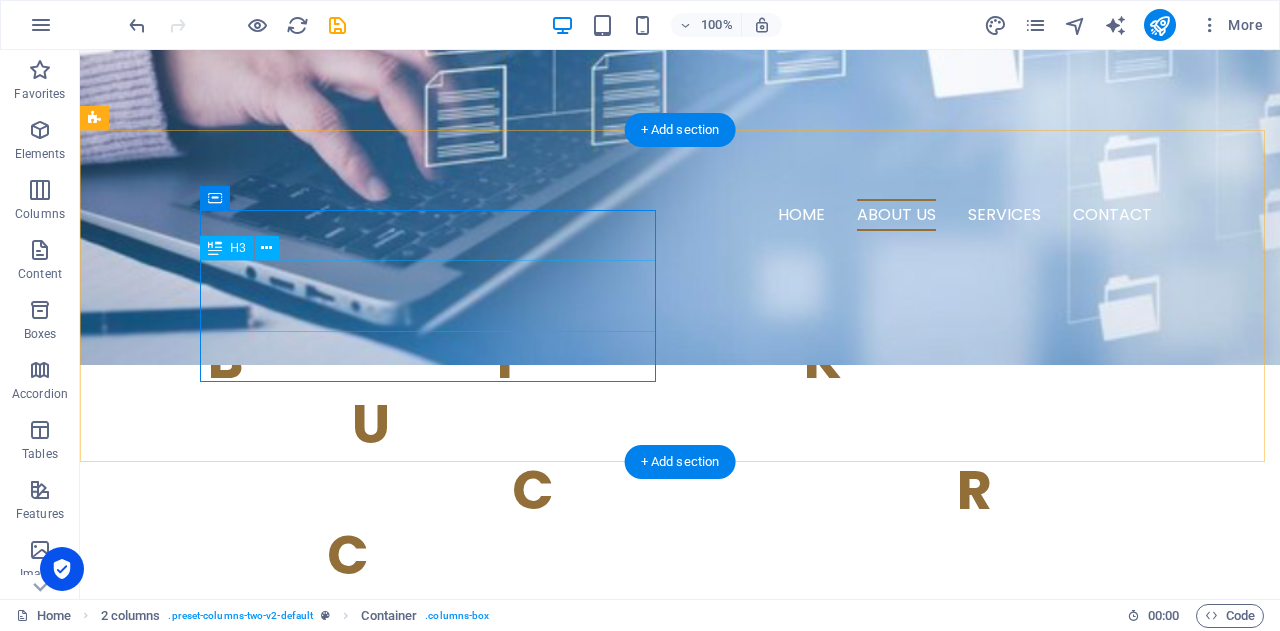 click on "🐊 s ay Goodbye to Admin Headaches & Hello to BIKUCROC!" at bounding box center (324, 928) 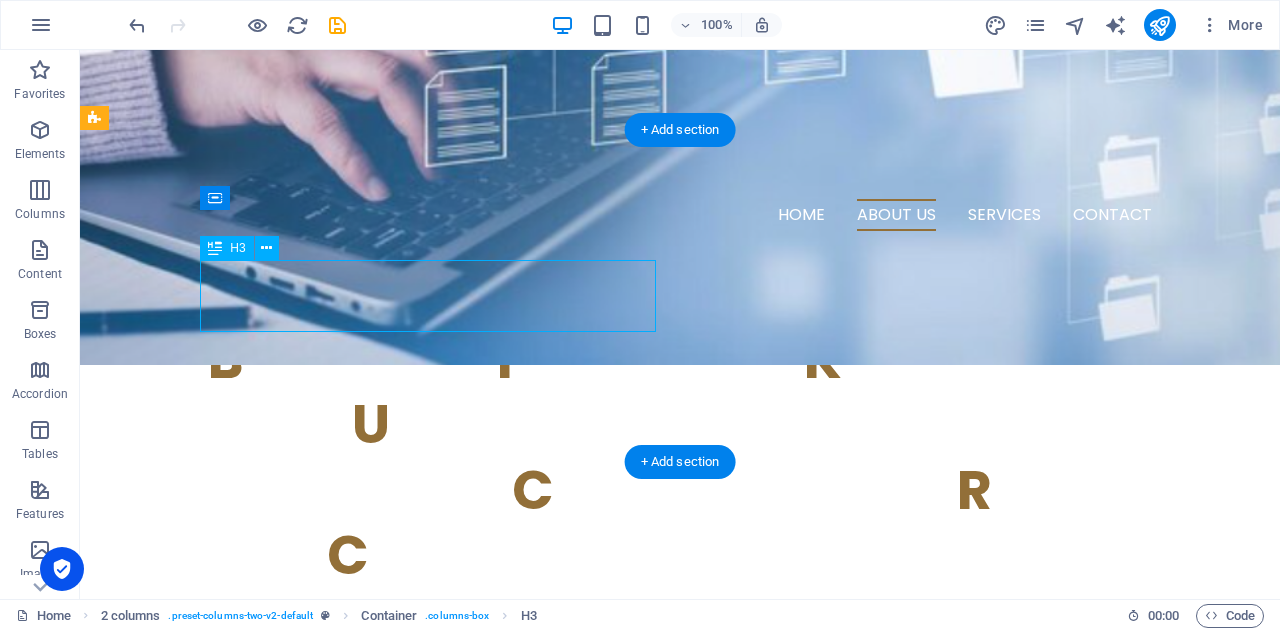 click on "🐊 s ay Goodbye to Admin Headaches & Hello to BIKUCROC!" at bounding box center (324, 928) 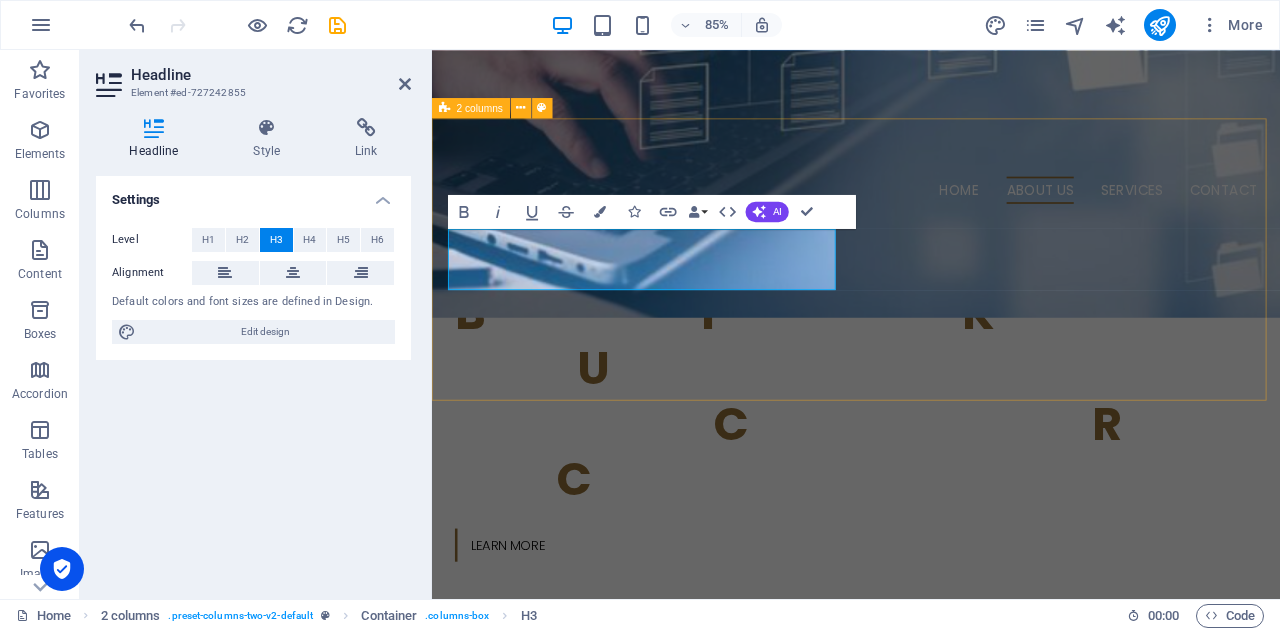 click on "🐊 s ay Goodbye to Admin Headaches & Hello to BIKUCROC! Hey Small Business Owner — this one's for you! 🔁 Drowning in repetitive admin tasks? 📞 Need someone local who actually understands Aussie business life? 💸 Sick of paying for full-time staff you don’t really need? 📊 Need help with project management or business analysis — without blowing your budget?" at bounding box center (931, 1022) 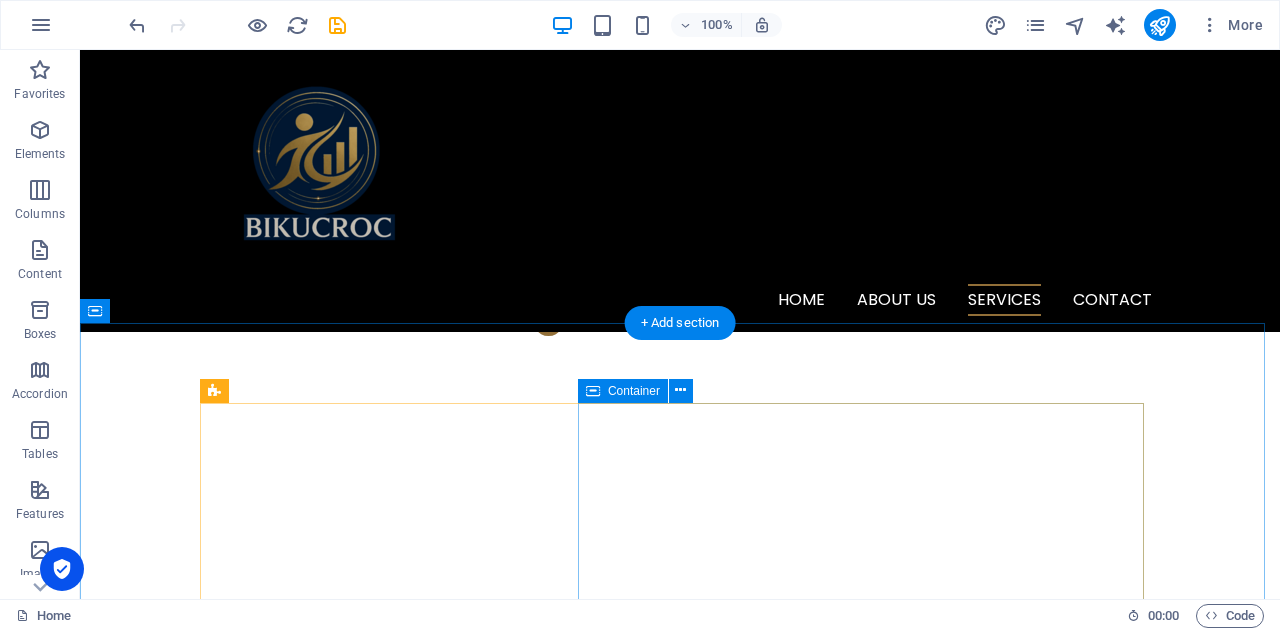 scroll, scrollTop: 2200, scrollLeft: 0, axis: vertical 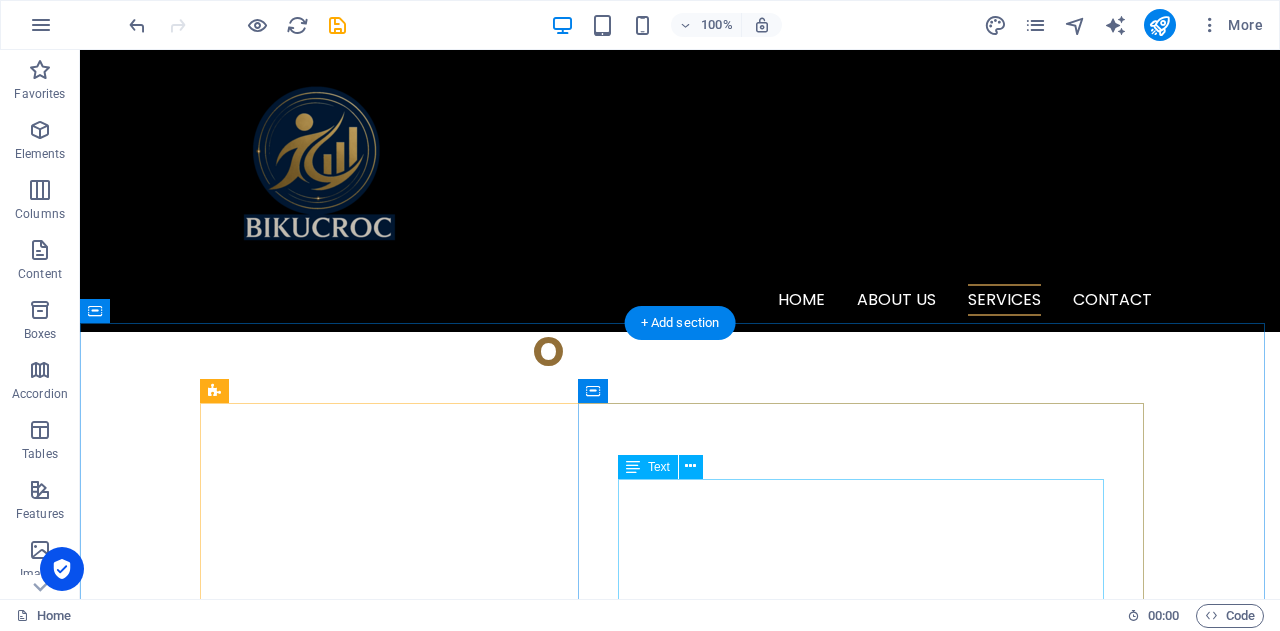 click on "At  [GEOGRAPHIC_DATA] , our administration services are designed to keep your business running smoothly and efficiently. We handle everything from document management, data entry, and scheduling to email handling, customer support, and office coordination. Our team also supports you with meeting organization, travel arrangements, and basic financial admin like invoicing and expense tracking. With our reliable and detail-oriented support, you can focus on your core business while we take care of the day-to-day operations." at bounding box center (680, 2798) 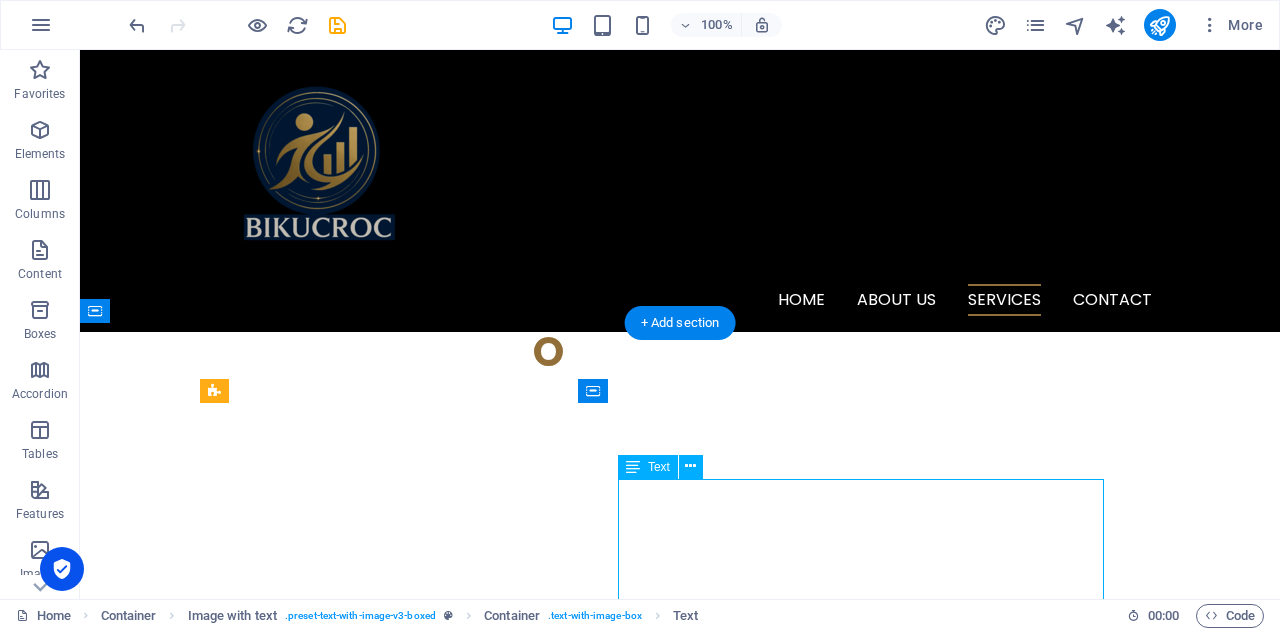 click on "At  [GEOGRAPHIC_DATA] , our administration services are designed to keep your business running smoothly and efficiently. We handle everything from document management, data entry, and scheduling to email handling, customer support, and office coordination. Our team also supports you with meeting organization, travel arrangements, and basic financial admin like invoicing and expense tracking. With our reliable and detail-oriented support, you can focus on your core business while we take care of the day-to-day operations." at bounding box center [680, 2798] 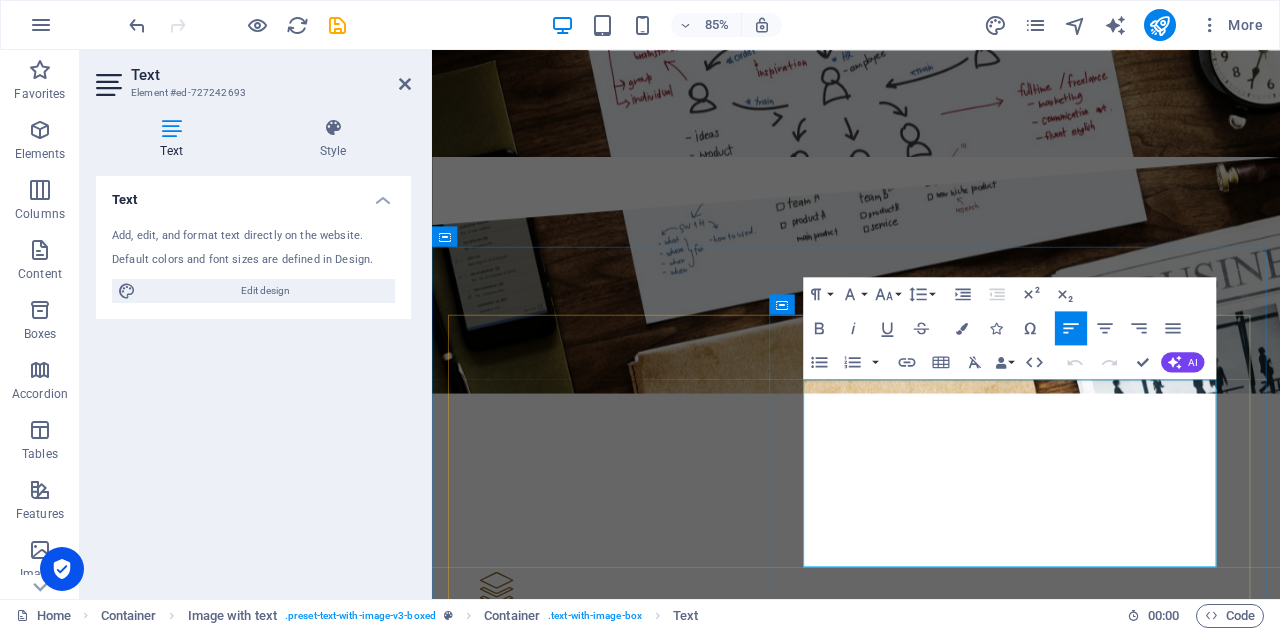 scroll, scrollTop: 2300, scrollLeft: 0, axis: vertical 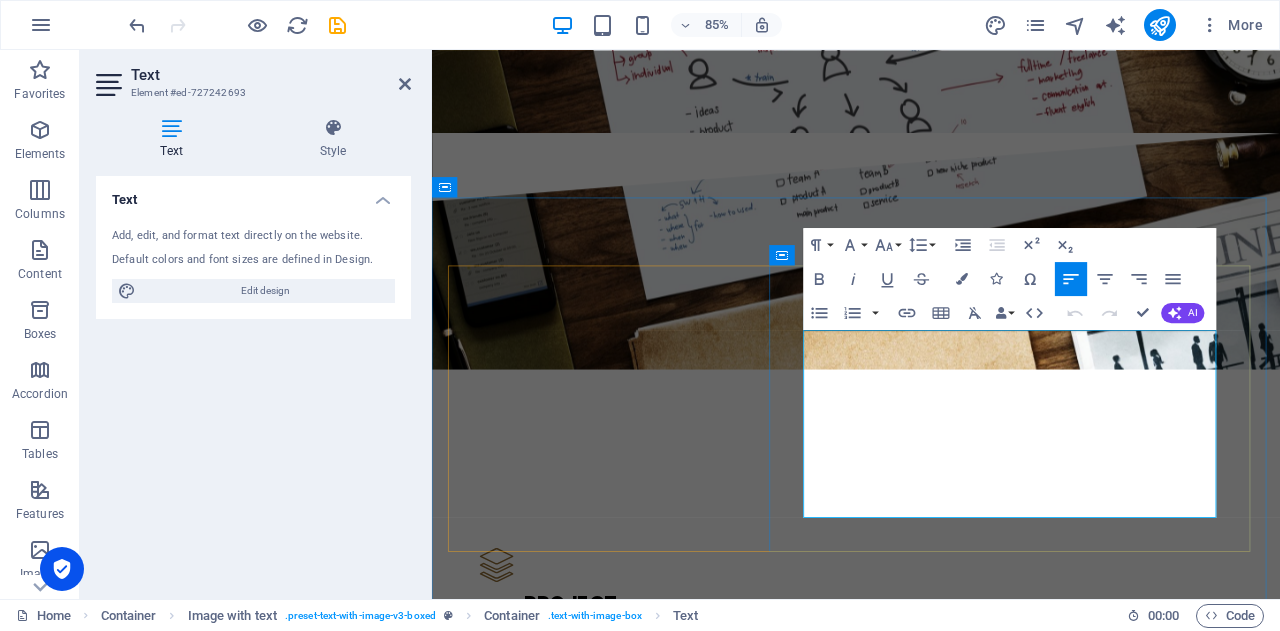 click on "At  [GEOGRAPHIC_DATA] , our administration services are designed to keep your business running smoothly and efficiently. We handle everything from document management, data entry, and scheduling to email handling, customer support, and office coordination. Our team also supports you with meeting organization, travel arrangements, and basic financial admin like invoicing and expense tracking. With our reliable and detail-oriented support, you can focus on your core business while we take care of the day-to-day operations." at bounding box center [931, 2778] 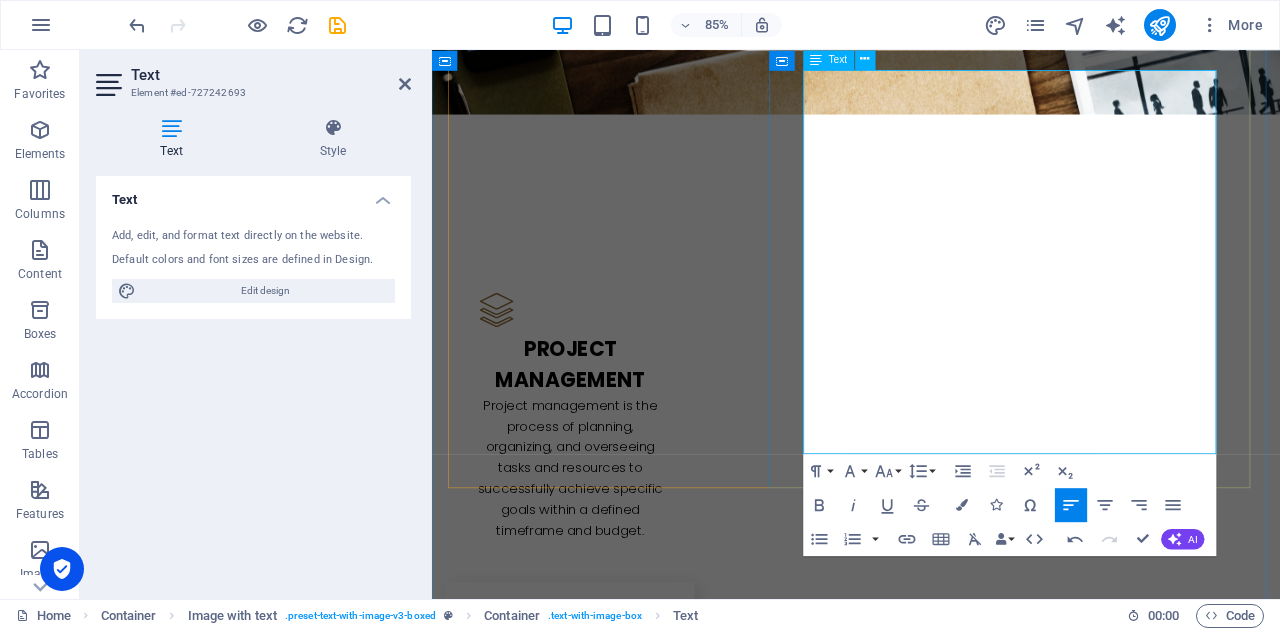 scroll, scrollTop: 2700, scrollLeft: 0, axis: vertical 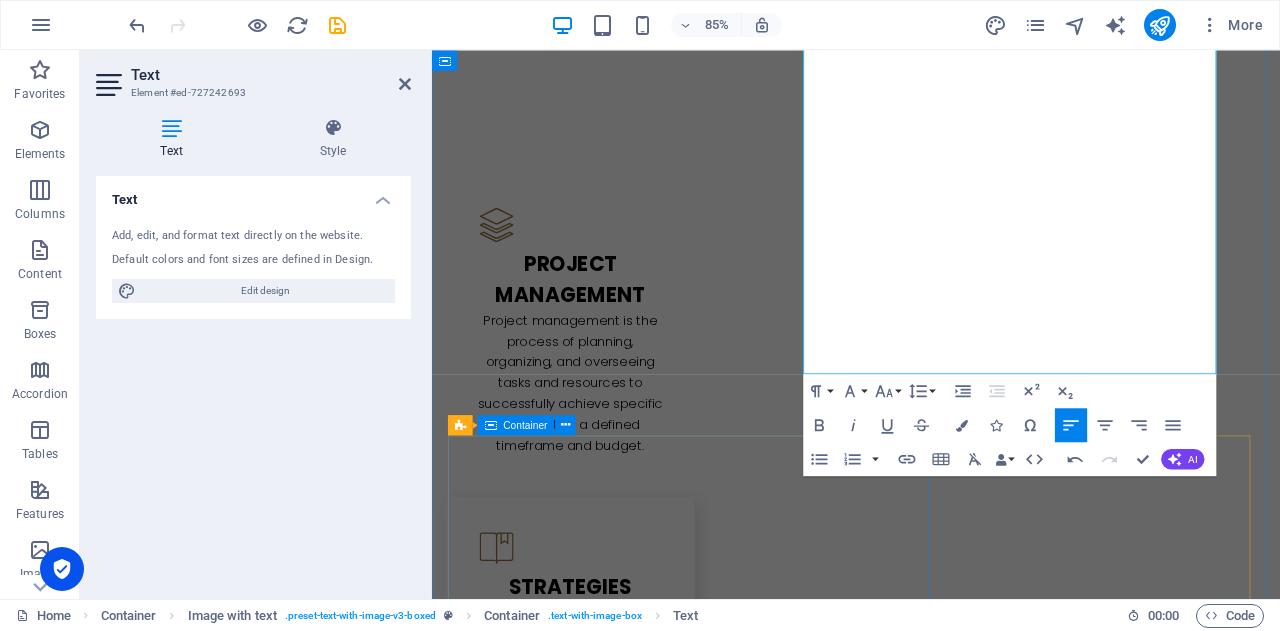 click on "p roject managing At  BIKUCROC , our project management services are focused on delivering successful outcomes for your business initiatives. We handle every stage of the project lifecycle—from planning and scheduling to execution, monitoring, and final delivery. Our team ensures that your projects stay on track, within budget, and aligned with your goals. We manage timelines, resources, risks, and communication, providing you with structured oversight and regular progress updates. Whether it's a small task or a large-scale project, we bring clarity, control, and confidence to the process." at bounding box center [931, 2887] 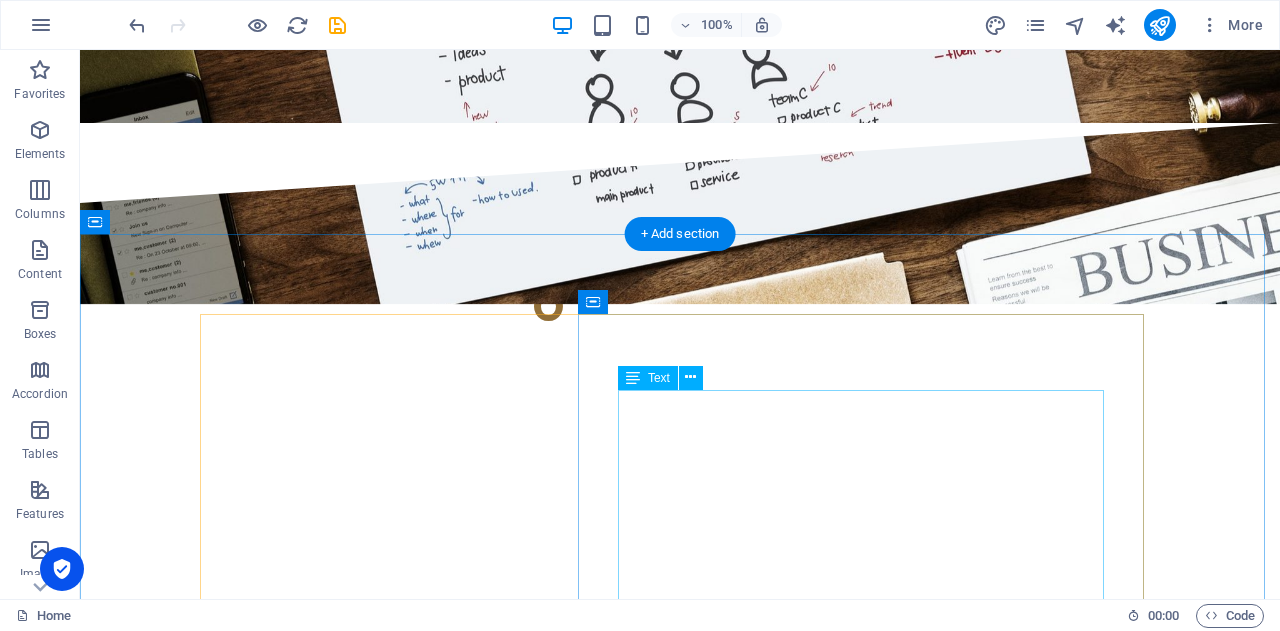 scroll, scrollTop: 2300, scrollLeft: 0, axis: vertical 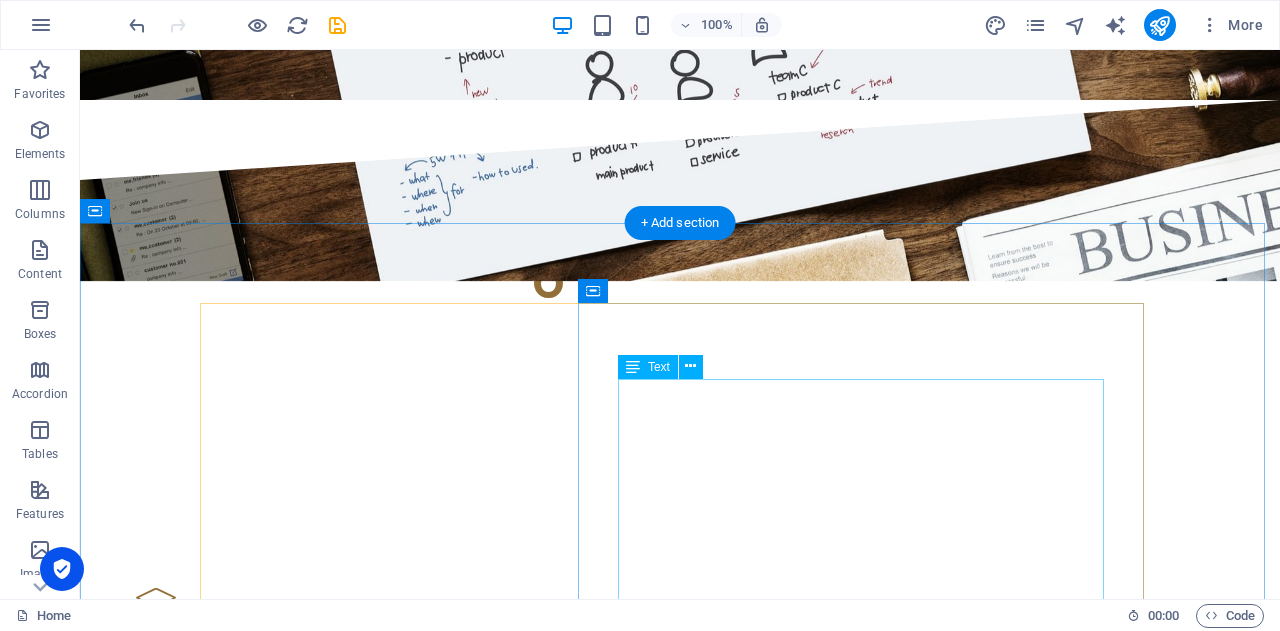 click on "We've got your back! At  [GEOGRAPHIC_DATA] , we’re a team of  onshore, reliable, professional experts  who  get  what it means to run a business in [GEOGRAPHIC_DATA]. Whether it's: Keeping your daily operations running smoothly, Managing projects with clear outcomes, or Analysing your business to uncover smarter ways to grow — We tailor our services to YOUR business needs. ⚙️  Flexible. Affordable. Local. Let’s simplify your work life — so you can get back to what you do best. 🗓️  Book a free discovery call [DATE]  and see how we can make your business  smoother, faster, and smarter ." at bounding box center (680, 2852) 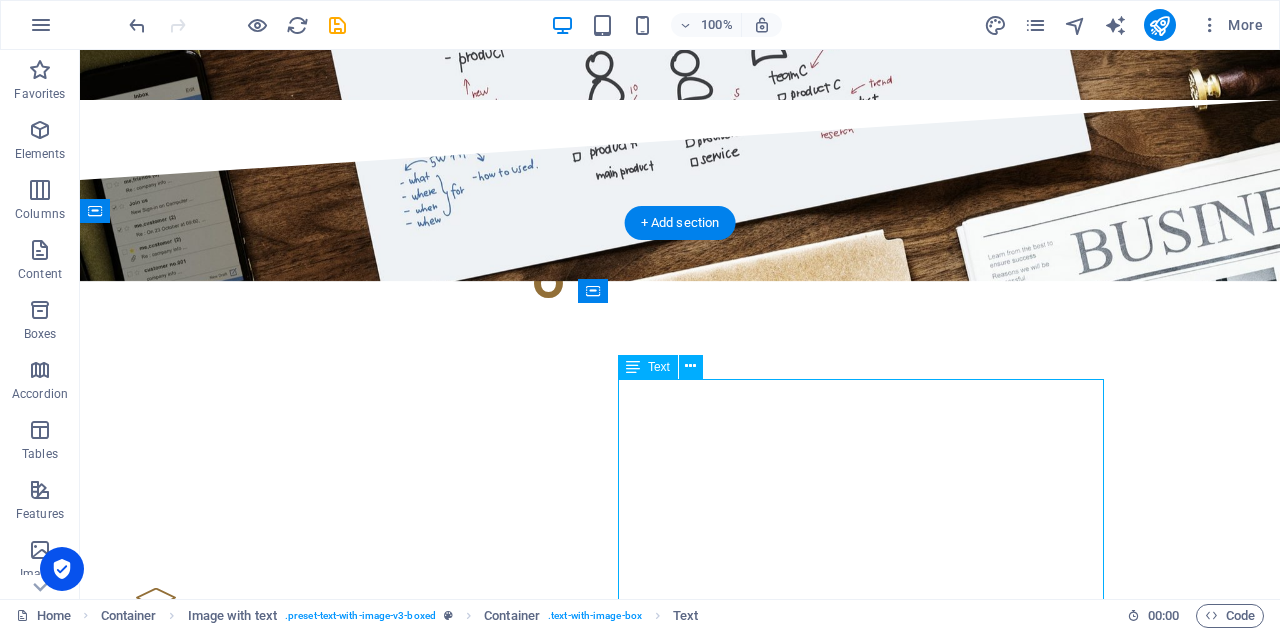 click on "We've got your back! At  [GEOGRAPHIC_DATA] , we’re a team of  onshore, reliable, professional experts  who  get  what it means to run a business in [GEOGRAPHIC_DATA]. Whether it's: Keeping your daily operations running smoothly, Managing projects with clear outcomes, or Analysing your business to uncover smarter ways to grow — We tailor our services to YOUR business needs. ⚙️  Flexible. Affordable. Local. Let’s simplify your work life — so you can get back to what you do best. 🗓️  Book a free discovery call [DATE]  and see how we can make your business  smoother, faster, and smarter ." at bounding box center [680, 2852] 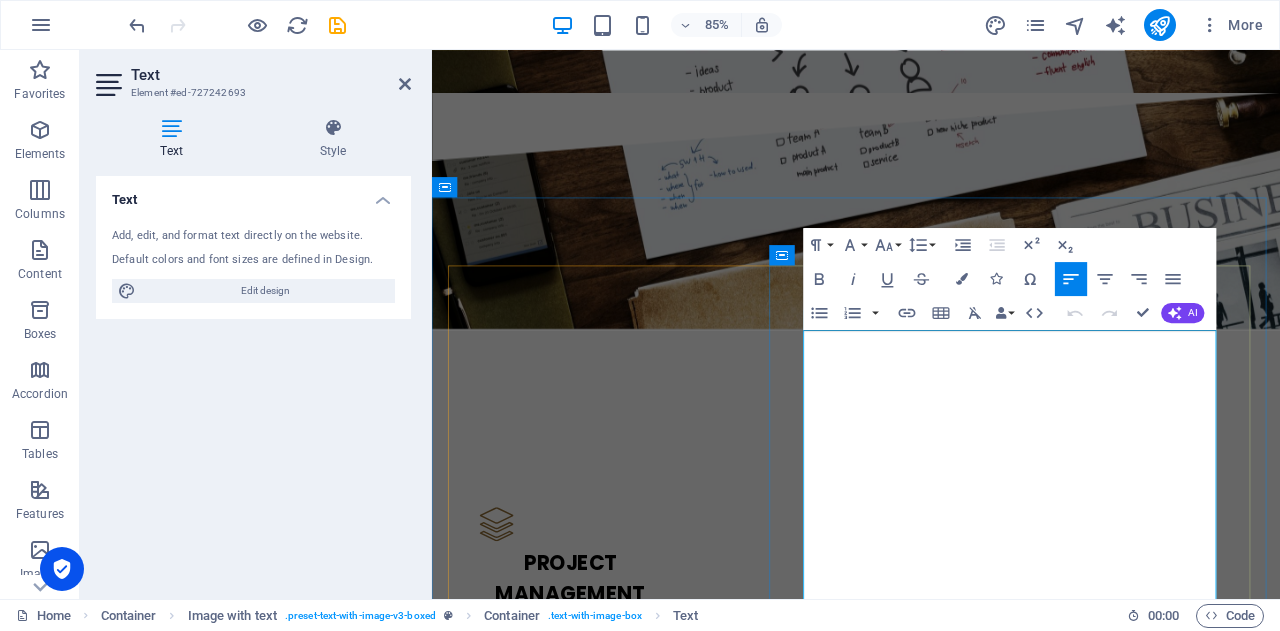 drag, startPoint x: 1174, startPoint y: 396, endPoint x: 869, endPoint y: 397, distance: 305.00165 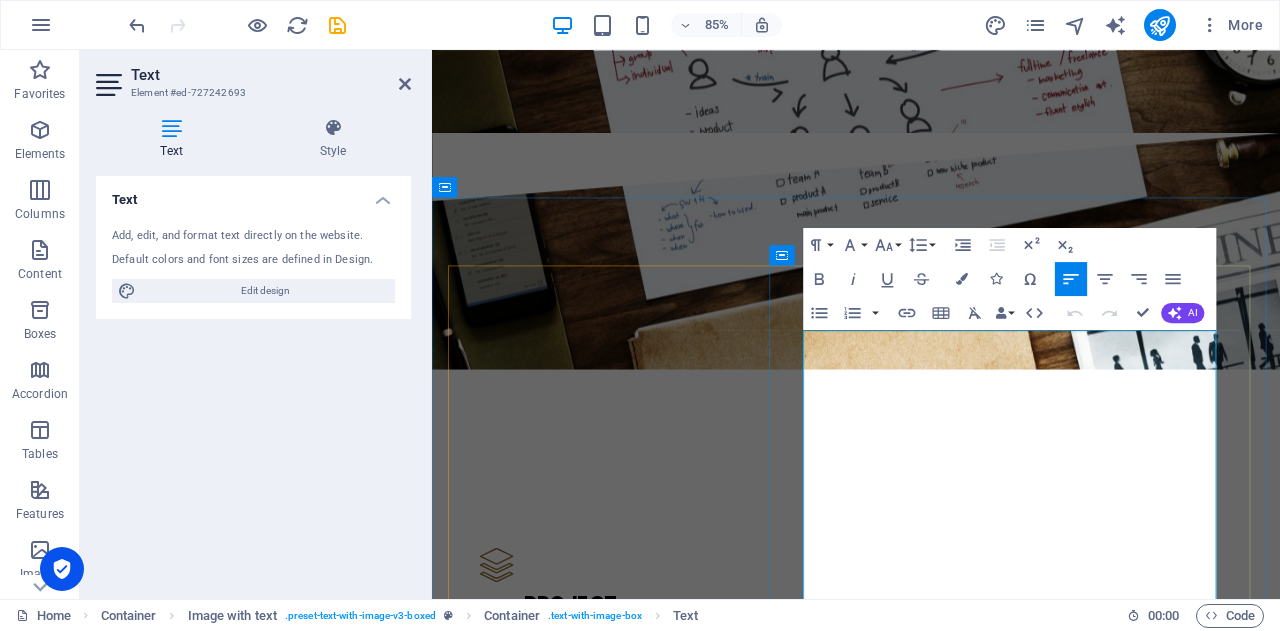 type 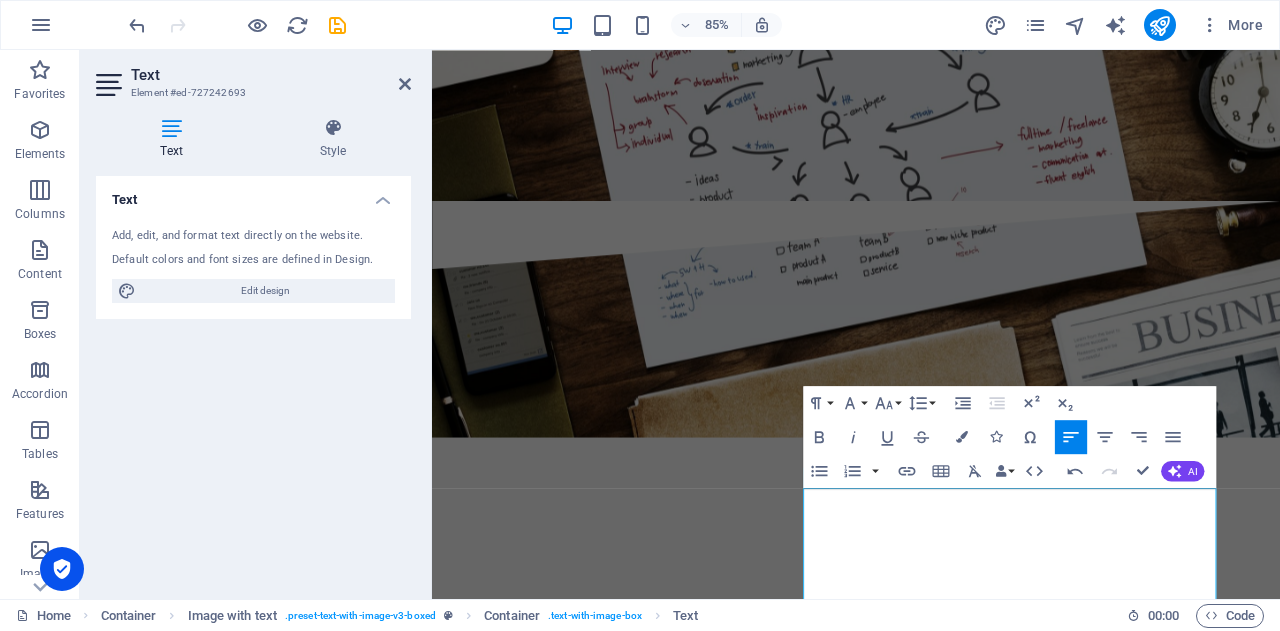 scroll, scrollTop: 2100, scrollLeft: 0, axis: vertical 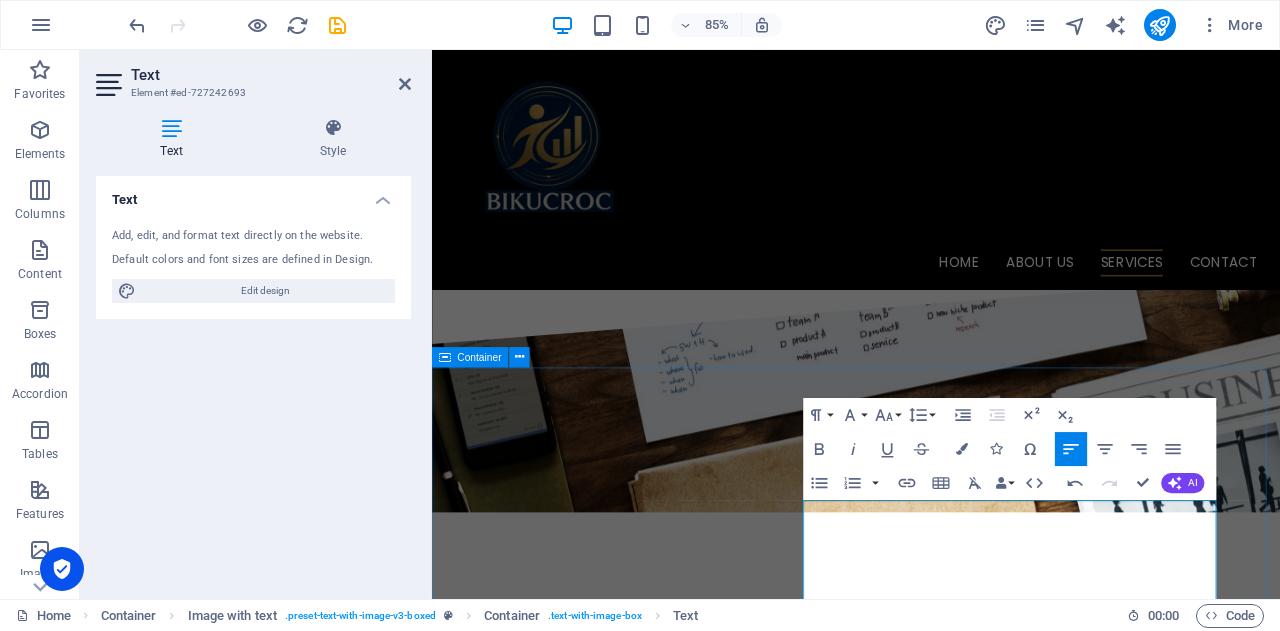 click on "a dministration At  [GEOGRAPHIC_DATA] , we’re a team of  onshore, reliable, professional experts  who  get  what it means to run a business in [GEOGRAPHIC_DATA]. Whether it's: Keeping your daily operations running smoothly, Managing projects with clear outcomes, or Analysing your business to uncover smarter ways to grow — We tailor our services to YOUR business needs. ⚙️  Flexible. Affordable. Local. Let’s simplify your work life — so you can get back to what you do best. 🗓️  Book a free discovery call [DATE]  and see how we can make your business  smoother, faster, and smarter . p roject managing At  BIKUCROC b usiness analysis At  BIKUCROC h uman resources At  [GEOGRAPHIC_DATA]" at bounding box center (931, 3673) 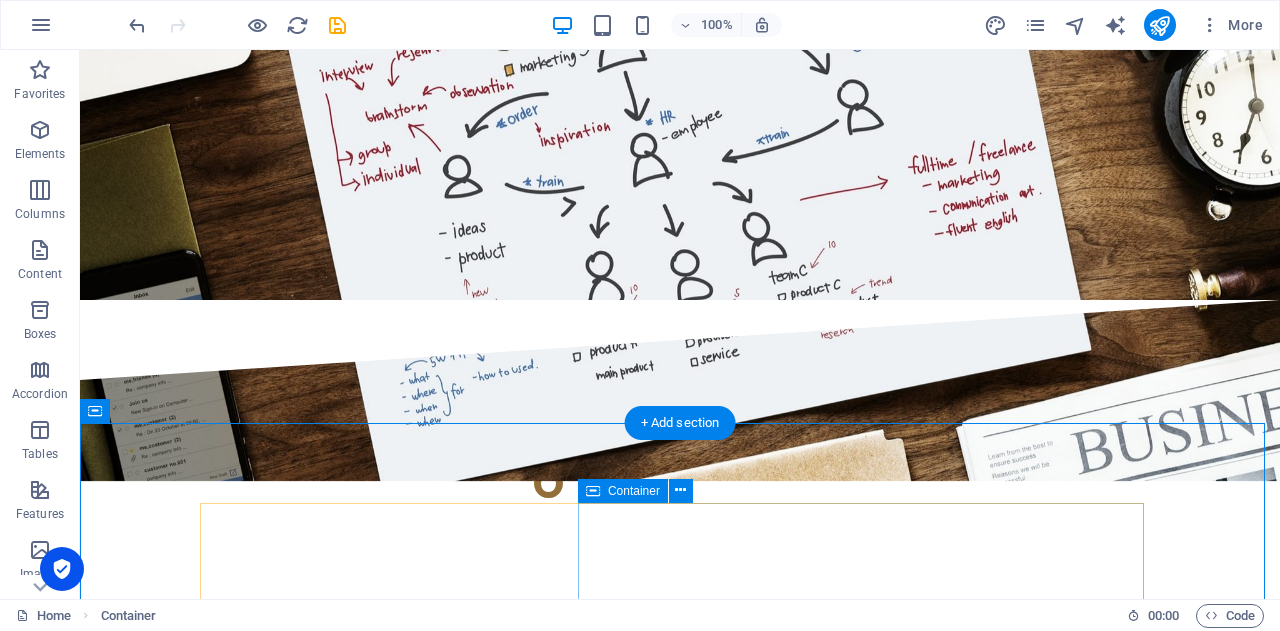 click on "a dministration At  [GEOGRAPHIC_DATA] , we’re a team of  onshore, reliable, professional experts  who  get  what it means to run a business in [GEOGRAPHIC_DATA]. Whether it's: Keeping your daily operations running smoothly, Managing projects with clear outcomes, or Analysing your business to uncover smarter ways to grow — We tailor our services to YOUR business needs. ⚙️  Flexible. Affordable. Local. Let’s simplify your work life — so you can get back to what you do best. 🗓️  Book a free discovery call [DATE]  and see how we can make your business  smoother, faster, and smarter ." at bounding box center (680, 3046) 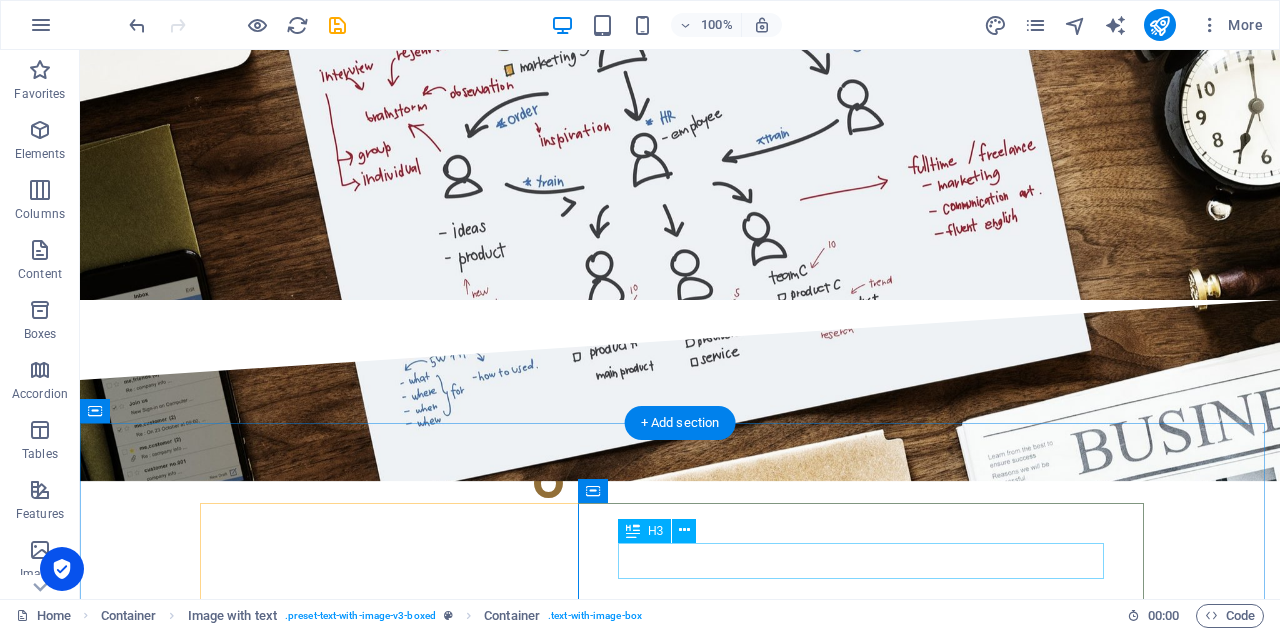 click on "a dministration" at bounding box center [680, 2851] 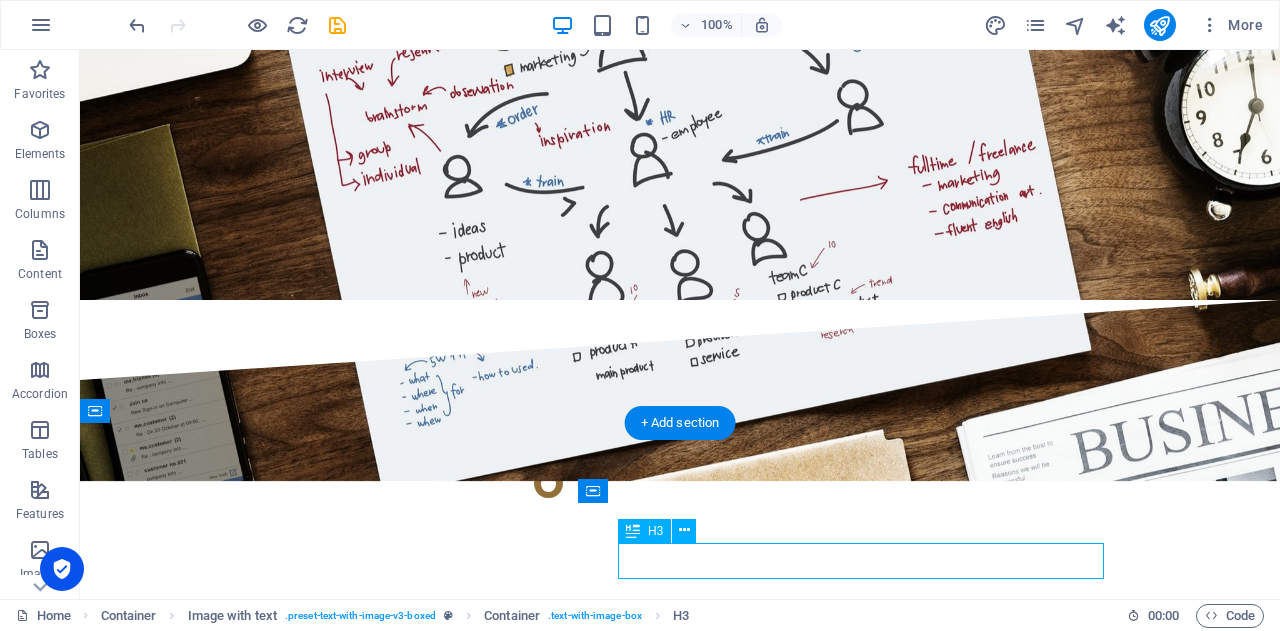 click on "a dministration" at bounding box center (680, 2851) 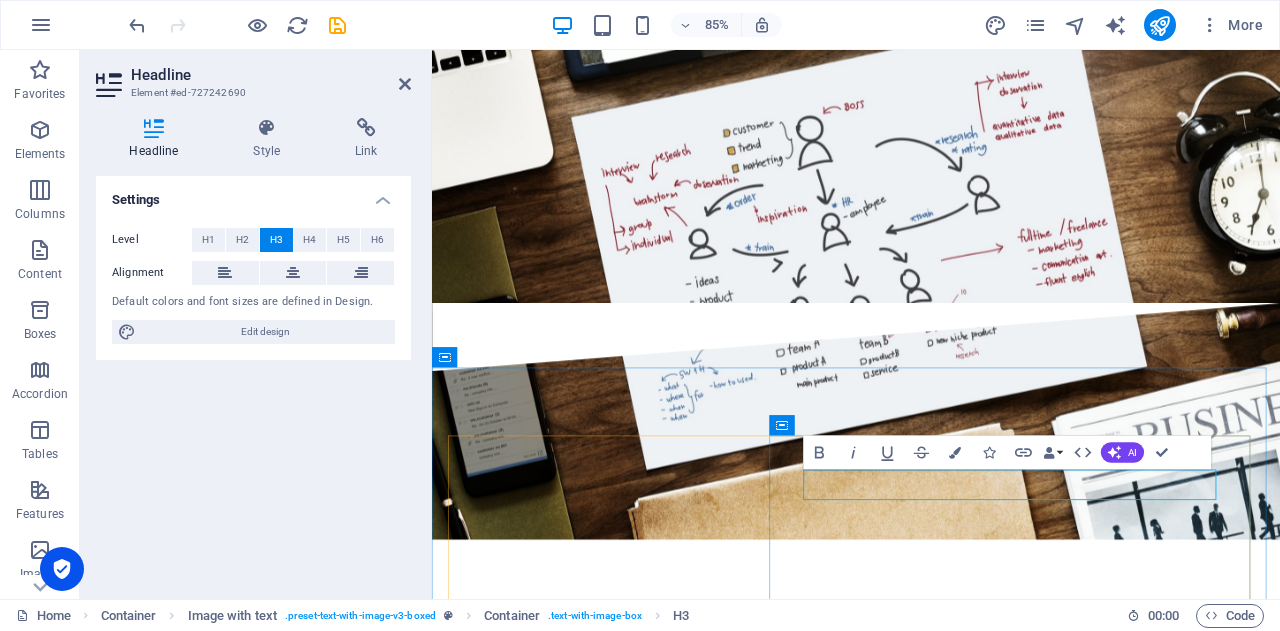 click on "administration" at bounding box center (604, 2898) 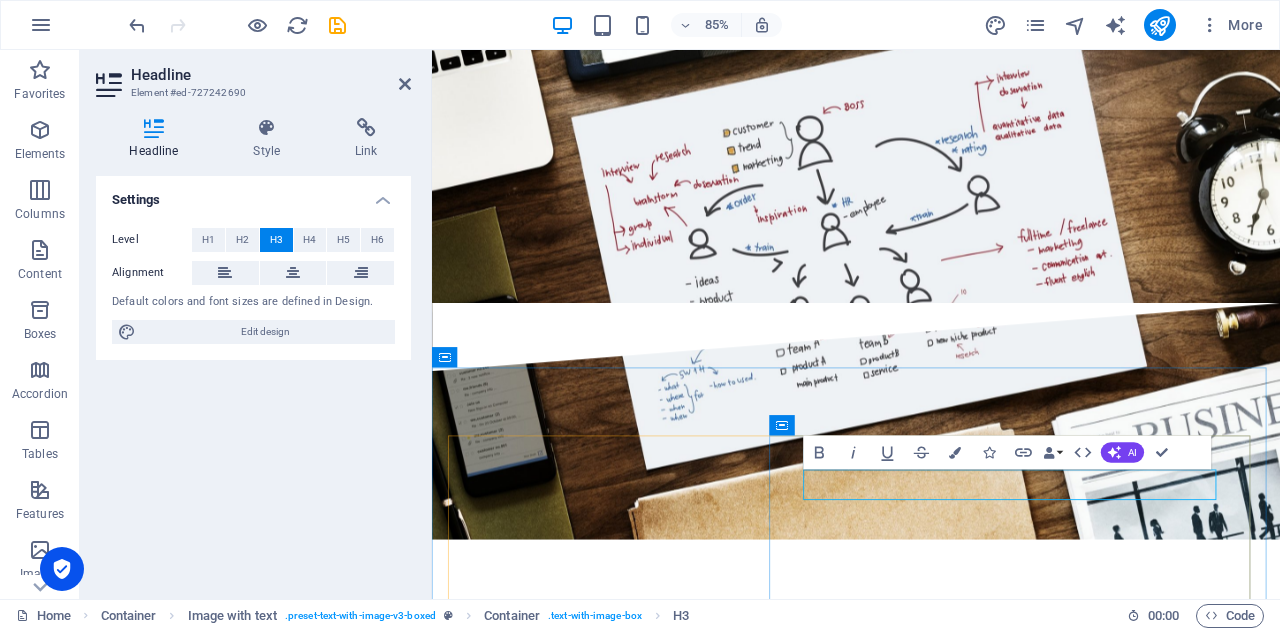 click on "a dministration" at bounding box center (931, 2899) 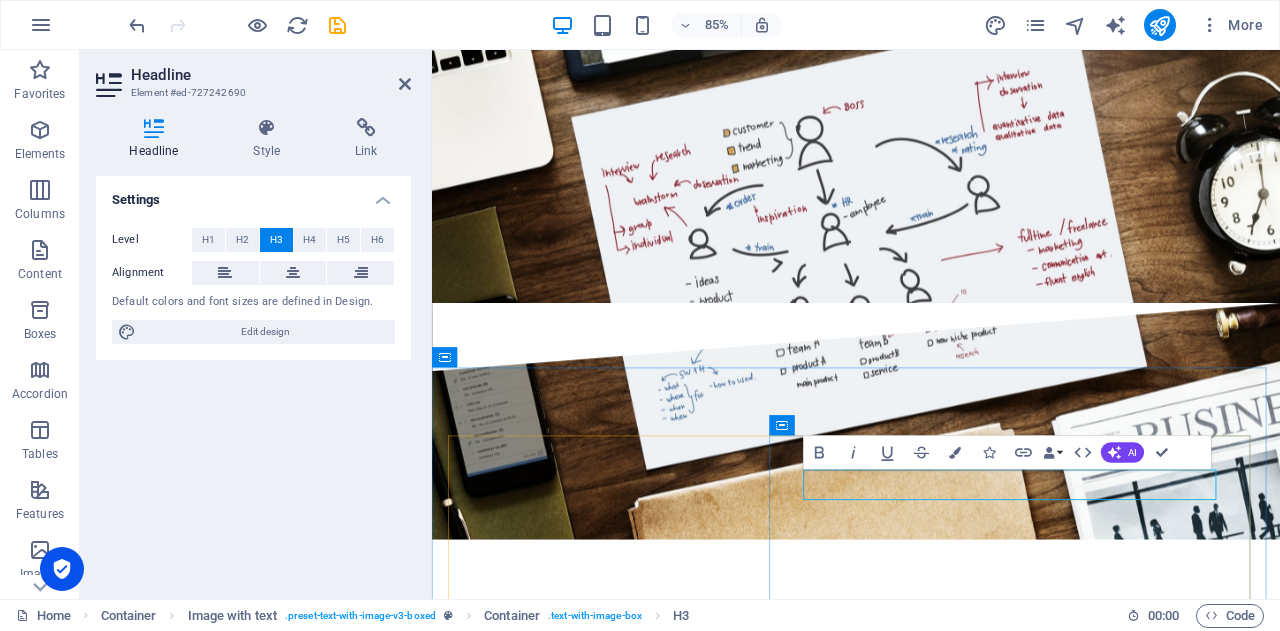drag, startPoint x: 886, startPoint y: 564, endPoint x: 874, endPoint y: 563, distance: 12.0415945 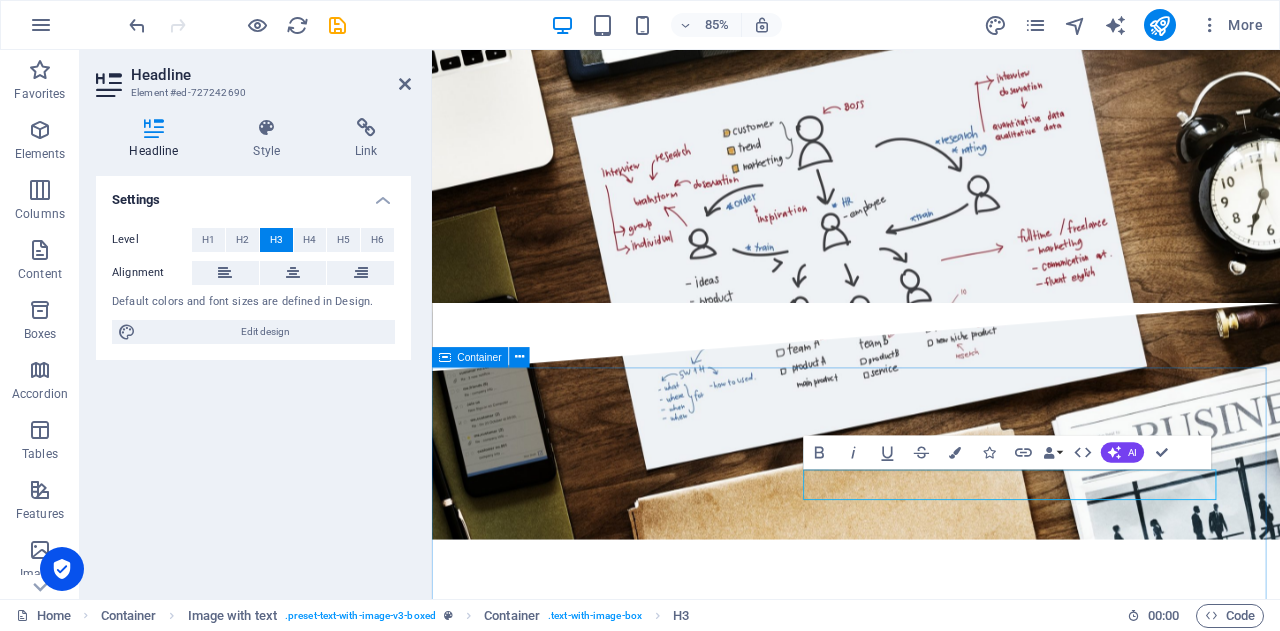 click on "w e've got your back! At  [GEOGRAPHIC_DATA] , we’re a team of  onshore, reliable, professional experts  who  get  what it means to run a business in [GEOGRAPHIC_DATA]. Whether it's: Keeping your daily operations running smoothly, Managing projects with clear outcomes, or Analysing your business to uncover smarter ways to grow — We tailor our services to YOUR business needs. ⚙️  Flexible. Affordable. Local. Let’s simplify your work life — so you can get back to what you do best. 🗓️  Book a free discovery call [DATE]  and see how we can make your business  smoother, faster, and smarter . p roject managing At  BIKUCROC b usiness analysis At  BIKUCROC h uman resources At  [GEOGRAPHIC_DATA]" at bounding box center (931, 3705) 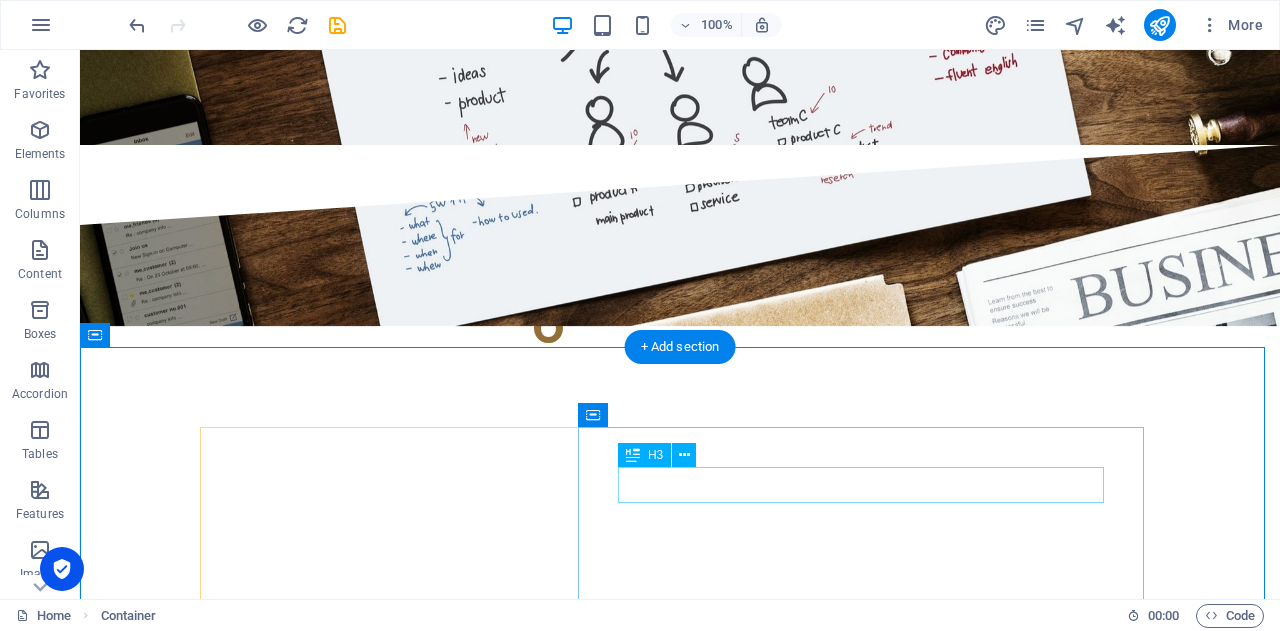scroll, scrollTop: 2300, scrollLeft: 0, axis: vertical 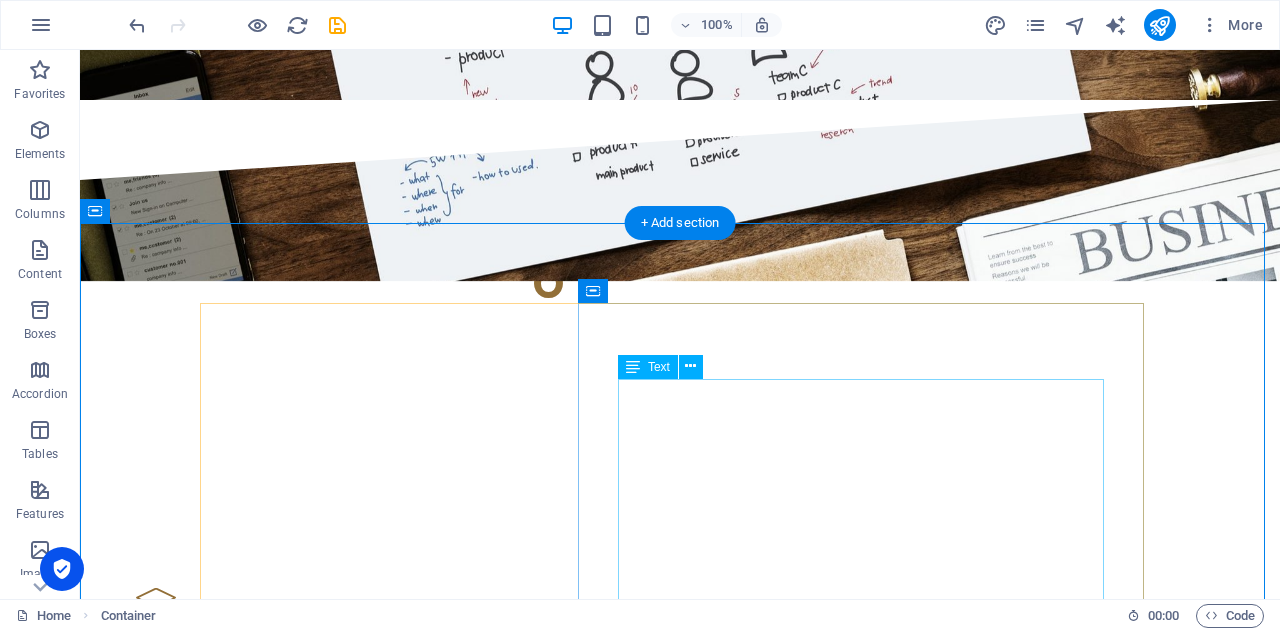 click on "At  [GEOGRAPHIC_DATA] , we’re a team of  onshore, reliable, professional experts  who  get  what it means to run a business in [GEOGRAPHIC_DATA]. Whether it's: Keeping your daily operations running smoothly, Managing projects with clear outcomes, or Analysing your business to uncover smarter ways to grow — We tailor our services to YOUR business needs. ⚙️  Flexible. Affordable. Local. Let’s simplify your work life — so you can get back to what you do best. 🗓️  Book a free discovery call [DATE]  and see how we can make your business  smoother, faster, and smarter ." at bounding box center [680, 2864] 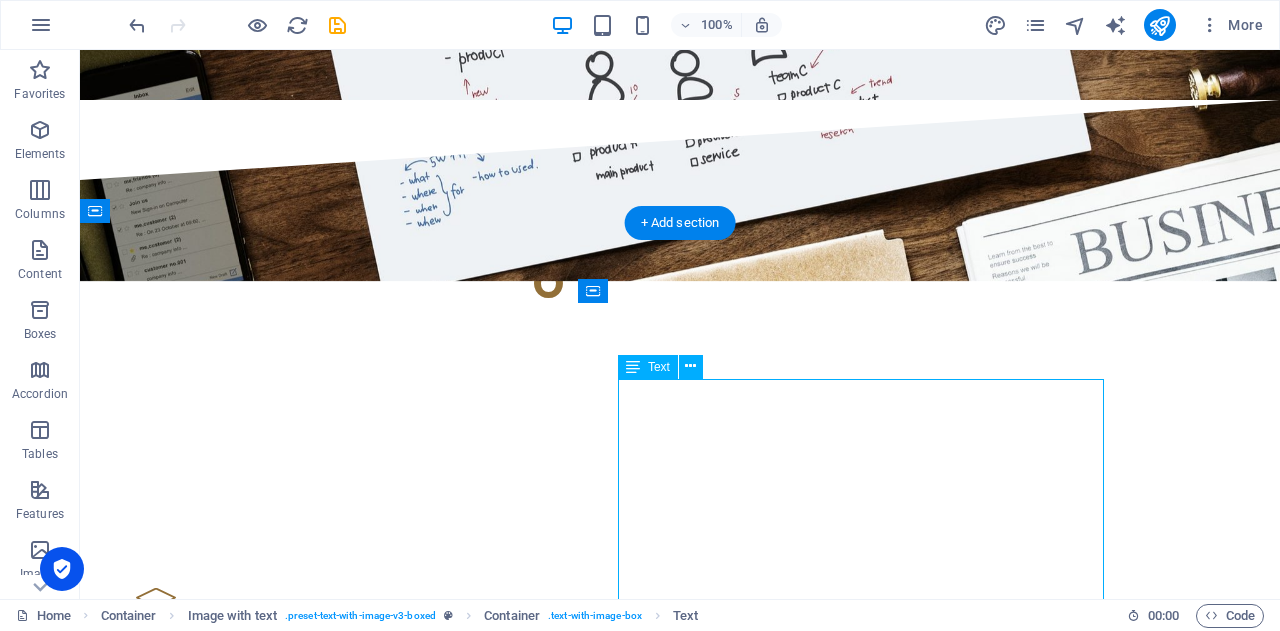 click on "At  [GEOGRAPHIC_DATA] , we’re a team of  onshore, reliable, professional experts  who  get  what it means to run a business in [GEOGRAPHIC_DATA]. Whether it's: Keeping your daily operations running smoothly, Managing projects with clear outcomes, or Analysing your business to uncover smarter ways to grow — We tailor our services to YOUR business needs. ⚙️  Flexible. Affordable. Local. Let’s simplify your work life — so you can get back to what you do best. 🗓️  Book a free discovery call [DATE]  and see how we can make your business  smoother, faster, and smarter ." at bounding box center [680, 2864] 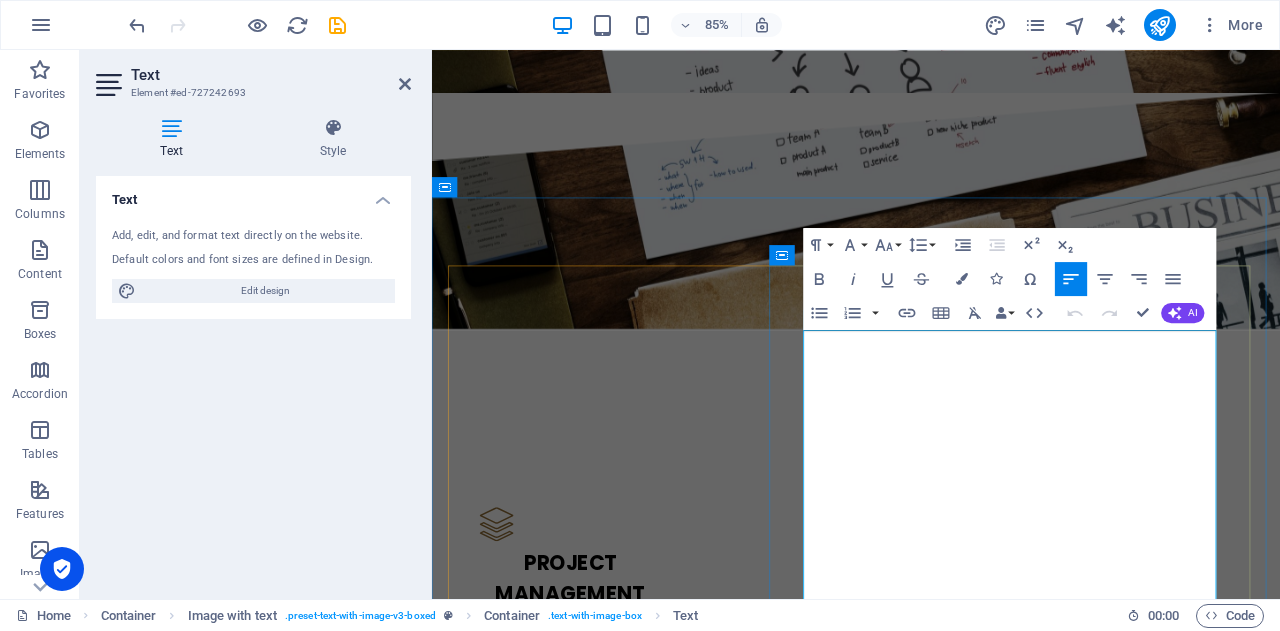 drag, startPoint x: 1241, startPoint y: 510, endPoint x: 871, endPoint y: 397, distance: 386.8708 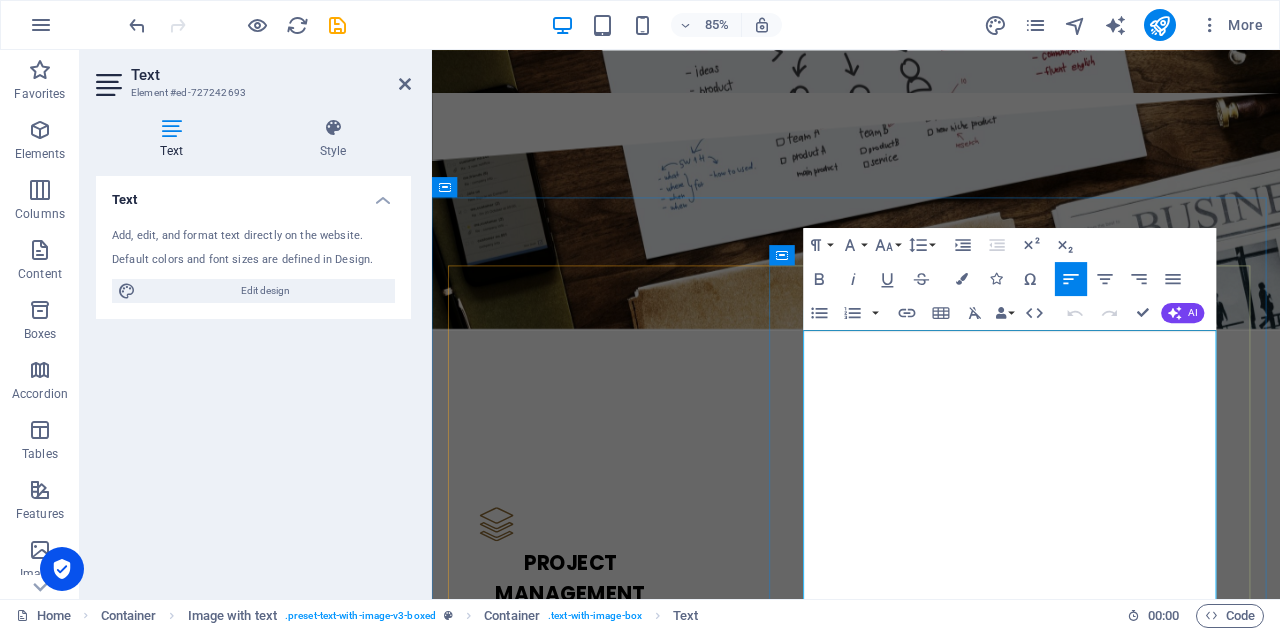 click on "At  [GEOGRAPHIC_DATA] , we’re a team of  onshore, reliable, professional experts  who  get  what it means to run a business in [GEOGRAPHIC_DATA]." at bounding box center [931, 2723] 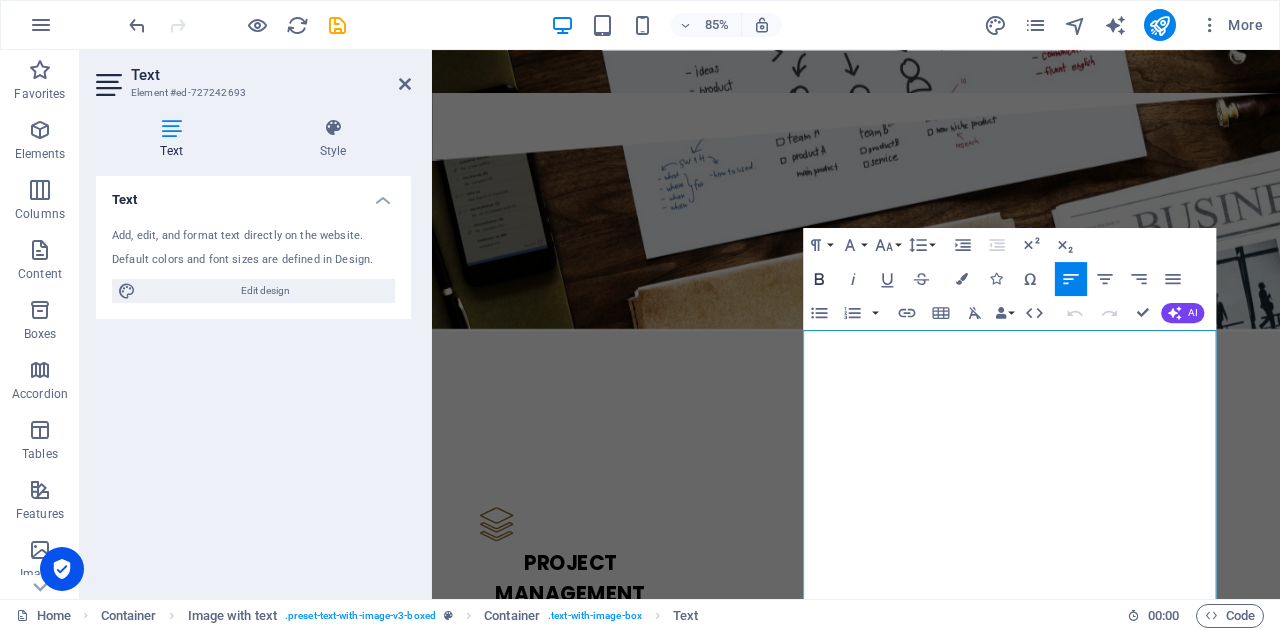 click 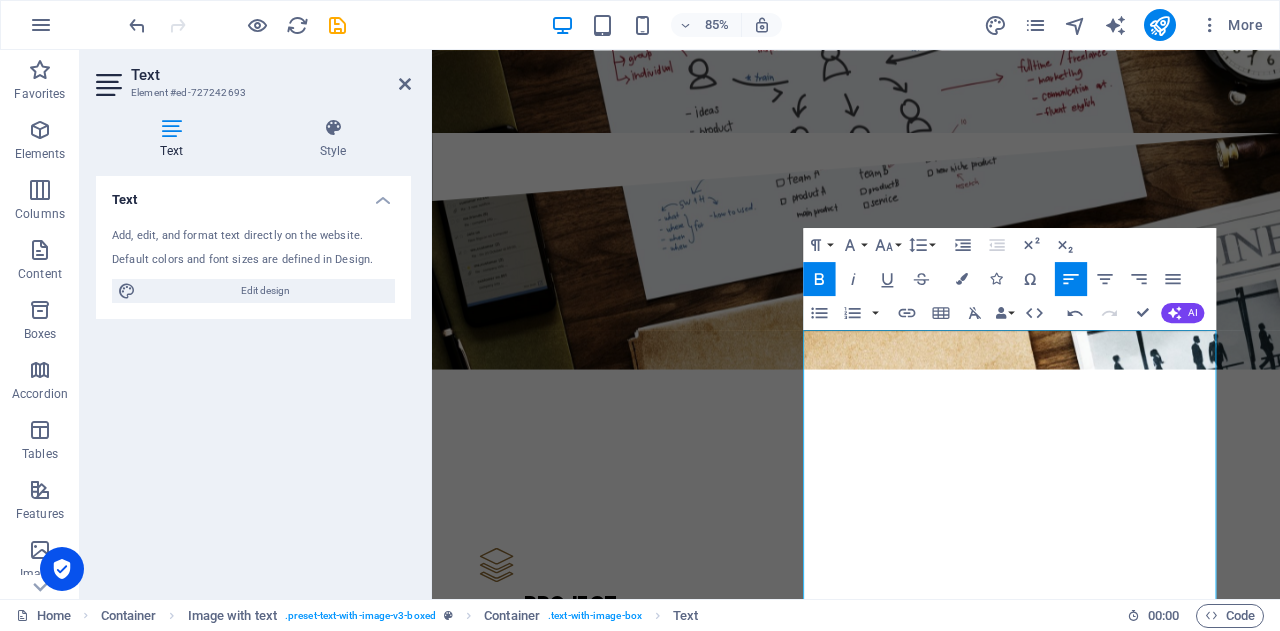 click 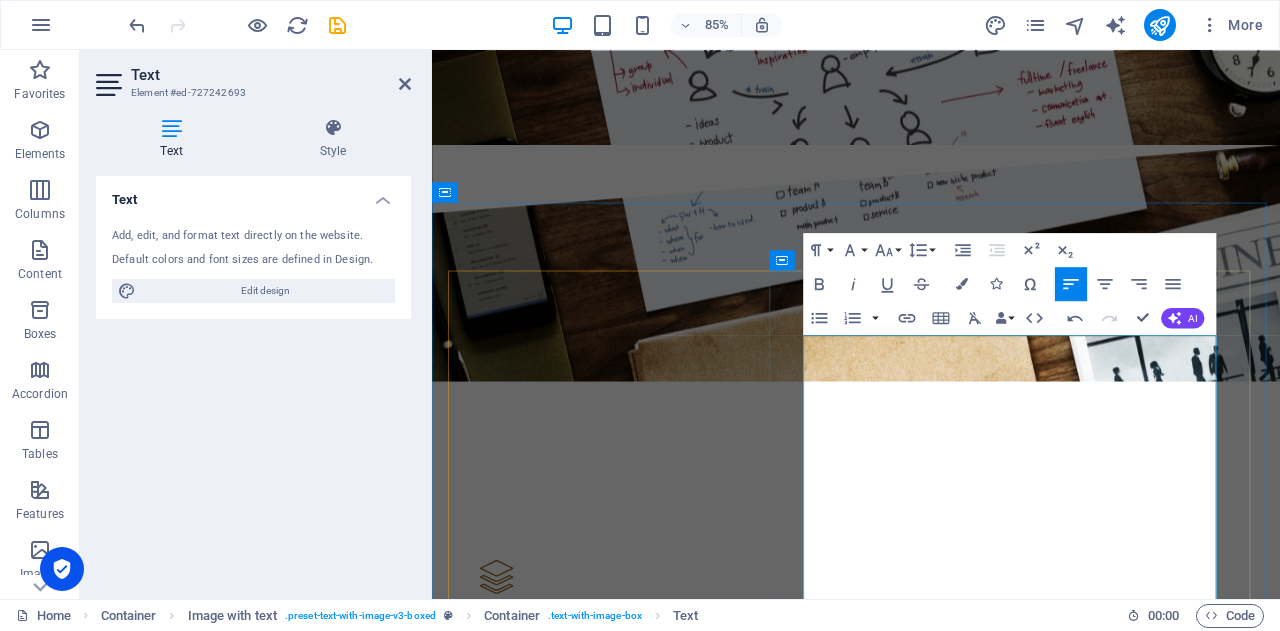 scroll, scrollTop: 2300, scrollLeft: 0, axis: vertical 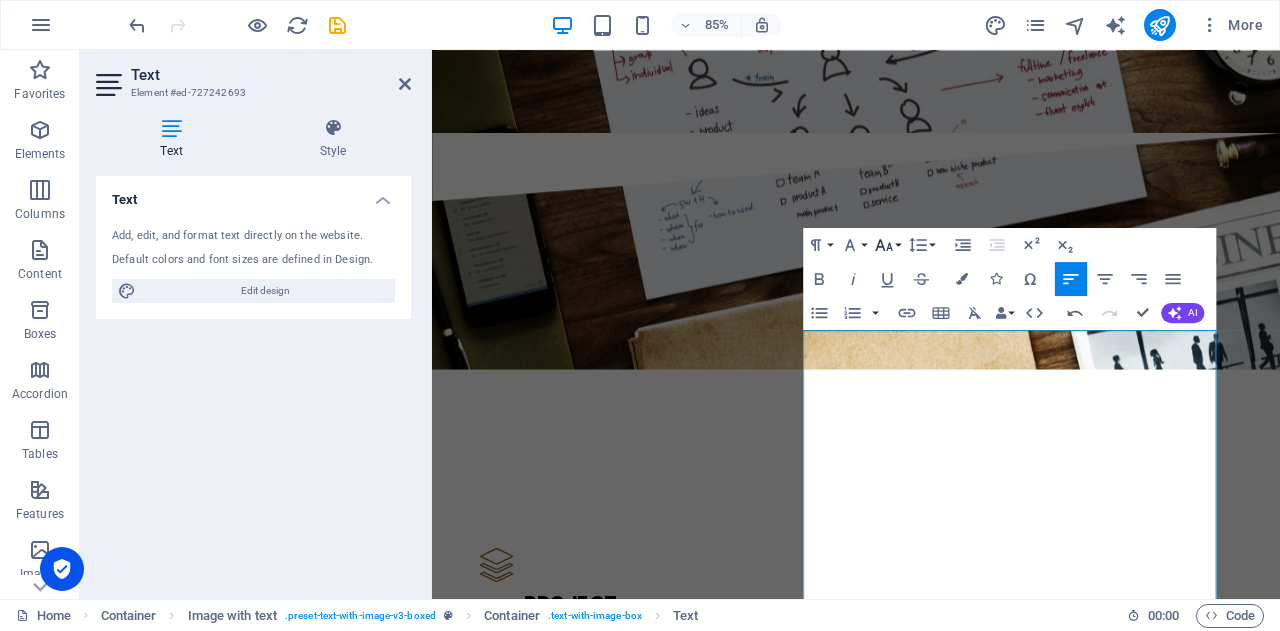 click 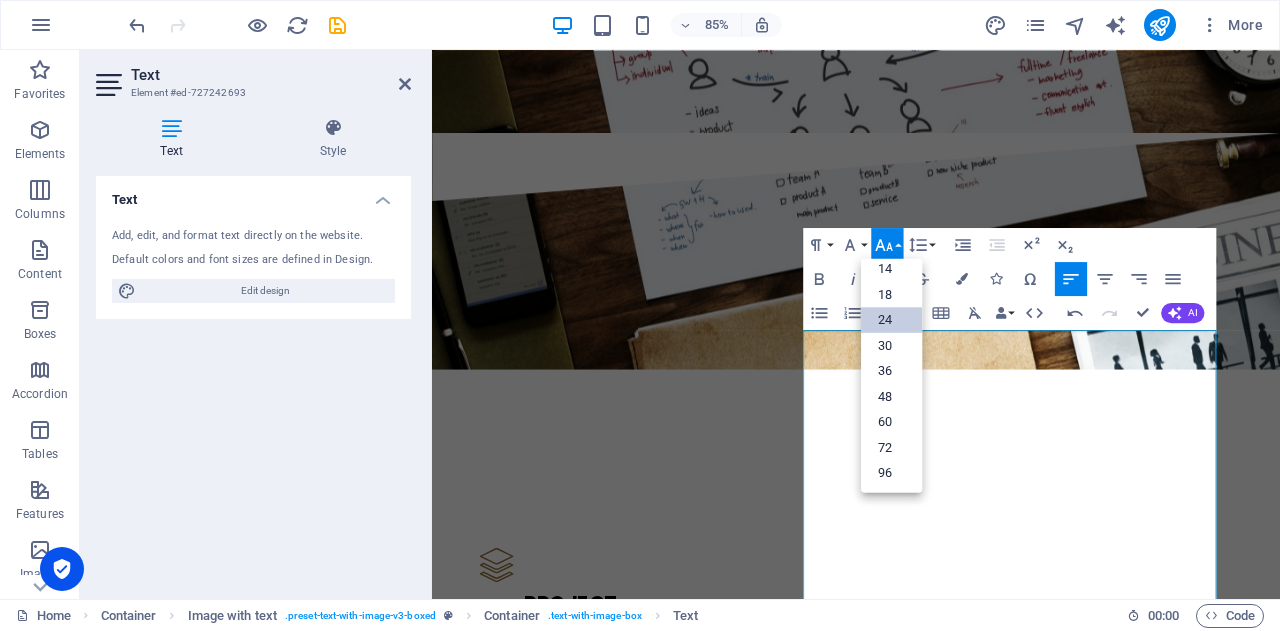 scroll, scrollTop: 160, scrollLeft: 0, axis: vertical 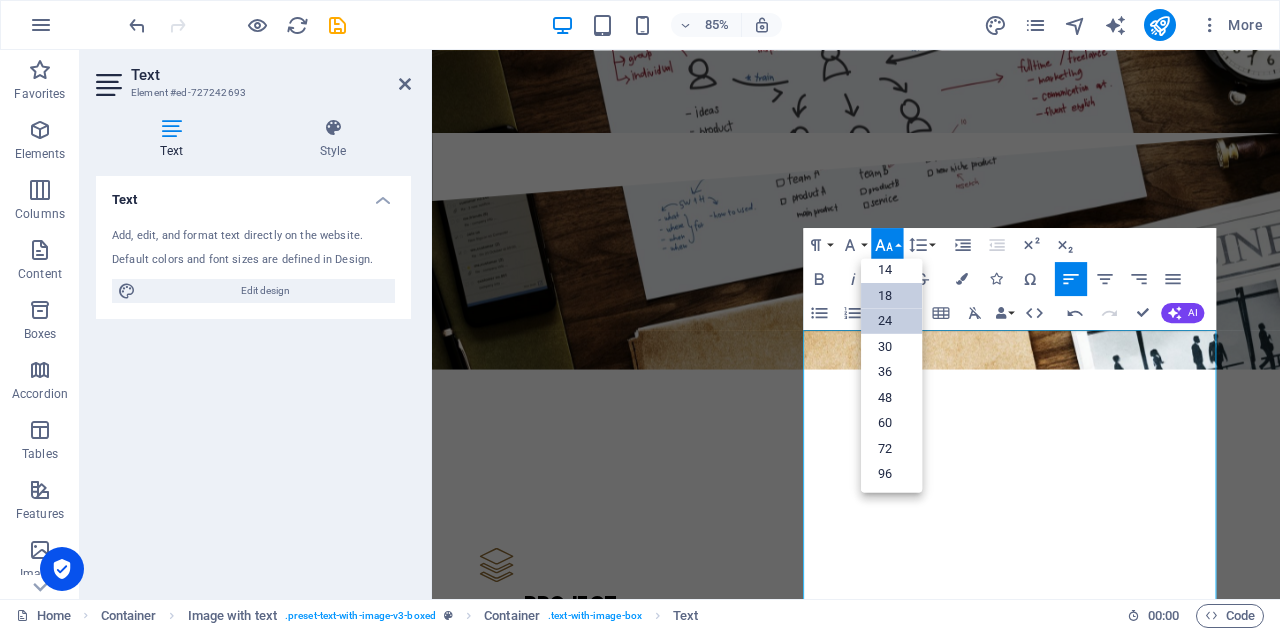 click on "18" at bounding box center (891, 295) 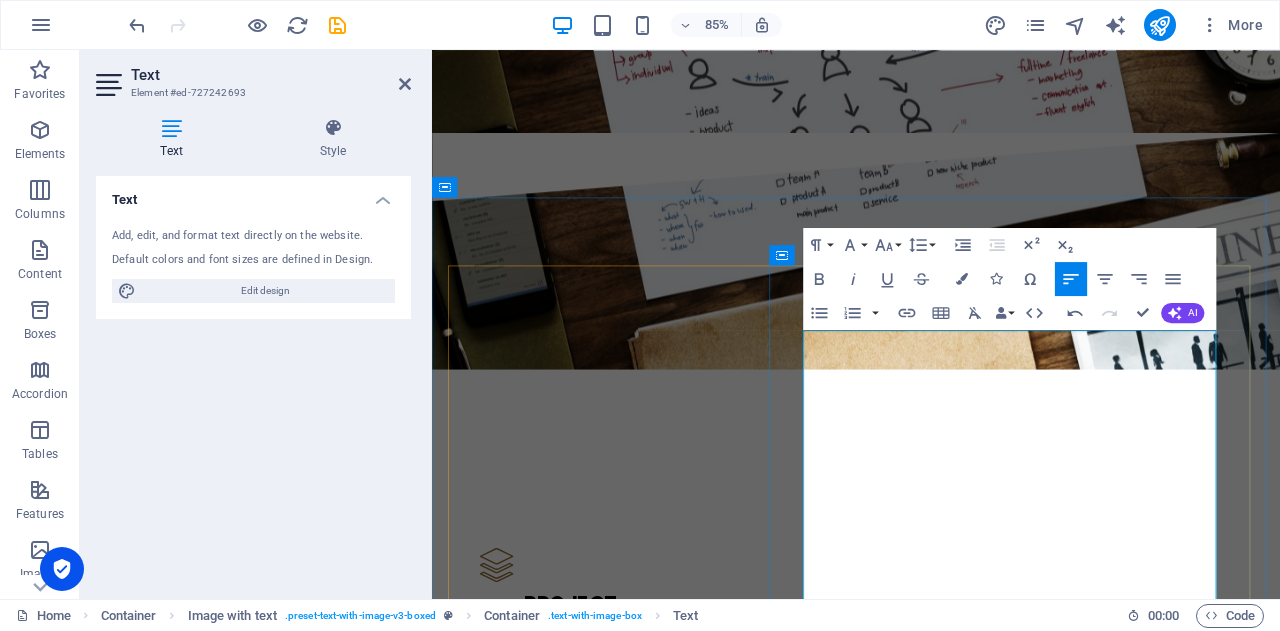 click on "Keeping your daily operations running smoothly," at bounding box center (939, 2851) 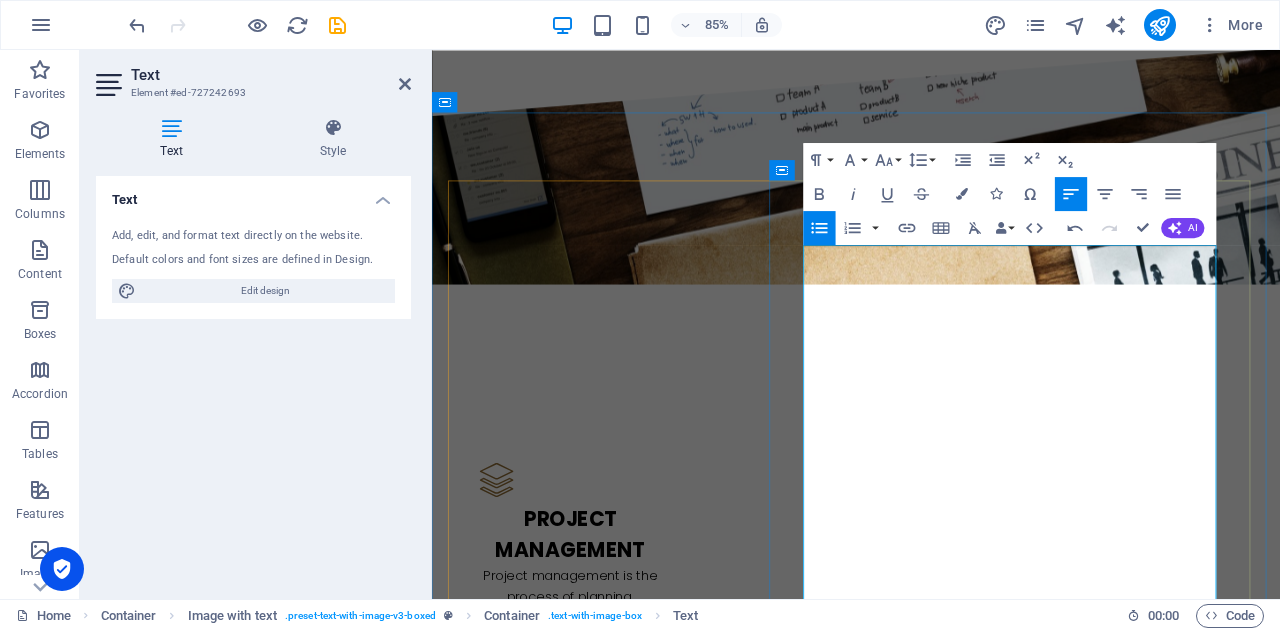 scroll, scrollTop: 2500, scrollLeft: 0, axis: vertical 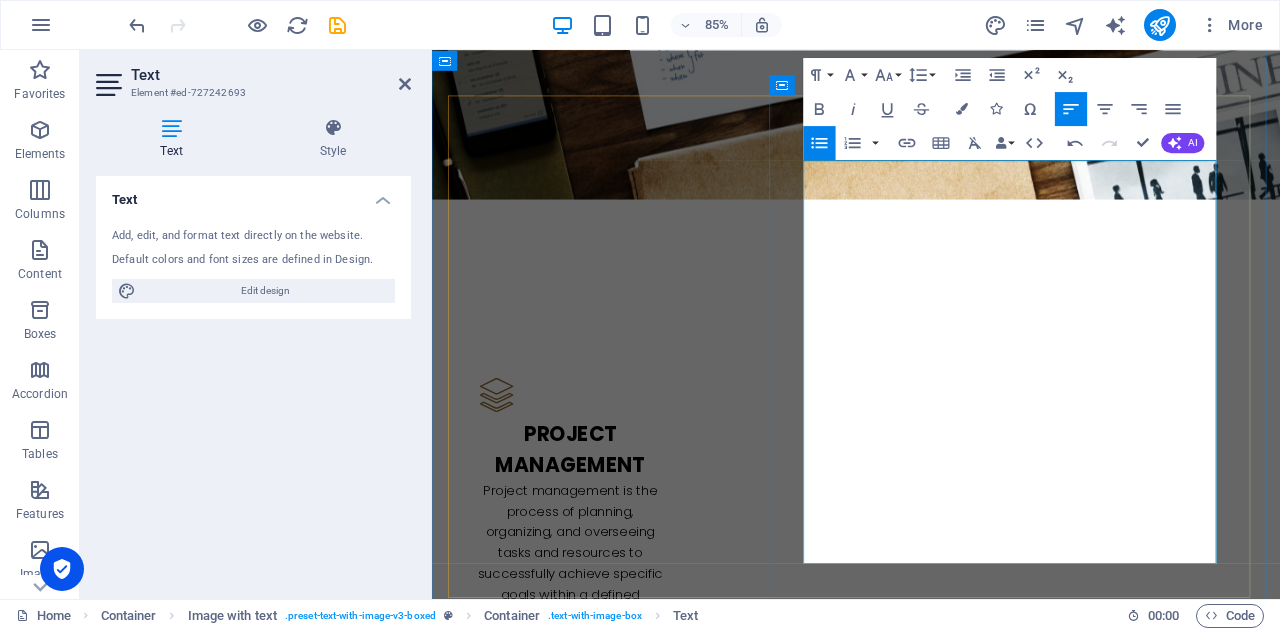 click on "Keeping your daily operations running smoothly," at bounding box center (939, 2638) 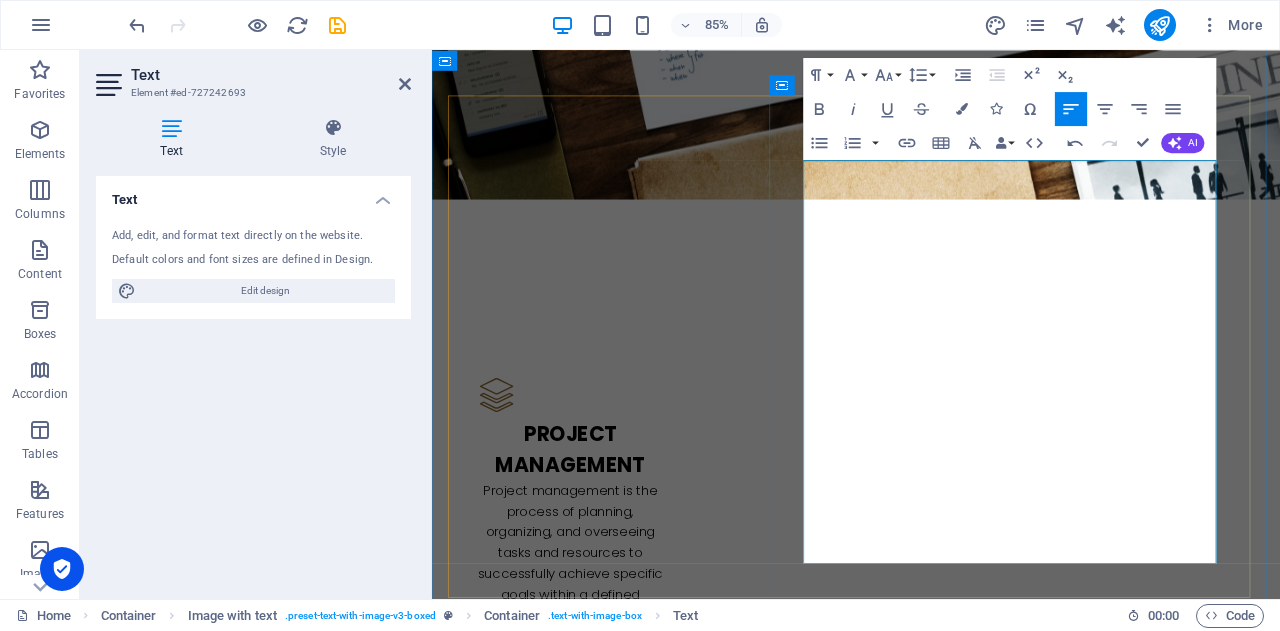 click on "Managing projects with clear outcomes, or" at bounding box center (939, 2687) 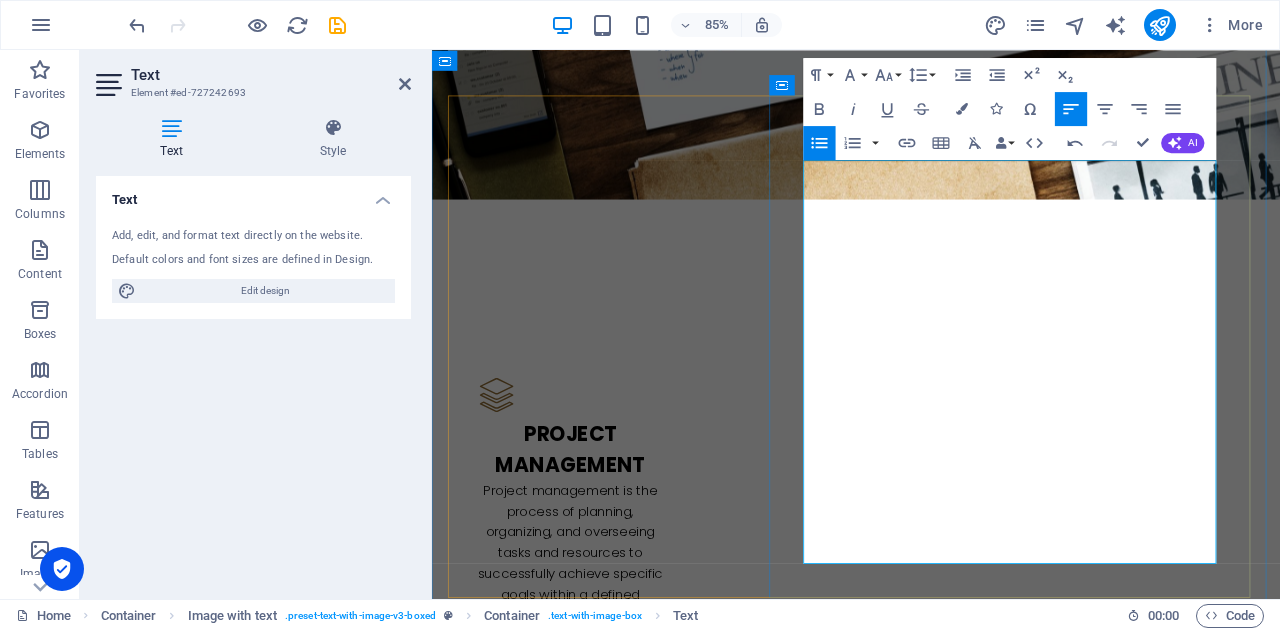 click on "We tailor our services to YOUR business needs." at bounding box center (931, 2779) 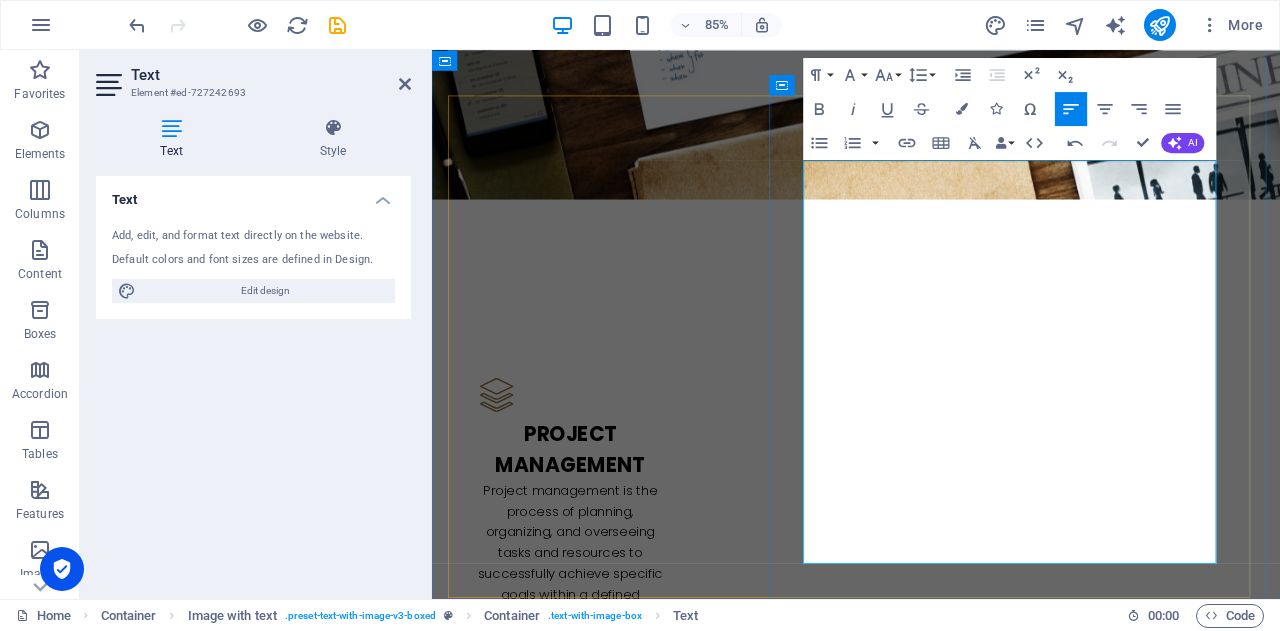 drag, startPoint x: 1086, startPoint y: 506, endPoint x: 870, endPoint y: 471, distance: 218.81728 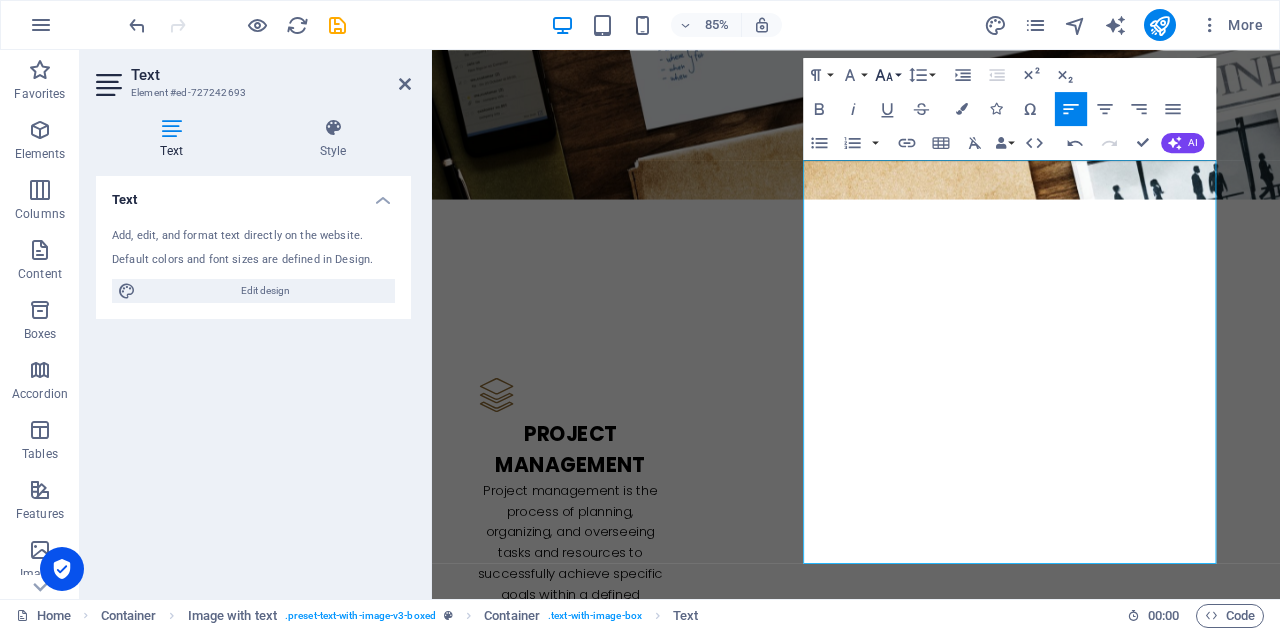 click 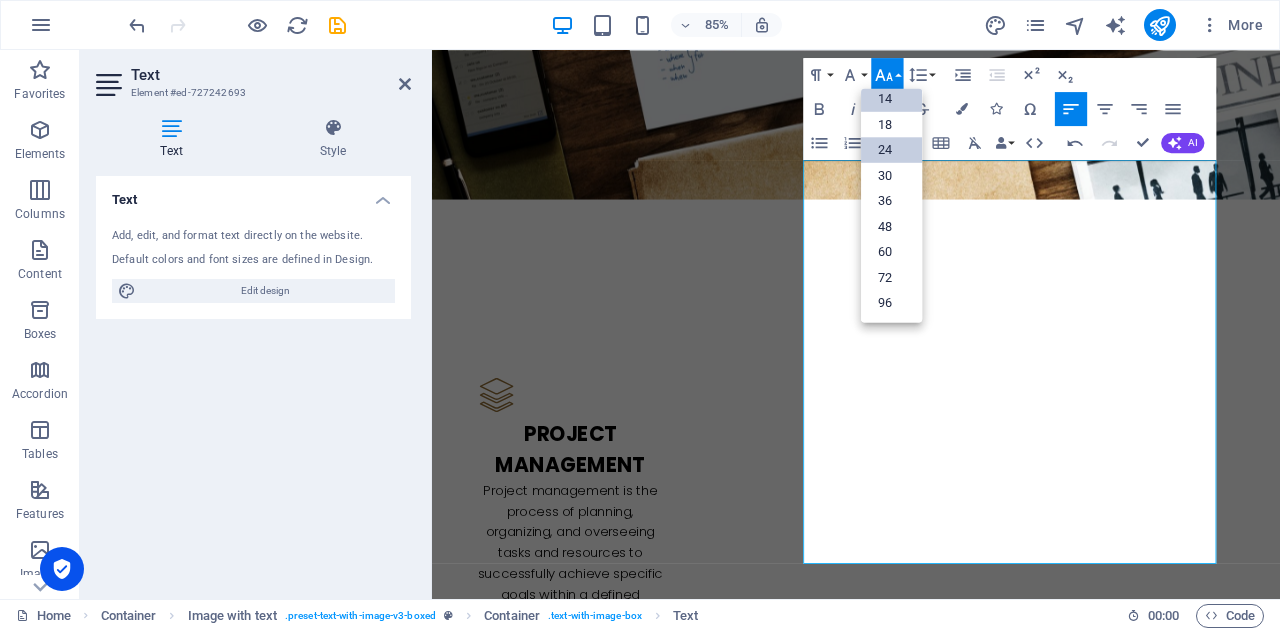 scroll, scrollTop: 160, scrollLeft: 0, axis: vertical 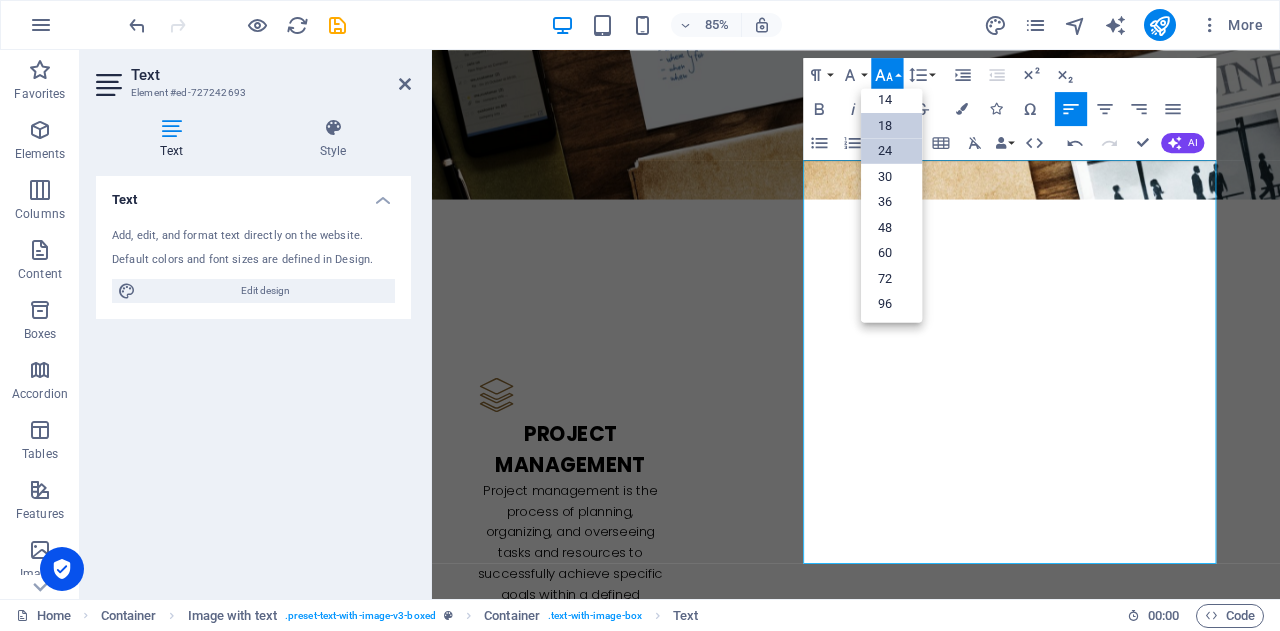 click on "18" at bounding box center [891, 125] 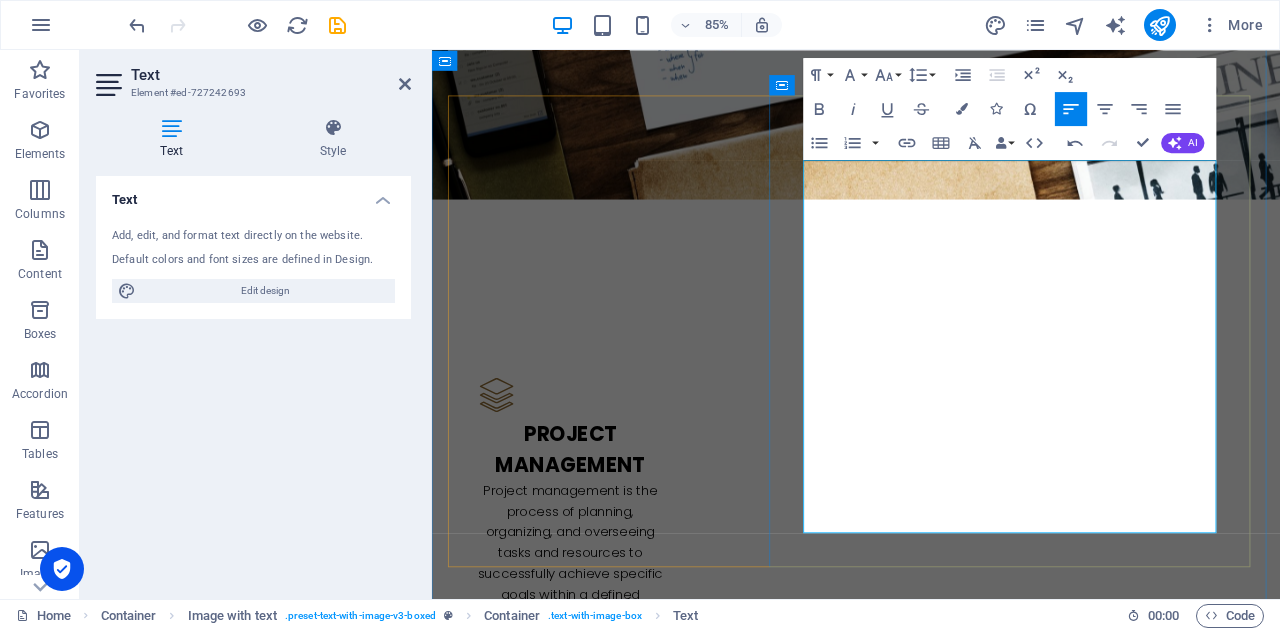 click on "⚙️  Flexible. Affordable. Local. Let’s simplify your work life — so you can get back to what you do best." at bounding box center [931, 2821] 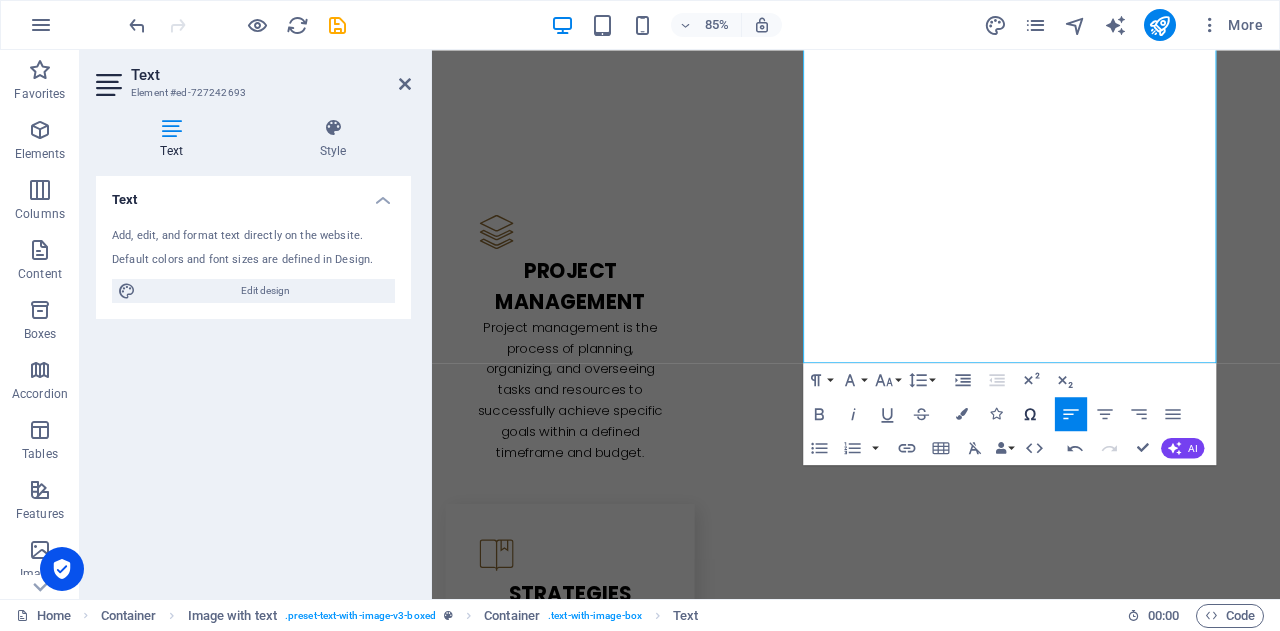 scroll, scrollTop: 2700, scrollLeft: 0, axis: vertical 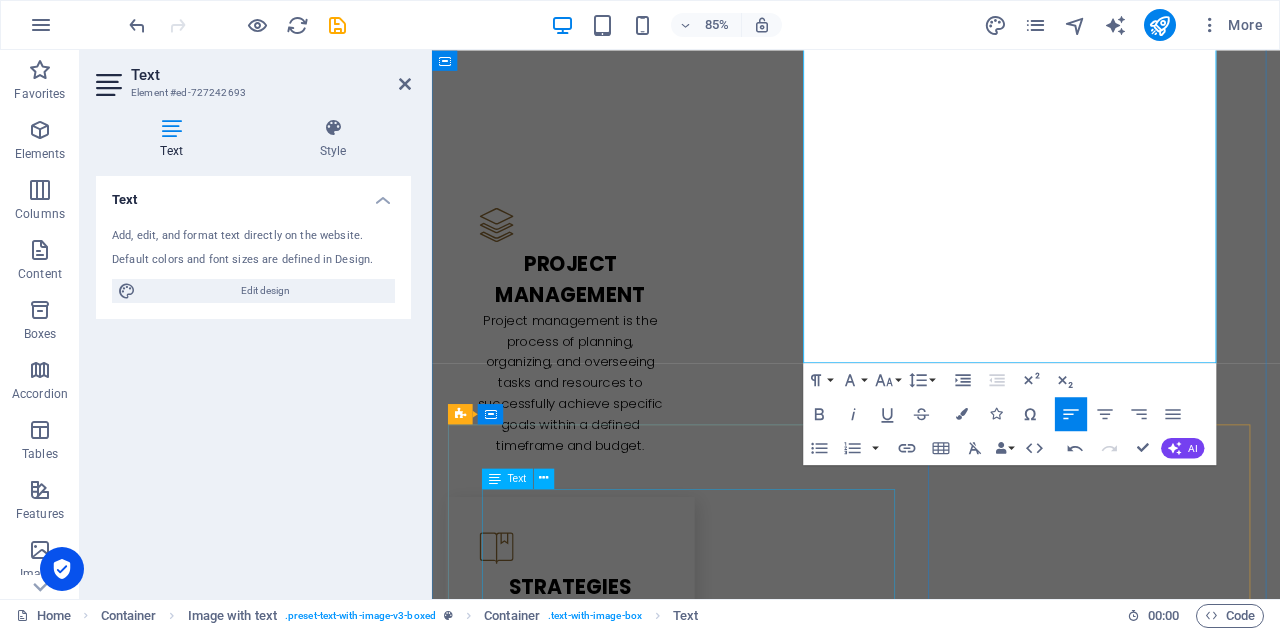 click on "At  [GEOGRAPHIC_DATA] , our project management services are focused on delivering successful outcomes for your business initiatives. We handle every stage of the project lifecycle—from planning and scheduling to execution, monitoring, and final delivery. Our team ensures that your projects stay on track, within budget, and aligned with your goals. We manage timelines, resources, risks, and communication, providing you with structured oversight and regular progress updates. Whether it's a small task or a large-scale project, we bring clarity, control, and confidence to the process." at bounding box center [931, 2892] 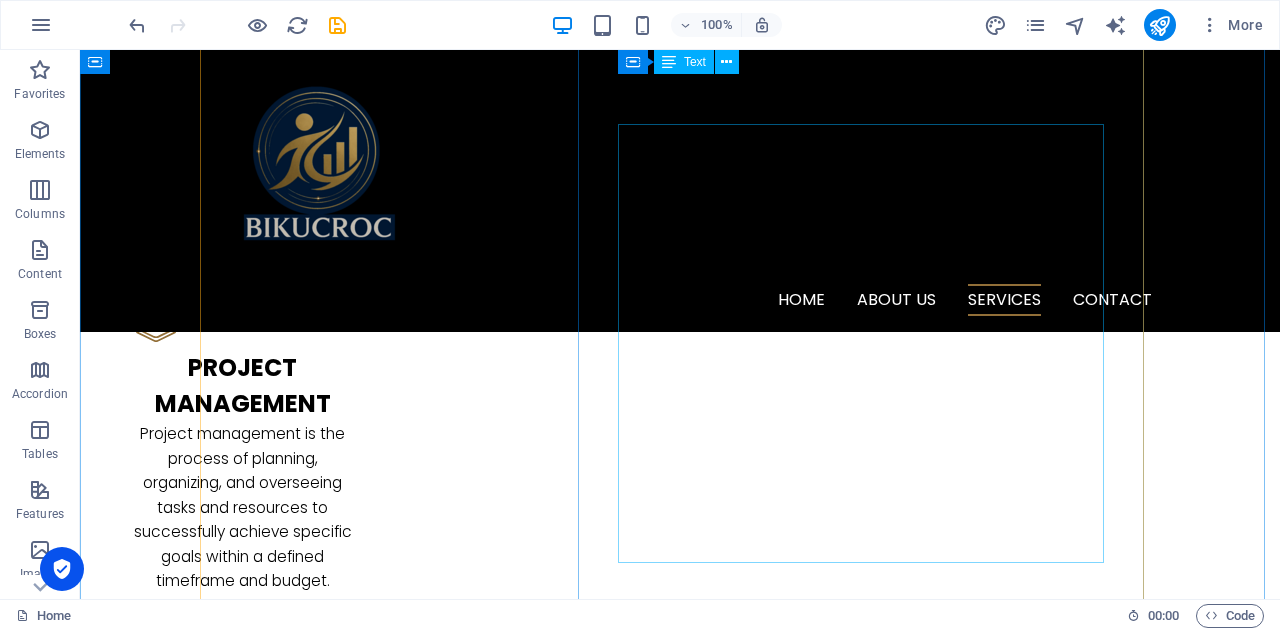 scroll, scrollTop: 2400, scrollLeft: 0, axis: vertical 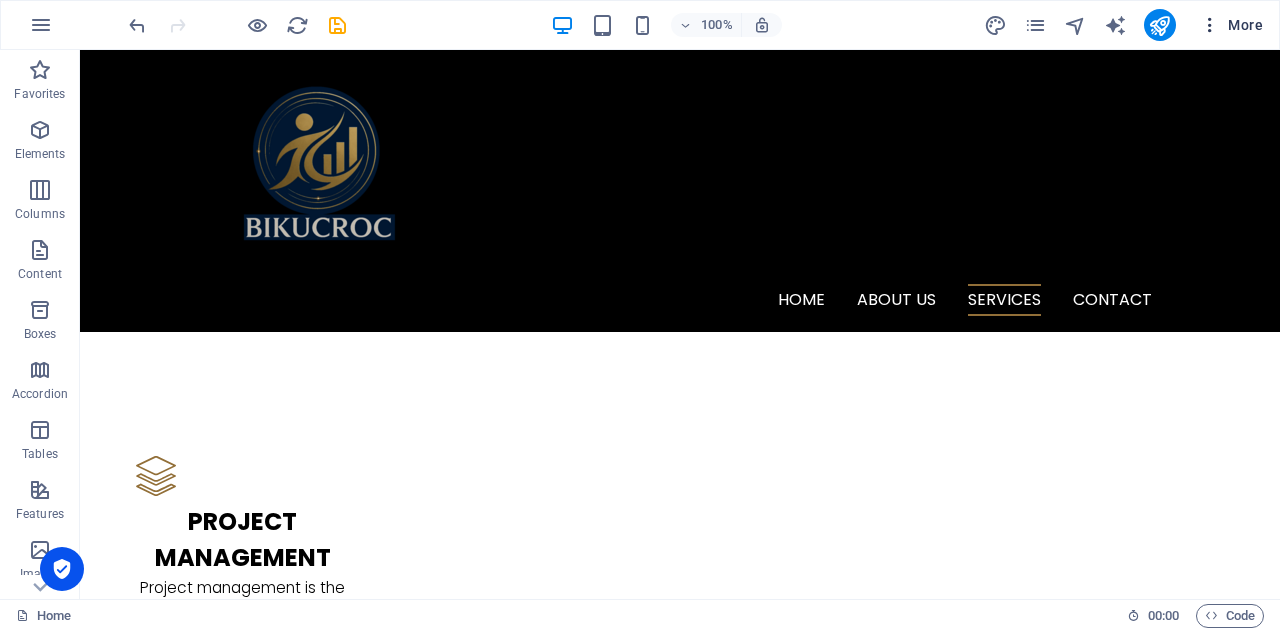 click at bounding box center (1210, 25) 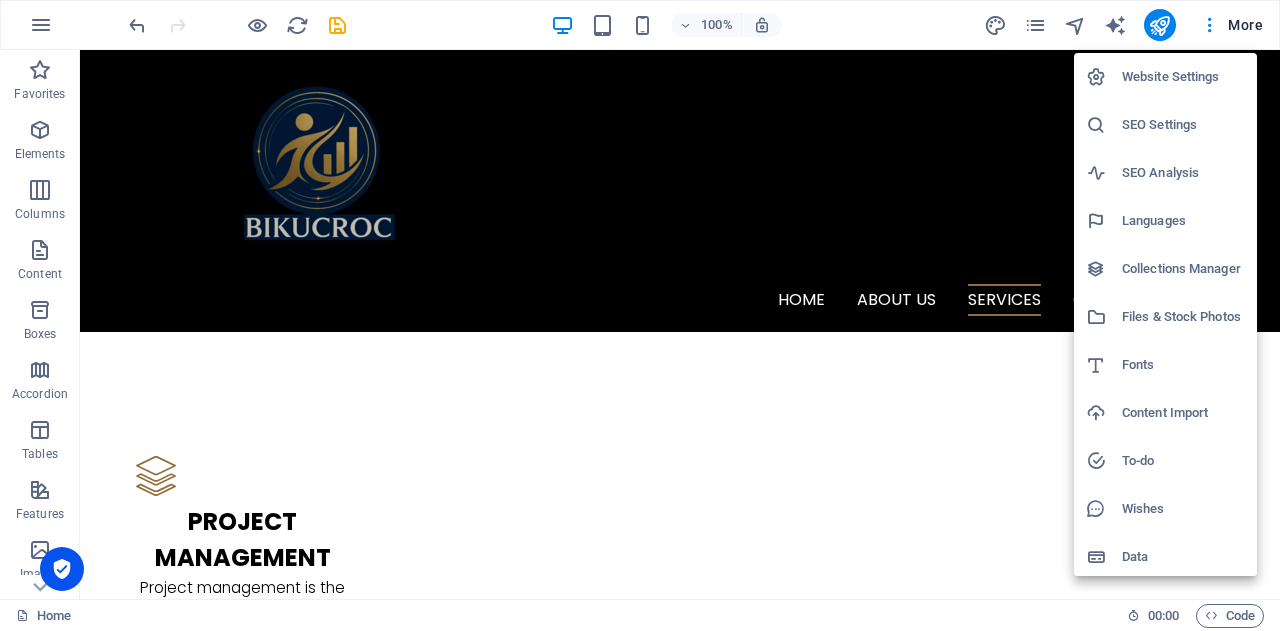click at bounding box center [640, 315] 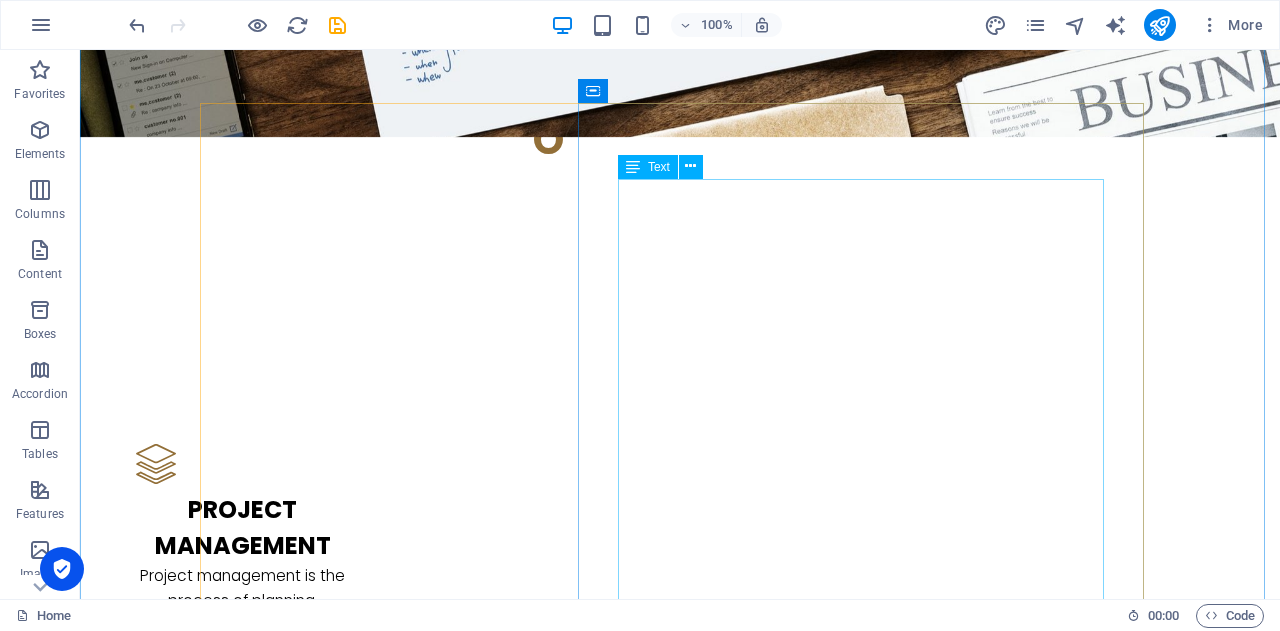 scroll, scrollTop: 2500, scrollLeft: 0, axis: vertical 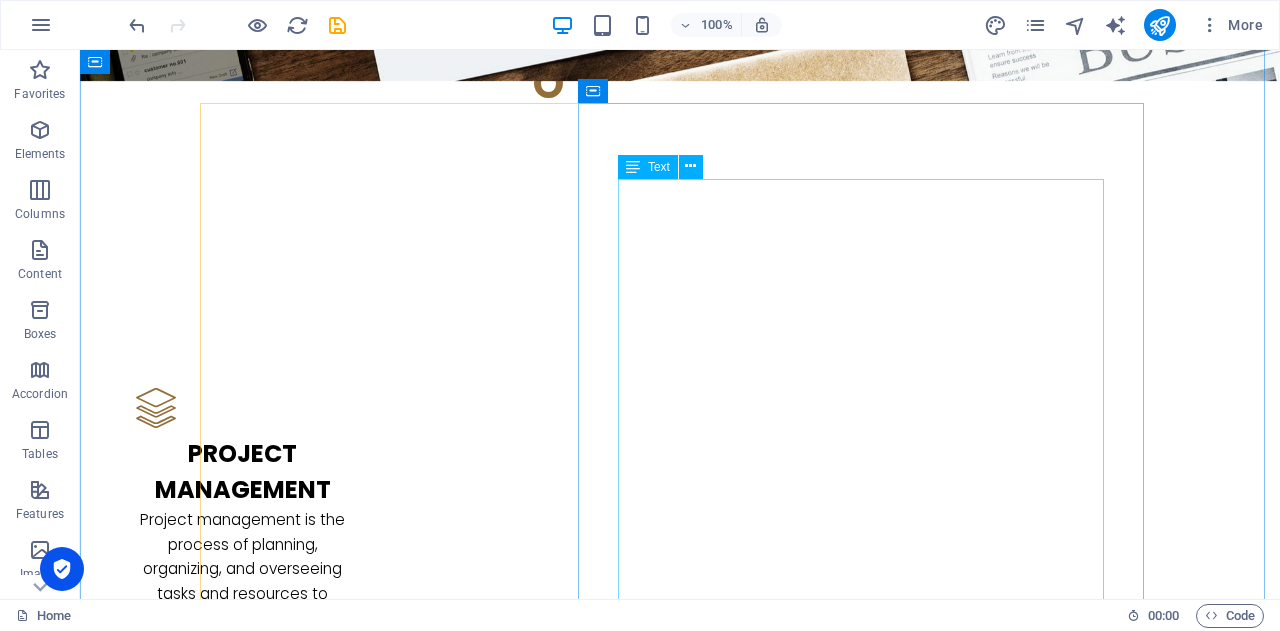 click on "At [GEOGRAPHIC_DATA], we’re a team of onshore, reliable, professional experts who  get  what it means to run a business in [GEOGRAPHIC_DATA]. Whether it's: Keeping your daily operations running smoothly, Managing projects with clear outcomes, or Analysing your business to uncover smarter ways to grow — We tailor our services to YOUR business needs. ⚙️  Flexible. Affordable. Local. Let’s simplify your work life — so you can get back to what you do best. 🗓️  Book a free discovery call [DATE]  and see how we can make your business  smoother, faster, and smarter ." at bounding box center [680, 2646] 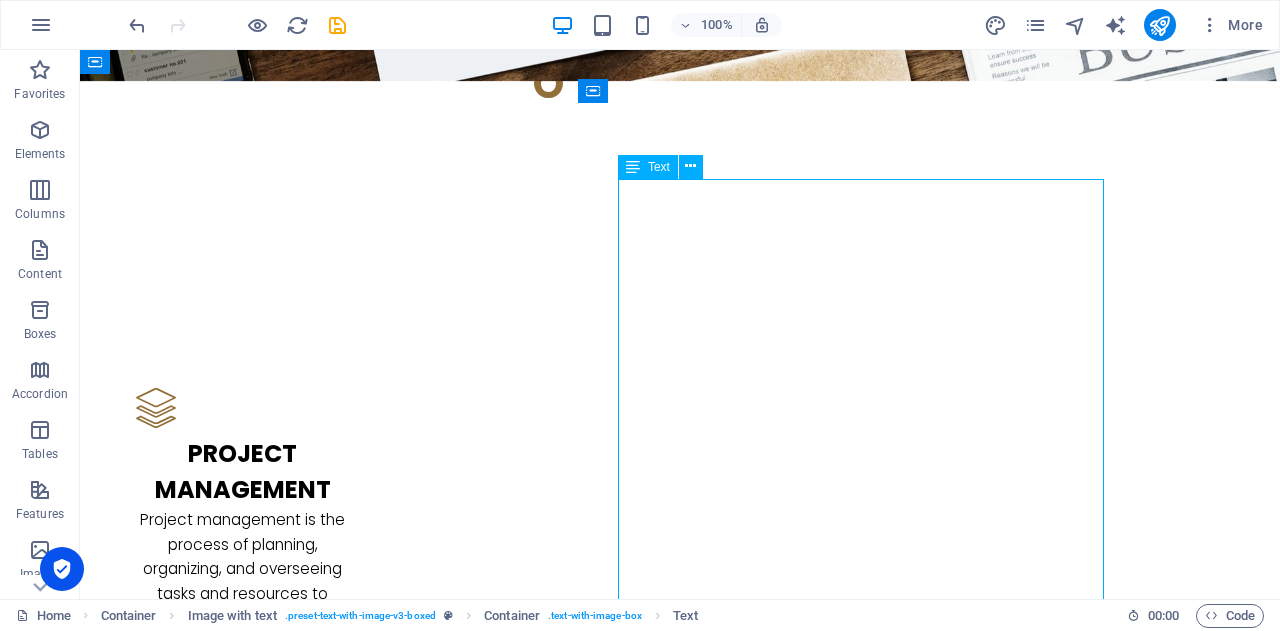 click on "At [GEOGRAPHIC_DATA], we’re a team of onshore, reliable, professional experts who  get  what it means to run a business in [GEOGRAPHIC_DATA]. Whether it's: Keeping your daily operations running smoothly, Managing projects with clear outcomes, or Analysing your business to uncover smarter ways to grow — We tailor our services to YOUR business needs. ⚙️  Flexible. Affordable. Local. Let’s simplify your work life — so you can get back to what you do best. 🗓️  Book a free discovery call [DATE]  and see how we can make your business  smoother, faster, and smarter ." at bounding box center [680, 2646] 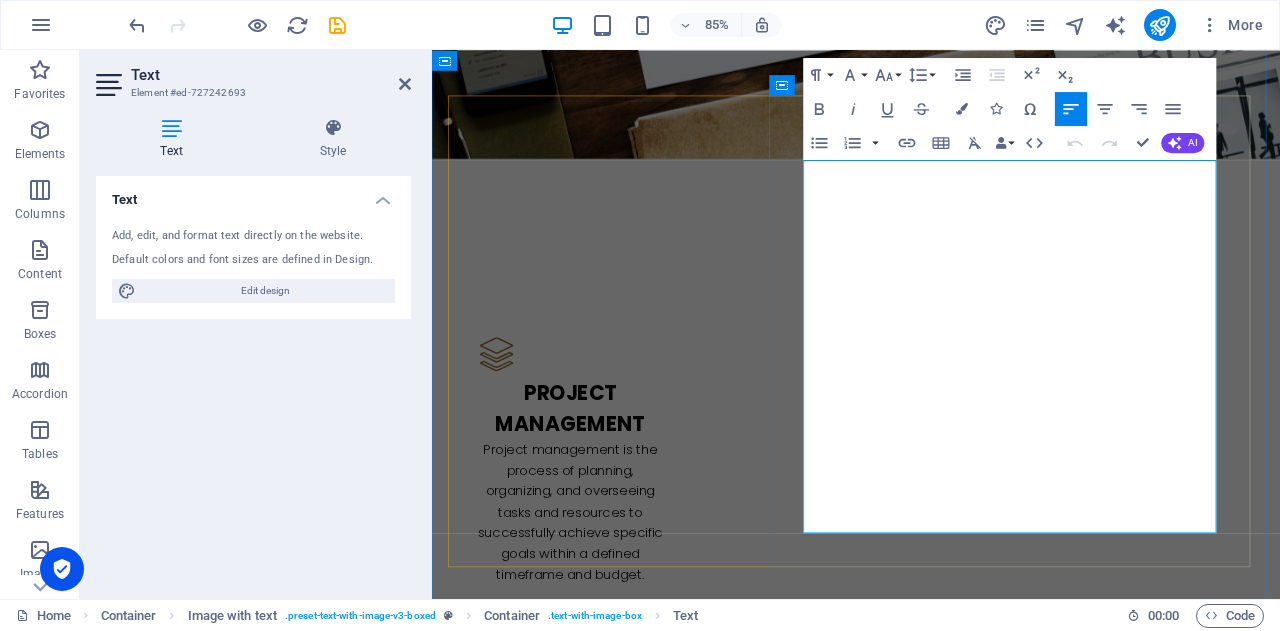 drag, startPoint x: 1156, startPoint y: 275, endPoint x: 872, endPoint y: 195, distance: 295.05255 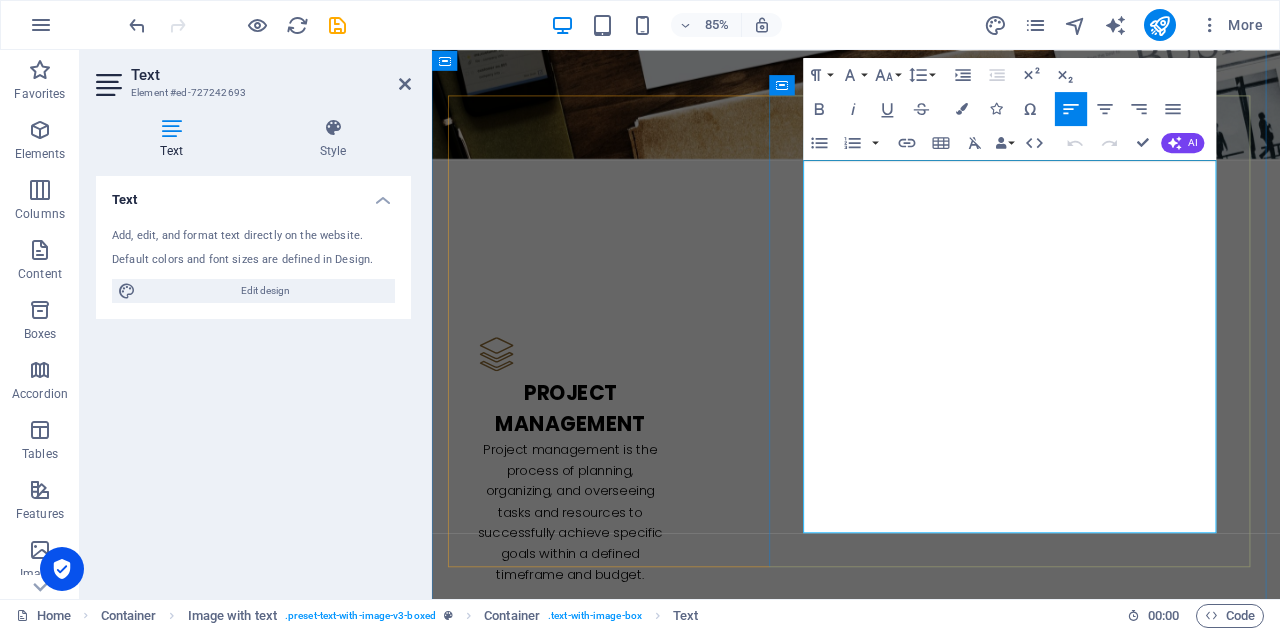 click on "At [GEOGRAPHIC_DATA], we’re a team of onshore, reliable, professional experts who  get  what it means to run a business in [GEOGRAPHIC_DATA]." at bounding box center (931, 2505) 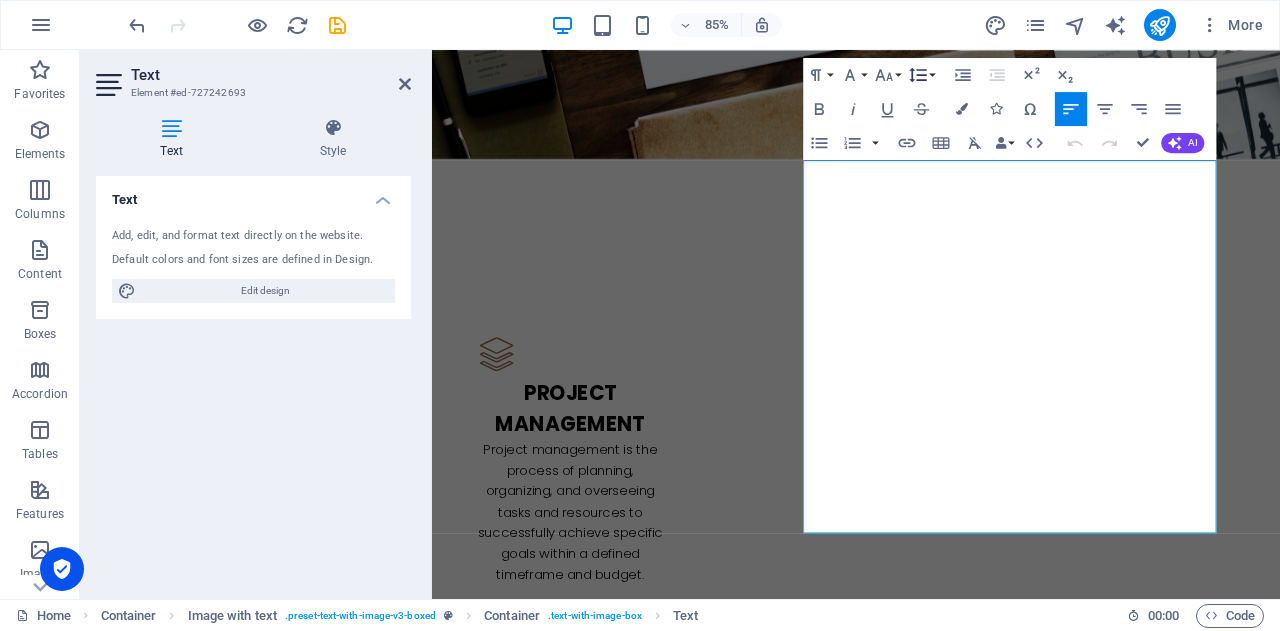 click 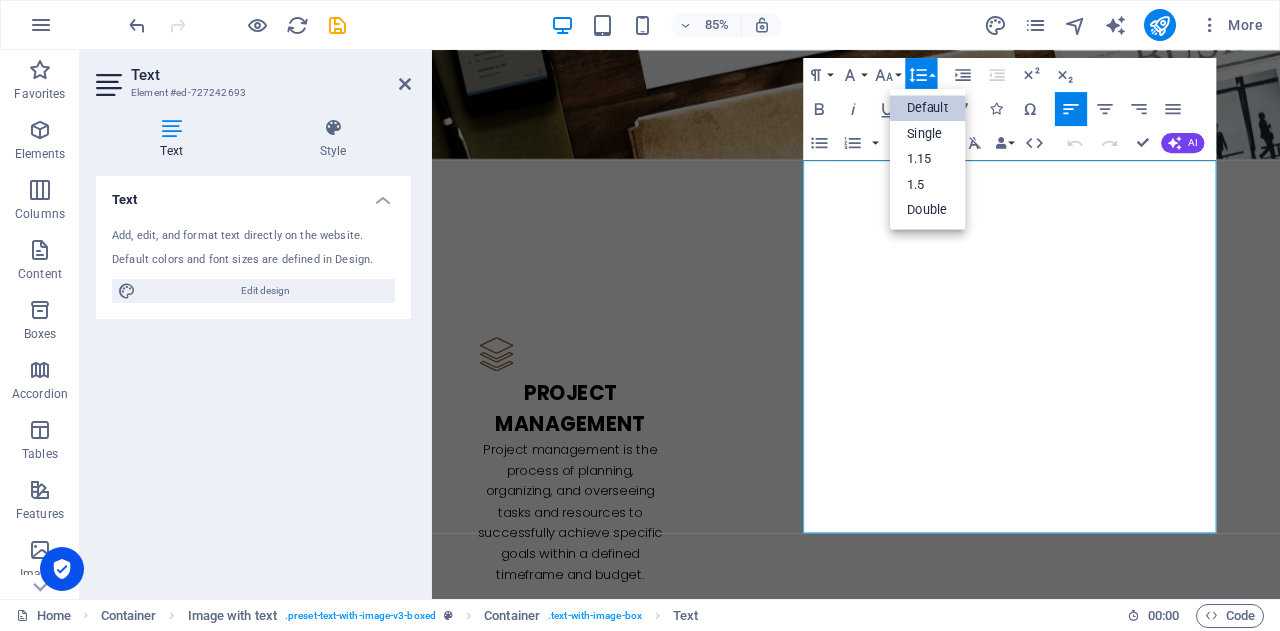 scroll, scrollTop: 0, scrollLeft: 0, axis: both 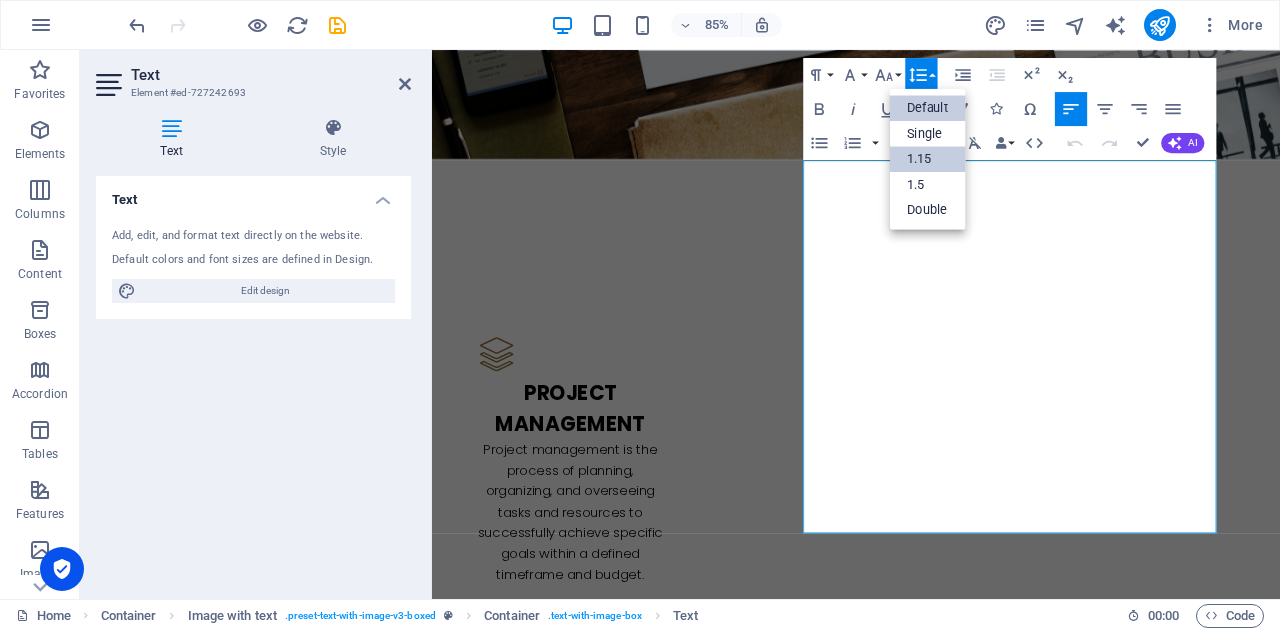 click on "1.15" at bounding box center (928, 159) 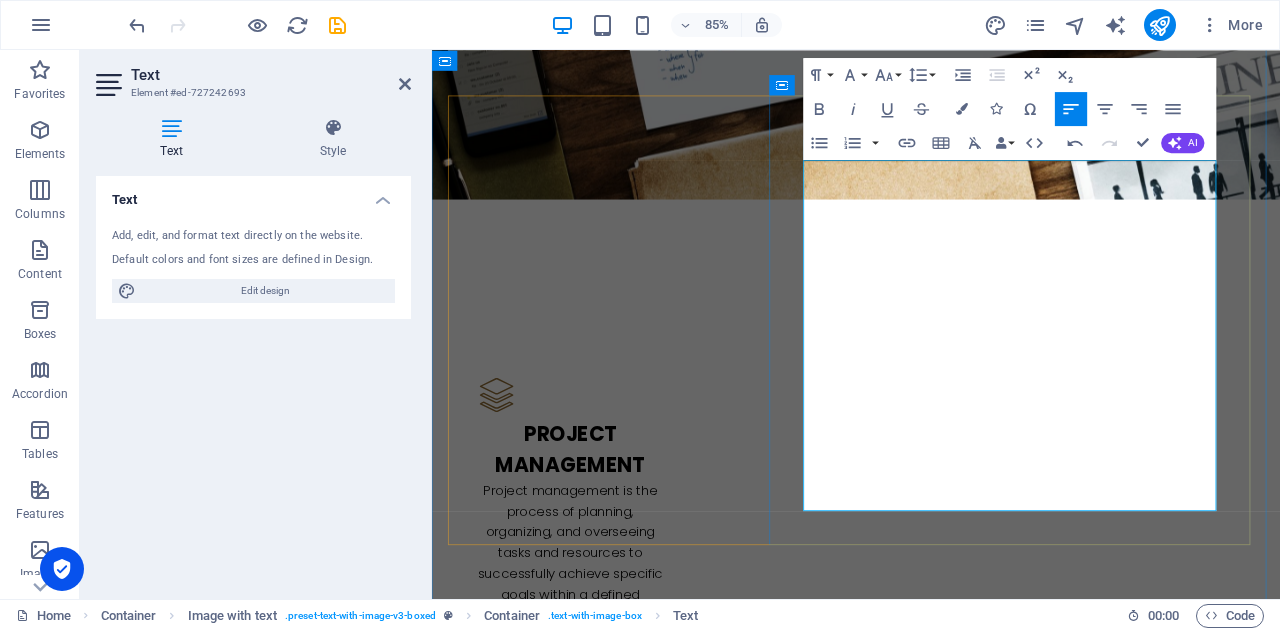 click on "Keeping your daily operations running smoothly," at bounding box center (939, 2634) 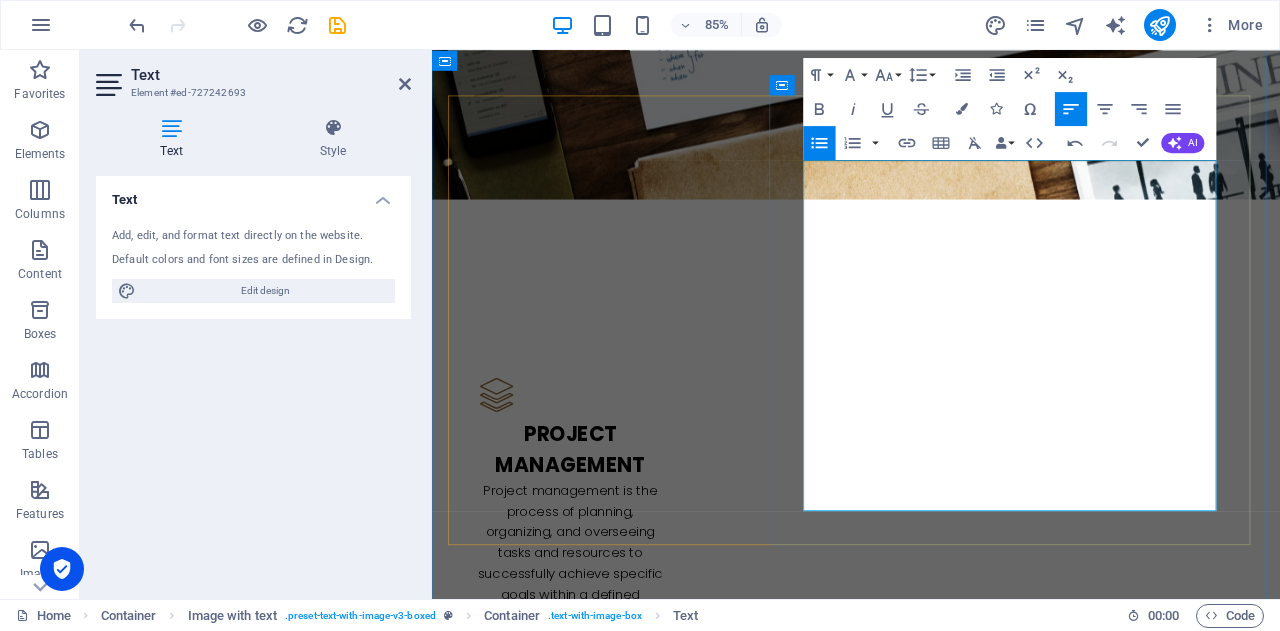drag, startPoint x: 966, startPoint y: 269, endPoint x: 1349, endPoint y: 416, distance: 410.2414 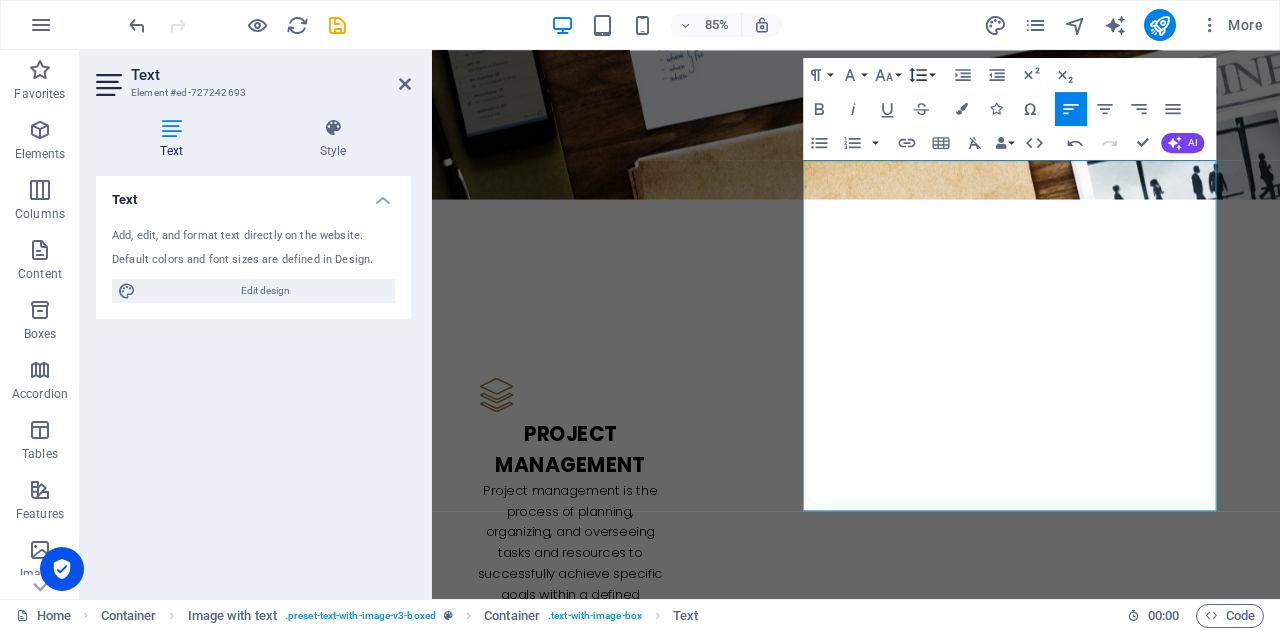 click on "Line Height" at bounding box center (921, 74) 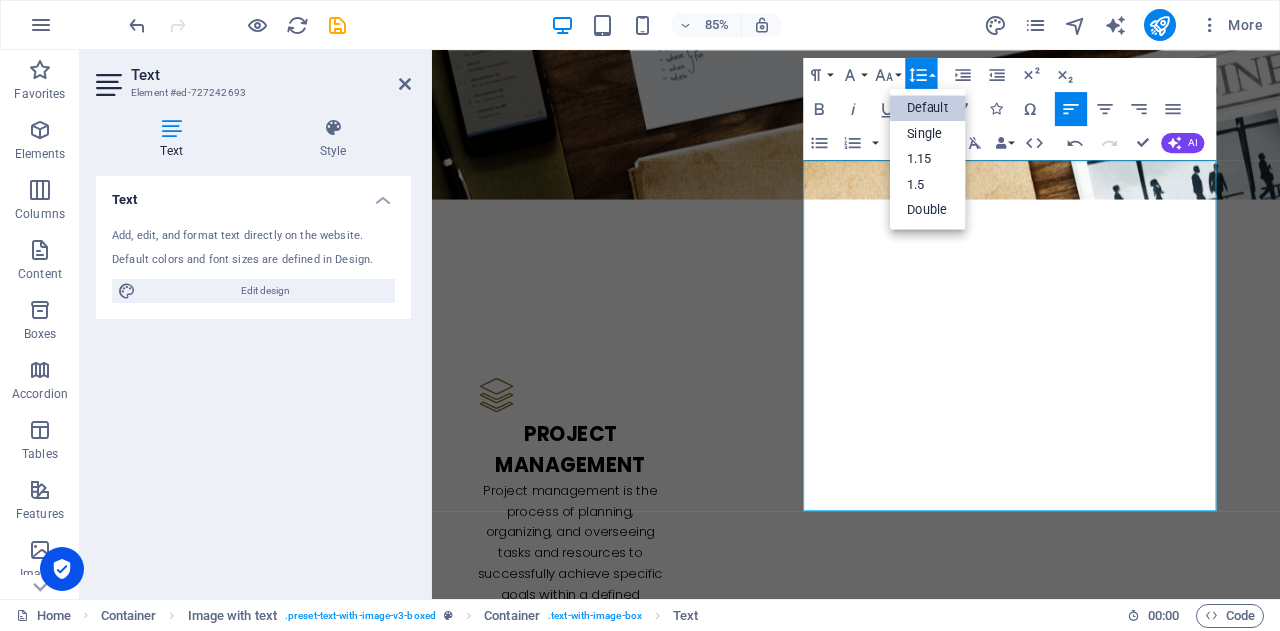scroll, scrollTop: 0, scrollLeft: 0, axis: both 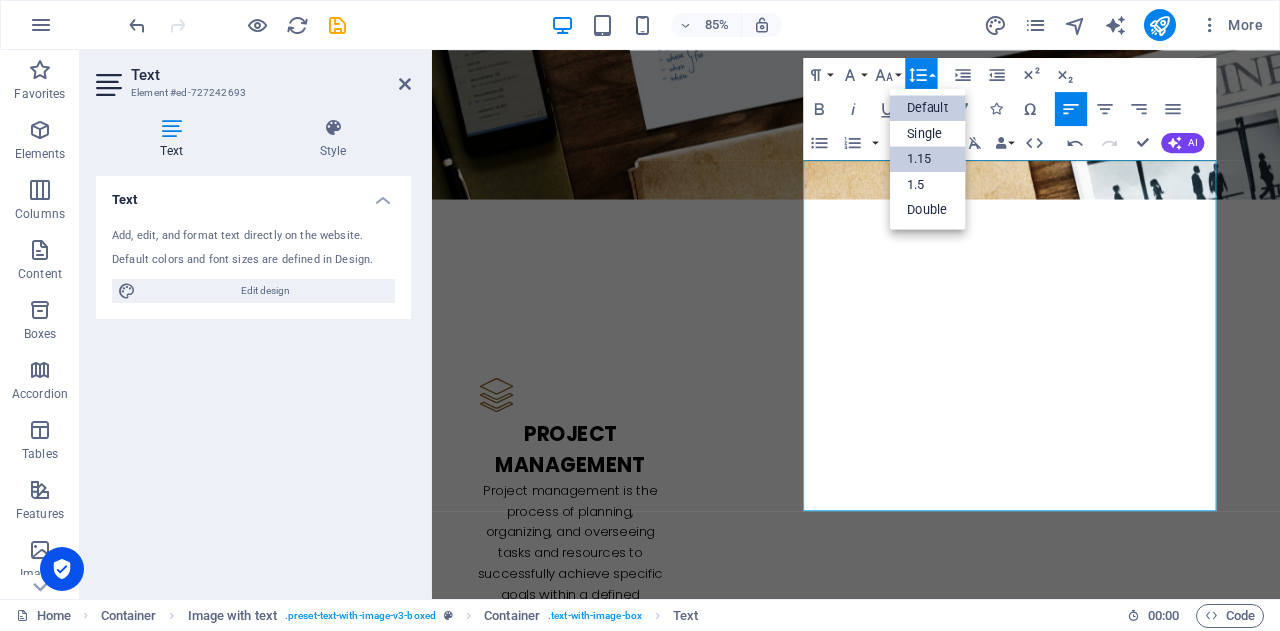 click on "1.15" at bounding box center (928, 159) 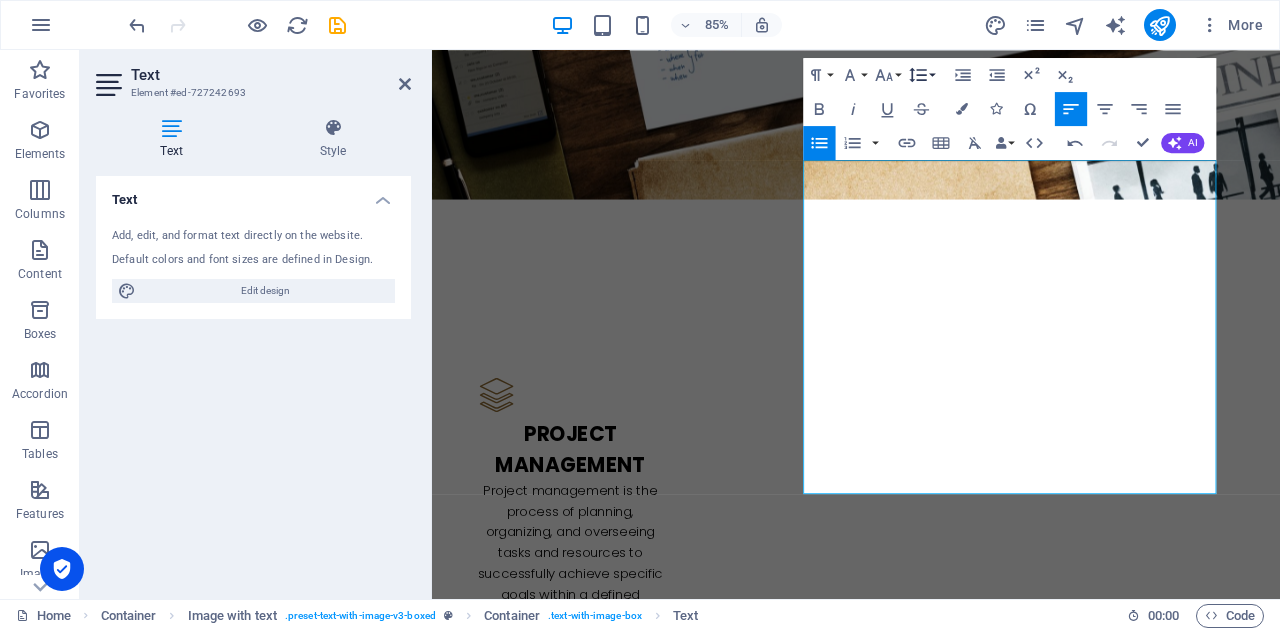 click on "Line Height" at bounding box center (921, 74) 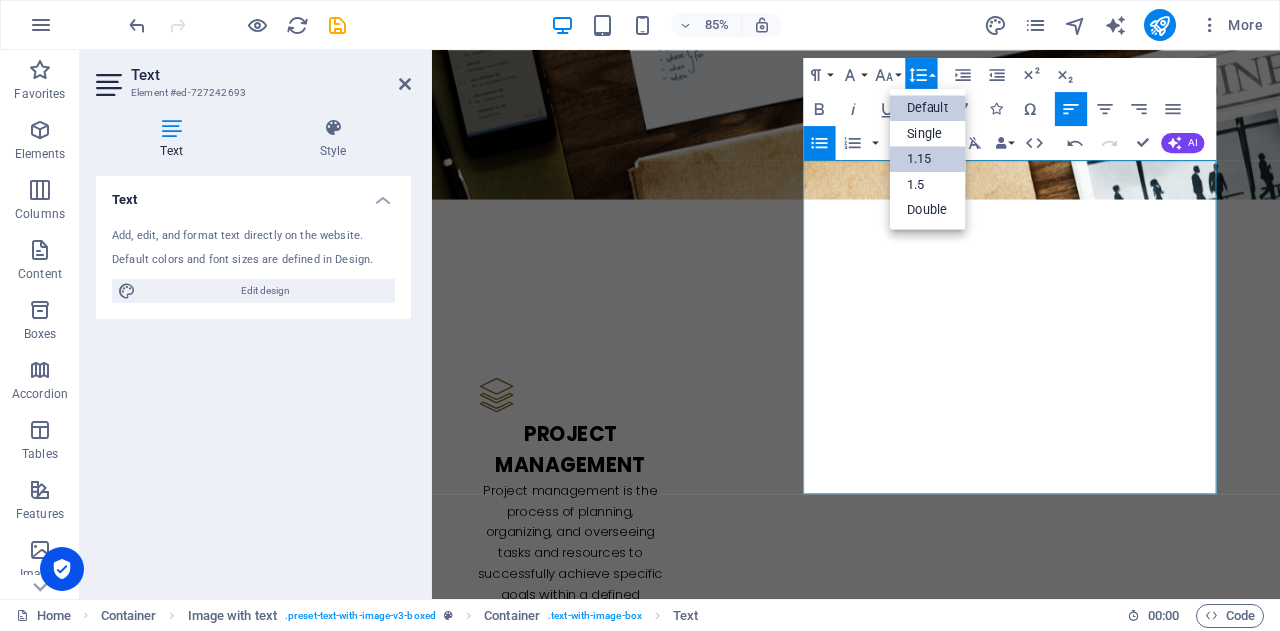 scroll, scrollTop: 0, scrollLeft: 0, axis: both 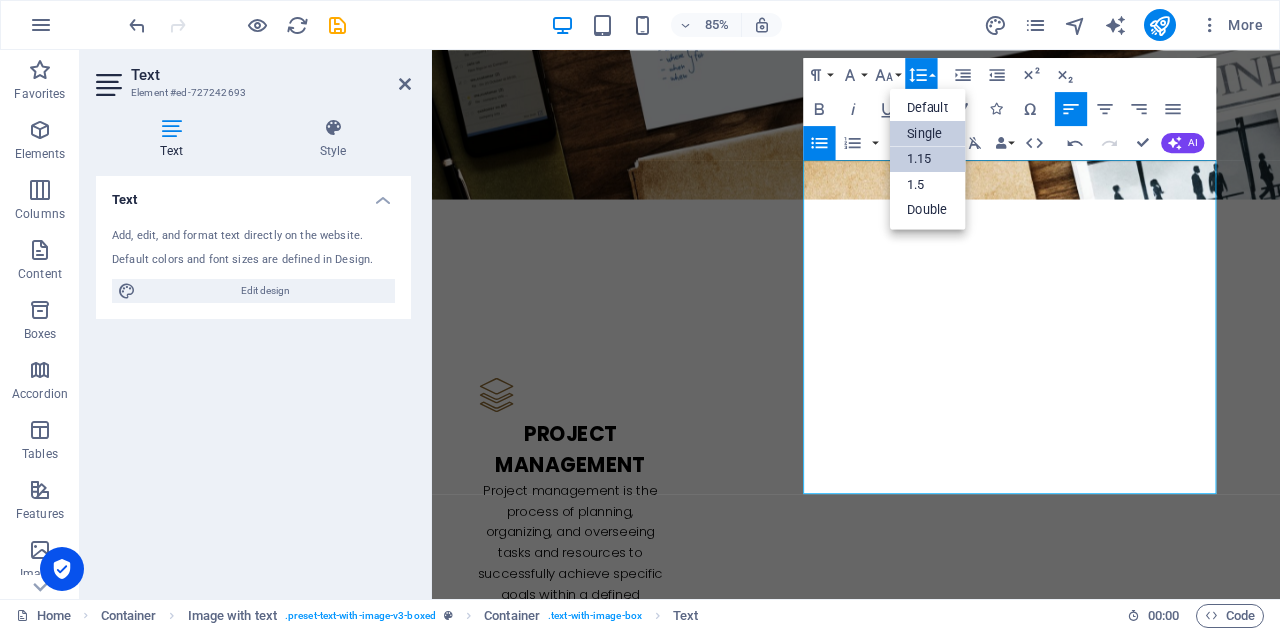 click on "Single" at bounding box center (928, 133) 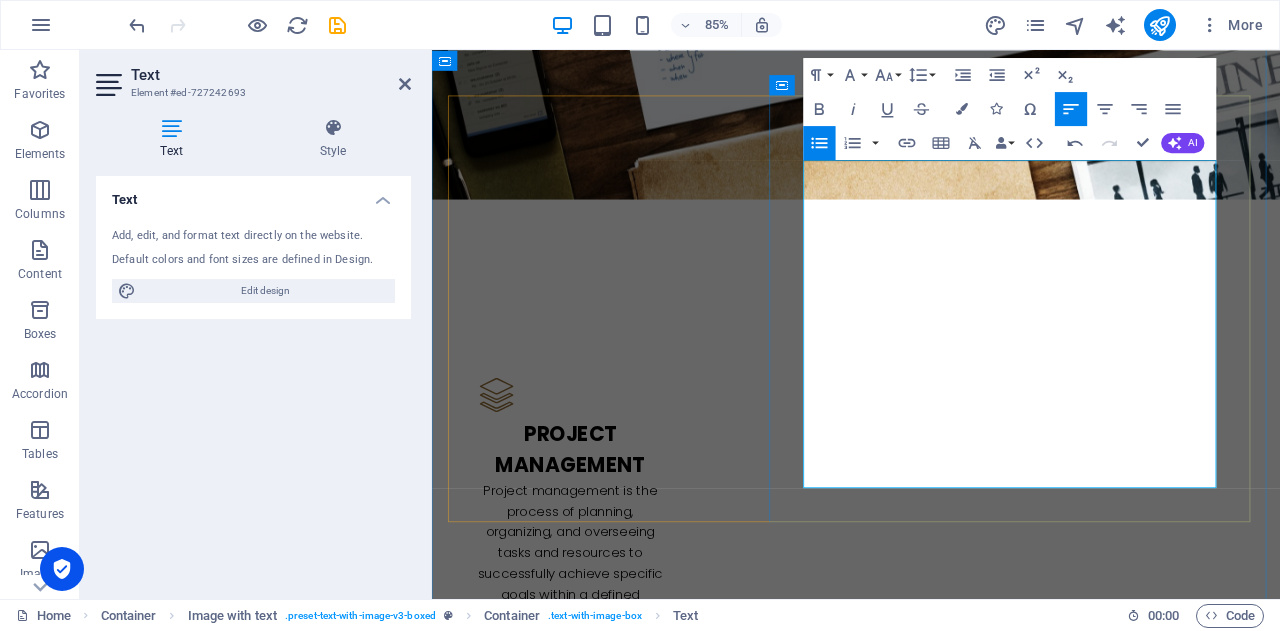 click on "Analysing your business to uncover smarter ways to grow —" at bounding box center (939, 2697) 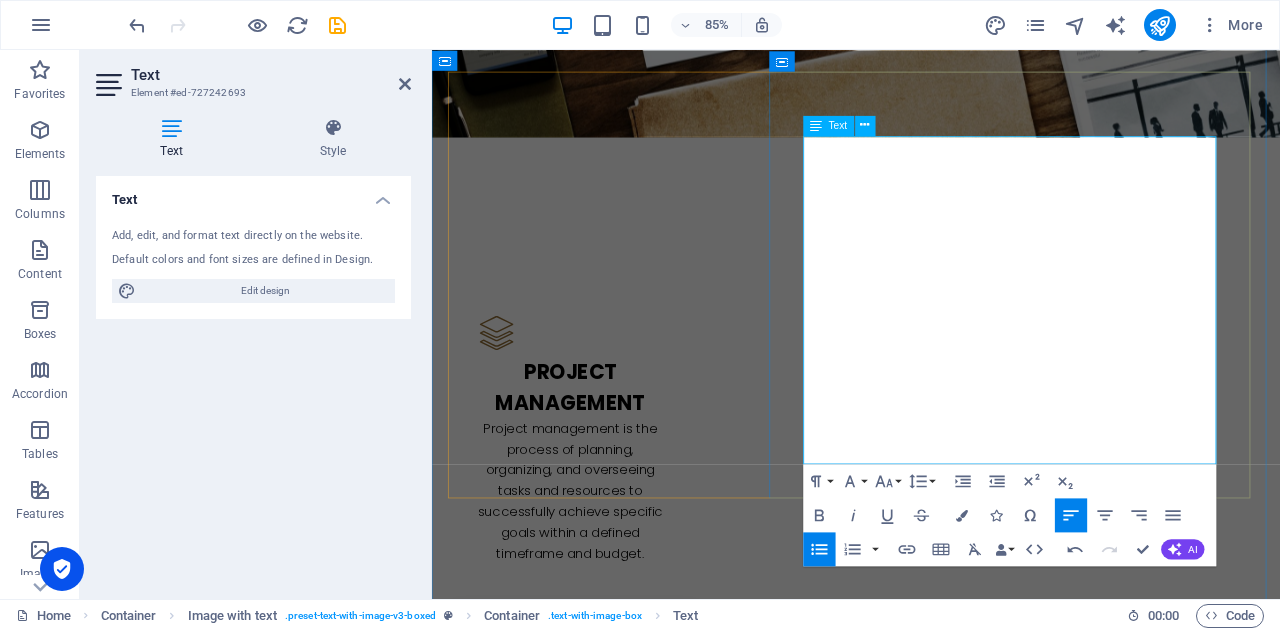 scroll, scrollTop: 2600, scrollLeft: 0, axis: vertical 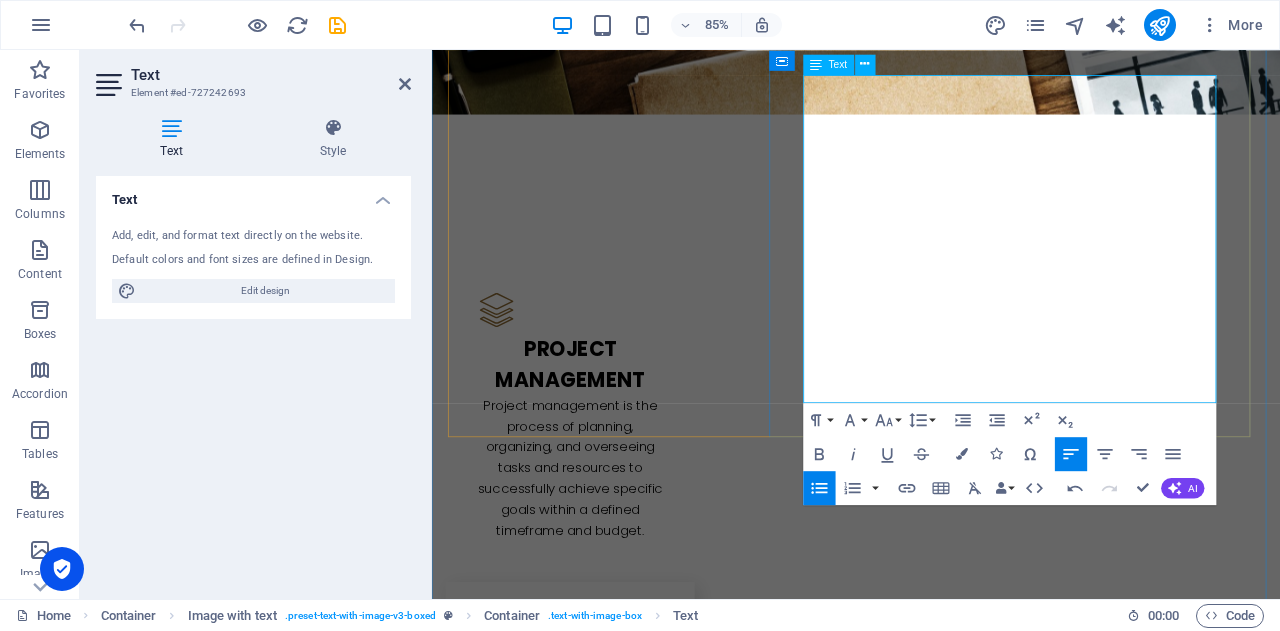 click on "We tailor our services to YOUR business needs." at bounding box center (737, 2636) 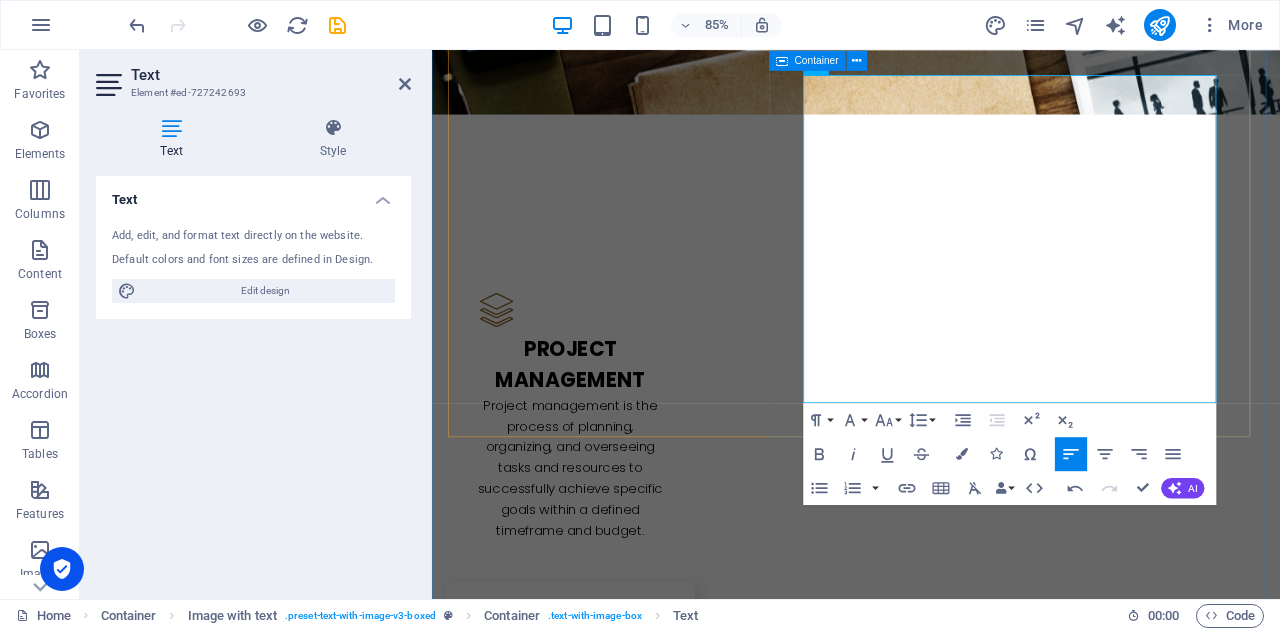 drag, startPoint x: 1107, startPoint y: 345, endPoint x: 857, endPoint y: 326, distance: 250.72096 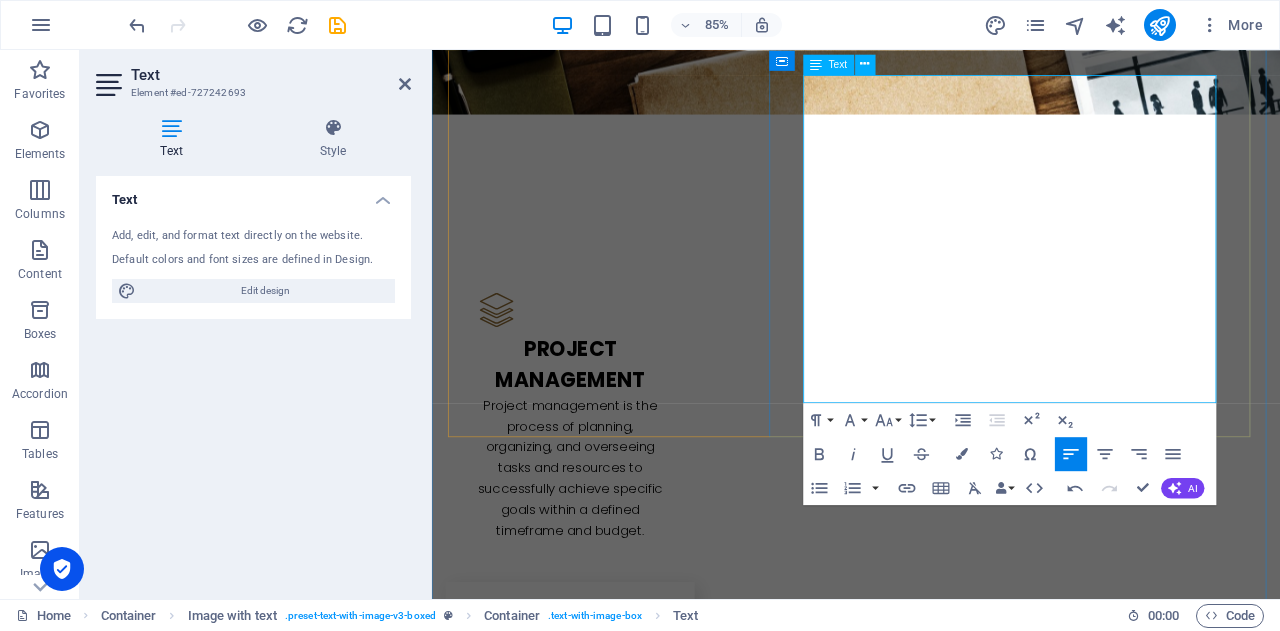 click on "Flexible. Affordable. Local." at bounding box center [627, 2664] 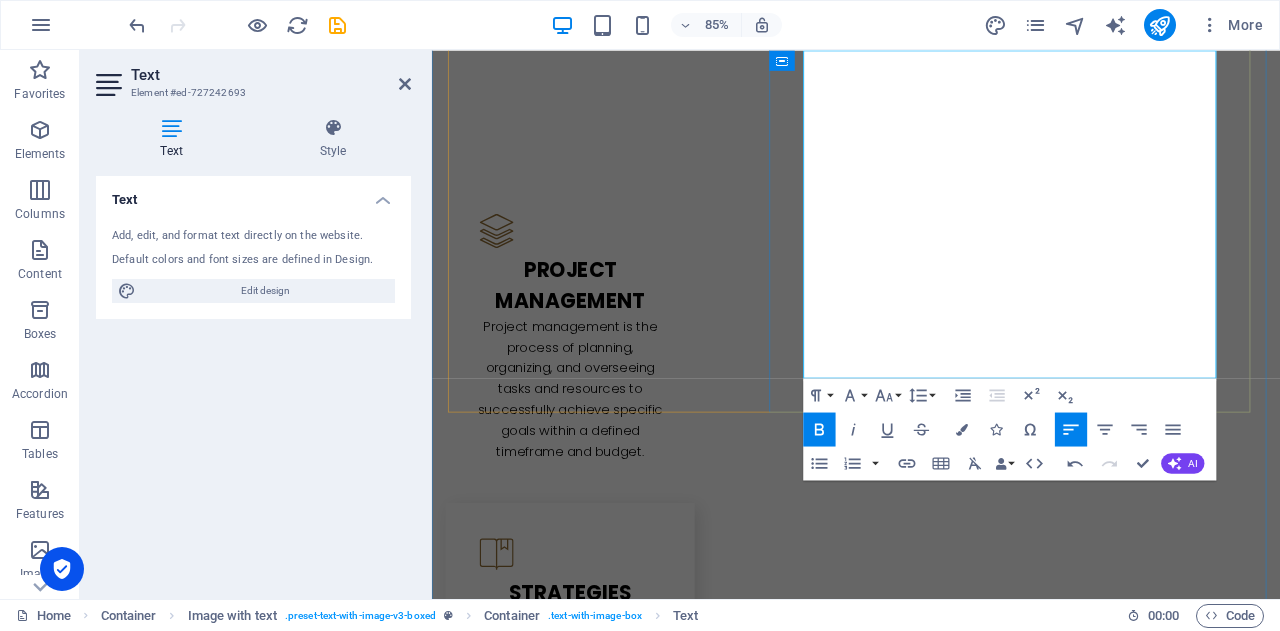 scroll, scrollTop: 2800, scrollLeft: 0, axis: vertical 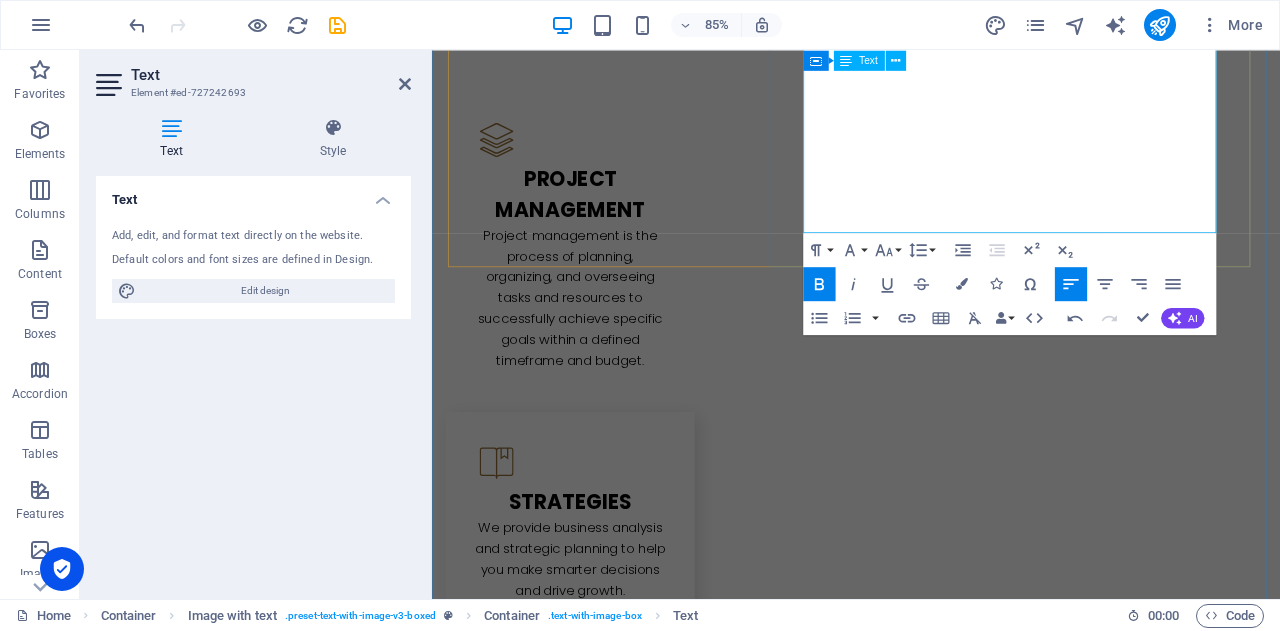 click on "🗓️  Book a free discovery call [DATE]  and see how we can make your business  smoother, faster, and smarter ." at bounding box center (931, 2514) 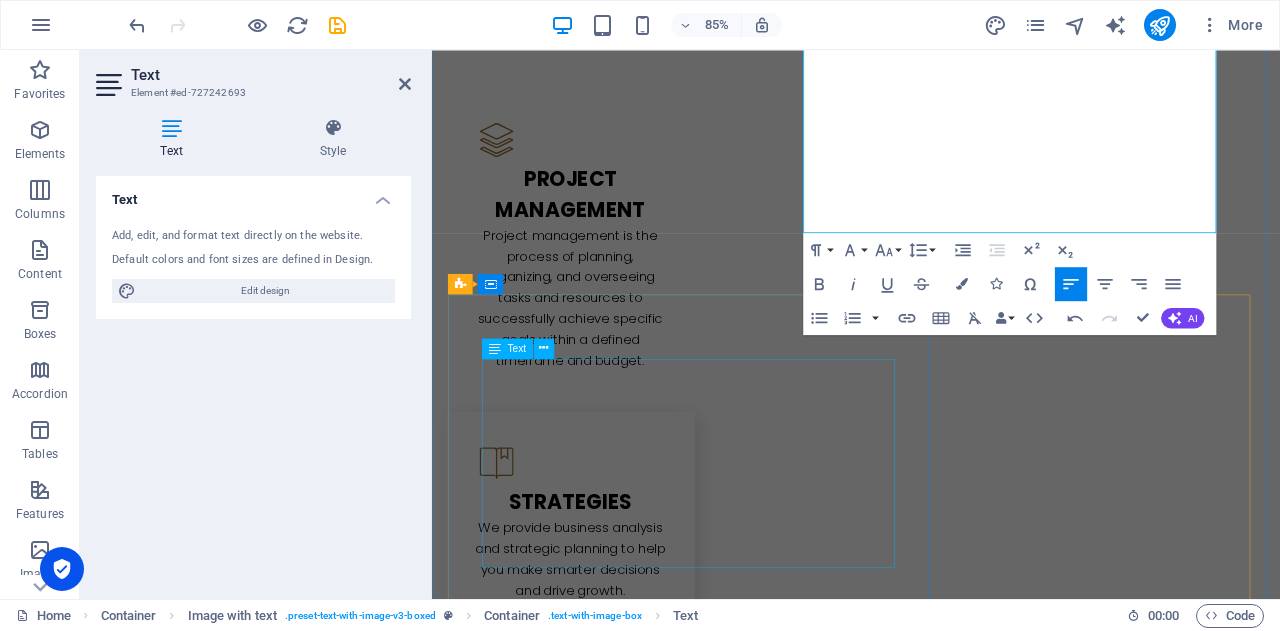 click on "At  [GEOGRAPHIC_DATA] , our project management services are focused on delivering successful outcomes for your business initiatives. We handle every stage of the project lifecycle—from planning and scheduling to execution, monitoring, and final delivery. Our team ensures that your projects stay on track, within budget, and aligned with your goals. We manage timelines, resources, risks, and communication, providing you with structured oversight and regular progress updates. Whether it's a small task or a large-scale project, we bring clarity, control, and confidence to the process." at bounding box center [931, 2748] 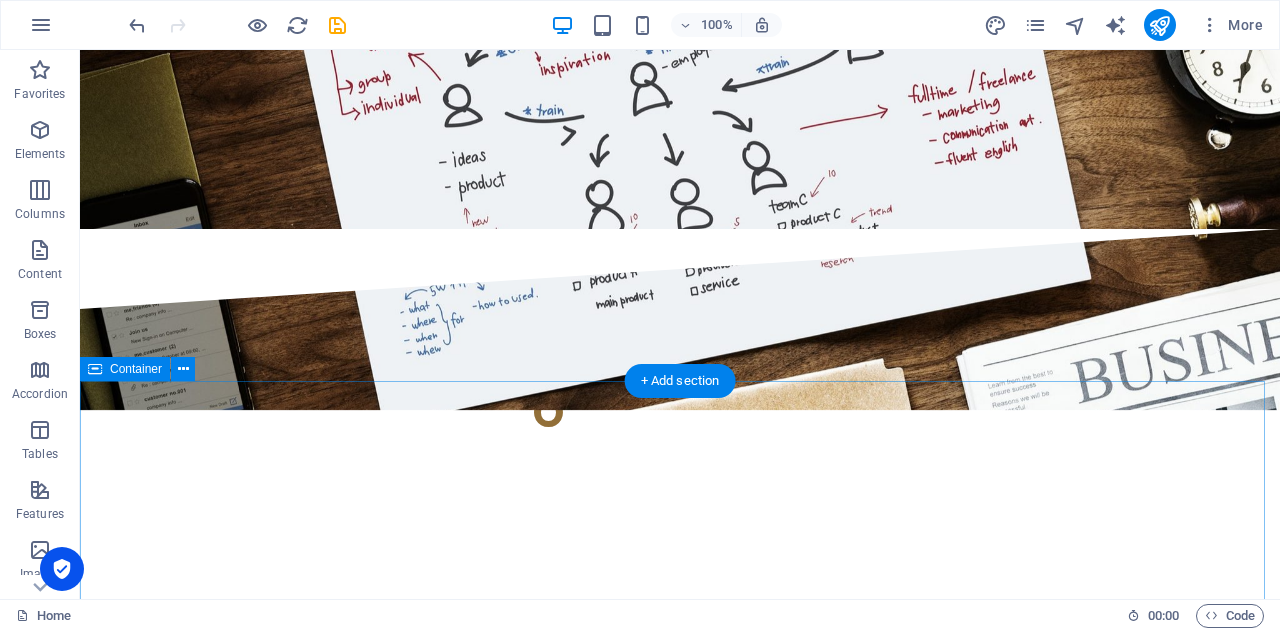 scroll, scrollTop: 2200, scrollLeft: 0, axis: vertical 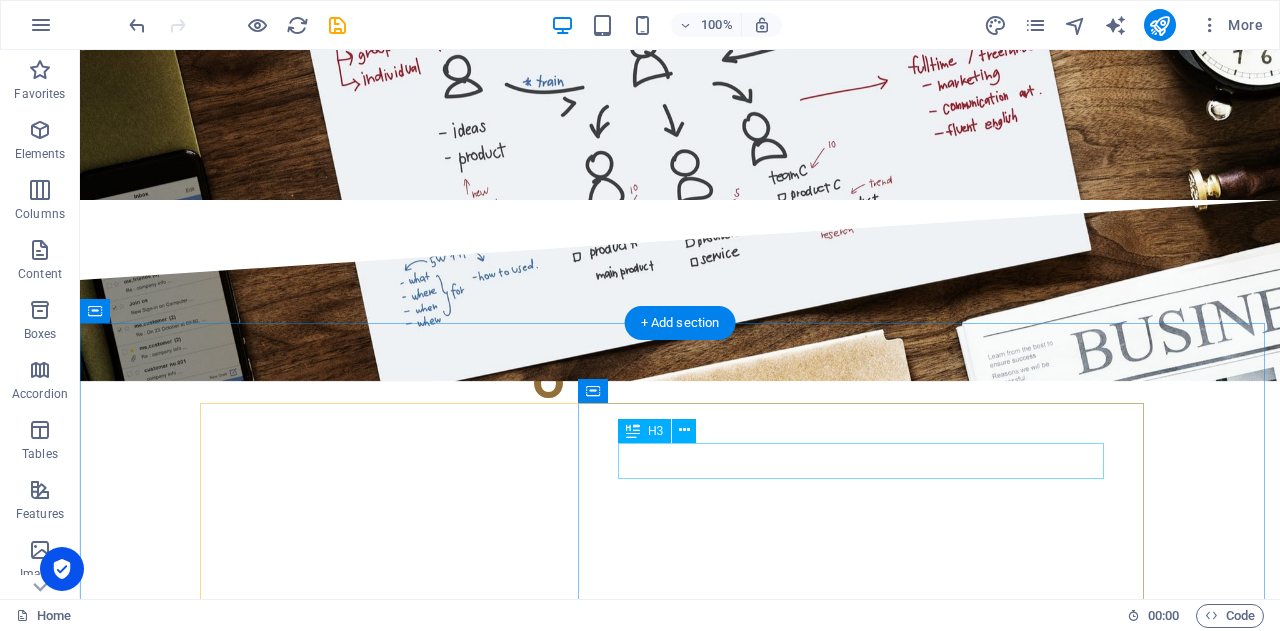 click on "w e've got your back!" at bounding box center (680, 2751) 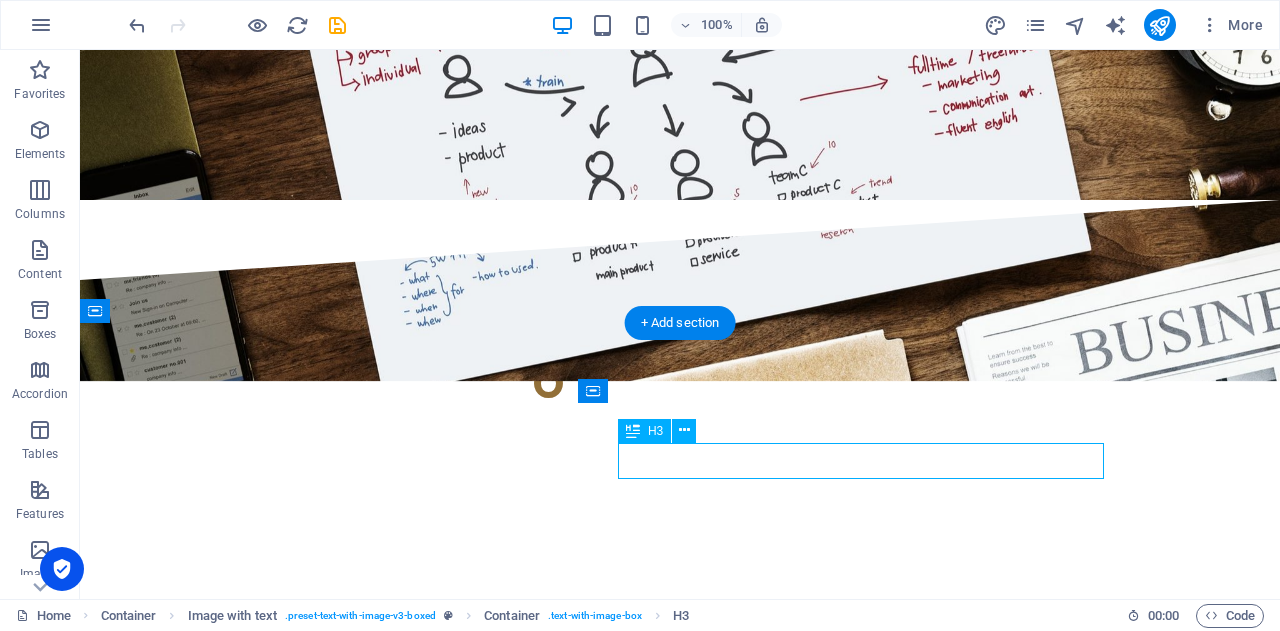click on "w e've got your back!" at bounding box center (680, 2751) 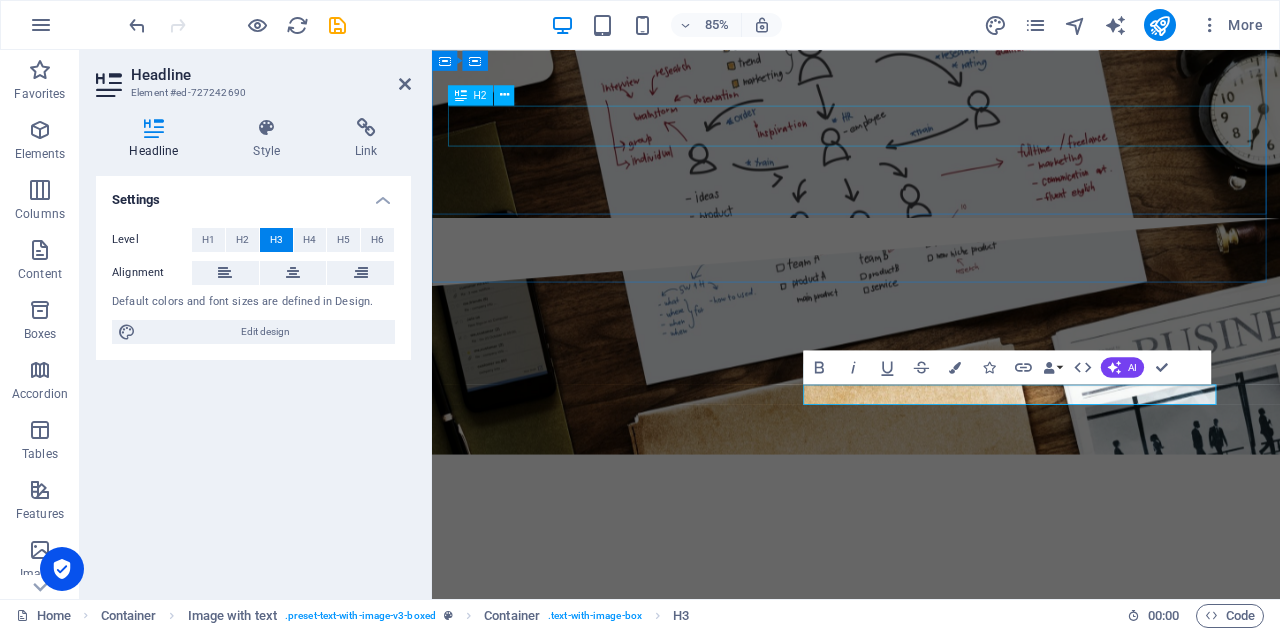 click on "O ur services" at bounding box center (931, 2295) 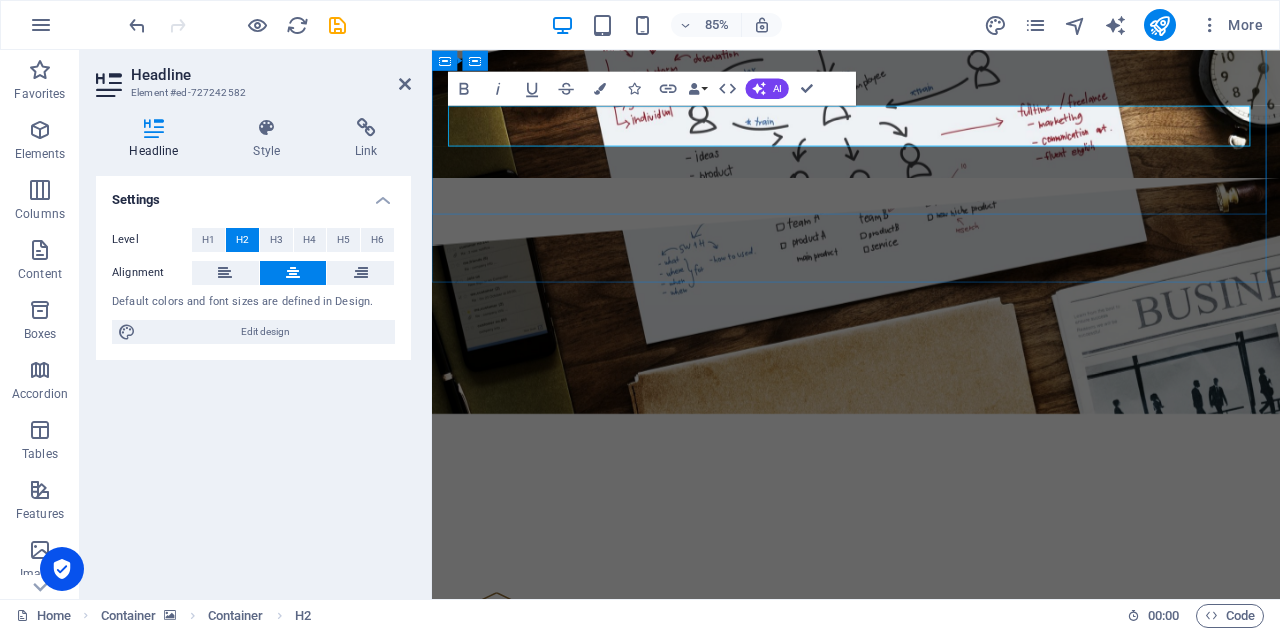 click on "O ur services" at bounding box center [931, 2247] 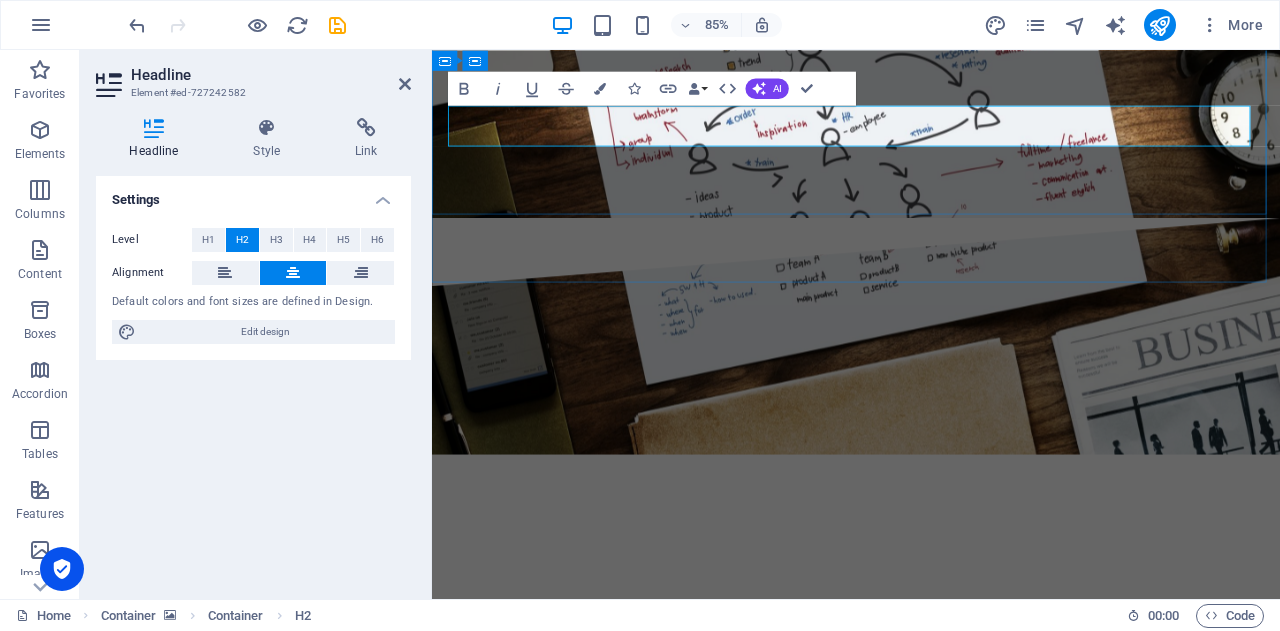 drag, startPoint x: 701, startPoint y: 137, endPoint x: 682, endPoint y: 135, distance: 19.104973 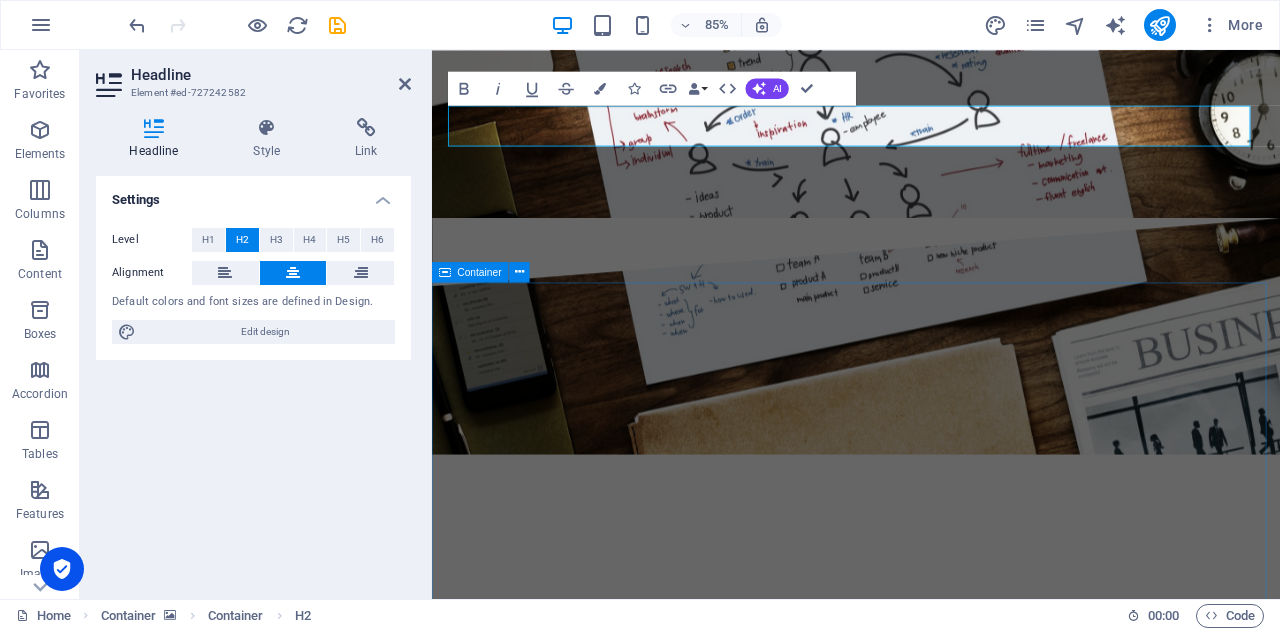 click at bounding box center [931, 2439] 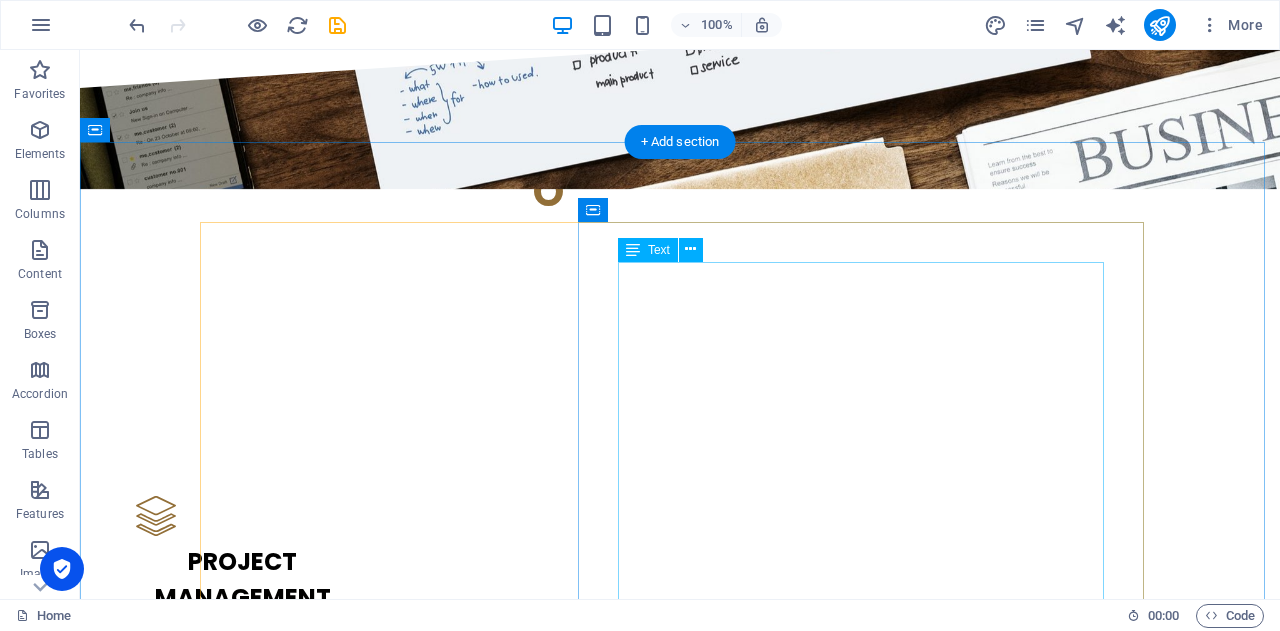 scroll, scrollTop: 2400, scrollLeft: 0, axis: vertical 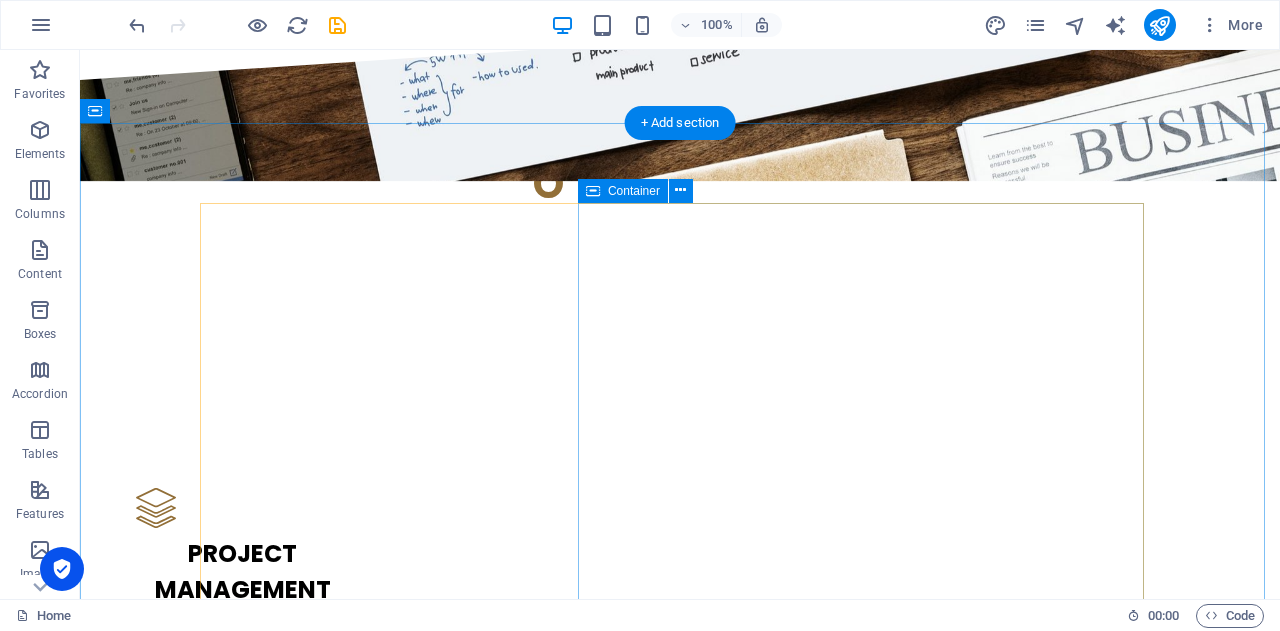 click on "At [GEOGRAPHIC_DATA], we’re a team of onshore, reliable, professional experts who  get  what it means to run a business in [GEOGRAPHIC_DATA]. Whether it's: Keeping your daily operations running smoothly, Managing projects with clear outcomes, or Analysing your business to uncover smarter ways to grow — We tailor our services to YOUR business needs. ⚙️  Flexible. Affordable. Local. Let’s simplify your work life — so you can get back to what you do best. 🗓️  Book a free discovery call [DATE]  and see how we can make your business  smoother, faster, and smarter ." at bounding box center [680, 2687] 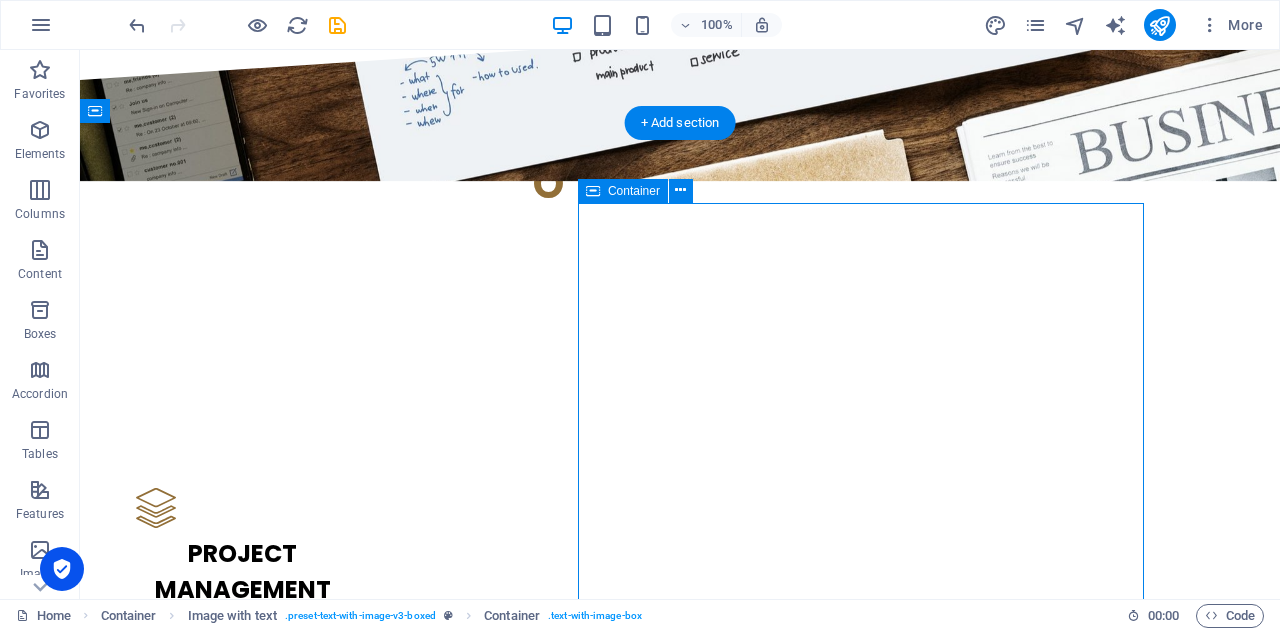 click on "At [GEOGRAPHIC_DATA], we’re a team of onshore, reliable, professional experts who  get  what it means to run a business in [GEOGRAPHIC_DATA]. Whether it's: Keeping your daily operations running smoothly, Managing projects with clear outcomes, or Analysing your business to uncover smarter ways to grow — We tailor our services to YOUR business needs. ⚙️  Flexible. Affordable. Local. Let’s simplify your work life — so you can get back to what you do best. 🗓️  Book a free discovery call [DATE]  and see how we can make your business  smoother, faster, and smarter ." at bounding box center (680, 2687) 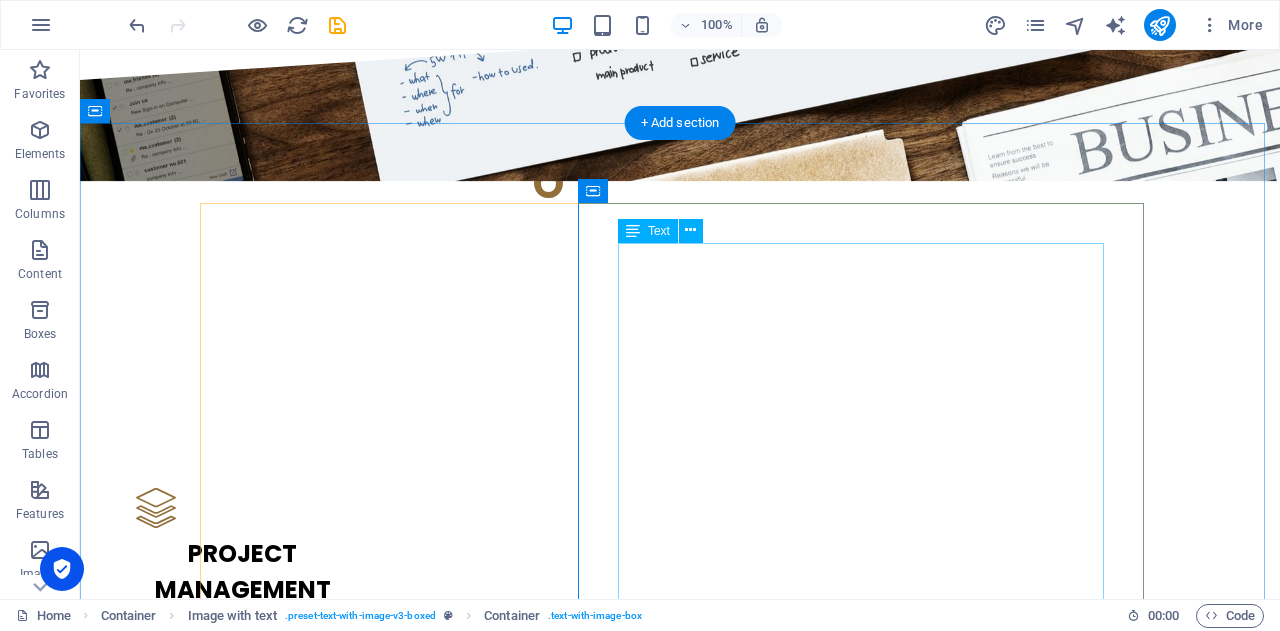 click on "At [GEOGRAPHIC_DATA], we’re a team of onshore, reliable, professional experts who  get  what it means to run a business in [GEOGRAPHIC_DATA]. Whether it's: Keeping your daily operations running smoothly, Managing projects with clear outcomes, or Analysing your business to uncover smarter ways to grow — We tailor our services to YOUR business needs. ⚙️  Flexible. Affordable. Local. Let’s simplify your work life — so you can get back to what you do best. 🗓️  Book a free discovery call [DATE]  and see how we can make your business  smoother, faster, and smarter ." at bounding box center [680, 2687] 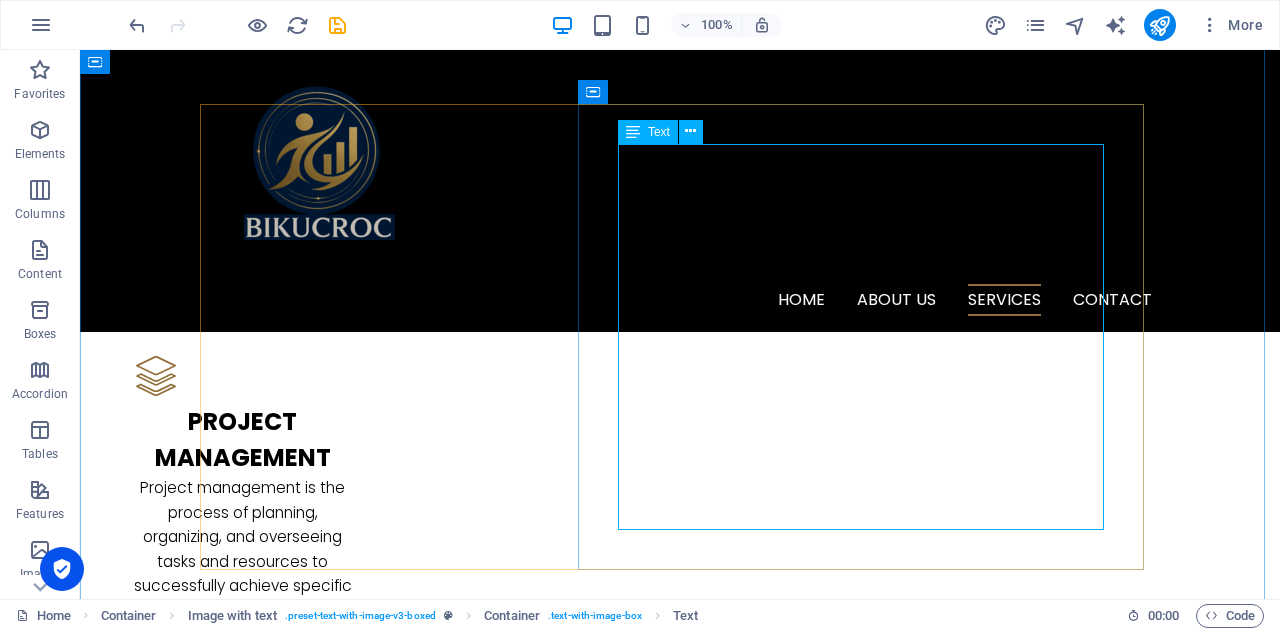 scroll, scrollTop: 2400, scrollLeft: 0, axis: vertical 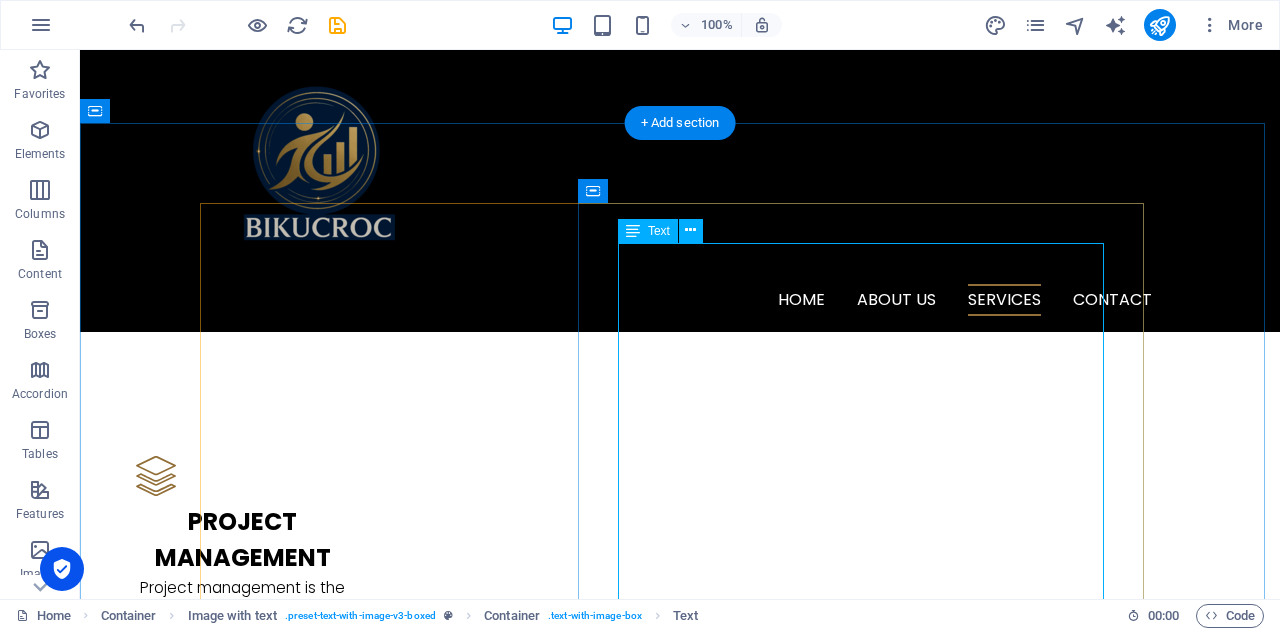 click on "At [GEOGRAPHIC_DATA], we’re a team of onshore, reliable, professional experts who  get  what it means to run a business in [GEOGRAPHIC_DATA]. Whether it's: Keeping your daily operations running smoothly, Managing projects with clear outcomes, or Analysing your business to uncover smarter ways to grow — We tailor our services to YOUR business needs. ⚙️  Flexible. Affordable. Local. Let’s simplify your work life — so you can get back to what you do best. 🗓️  Book a free discovery call [DATE]  and see how we can make your business  smoother, faster, and smarter ." at bounding box center [680, 2655] 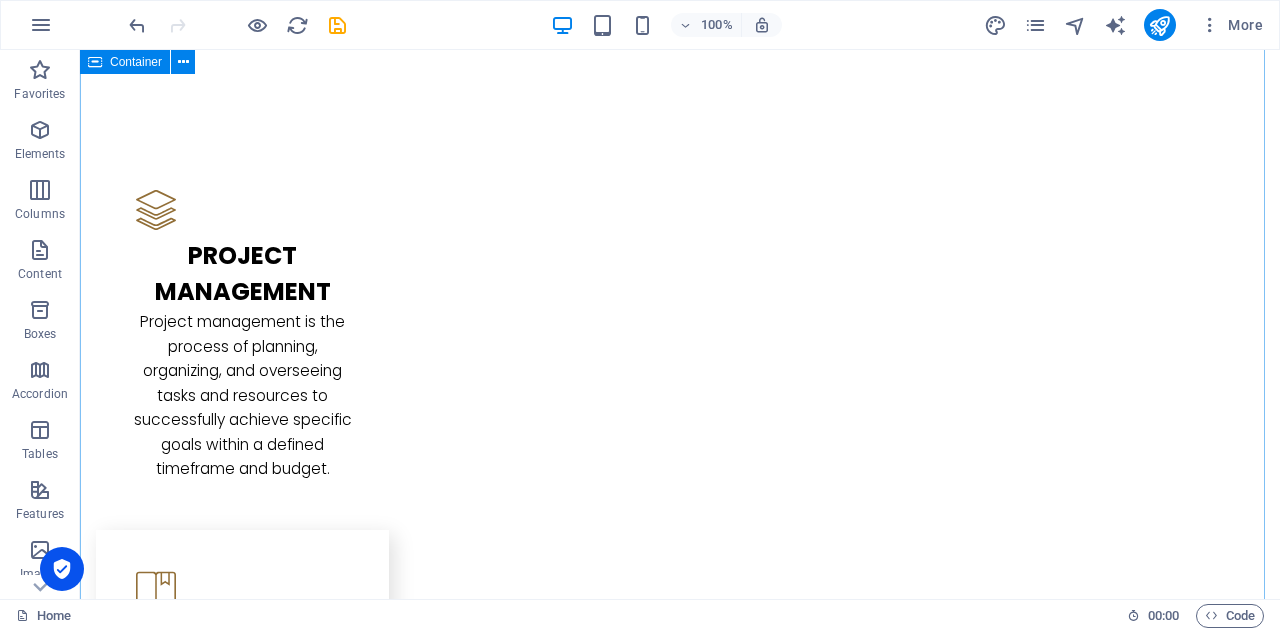 scroll, scrollTop: 2700, scrollLeft: 0, axis: vertical 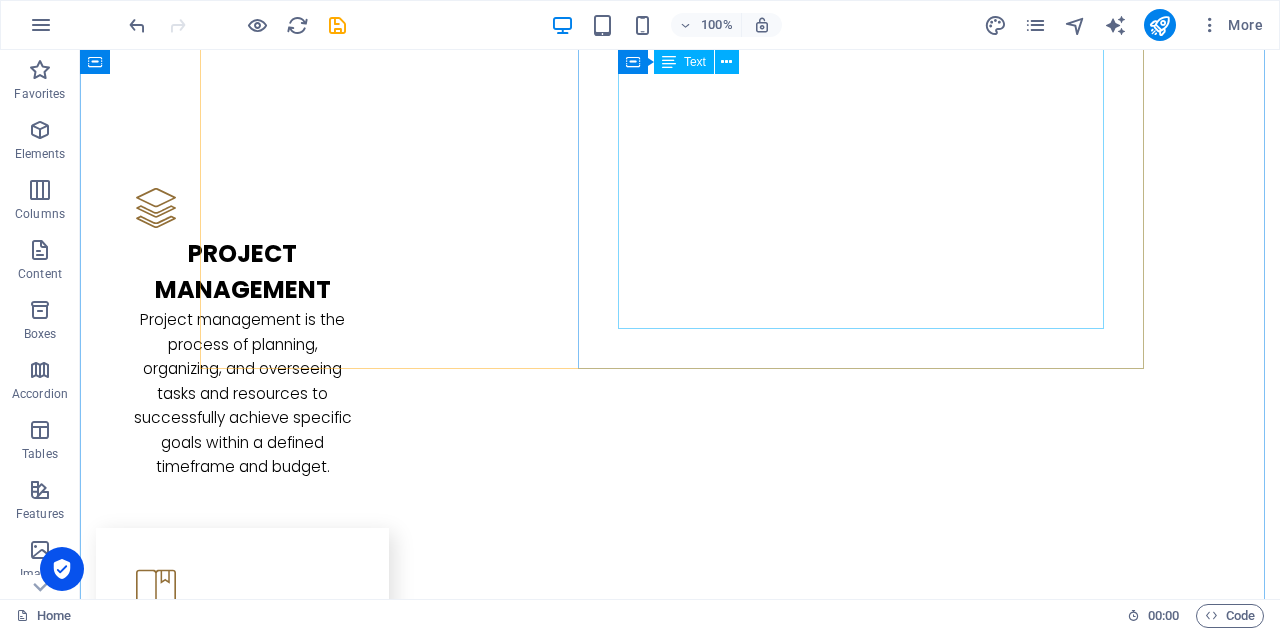 click on "At [GEOGRAPHIC_DATA], we’re a team of onshore, reliable, professional experts who  get  what it means to run a business in [GEOGRAPHIC_DATA]. Whether it's: Keeping your daily operations running smoothly, Managing projects with clear outcomes, or Analysing your business to uncover smarter ways to grow — We tailor our services to YOUR business needs. ⚙️  Flexible. Affordable. Local. Let’s simplify your work life — so you can get back to what you do best. 🗓️  Book a free discovery call [DATE]  and see how we can make your business  smoother, faster, and smarter ." at bounding box center [680, 2387] 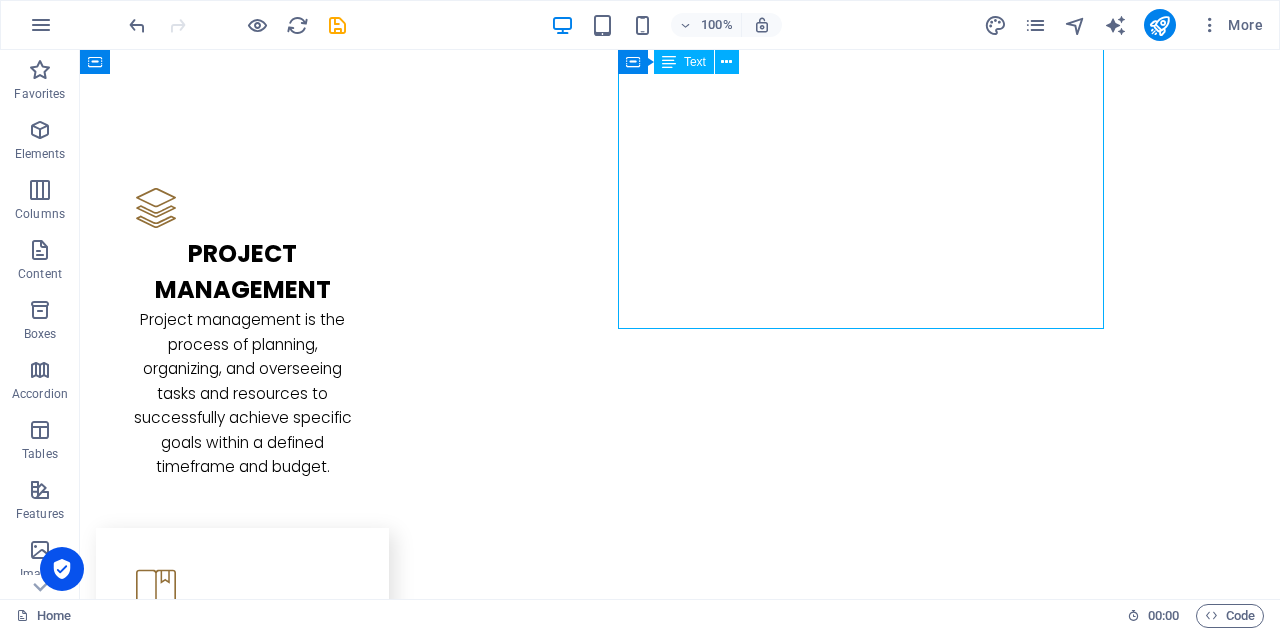 click on "At [GEOGRAPHIC_DATA], we’re a team of onshore, reliable, professional experts who  get  what it means to run a business in [GEOGRAPHIC_DATA]. Whether it's: Keeping your daily operations running smoothly, Managing projects with clear outcomes, or Analysing your business to uncover smarter ways to grow — We tailor our services to YOUR business needs. ⚙️  Flexible. Affordable. Local. Let’s simplify your work life — so you can get back to what you do best. 🗓️  Book a free discovery call [DATE]  and see how we can make your business  smoother, faster, and smarter ." at bounding box center (680, 2387) 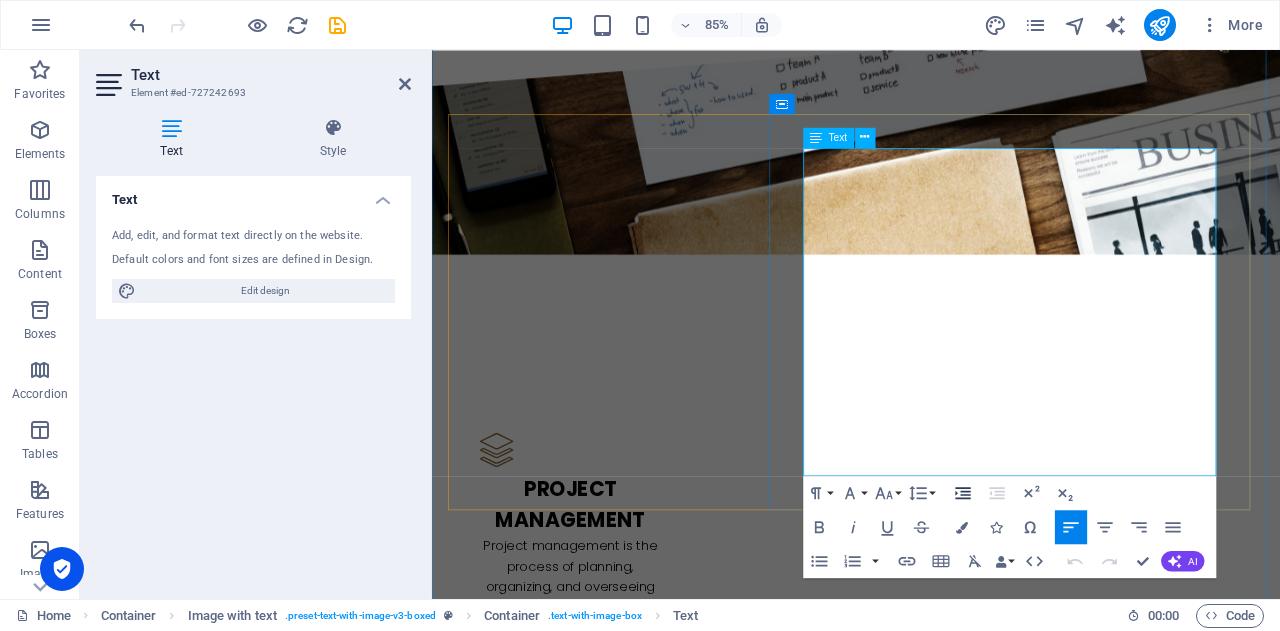 scroll, scrollTop: 2569, scrollLeft: 0, axis: vertical 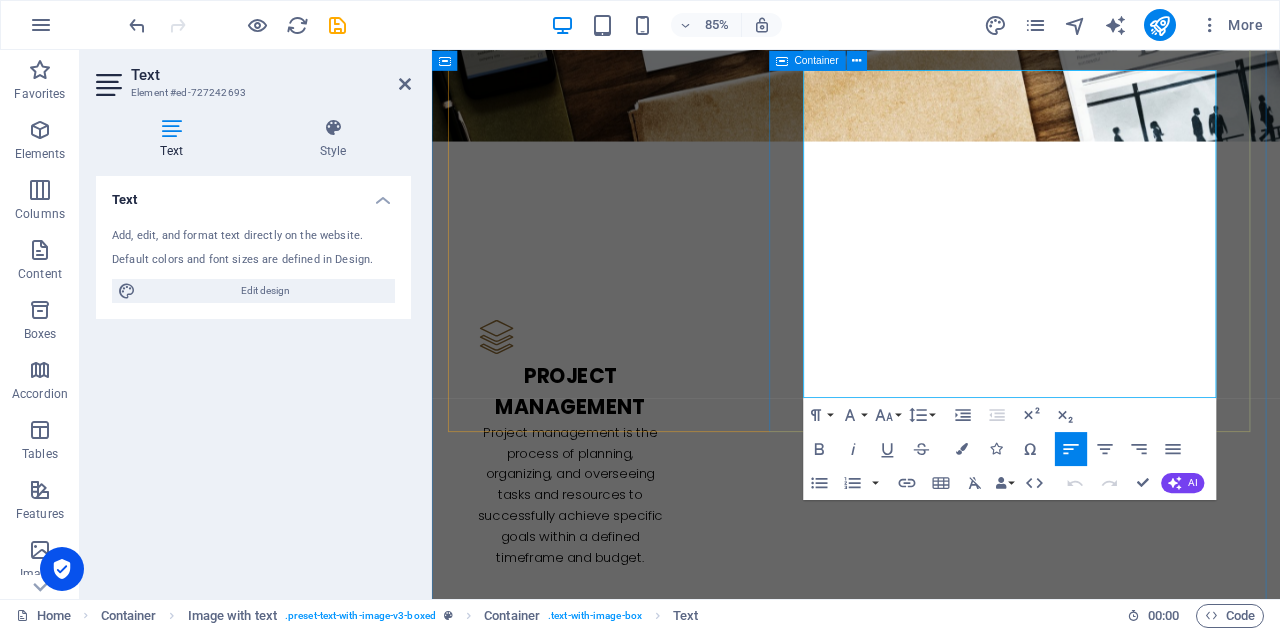 drag, startPoint x: 873, startPoint y: 309, endPoint x: 1578, endPoint y: 447, distance: 718.37946 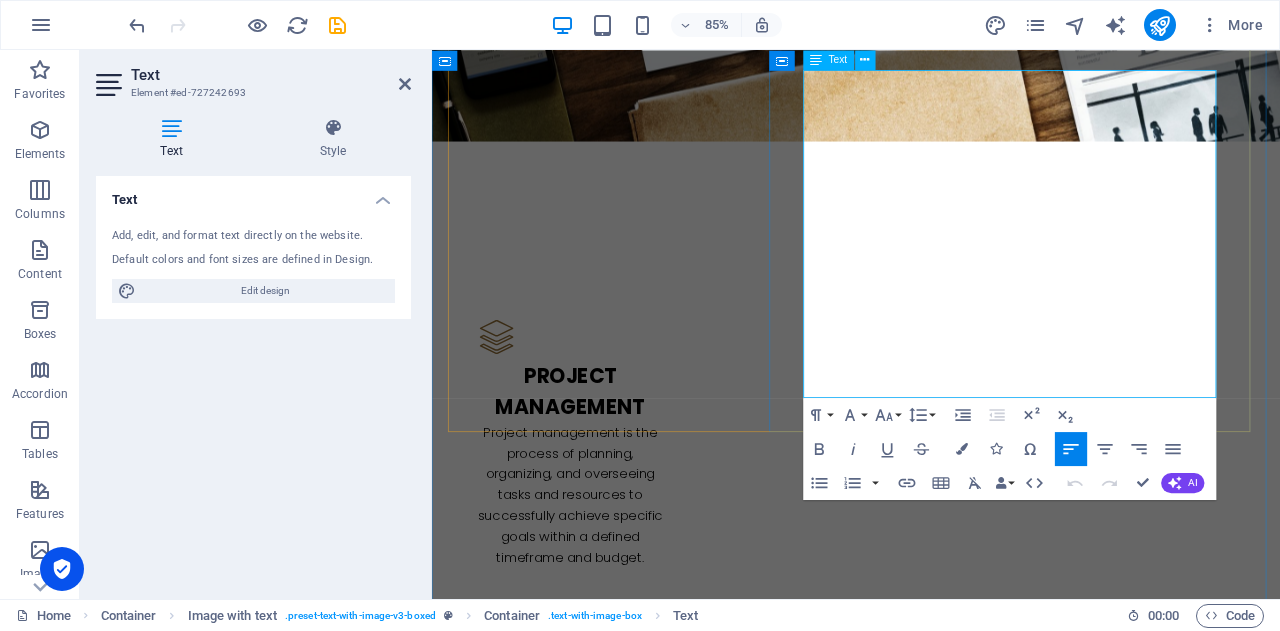 type 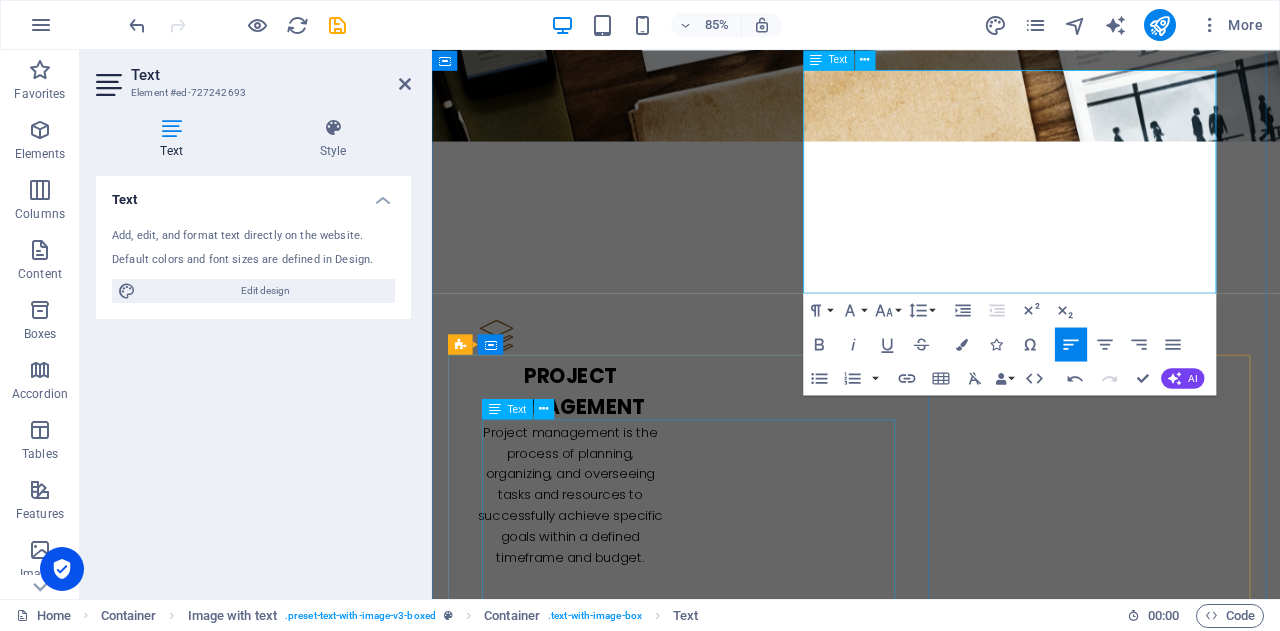 click on "At  [GEOGRAPHIC_DATA] , our project management services are focused on delivering successful outcomes for your business initiatives. We handle every stage of the project lifecycle—from planning and scheduling to execution, monitoring, and final delivery. Our team ensures that your projects stay on track, within budget, and aligned with your goals. We manage timelines, resources, risks, and communication, providing you with structured oversight and regular progress updates. Whether it's a small task or a large-scale project, we bring clarity, control, and confidence to the process." at bounding box center [931, 2869] 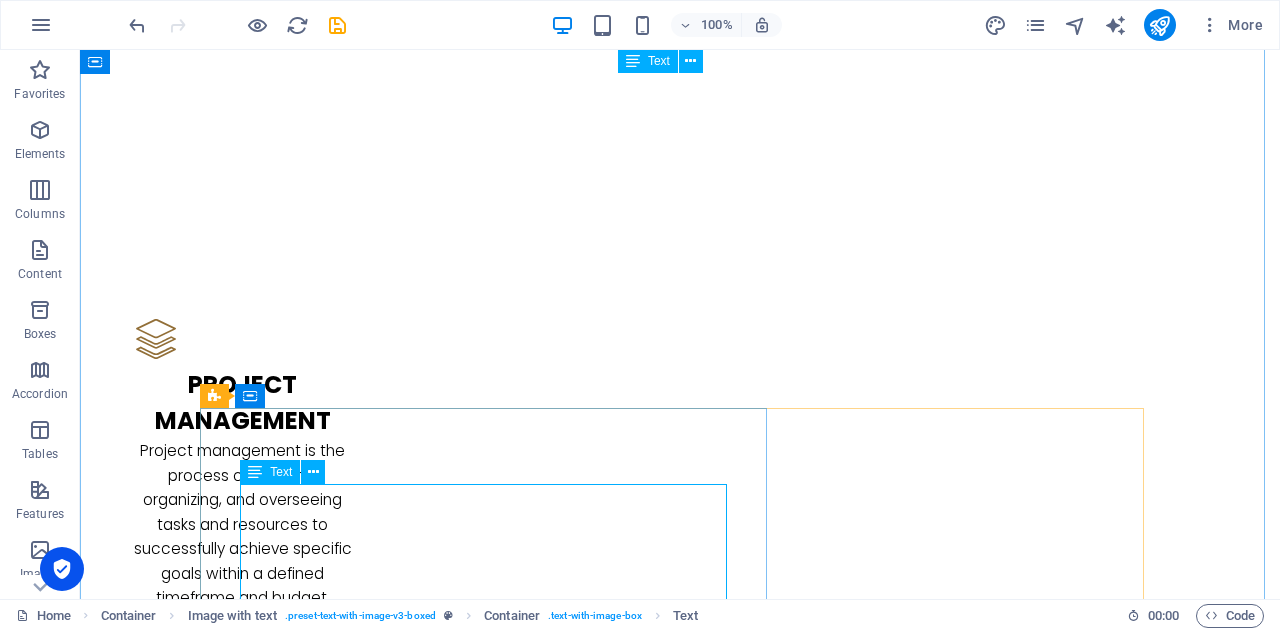 click on "At  [GEOGRAPHIC_DATA] , our project management services are focused on delivering successful outcomes for your business initiatives. We handle every stage of the project lifecycle—from planning and scheduling to execution, monitoring, and final delivery. Our team ensures that your projects stay on track, within budget, and aligned with your goals. We manage timelines, resources, risks, and communication, providing you with structured oversight and regular progress updates. Whether it's a small task or a large-scale project, we bring clarity, control, and confidence to the process." at bounding box center (680, 2821) 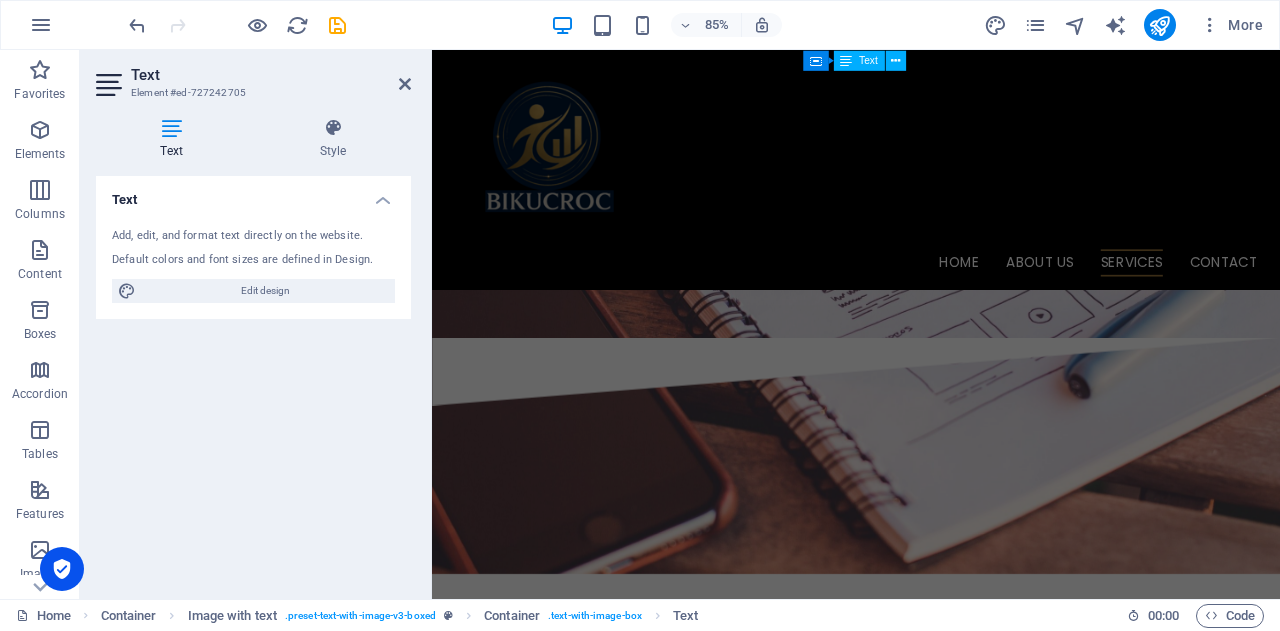 scroll, scrollTop: 3434, scrollLeft: 0, axis: vertical 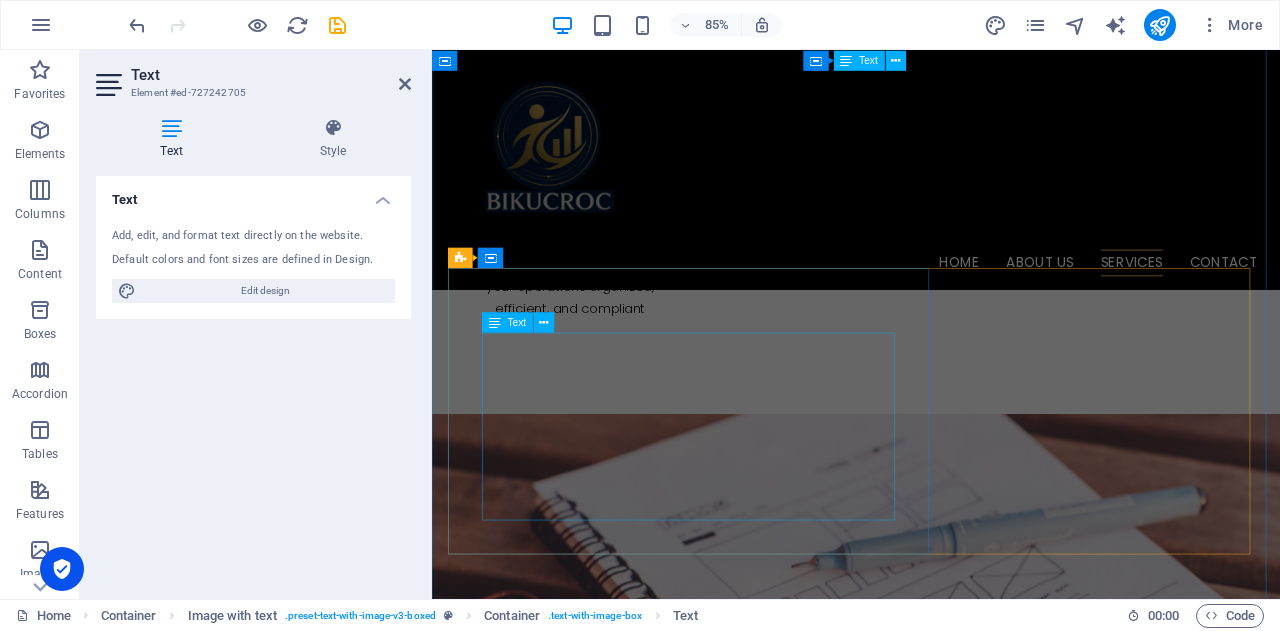 drag, startPoint x: 493, startPoint y: 494, endPoint x: 822, endPoint y: 557, distance: 334.9776 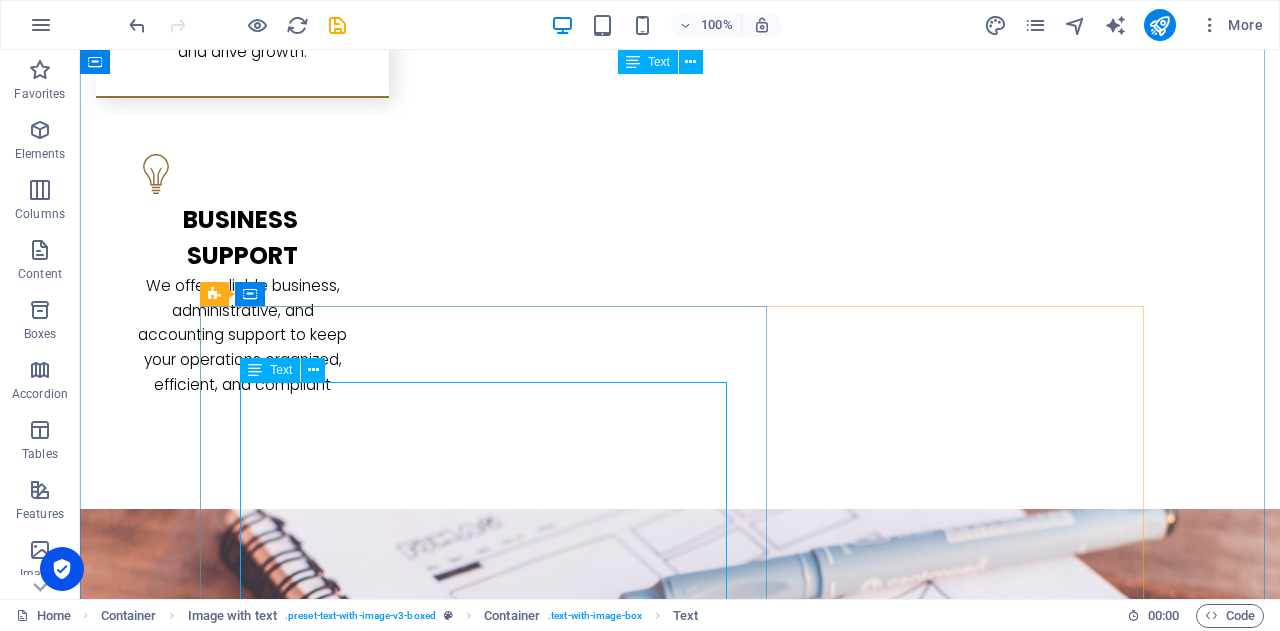 click on "At  [GEOGRAPHIC_DATA] , our human resources services focus on supporting your workforce and enhancing organizational effectiveness. We assist with recruitment, onboarding, employee relations, and performance management to ensure you attract and retain the right talent. Our team helps develop HR policies, manage compliance, and [PERSON_NAME] a positive work environment. By handling these essential HR functions, we enable you to focus on growing your business while maintaining a motivated and productive team." at bounding box center (680, 2936) 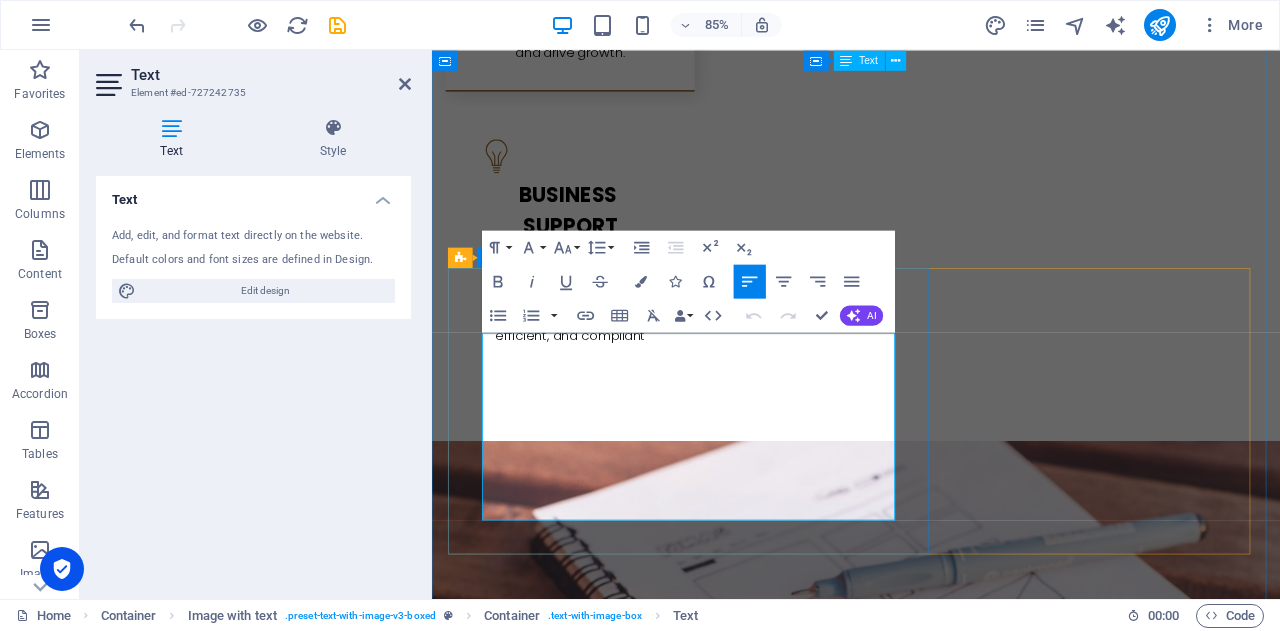 drag, startPoint x: 493, startPoint y: 386, endPoint x: 908, endPoint y: 590, distance: 462.42944 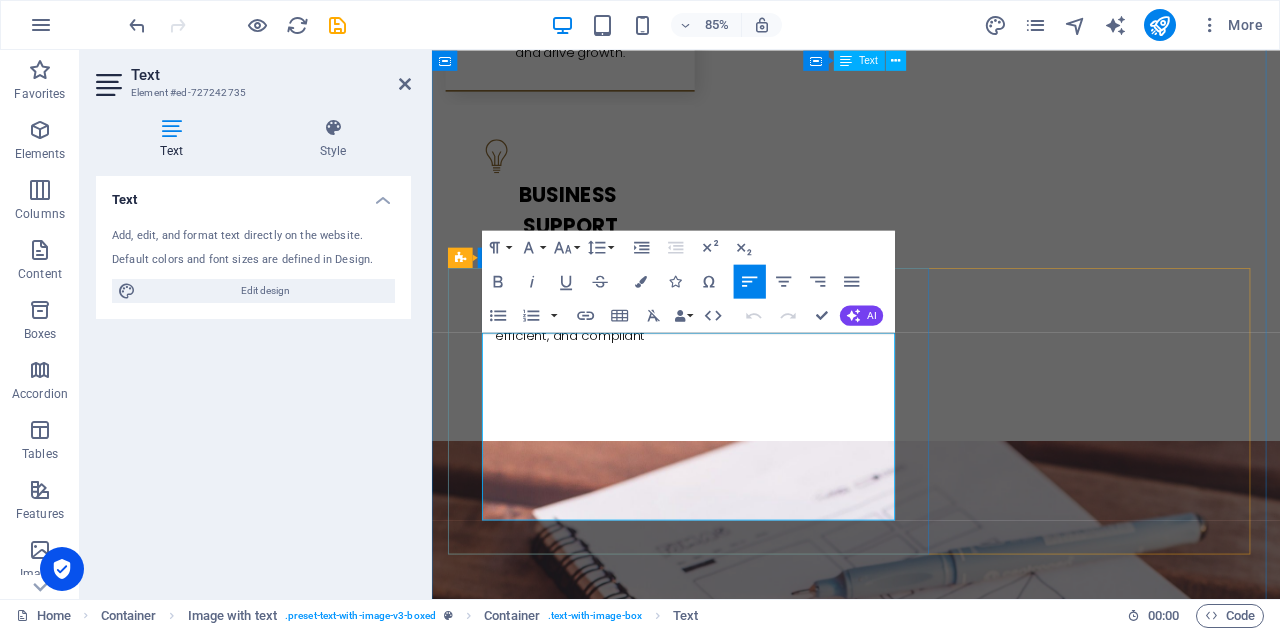 click on "At  [GEOGRAPHIC_DATA] , our human resources services focus on supporting your workforce and enhancing organizational effectiveness. We assist with recruitment, onboarding, employee relations, and performance management to ensure you attract and retain the right talent. Our team helps develop HR policies, manage compliance, and [PERSON_NAME] a positive work environment. By handling these essential HR functions, we enable you to focus on growing your business while maintaining a motivated and productive team." at bounding box center (931, 2936) 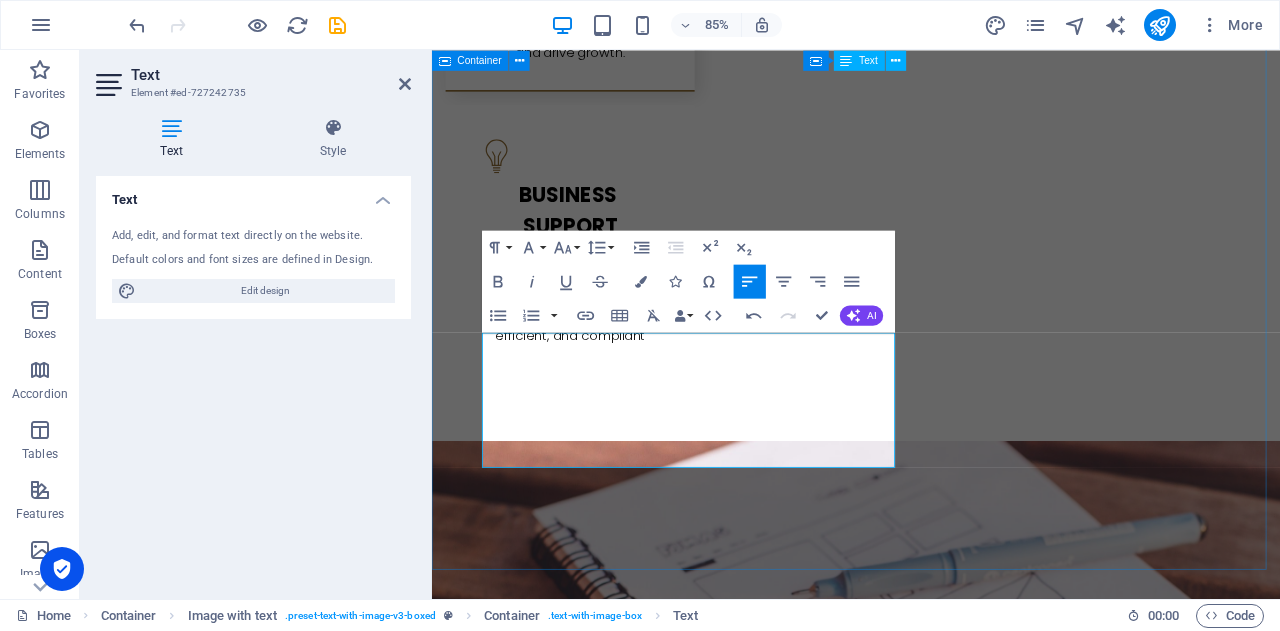 click on "At [GEOGRAPHIC_DATA], we’re a team of onshore, reliable, professional experts who  get  what it means to run a business in [GEOGRAPHIC_DATA]. Whether it's: Keeping your daily operations running smoothly, Managing projects with clear outcomes, or Analysing your business to uncover smarter ways to grow — p roject managing At  BIKUCROC , our project management services are focused on delivering successful outcomes for your business initiatives. We handle every stage of the project lifecycle—from planning and scheduling to execution, monitoring, and final delivery. Our team ensures that your projects stay on track, within budget, and aligned with your goals. We manage timelines, resources, risks, and communication, providing you with structured oversight and regular progress updates. Whether it's a small task or a large-scale project, we bring clarity, control, and confidence to the process. b usiness analysis At  BIKUCROC h uman resources We tailor our services to YOUR business needs. ⚙️  Flexible. Affordable. Local." at bounding box center (931, 2269) 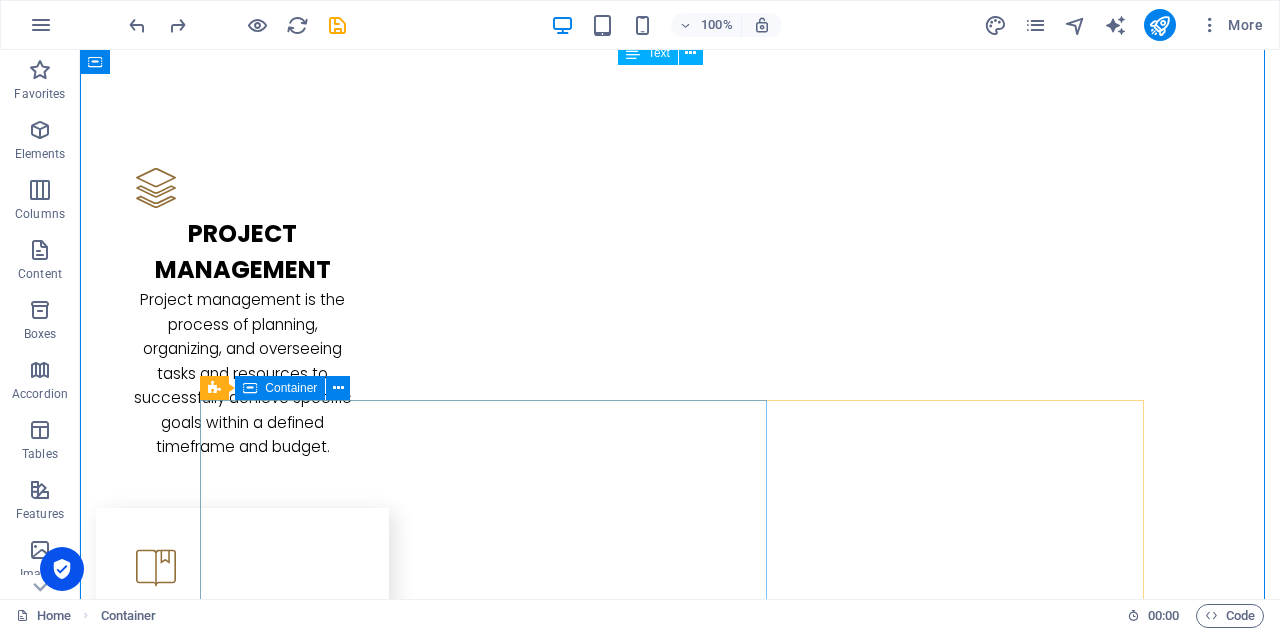 scroll, scrollTop: 2734, scrollLeft: 0, axis: vertical 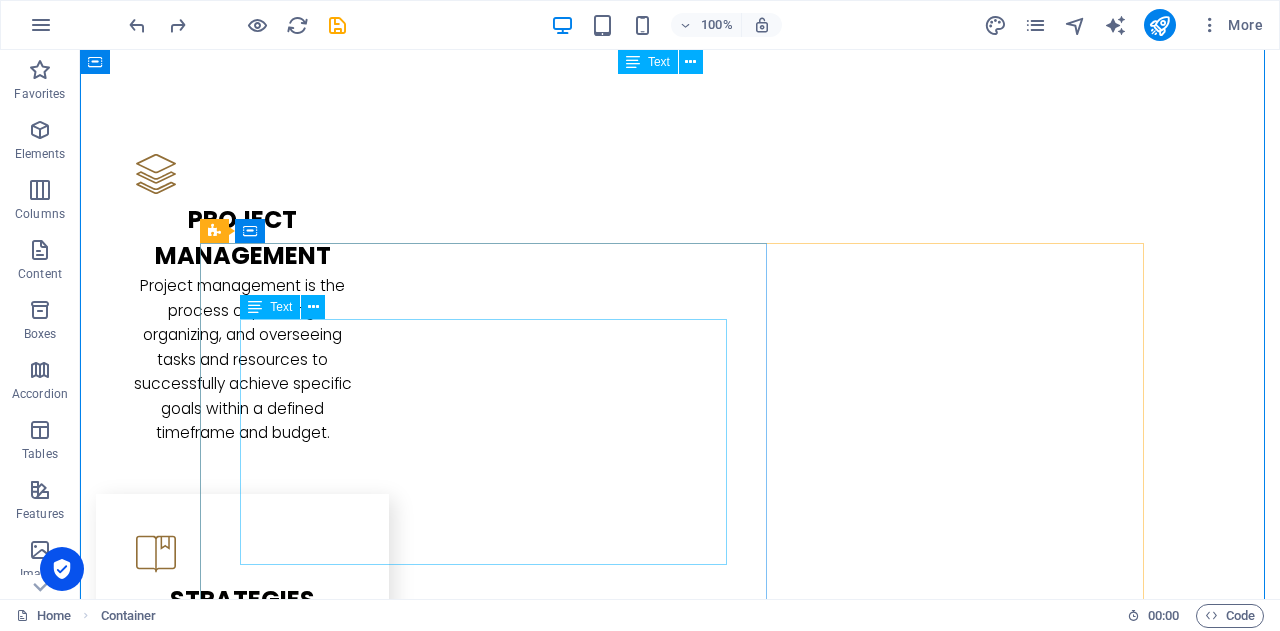 click on "At  [GEOGRAPHIC_DATA] , our project management services are focused on delivering successful outcomes for your business initiatives. We handle every stage of the project lifecycle—from planning and scheduling to execution, monitoring, and final delivery. Our team ensures that your projects stay on track, within budget, and aligned with your goals. We manage timelines, resources, risks, and communication, providing you with structured oversight and regular progress updates. Whether it's a small task or a large-scale project, we bring clarity, control, and confidence to the process." at bounding box center (680, 2656) 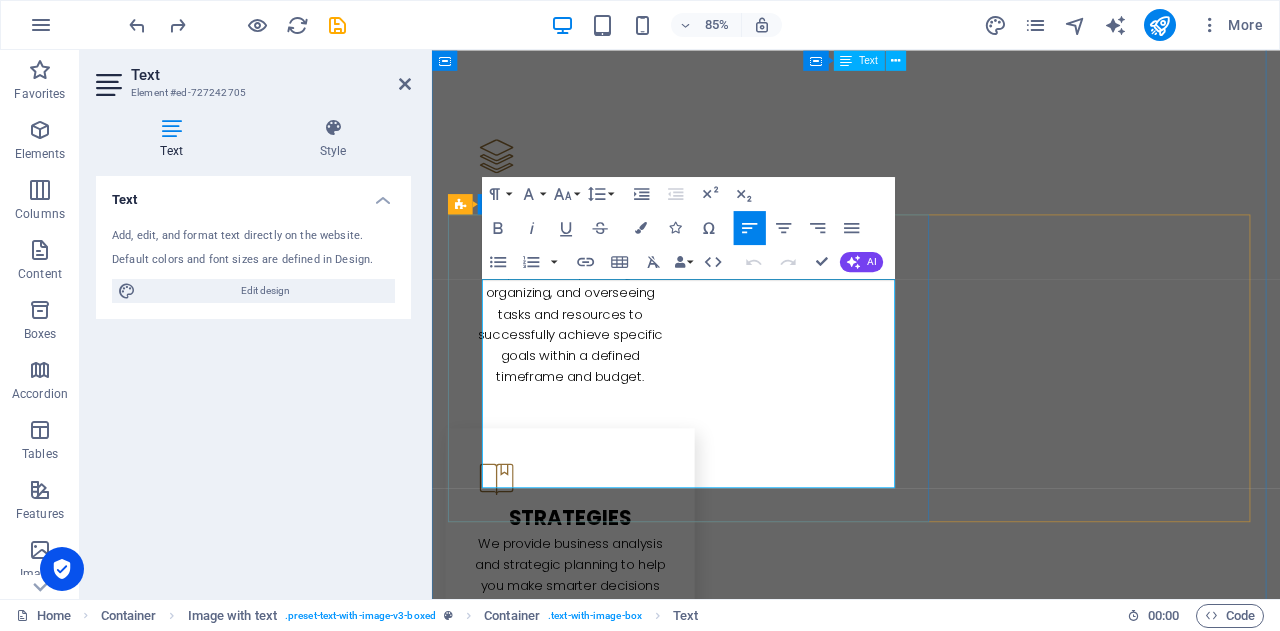 drag, startPoint x: 494, startPoint y: 325, endPoint x: 875, endPoint y: 565, distance: 450.28992 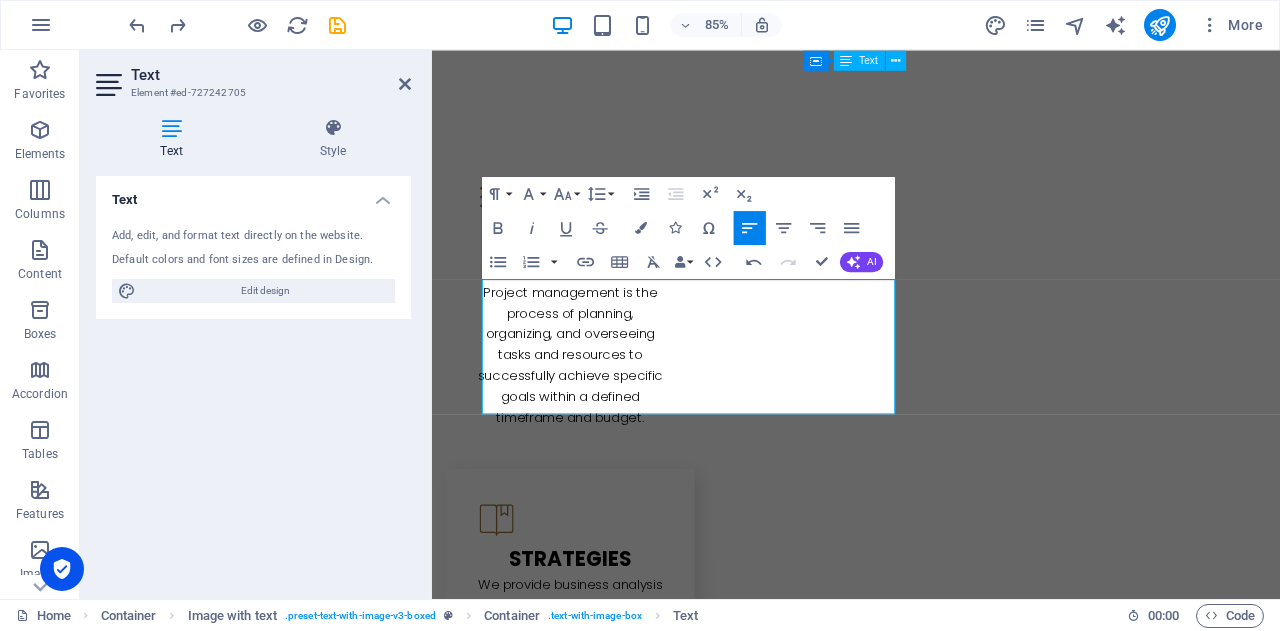 click on "Text Add, edit, and format text directly on the website. Default colors and font sizes are defined in Design. Edit design Alignment Left aligned Centered Right aligned" at bounding box center (253, 379) 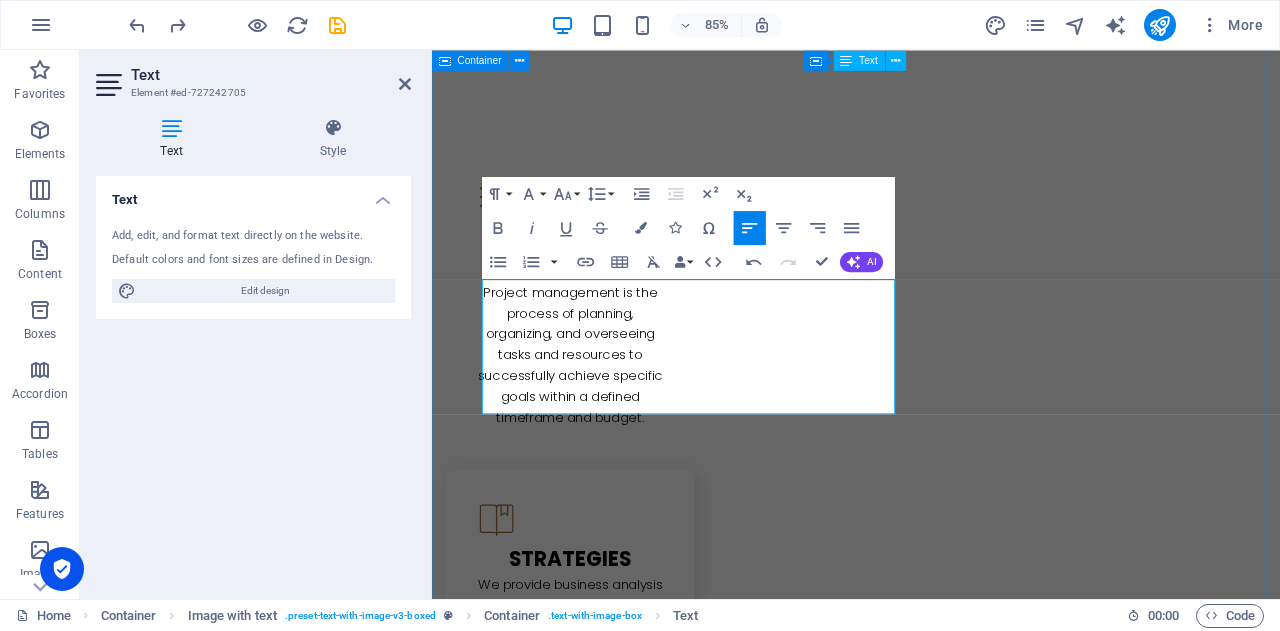 click on "At [GEOGRAPHIC_DATA], we’re a team of onshore, reliable, professional experts who  get  what it means to run a business in [GEOGRAPHIC_DATA]. Whether it's: Keeping your daily operations running smoothly, Managing projects with clear outcomes, or Analysing your business to uncover smarter ways to grow — p roject managing We tailor our services to YOUR business needs. ⚙️  Flexible. Affordable. Local. Let’s simplify your work life — so you can get back to what you do best. 🗓️  Book a free discovery call [DATE]  and see how we can make your business  smoother, faster, and smarter . b usiness analysis At  BIKUCROC h uman resources At  [GEOGRAPHIC_DATA]" at bounding box center (931, 2957) 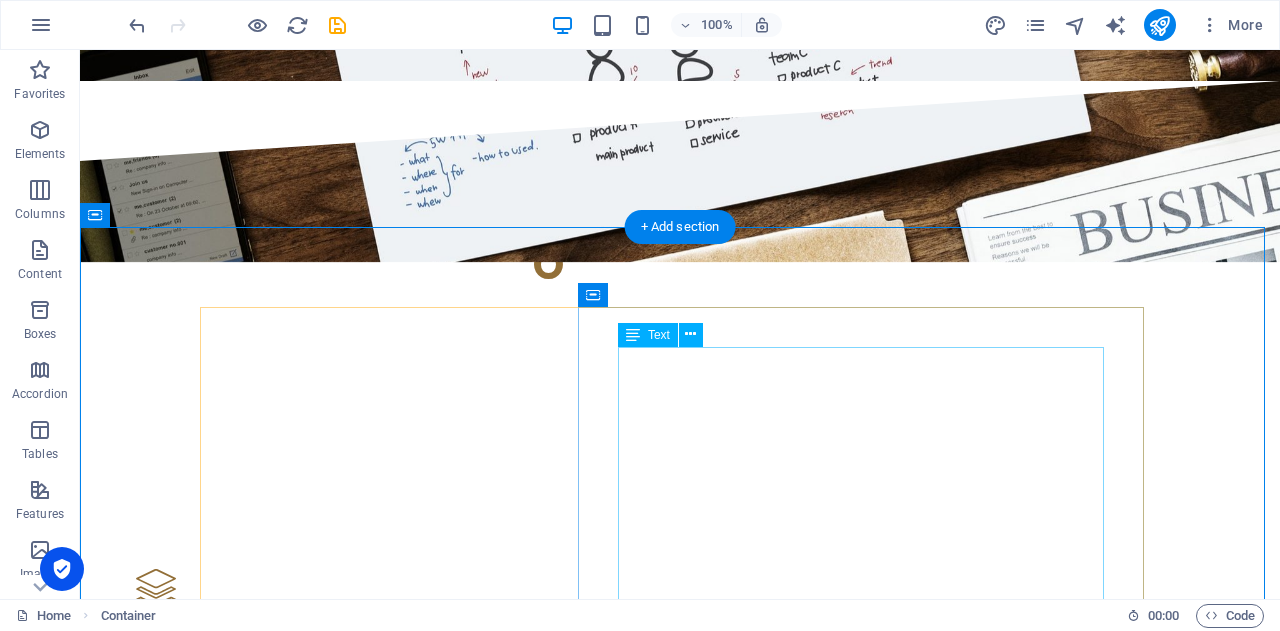 scroll, scrollTop: 2434, scrollLeft: 0, axis: vertical 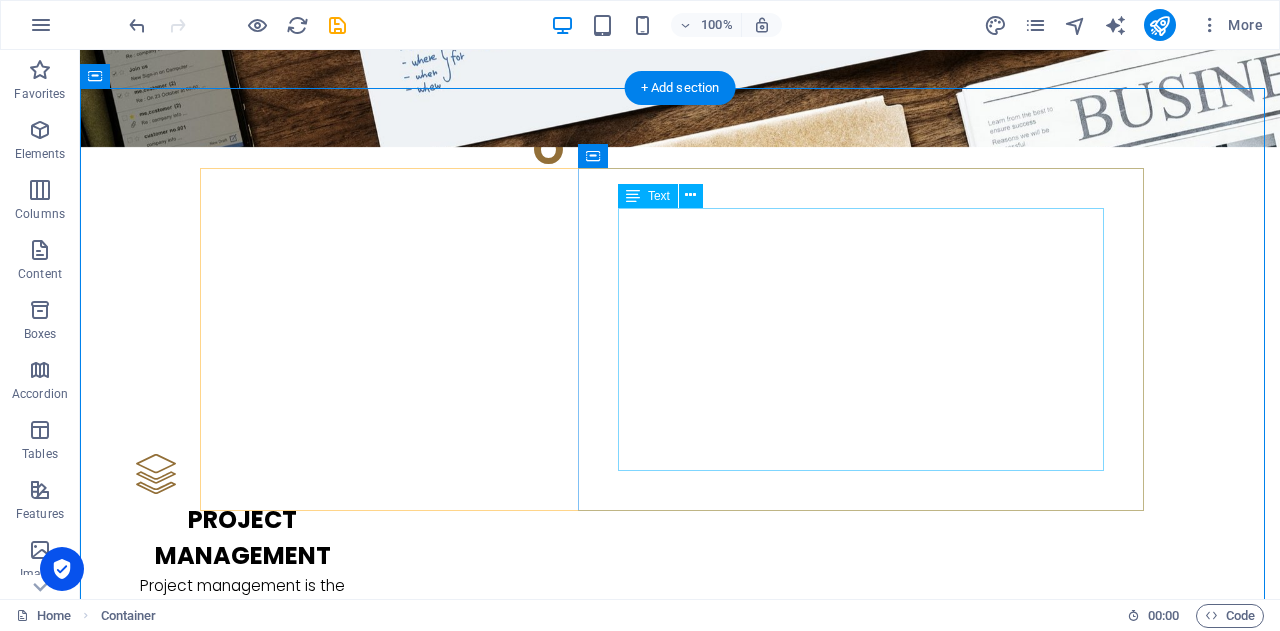 click on "At [GEOGRAPHIC_DATA], we’re a team of onshore, reliable, professional experts who  get  what it means to run a business in [GEOGRAPHIC_DATA]. Whether it's: Keeping your daily operations running smoothly, Managing projects with clear outcomes, or Analysing your business to uncover smarter ways to grow —" at bounding box center [680, 2617] 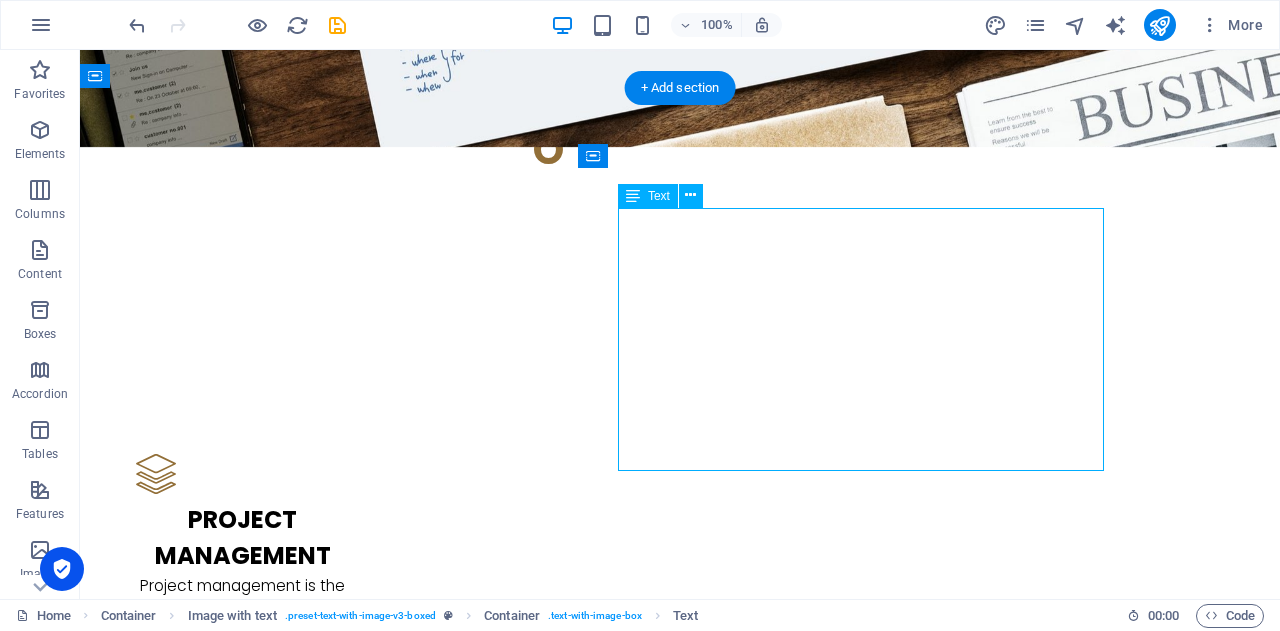 click on "At [GEOGRAPHIC_DATA], we’re a team of onshore, reliable, professional experts who  get  what it means to run a business in [GEOGRAPHIC_DATA]. Whether it's: Keeping your daily operations running smoothly, Managing projects with clear outcomes, or Analysing your business to uncover smarter ways to grow —" at bounding box center [680, 2617] 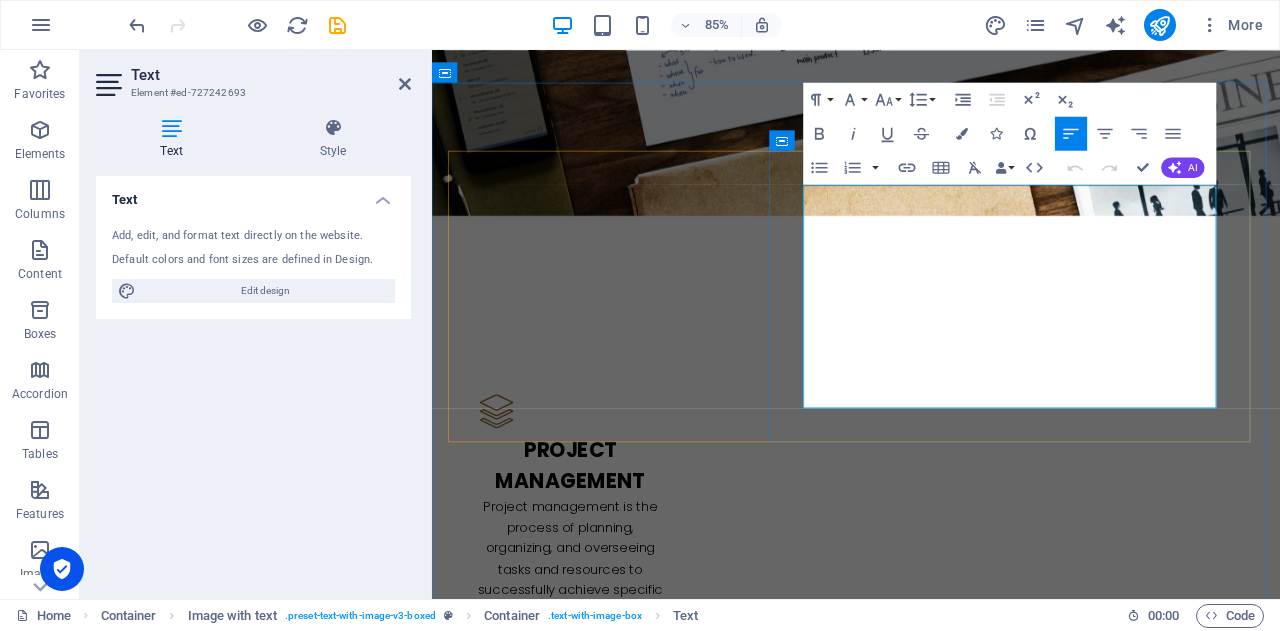 click on "At [GEOGRAPHIC_DATA], we’re a team of onshore, reliable, professional experts who  get  what it means to run a business in [GEOGRAPHIC_DATA]." at bounding box center (931, 2526) 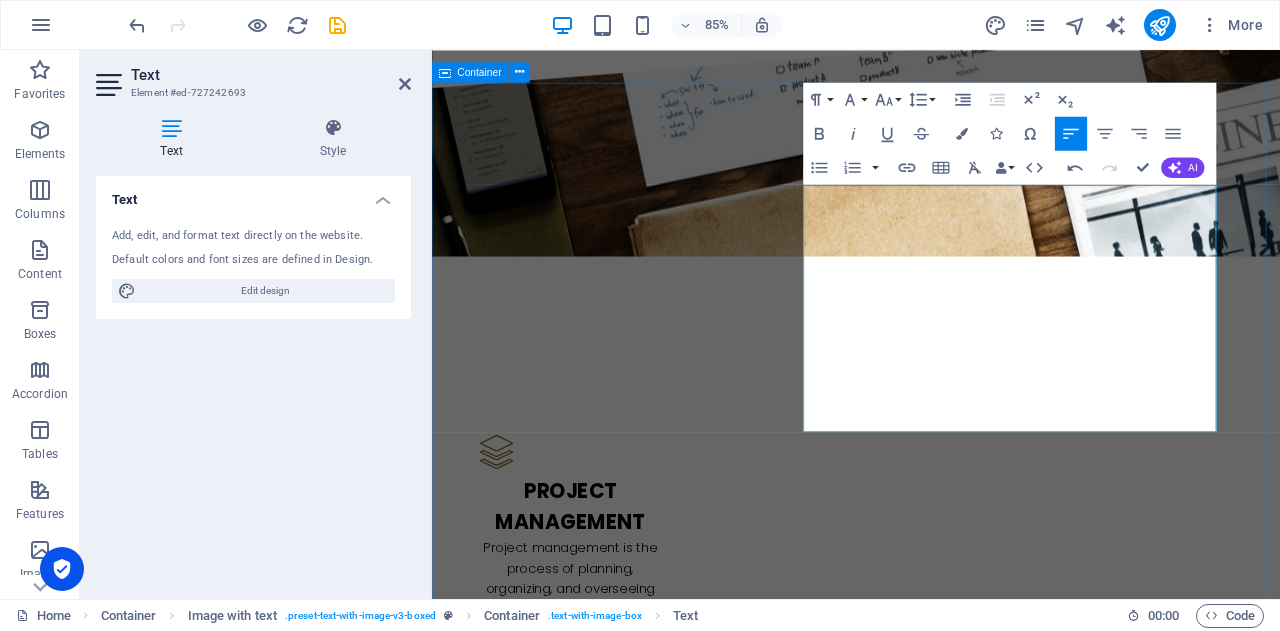 click on "At [GEOGRAPHIC_DATA], we’re a team of onshore, reliable, professional experts who  get  what it means to run a business in [GEOGRAPHIC_DATA]. Whether it's: Keeping your daily operations running smoothly, Managing projects with clear outcomes, or Analysing your business to uncover smarter ways to grow — p roject managing We tailor our services to YOUR business needs. ⚙️  Flexible. Affordable. Local. Let’s simplify your work life — so you can get back to what you do best. 🗓️  Book a free discovery call [DATE]  and see how we can make your business  smoother, faster, and smarter . b usiness analysis At  BIKUCROC h uman resources At  [GEOGRAPHIC_DATA]" at bounding box center [931, 3270] 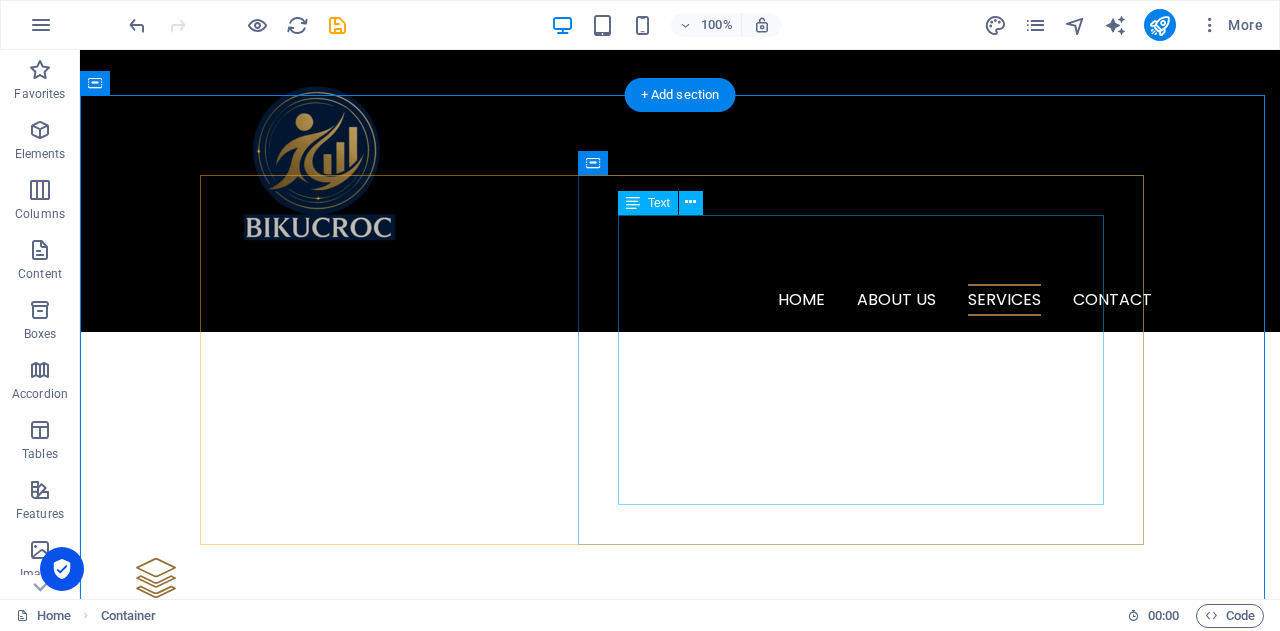 scroll, scrollTop: 2134, scrollLeft: 0, axis: vertical 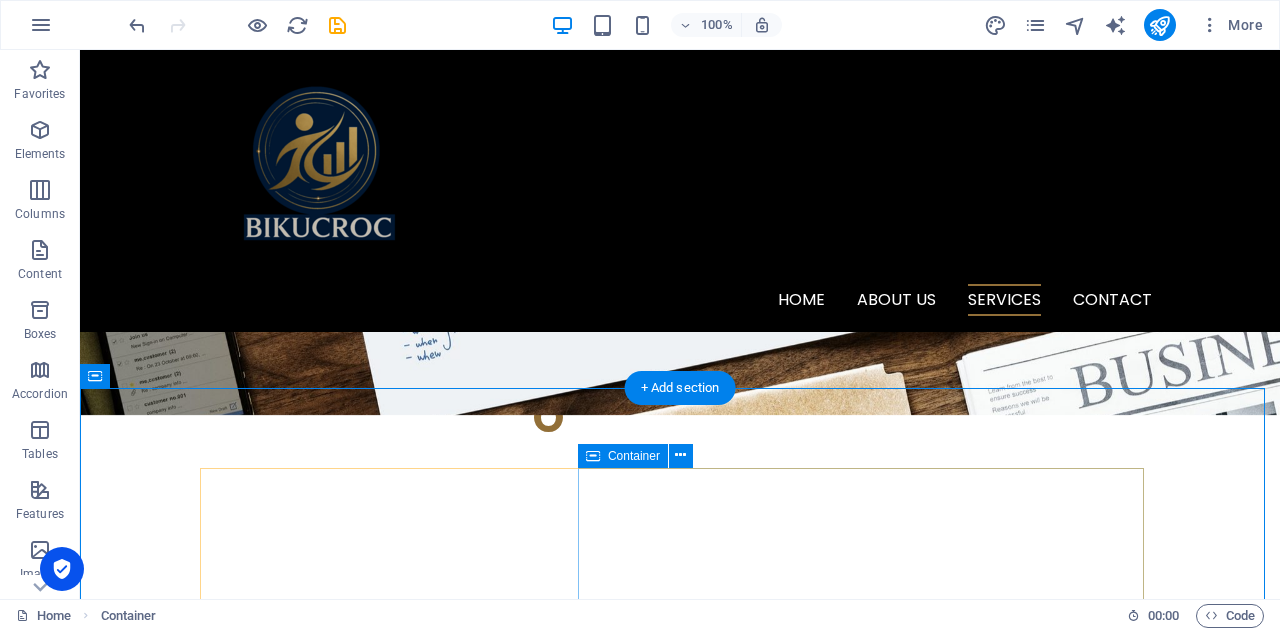 click on "At [GEOGRAPHIC_DATA], we’re a team of onshore, reliable, professional experts who  get  what it means to run a business in [GEOGRAPHIC_DATA]. Whether it's: Keeping your daily operations running smoothly, Managing projects with clear outcomes, or Analysing your business to uncover smarter ways to grow —" at bounding box center (680, 2898) 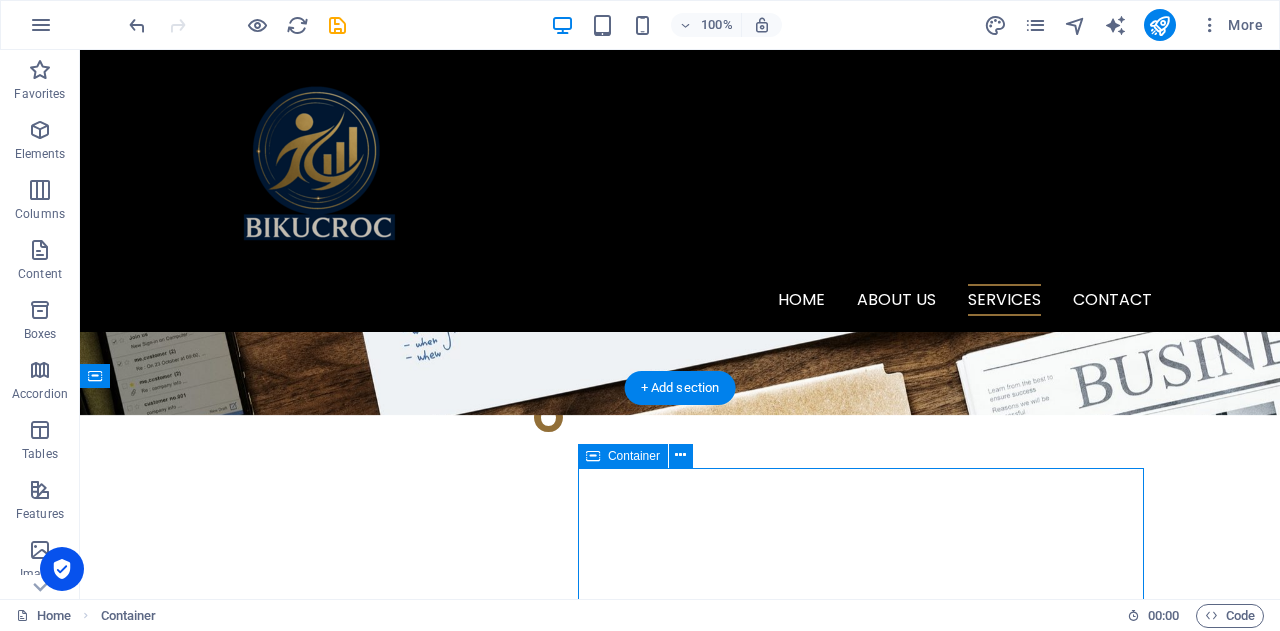 click on "At [GEOGRAPHIC_DATA], we’re a team of onshore, reliable, professional experts who  get  what it means to run a business in [GEOGRAPHIC_DATA]. Whether it's: Keeping your daily operations running smoothly, Managing projects with clear outcomes, or Analysing your business to uncover smarter ways to grow —" at bounding box center [680, 2898] 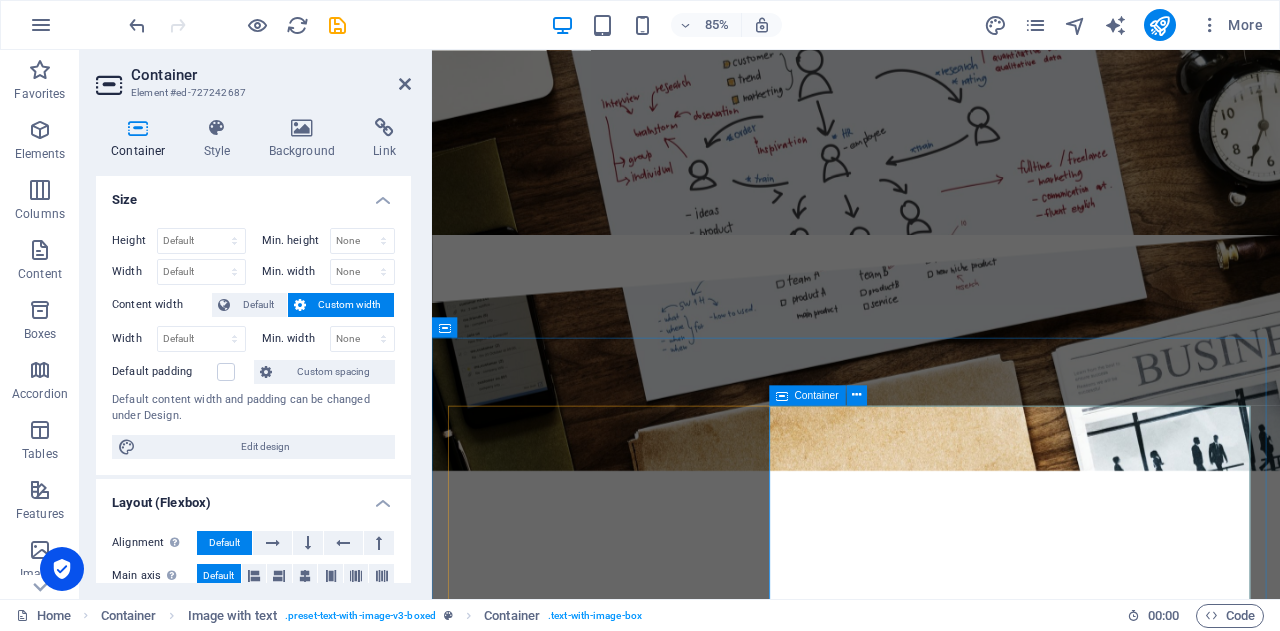 click on "At [GEOGRAPHIC_DATA], we’re a team of onshore, reliable, professional experts who  get  what it means to run a business in [GEOGRAPHIC_DATA]. Whether it's: Keeping your daily operations running smoothly, Managing projects with clear outcomes, or Analysing your business to uncover smarter ways to grow —" at bounding box center [931, 2930] 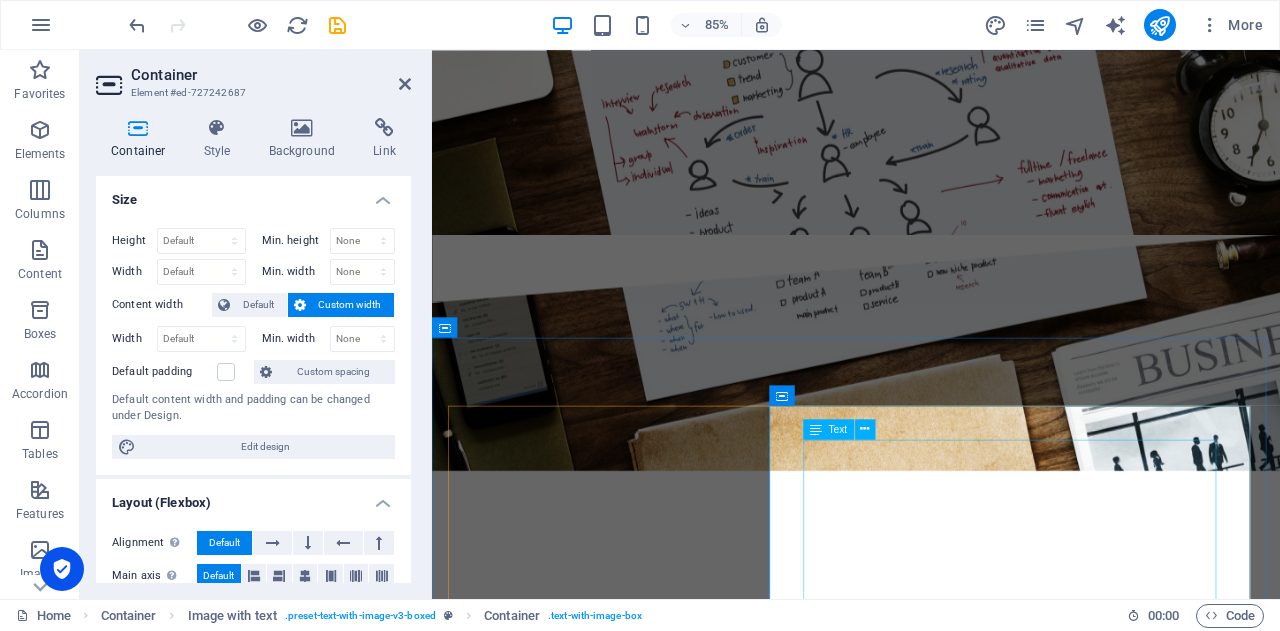 click on "At [GEOGRAPHIC_DATA], we’re a team of onshore, reliable, professional experts who  get  what it means to run a business in [GEOGRAPHIC_DATA]. Whether it's: Keeping your daily operations running smoothly, Managing projects with clear outcomes, or Analysing your business to uncover smarter ways to grow —" at bounding box center (931, 2930) 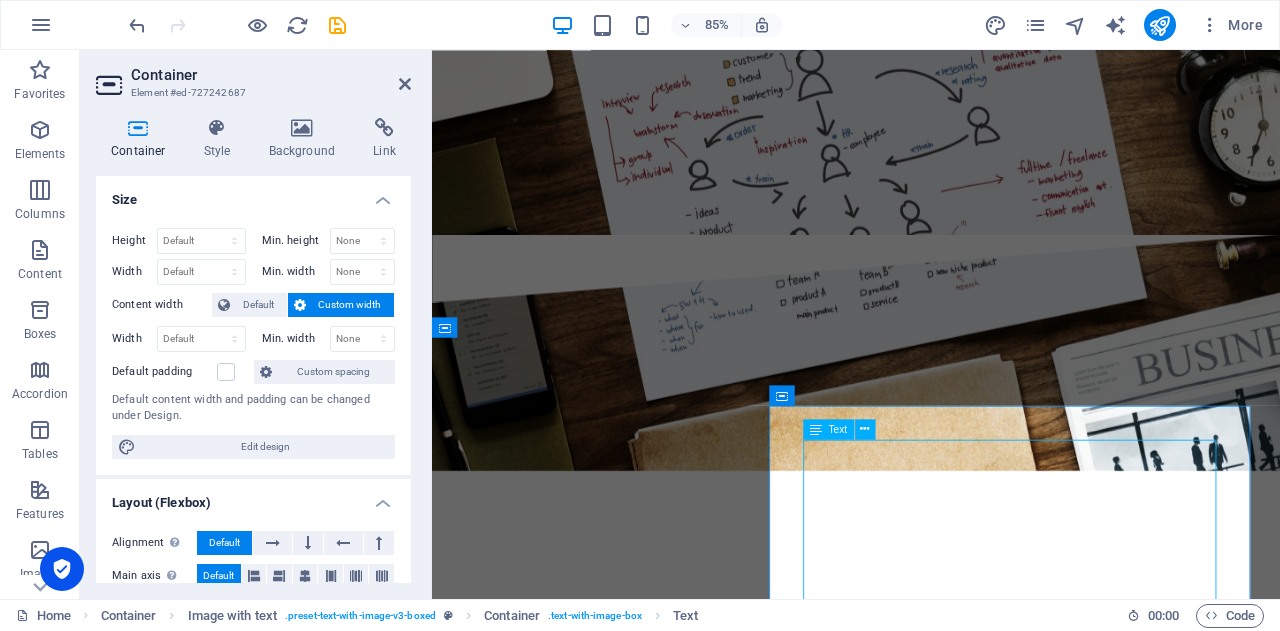click on "At [GEOGRAPHIC_DATA], we’re a team of onshore, reliable, professional experts who  get  what it means to run a business in [GEOGRAPHIC_DATA]. Whether it's: Keeping your daily operations running smoothly, Managing projects with clear outcomes, or Analysing your business to uncover smarter ways to grow —" at bounding box center (931, 2930) 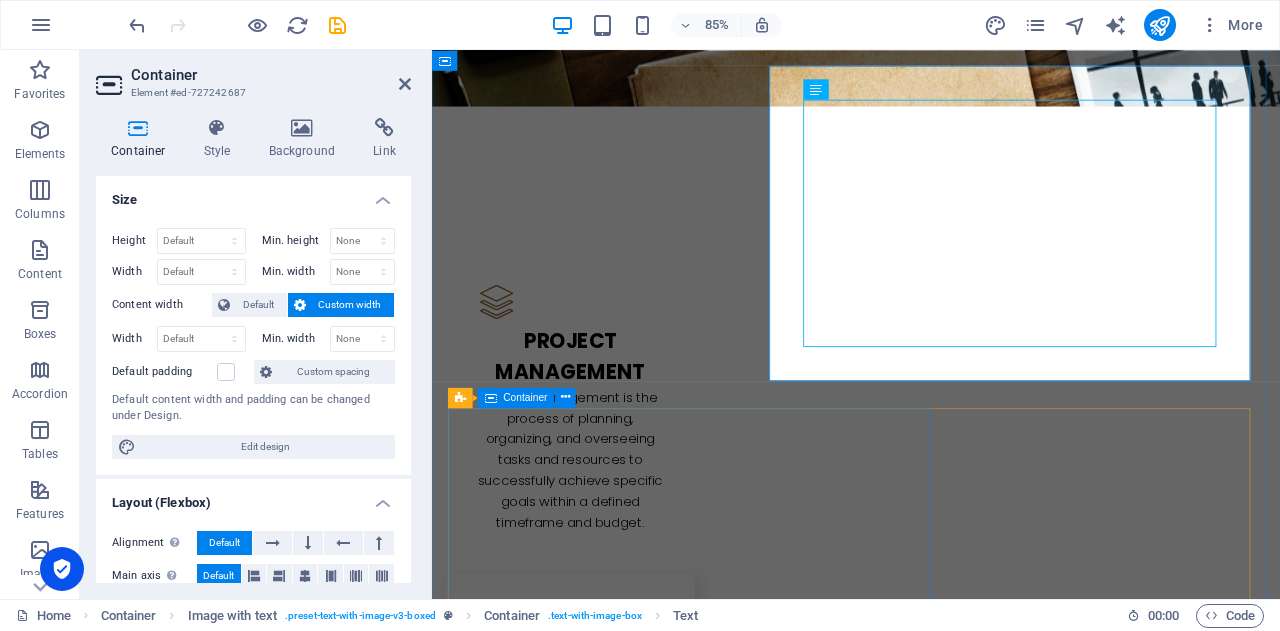 scroll, scrollTop: 2634, scrollLeft: 0, axis: vertical 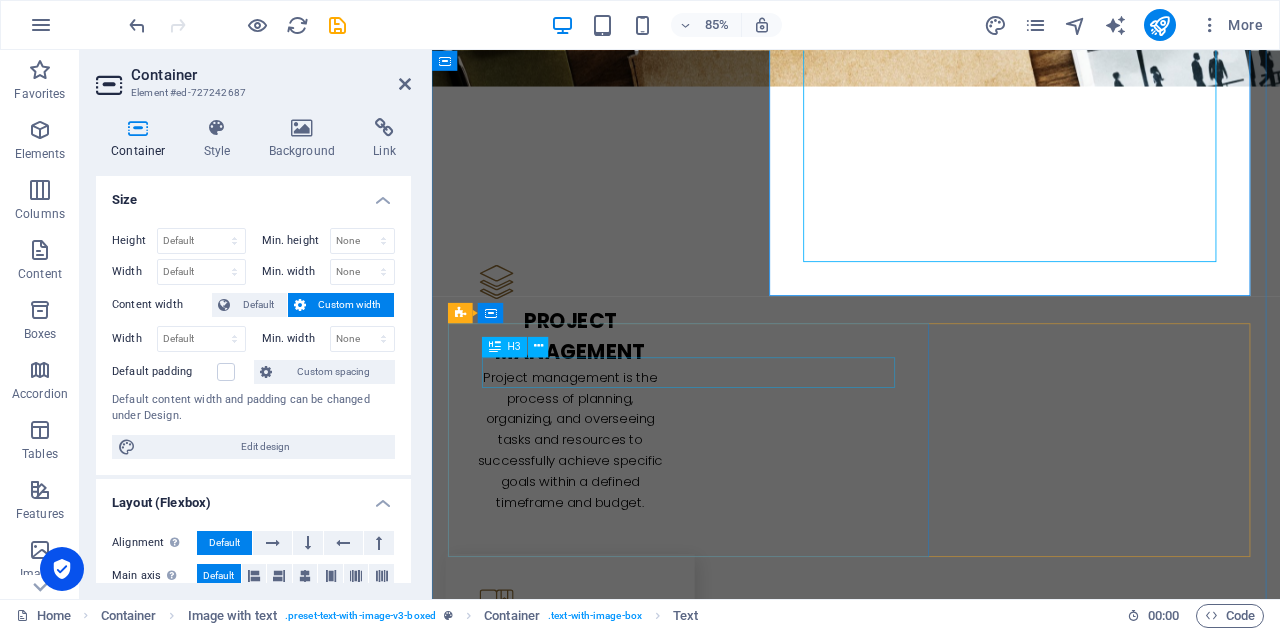 click on "p roject managing" at bounding box center [931, 2741] 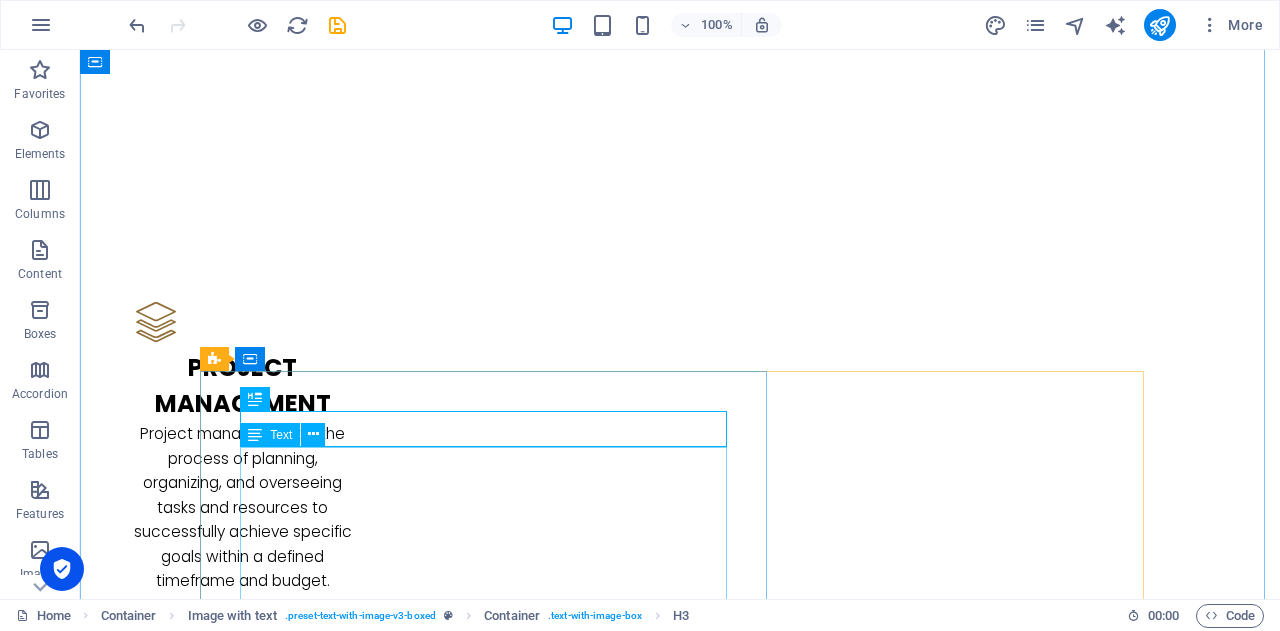 click on "We tailor our services to YOUR business needs. ⚙️  Flexible. Affordable. Local. Let’s simplify your work life — so you can get back to what you do best. 🗓️  Book a free discovery call [DATE]  and see how we can make your business  smoother, faster, and smarter ." at bounding box center (680, 2814) 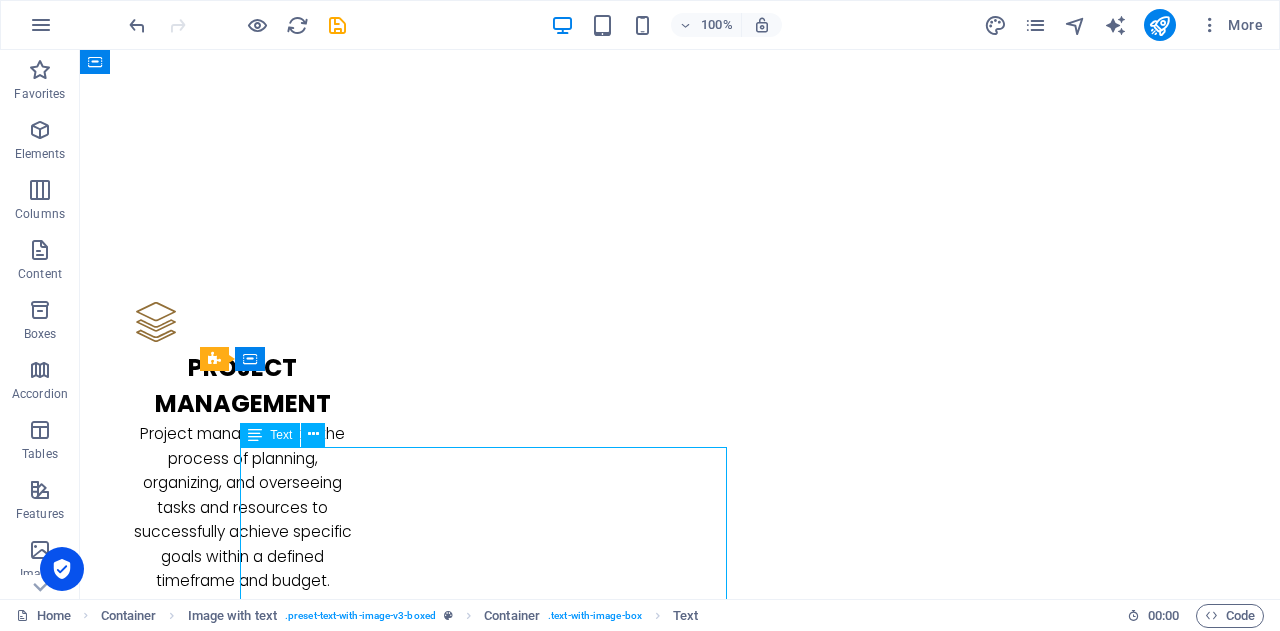 click on "We tailor our services to YOUR business needs. ⚙️  Flexible. Affordable. Local. Let’s simplify your work life — so you can get back to what you do best. 🗓️  Book a free discovery call [DATE]  and see how we can make your business  smoother, faster, and smarter ." at bounding box center [680, 2814] 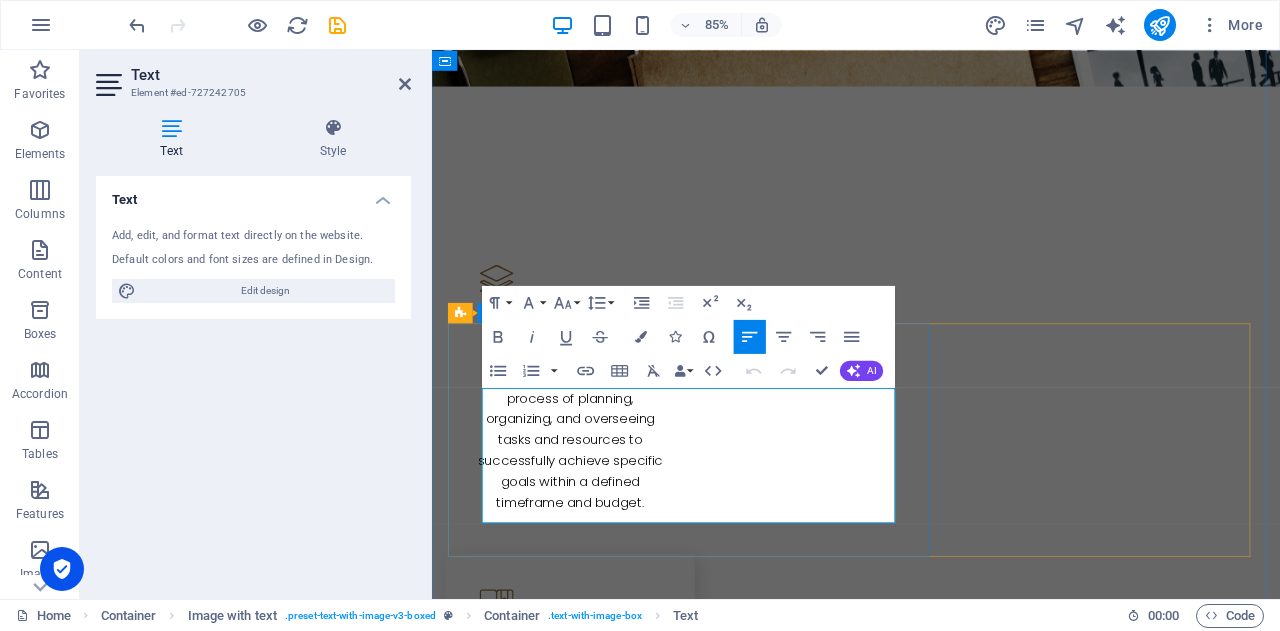 drag, startPoint x: 493, startPoint y: 461, endPoint x: 962, endPoint y: 470, distance: 469.08633 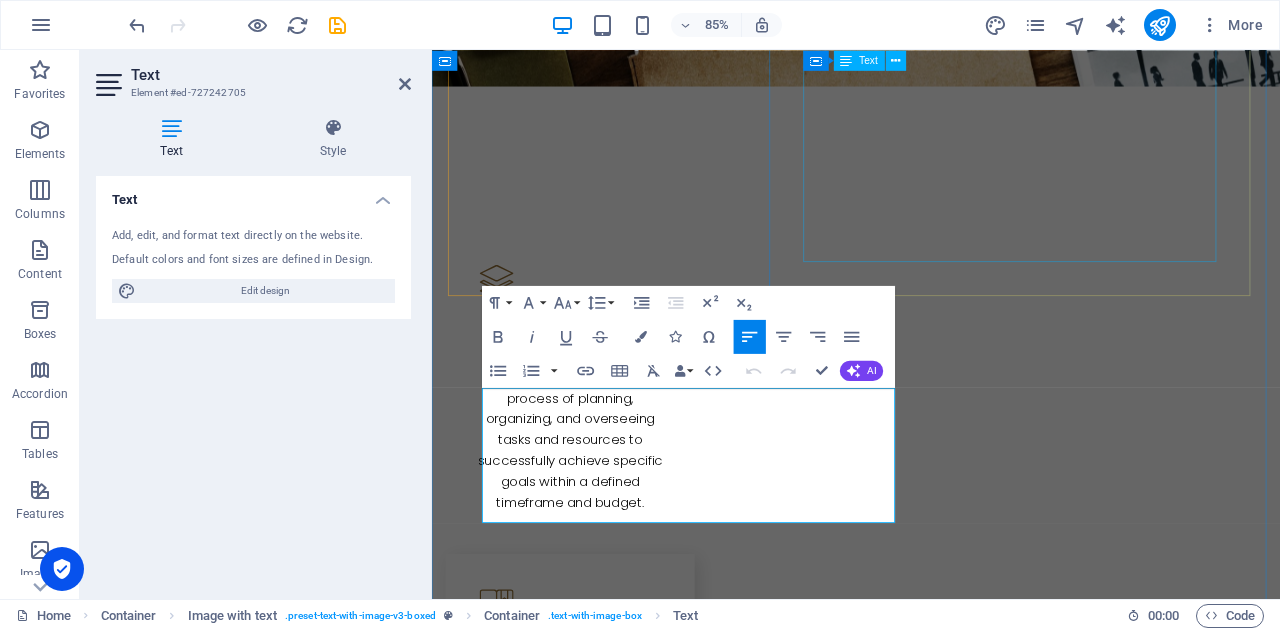 click on "At [GEOGRAPHIC_DATA], we’re a team of onshore, reliable, professional experts who  get  what it means to run a business in [GEOGRAPHIC_DATA]. Whether it's: Keeping your daily operations running smoothly, Managing projects with clear outcomes, or Analysing your business to uncover smarter ways to grow —" at bounding box center [931, 2478] 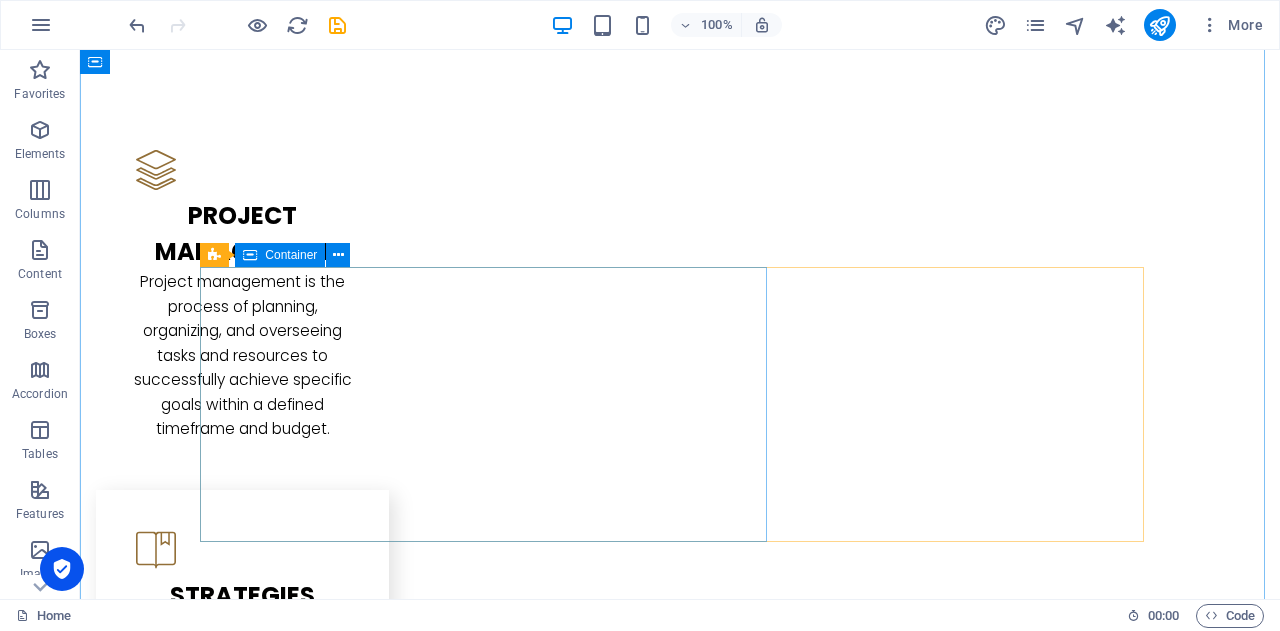 scroll, scrollTop: 2834, scrollLeft: 0, axis: vertical 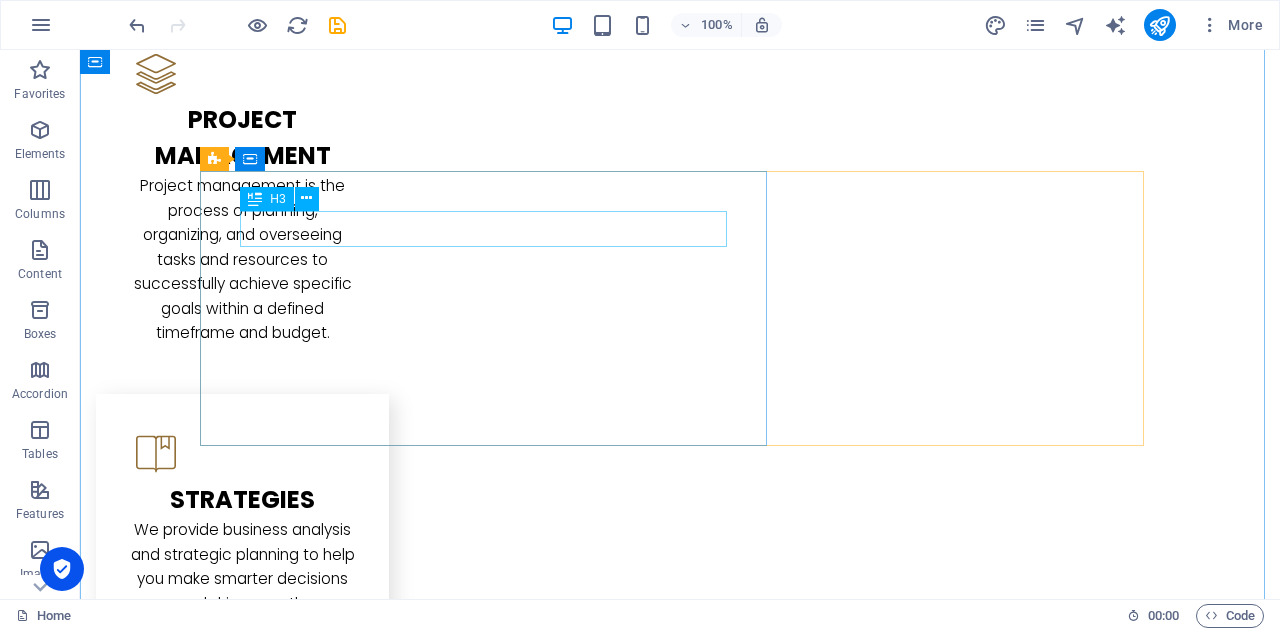 click on "p roject managing" at bounding box center (680, 2493) 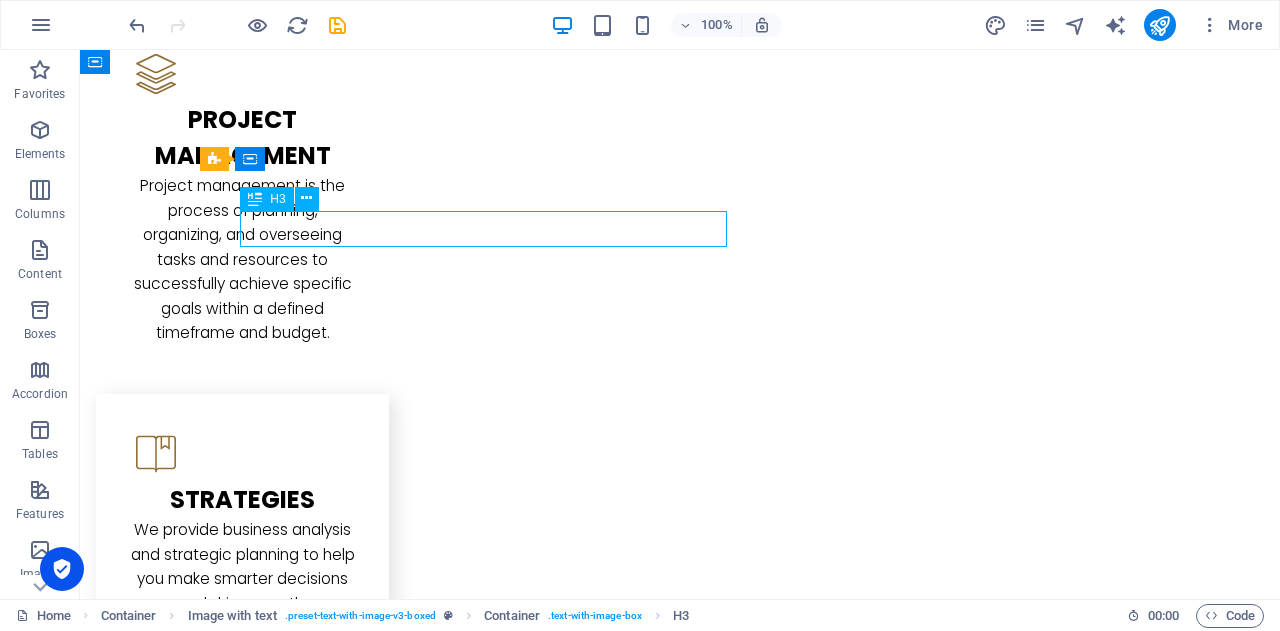 click on "p roject managing" at bounding box center [680, 2493] 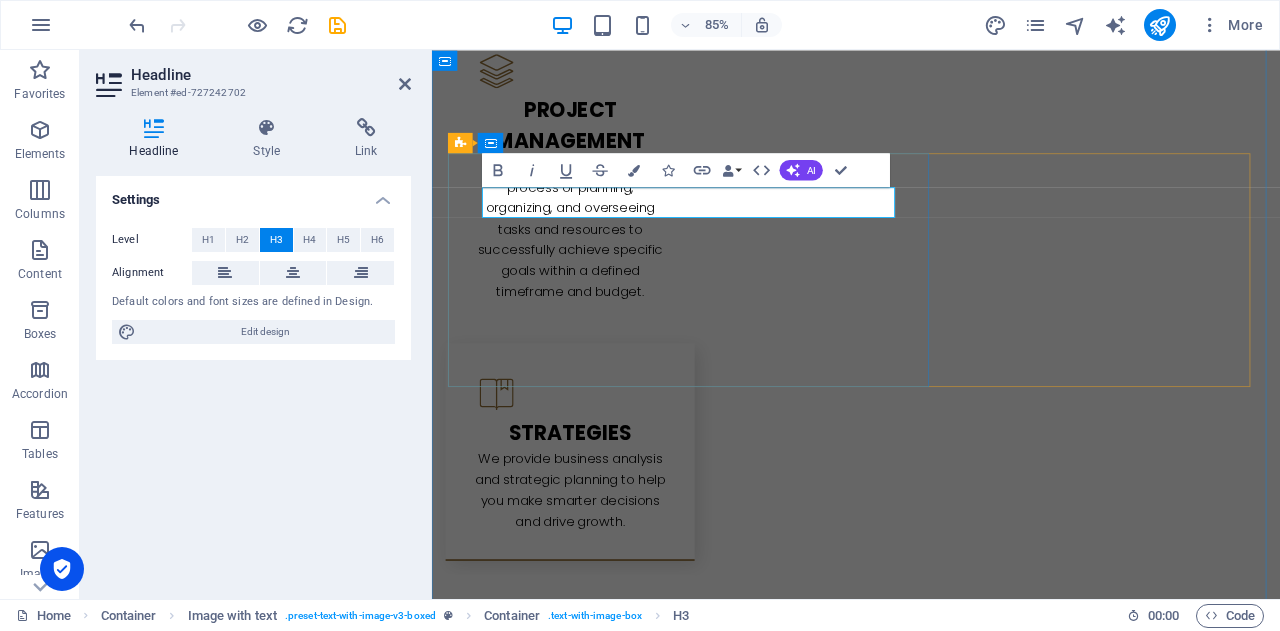 click on "p roject managing" at bounding box center (931, 2493) 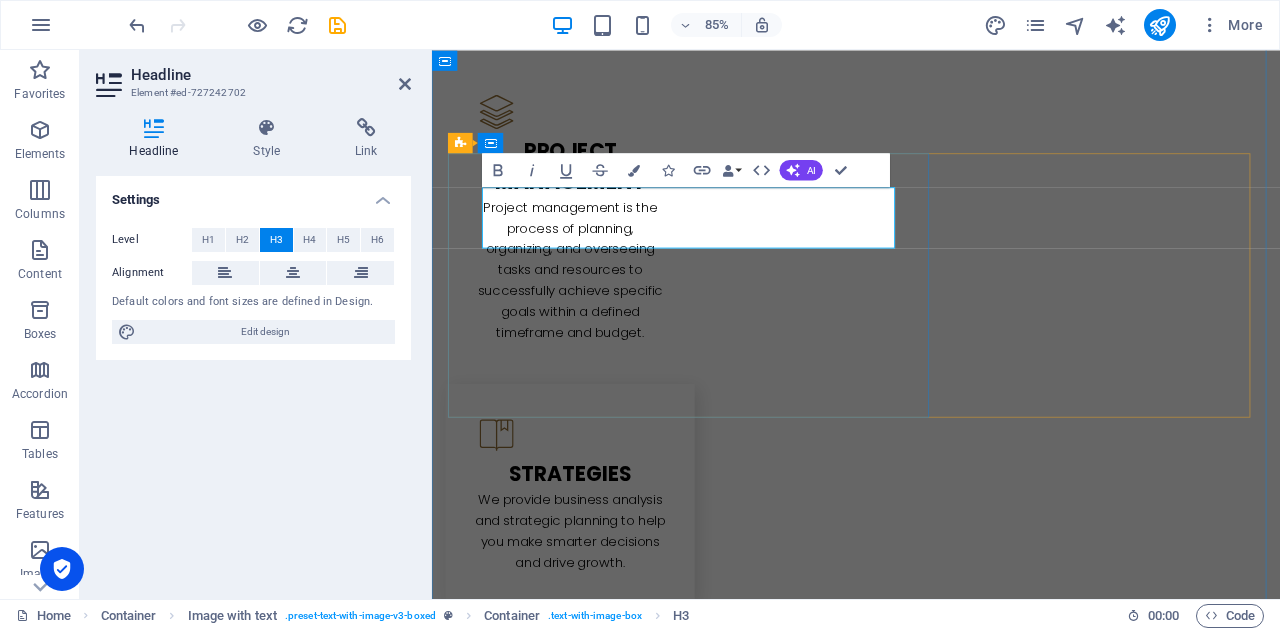 click on "p" at bounding box center [506, 2540] 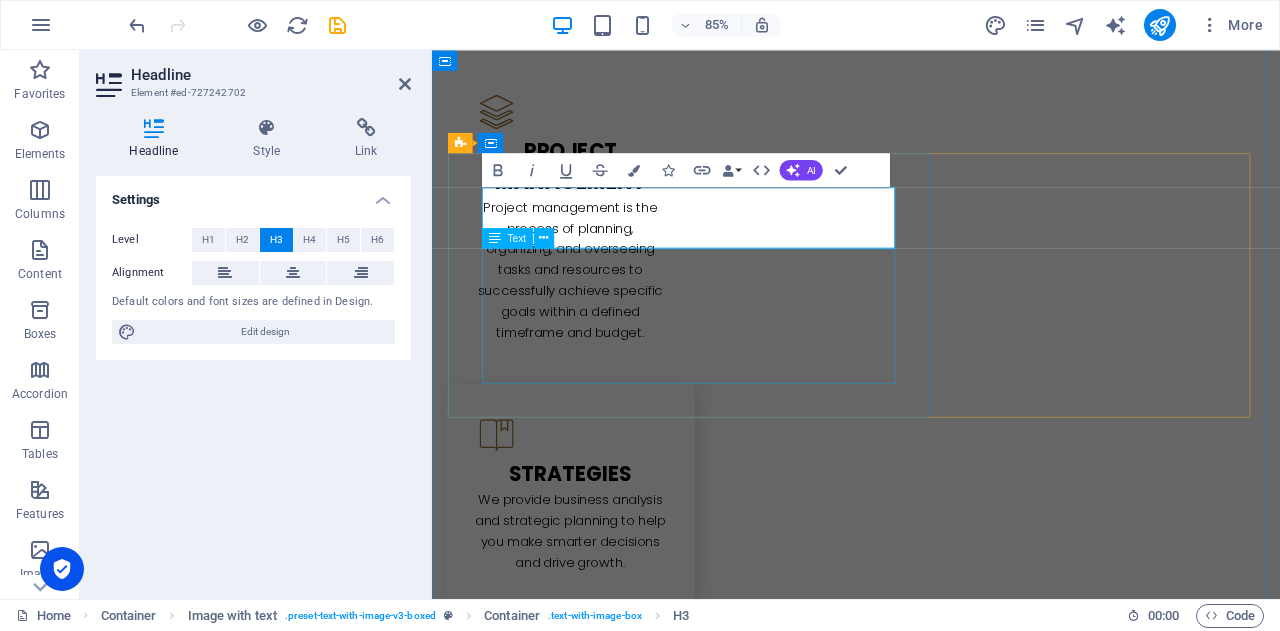 click on "We tailor our services to YOUR business needs. ⚙️  Flexible. Affordable. Local. Let’s simplify your work life — so you can get back to what you do best. 🗓️  Book a free discovery call [DATE]  and see how we can make your business  smoother, faster, and smarter ." at bounding box center [931, 2614] 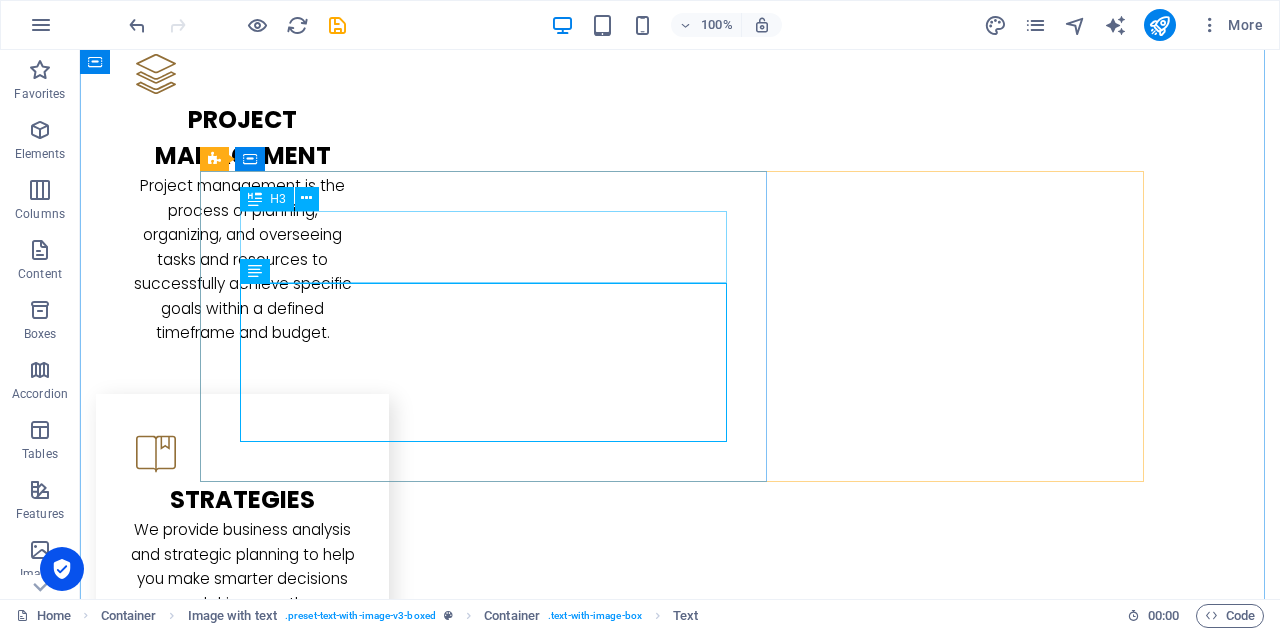 click on "w e tailor our services to YOUR business needs." at bounding box center (680, 2493) 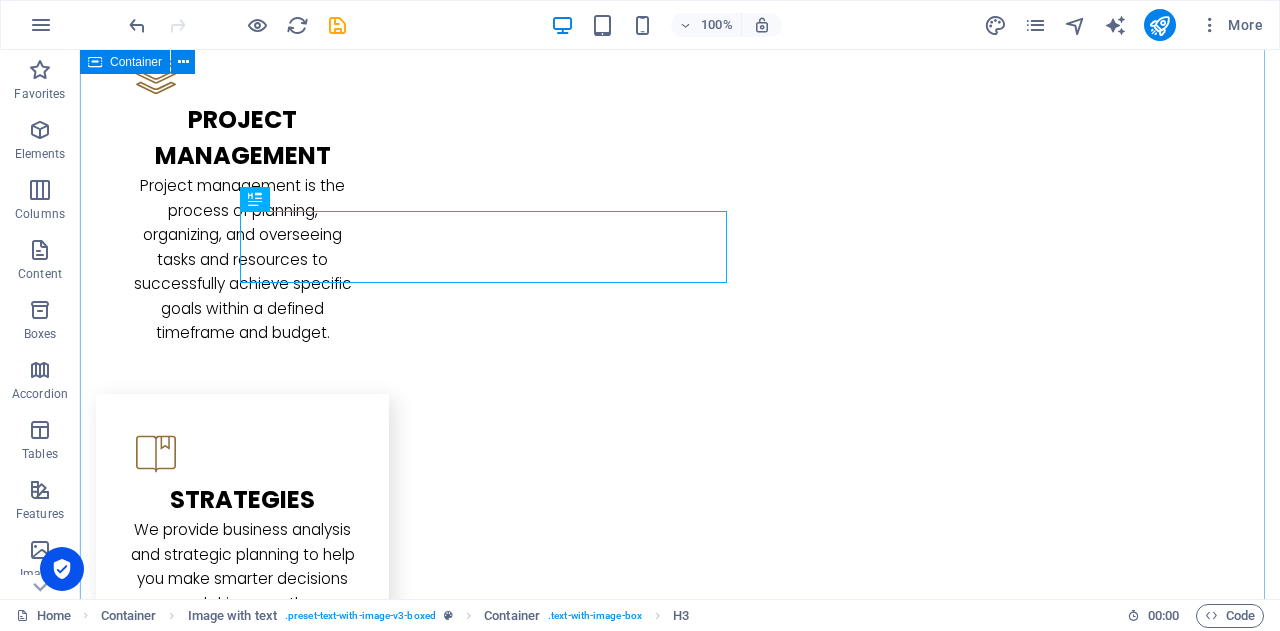click on "At [GEOGRAPHIC_DATA], we’re a team of onshore, reliable, professional experts who  get  what it means to run a business in [GEOGRAPHIC_DATA]. Whether it's: Keeping your daily operations running smoothly, Managing projects with clear outcomes, or Analysing your business to uncover smarter ways to grow — w e tailor our services to YOUR business needs. We tailor our services to YOUR business needs. ⚙️  Flexible. Affordable. Local. Let’s simplify your work life — so you can get back to what you do best. 🗓️  Book a free discovery call [DATE]  and see how we can make your business  smoother, faster, and smarter . b usiness analysis At  BIKUCROC h uman resources At  [GEOGRAPHIC_DATA]" at bounding box center [680, 2822] 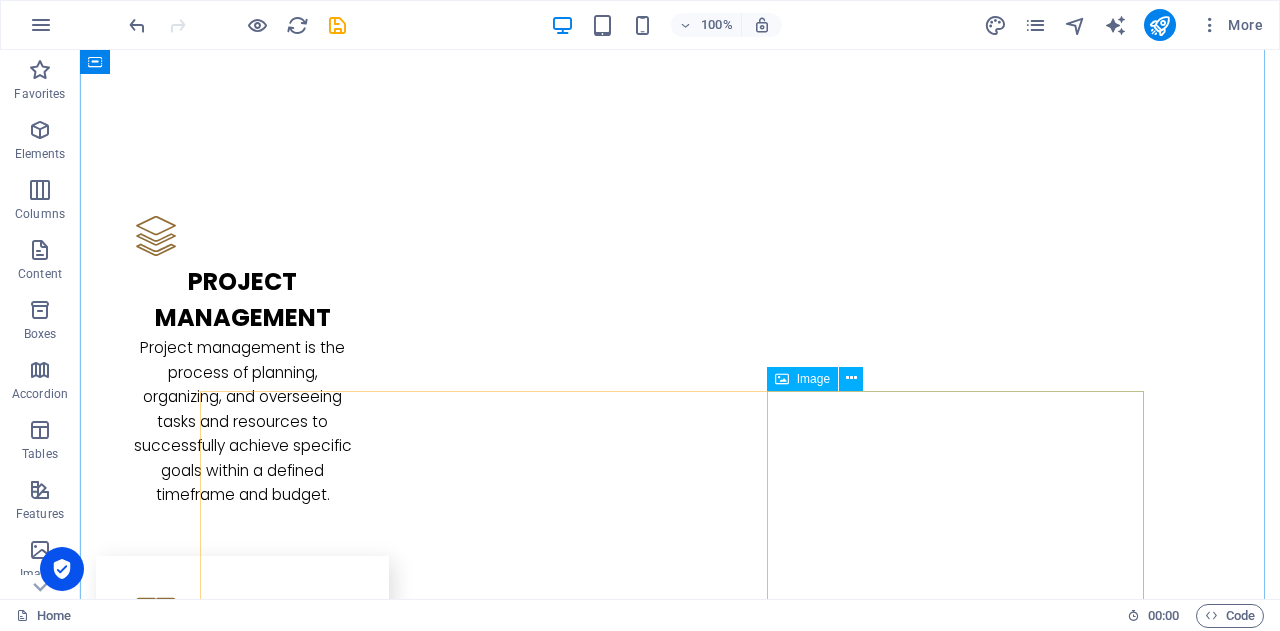 scroll, scrollTop: 2800, scrollLeft: 0, axis: vertical 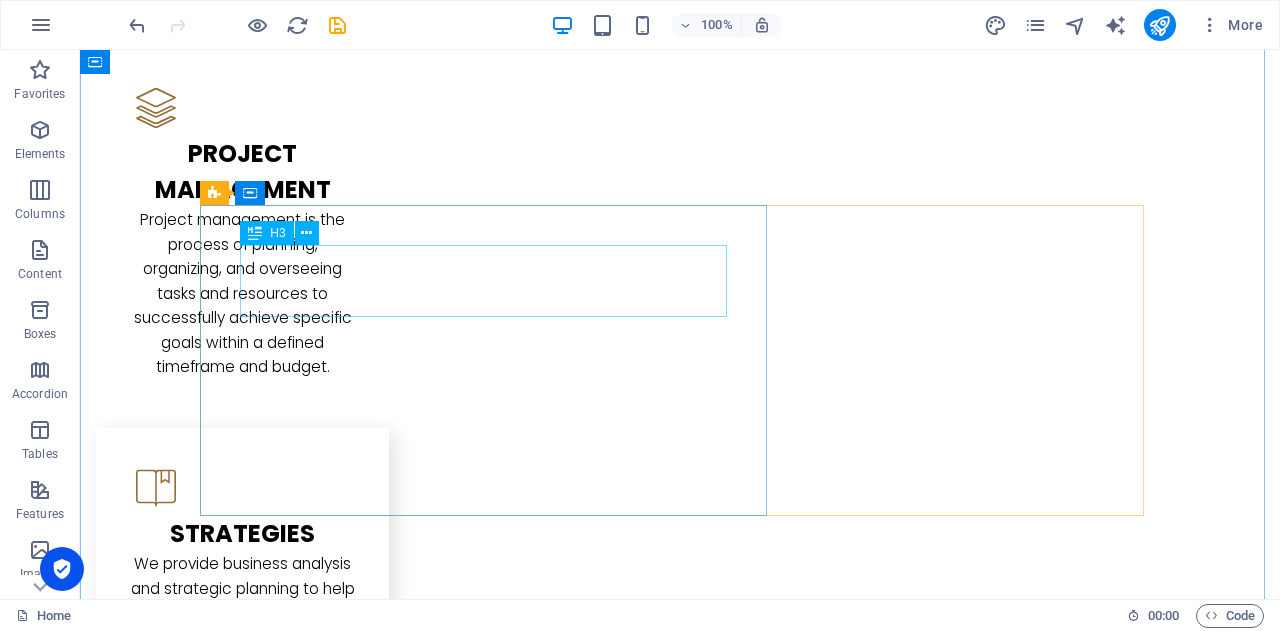 click on "w e tailor our services to YOUR business needs." at bounding box center [680, 2527] 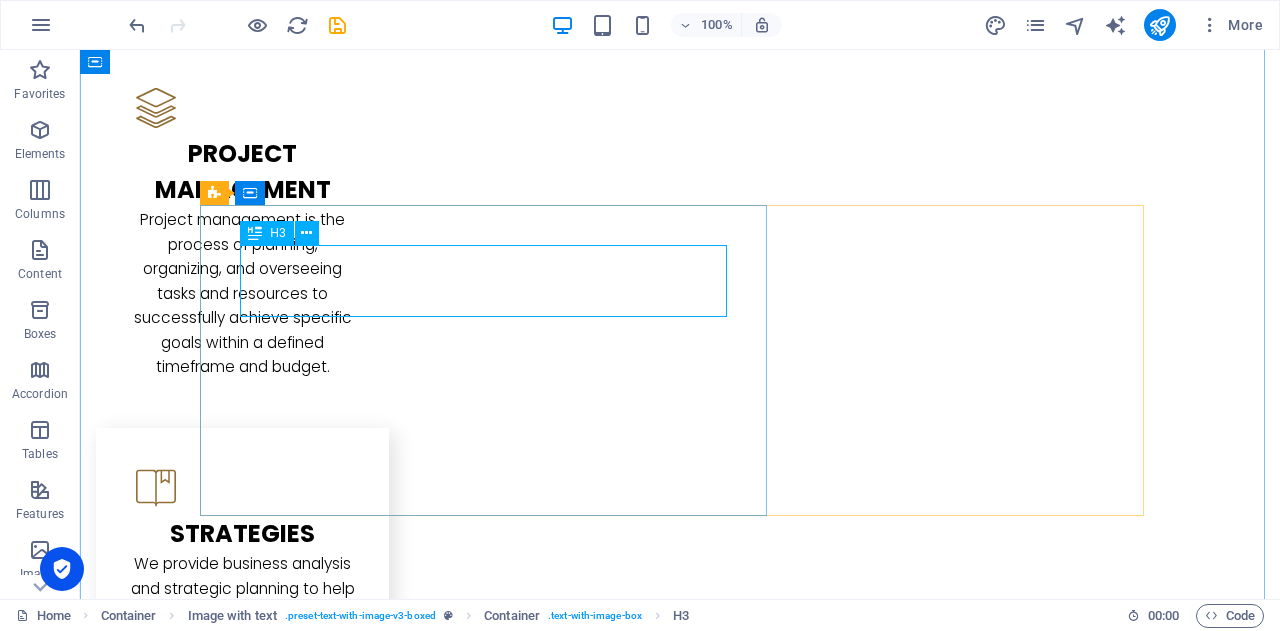 click on "w e tailor our services to YOUR business needs." at bounding box center [680, 2527] 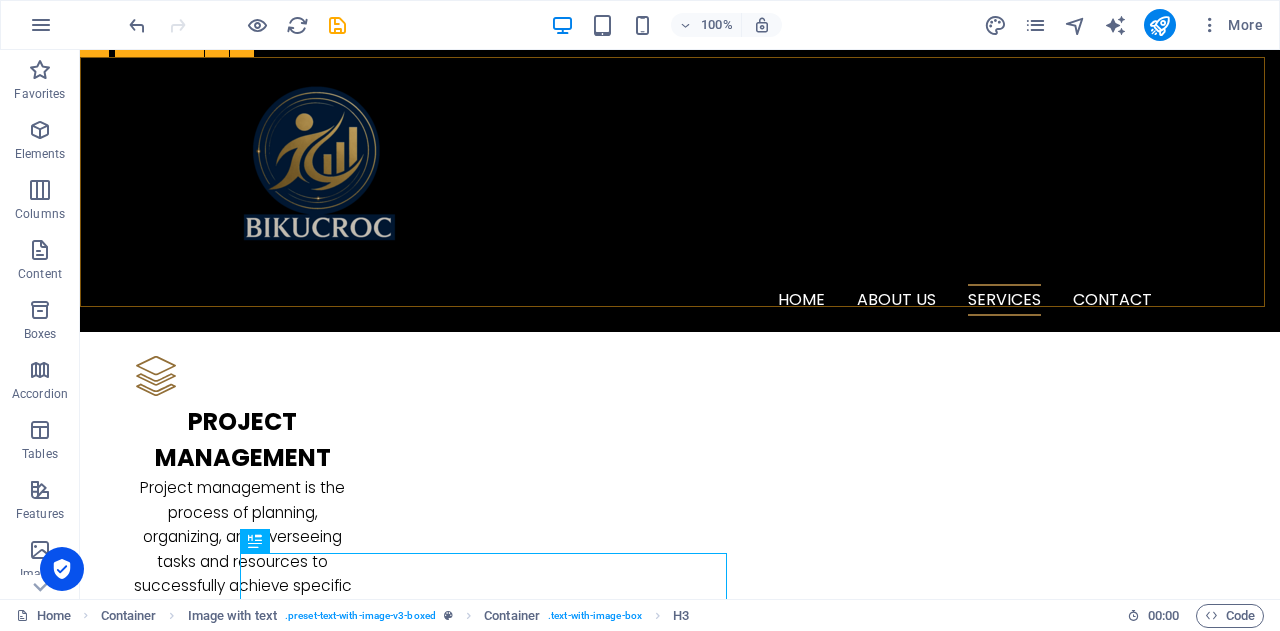 scroll, scrollTop: 2200, scrollLeft: 0, axis: vertical 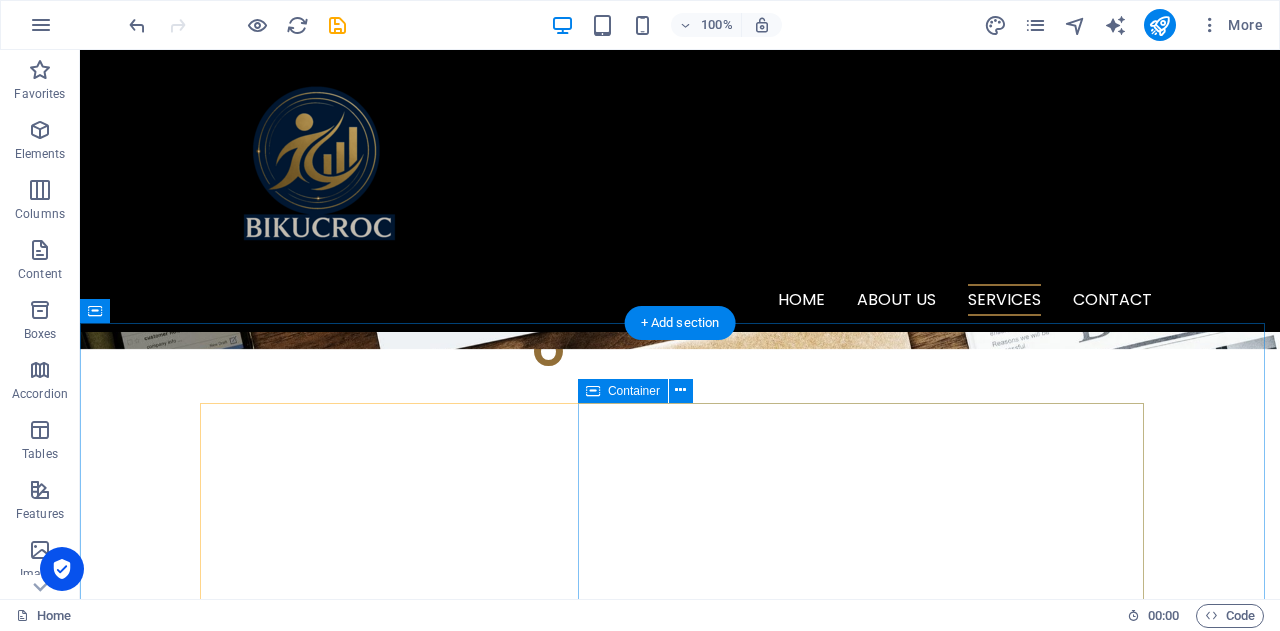 click on "At [GEOGRAPHIC_DATA], we’re a team of onshore, reliable, professional experts who  get  what it means to run a business in [GEOGRAPHIC_DATA]. Whether it's: Keeping your daily operations running smoothly, Managing projects with clear outcomes, or Analysing your business to uncover smarter ways to grow —" at bounding box center (680, 2832) 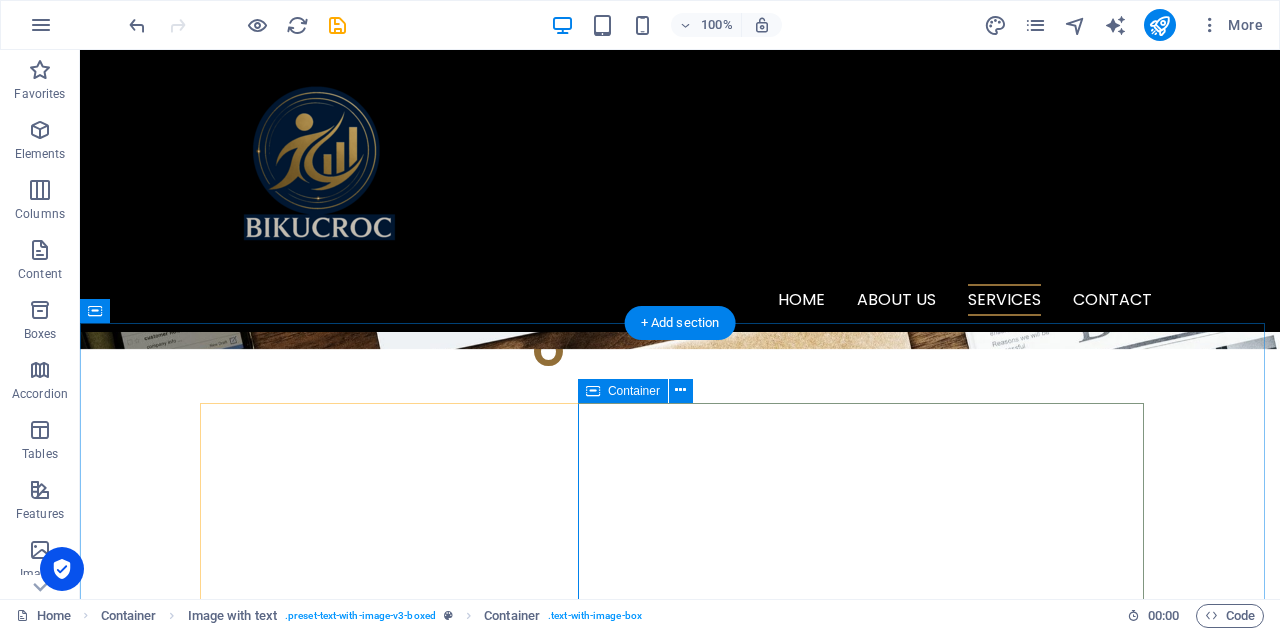 click on "At [GEOGRAPHIC_DATA], we’re a team of onshore, reliable, professional experts who  get  what it means to run a business in [GEOGRAPHIC_DATA]. Whether it's: Keeping your daily operations running smoothly, Managing projects with clear outcomes, or Analysing your business to uncover smarter ways to grow —" at bounding box center [680, 2832] 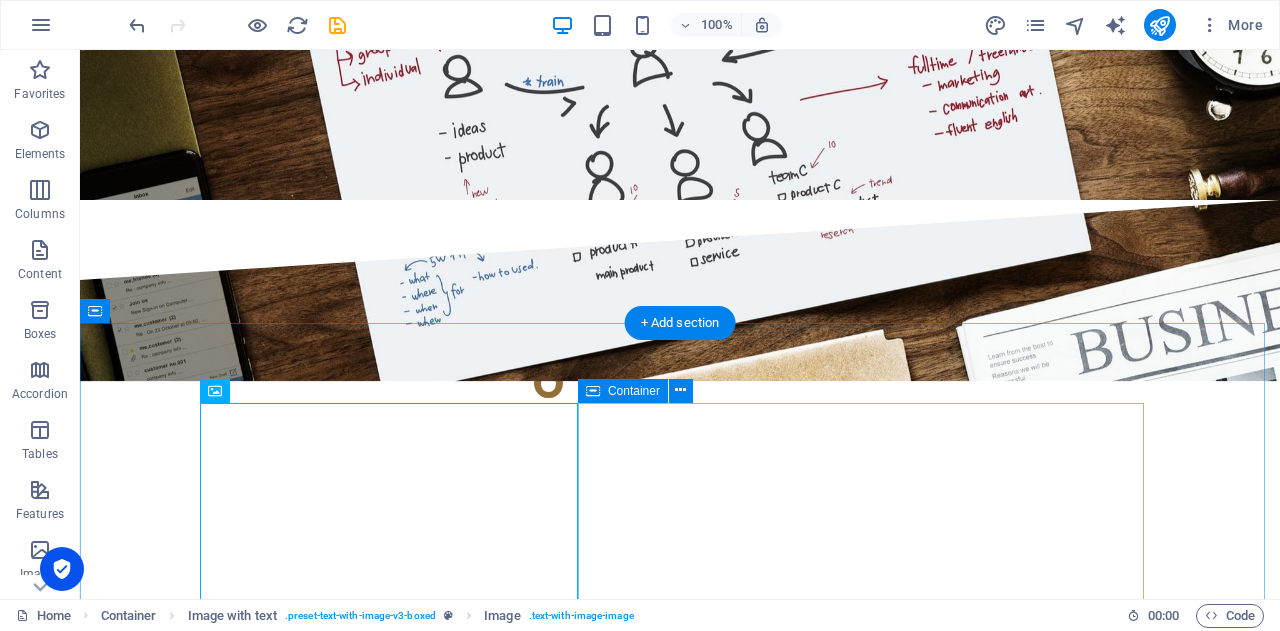 click on "At [GEOGRAPHIC_DATA], we’re a team of onshore, reliable, professional experts who  get  what it means to run a business in [GEOGRAPHIC_DATA]. Whether it's: Keeping your daily operations running smoothly, Managing projects with clear outcomes, or Analysing your business to uncover smarter ways to grow —" at bounding box center (680, 2864) 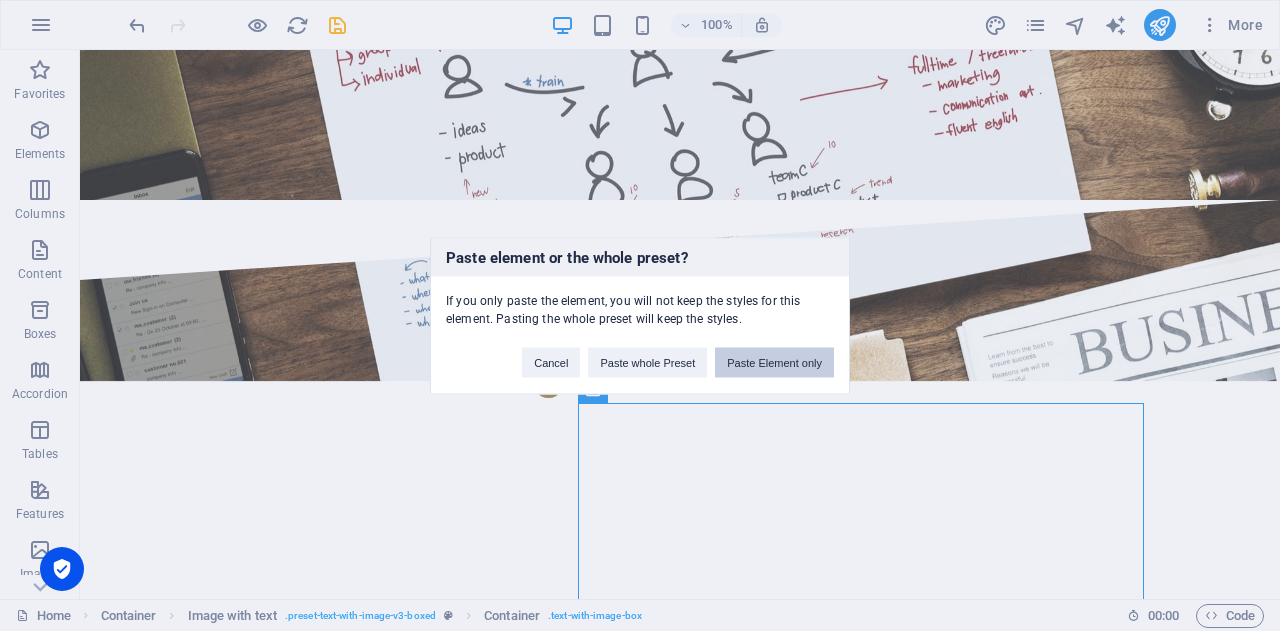 click on "Paste Element only" at bounding box center (774, 362) 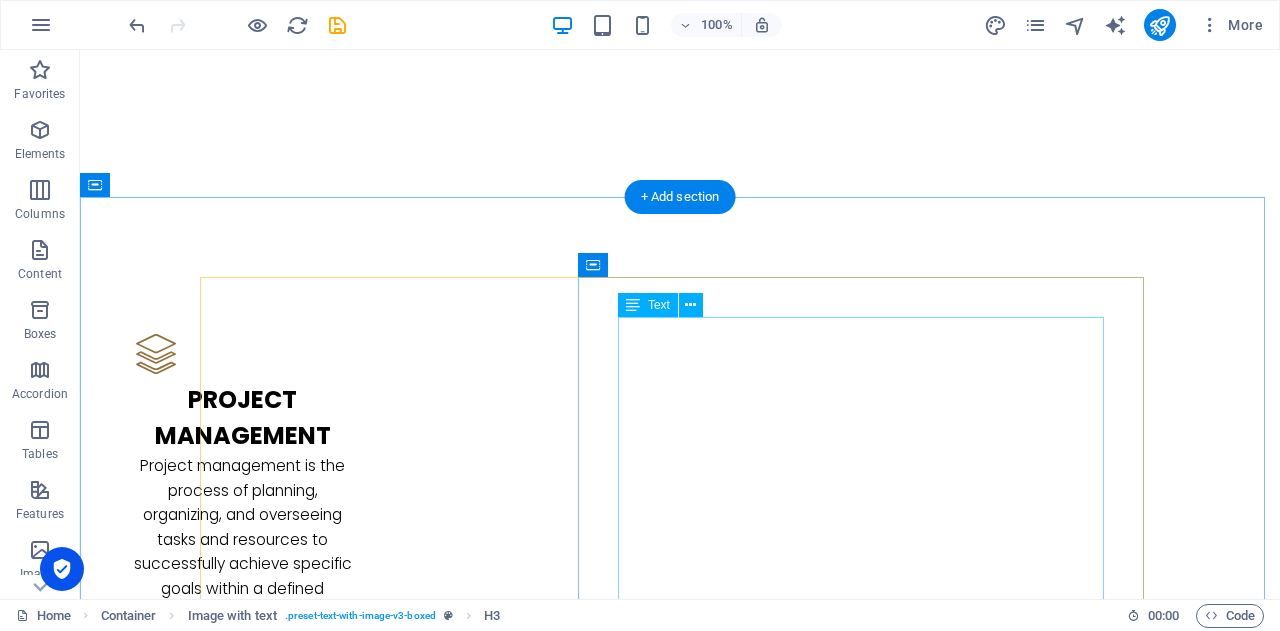 scroll, scrollTop: 2666, scrollLeft: 0, axis: vertical 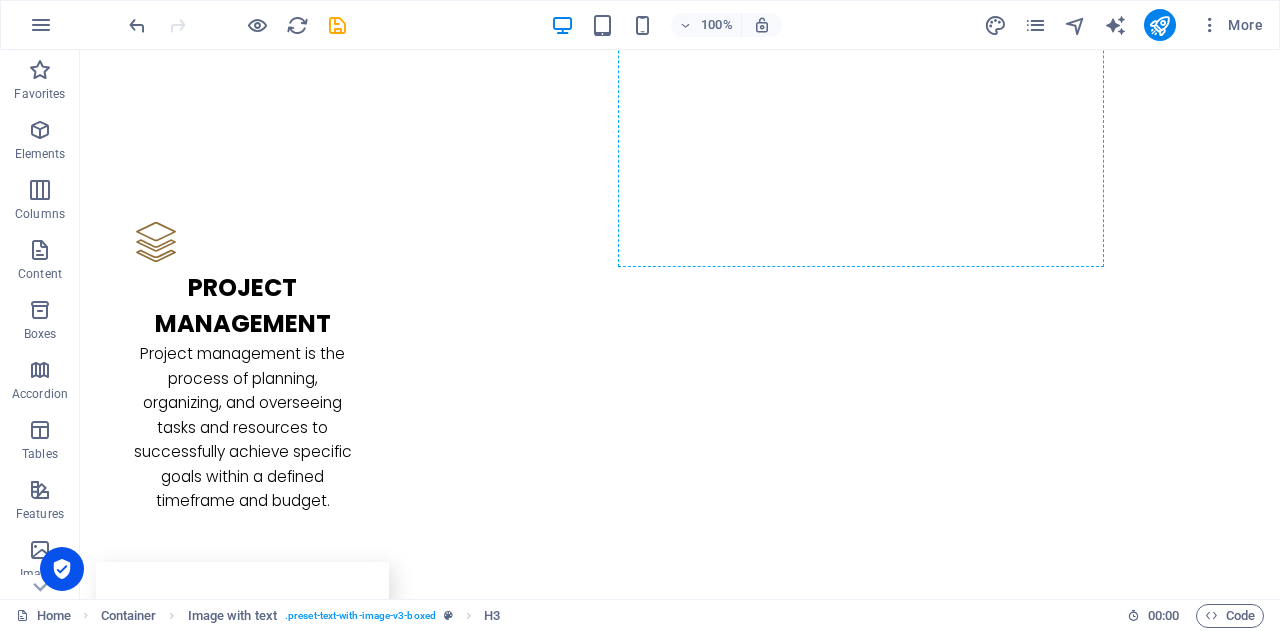 drag, startPoint x: 871, startPoint y: 320, endPoint x: 768, endPoint y: 287, distance: 108.157295 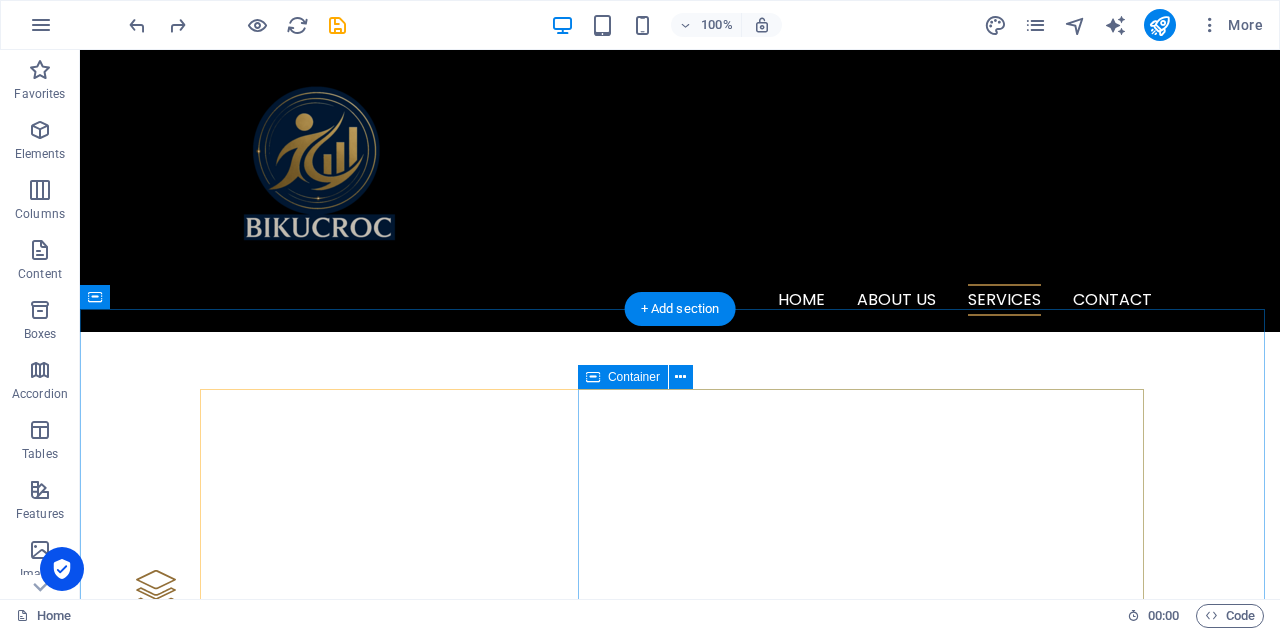scroll, scrollTop: 2166, scrollLeft: 0, axis: vertical 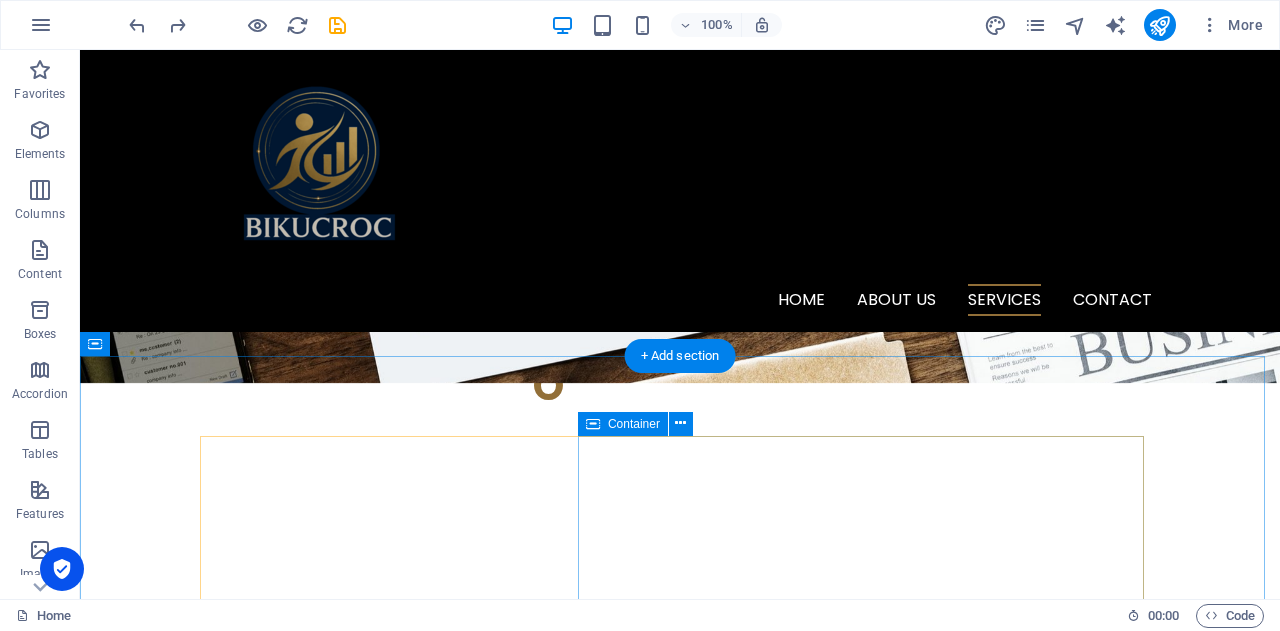 click on "At [GEOGRAPHIC_DATA], we’re a team of onshore, reliable, professional experts who  get  what it means to run a business in [GEOGRAPHIC_DATA]. Whether it's: Keeping your daily operations running smoothly, Managing projects with clear outcomes, or Analysing your business to uncover smarter ways to grow —" at bounding box center [680, 2866] 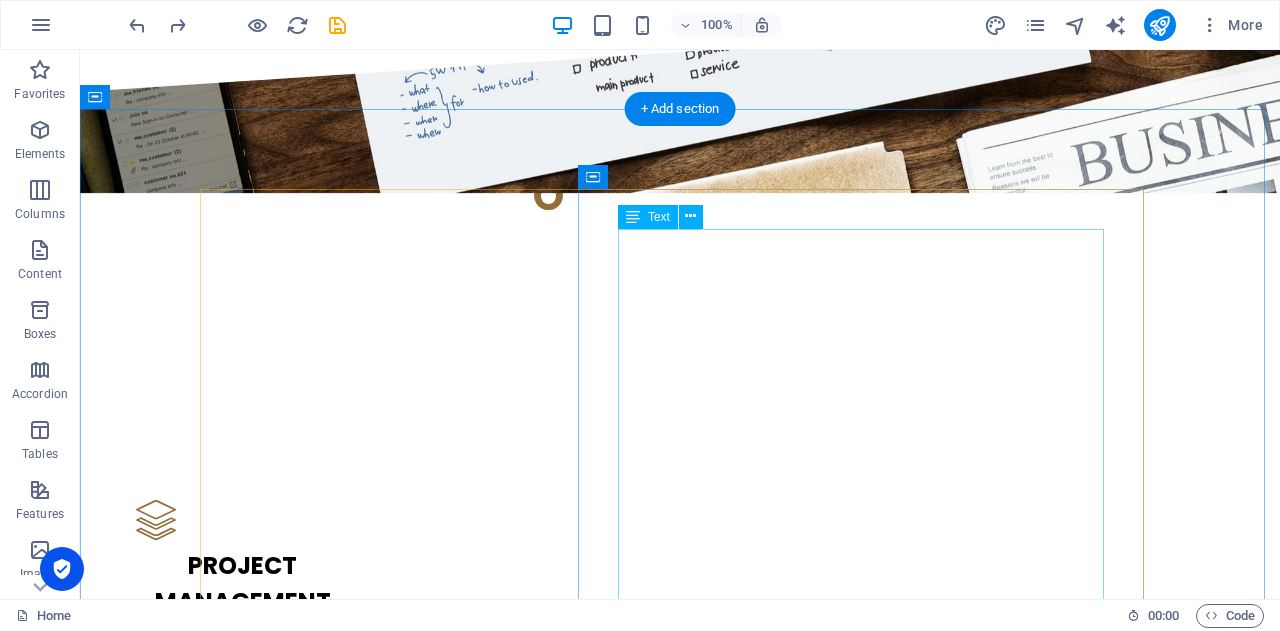 scroll, scrollTop: 2414, scrollLeft: 0, axis: vertical 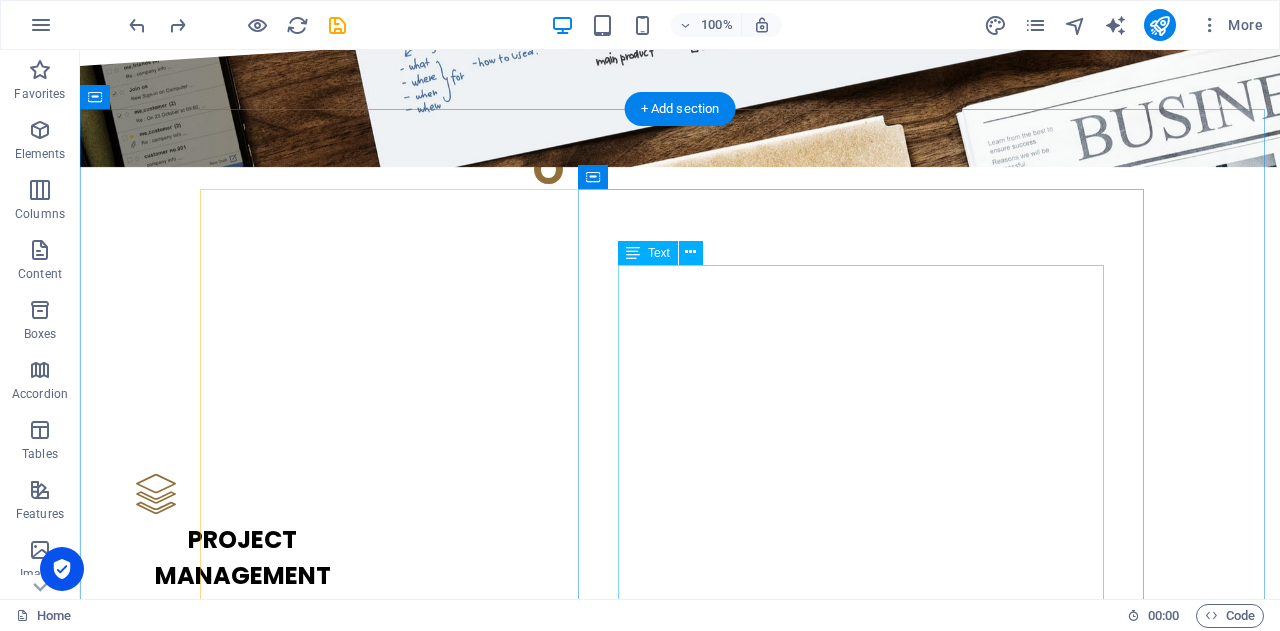 click on "At [GEOGRAPHIC_DATA], we’re a team of onshore, reliable, professional experts who  get  what it means to run a business in [GEOGRAPHIC_DATA]. Whether it's: Keeping your daily operations running smoothly, Managing projects with clear outcomes, or Analysing your business to uncover smarter ways to grow — We tailor our services to YOUR business needs. ⚙️  Flexible. Affordable. Local. Let’s simplify your work life — so you can get back to what you do best. 🗓️  Book a free discovery call [DATE]  and see how we can make your business  smoother, faster, and smarter ." at bounding box center [680, 2709] 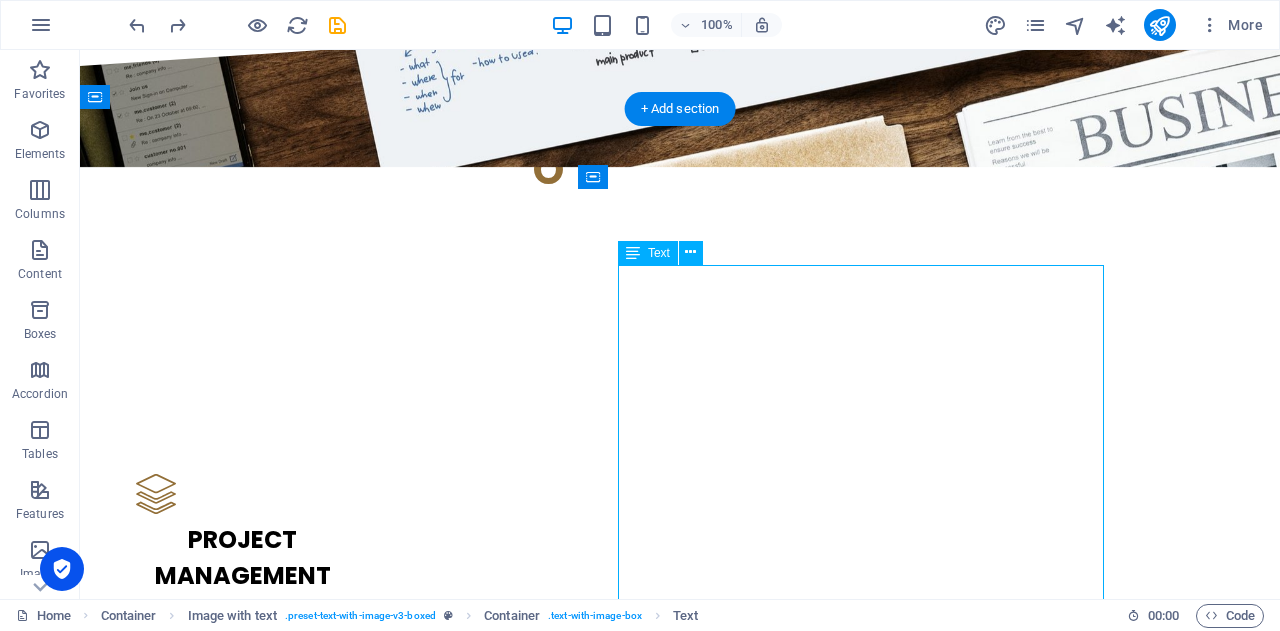 click on "At [GEOGRAPHIC_DATA], we’re a team of onshore, reliable, professional experts who  get  what it means to run a business in [GEOGRAPHIC_DATA]. Whether it's: Keeping your daily operations running smoothly, Managing projects with clear outcomes, or Analysing your business to uncover smarter ways to grow — We tailor our services to YOUR business needs. ⚙️  Flexible. Affordable. Local. Let’s simplify your work life — so you can get back to what you do best. 🗓️  Book a free discovery call [DATE]  and see how we can make your business  smoother, faster, and smarter ." at bounding box center (680, 2709) 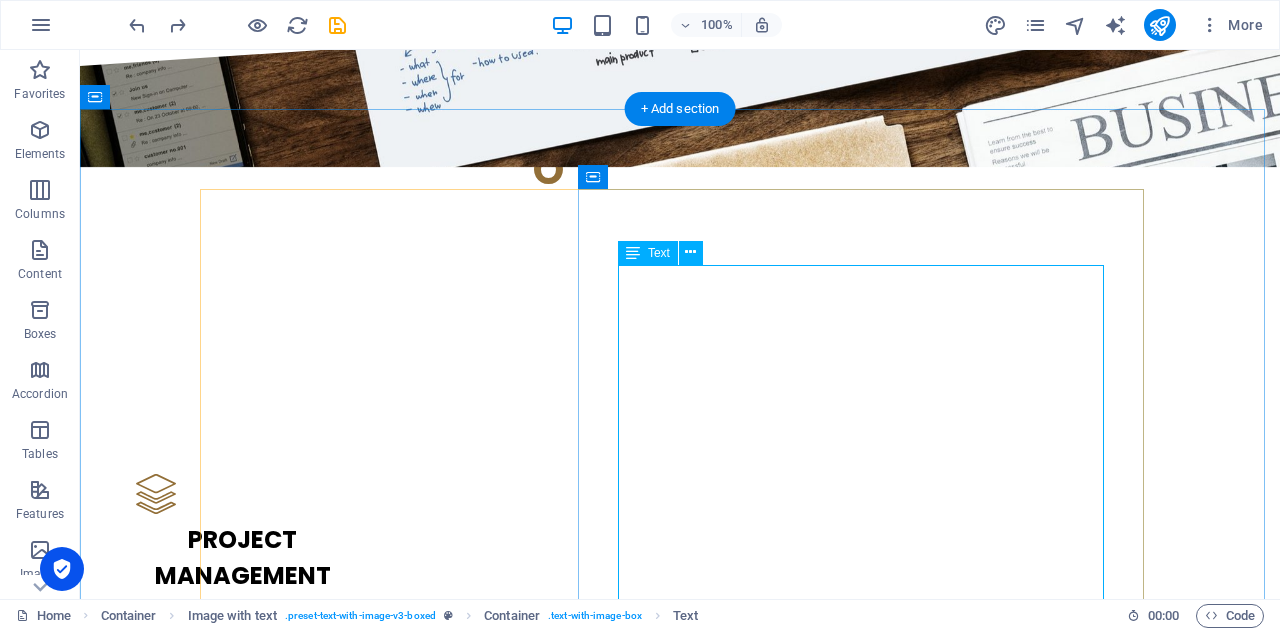 click on "At [GEOGRAPHIC_DATA], we’re a team of onshore, reliable, professional experts who  get  what it means to run a business in [GEOGRAPHIC_DATA]. Whether it's: Keeping your daily operations running smoothly, Managing projects with clear outcomes, or Analysing your business to uncover smarter ways to grow — We tailor our services to YOUR business needs. ⚙️  Flexible. Affordable. Local. Let’s simplify your work life — so you can get back to what you do best. 🗓️  Book a free discovery call [DATE]  and see how we can make your business  smoother, faster, and smarter ." at bounding box center (680, 2709) 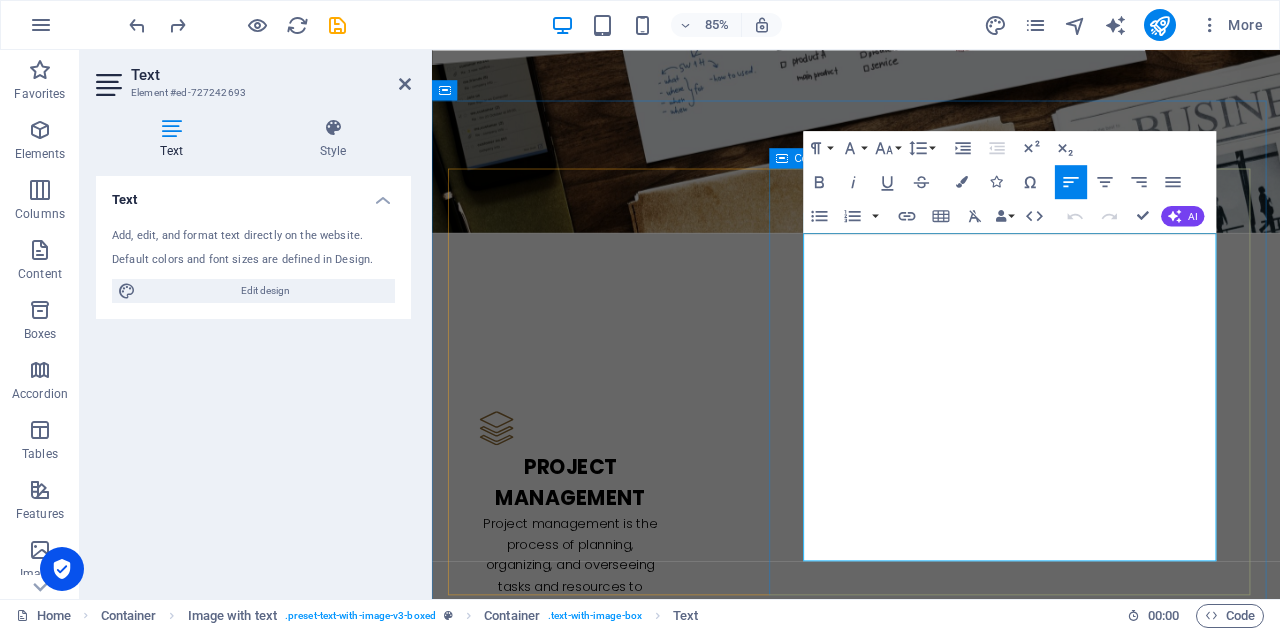 drag, startPoint x: 1154, startPoint y: 339, endPoint x: 851, endPoint y: 276, distance: 309.48022 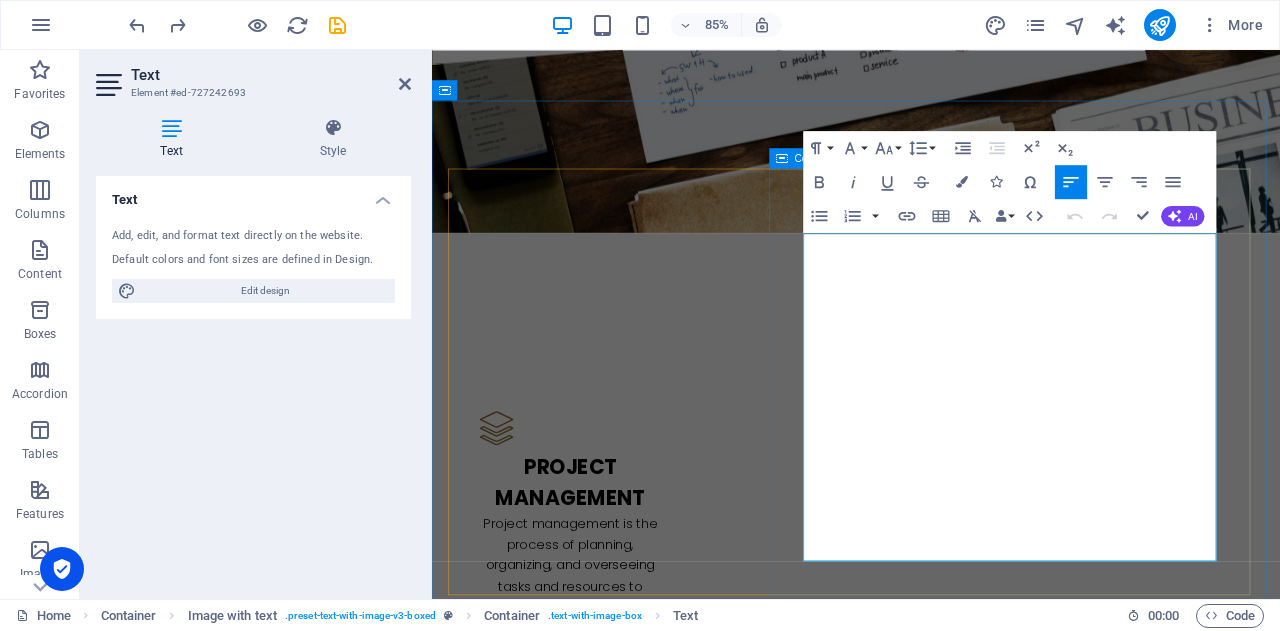 click on "w e've got your back! At [GEOGRAPHIC_DATA], we’re a team of onshore, reliable, professional experts who  get  what it means to run a business in [GEOGRAPHIC_DATA]. Whether it's: Keeping your daily operations running smoothly, Managing projects with clear outcomes, or Analysing your business to uncover smarter ways to grow — We tailor our services to YOUR business needs. ⚙️  Flexible. Affordable. Local. Let’s simplify your work life — so you can get back to what you do best. 🗓️  Book a free discovery call [DATE]  and see how we can make your business  smoother, faster, and smarter ." at bounding box center [931, 2691] 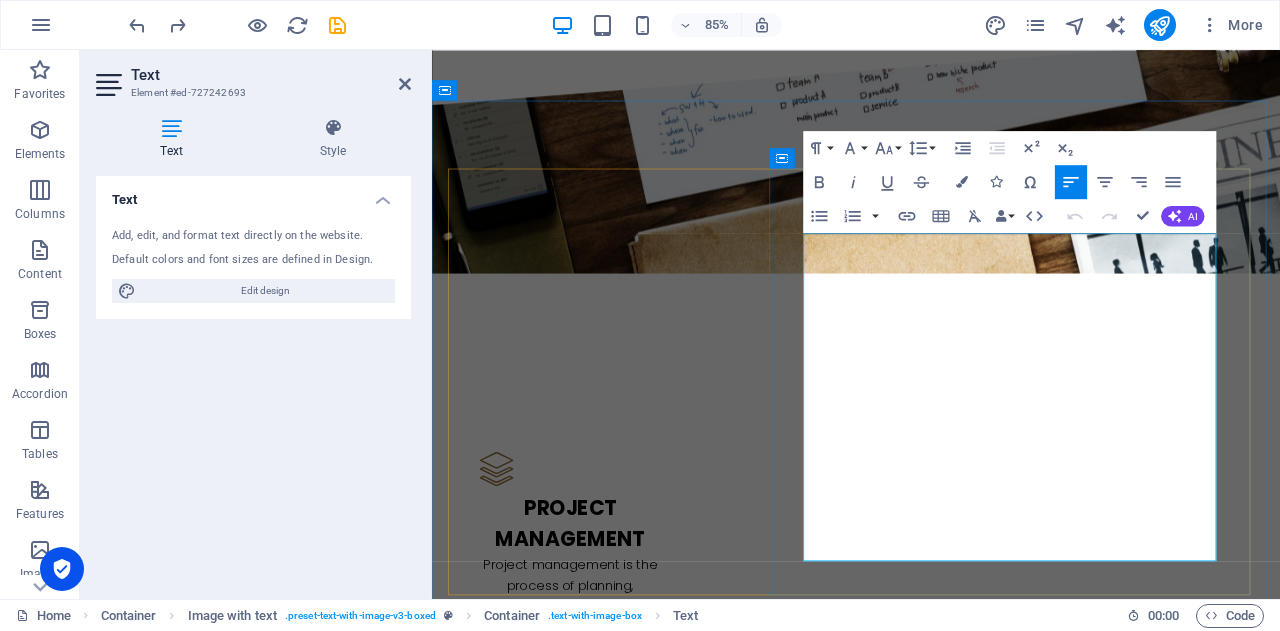 copy on "At [GEOGRAPHIC_DATA], we’re a team of onshore, reliable, professional experts who  get  what it means to run a business in [GEOGRAPHIC_DATA]." 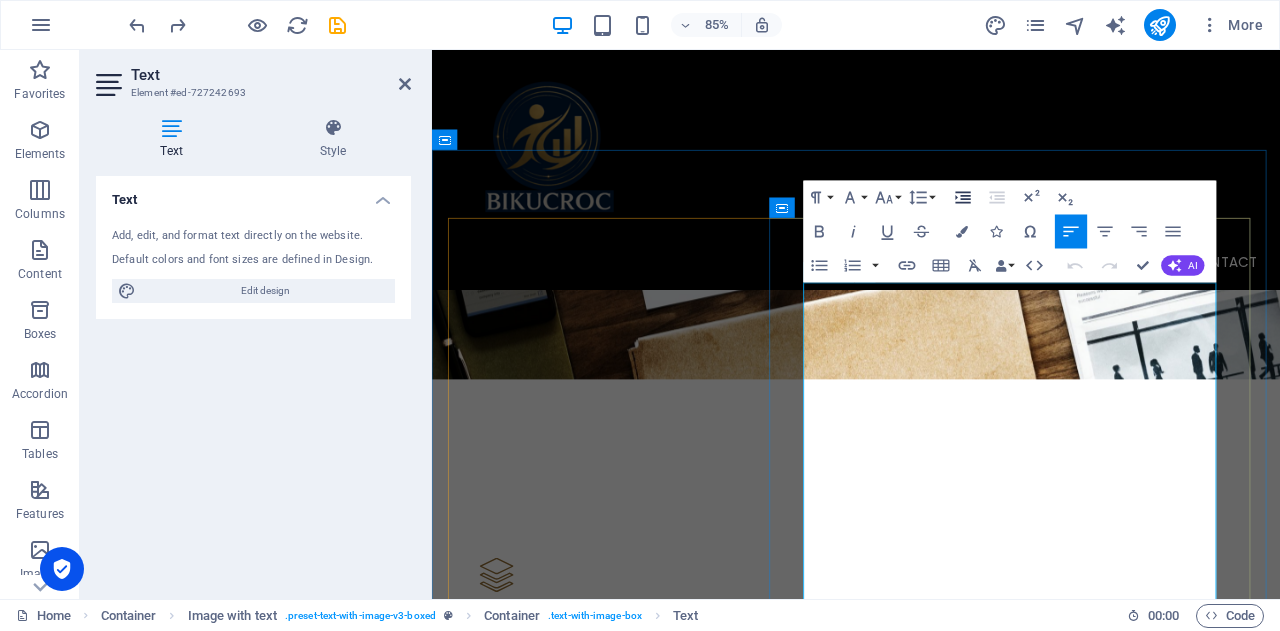 scroll, scrollTop: 2214, scrollLeft: 0, axis: vertical 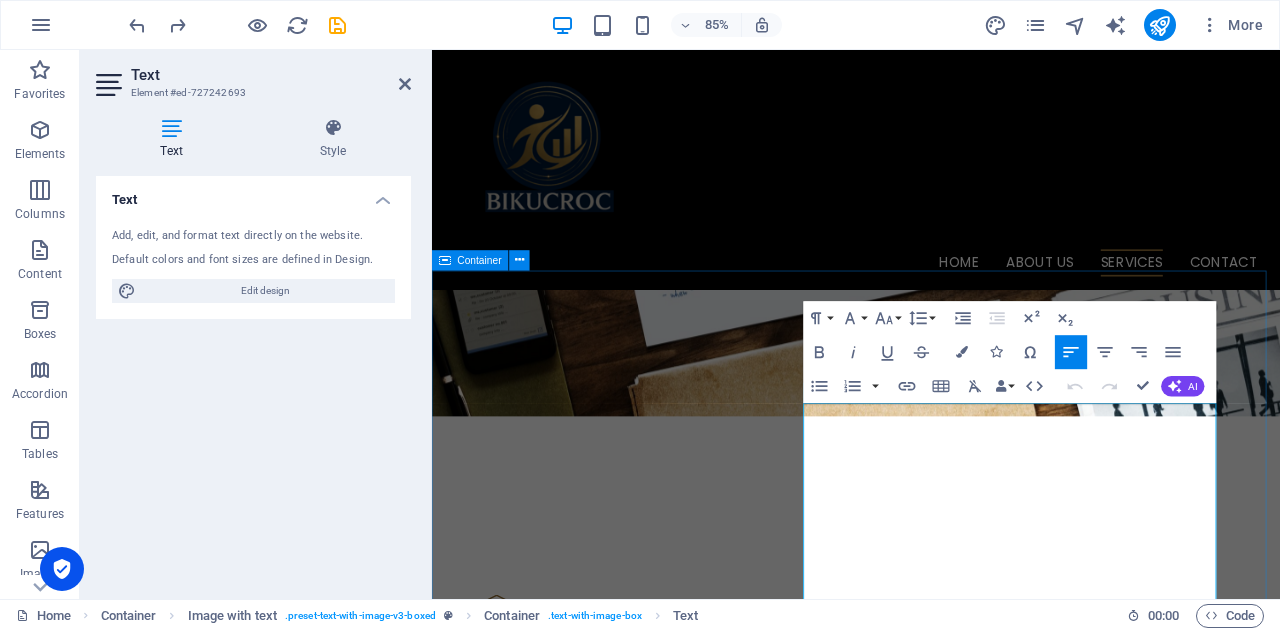 click on "w e've got your back! At [GEOGRAPHIC_DATA], we’re a team of onshore, reliable, professional experts who  get  what it means to run a business in [GEOGRAPHIC_DATA]. Whether it's: Keeping your daily operations running smoothly, Managing projects with clear outcomes, or Analysing your business to uncover smarter ways to grow — We tailor our services to YOUR business needs. ⚙️  Flexible. Affordable. Local. Let’s simplify your work life — so you can get back to what you do best. 🗓️  Book a free discovery call [DATE]  and see how we can make your business  smoother, faster, and smarter . p roject managing At  BIKUCROC b usiness analysis At  BIKUCROC h uman resources At  [GEOGRAPHIC_DATA]" at bounding box center [931, 3518] 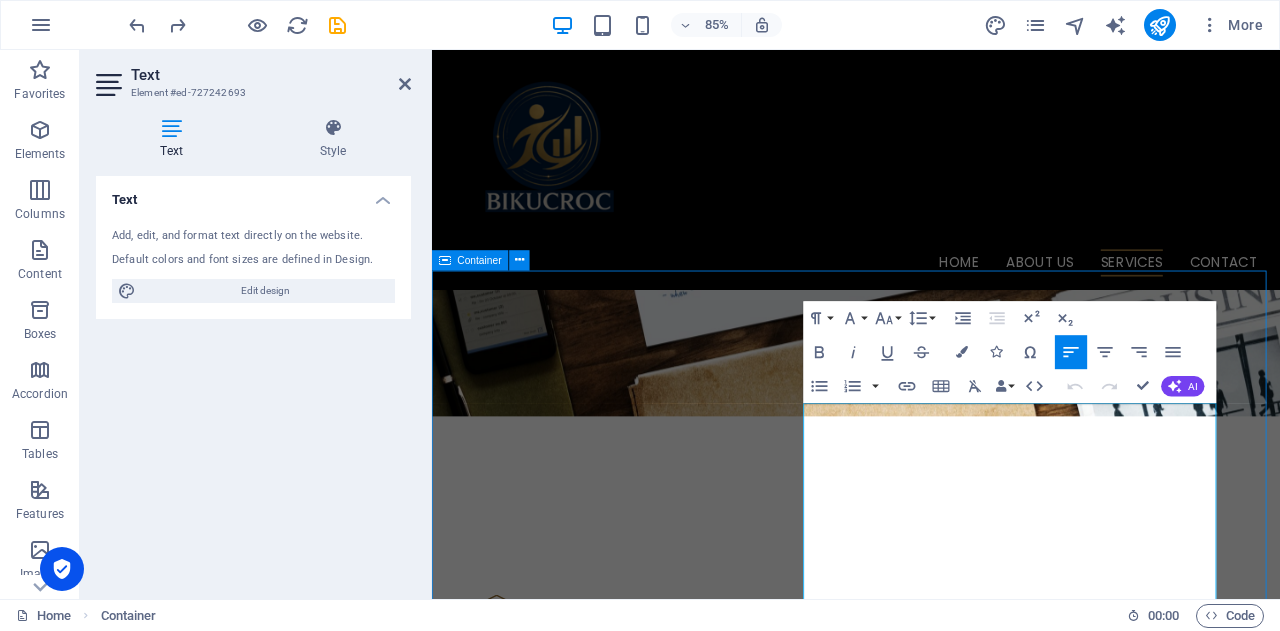 click on "w e've got your back! At [GEOGRAPHIC_DATA], we’re a team of onshore, reliable, professional experts who  get  what it means to run a business in [GEOGRAPHIC_DATA]. Whether it's: Keeping your daily operations running smoothly, Managing projects with clear outcomes, or Analysing your business to uncover smarter ways to grow — We tailor our services to YOUR business needs. ⚙️  Flexible. Affordable. Local. Let’s simplify your work life — so you can get back to what you do best. 🗓️  Book a free discovery call [DATE]  and see how we can make your business  smoother, faster, and smarter . p roject managing At  BIKUCROC b usiness analysis At  BIKUCROC h uman resources At  [GEOGRAPHIC_DATA]" at bounding box center (931, 3518) 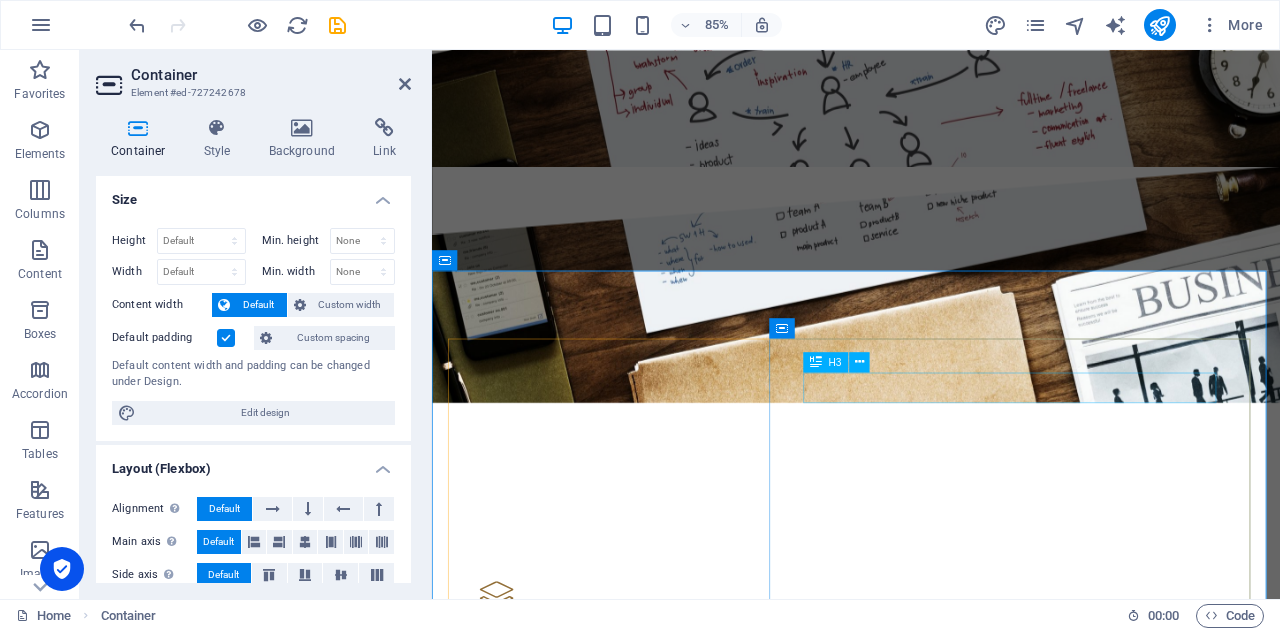 click on "w e've got your back!" at bounding box center (931, 2737) 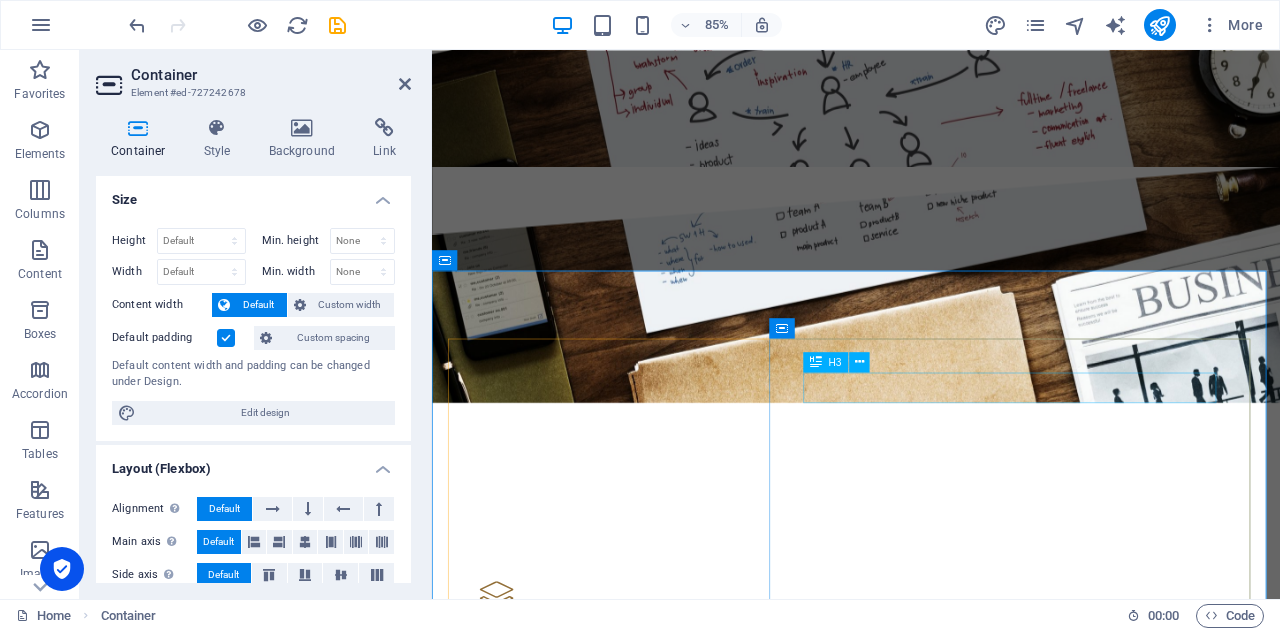 click on "w e've got your back!" at bounding box center [931, 2737] 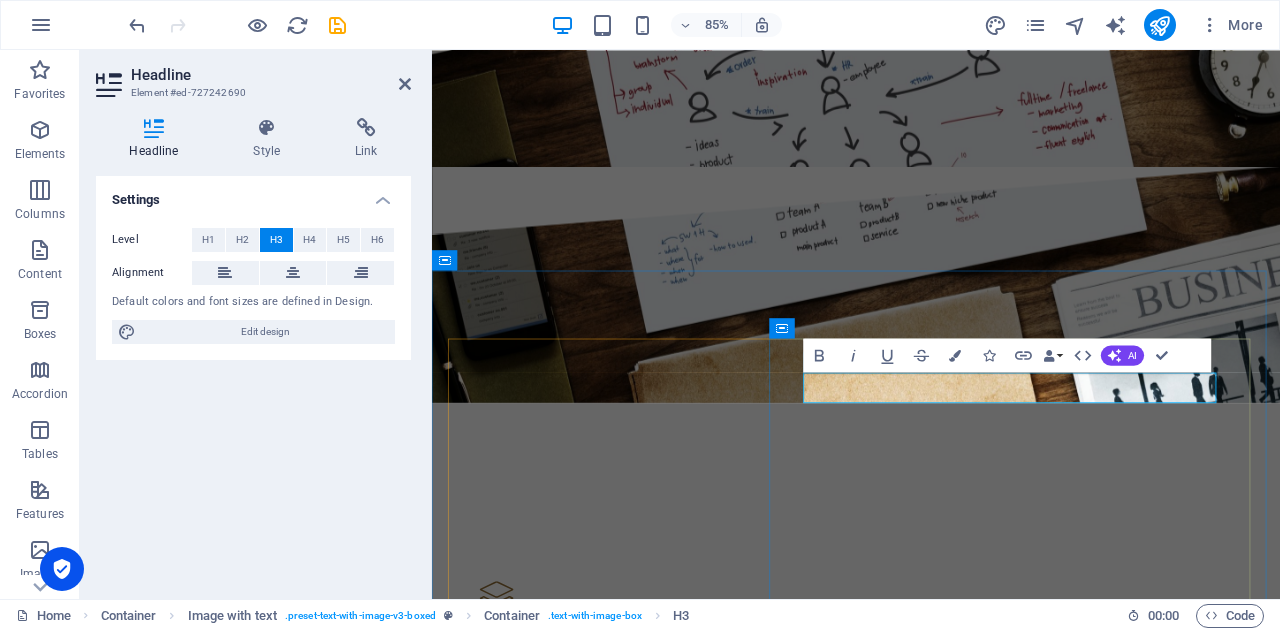 click on "w e've got your back!" at bounding box center [931, 2737] 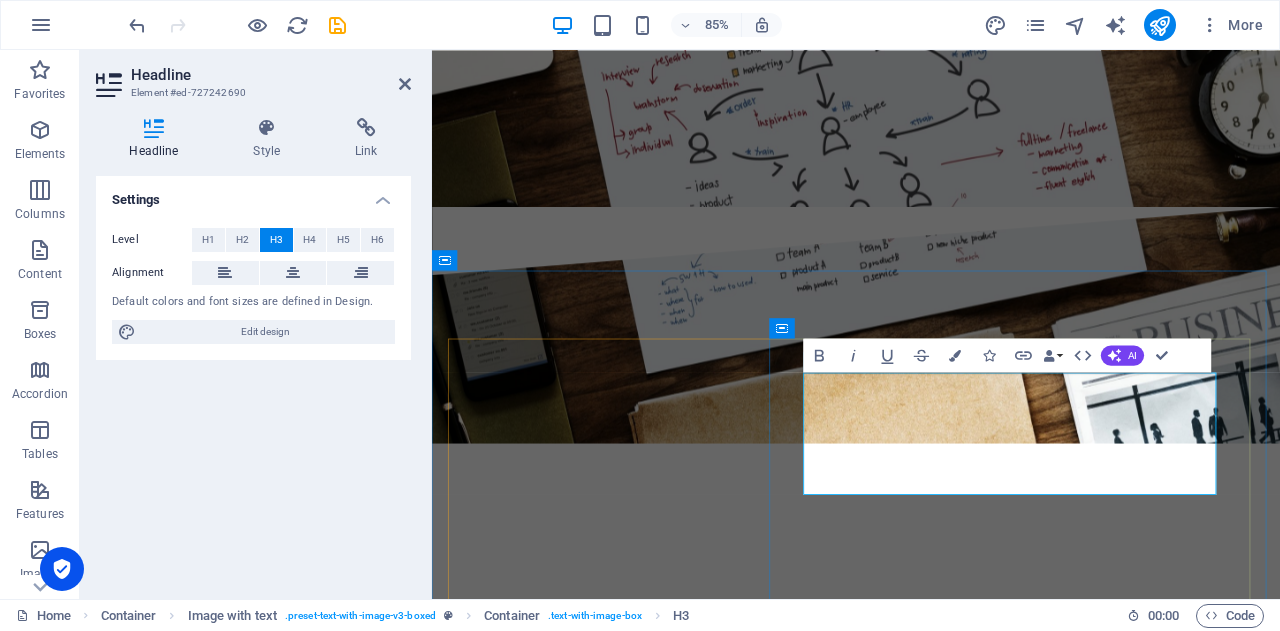 click on "w At [GEOGRAPHIC_DATA], we’re a team of onshore, reliable, professional experts who get what it means to run a business in [GEOGRAPHIC_DATA]." at bounding box center (931, 2821) 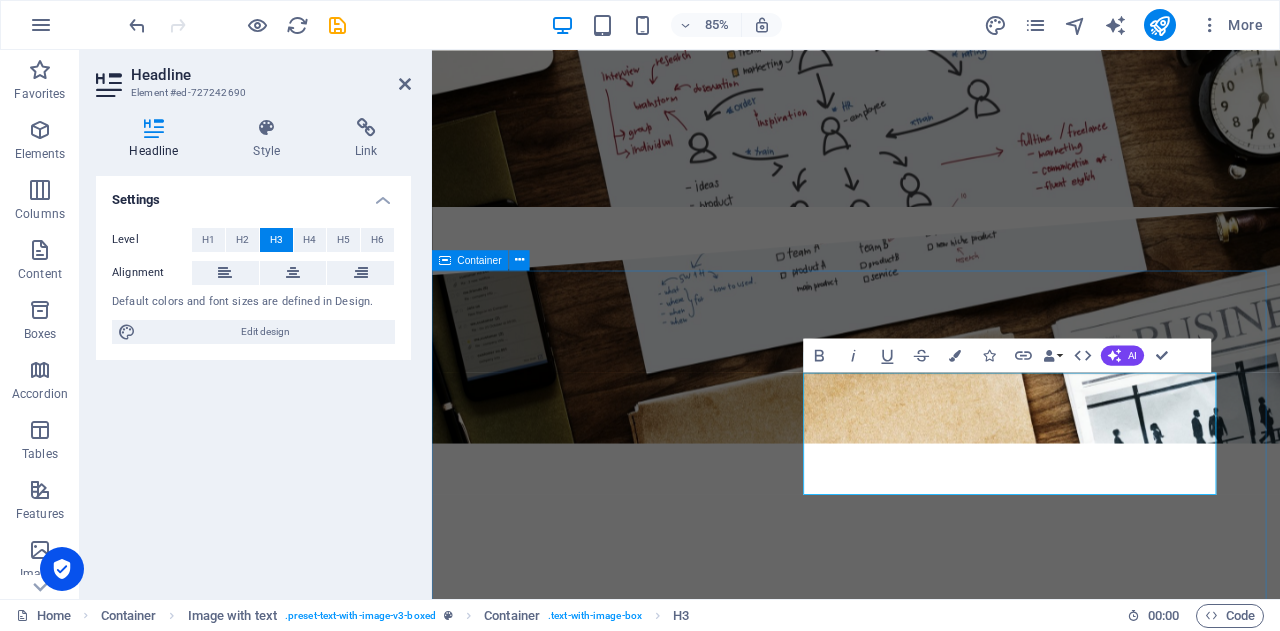click on "a t BIKUCROC, we’re a team of onshore, reliable, professional experts who get what it means to run a business in [GEOGRAPHIC_DATA]. At [GEOGRAPHIC_DATA], we’re a team of onshore, reliable, professional experts who  get  what it means to run a business in [GEOGRAPHIC_DATA]. Whether it's: Keeping your daily operations running smoothly, Managing projects with clear outcomes, or Analysing your business to uncover smarter ways to grow — We tailor our services to YOUR business needs. ⚙️  Flexible. Affordable. Local. Let’s simplify your work life — so you can get back to what you do best. 🗓️  Book a free discovery call [DATE]  and see how we can make your business  smoother, faster, and smarter . p roject managing At  BIKUCROC b usiness analysis At  BIKUCROC h uman resources At  [GEOGRAPHIC_DATA]" at bounding box center (931, 3586) 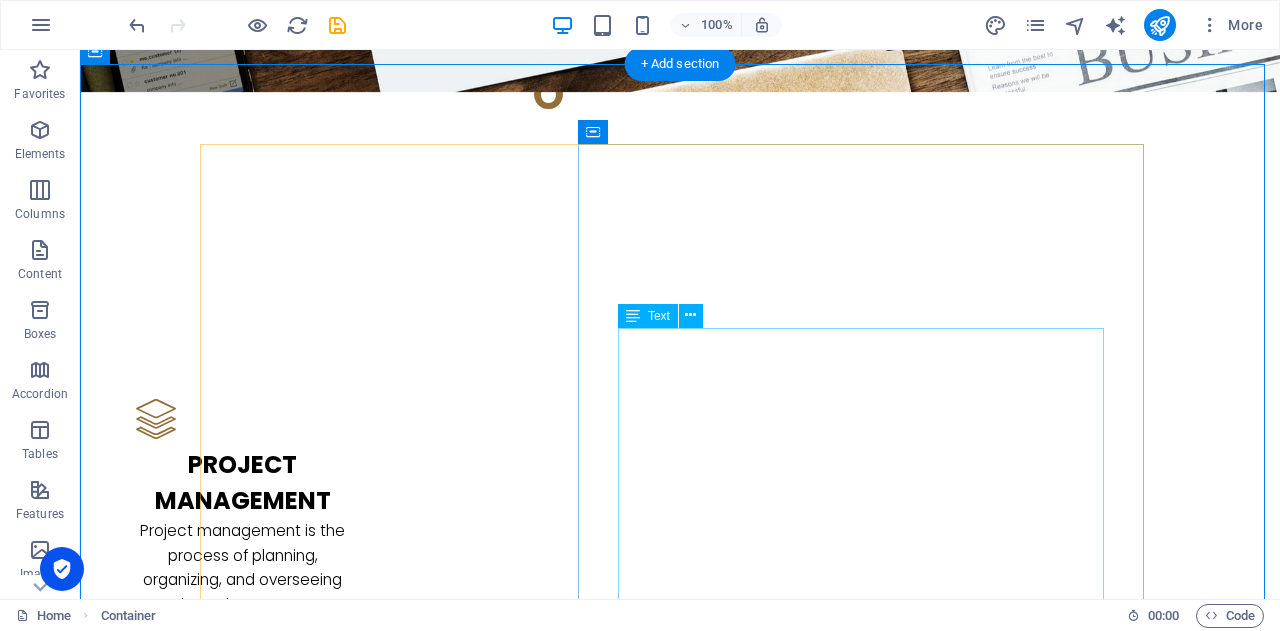 scroll, scrollTop: 2514, scrollLeft: 0, axis: vertical 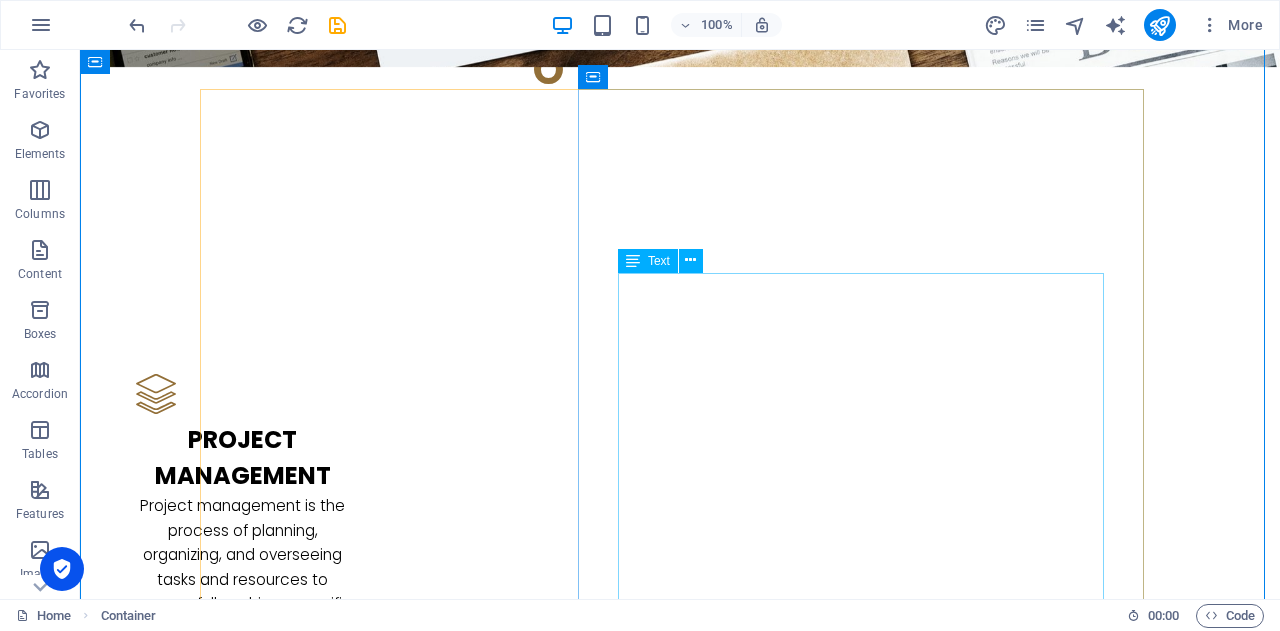 click on "At [GEOGRAPHIC_DATA], we’re a team of onshore, reliable, professional experts who  get  what it means to run a business in [GEOGRAPHIC_DATA]. Whether it's: Keeping your daily operations running smoothly, Managing projects with clear outcomes, or Analysing your business to uncover smarter ways to grow — We tailor our services to YOUR business needs. ⚙️  Flexible. Affordable. Local. Let’s simplify your work life — so you can get back to what you do best. 🗓️  Book a free discovery call [DATE]  and see how we can make your business  smoother, faster, and smarter ." at bounding box center (680, 2681) 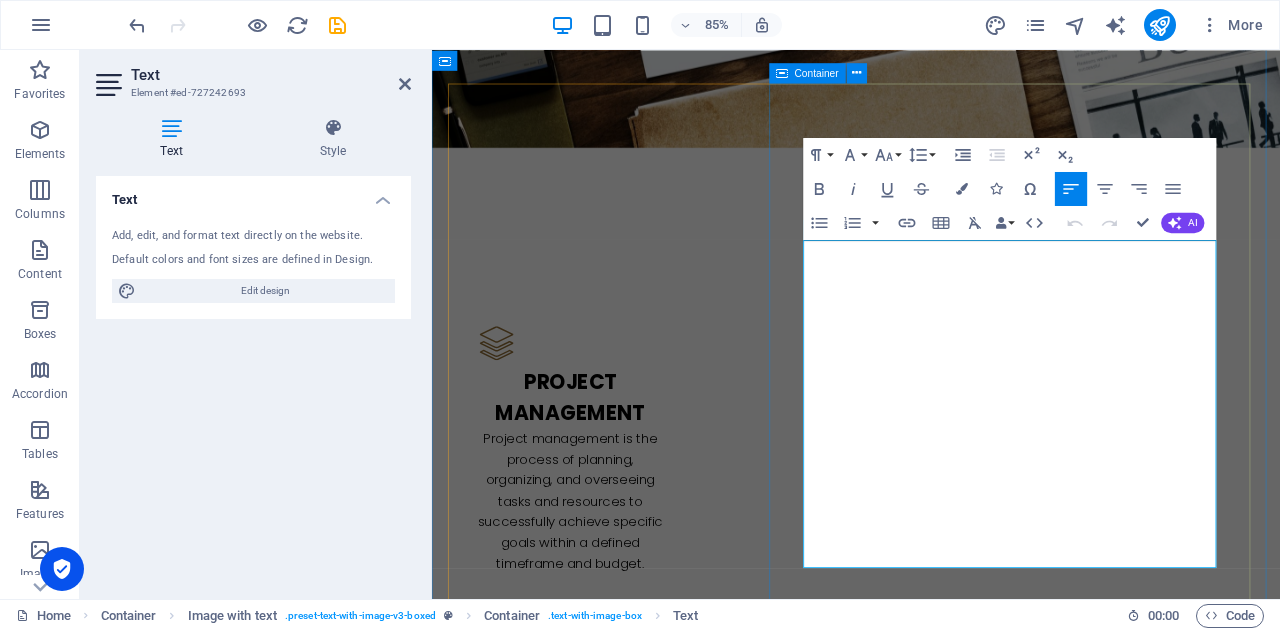 drag, startPoint x: 1173, startPoint y: 347, endPoint x: 831, endPoint y: 274, distance: 349.70416 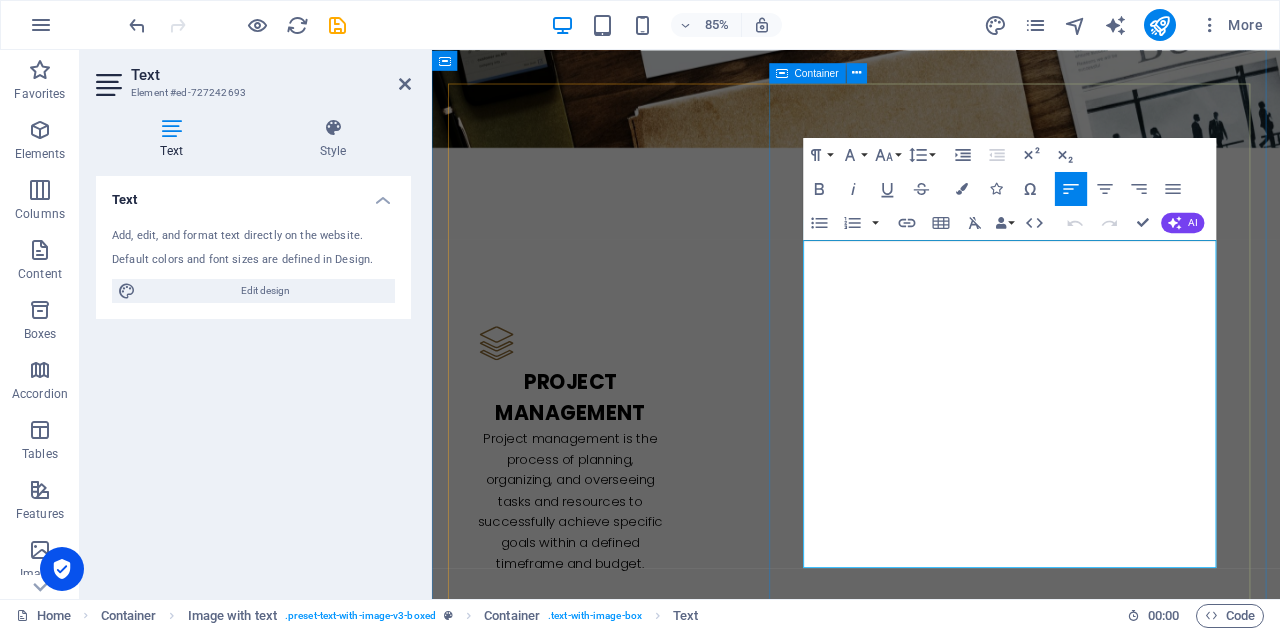 click on "a t BIKUCROC, we’re a team of onshore, reliable, professional experts who get what it means to run a business in [GEOGRAPHIC_DATA]. At [GEOGRAPHIC_DATA], we’re a team of onshore, reliable, professional experts who  get  what it means to run a business in [GEOGRAPHIC_DATA]. Whether it's: Keeping your daily operations running smoothly, Managing projects with clear outcomes, or Analysing your business to uncover smarter ways to grow — We tailor our services to YOUR business needs. ⚙️  Flexible. Affordable. Local. Let’s simplify your work life — so you can get back to what you do best. 🗓️  Book a free discovery call [DATE]  and see how we can make your business  smoother, faster, and smarter ." at bounding box center [931, 2627] 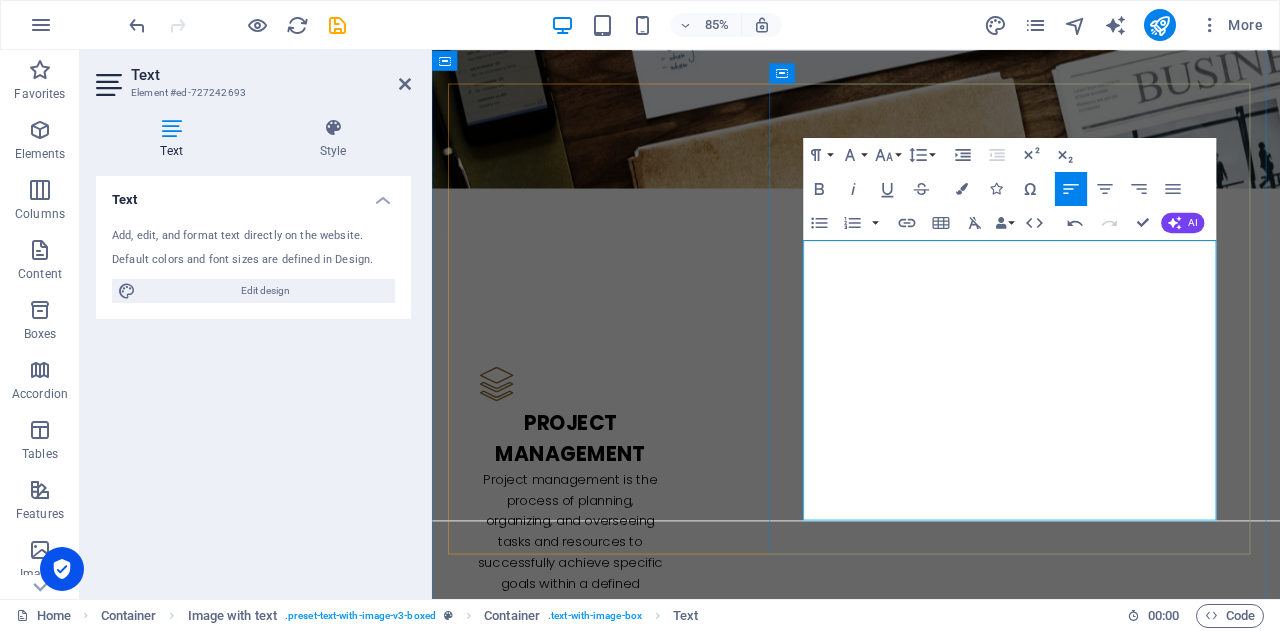 click at bounding box center [931, 2589] 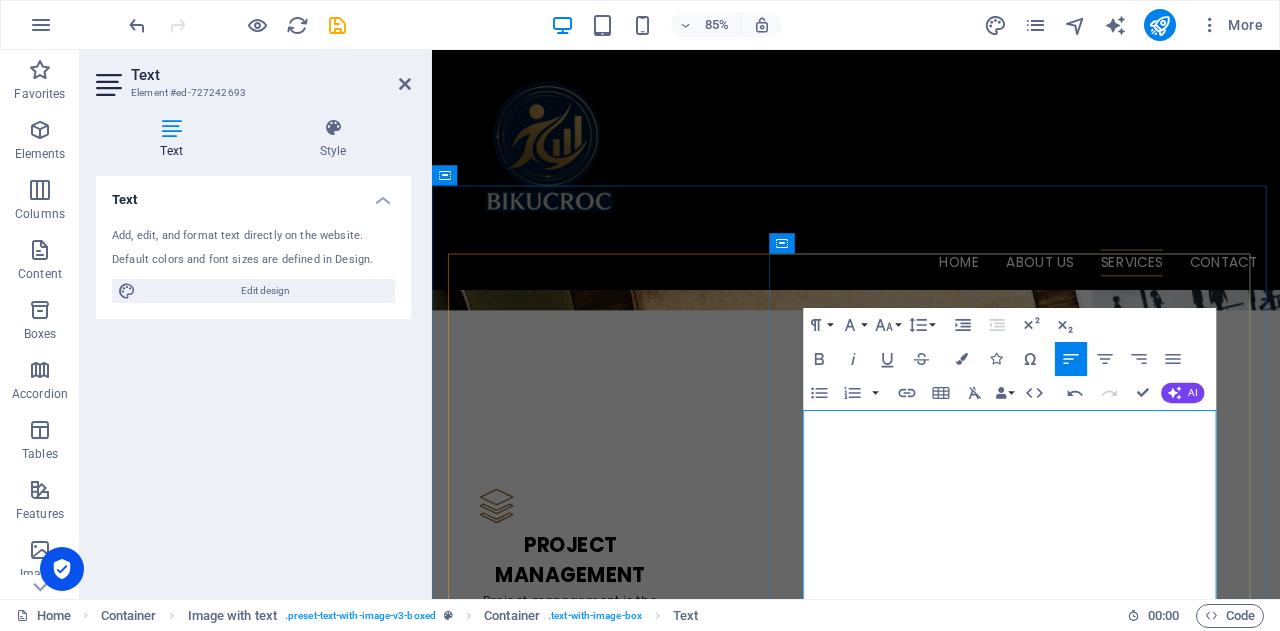 scroll, scrollTop: 2314, scrollLeft: 0, axis: vertical 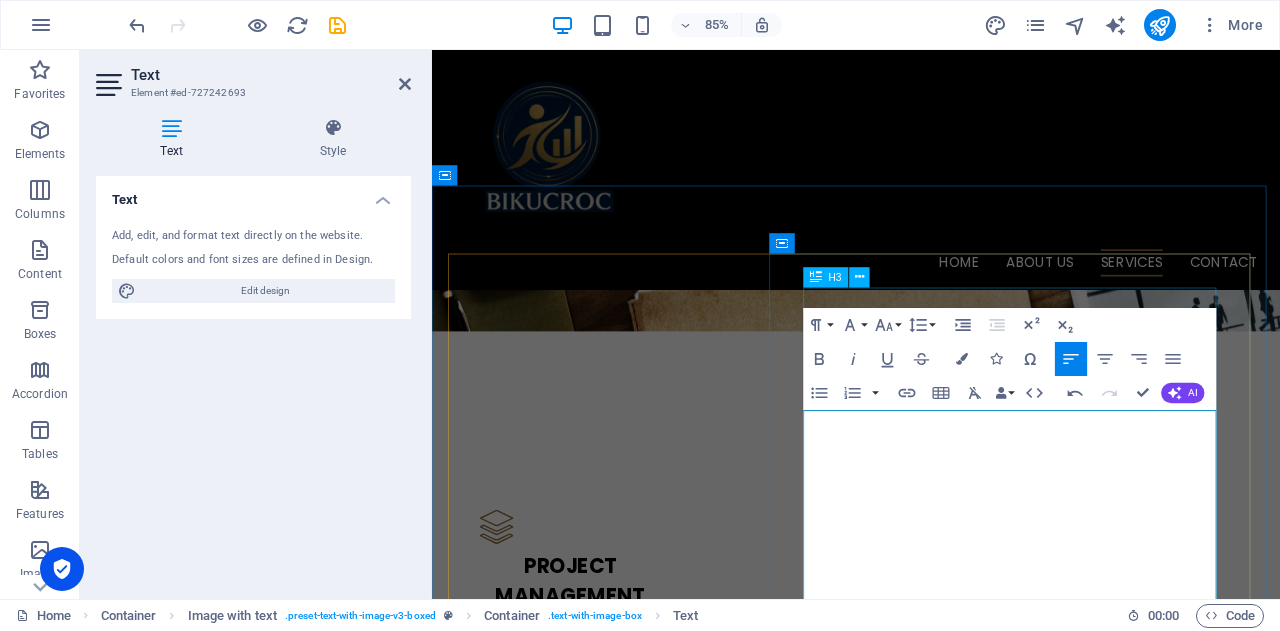 click on "H3" at bounding box center (842, 276) 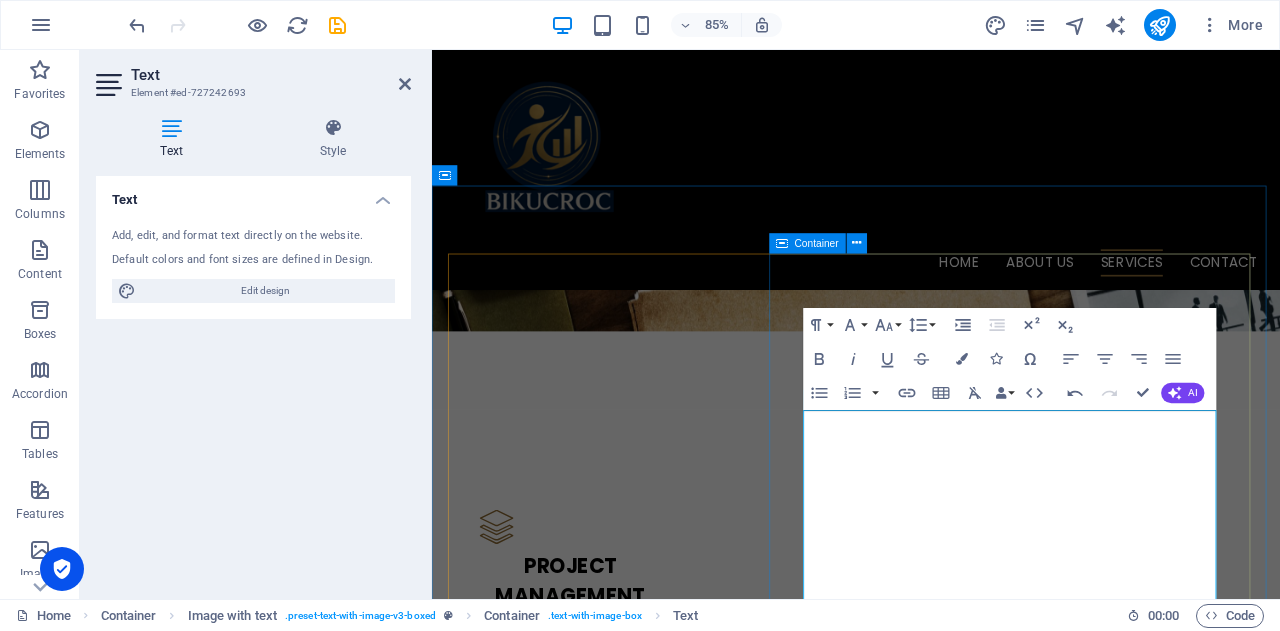 click on "a t BIKUCROC, we’re a team of onshore, reliable, professional experts who get what it means to run a business in [GEOGRAPHIC_DATA]. Whether it's: Keeping your daily operations running smoothly, Managing projects with clear outcomes, or Analysing your business to uncover smarter ways to grow — We tailor our services to YOUR business needs. ⚙️  Flexible. Affordable. Local. Let’s simplify your work life — so you can get back to what you do best. 🗓️  Book a free discovery call [DATE]  and see how we can make your business  smoother, faster, and smarter ." at bounding box center [931, 2817] 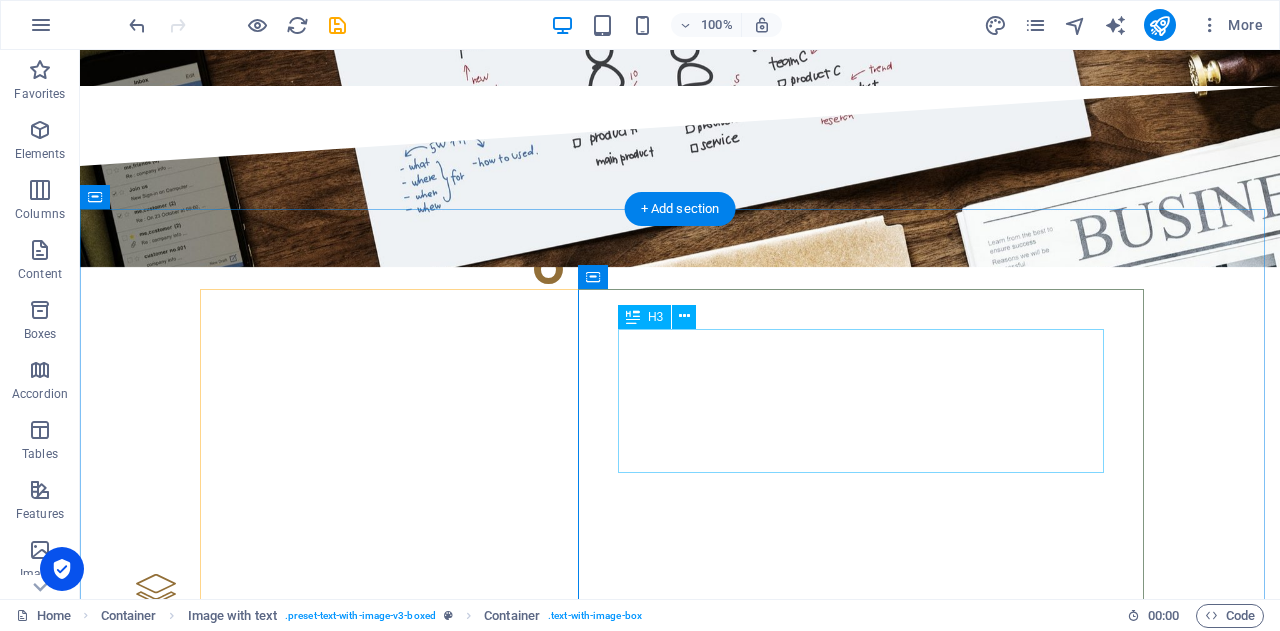click on "a t BIKUCROC, we’re a team of onshore, reliable, professional experts who get what it means to run a business in [GEOGRAPHIC_DATA]." at bounding box center (680, 2673) 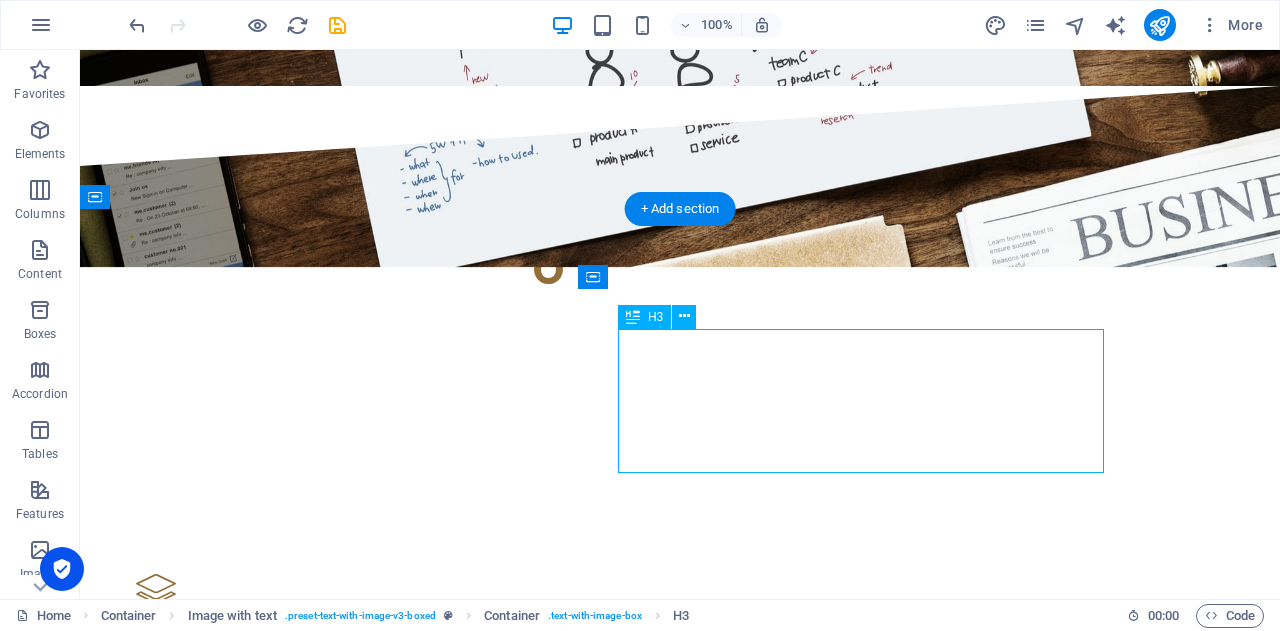 click on "a t BIKUCROC, we’re a team of onshore, reliable, professional experts who get what it means to run a business in [GEOGRAPHIC_DATA]." at bounding box center [680, 2673] 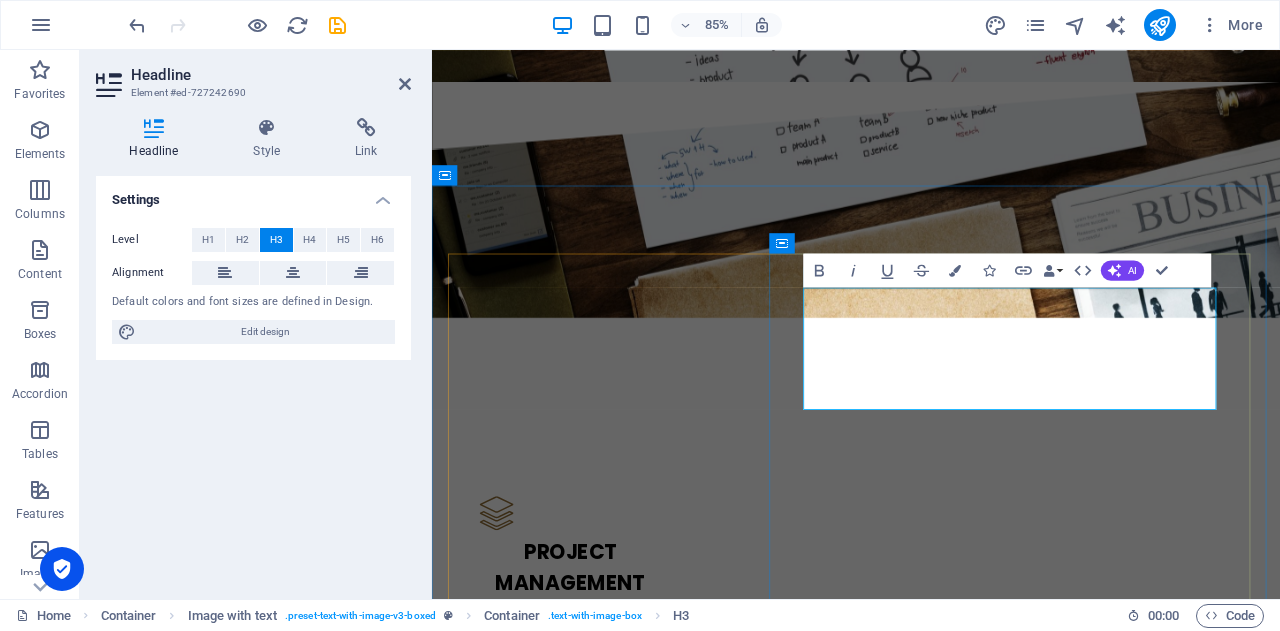 click on "a t BIKUCROC, we’re a team of onshore, reliable, professional experts who get what it means to run a business in [GEOGRAPHIC_DATA]." at bounding box center (931, 2673) 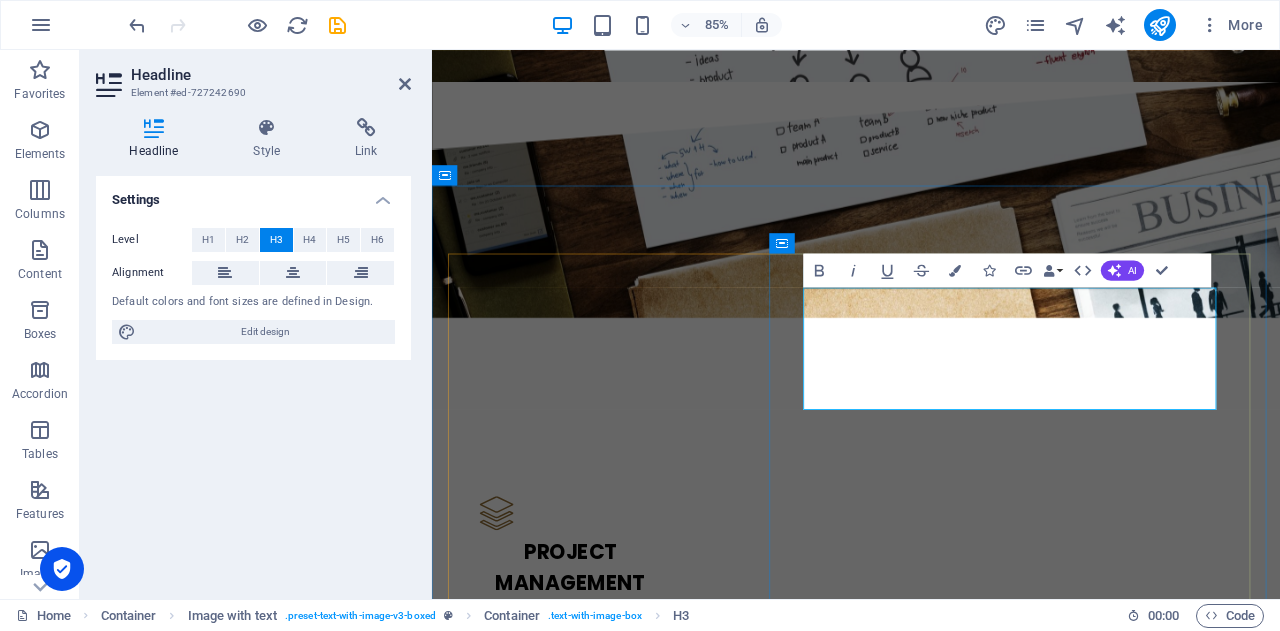 click on "a t BIKUCROC, we’re a team of onshore, reliable, professional experts who get what it means to run a business in [GEOGRAPHIC_DATA]." at bounding box center [931, 2673] 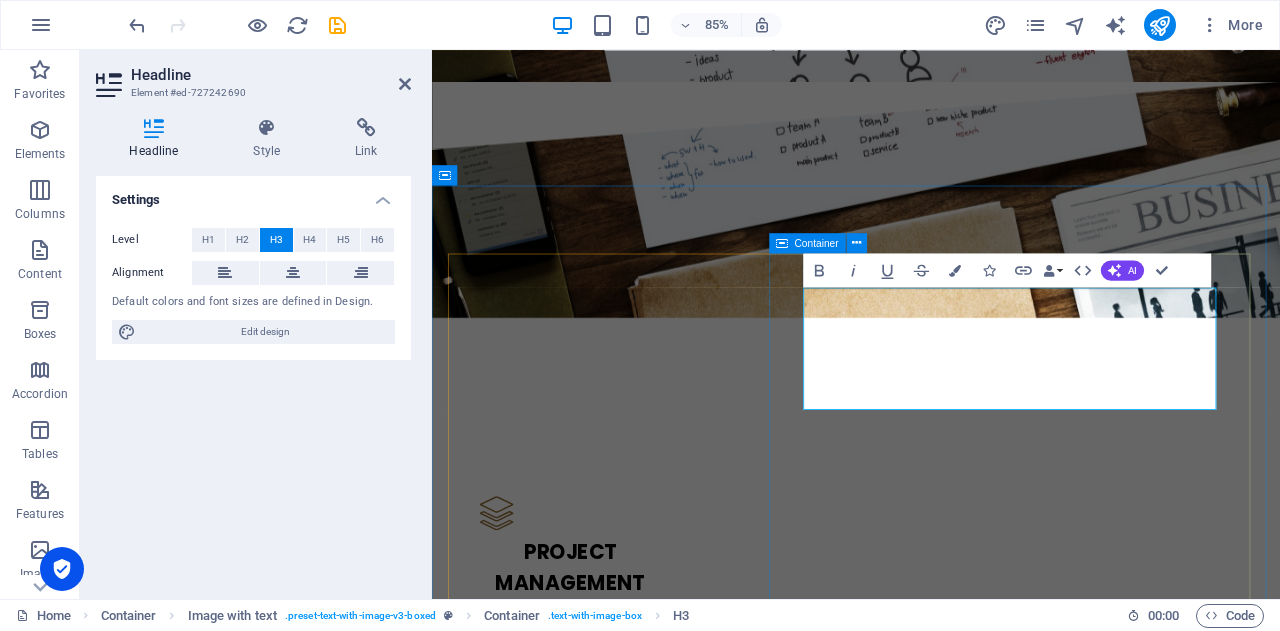 drag, startPoint x: 1246, startPoint y: 449, endPoint x: 898, endPoint y: 325, distance: 369.432 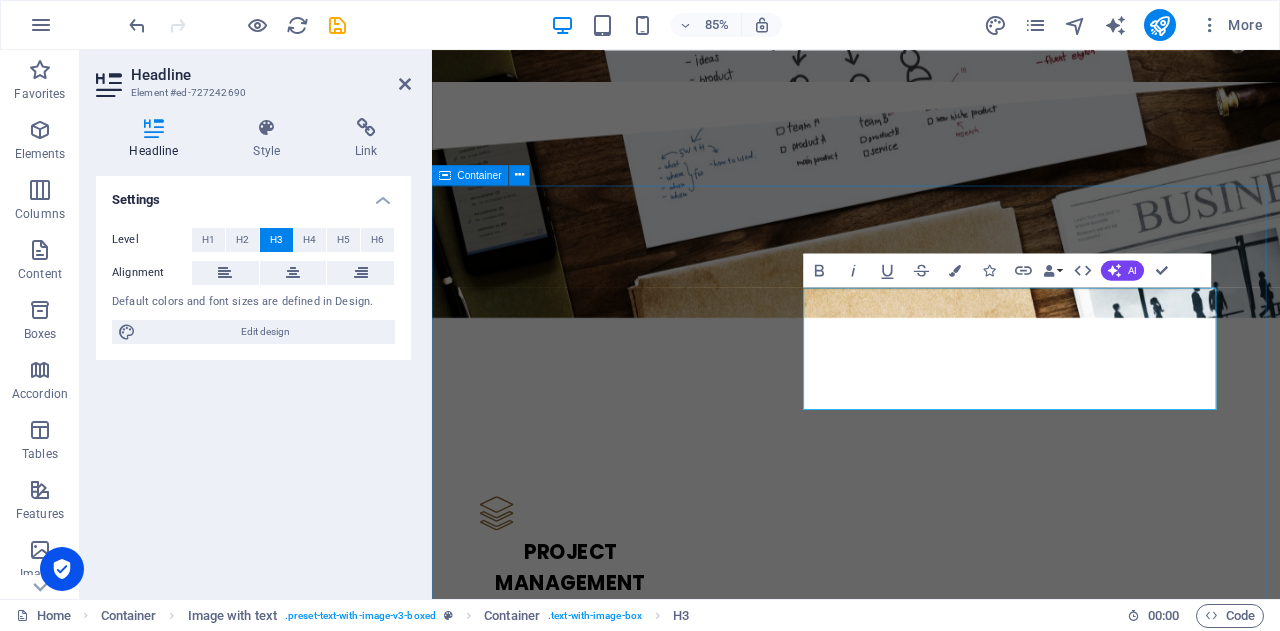 click on "a t BIKUCROC, we’re a team of onshore, reliable, professional experts who get what it means to run a business in [GEOGRAPHIC_DATA]. Whether it's: Keeping your daily operations running smoothly, Managing projects with clear outcomes, or Analysing your business to uncover smarter ways to grow — We tailor our services to YOUR business needs. ⚙️  Flexible. Affordable. Local. Let’s simplify your work life — so you can get back to what you do best. 🗓️  Book a free discovery call [DATE]  and see how we can make your business  smoother, faster, and smarter . p roject managing At  BIKUCROC b usiness analysis At  BIKUCROC h uman resources At  [GEOGRAPHIC_DATA]" at bounding box center (931, 3412) 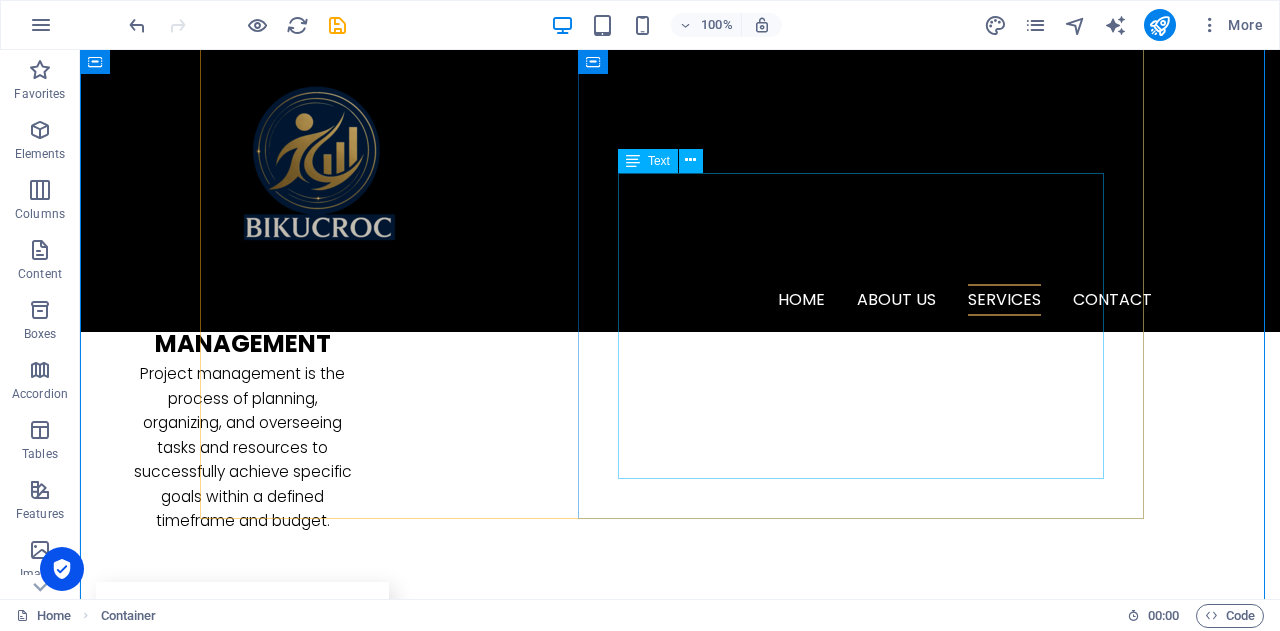 scroll, scrollTop: 2414, scrollLeft: 0, axis: vertical 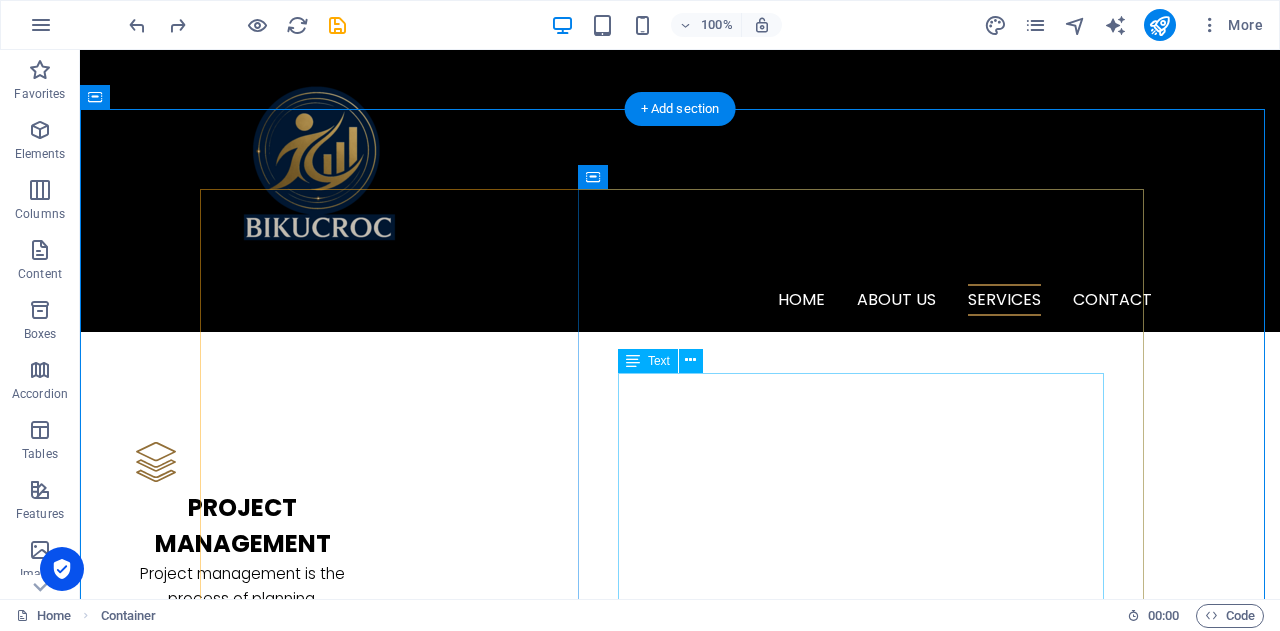 click on "At [GEOGRAPHIC_DATA], we’re a team of onshore, reliable, professional experts who  get  what it means to run a business in [GEOGRAPHIC_DATA]. Whether it's: Keeping your daily operations running smoothly, Managing projects with clear outcomes, or Analysing your business to uncover smarter ways to grow — We tailor our services to YOUR business needs. ⚙️  Flexible. Affordable. Local. Let’s simplify your work life — so you can get back to what you do best. 🗓️  Book a free discovery call [DATE]  and see how we can make your business  smoother, faster, and smarter ." at bounding box center [680, 2749] 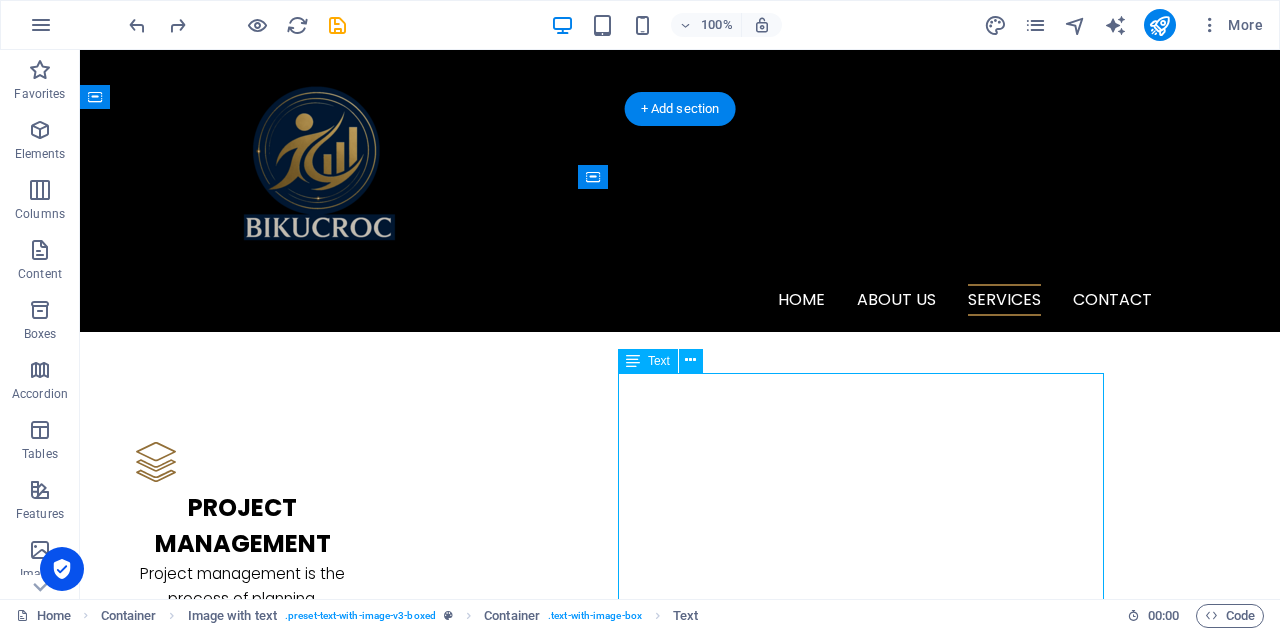 click on "At [GEOGRAPHIC_DATA], we’re a team of onshore, reliable, professional experts who  get  what it means to run a business in [GEOGRAPHIC_DATA]. Whether it's: Keeping your daily operations running smoothly, Managing projects with clear outcomes, or Analysing your business to uncover smarter ways to grow — We tailor our services to YOUR business needs. ⚙️  Flexible. Affordable. Local. Let’s simplify your work life — so you can get back to what you do best. 🗓️  Book a free discovery call [DATE]  and see how we can make your business  smoother, faster, and smarter ." at bounding box center (680, 2749) 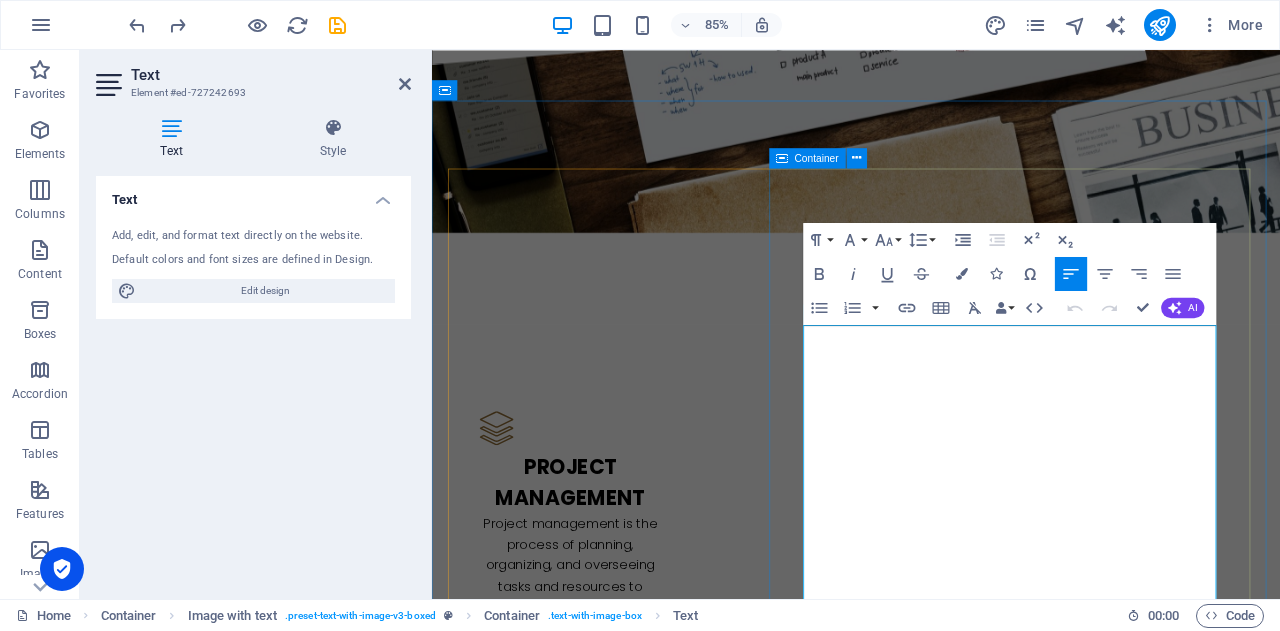 drag, startPoint x: 1151, startPoint y: 444, endPoint x: 857, endPoint y: 386, distance: 299.66647 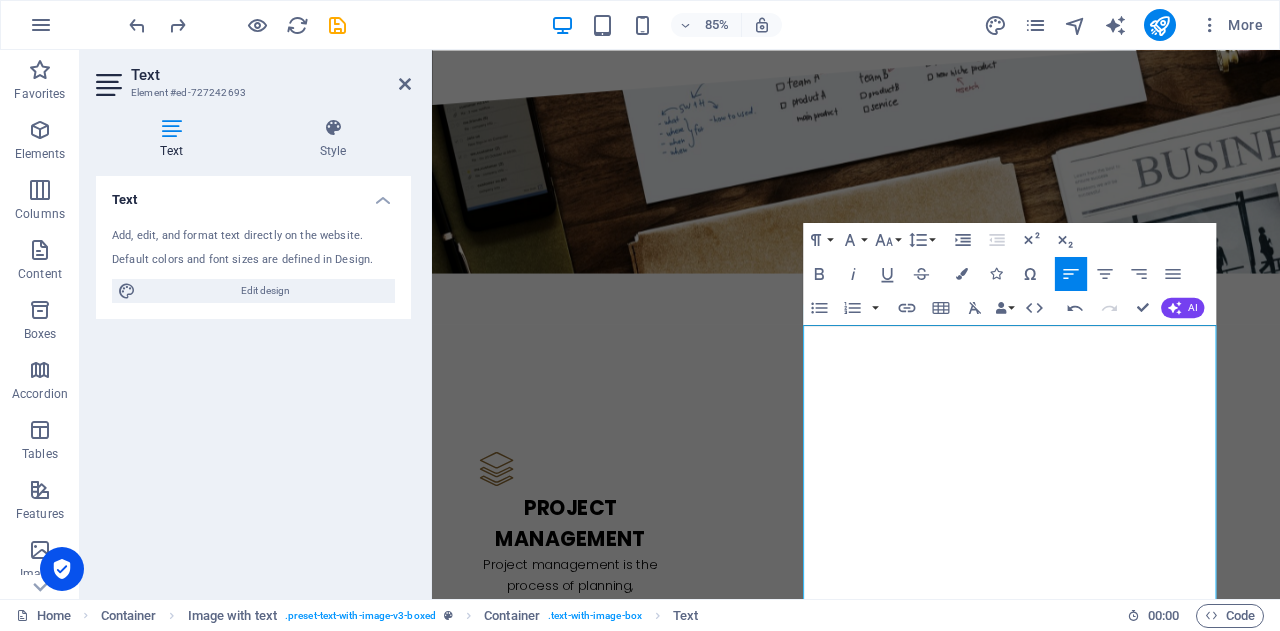 click at bounding box center (931, 2689) 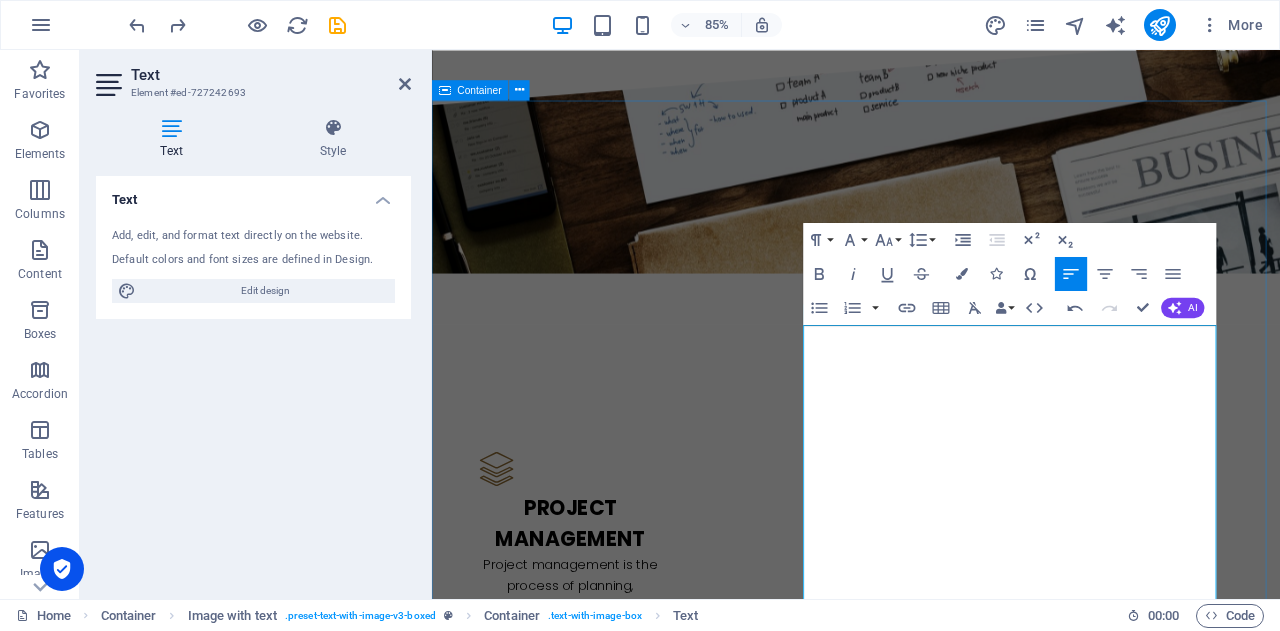 click on "a t BIKUCROC, we’re a team of onshore, reliable, professional experts who get what it means to run a business in [GEOGRAPHIC_DATA]. Whether it's: Keeping your daily operations running smoothly, Managing projects with clear outcomes, or Analysing your business to uncover smarter ways to grow — We tailor our services to YOUR business needs. ⚙️  Flexible. Affordable. Local. Let’s simplify your work life — so you can get back to what you do best. 🗓️  Book a free discovery call [DATE]  and see how we can make your business  smoother, faster, and smarter . p roject managing At  BIKUCROC b usiness analysis At  BIKUCROC h uman resources At  [GEOGRAPHIC_DATA]" at bounding box center (931, 3373) 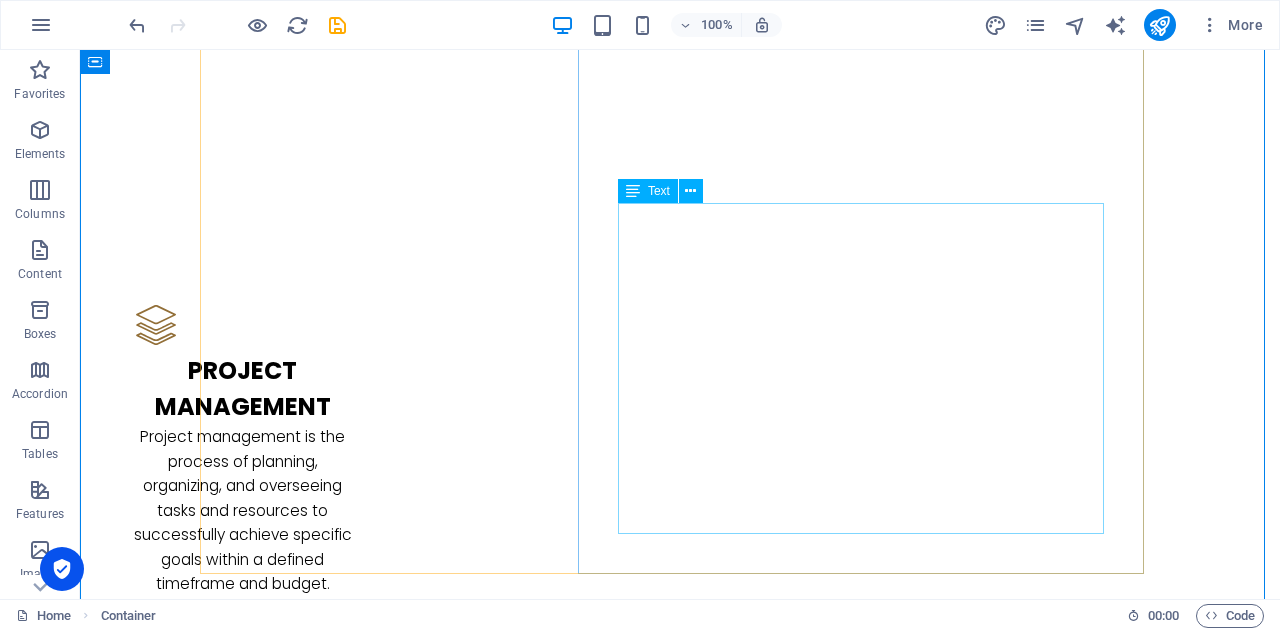 scroll, scrollTop: 2614, scrollLeft: 0, axis: vertical 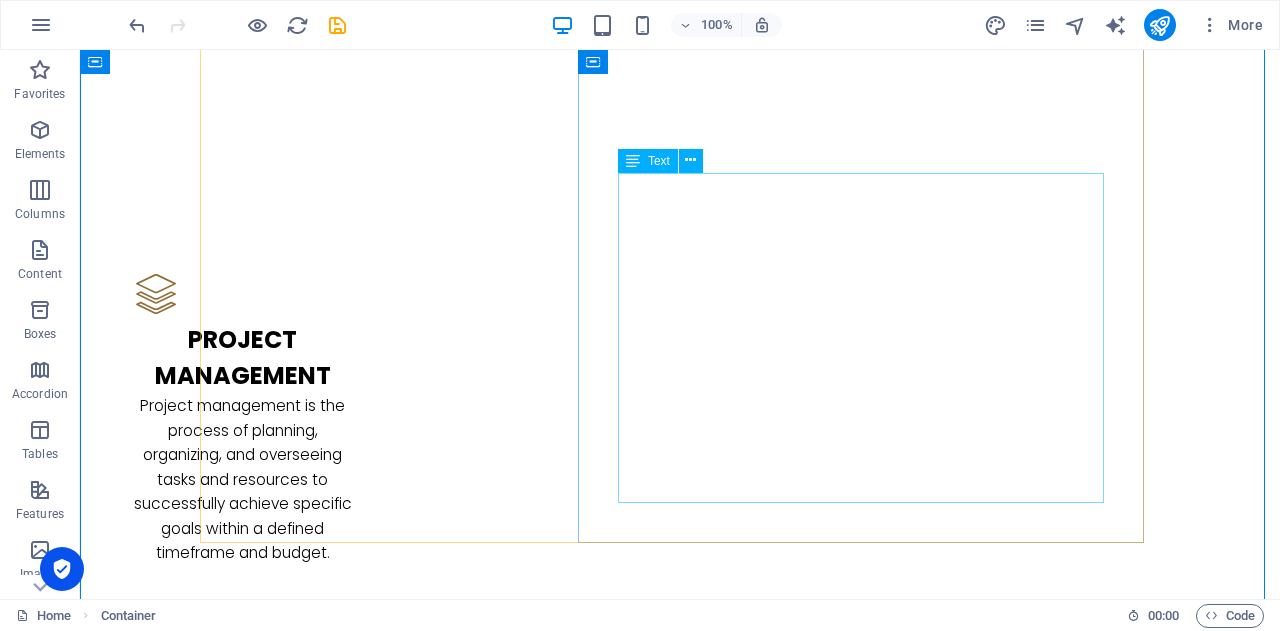 click on "Whether it's: Keeping your daily operations running smoothly, Managing projects with clear outcomes, or Analysing your business to uncover smarter ways to grow — We tailor our services to YOUR business needs. ⚙️  Flexible. Affordable. Local. Let’s simplify your work life — so you can get back to what you do best. 🗓️  Book a free discovery call [DATE]  and see how we can make your business  smoother, faster, and smarter ." at bounding box center (680, 2568) 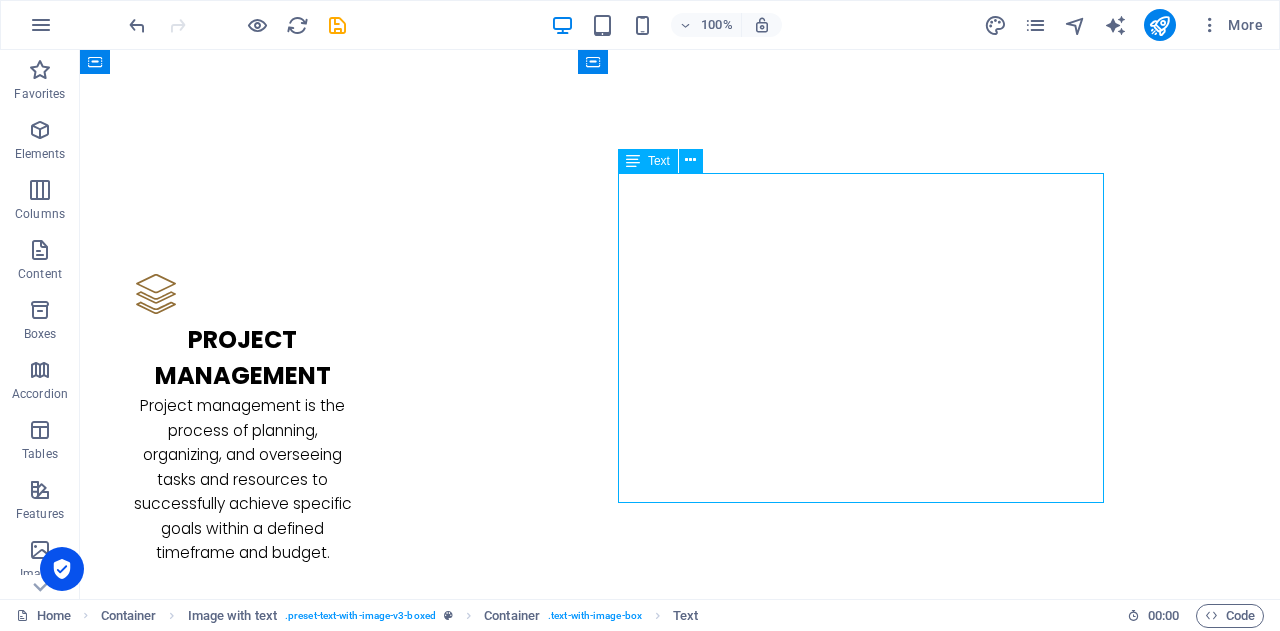 click on "Whether it's: Keeping your daily operations running smoothly, Managing projects with clear outcomes, or Analysing your business to uncover smarter ways to grow — We tailor our services to YOUR business needs. ⚙️  Flexible. Affordable. Local. Let’s simplify your work life — so you can get back to what you do best. 🗓️  Book a free discovery call [DATE]  and see how we can make your business  smoother, faster, and smarter ." at bounding box center [680, 2568] 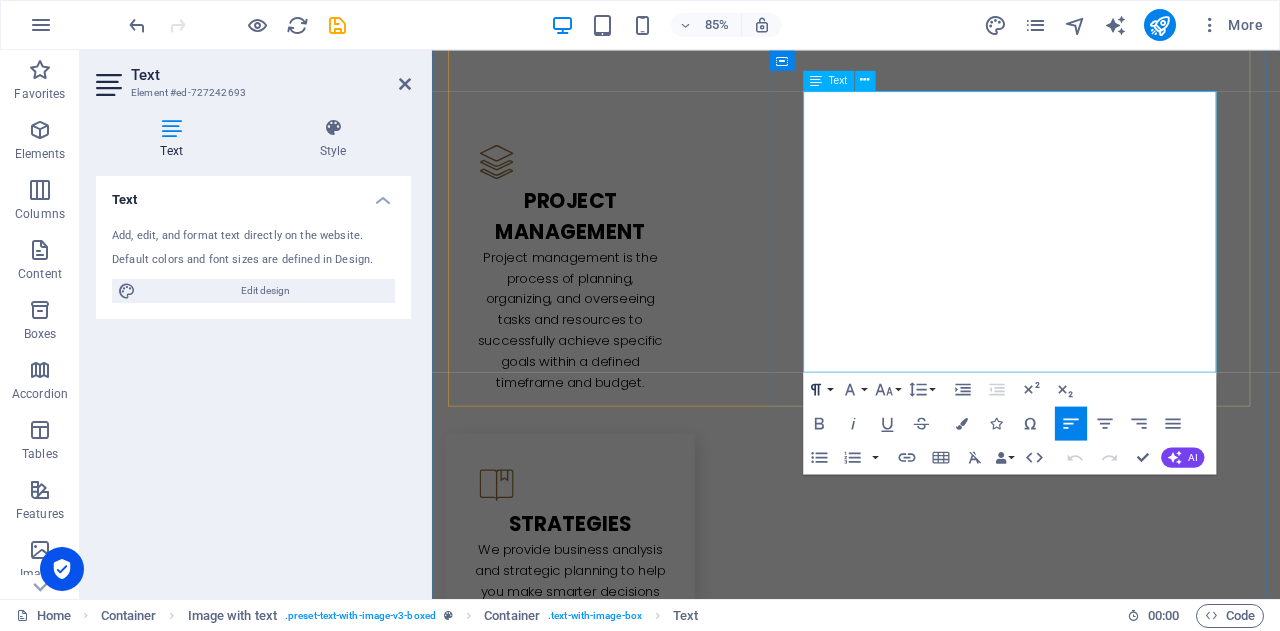scroll, scrollTop: 2814, scrollLeft: 0, axis: vertical 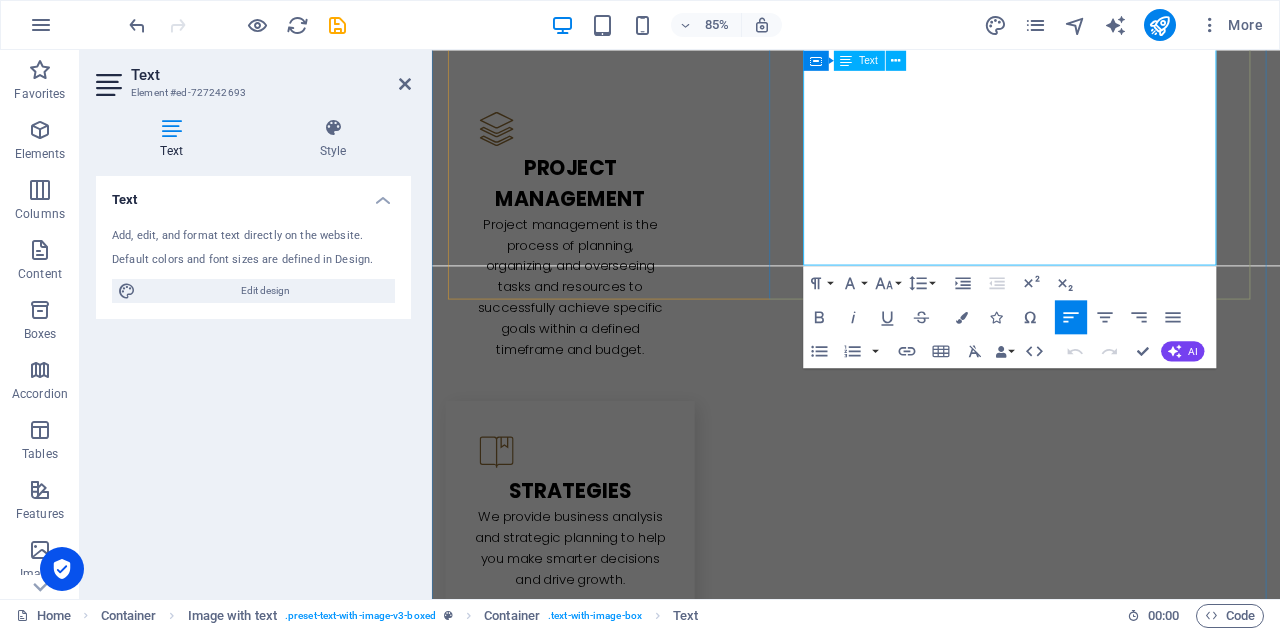 drag, startPoint x: 873, startPoint y: 153, endPoint x: 1341, endPoint y: 153, distance: 468 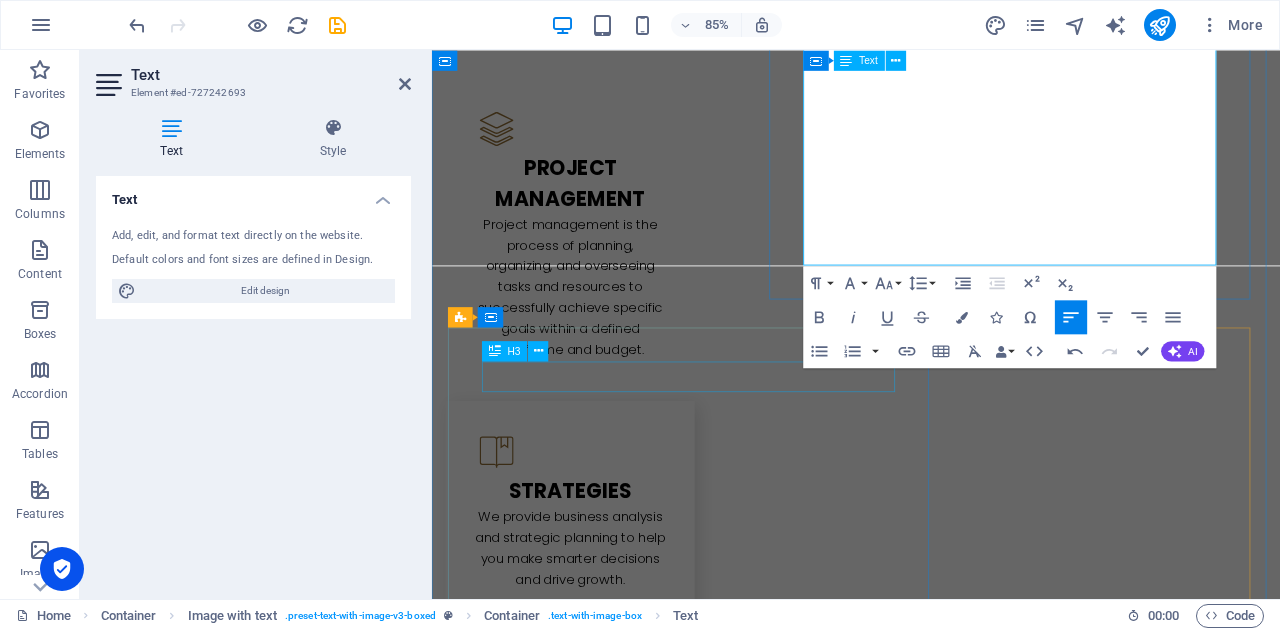 click on "p roject managing" at bounding box center [931, 2687] 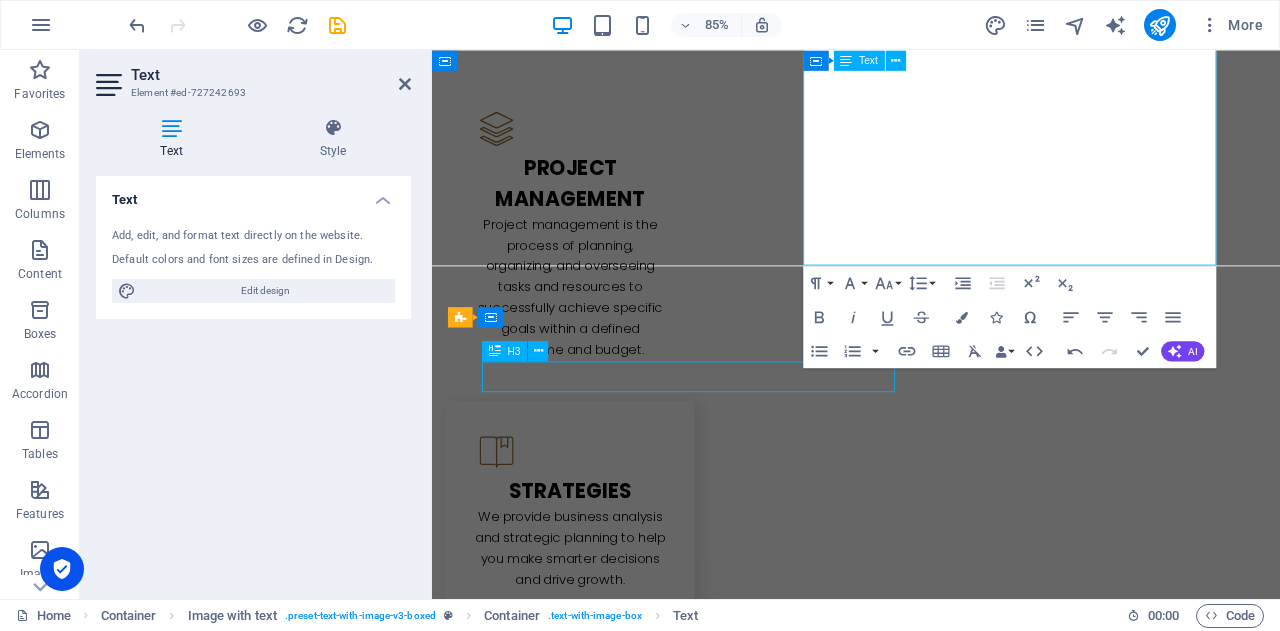 click on "p roject managing" at bounding box center [931, 2687] 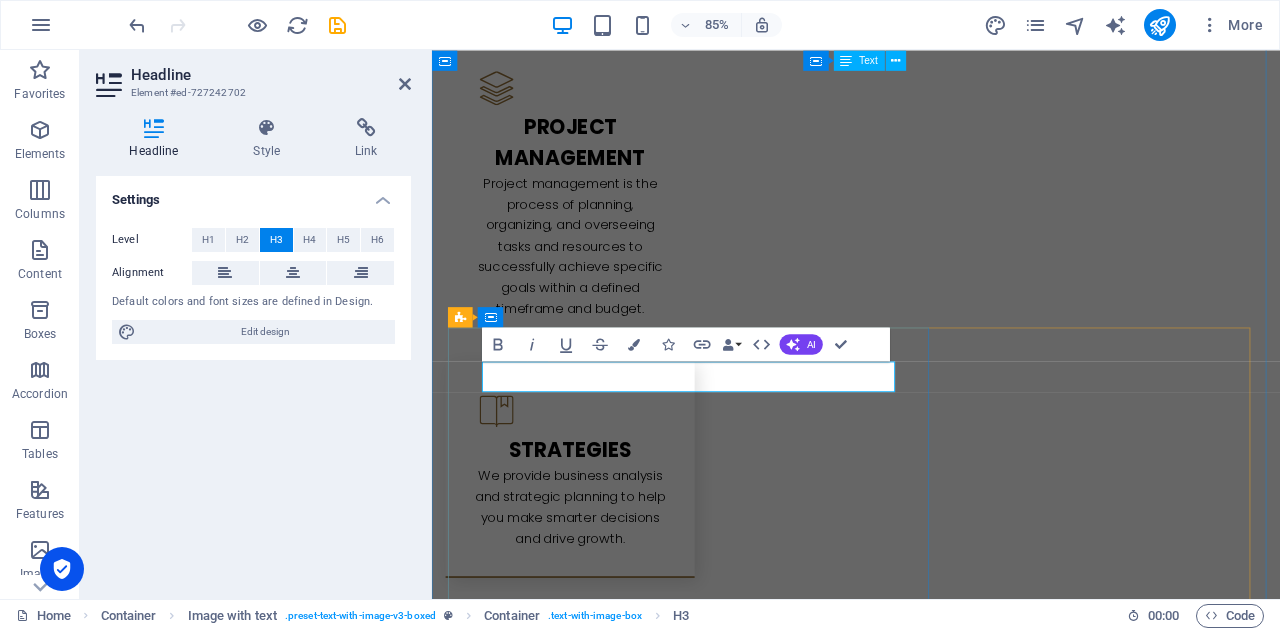 click on "p roject managing" at bounding box center (931, 2639) 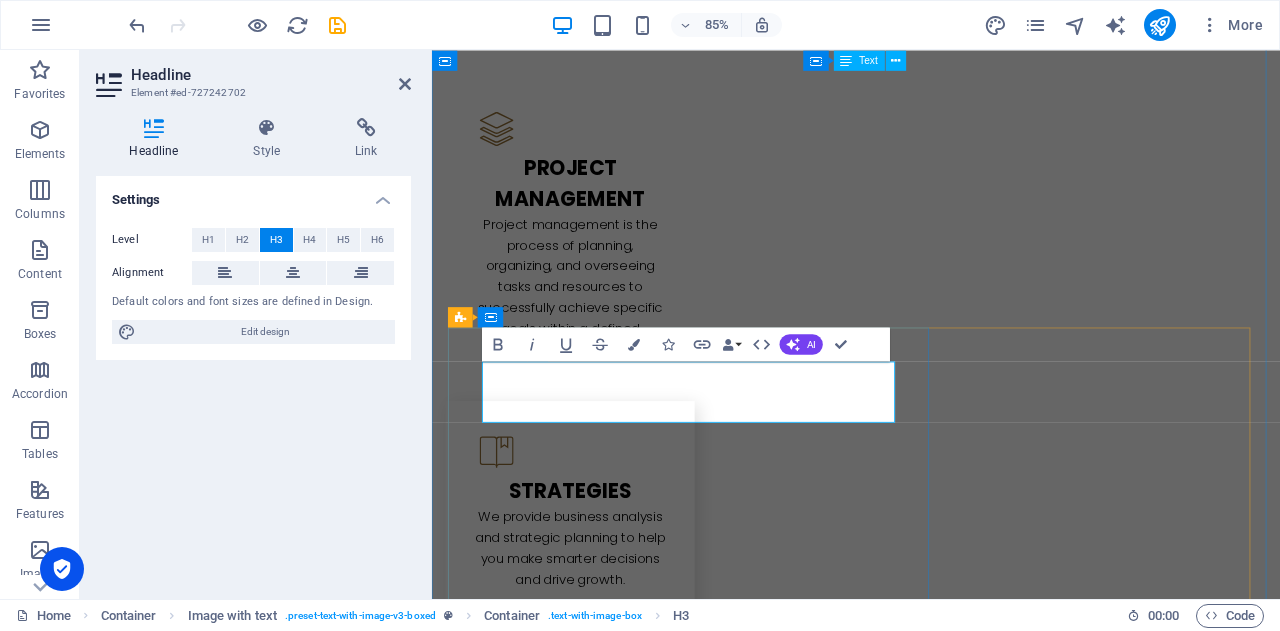 click on "p We tailor our services to YOUR business needs." at bounding box center (931, 2687) 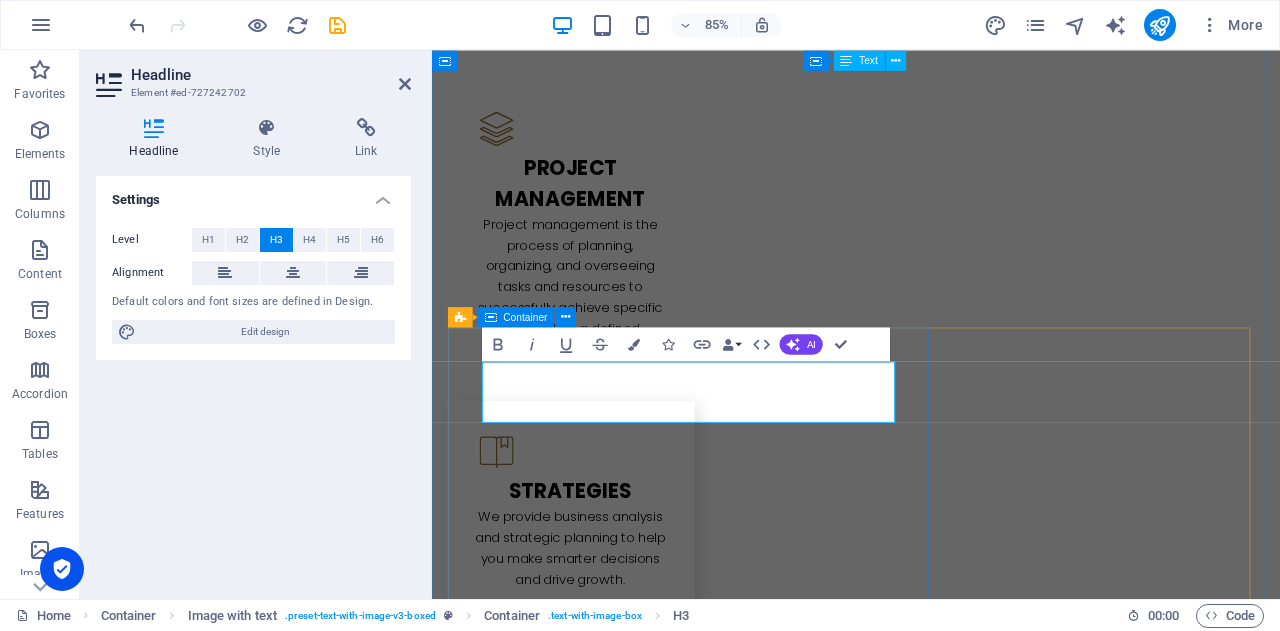 drag, startPoint x: 504, startPoint y: 428, endPoint x: 478, endPoint y: 429, distance: 26.019224 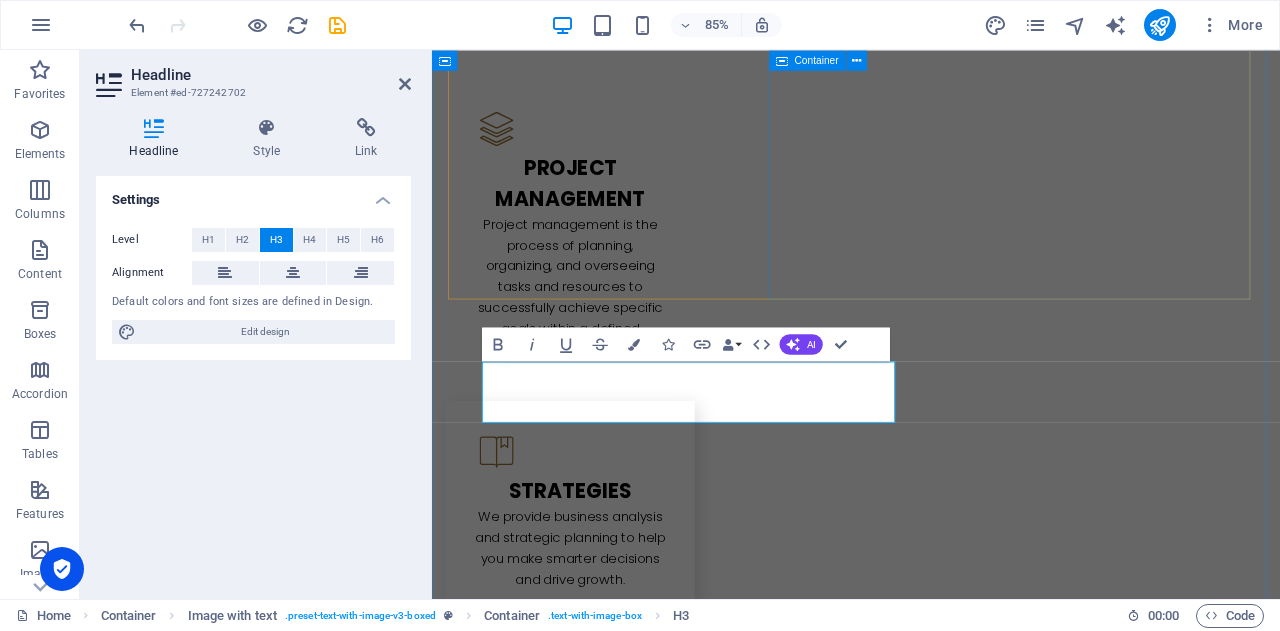 click on "a t BIKUCROC, we’re a team of onshore, reliable, professional experts who get what it means to run a business in [GEOGRAPHIC_DATA]. Whether it's: Keeping your daily operations running smoothly, Managing projects with clear outcomes, or Analysing your business to uncover smarter ways to grow — ⚙️  Flexible. Affordable. Local. Let’s simplify your work life — so you can get back to what you do best. 🗓️  Book a free discovery call [DATE]  and see how we can make your business  smoother, faster, and smarter ." at bounding box center [931, 2362] 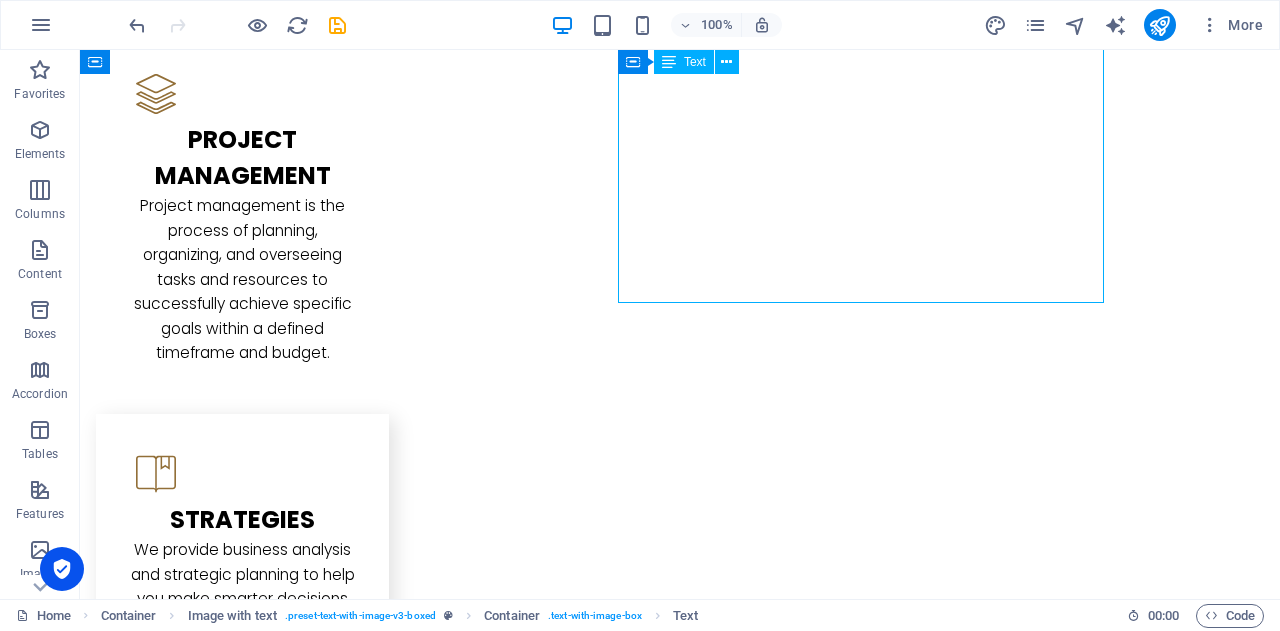 drag, startPoint x: 629, startPoint y: 167, endPoint x: 666, endPoint y: 204, distance: 52.3259 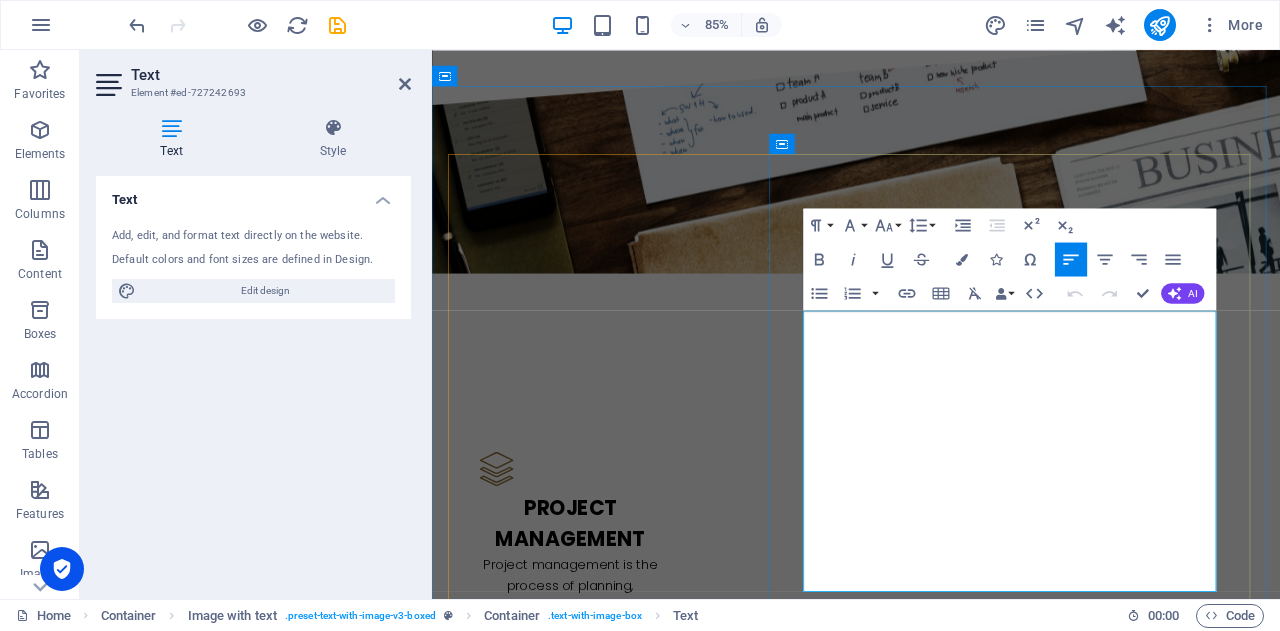 scroll, scrollTop: 2613, scrollLeft: 0, axis: vertical 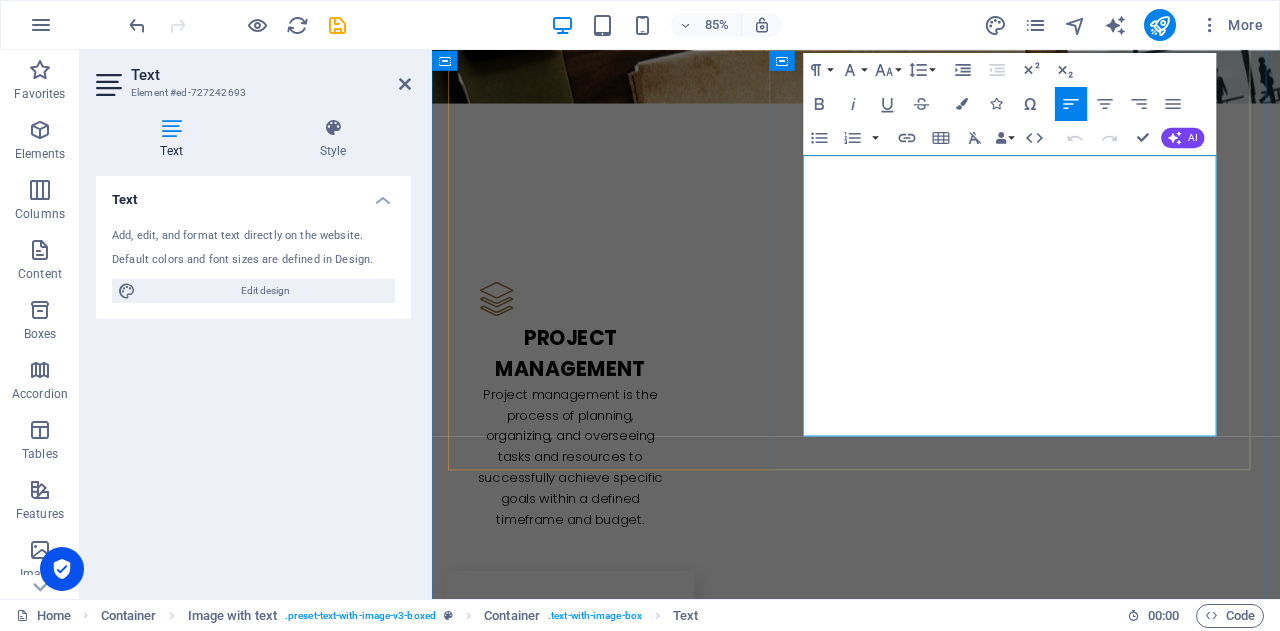 drag, startPoint x: 1226, startPoint y: 491, endPoint x: 885, endPoint y: 370, distance: 361.83145 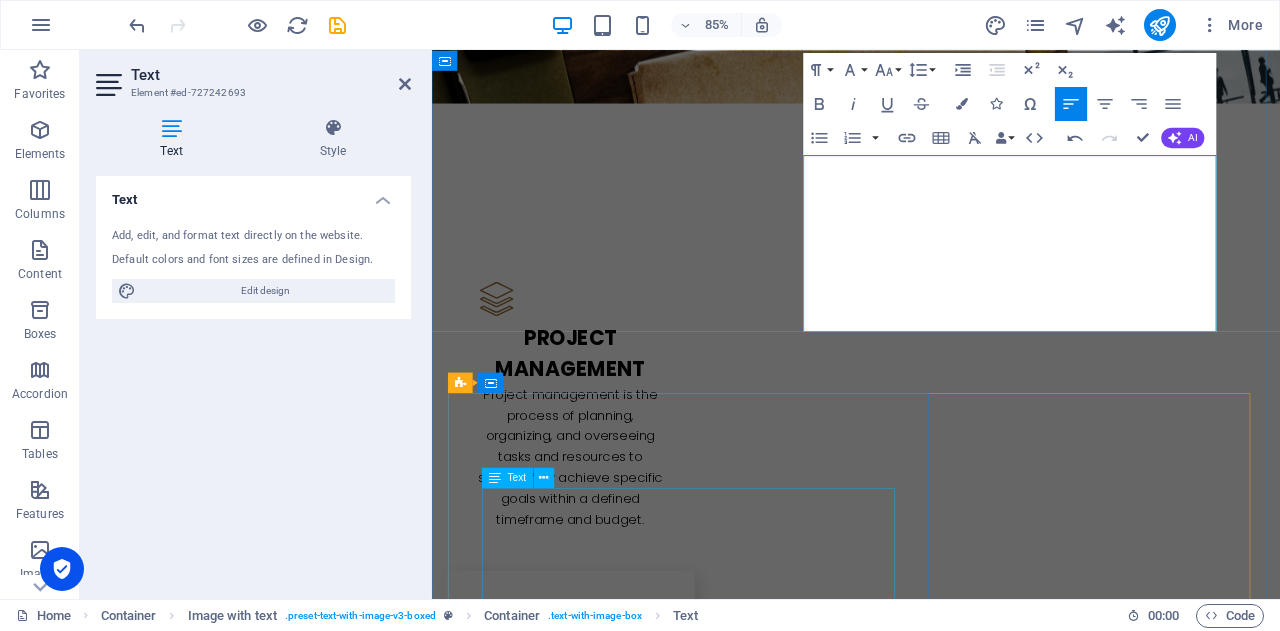 click on "At  [GEOGRAPHIC_DATA] , our project management services are focused on delivering successful outcomes for your business initiatives. We handle every stage of the project lifecycle—from planning and scheduling to execution, monitoring, and final delivery. Our team ensures that your projects stay on track, within budget, and aligned with your goals. We manage timelines, resources, risks, and communication, providing you with structured oversight and regular progress updates. Whether it's a small task or a large-scale project, we bring clarity, control, and confidence to the process." at bounding box center [931, 2905] 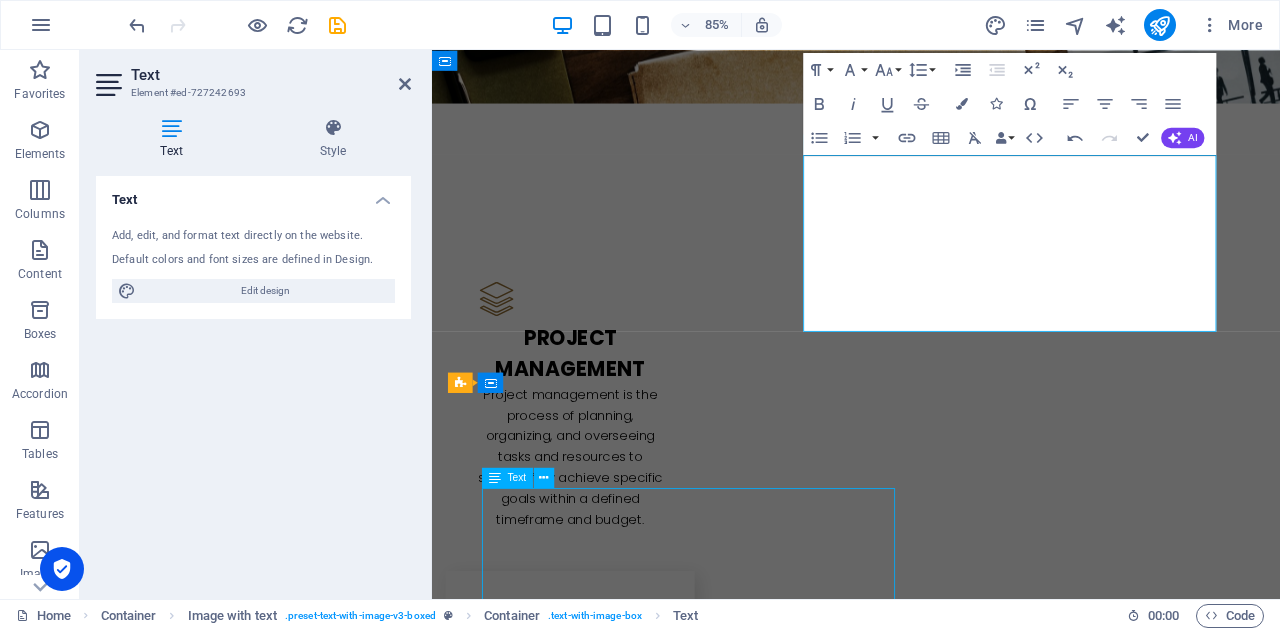 click on "At  [GEOGRAPHIC_DATA] , our project management services are focused on delivering successful outcomes for your business initiatives. We handle every stage of the project lifecycle—from planning and scheduling to execution, monitoring, and final delivery. Our team ensures that your projects stay on track, within budget, and aligned with your goals. We manage timelines, resources, risks, and communication, providing you with structured oversight and regular progress updates. Whether it's a small task or a large-scale project, we bring clarity, control, and confidence to the process." at bounding box center (931, 2905) 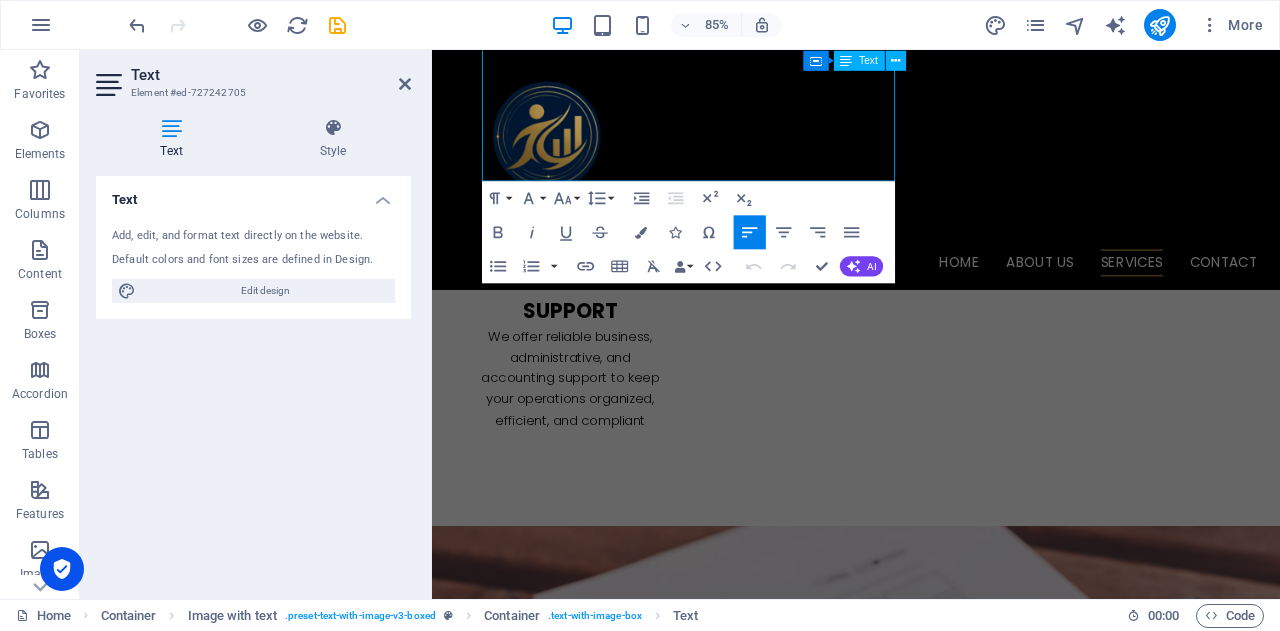 scroll, scrollTop: 3078, scrollLeft: 0, axis: vertical 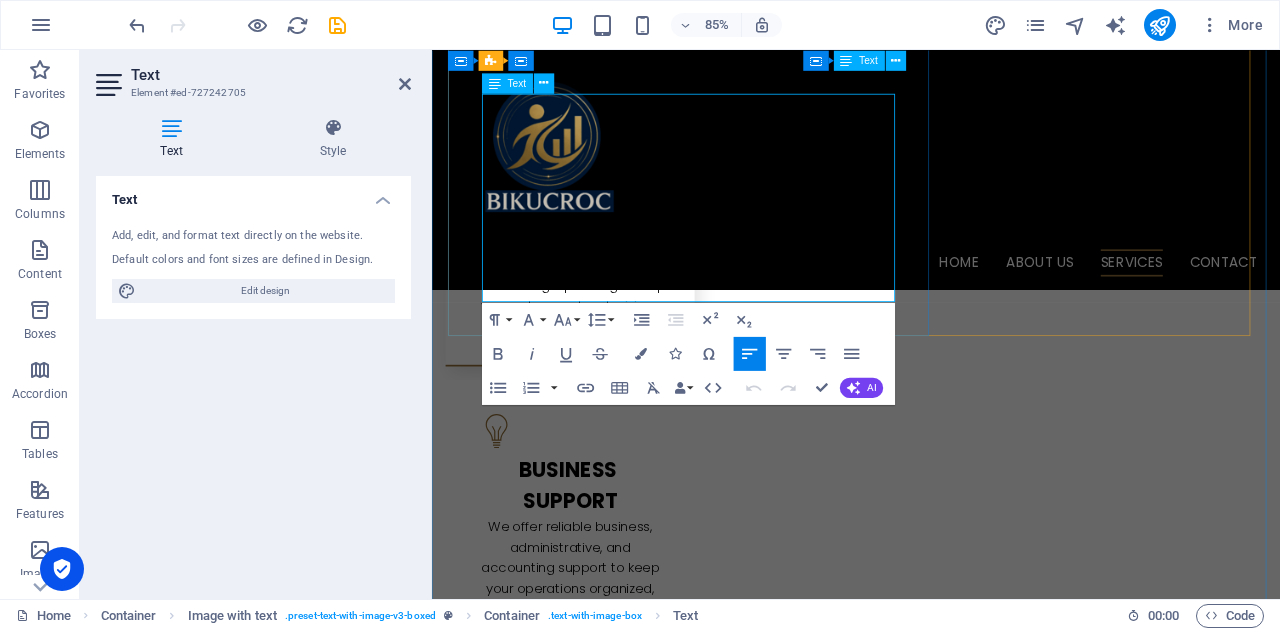 drag, startPoint x: 492, startPoint y: 573, endPoint x: 749, endPoint y: 333, distance: 351.6376 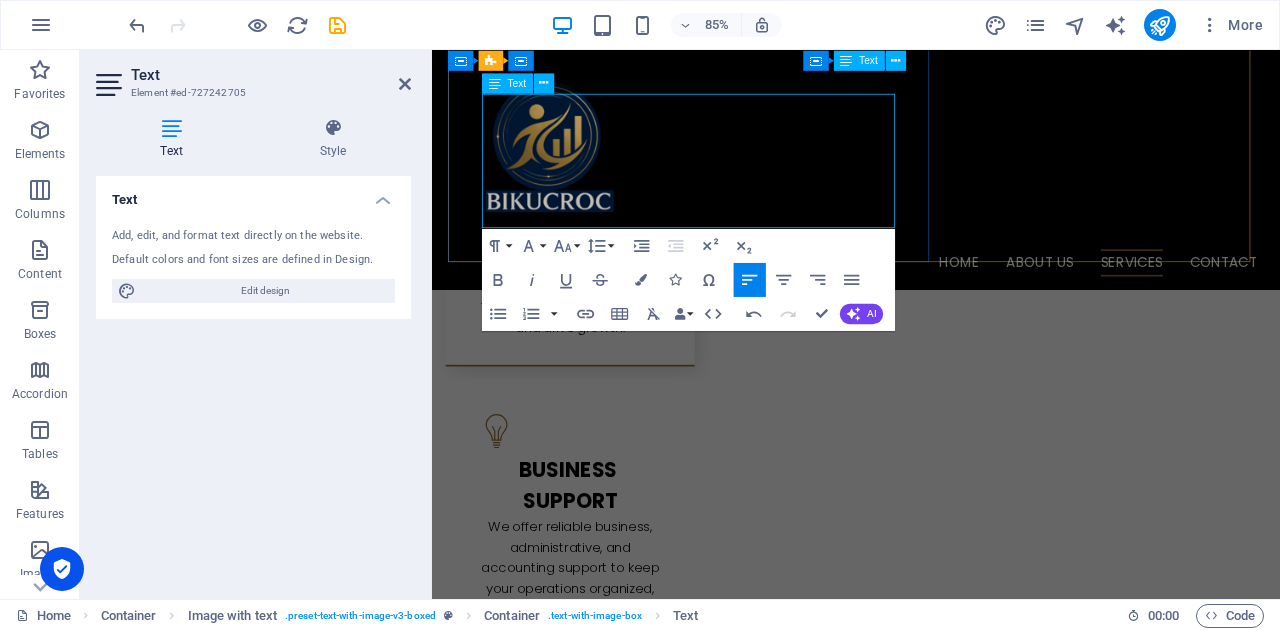 click on "Text Add, edit, and format text directly on the website. Default colors and font sizes are defined in Design. Edit design Alignment Left aligned Centered Right aligned" at bounding box center (253, 379) 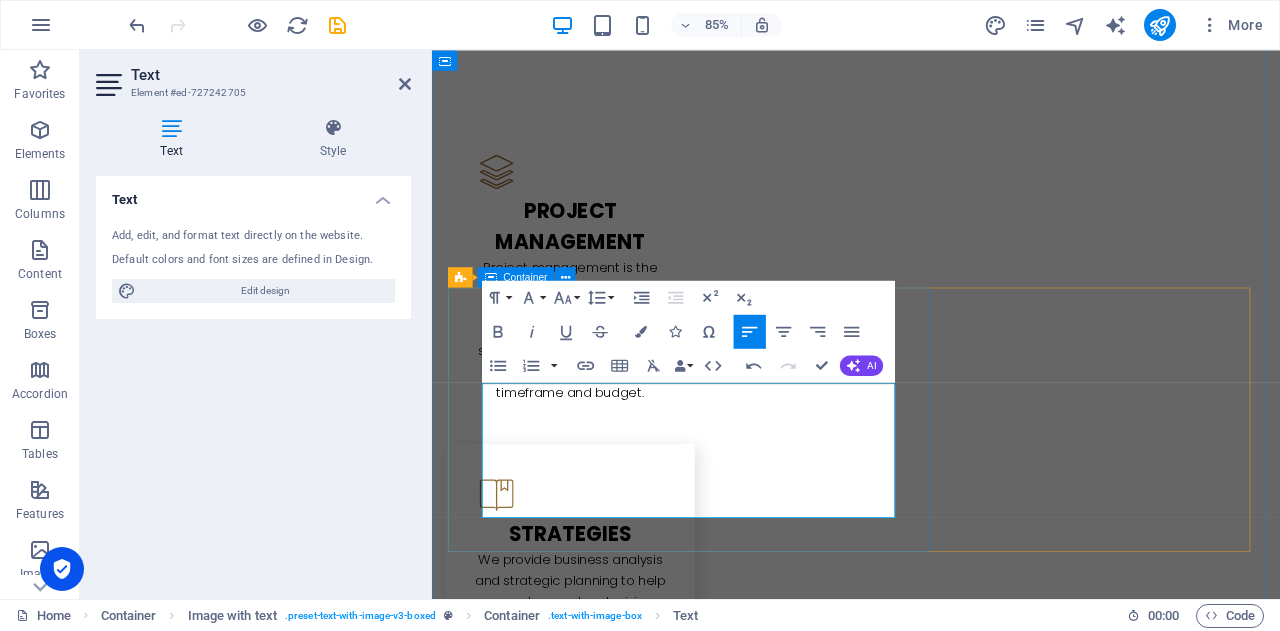 scroll, scrollTop: 2778, scrollLeft: 0, axis: vertical 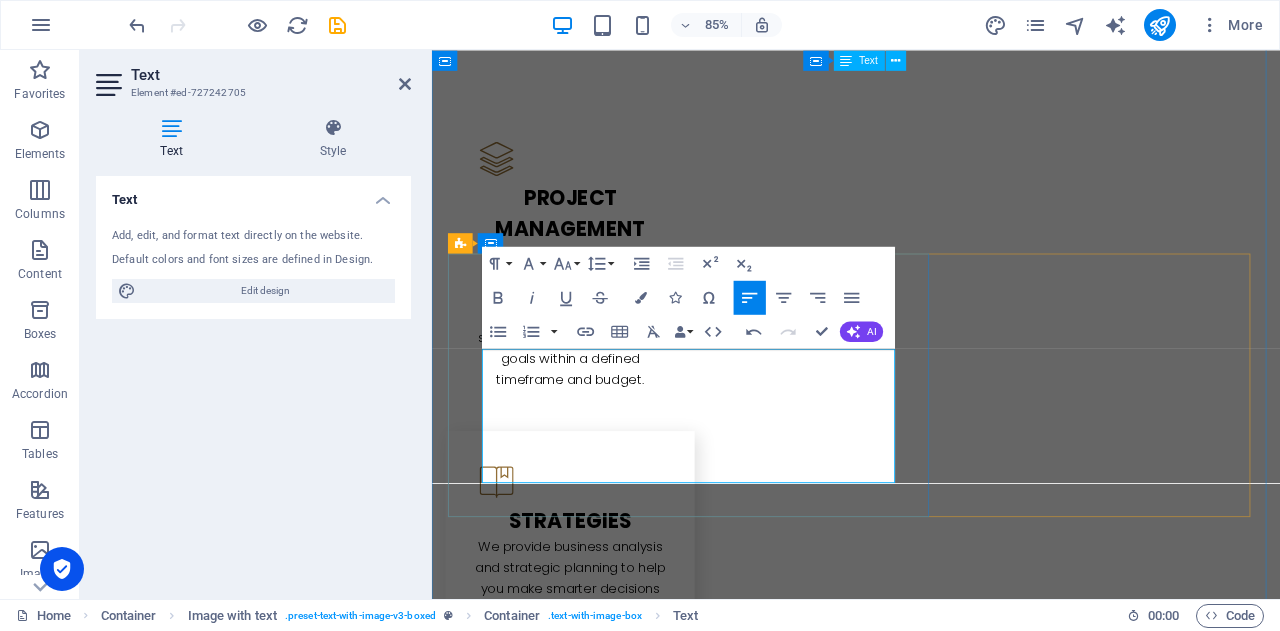 click on "⚙️  Flexible. Affordable. Local. Let’s simplify your work life — so you can get back to what you do best." at bounding box center [931, 2727] 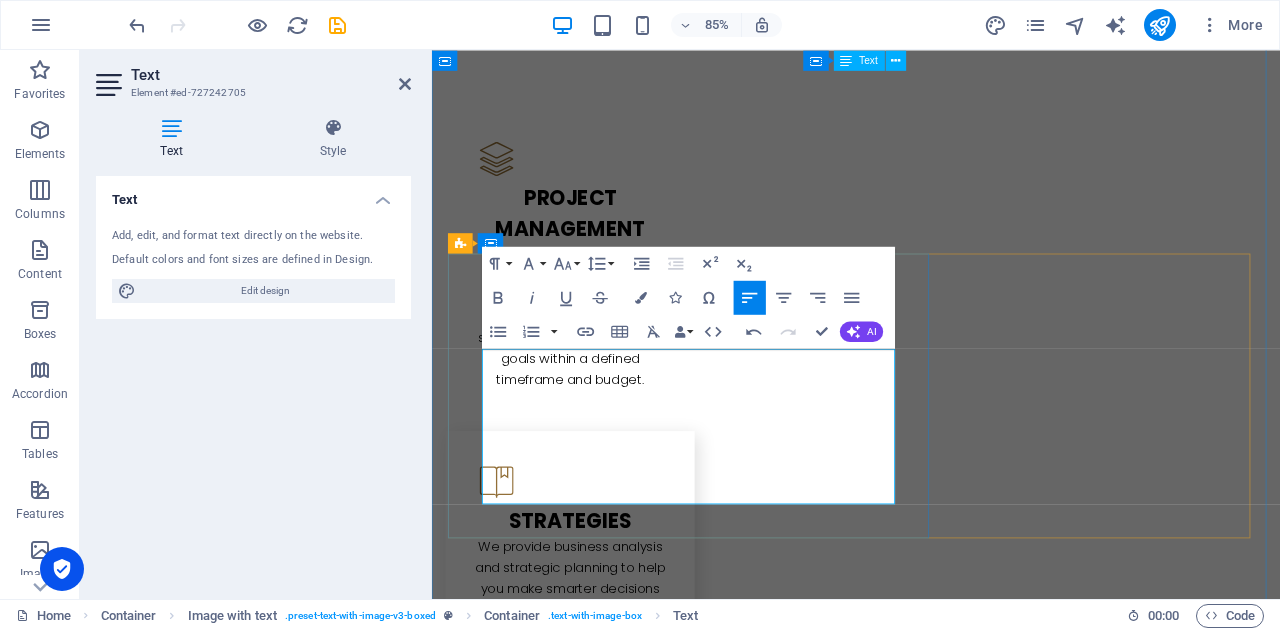 click on "🗓️  Book a free discovery call [DATE]  and see how we can make your business  smoother, faster, and smarter ." at bounding box center [931, 2789] 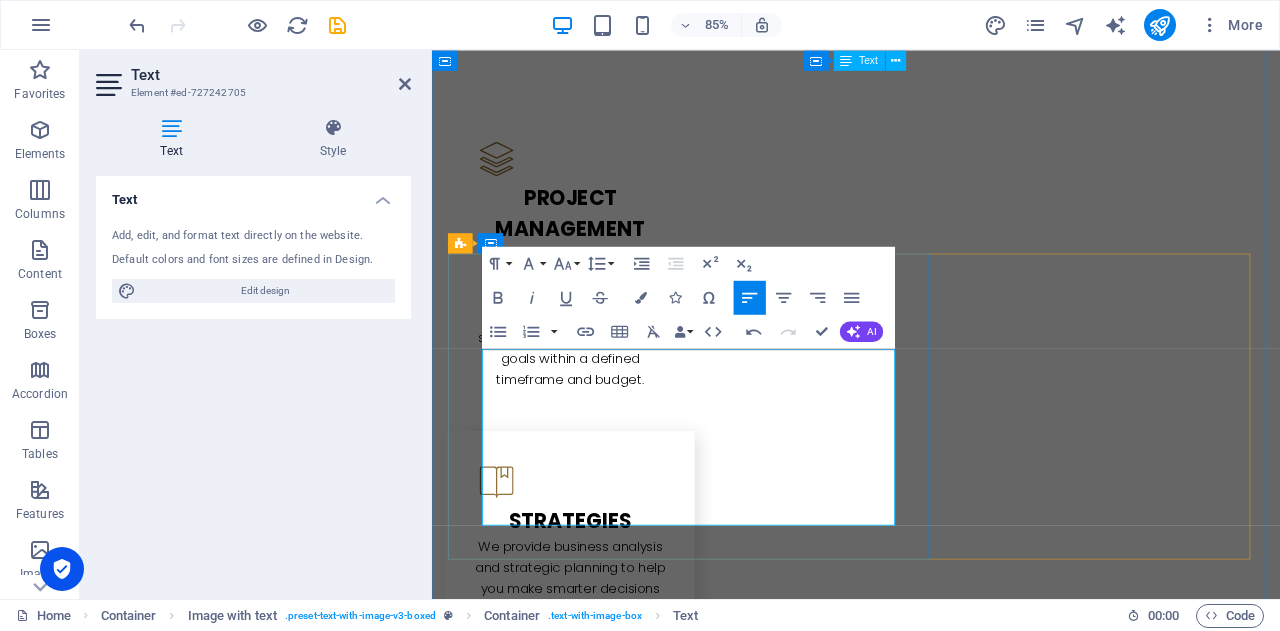 click at bounding box center (931, 2685) 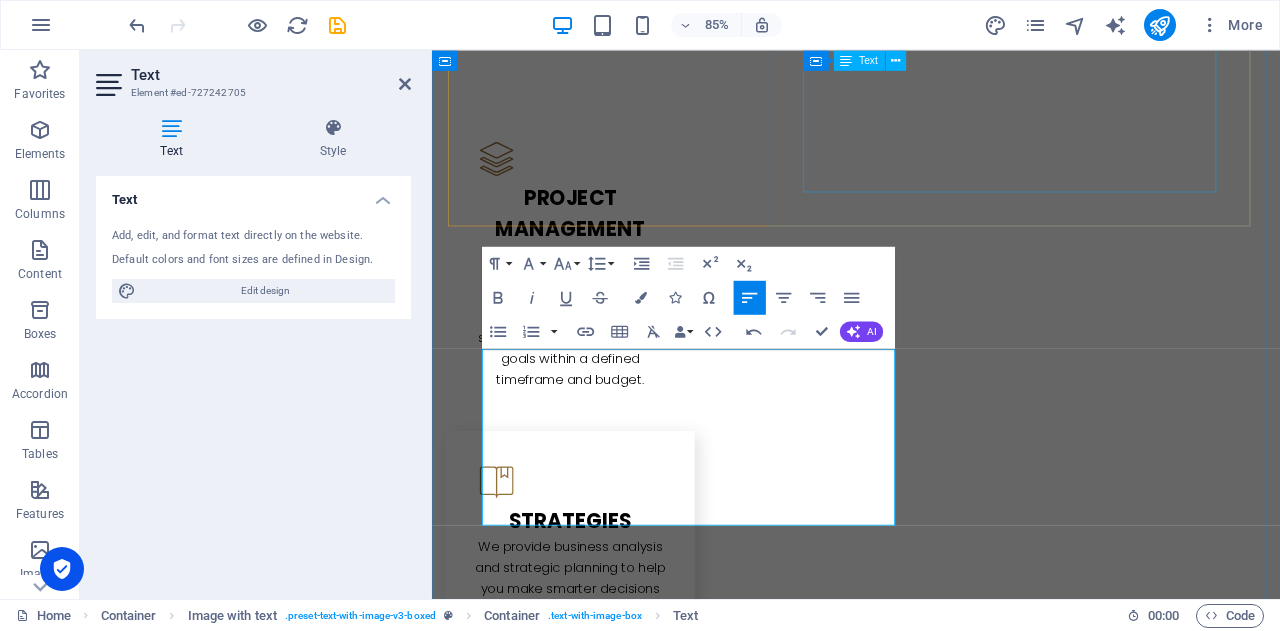 click on "Whether it's: Keeping your daily operations running smoothly, Managing projects with clear outcomes, or Analysing your business to uncover smarter ways to grow —" at bounding box center (931, 2415) 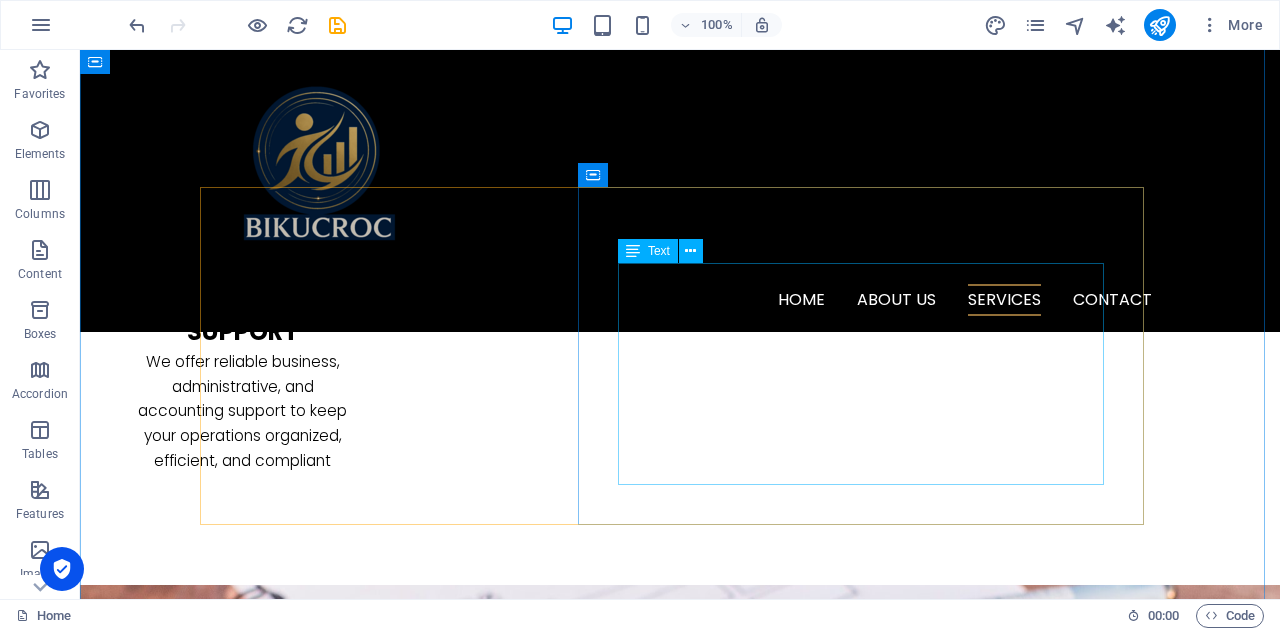 scroll, scrollTop: 3078, scrollLeft: 0, axis: vertical 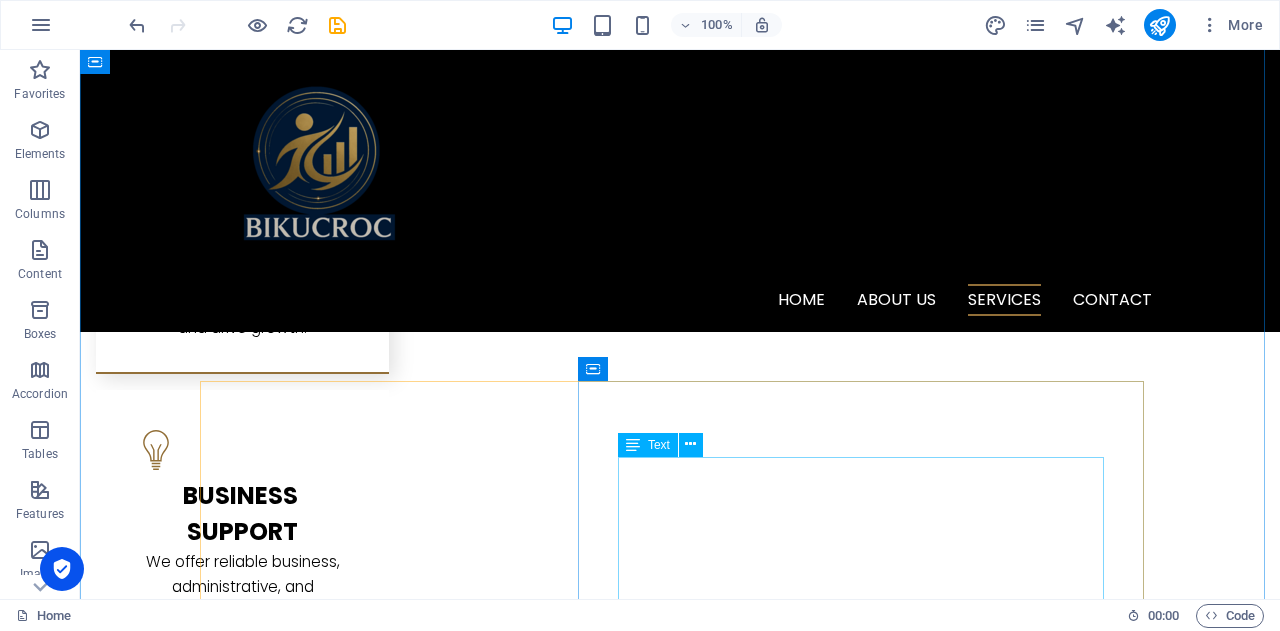 click on "At  [GEOGRAPHIC_DATA] , our business analysis services are designed to help you make informed decisions and drive growth. We evaluate your current processes, identify inefficiencies, and uncover opportunities for improvement. By gathering and analyzing data, understanding business needs, and defining clear solutions, we support smarter strategic planning and smoother operations. Whether you're launching a new project, refining your workflow, or adapting to market changes, our insights help you stay competitive and aligned with your goals." at bounding box center [680, 3033] 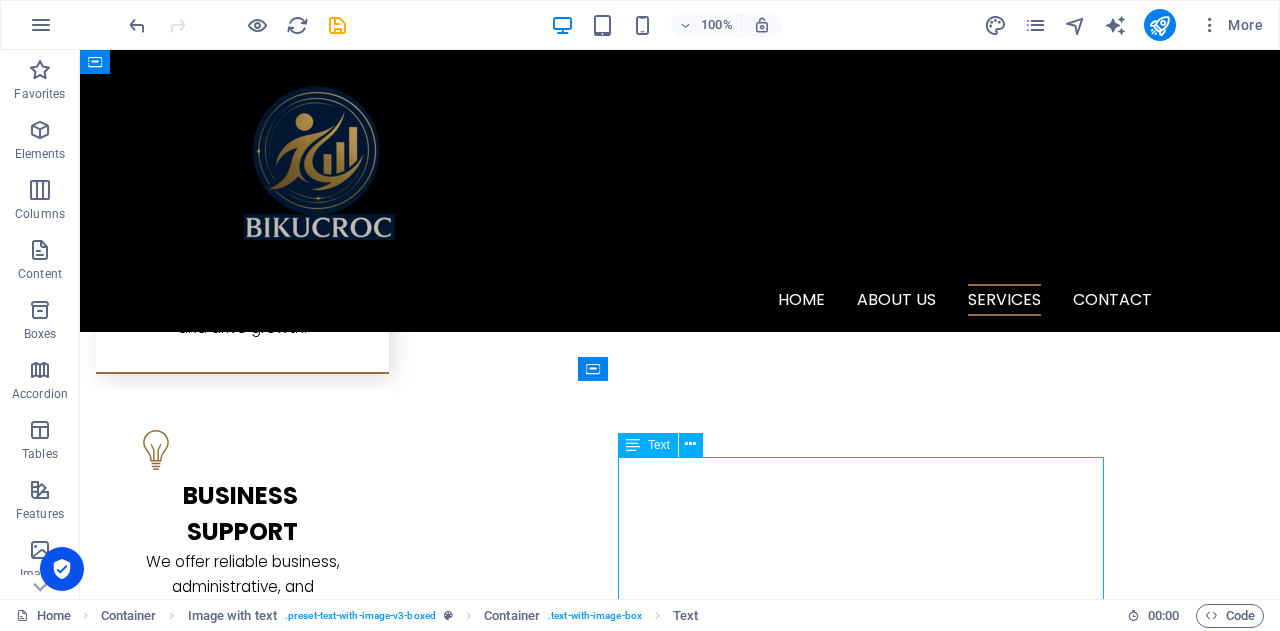 click on "At  [GEOGRAPHIC_DATA] , our business analysis services are designed to help you make informed decisions and drive growth. We evaluate your current processes, identify inefficiencies, and uncover opportunities for improvement. By gathering and analyzing data, understanding business needs, and defining clear solutions, we support smarter strategic planning and smoother operations. Whether you're launching a new project, refining your workflow, or adapting to market changes, our insights help you stay competitive and aligned with your goals." at bounding box center [680, 3033] 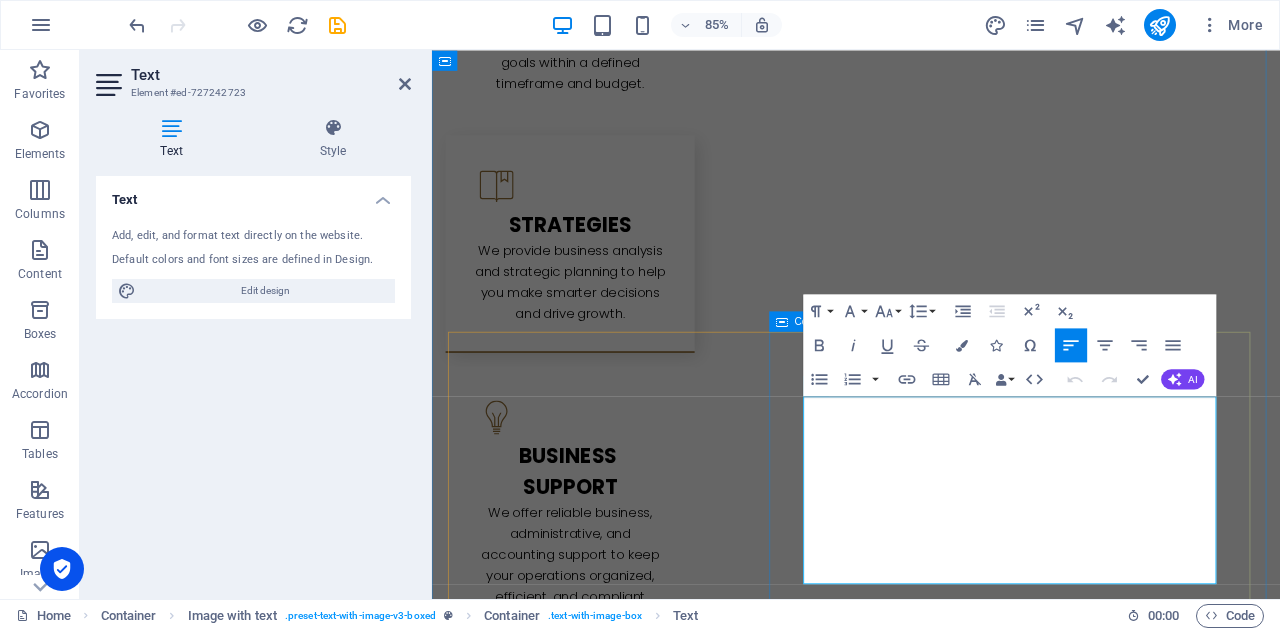 drag, startPoint x: 1346, startPoint y: 662, endPoint x: 833, endPoint y: 444, distance: 557.39844 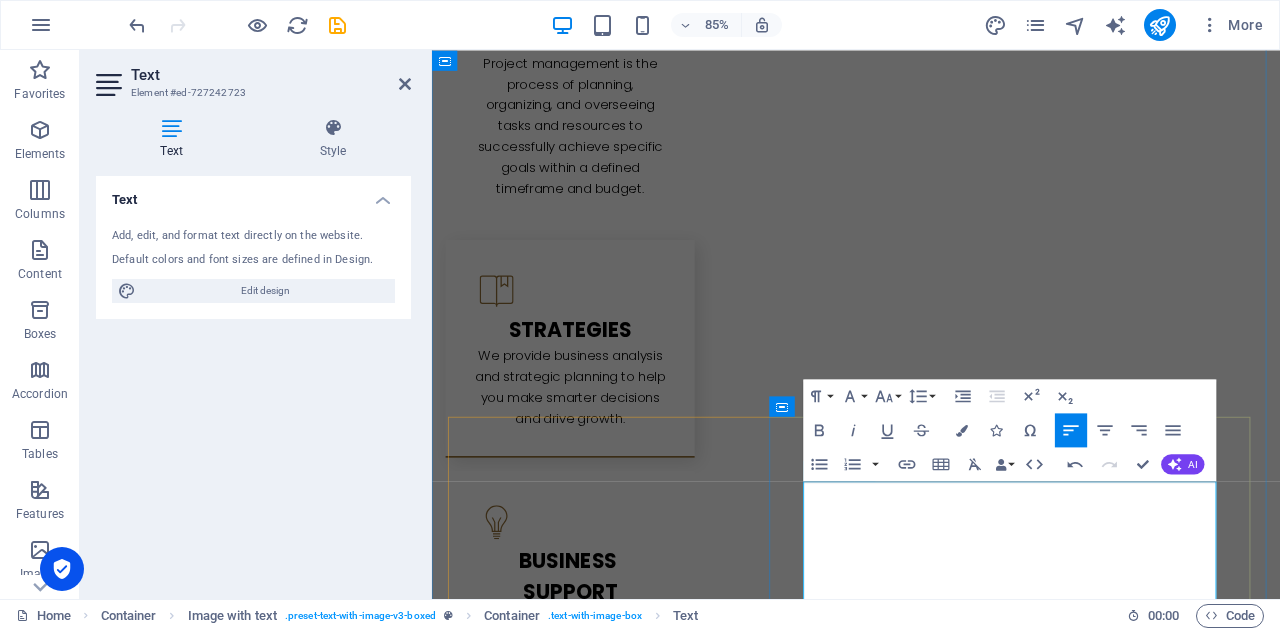 scroll, scrollTop: 2978, scrollLeft: 0, axis: vertical 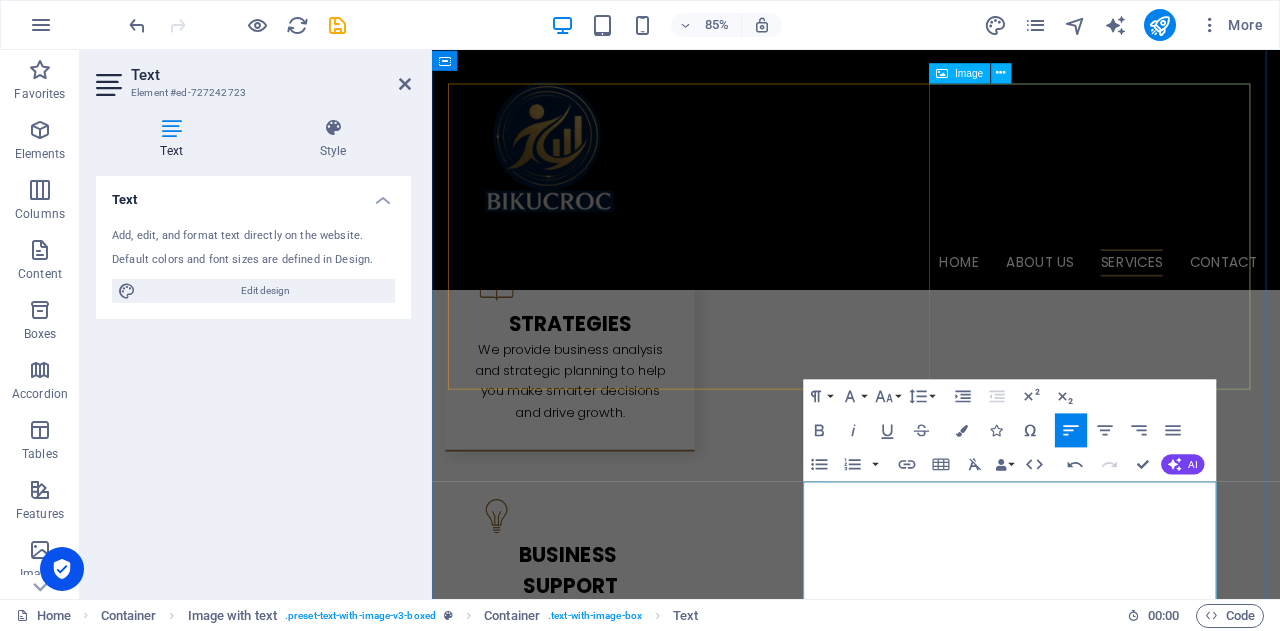 click at bounding box center [600, 2728] 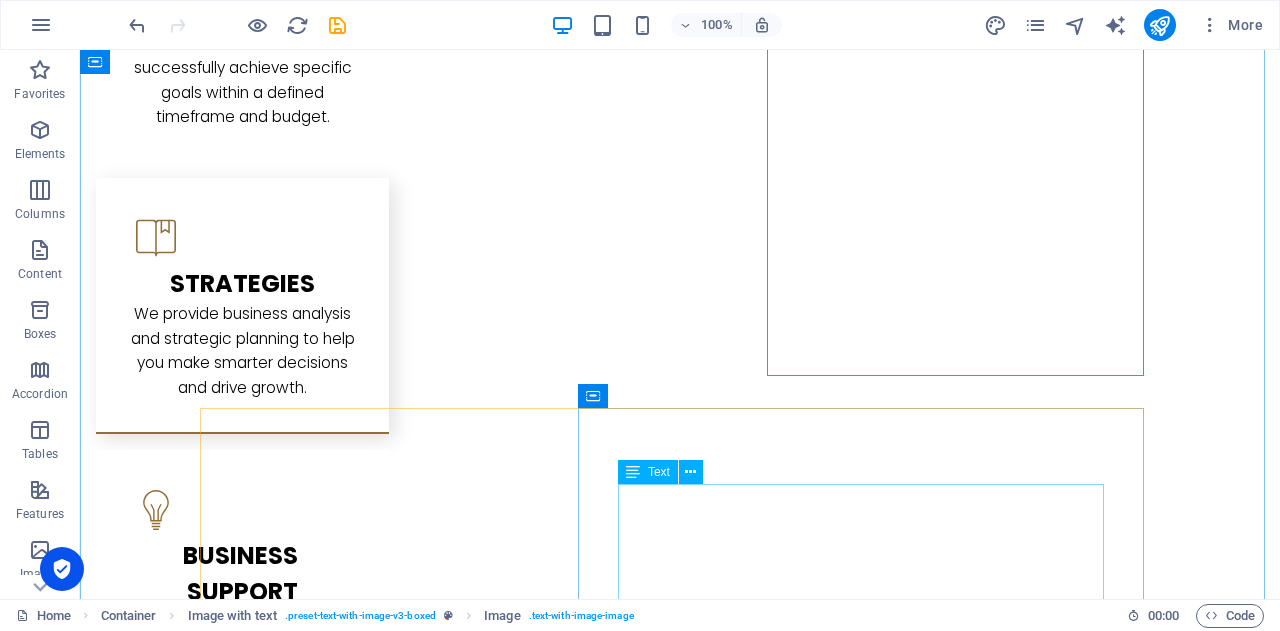 scroll, scrollTop: 3078, scrollLeft: 0, axis: vertical 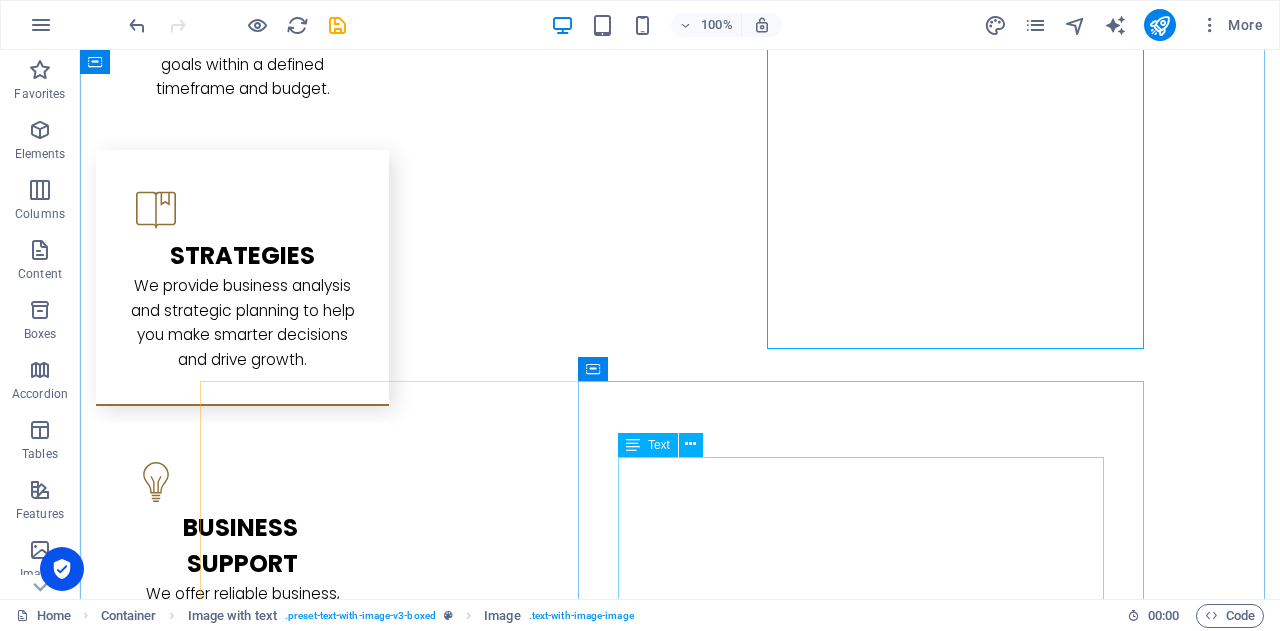 click on "💡 Business Analysis That Drives Growth We offer  professional Business Analysis services  to help you uncover hidden challenges, streamline operations, and improve efficiency. Our team works closely with you to understand your workflows, identify process gaps, and implement smart solutions that save time and money." at bounding box center (680, 3071) 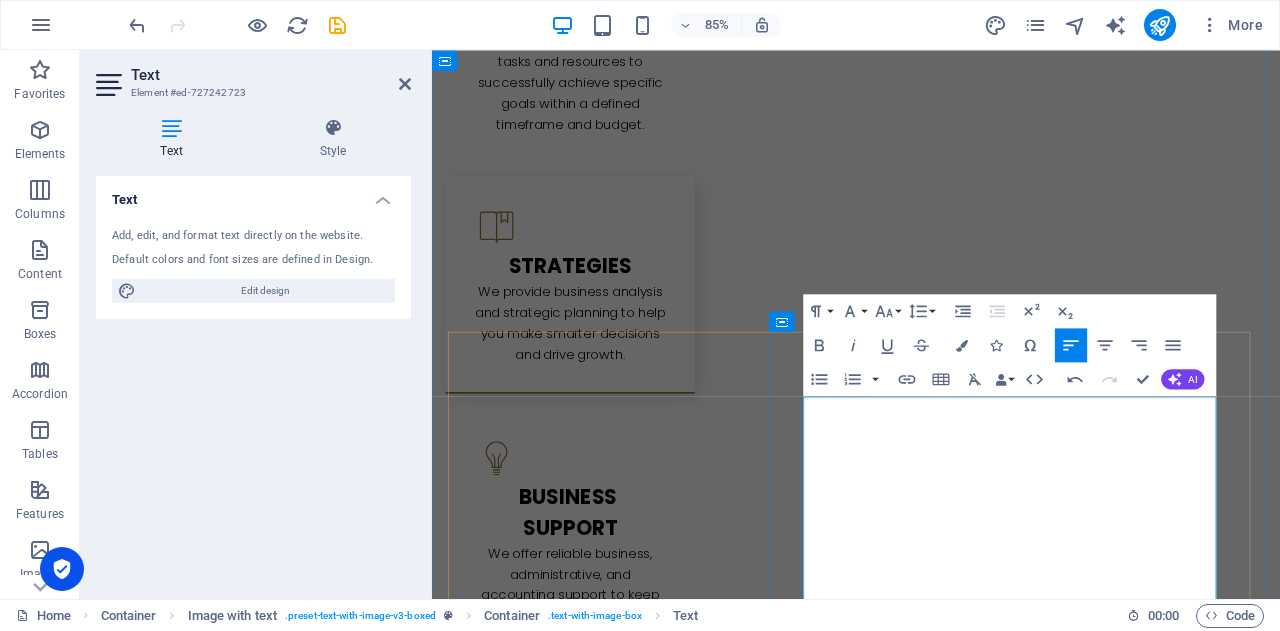 drag, startPoint x: 1113, startPoint y: 473, endPoint x: 882, endPoint y: 465, distance: 231.13849 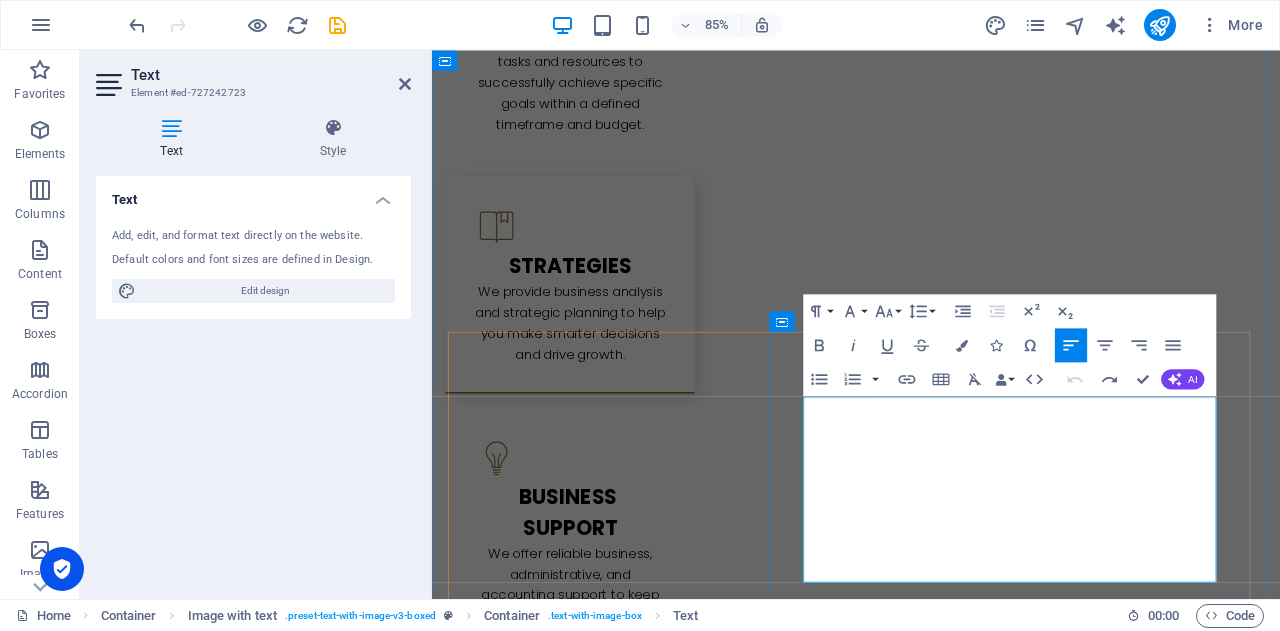 drag, startPoint x: 1309, startPoint y: 472, endPoint x: 876, endPoint y: 471, distance: 433.00116 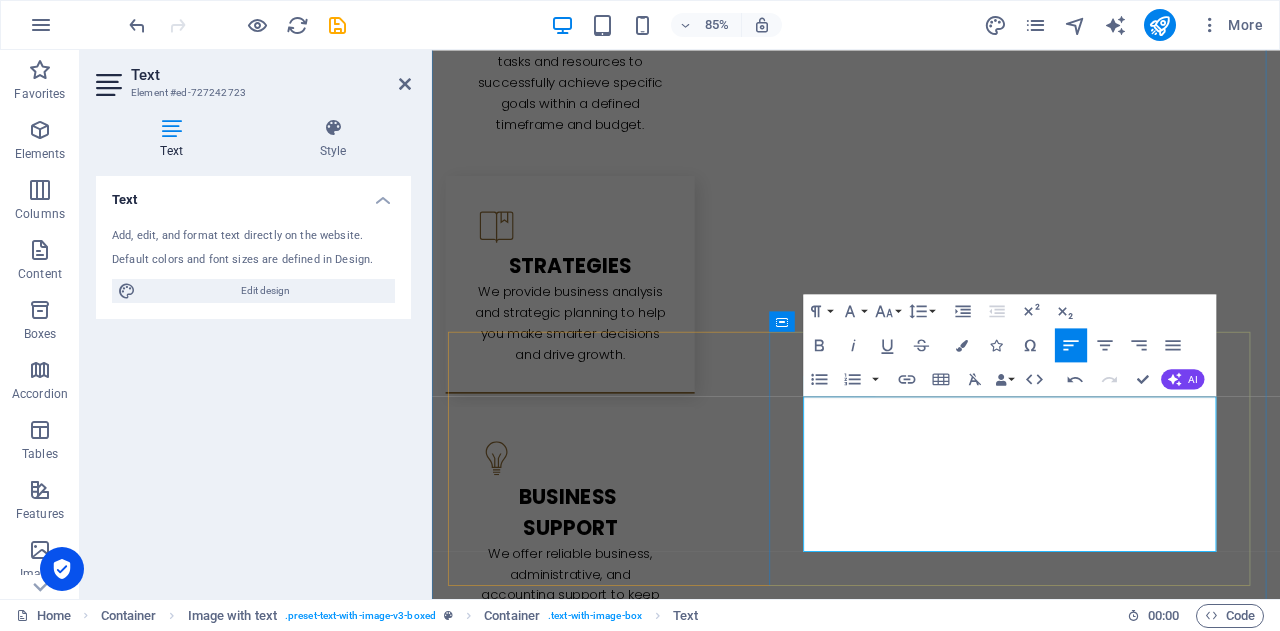 click at bounding box center (931, 3070) 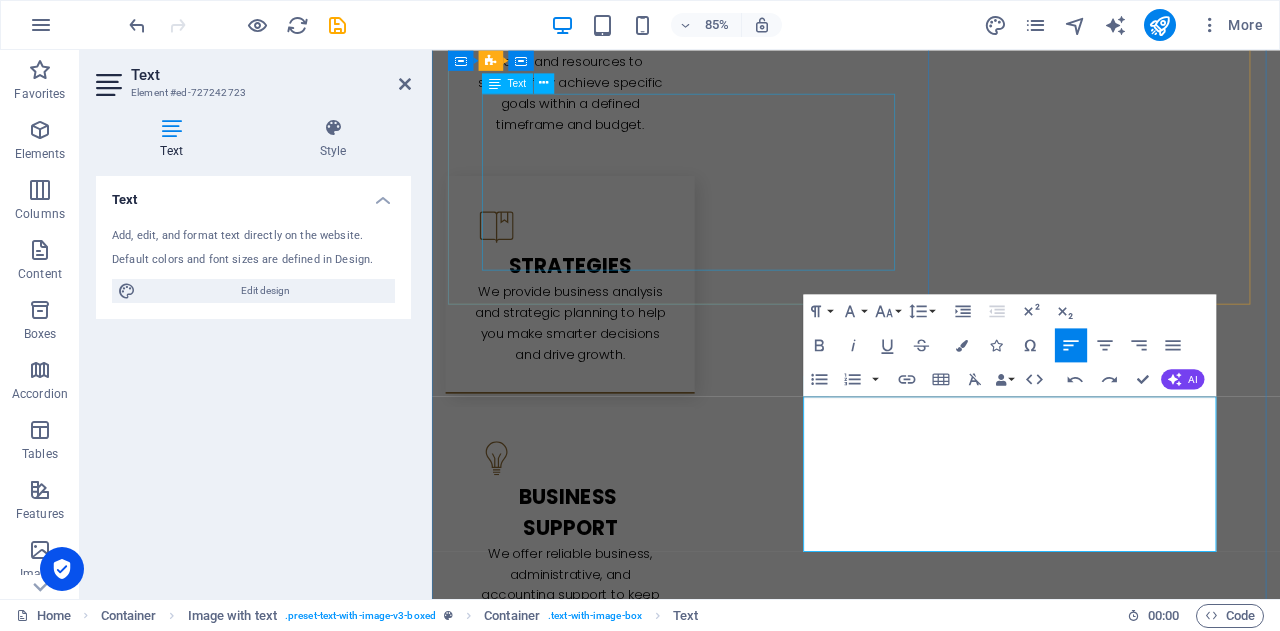click on "⚙️  Flexible. Affordable. Local. Let’s simplify your work life — so you can get back to what you do best. 🗓️  Book a free discovery call [DATE]  and see how we can make your business  smoother, faster, and smarter ." at bounding box center (931, 2446) 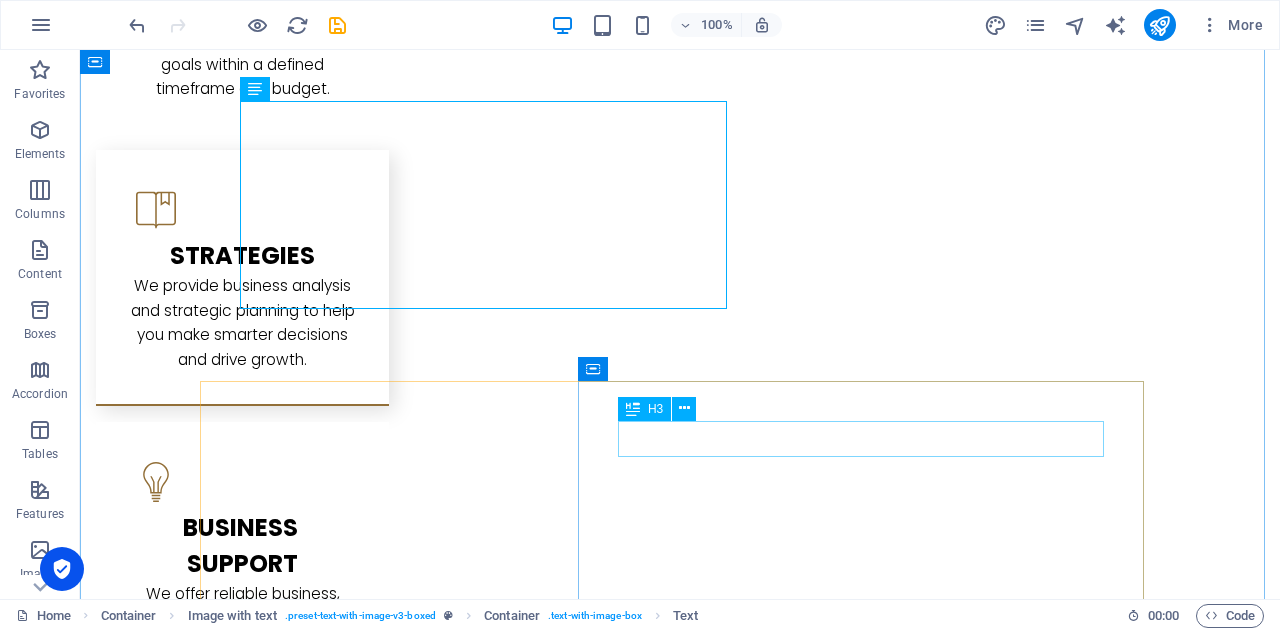 click on "b usiness analysis" at bounding box center (680, 2986) 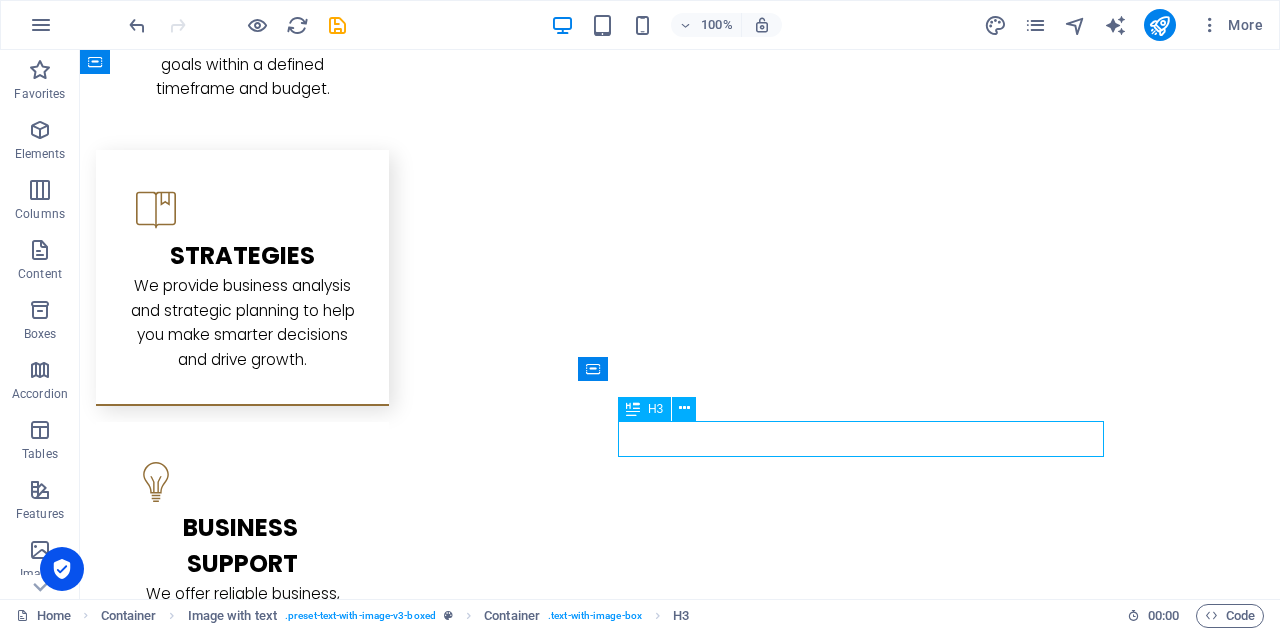 click on "b usiness analysis" at bounding box center (680, 2986) 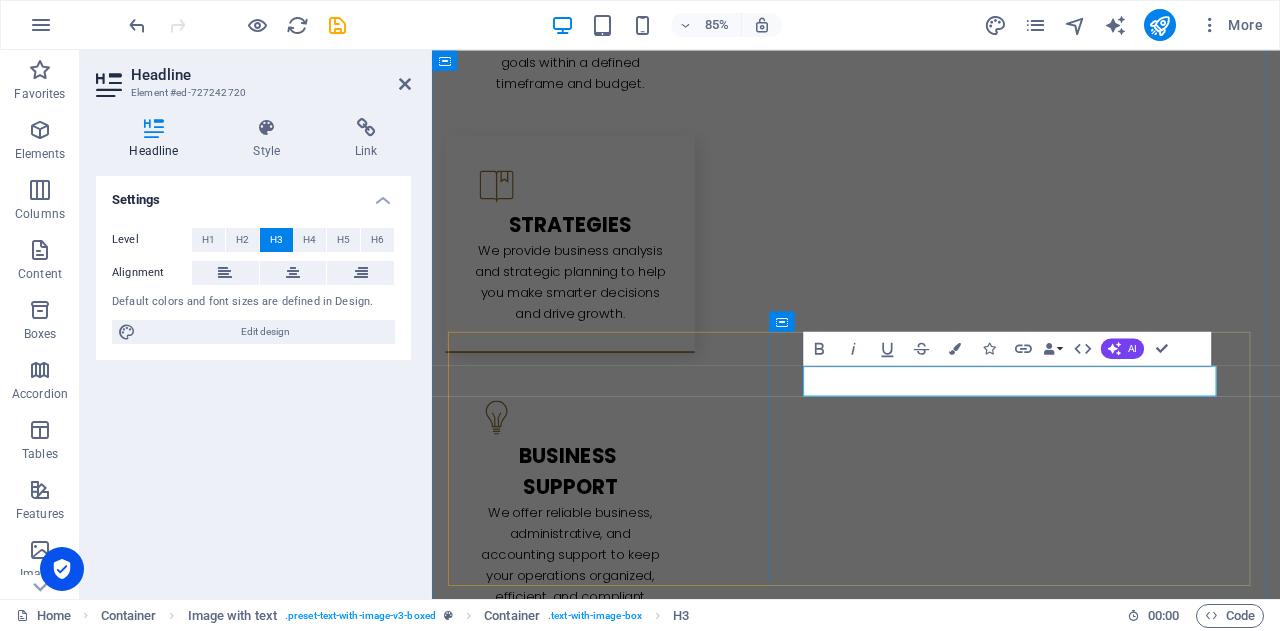 click on "b usiness analysis" at bounding box center [931, 2986] 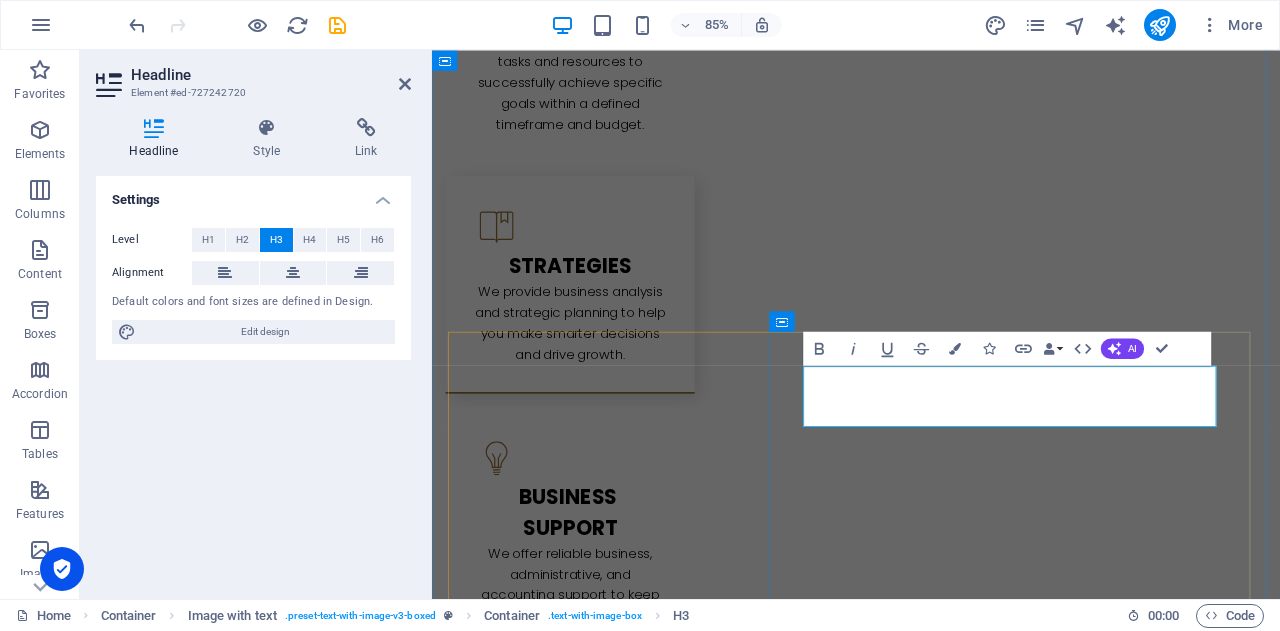 drag, startPoint x: 912, startPoint y: 434, endPoint x: 894, endPoint y: 434, distance: 18 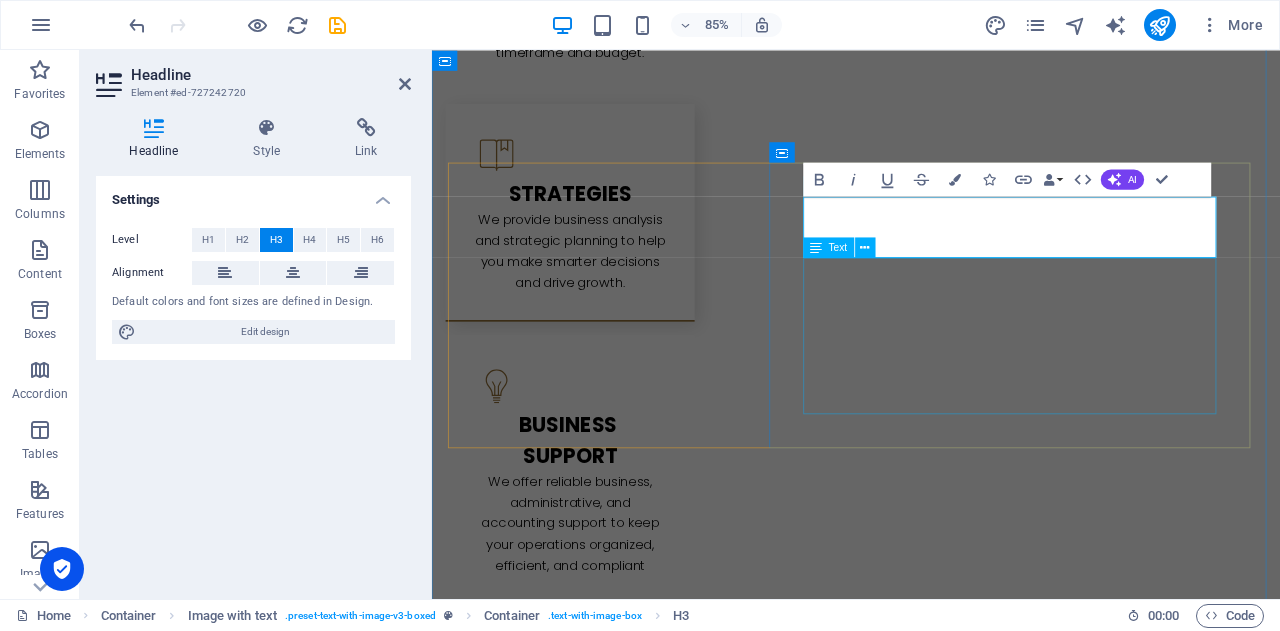 scroll, scrollTop: 3278, scrollLeft: 0, axis: vertical 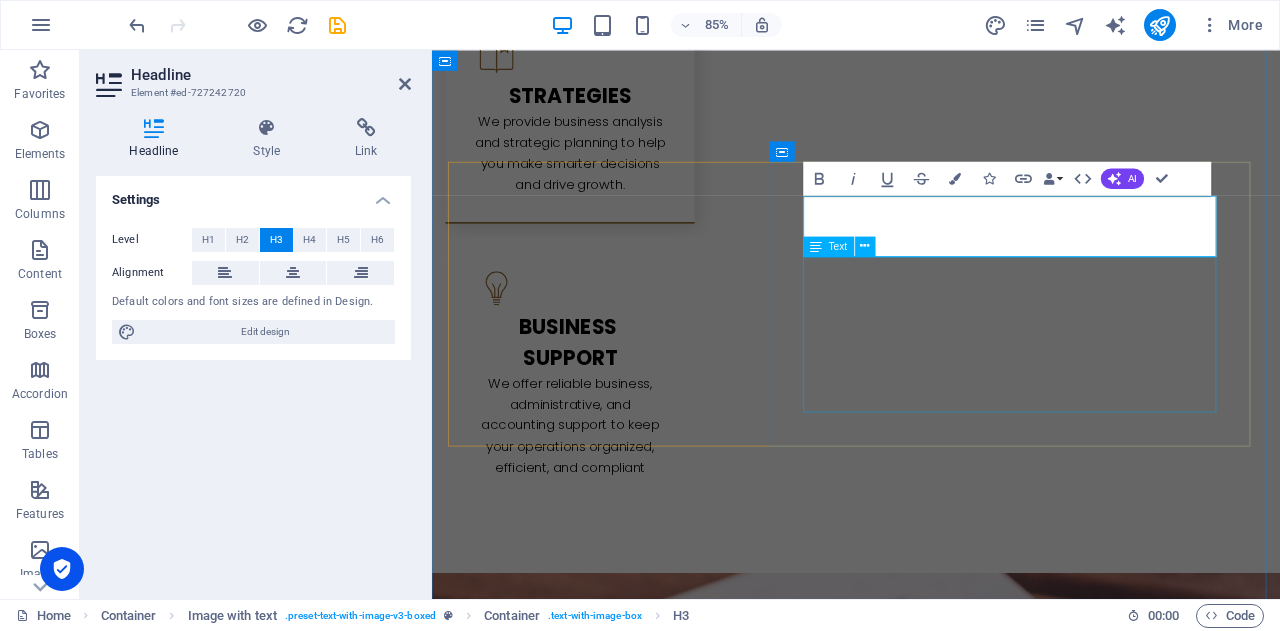 click on "We offer  professional Business Analysis services  to help you uncover hidden challenges, streamline operations, and improve efficiency. Our team works closely with you to understand your workflows, identify process gaps, and implement smart solutions that save time and money." at bounding box center (931, 2919) 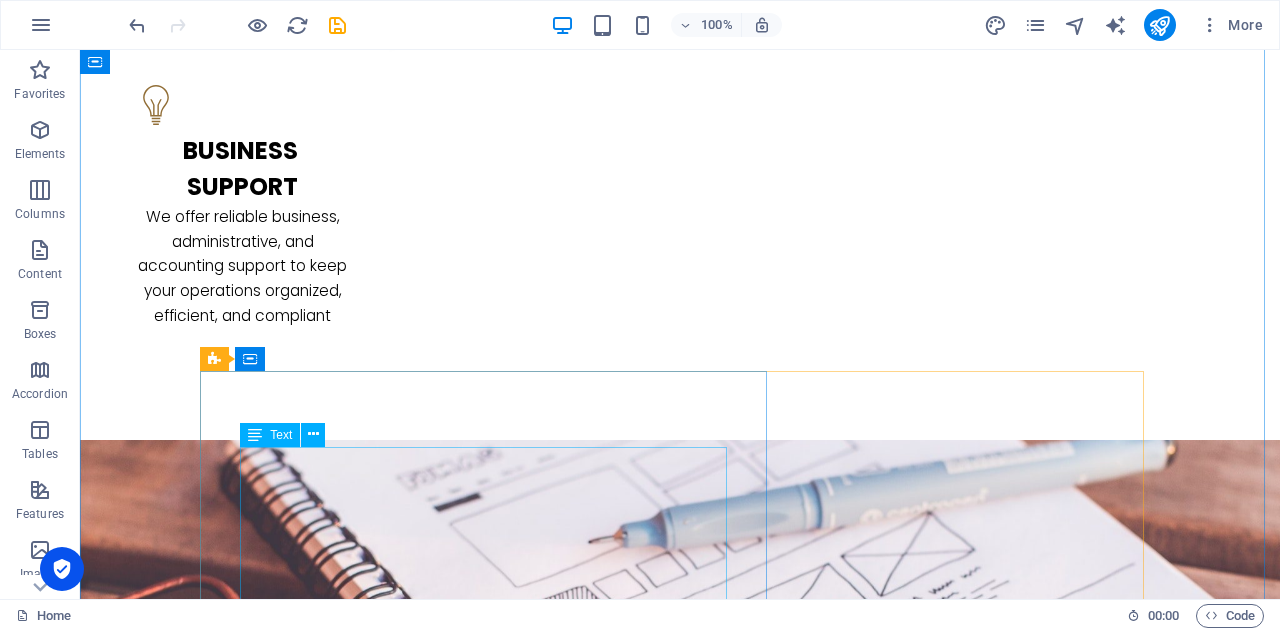 scroll, scrollTop: 3578, scrollLeft: 0, axis: vertical 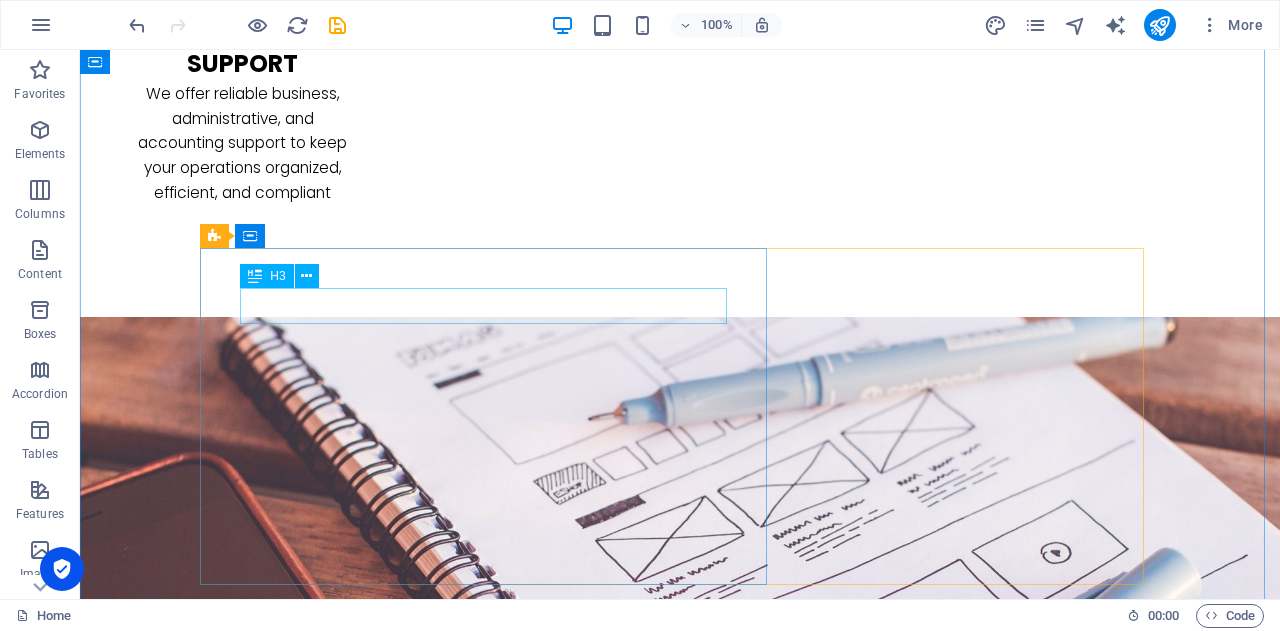click on "h uman resources" at bounding box center (680, 2768) 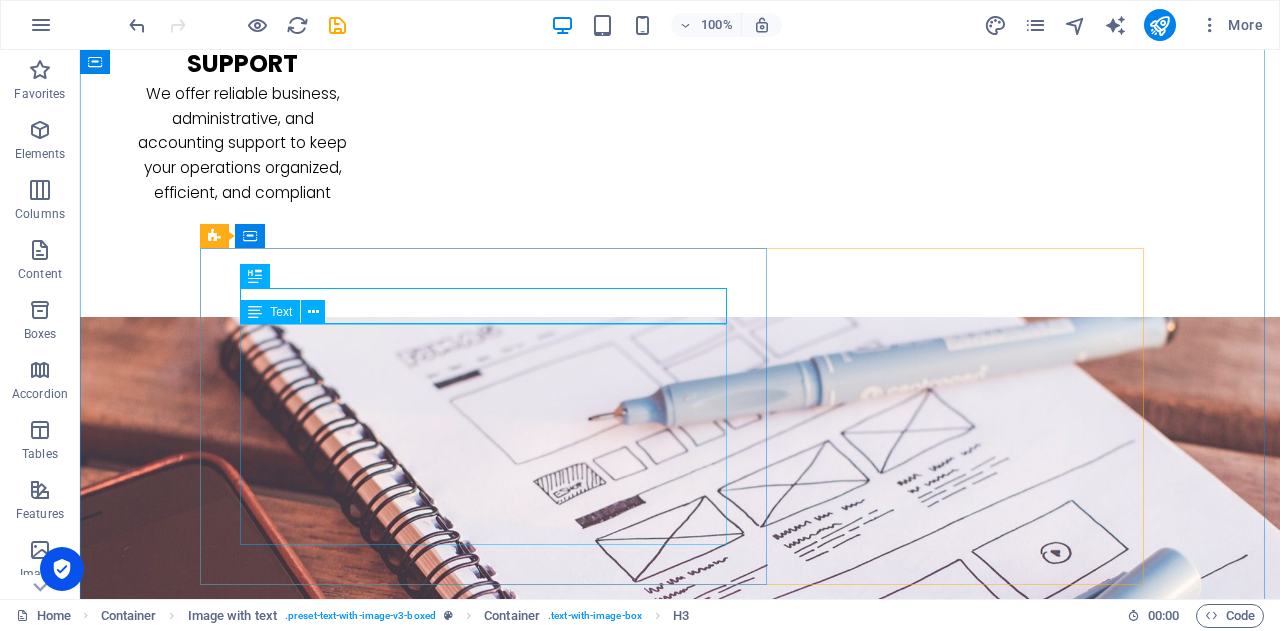 click on "At  [GEOGRAPHIC_DATA] , our human resources services focus on supporting your workforce and enhancing organizational effectiveness. We assist with recruitment, onboarding, employee relations, and performance management to ensure you attract and retain the right talent. Our team helps develop HR policies, manage compliance, and [PERSON_NAME] a positive work environment. By handling these essential HR functions, we enable you to focus on growing your business while maintaining a motivated and productive team." at bounding box center (680, 2847) 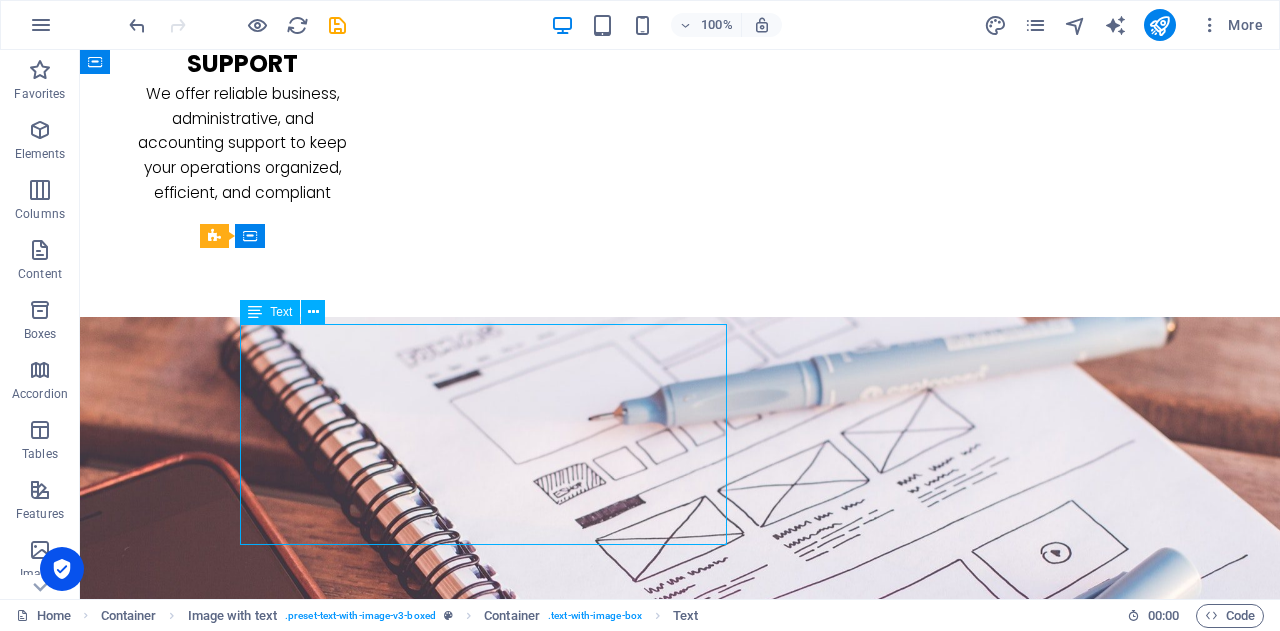 click on "At  [GEOGRAPHIC_DATA] , our human resources services focus on supporting your workforce and enhancing organizational effectiveness. We assist with recruitment, onboarding, employee relations, and performance management to ensure you attract and retain the right talent. Our team helps develop HR policies, manage compliance, and [PERSON_NAME] a positive work environment. By handling these essential HR functions, we enable you to focus on growing your business while maintaining a motivated and productive team." at bounding box center [680, 2847] 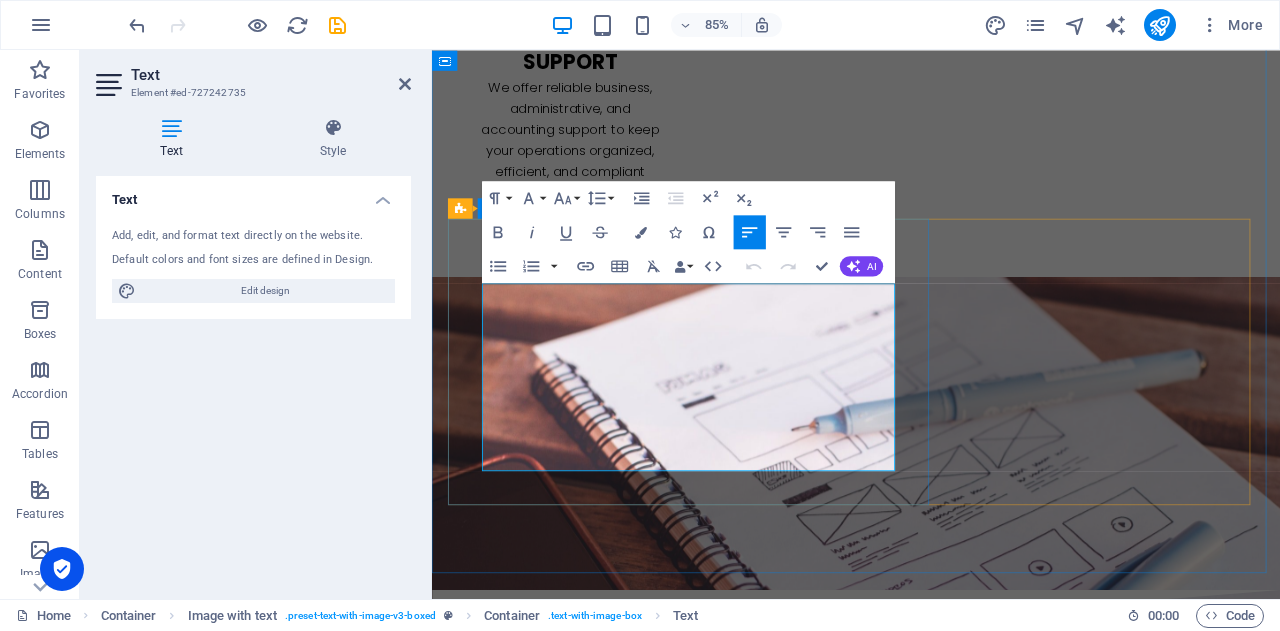 click on "At  [GEOGRAPHIC_DATA] , our human resources services focus on supporting your workforce and enhancing organizational effectiveness. We assist with recruitment, onboarding, employee relations, and performance management to ensure you attract and retain the right talent. Our team helps develop HR policies, manage compliance, and [PERSON_NAME] a positive work environment. By handling these essential HR functions, we enable you to focus on growing your business while maintaining a motivated and productive team." at bounding box center (931, 2847) 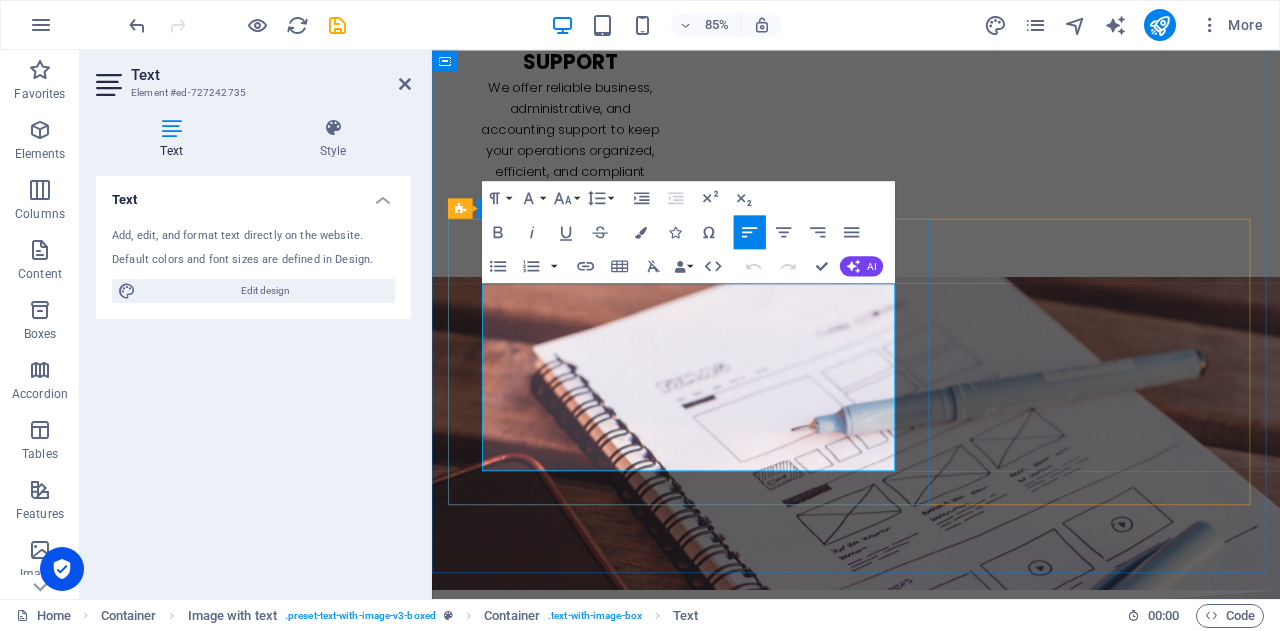 drag, startPoint x: 875, startPoint y: 534, endPoint x: 483, endPoint y: 339, distance: 437.82303 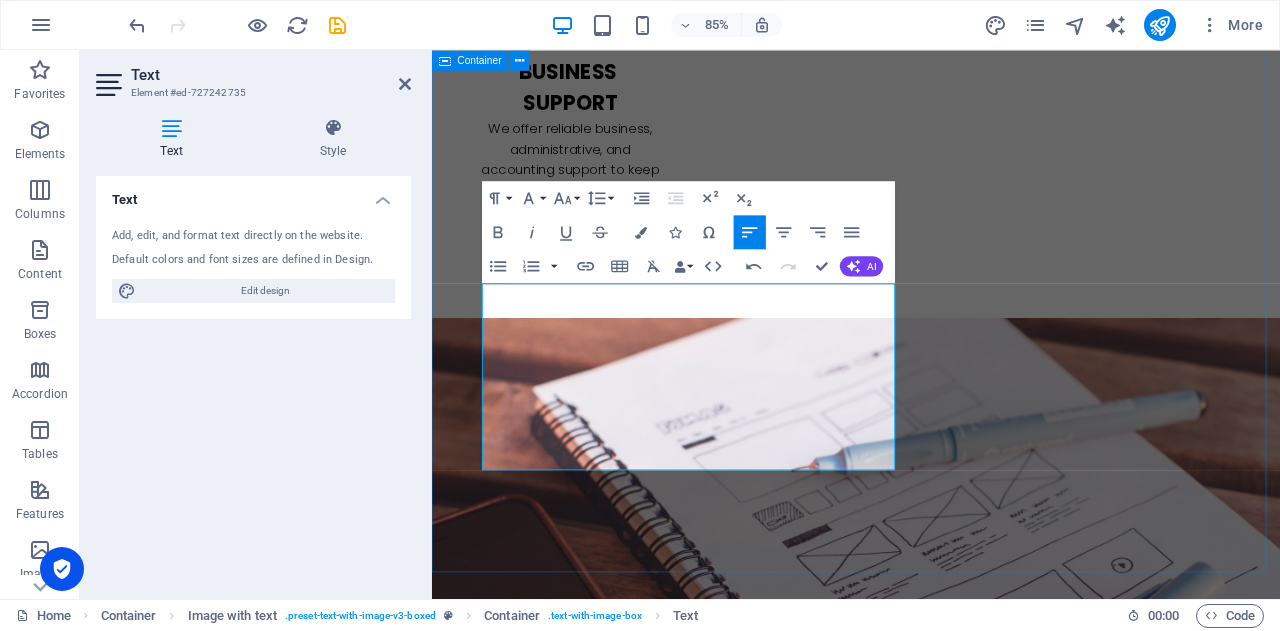 click on "a t BIKUCROC, we’re a team of onshore, reliable, professional experts who get what it means to run a business in [GEOGRAPHIC_DATA]. Whether it's: Keeping your daily operations running smoothly, Managing projects with clear outcomes, or Analysing your business to uncover smarter ways to grow — w e tailor our services to YOUR business needs. ⚙️  Flexible. Affordable. Local. Let’s simplify your work life — so you can get back to what you do best. 🗓️  Book a free discovery call [DATE]  and see how we can make your business  smoother, faster, and smarter . 💡b usiness Analysis That Drives Growth We offer  professional Business Analysis services  to help you uncover hidden challenges, streamline operations, and improve efficiency. Our team works closely with you to understand your workflows, identify process gaps, and implement smart solutions that save time and money. h uman resources 🛠️ Smart Project Management for Small Businesses We provide  end-to-end Project Management services" at bounding box center [931, 2189] 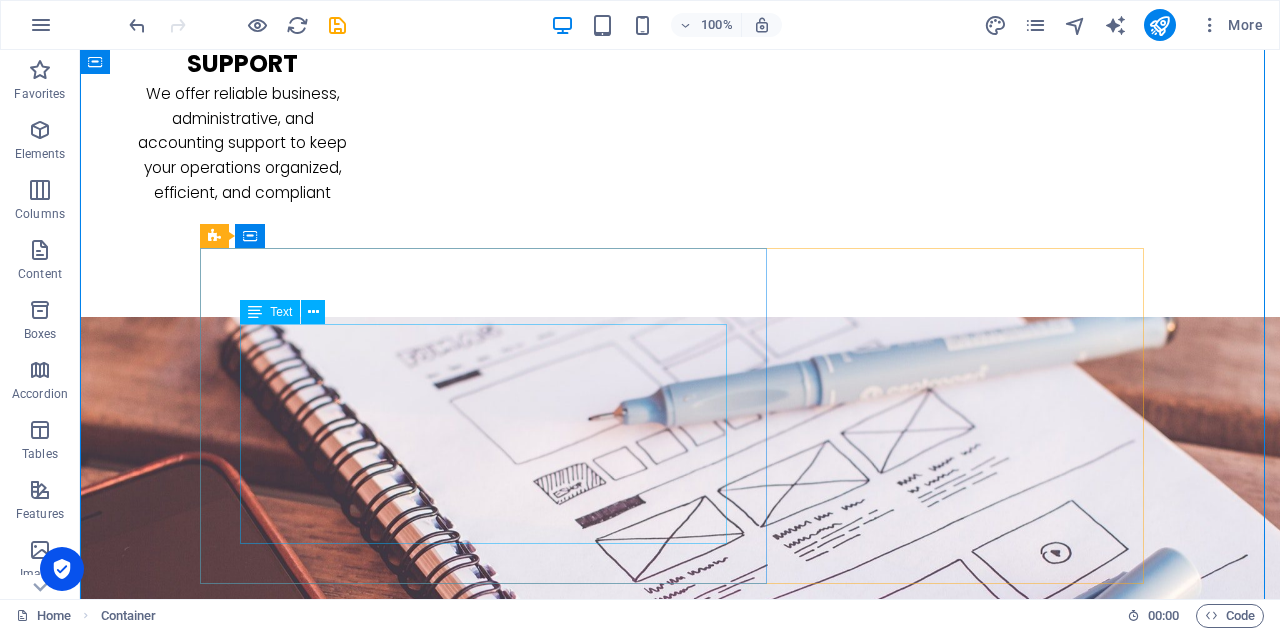 click on "🛠️ Smart Project Management for Small Businesses We provide  end-to-end Project Management services  designed to help your business plan better, execute faster, and deliver results. From identifying risks and delays to optimising team coordination and reporting, we bring structure and clarity to your projects — at a price that fits your budget." at bounding box center [680, 2853] 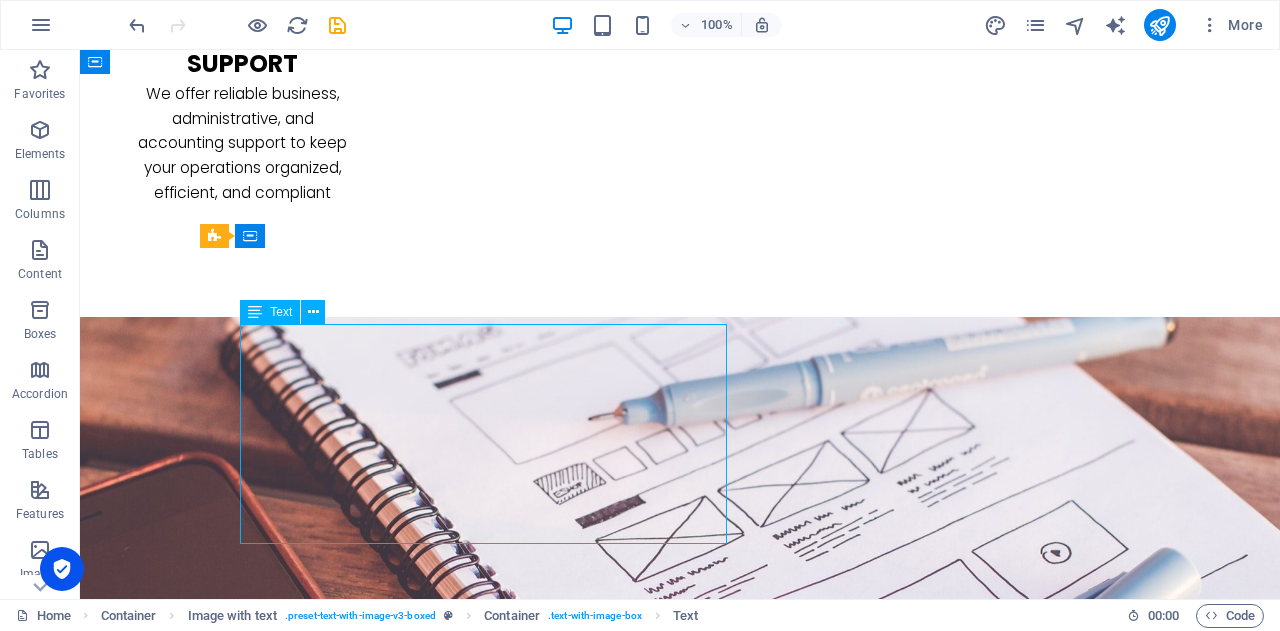click on "🛠️ Smart Project Management for Small Businesses We provide  end-to-end Project Management services  designed to help your business plan better, execute faster, and deliver results. From identifying risks and delays to optimising team coordination and reporting, we bring structure and clarity to your projects — at a price that fits your budget." at bounding box center (680, 2853) 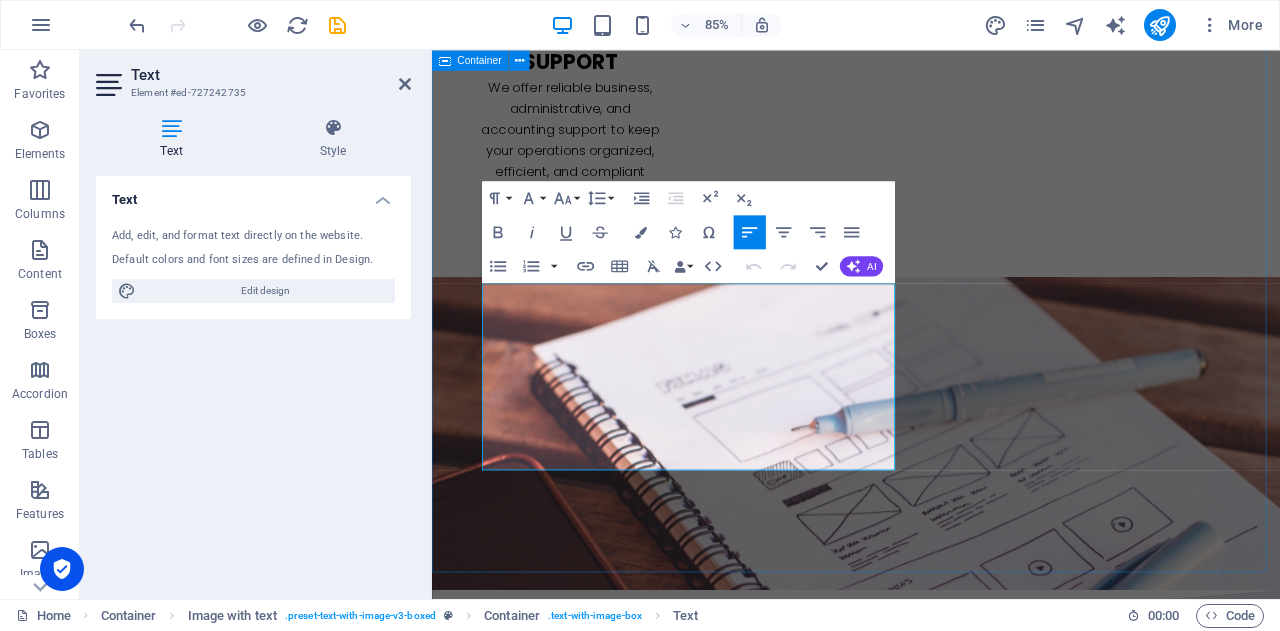 drag, startPoint x: 747, startPoint y: 381, endPoint x: 541, endPoint y: 343, distance: 209.47554 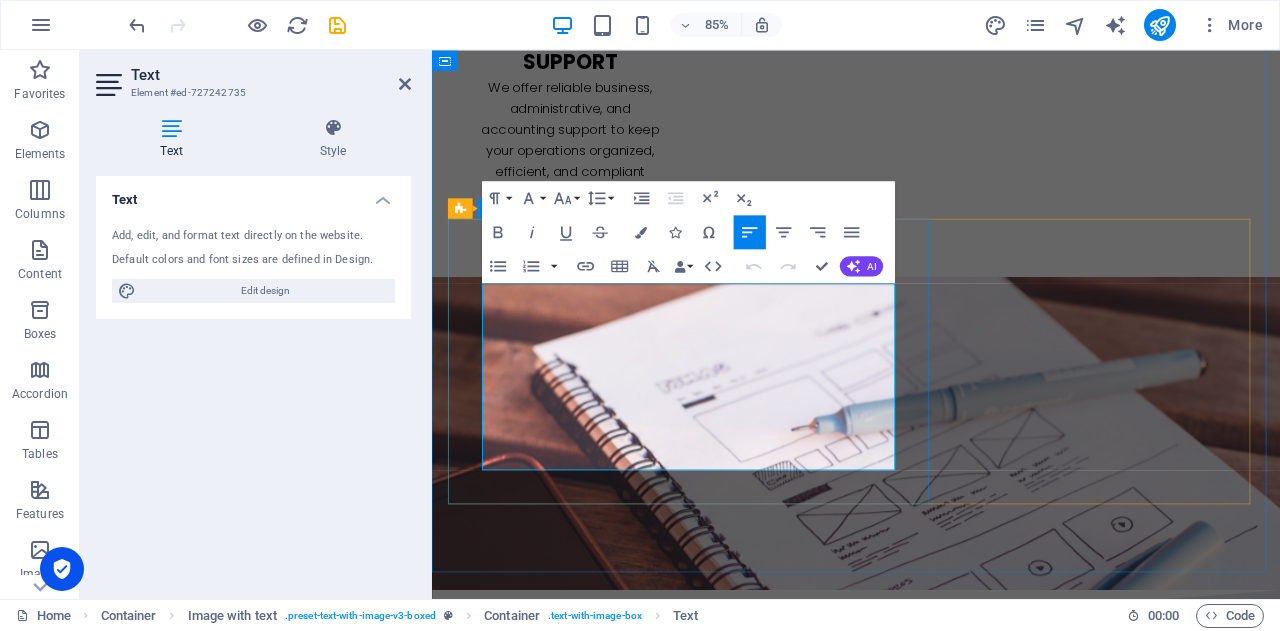 type 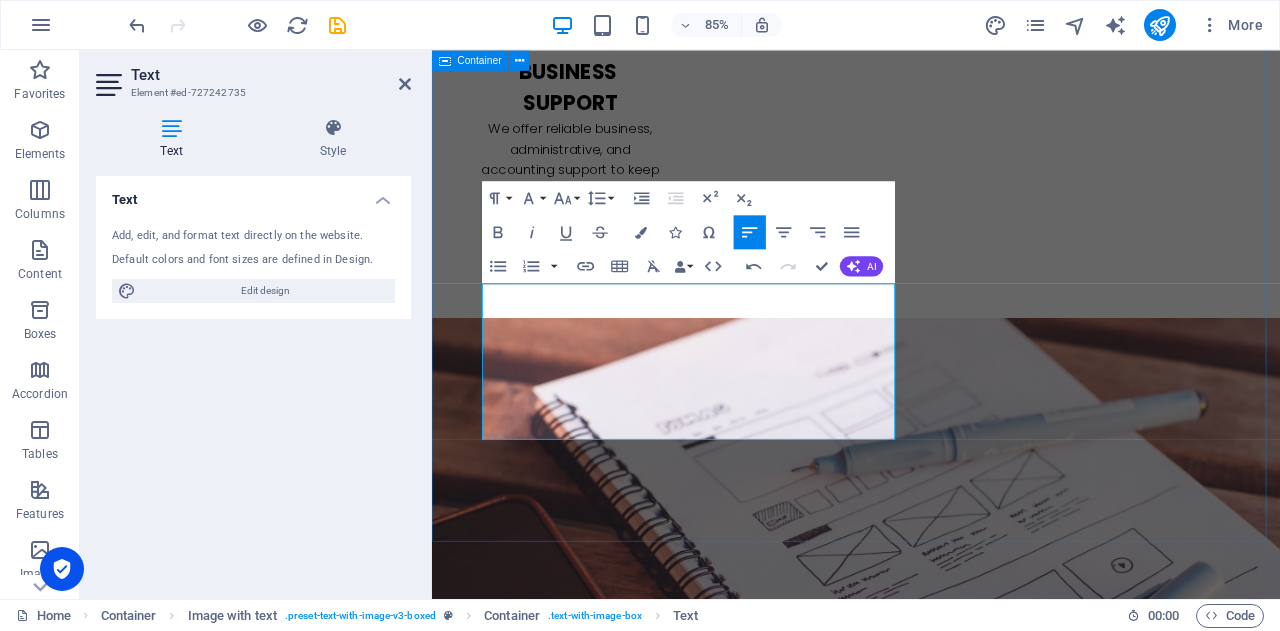 click on "a t BIKUCROC, we’re a team of onshore, reliable, professional experts who get what it means to run a business in [GEOGRAPHIC_DATA]. Whether it's: Keeping your daily operations running smoothly, Managing projects with clear outcomes, or Analysing your business to uncover smarter ways to grow — w e tailor our services to YOUR business needs. ⚙️  Flexible. Affordable. Local. Let’s simplify your work life — so you can get back to what you do best. 🗓️  Book a free discovery call [DATE]  and see how we can make your business  smoother, faster, and smarter . 💡b usiness Analysis That Drives Growth We offer  professional Business Analysis services  to help you uncover hidden challenges, streamline operations, and improve efficiency. Our team works closely with you to understand your workflows, identify process gaps, and implement smart solutions that save time and money. h uman resources We provide  end-to-end Project Management services" at bounding box center [931, 2189] 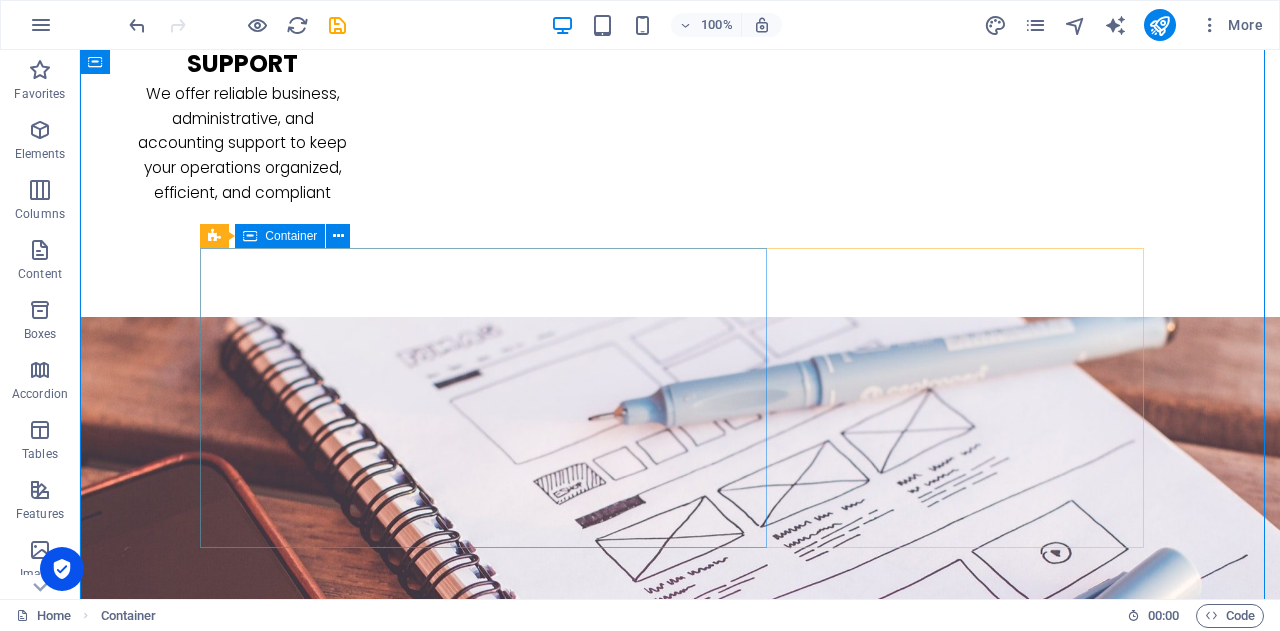 click on "h uman resources We provide  end-to-end Project Management services  designed to help your business plan better, execute faster, and deliver results. From identifying risks and delays to optimising team coordination and reporting, we bring structure and clarity to your projects — at a price that fits your budget." at bounding box center [680, 2835] 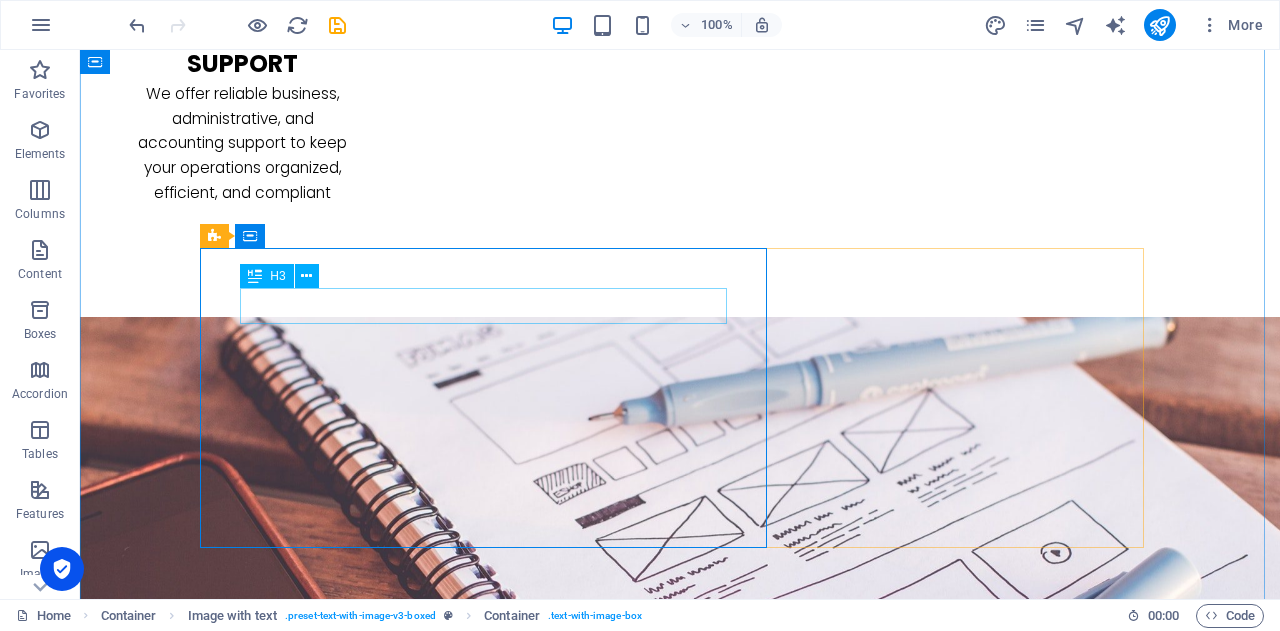 click on "h uman resources" at bounding box center [680, 2768] 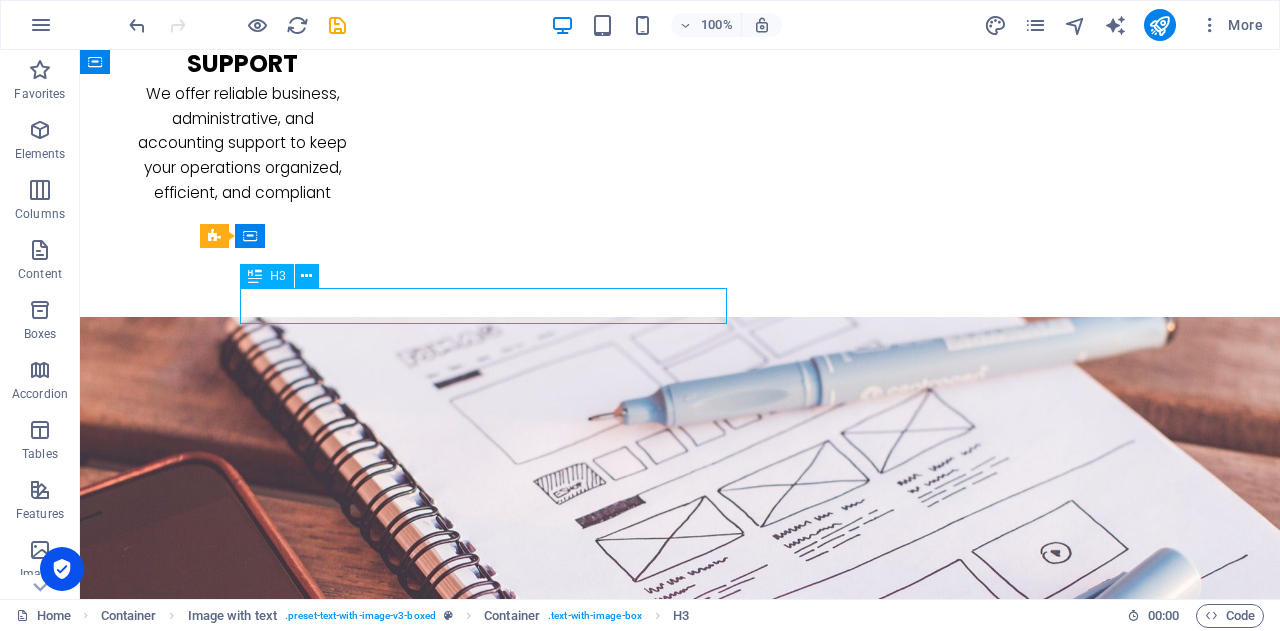 click on "h uman resources" at bounding box center (680, 2768) 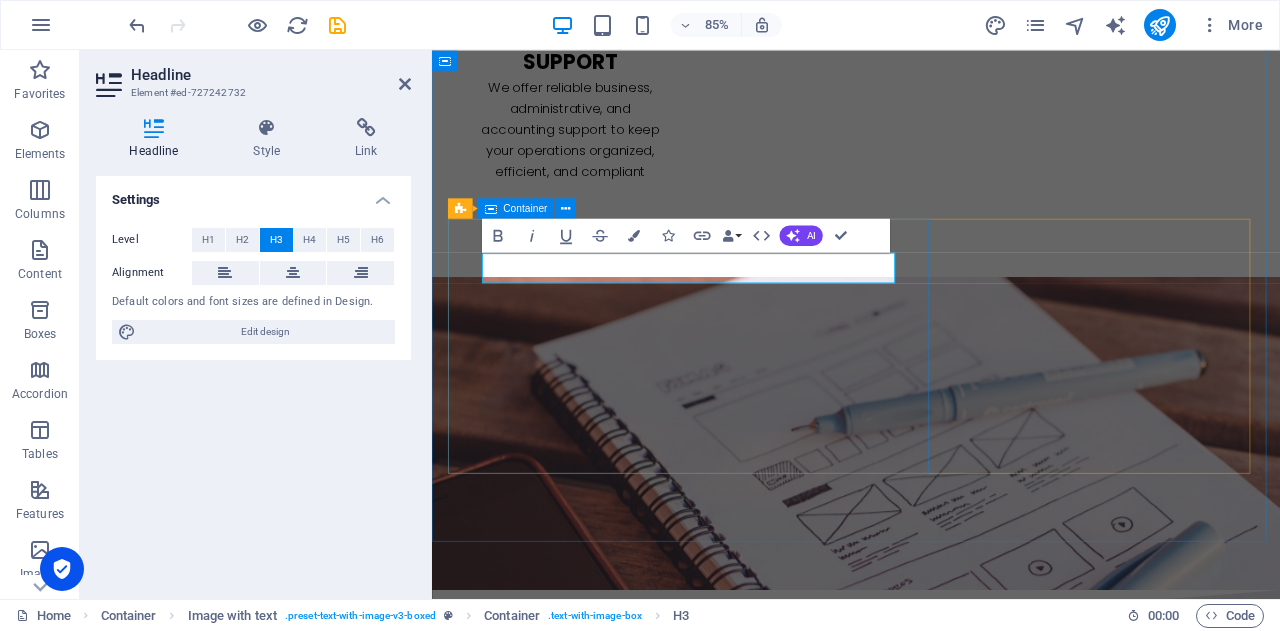 click on "h uman resources We provide  end-to-end Project Management services  designed to help your business plan better, execute faster, and deliver results. From identifying risks and delays to optimising team coordination and reporting, we bring structure and clarity to your projects — at a price that fits your budget." at bounding box center (931, 2835) 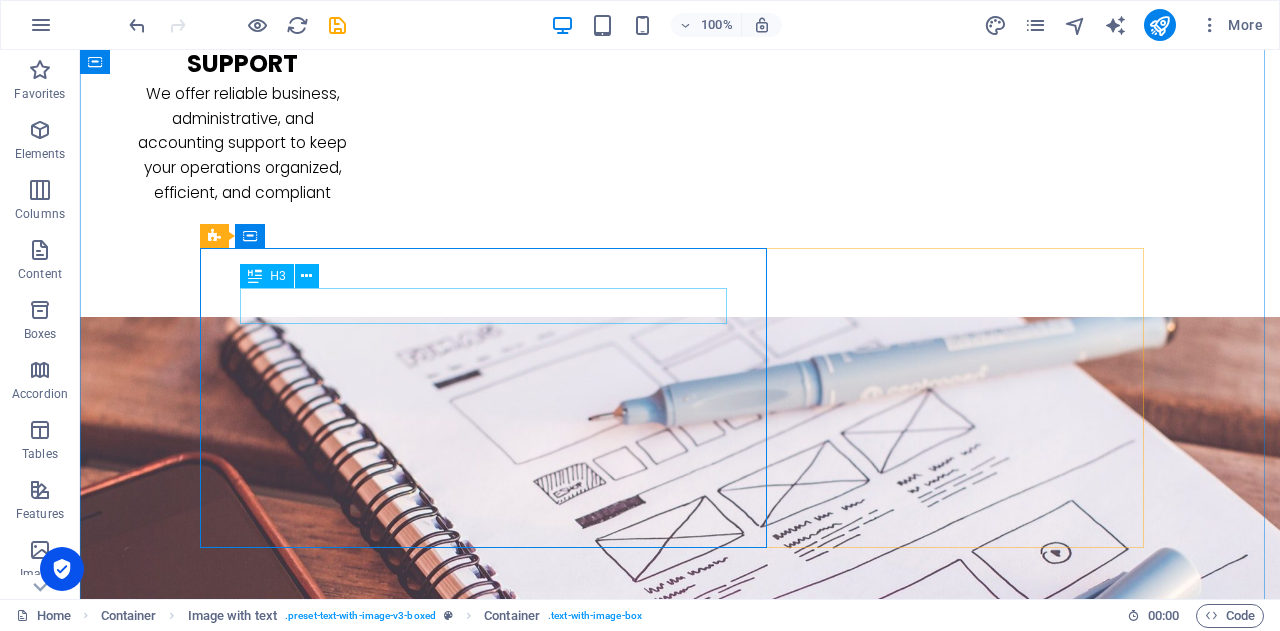 click on "h uman resources" at bounding box center [680, 2768] 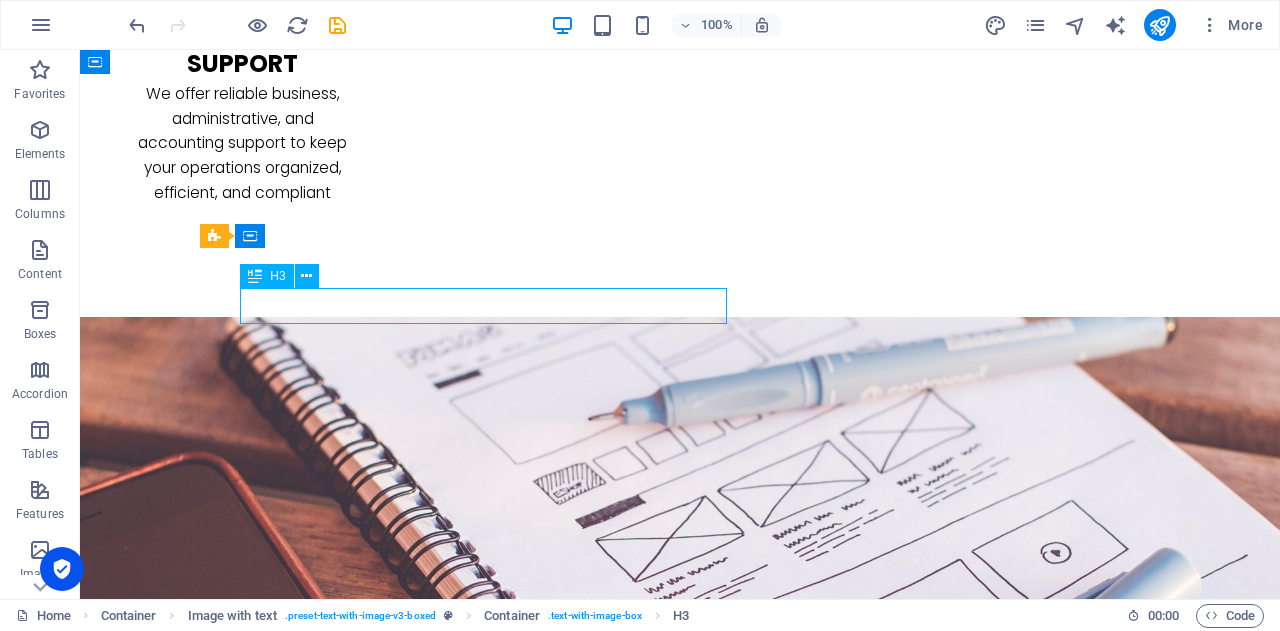 click on "h uman resources" at bounding box center [680, 2768] 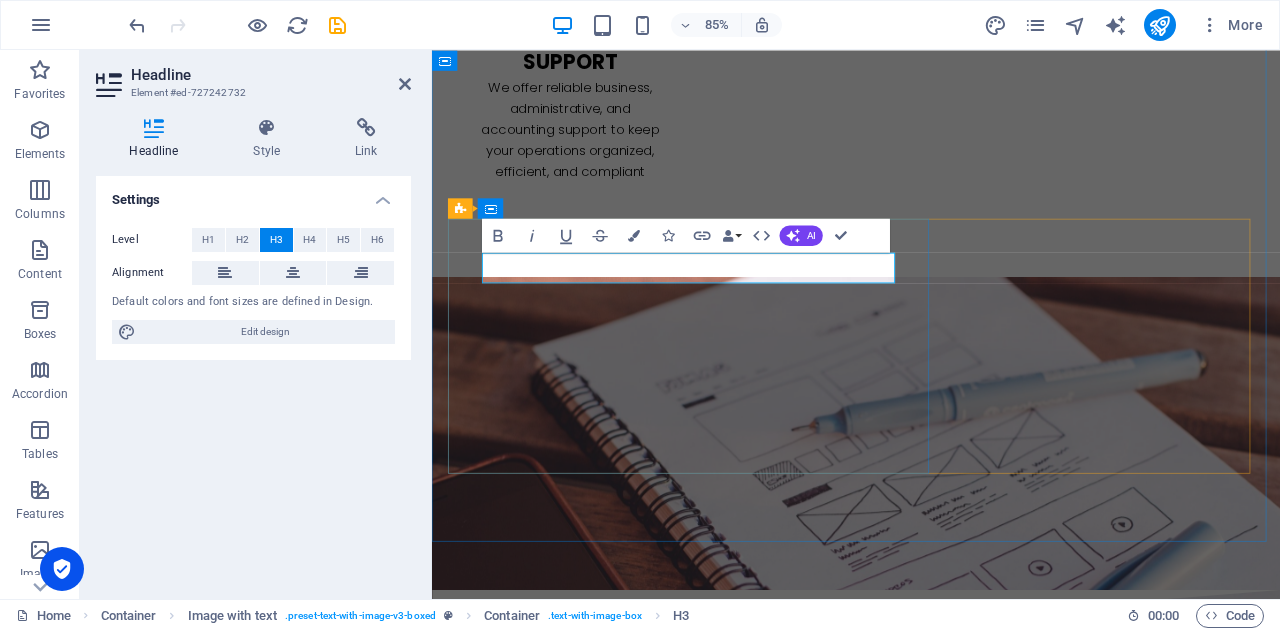 click on "h uman resources" at bounding box center [931, 2768] 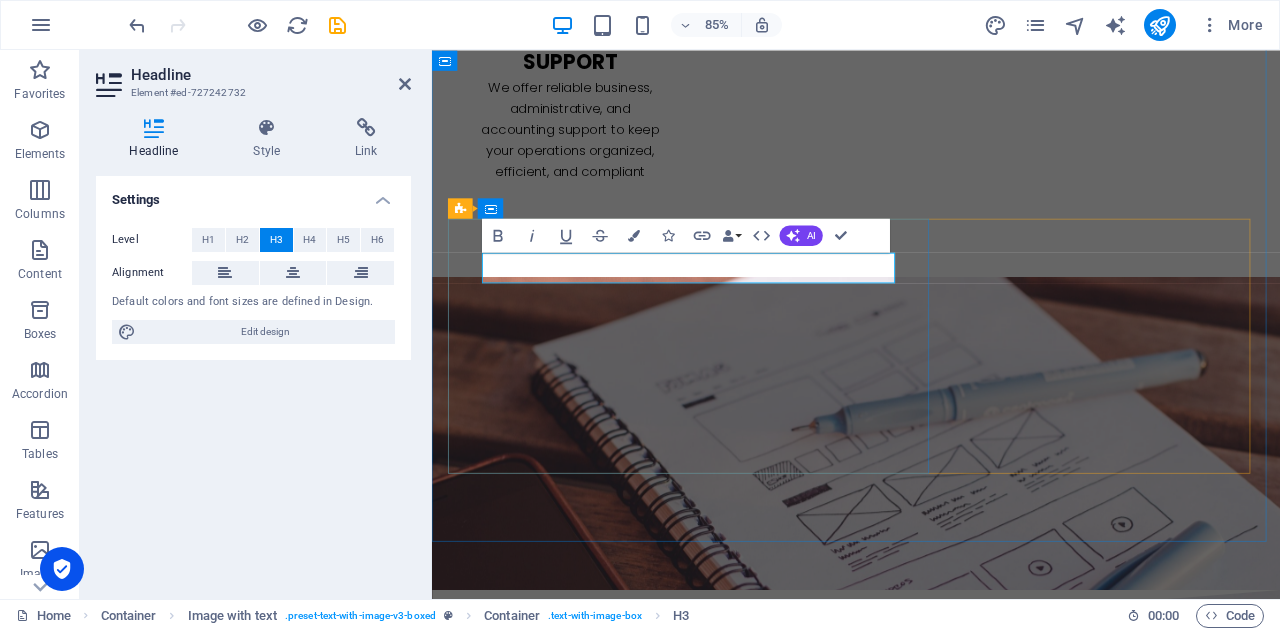 click on "h uman resources" at bounding box center [931, 2768] 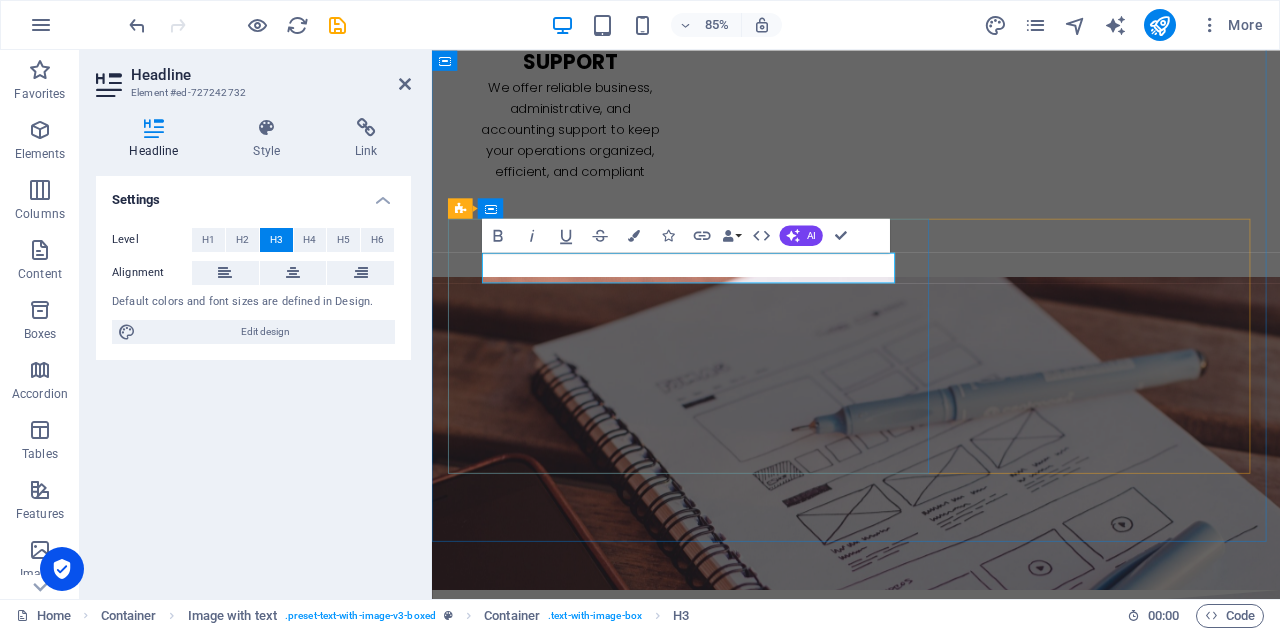 drag, startPoint x: 779, startPoint y: 306, endPoint x: 511, endPoint y: 305, distance: 268.00186 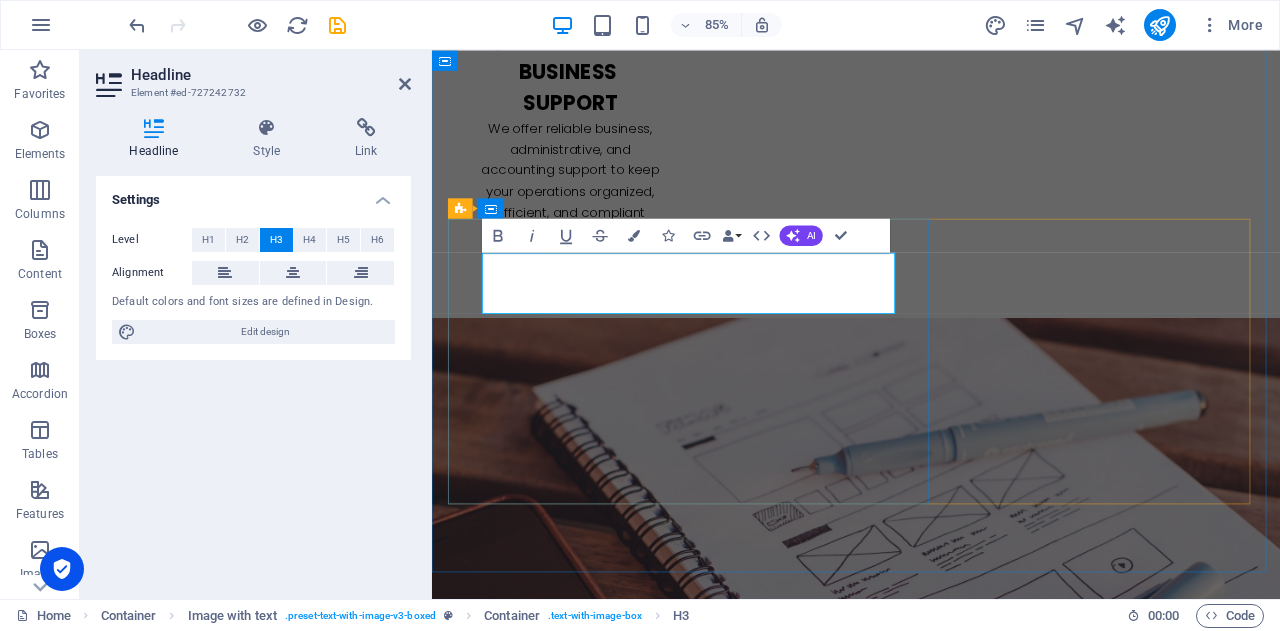 drag, startPoint x: 537, startPoint y: 304, endPoint x: 522, endPoint y: 304, distance: 15 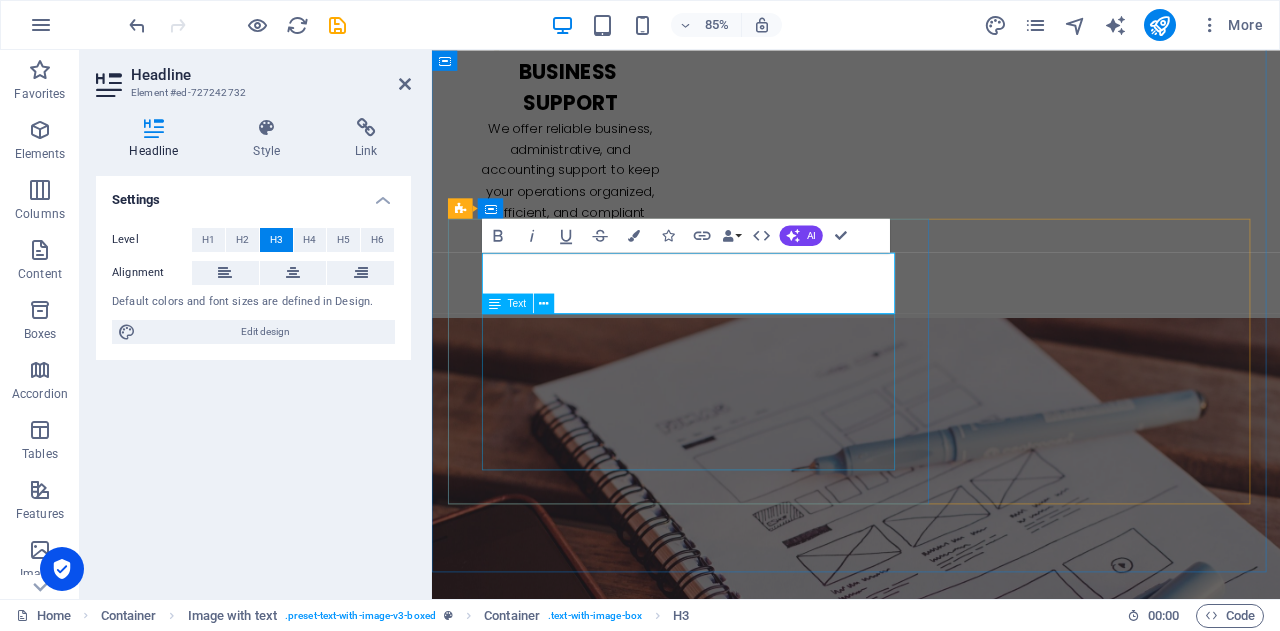 click on "We provide  end-to-end Project Management services  designed to help your business plan better, execute faster, and deliver results. From identifying risks and delays to optimising team coordination and reporting, we bring structure and clarity to your projects — at a price that fits your budget." at bounding box center (931, 2901) 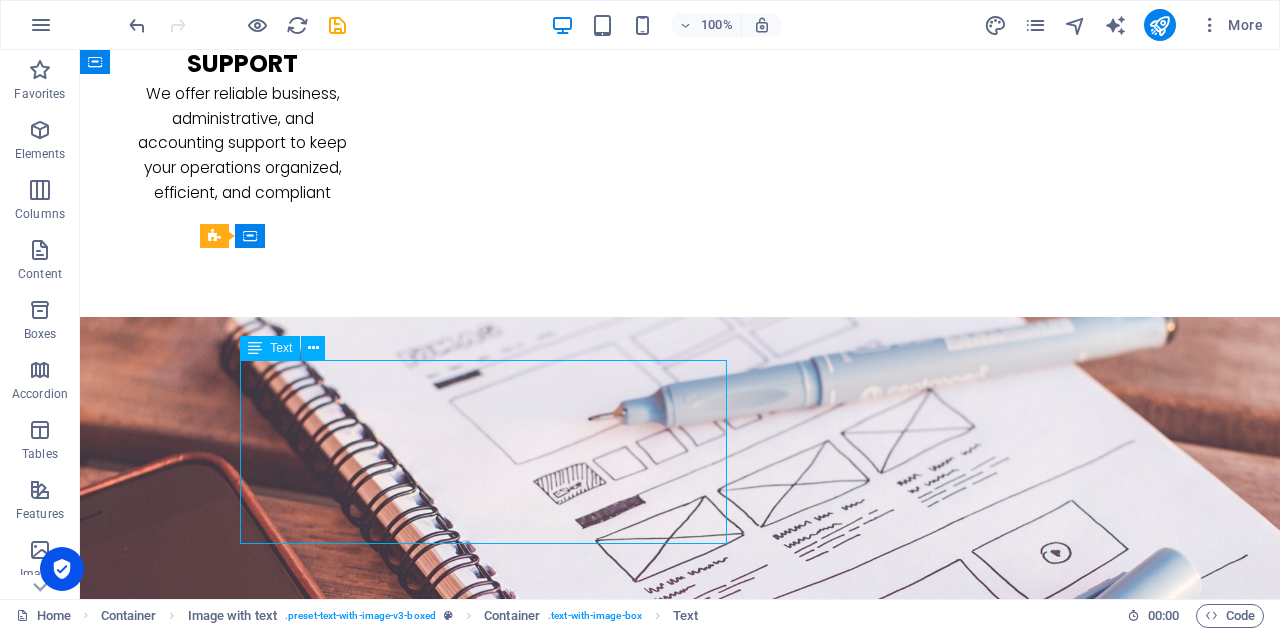 click on "We provide  end-to-end Project Management services  designed to help your business plan better, execute faster, and deliver results. From identifying risks and delays to optimising team coordination and reporting, we bring structure and clarity to your projects — at a price that fits your budget." at bounding box center (680, 2853) 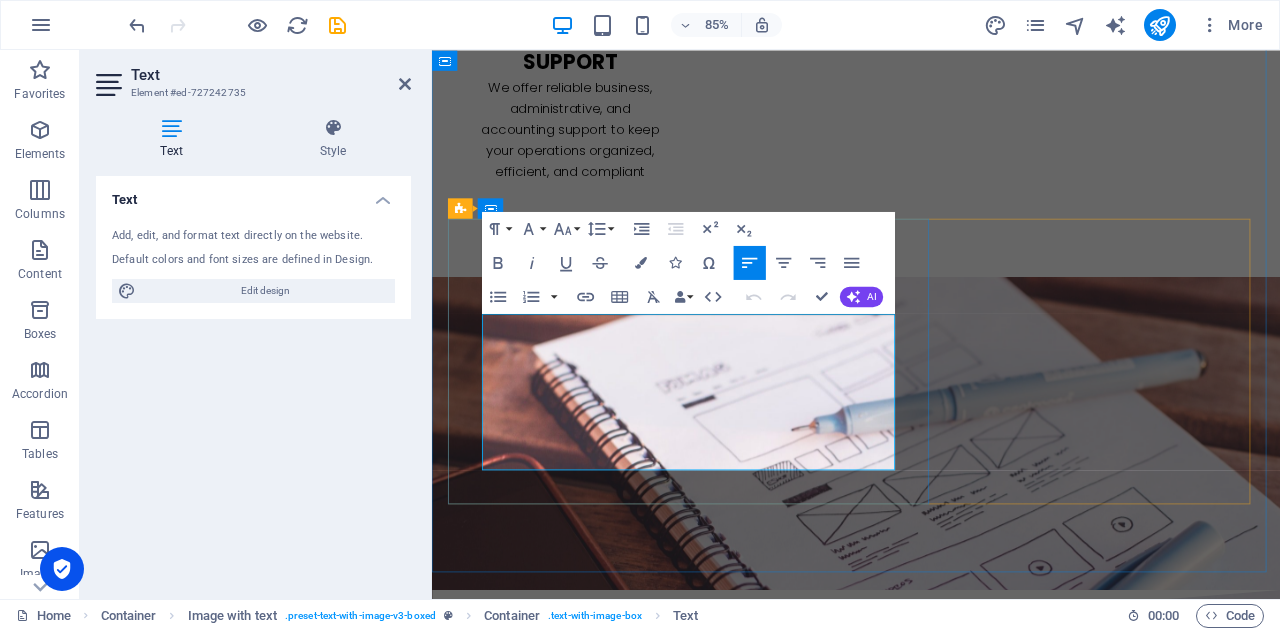 click on "We provide  end-to-end Project Management services  designed to help your business plan better, execute faster, and deliver results. From identifying risks and delays to optimising team coordination and reporting, we bring structure and clarity to your projects — at a price that fits your budget." at bounding box center [931, 2871] 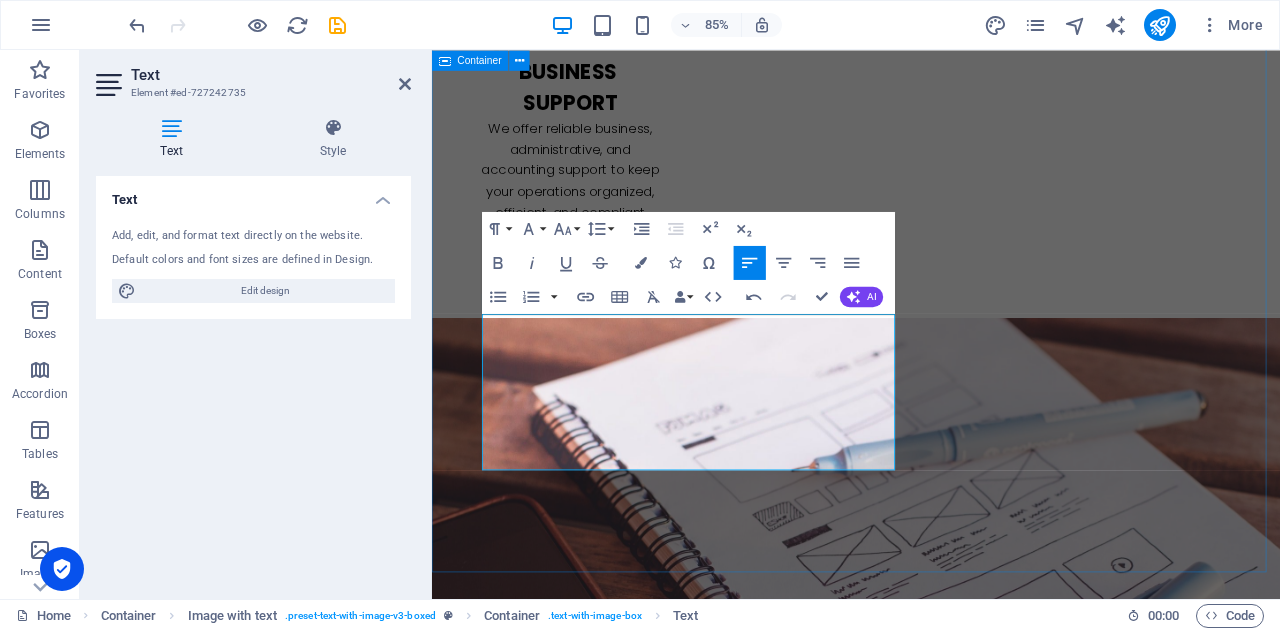 click on "a t BIKUCROC, we’re a team of onshore, reliable, professional experts who get what it means to run a business in [GEOGRAPHIC_DATA]. Whether it's: Keeping your daily operations running smoothly, Managing projects with clear outcomes, or Analysing your business to uncover smarter ways to grow — w e tailor our services to YOUR business needs. ⚙️  Flexible. Affordable. Local. Let’s simplify your work life — so you can get back to what you do best. 🗓️  Book a free discovery call [DATE]  and see how we can make your business  smoother, faster, and smarter . 💡b usiness Analysis That Drives Growth We offer  professional Business Analysis services  to help you uncover hidden challenges, streamline operations, and improve efficiency. Our team works closely with you to understand your workflows, identify process gaps, and implement smart solutions that save time and money. 🛠️s mart Project Management for Small Businesses We provide  end-to-end Project Management services" at bounding box center (931, 2189) 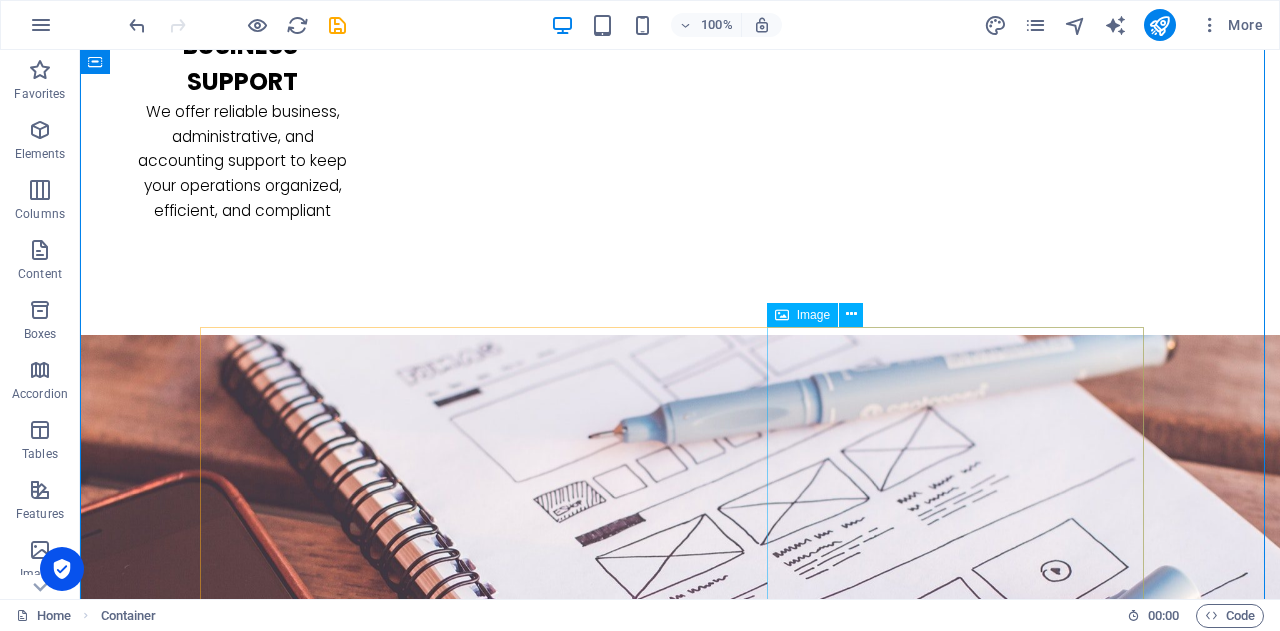 scroll, scrollTop: 3578, scrollLeft: 0, axis: vertical 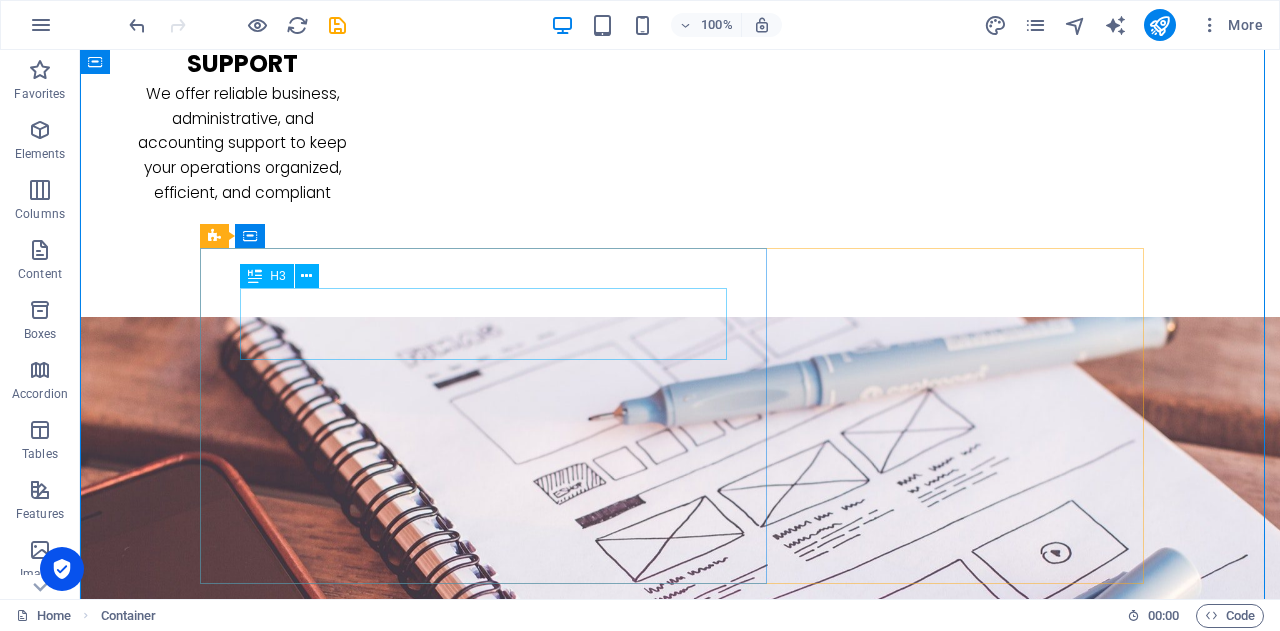 click on "🛠️s mart Project Management for Small Businesses" at bounding box center (680, 2768) 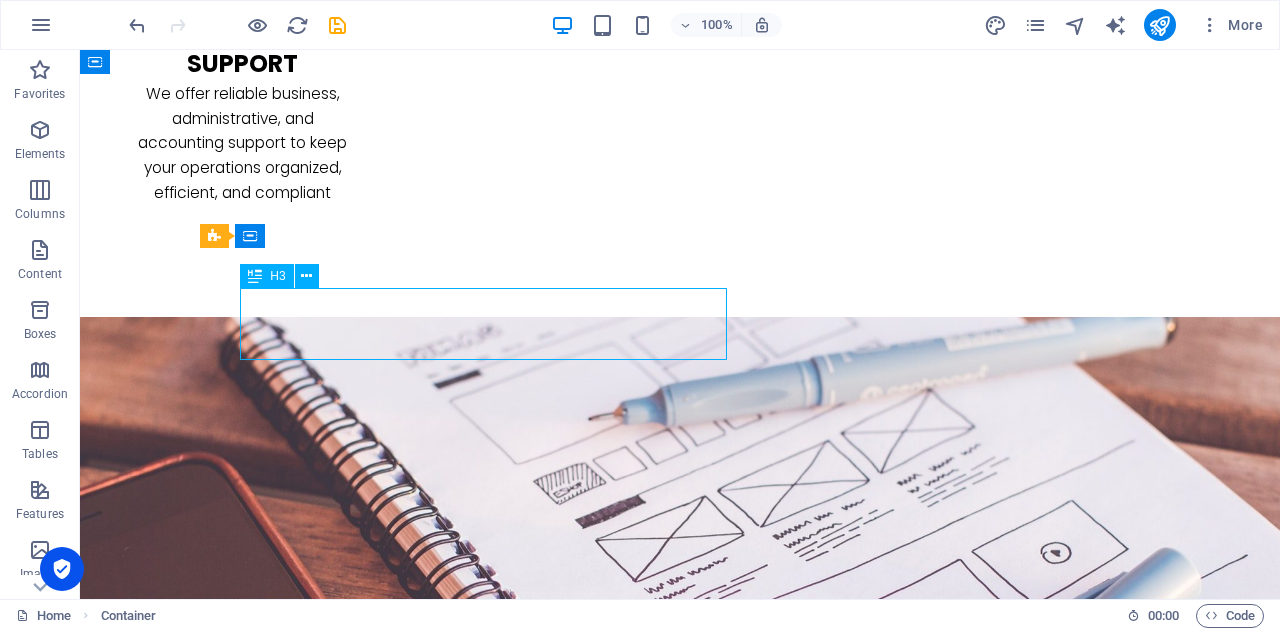 click on "🛠️s mart Project Management for Small Businesses" at bounding box center (680, 2768) 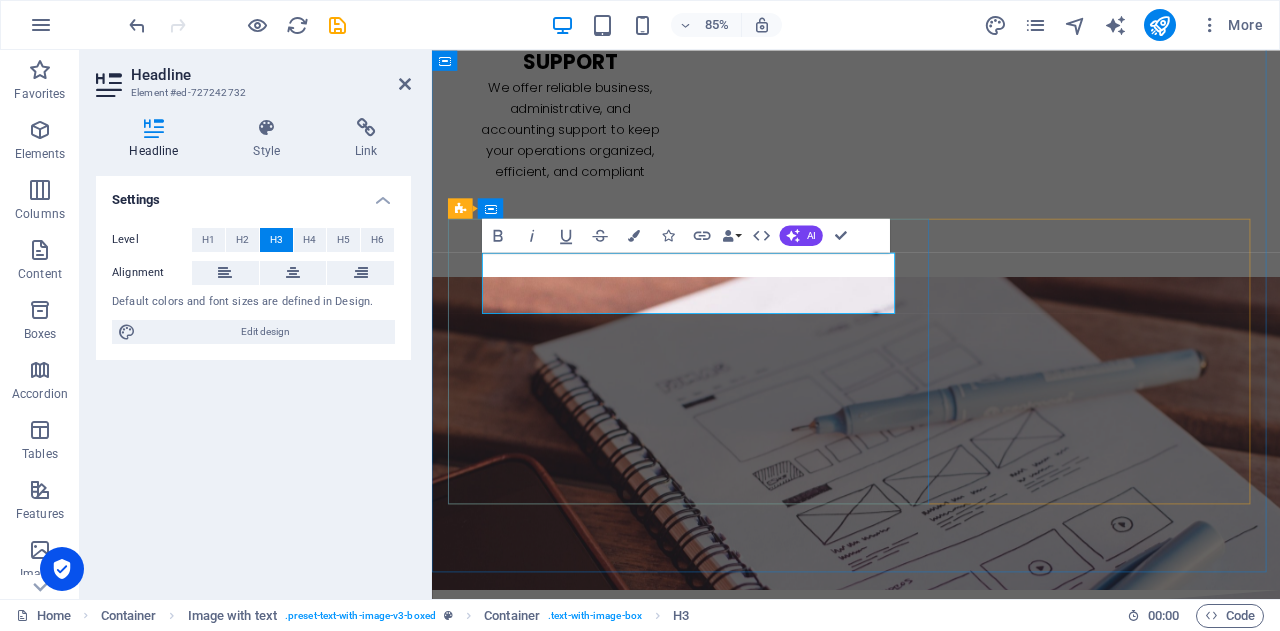 click on "🛠️s mart Project Management for Small Businesses" at bounding box center (931, 2768) 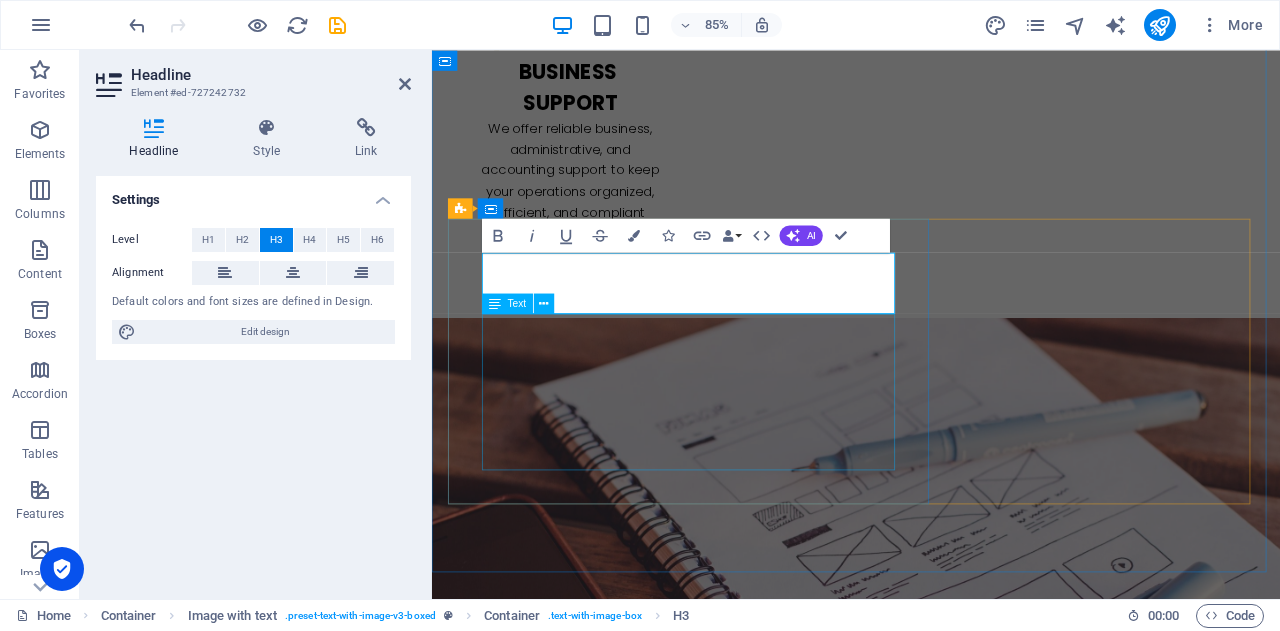 click on "We provide  end-to-end Project Management services  designed to help your business plan better, execute faster, and deliver results. From identifying risks and delays to optimising team coordination and reporting, we bring structure and clarity to your projects — at a price that fits your budget." at bounding box center (931, 2901) 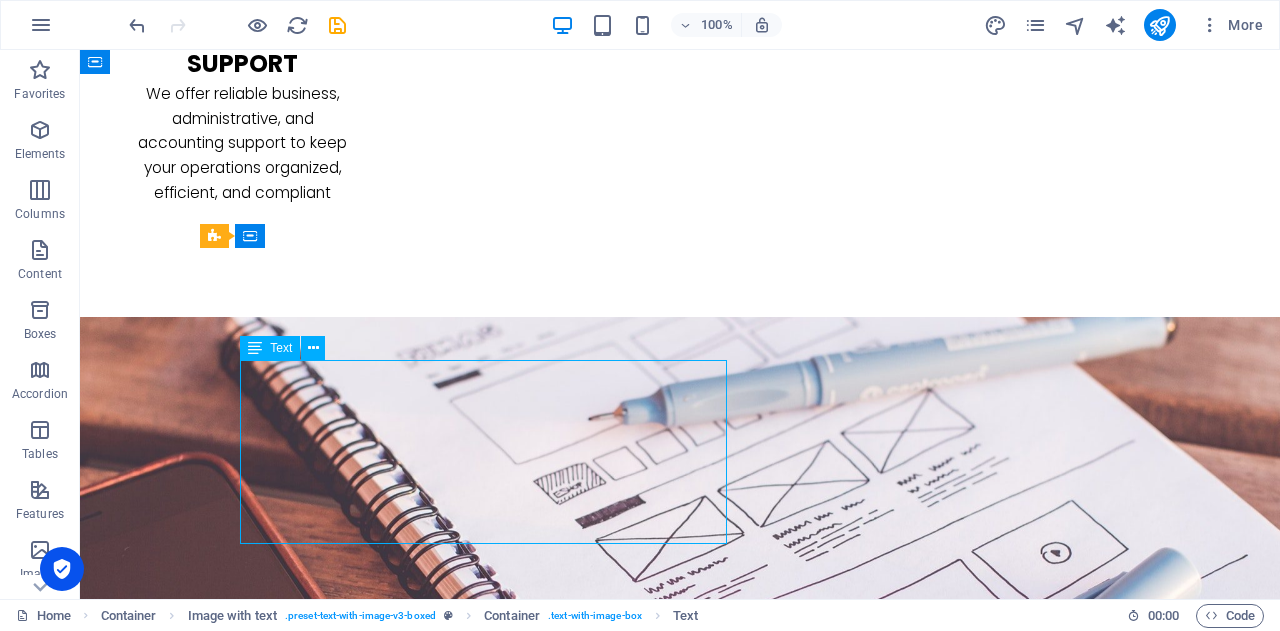 click on "We provide  end-to-end Project Management services  designed to help your business plan better, execute faster, and deliver results. From identifying risks and delays to optimising team coordination and reporting, we bring structure and clarity to your projects — at a price that fits your budget." at bounding box center (680, 2853) 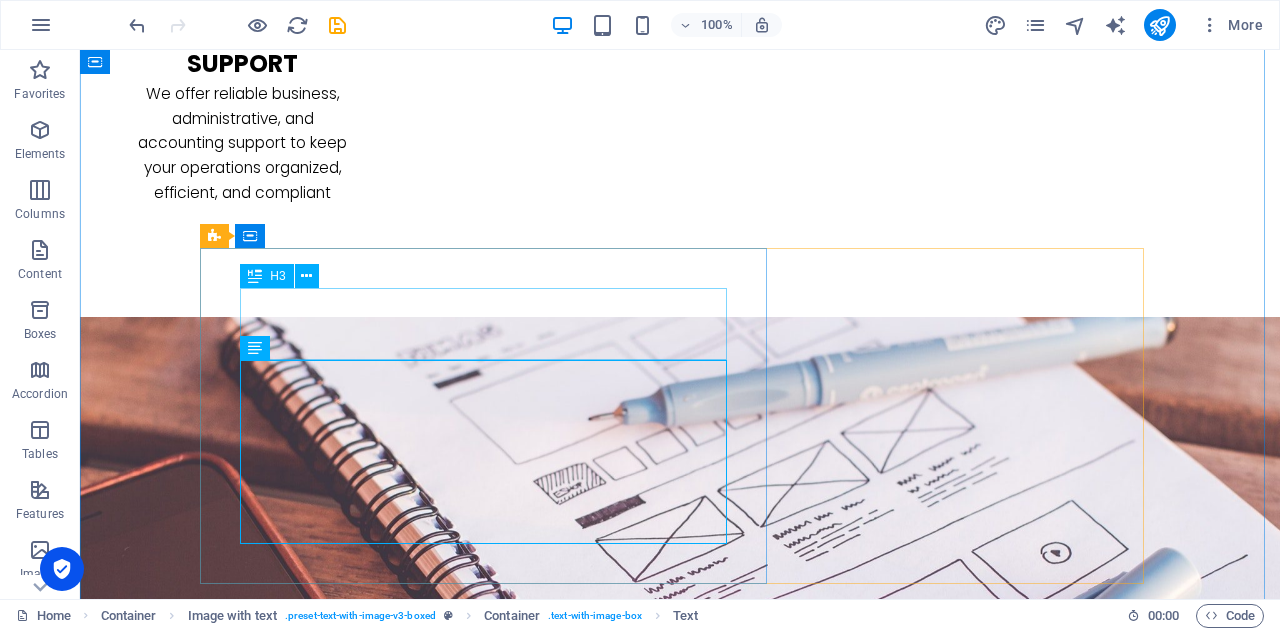 click on "🛠️s mart Project Management for Businesses" at bounding box center [680, 2768] 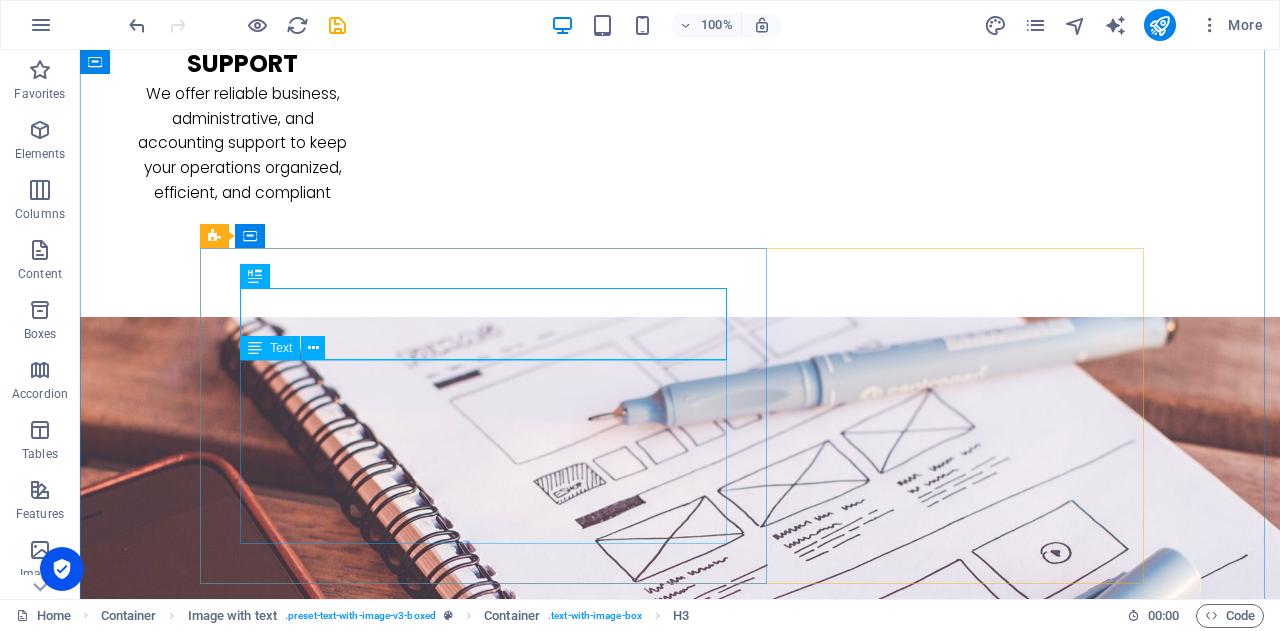 click on "We provide  end-to-end Project Management services  designed to help your business plan better, execute faster, and deliver results. From identifying risks and delays to optimising team coordination and reporting, we bring structure and clarity to your projects — at a price that fits your budget." at bounding box center (680, 2853) 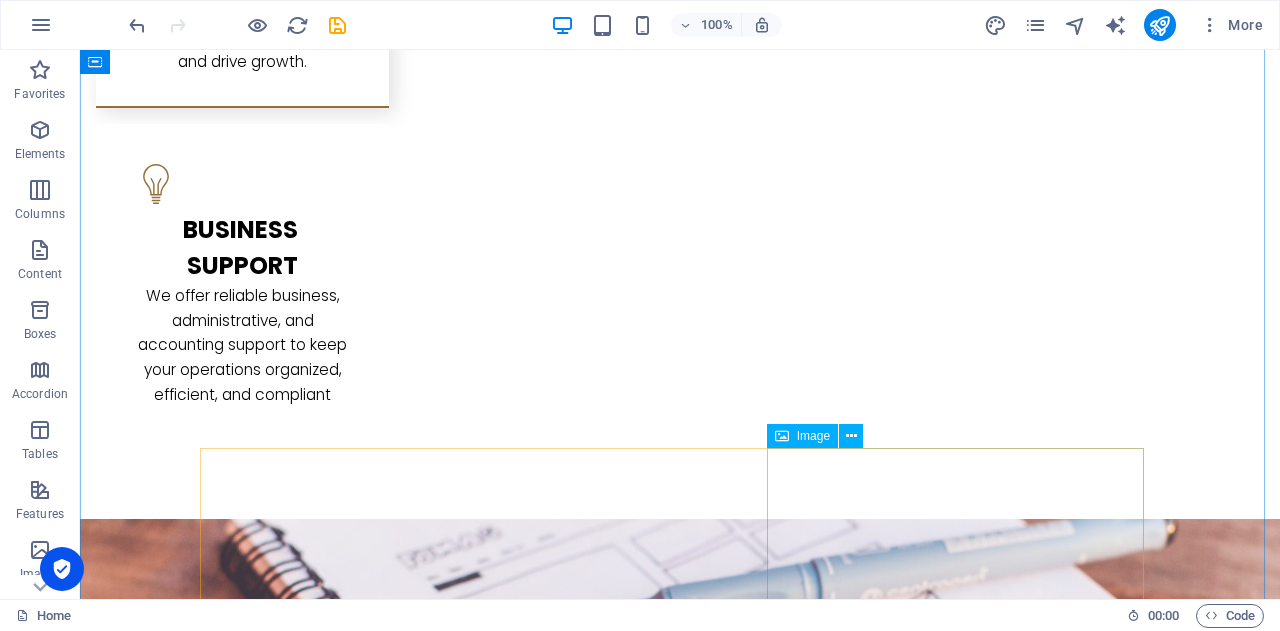 scroll, scrollTop: 3378, scrollLeft: 0, axis: vertical 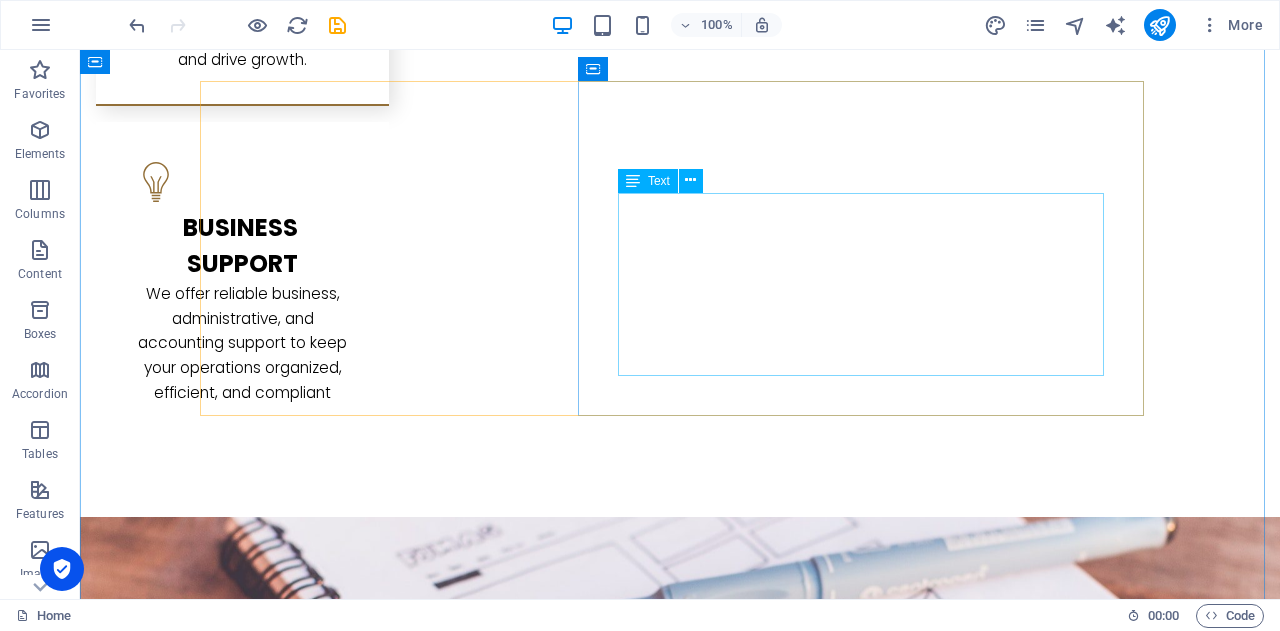 click on "We offer  professional Business Analysis services  to help you uncover hidden challenges, streamline operations, and improve efficiency. Our team works closely with you to understand your workflows, identify process gaps, and implement smart solutions that save time and money." at bounding box center (680, 2771) 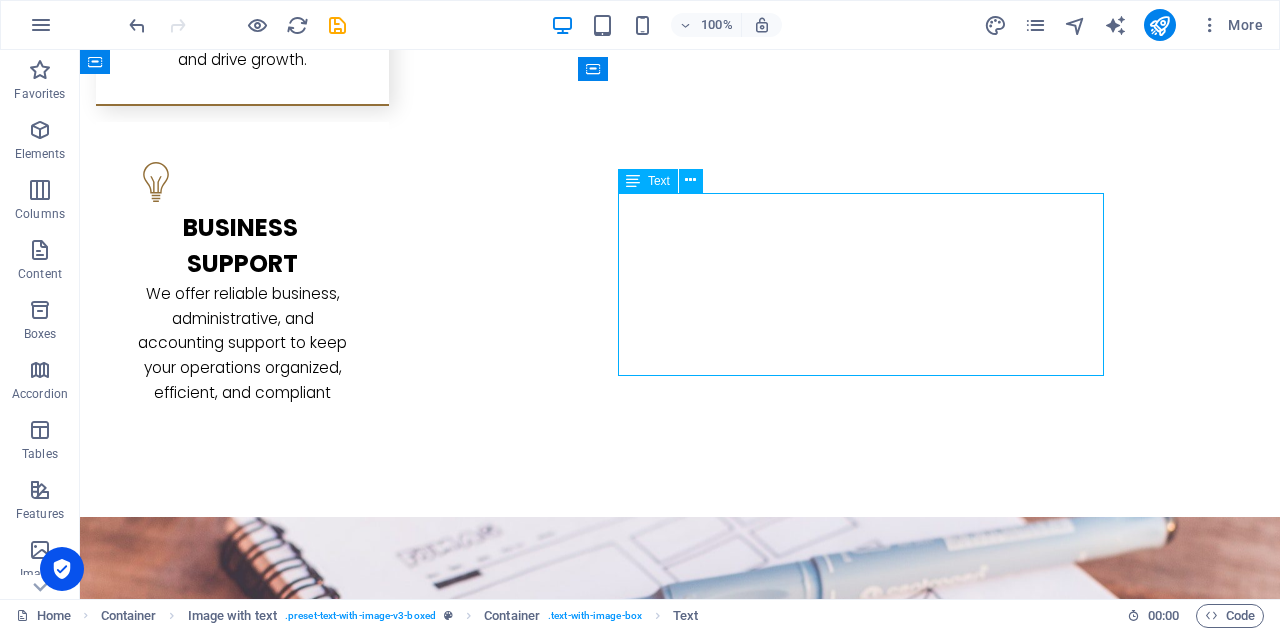 click on "We offer  professional Business Analysis services  to help you uncover hidden challenges, streamline operations, and improve efficiency. Our team works closely with you to understand your workflows, identify process gaps, and implement smart solutions that save time and money." at bounding box center [680, 2771] 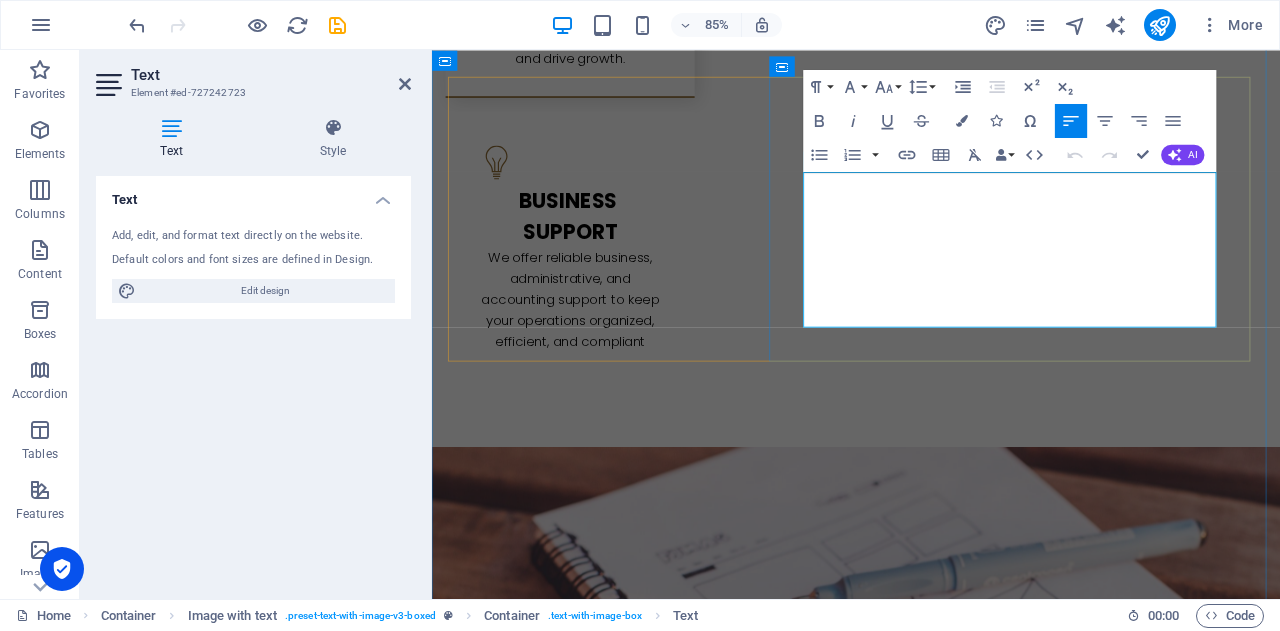 click on "We offer  professional Business Analysis services  to help you uncover hidden challenges, streamline operations, and improve efficiency. Our team works closely with you to understand your workflows, identify process gaps, and implement smart solutions that save time and money." at bounding box center (931, 2789) 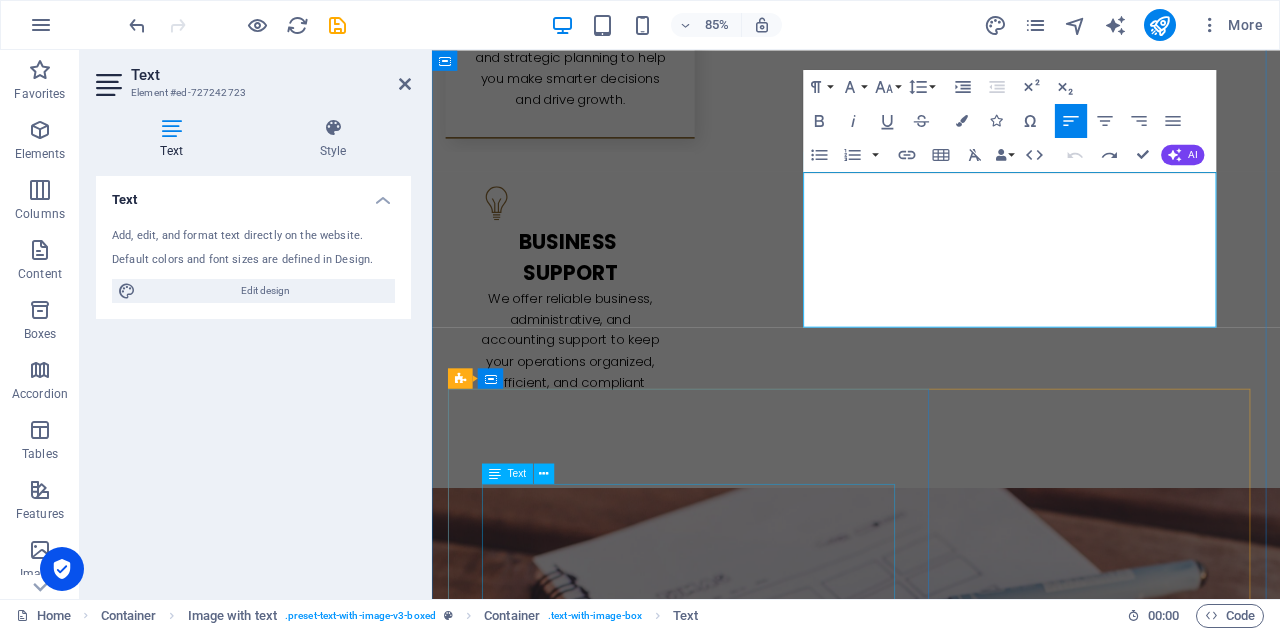 click on "We provide  end-to-end Project Management services  designed to help your business plan better, execute faster, and deliver results. From identifying risks and delays to optimising team coordination and reporting, we bring structure and clarity to your projects — at a price that fits your budget." at bounding box center [931, 3101] 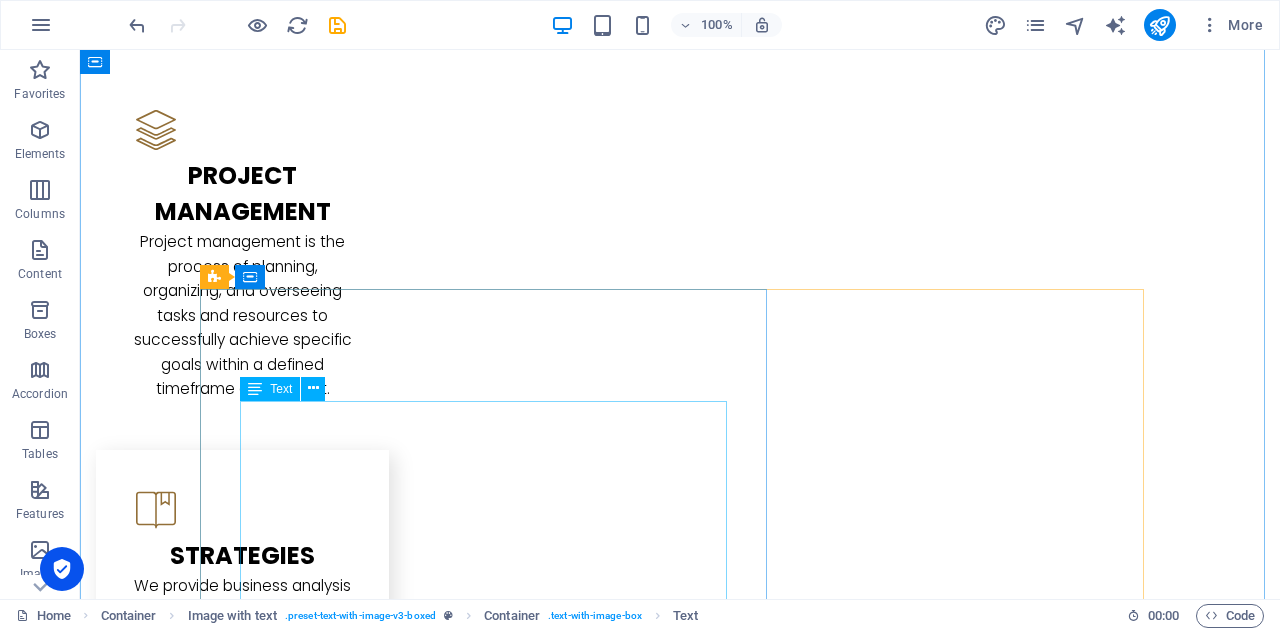 scroll, scrollTop: 2978, scrollLeft: 0, axis: vertical 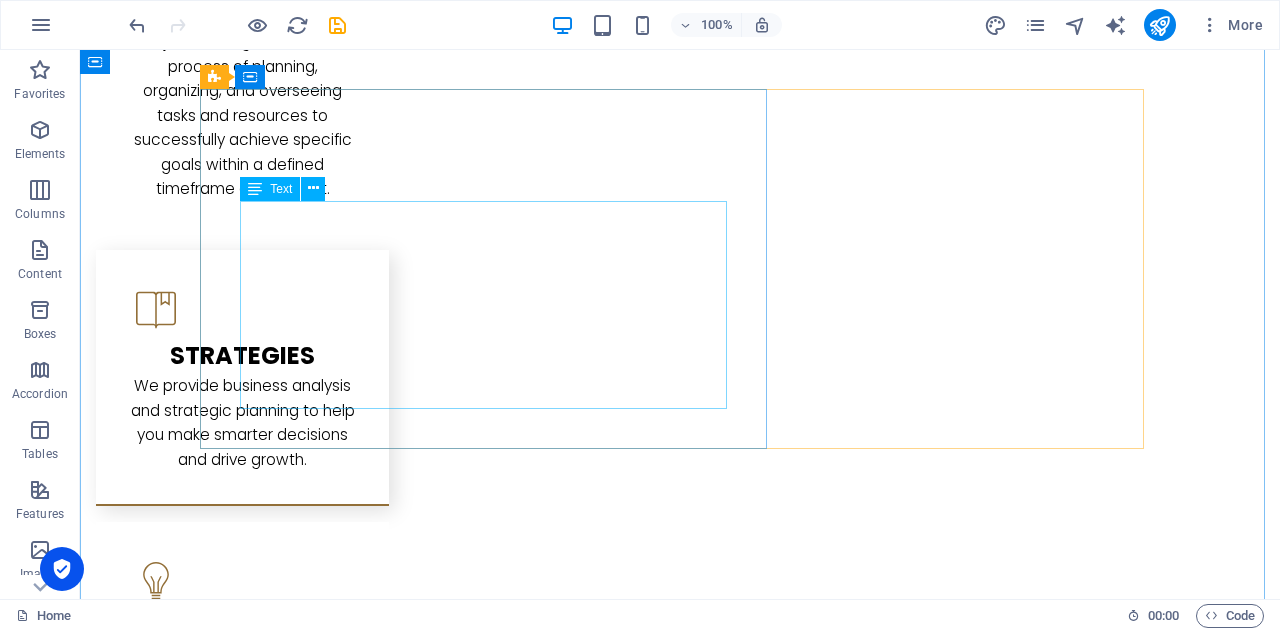 click on "⚙️  Flexible. Affordable. Local. Let’s simplify your work life — so you can get back to what you do best. 🗓️  Book a free discovery call [DATE]  and see how we can make your business  smoother, faster, and smarter ." at bounding box center (680, 2498) 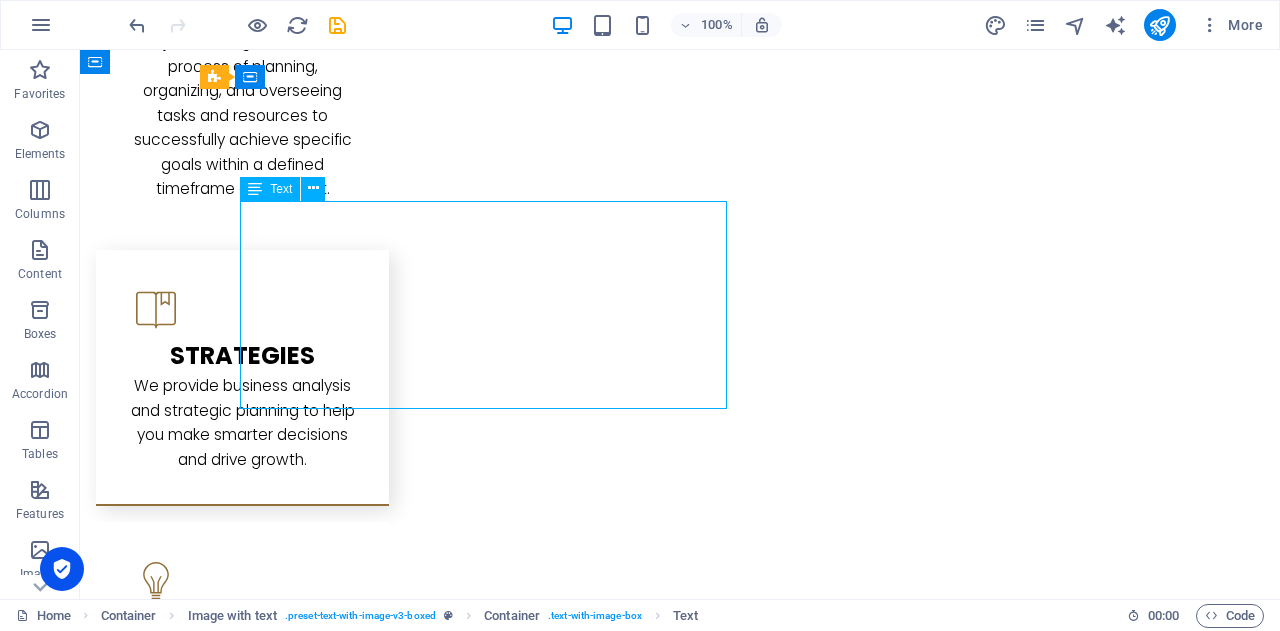 click on "⚙️  Flexible. Affordable. Local. Let’s simplify your work life — so you can get back to what you do best. 🗓️  Book a free discovery call [DATE]  and see how we can make your business  smoother, faster, and smarter ." at bounding box center (680, 2498) 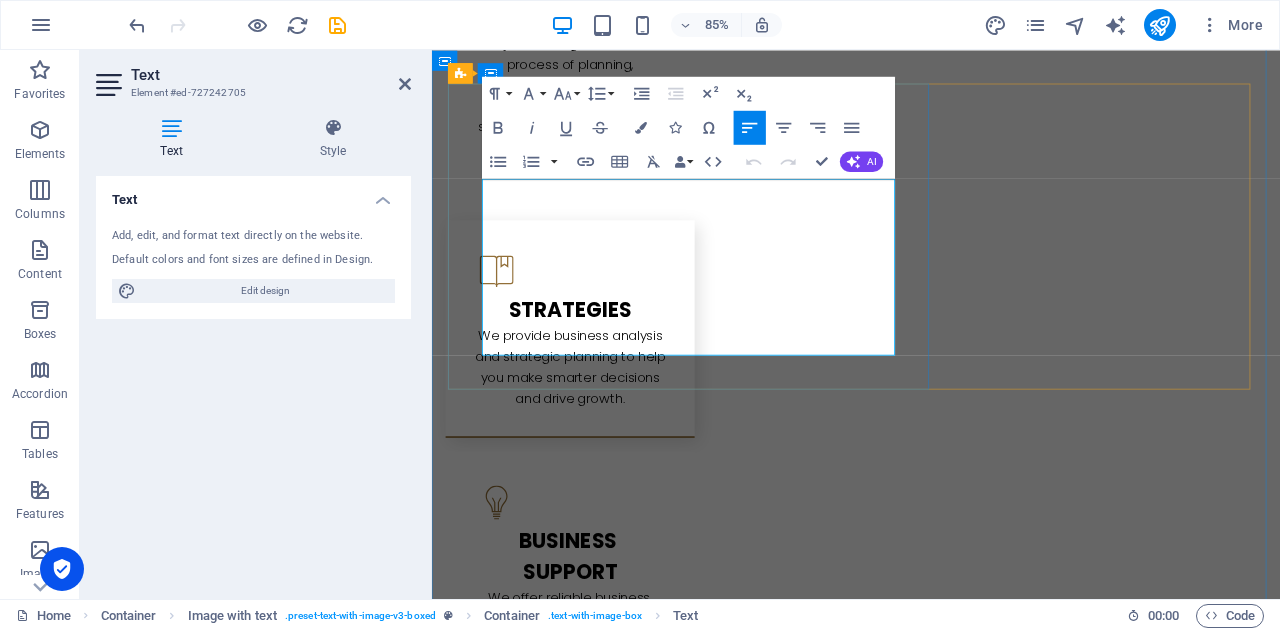 click on "🗓️  Book a free discovery call [DATE]  and see how we can make your business  smoother, faster, and smarter ." at bounding box center (931, 2541) 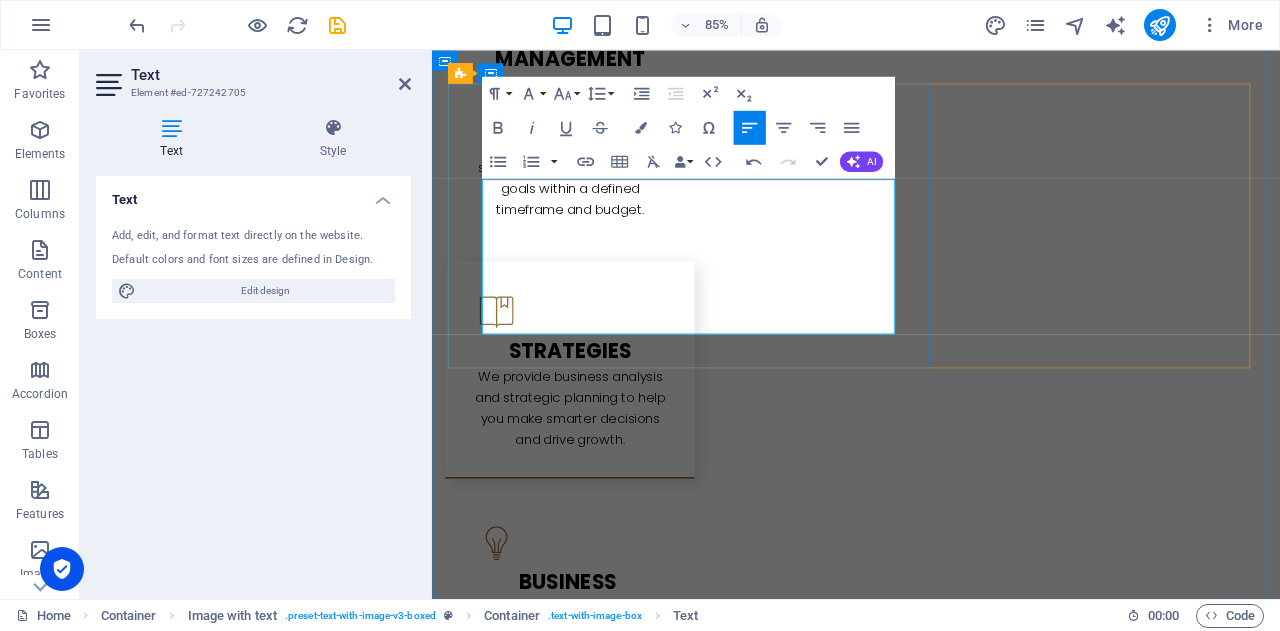 click at bounding box center (931, 2564) 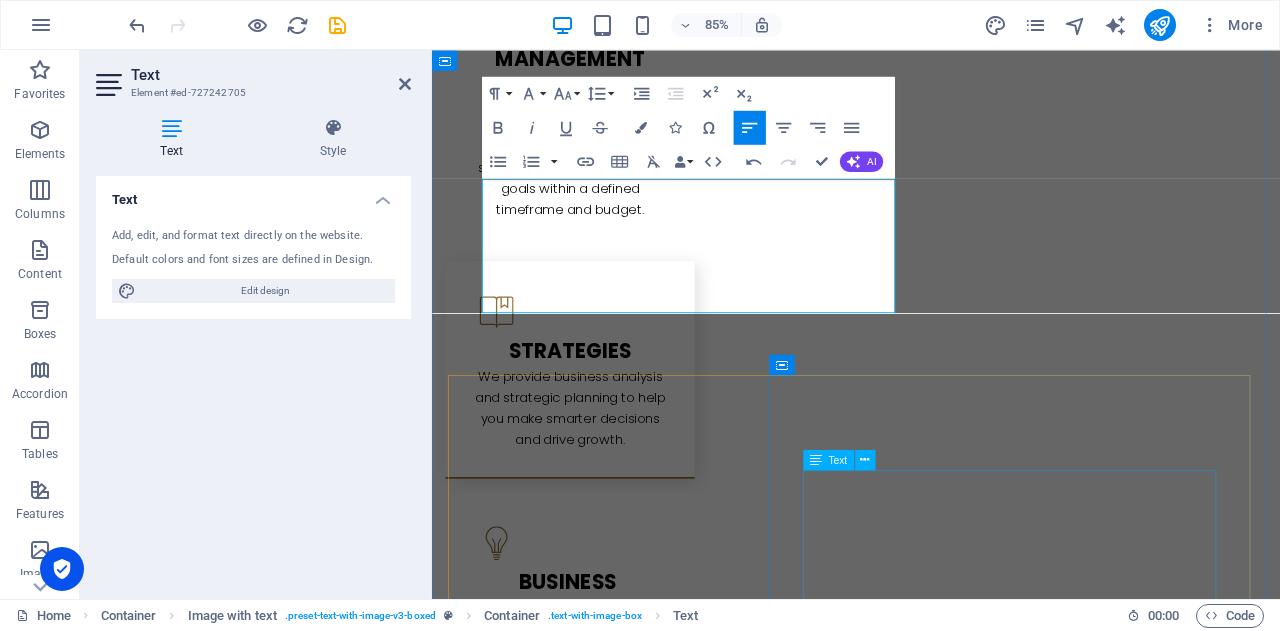 click on "We offer  professional Business Analysis services  to help you uncover hidden challenges, streamline operations, and improve efficiency. Our team works closely with you to understand your workflows, identify process gaps, and implement smart solutions that save time and money." at bounding box center [931, 3170] 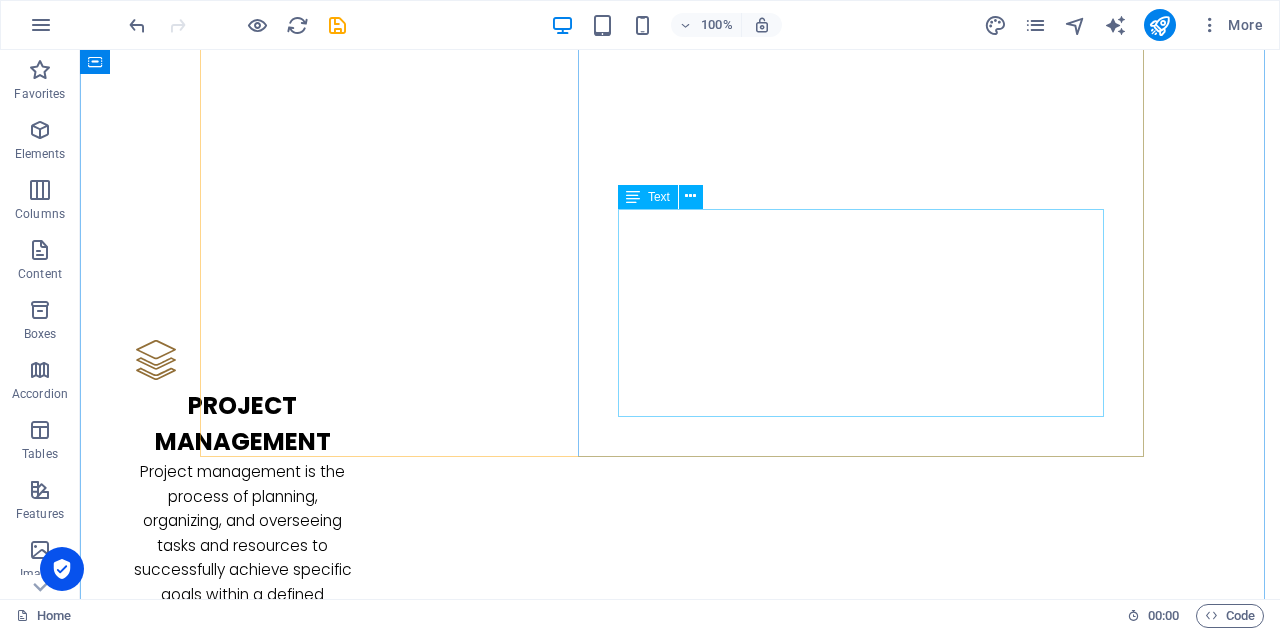 scroll, scrollTop: 2578, scrollLeft: 0, axis: vertical 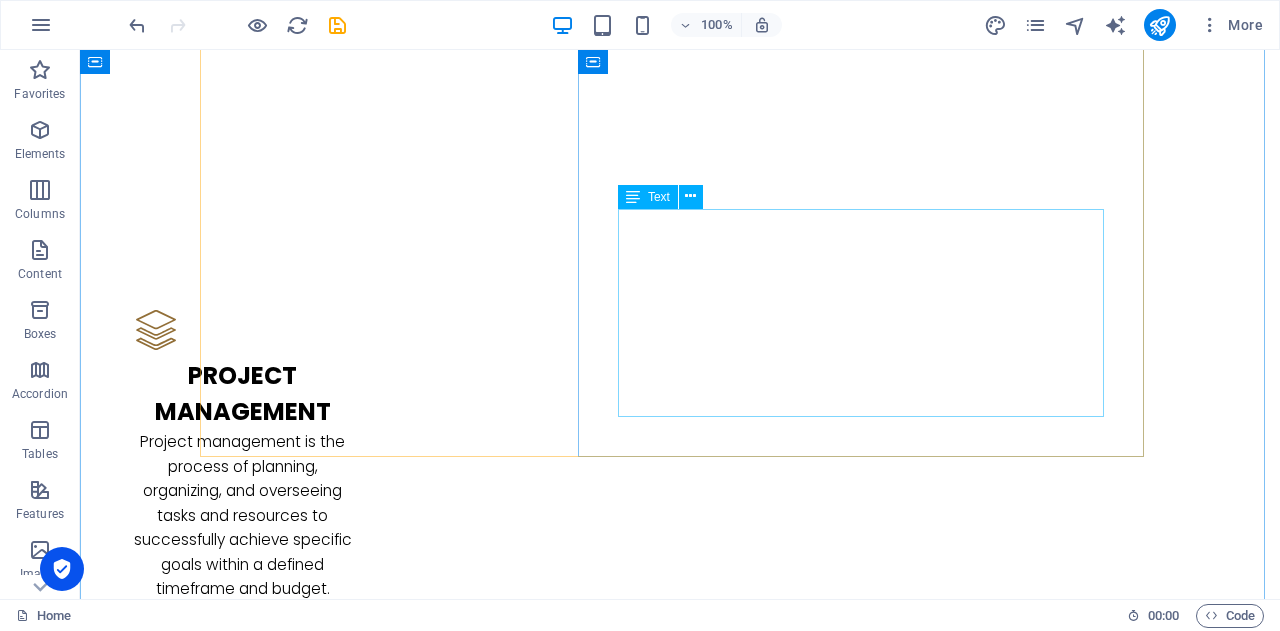 click on "Whether it's: Keeping your daily operations running smoothly, Managing projects with clear outcomes, or Analysing your business to uncover smarter ways to grow —" at bounding box center [680, 2567] 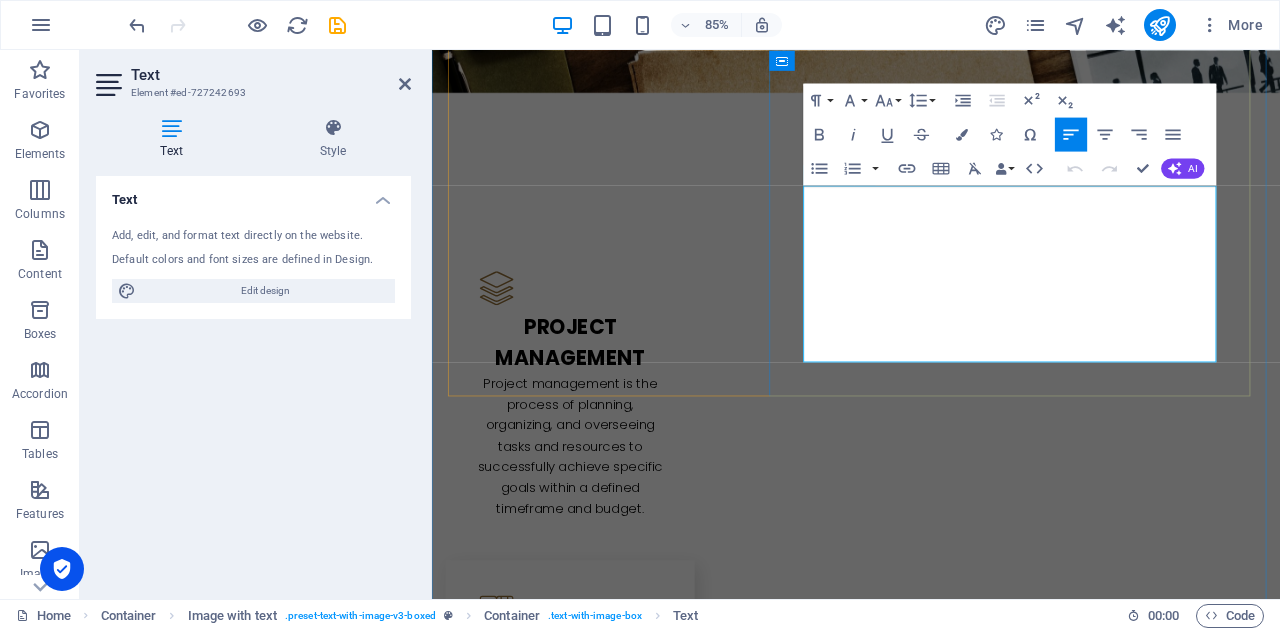 click at bounding box center [931, 2653] 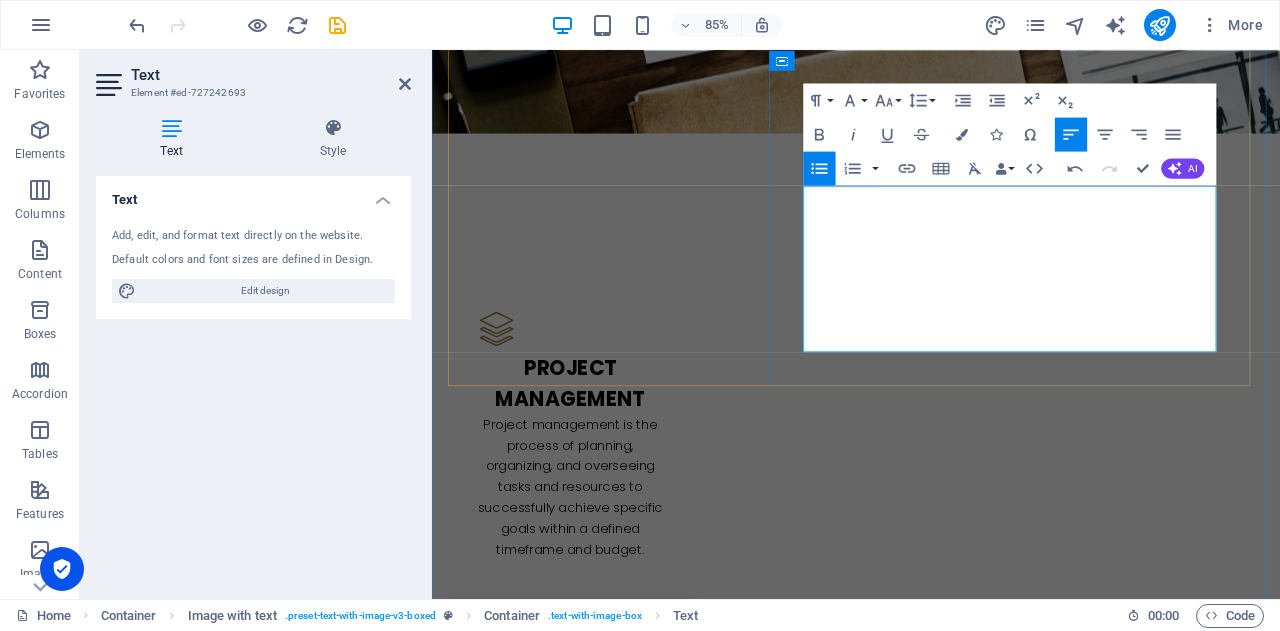 click on "Keeping your daily operations running smoothly," at bounding box center [939, 2584] 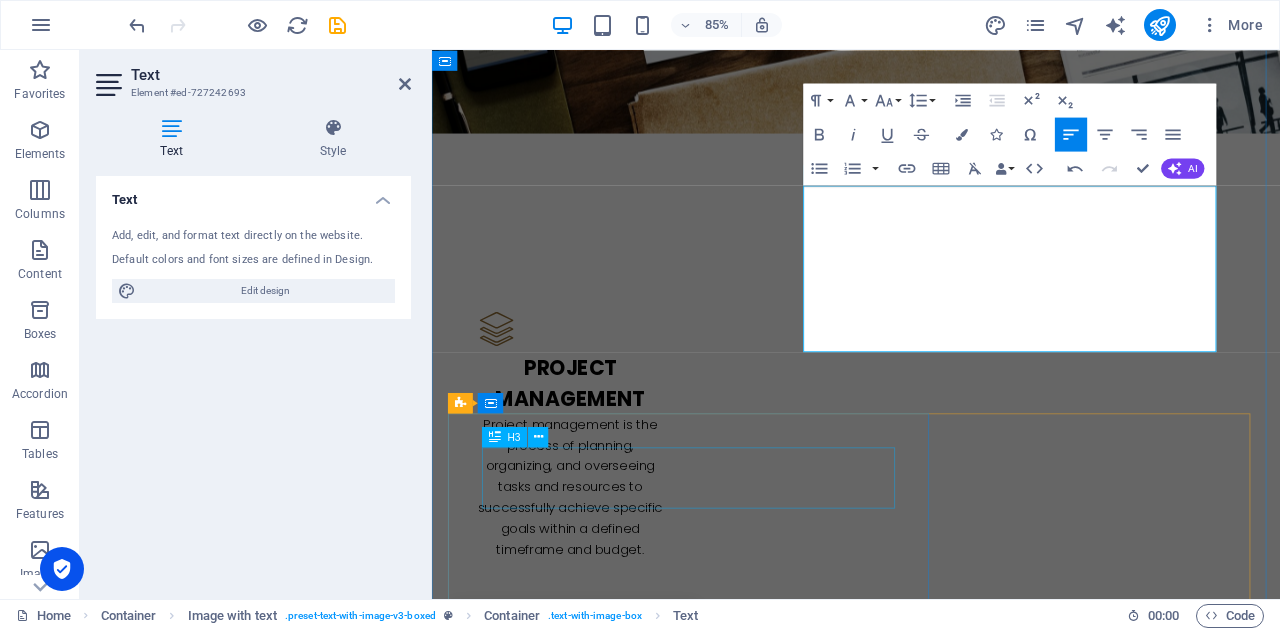 click on "w e tailor our services to YOUR business needs." at bounding box center (931, 2838) 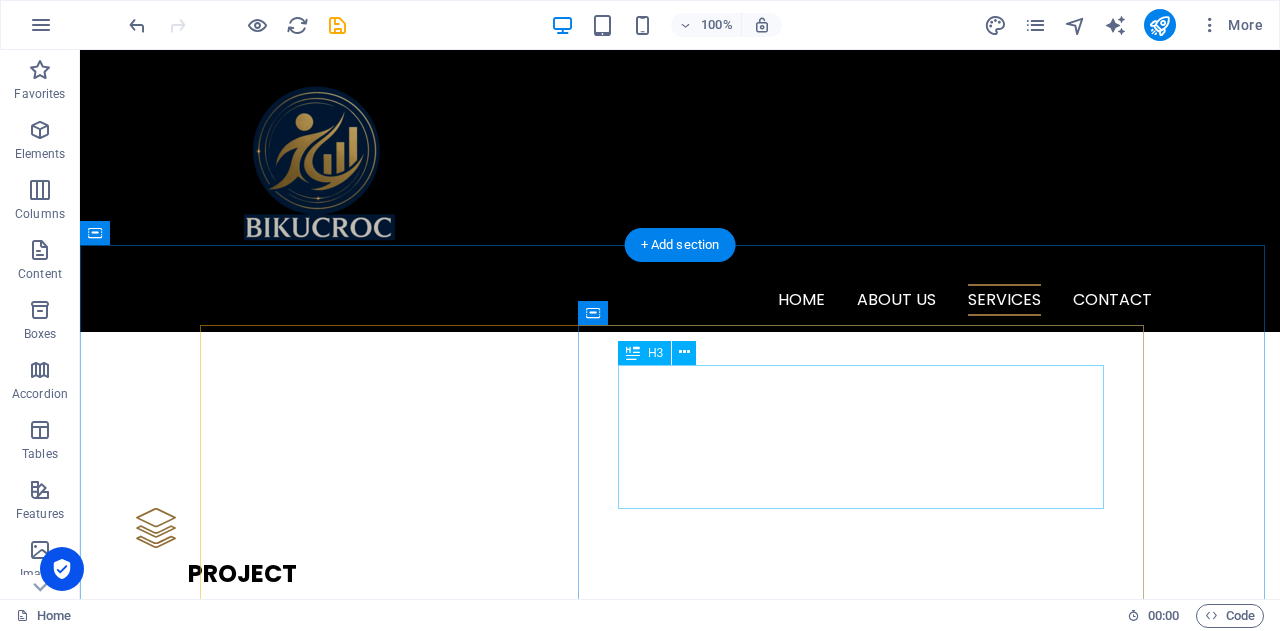 scroll, scrollTop: 2278, scrollLeft: 0, axis: vertical 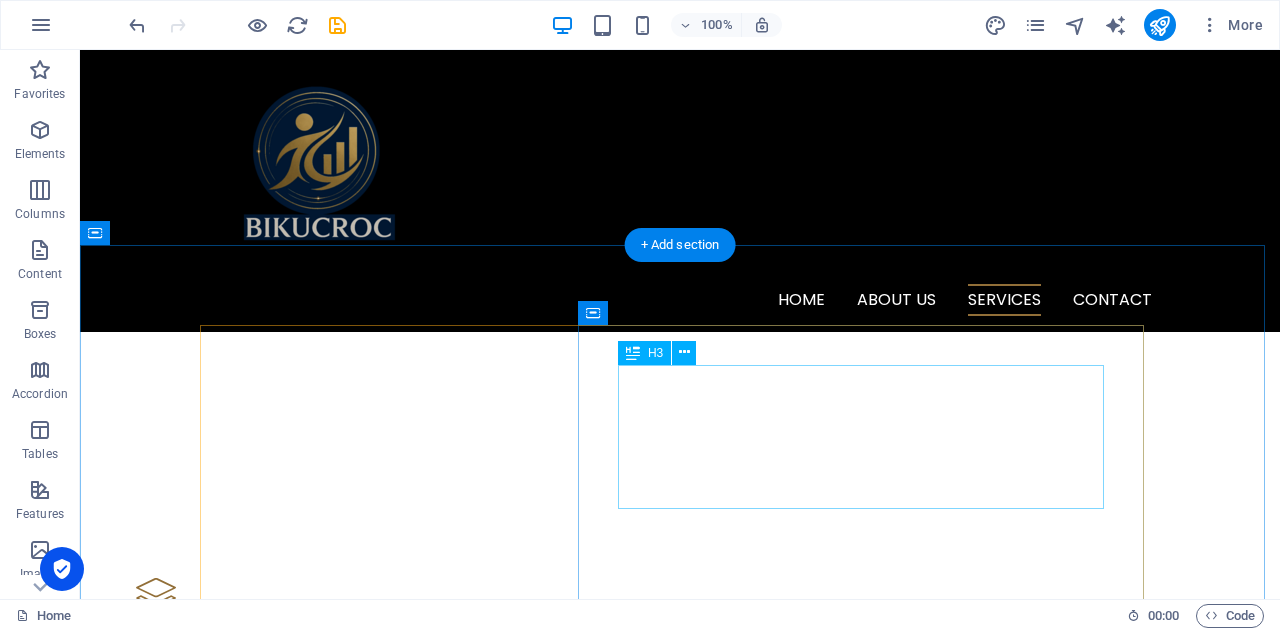 click on "a t BIKUCROC, we’re a team of onshore, reliable, professional experts who get what it means to run a business in [GEOGRAPHIC_DATA]." at bounding box center (680, 2677) 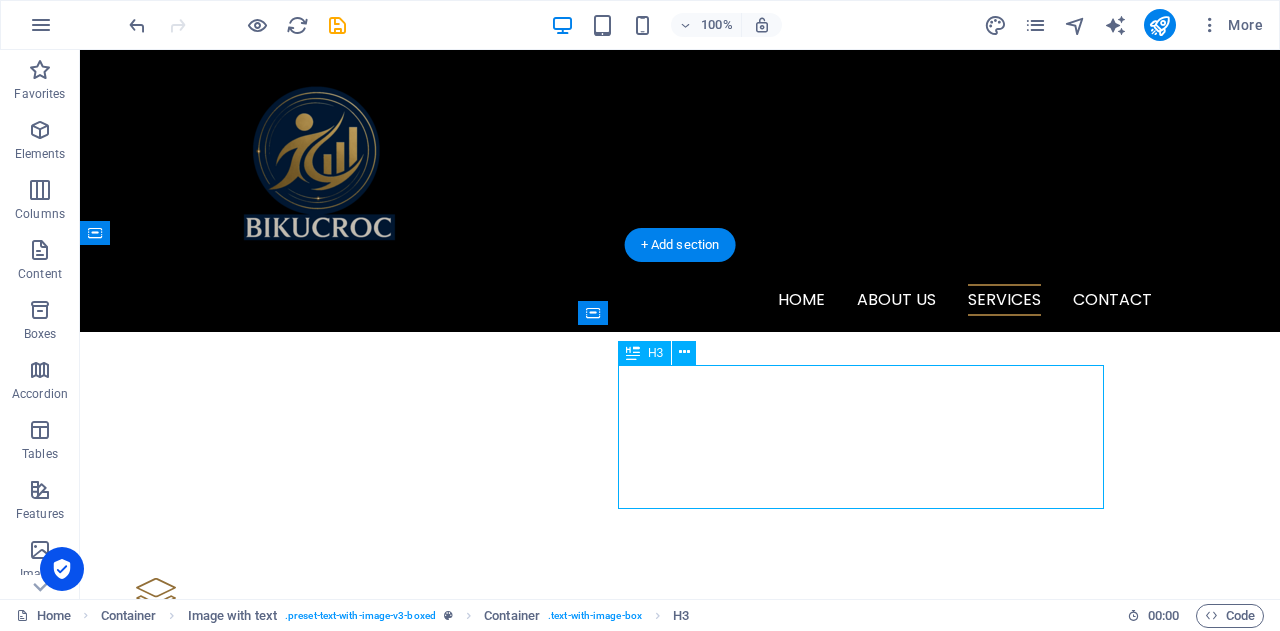 click on "a t BIKUCROC, we’re a team of onshore, reliable, professional experts who get what it means to run a business in [GEOGRAPHIC_DATA]." at bounding box center (680, 2677) 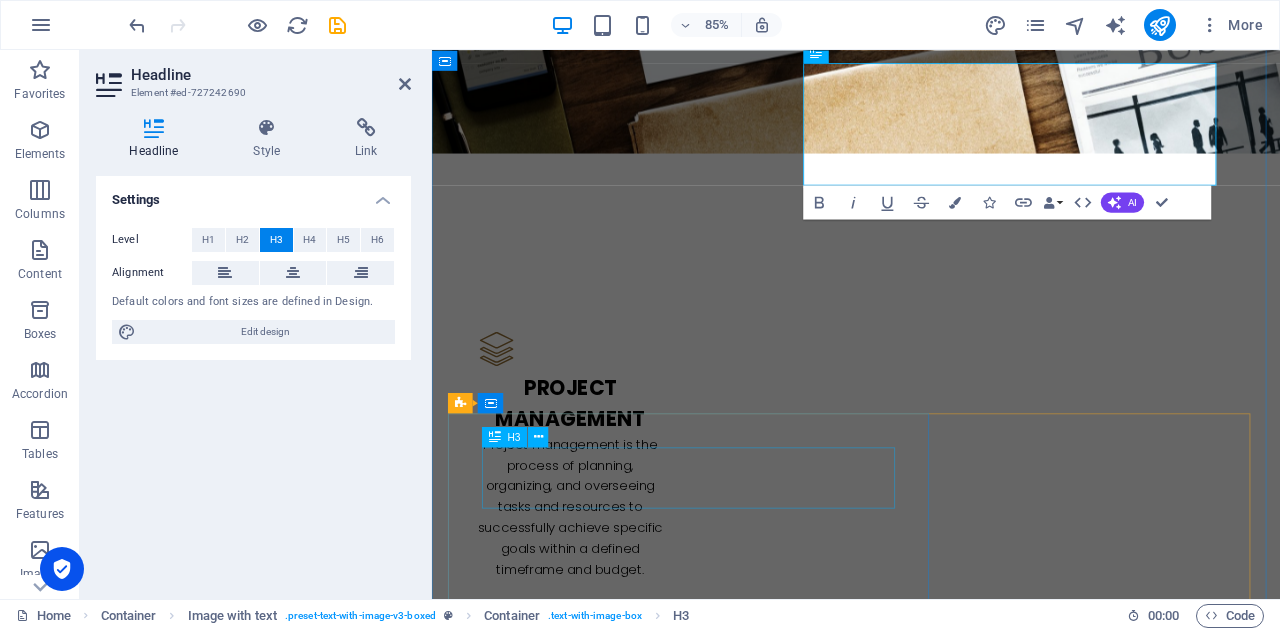 scroll, scrollTop: 2278, scrollLeft: 0, axis: vertical 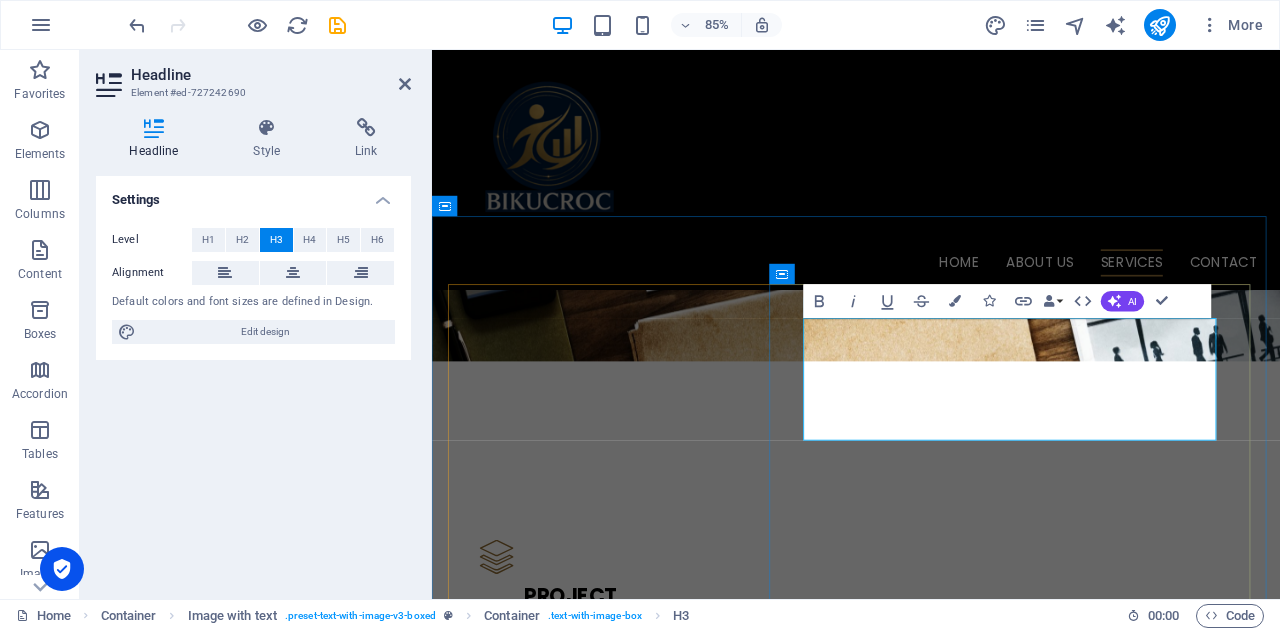 click on "a t BIKUCROC, we’re a team of onshore, reliable, professional experts who get what it means to run a business in [GEOGRAPHIC_DATA]." at bounding box center (931, 2725) 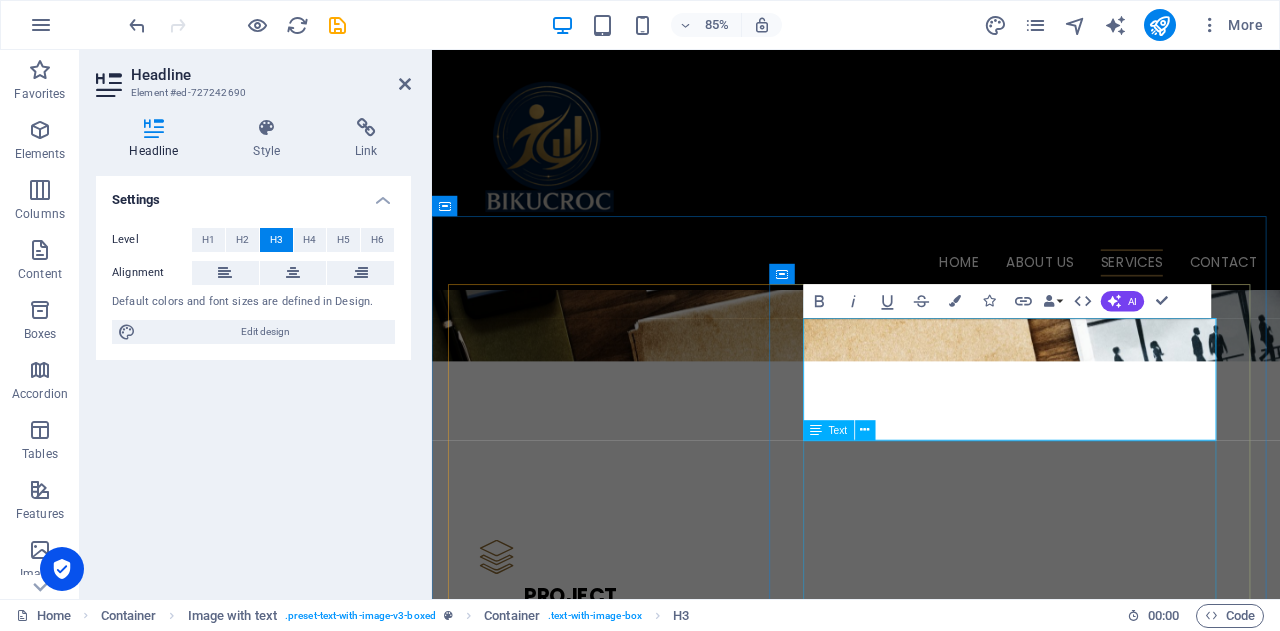 click on "Whether it's: Keeping your daily operations running smoothly, Managing projects with clear outcomes, or Analysing your business to uncover smarter ways to grow" at bounding box center (931, 2877) 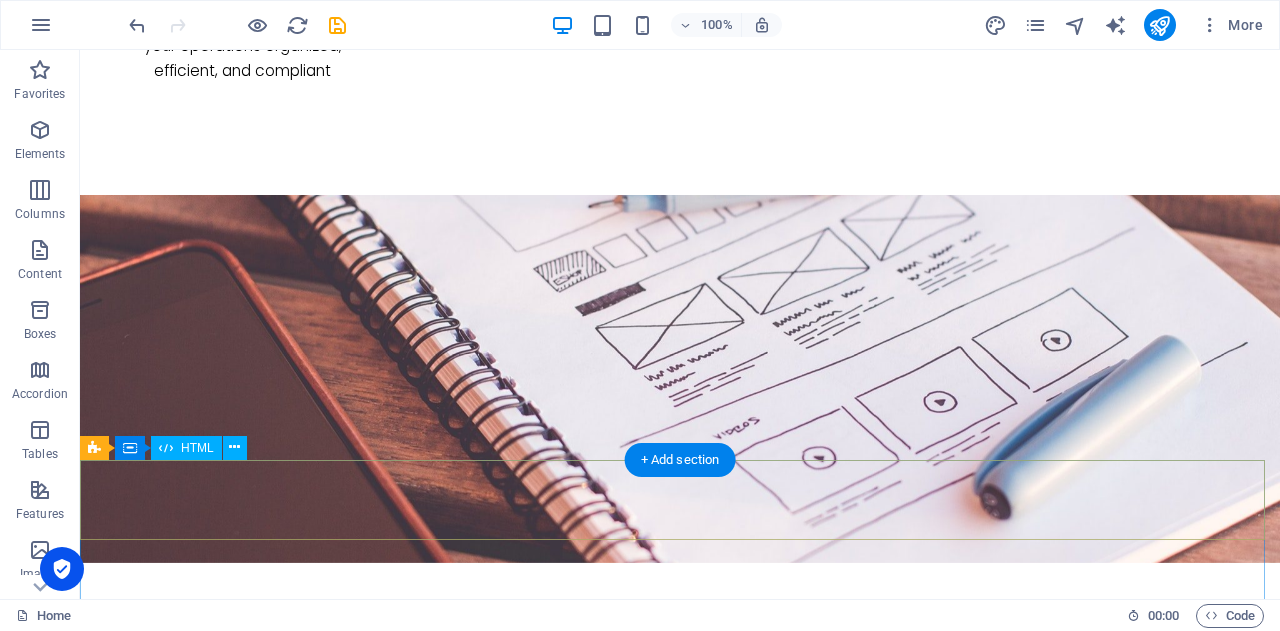 scroll, scrollTop: 4000, scrollLeft: 0, axis: vertical 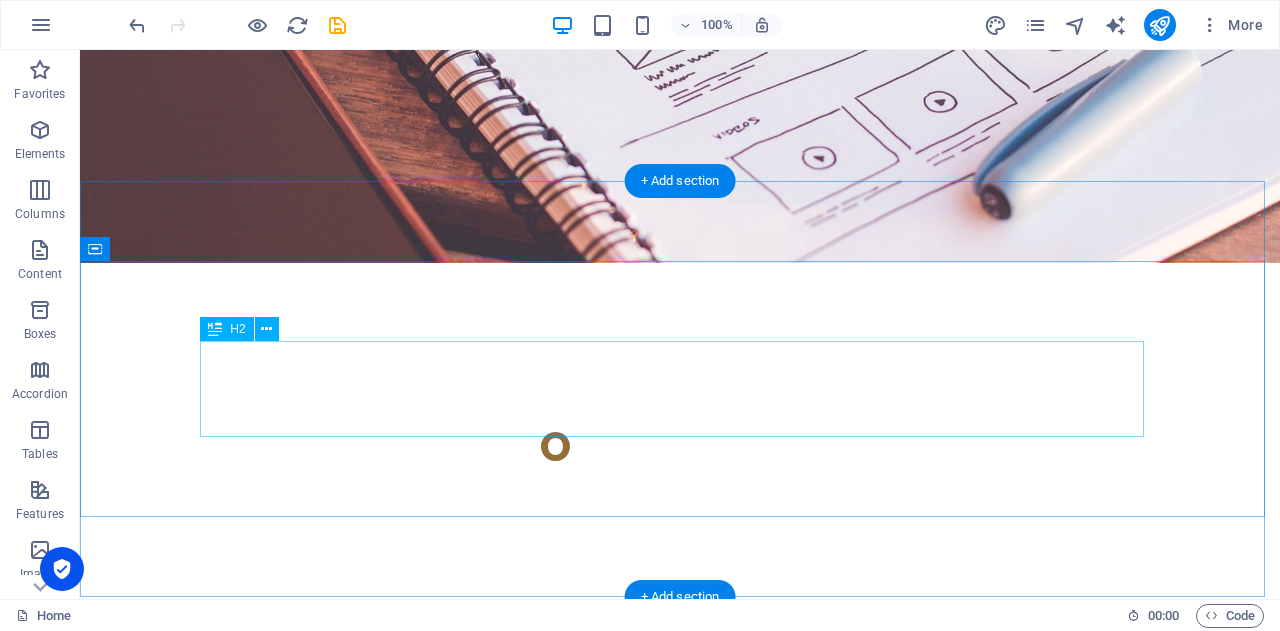 click on "f ree your time for what matters we’ll handle the rest." at bounding box center [680, 3371] 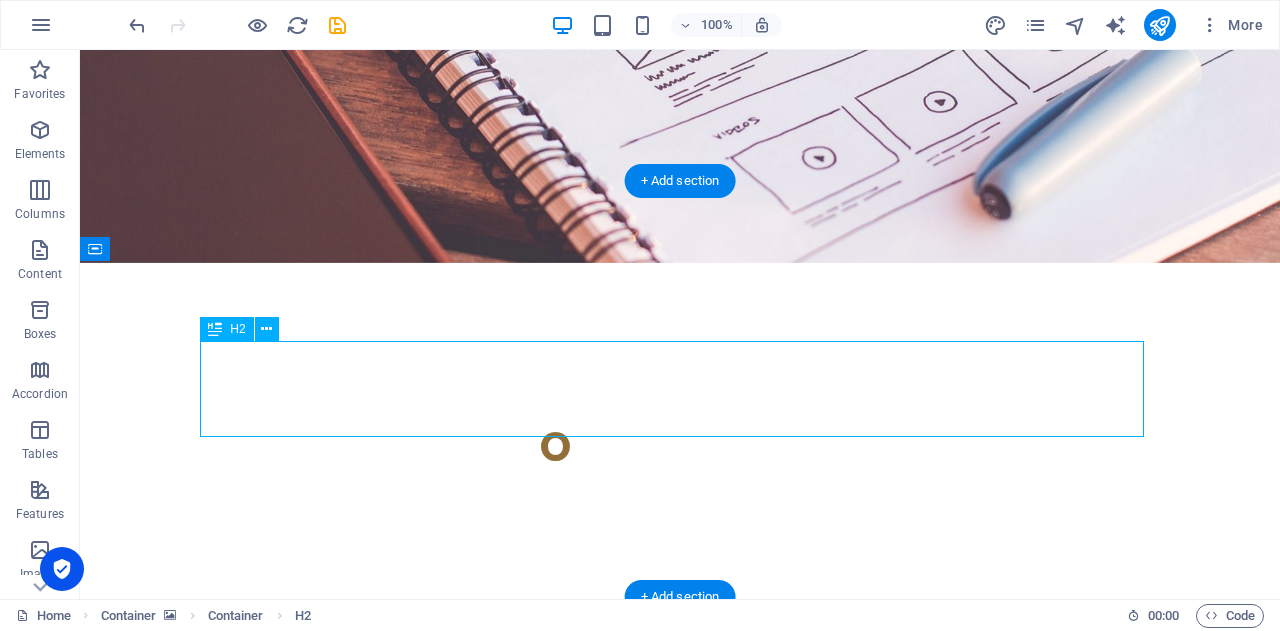 click on "f ree your time for what matters we’ll handle the rest." at bounding box center [680, 3371] 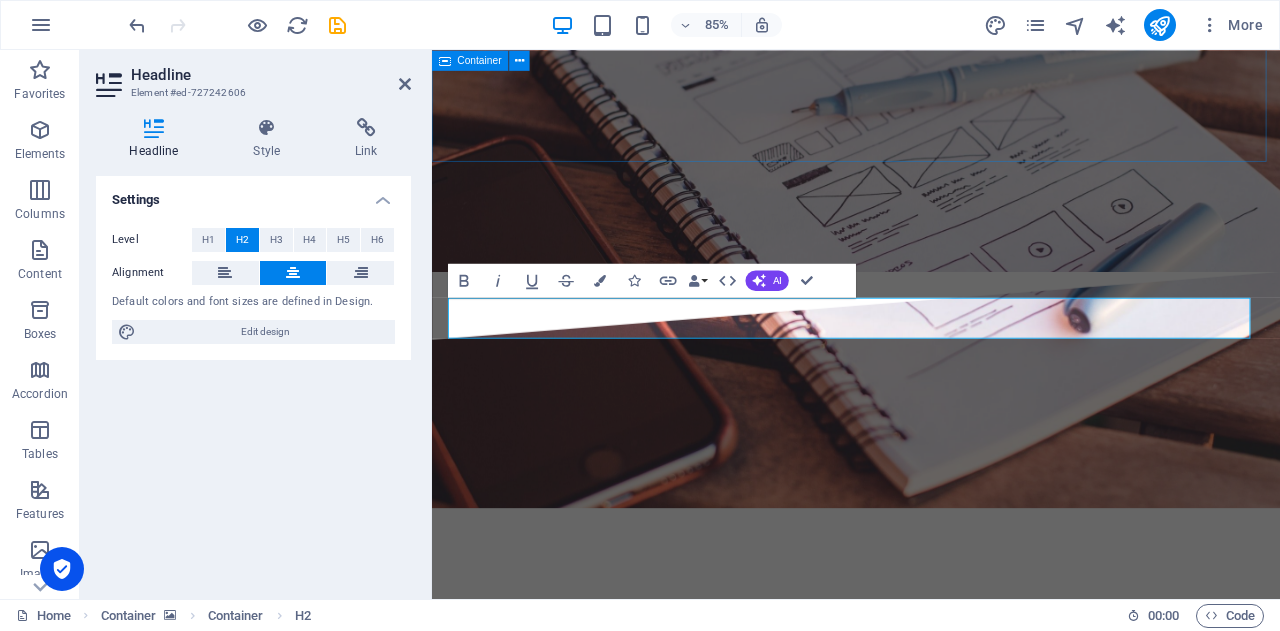 click on "a t BIKUCROC, we’re a team of onshore, reliable, professional experts who get what it means to run a business in [GEOGRAPHIC_DATA]. Whether it's: Keeping your daily operations running smoothly, Managing projects with clear outcomes, or Analysing your business to uncover smarter ways to grow  w e tailor our services to YOUR business needs. ⚙️  Flexible. Affordable. Local. Let’s simplify your work life — so you can get back to what you do best. 🗓️  Book a free discovery call [DATE]  and see how we can make your business  smoother, faster, and smarter . 💡b usiness Analysis That Drives Growth We offer  professional Business Analysis services  to help you uncover hidden challenges, streamline operations, and improve efficiency. Our team works closely with you to understand your workflows, identify process gaps, and implement smart solutions that save time and money. 🛠️s mart Project Management for Businesses We provide  end-to-end Project Management services" at bounding box center [931, 1737] 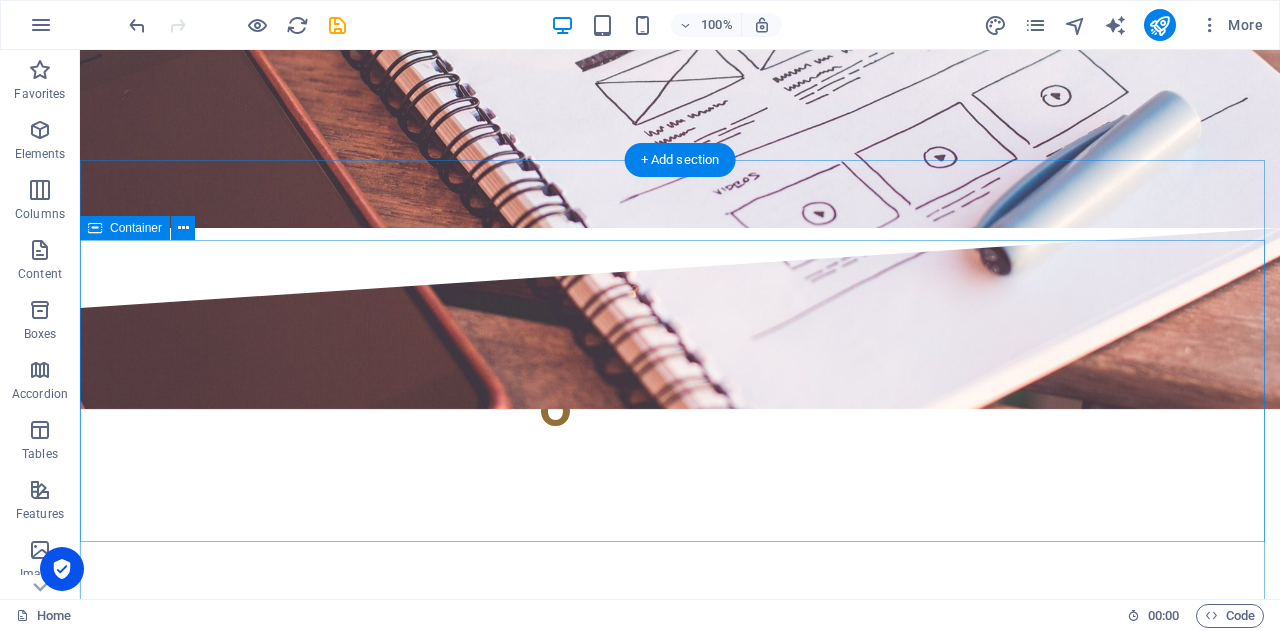 scroll, scrollTop: 4064, scrollLeft: 0, axis: vertical 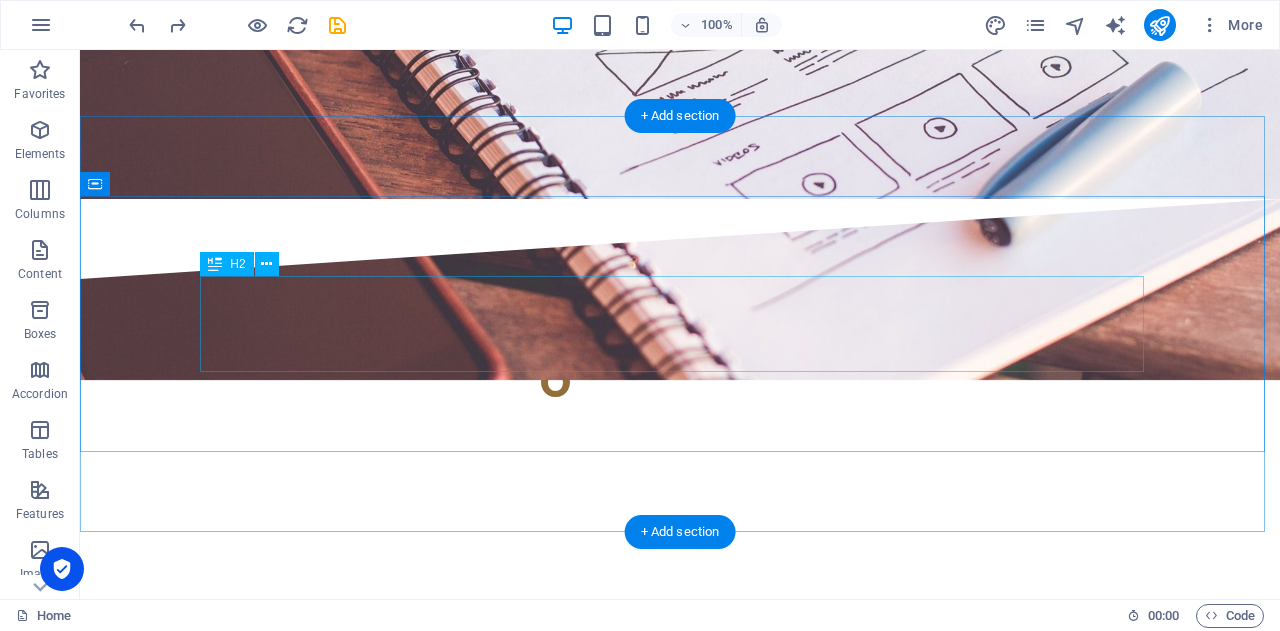 click on "f ree your time for what matters we’ll handle the rest." at bounding box center (680, 3307) 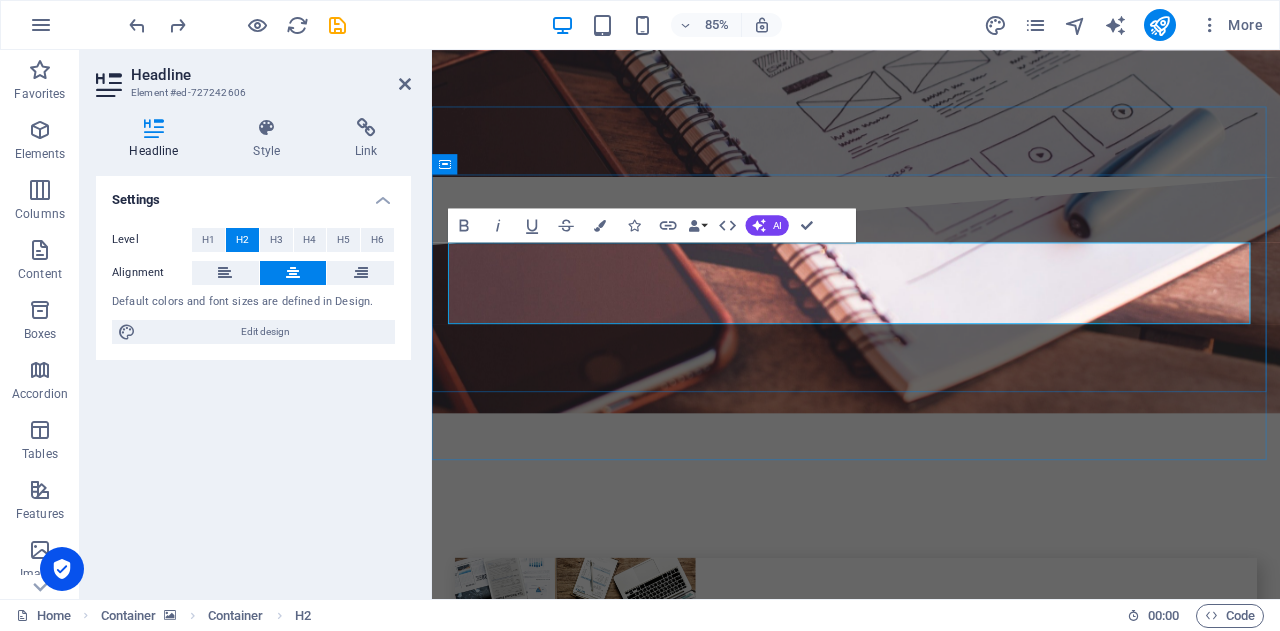 click on "f ree your time for what matters we’ll handle the rest." at bounding box center [931, 3307] 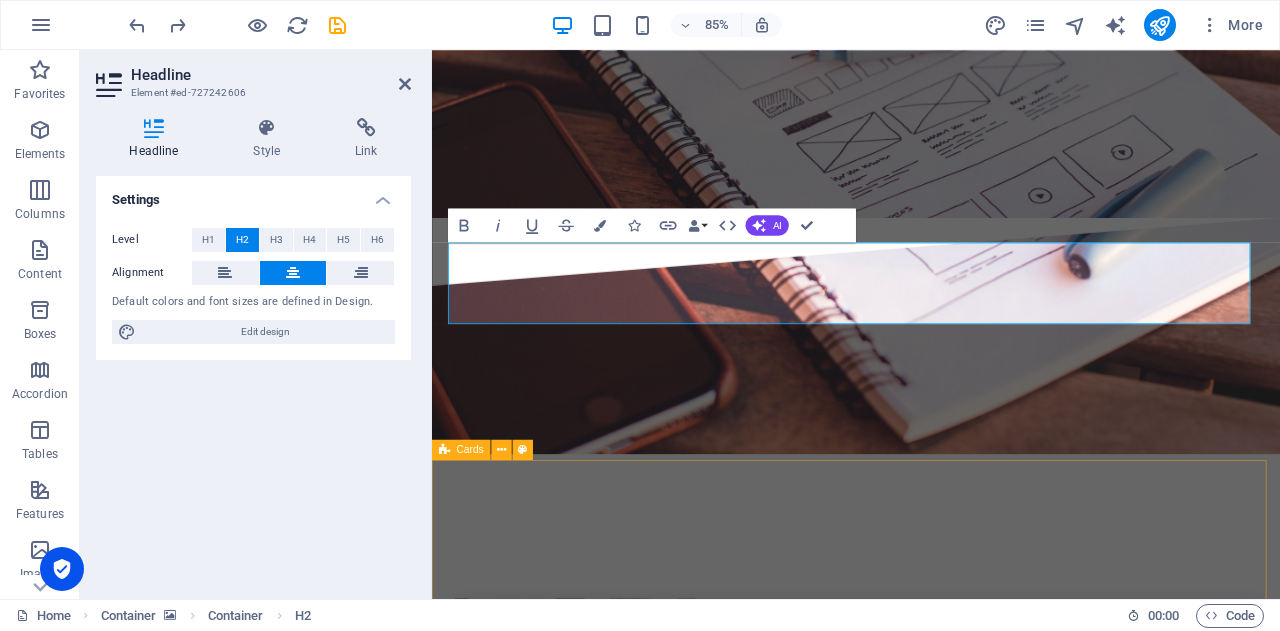 click on "We take care of the details so you can take care of the big picture." at bounding box center (931, 3651) 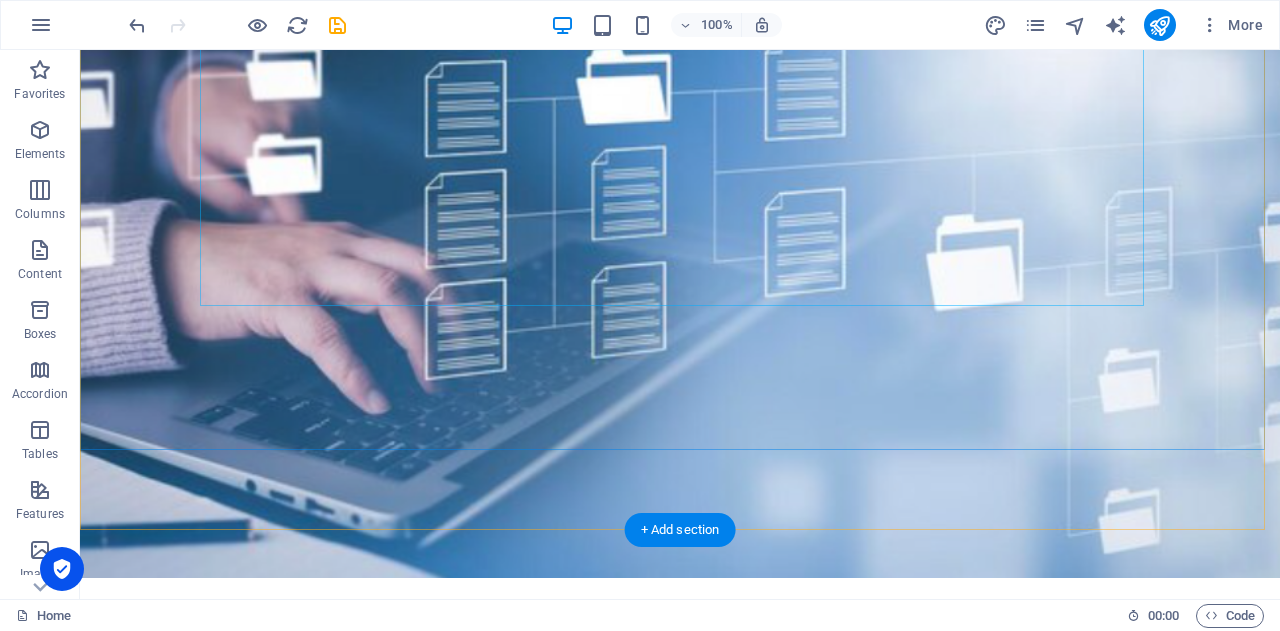 scroll, scrollTop: 400, scrollLeft: 0, axis: vertical 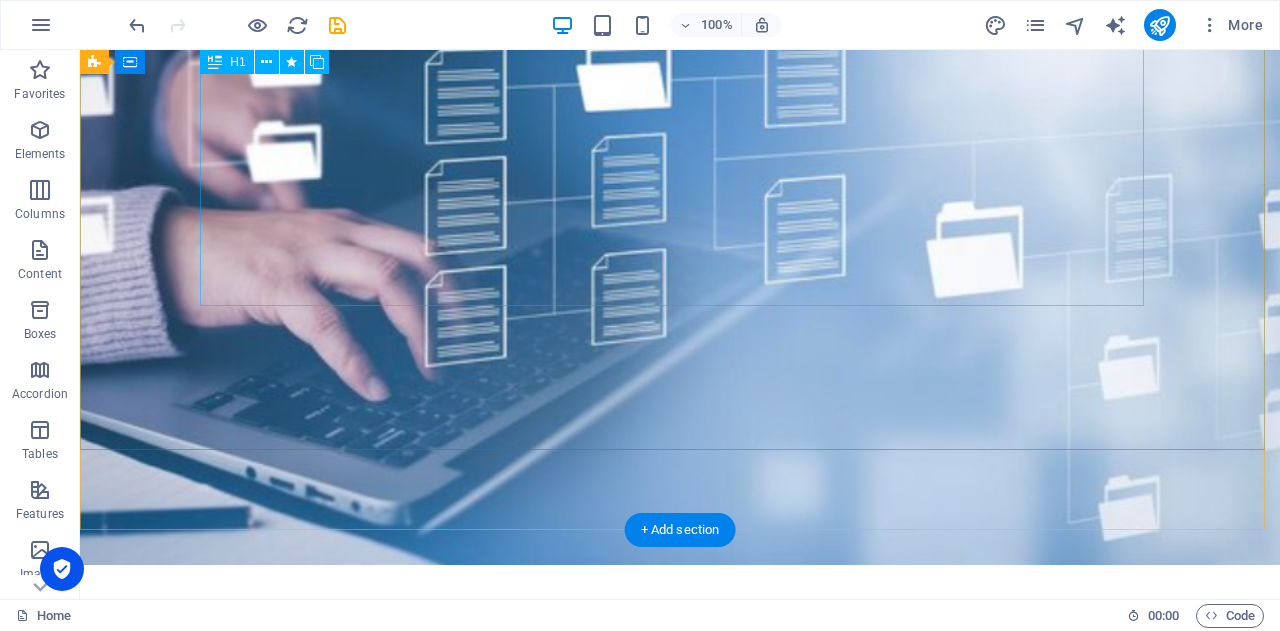 click on "B ikucroc  I nsights &  K nowledge with  U nity, providing  C oordination,  R eliability,  O rganization and  C ommitment" at bounding box center (680, 857) 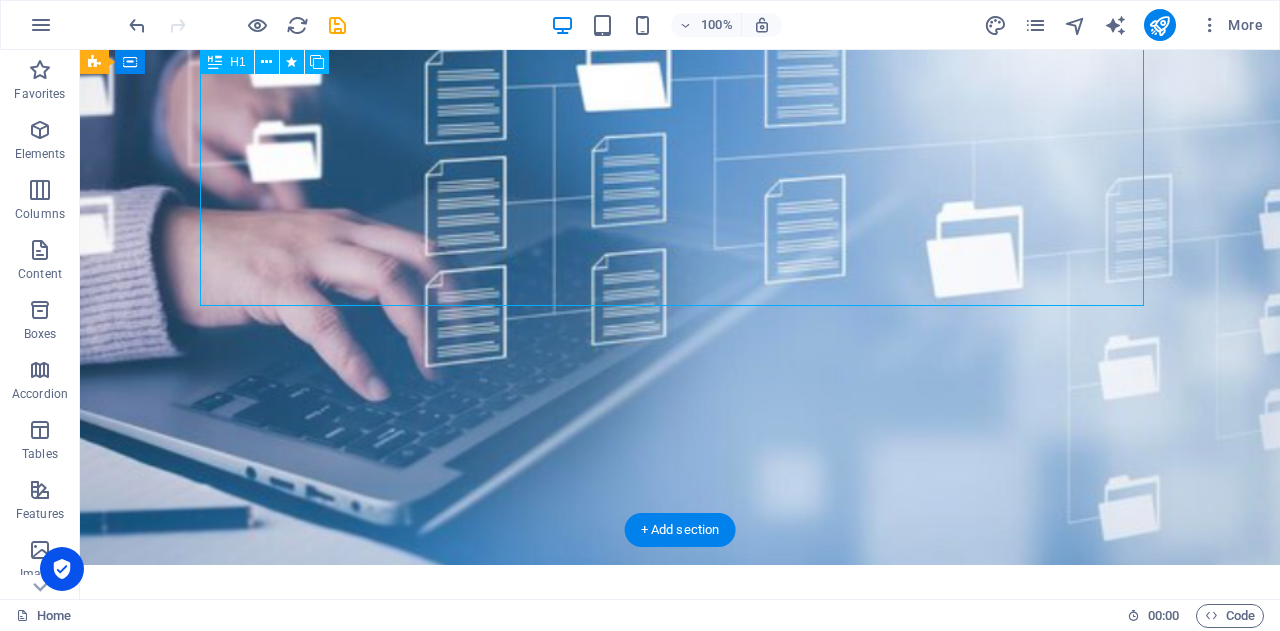 click on "B ikucroc  I nsights &  K nowledge with  U nity, providing  C oordination,  R eliability,  O rganization and  C ommitment" at bounding box center (680, 857) 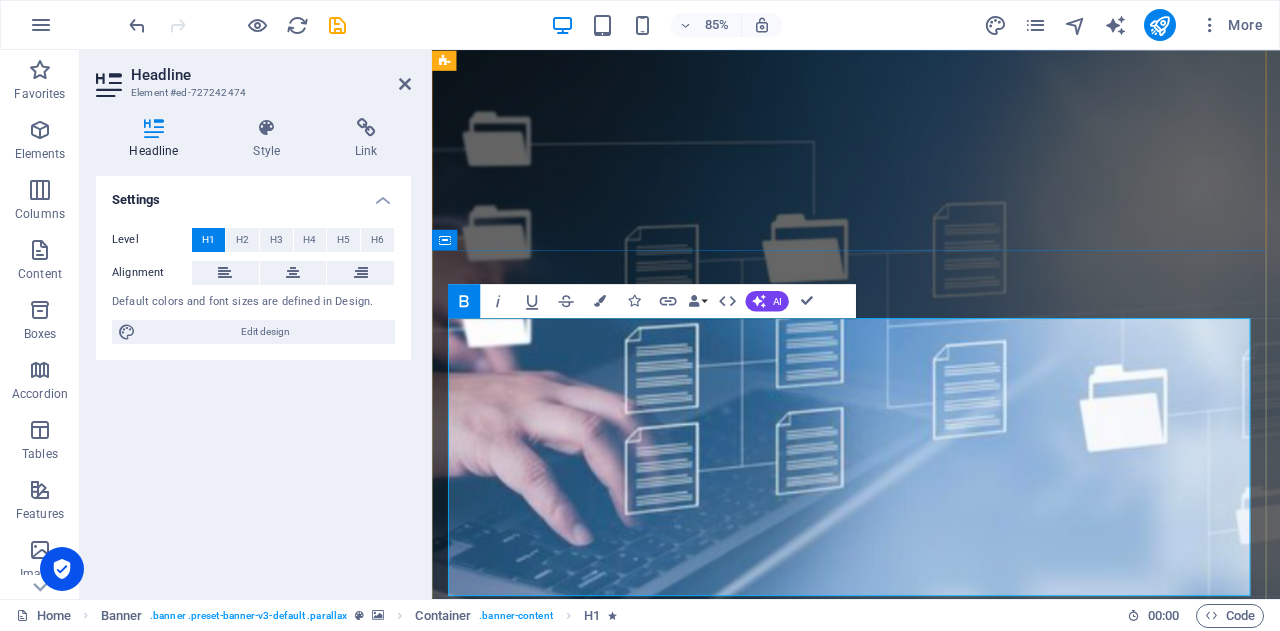 scroll, scrollTop: 0, scrollLeft: 0, axis: both 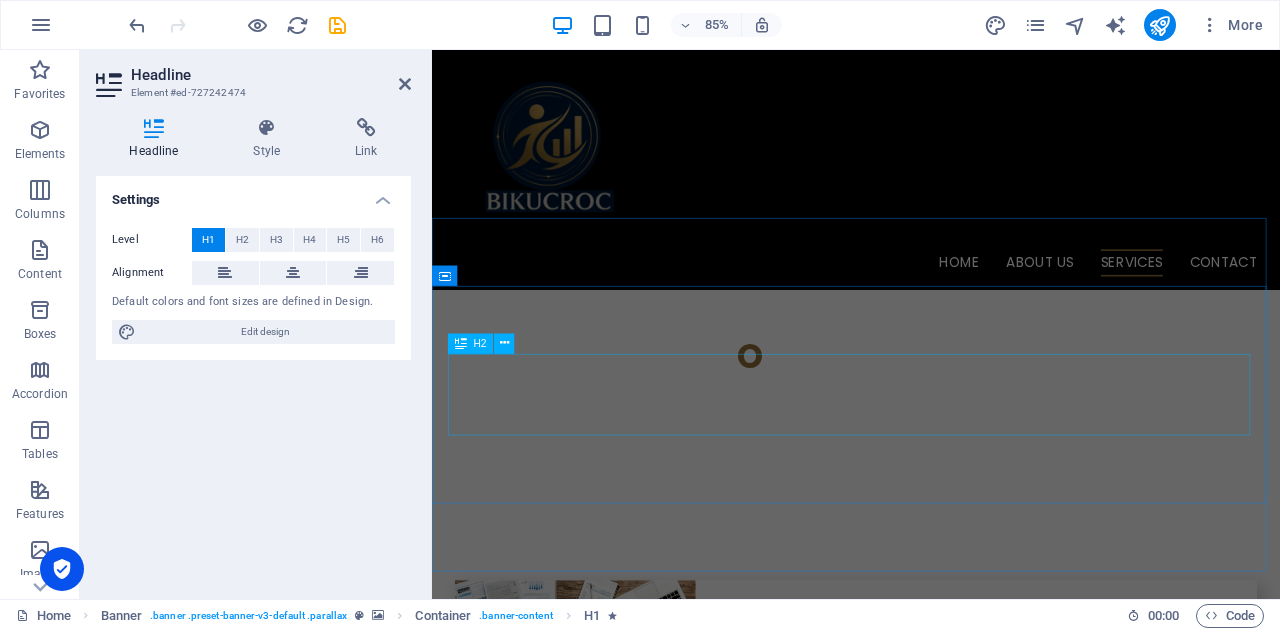click on "f ree your time for what matters we’ll handle the rest." at bounding box center (931, 3333) 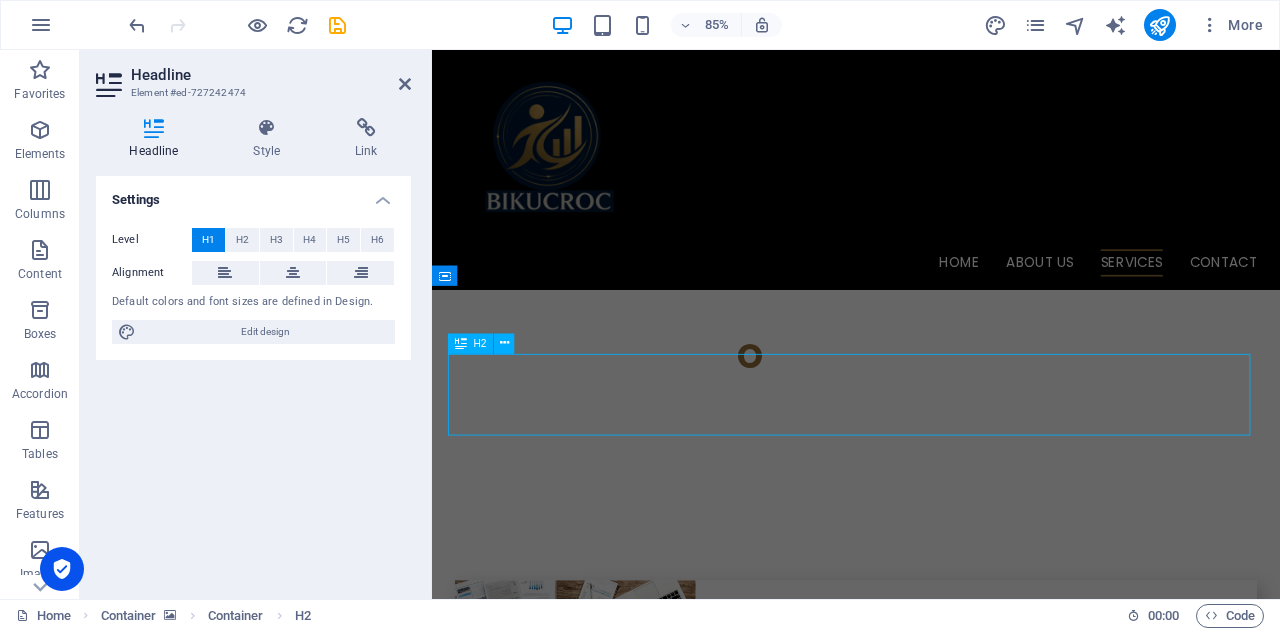 click on "f ree your time for what matters we’ll handle the rest." at bounding box center [931, 3333] 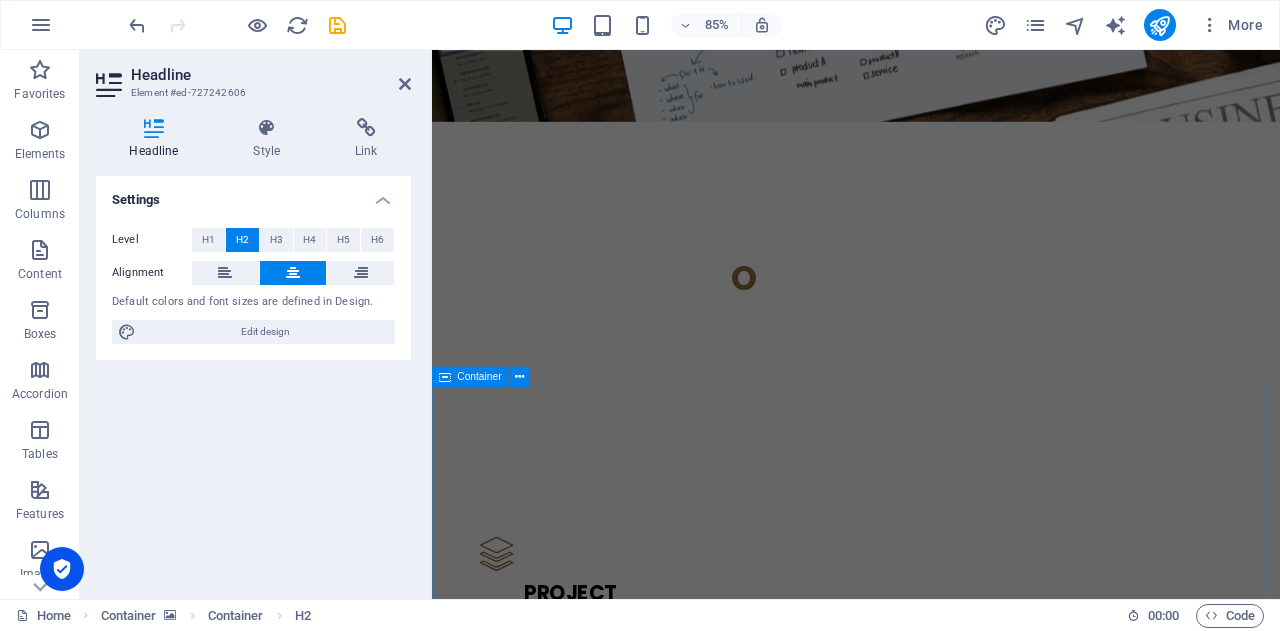 scroll, scrollTop: 3782, scrollLeft: 0, axis: vertical 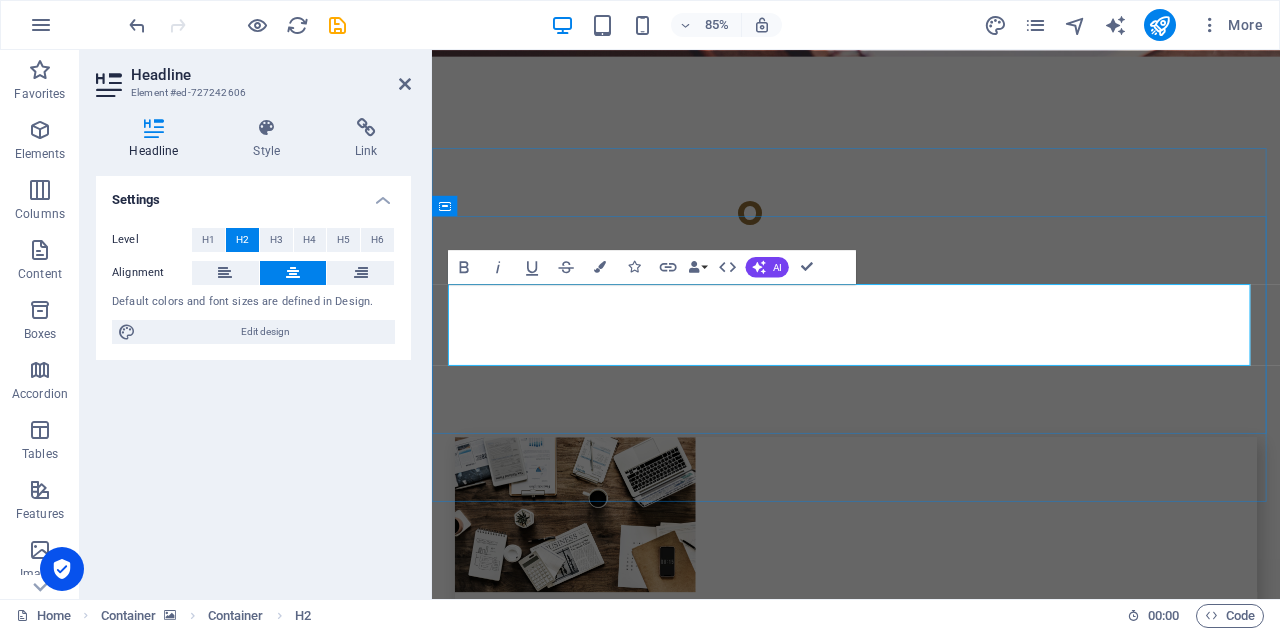 click on "f" at bounding box center (582, 3141) 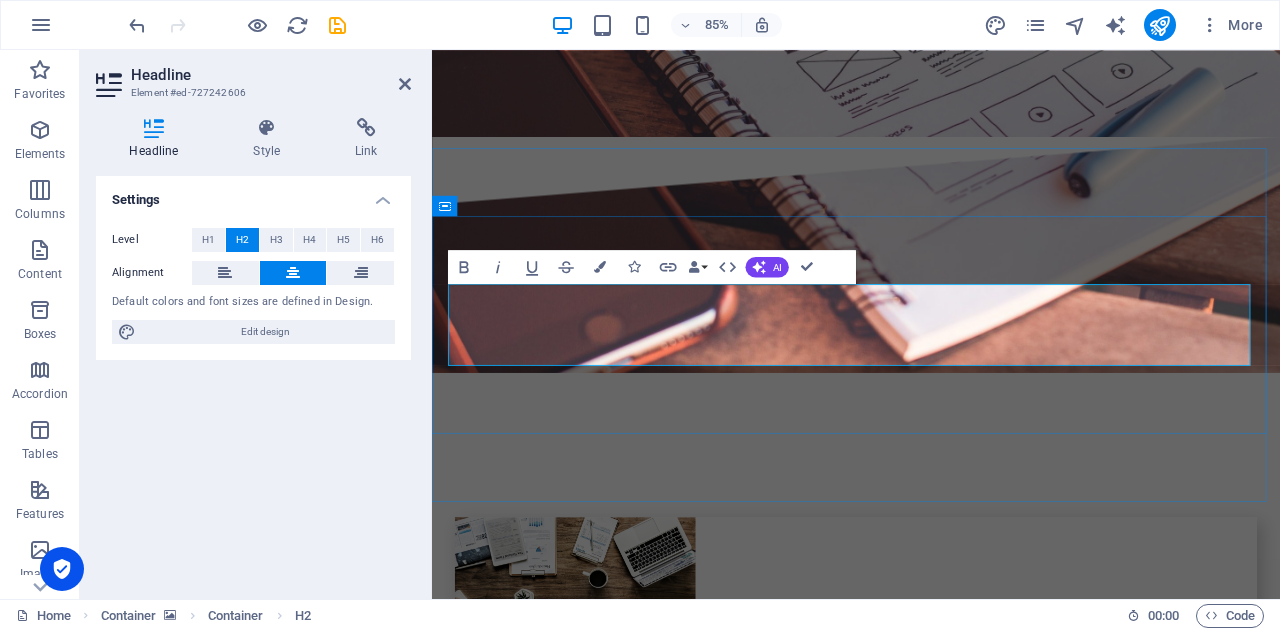click on "ree your time for what matters we’ll handle the rest." at bounding box center [942, 3259] 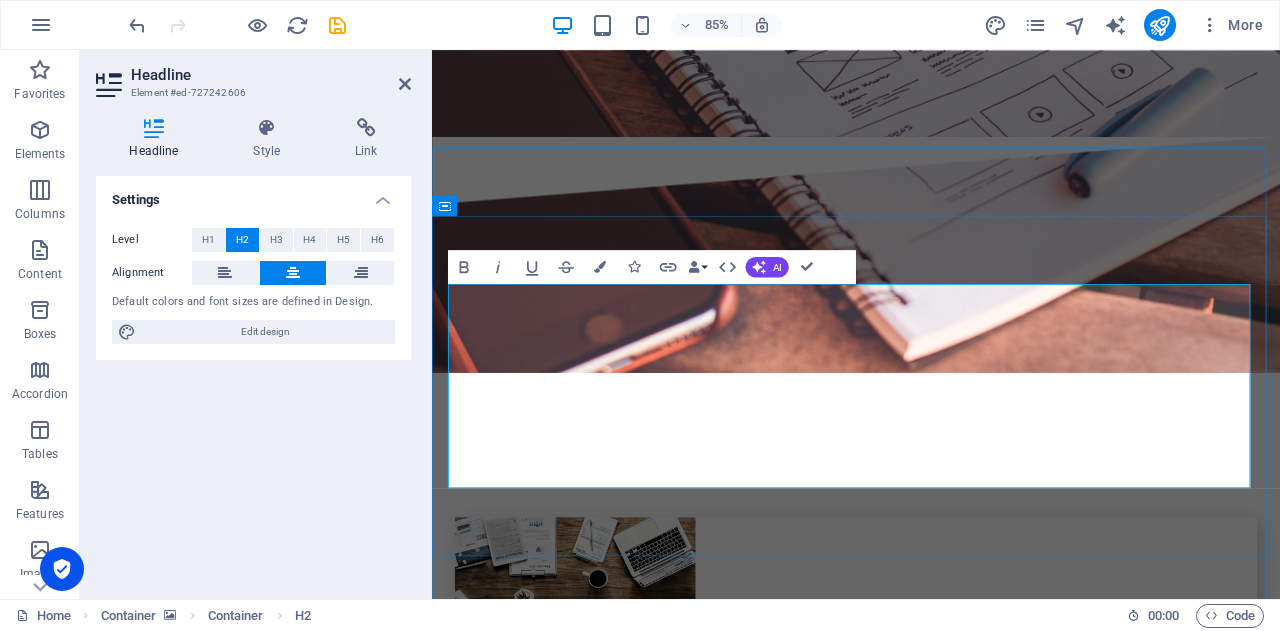 drag, startPoint x: 556, startPoint y: 346, endPoint x: 926, endPoint y: 376, distance: 371.21423 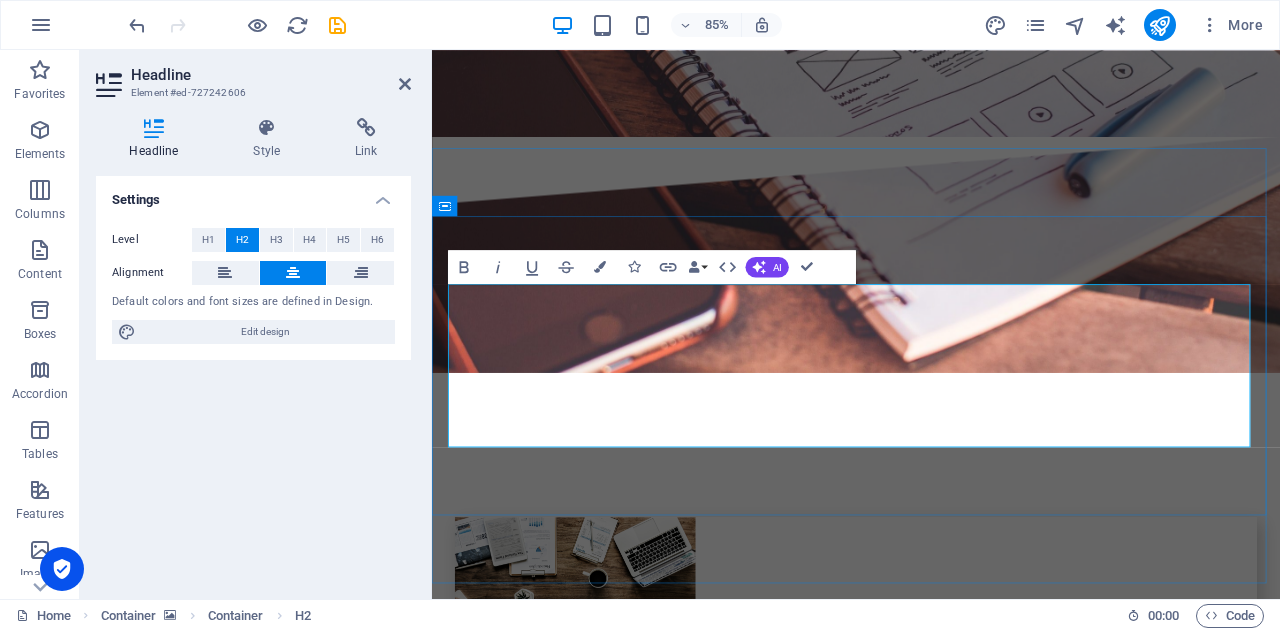 type 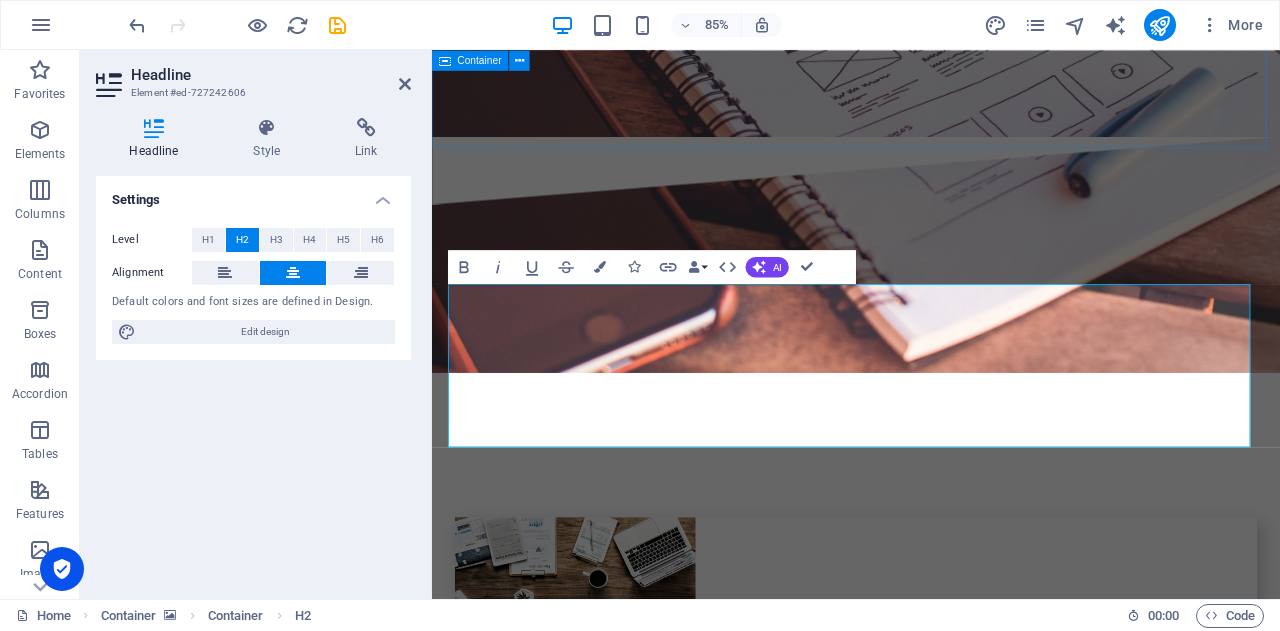click on "a t BIKUCROC, we’re a team of onshore, reliable, professional experts who get what it means to run a business in [GEOGRAPHIC_DATA]. Whether it's: Keeping your daily operations running smoothly, Managing projects with clear outcomes, or Analysing your business to uncover smarter ways to grow  w e tailor our services to YOUR business needs. ⚙️  Flexible. Affordable. Local. Let’s simplify your work life — so you can get back to what you do best. 🗓️  Book a free discovery call [DATE]  and see how we can make your business  smoother, faster, and smarter . 💡b usiness Analysis That Drives Growth We offer  professional Business Analysis services  to help you uncover hidden challenges, streamline operations, and improve efficiency. Our team works closely with you to understand your workflows, identify process gaps, and implement smart solutions that save time and money. 🛠️s mart Project Management for Businesses We provide  end-to-end Project Management services" at bounding box center (931, 1577) 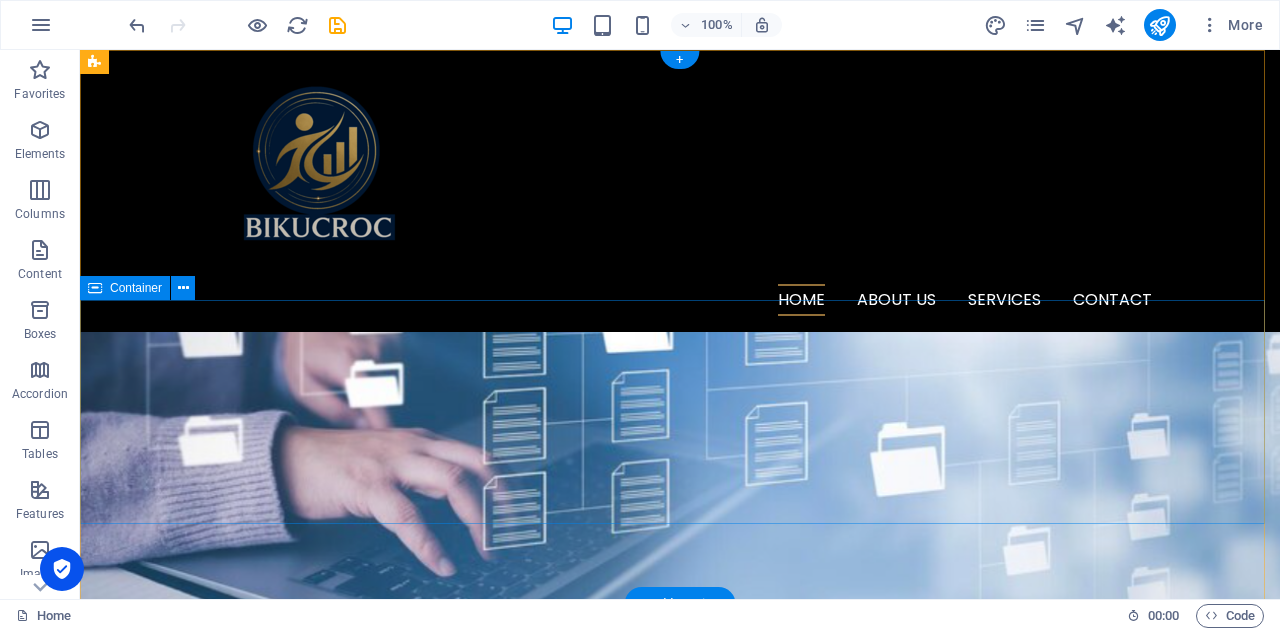 scroll, scrollTop: 0, scrollLeft: 0, axis: both 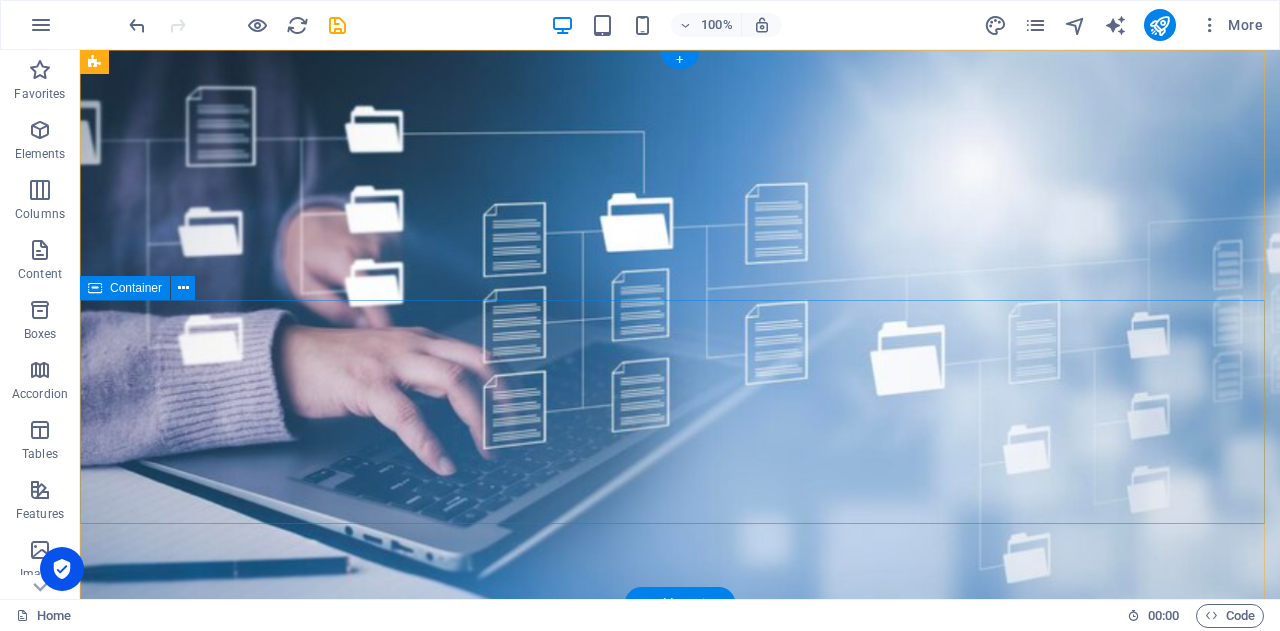 click on "Learn more" at bounding box center [680, 996] 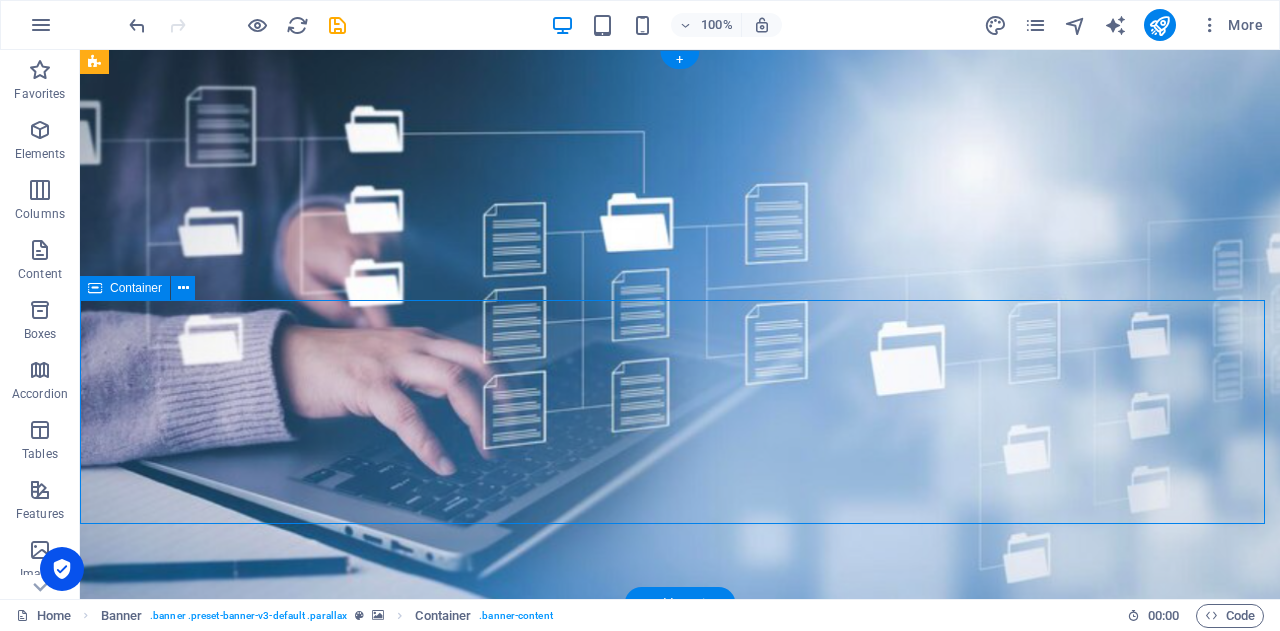 click on "Learn more" at bounding box center [680, 996] 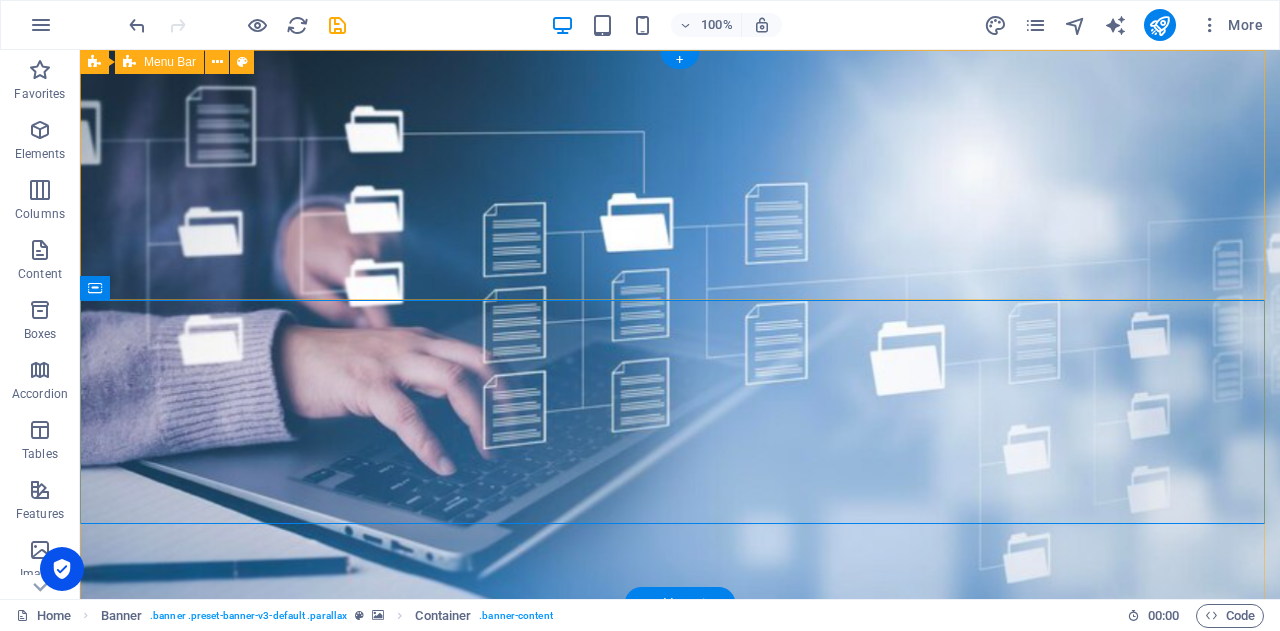 click on "Home About us Services Contact" at bounding box center (680, 743) 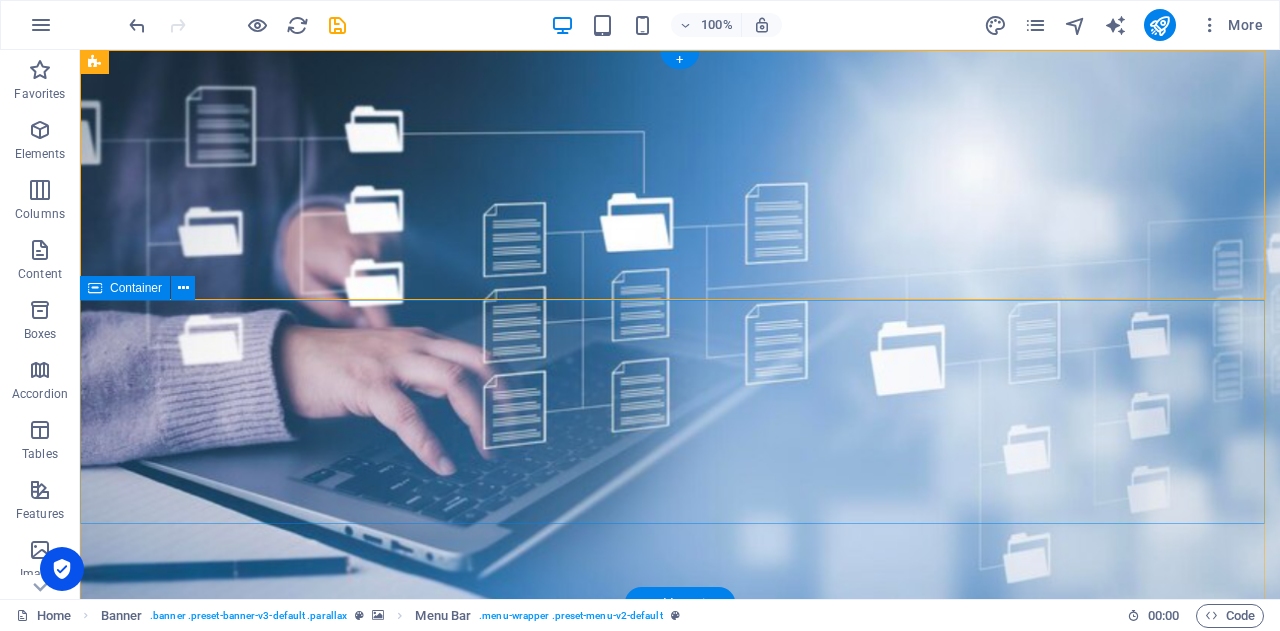 click on "Learn more" at bounding box center (680, 996) 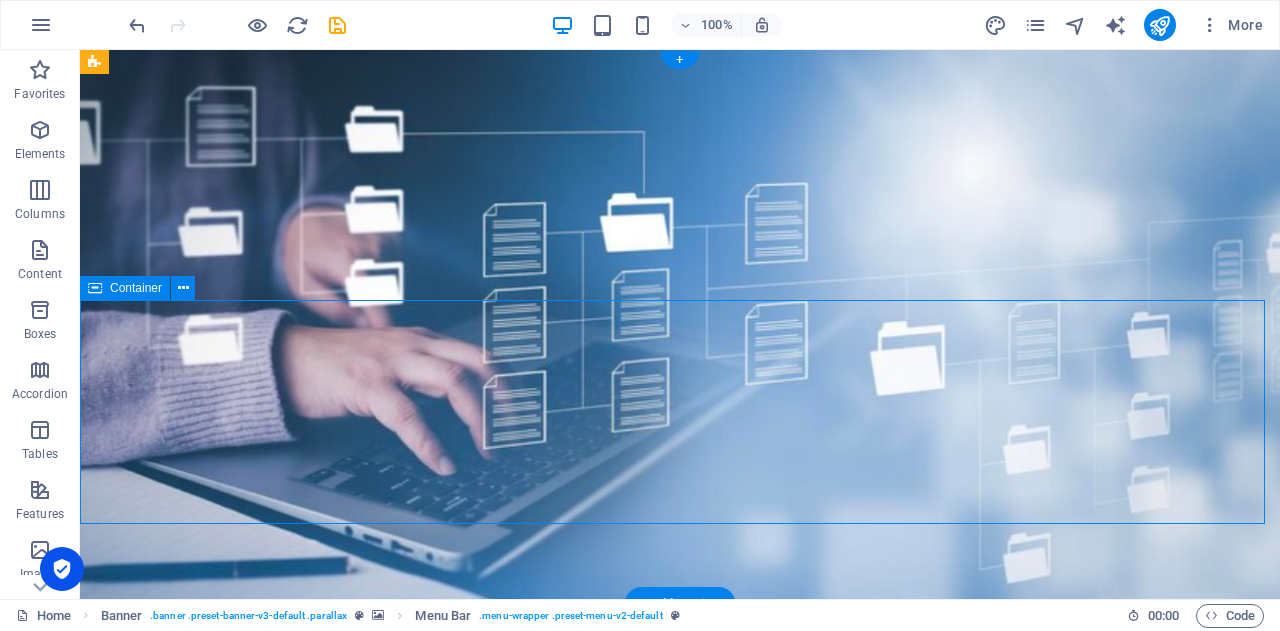 click on "Learn more" at bounding box center [680, 996] 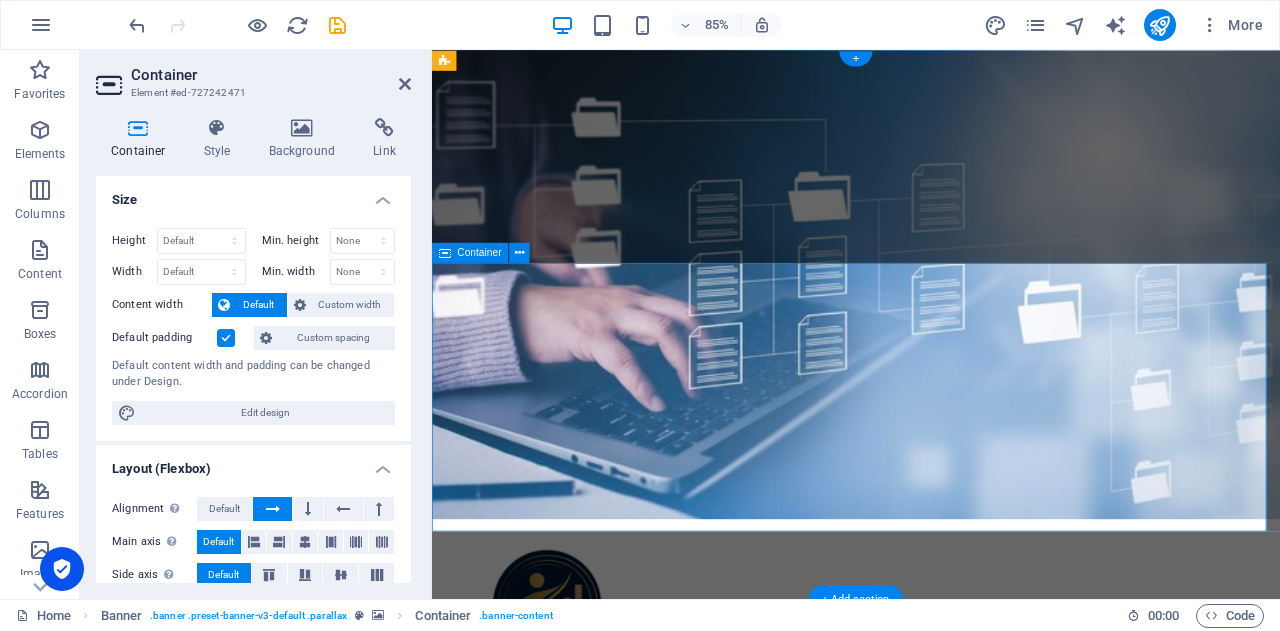 click on "Learn more" at bounding box center [931, 996] 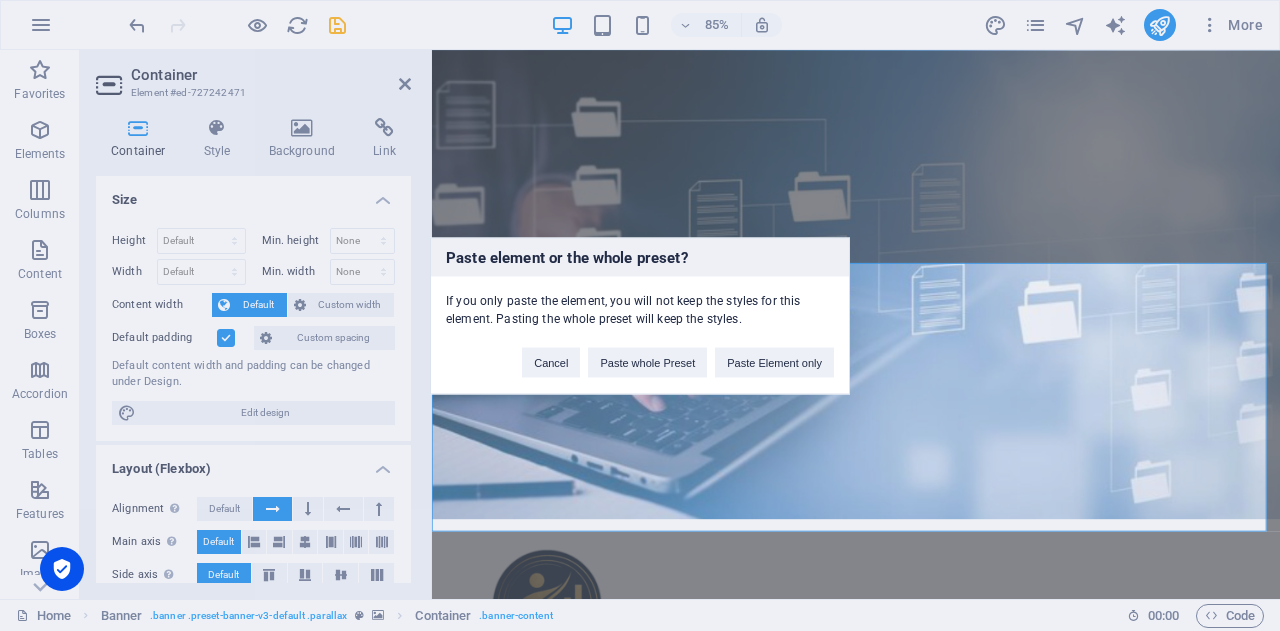 type 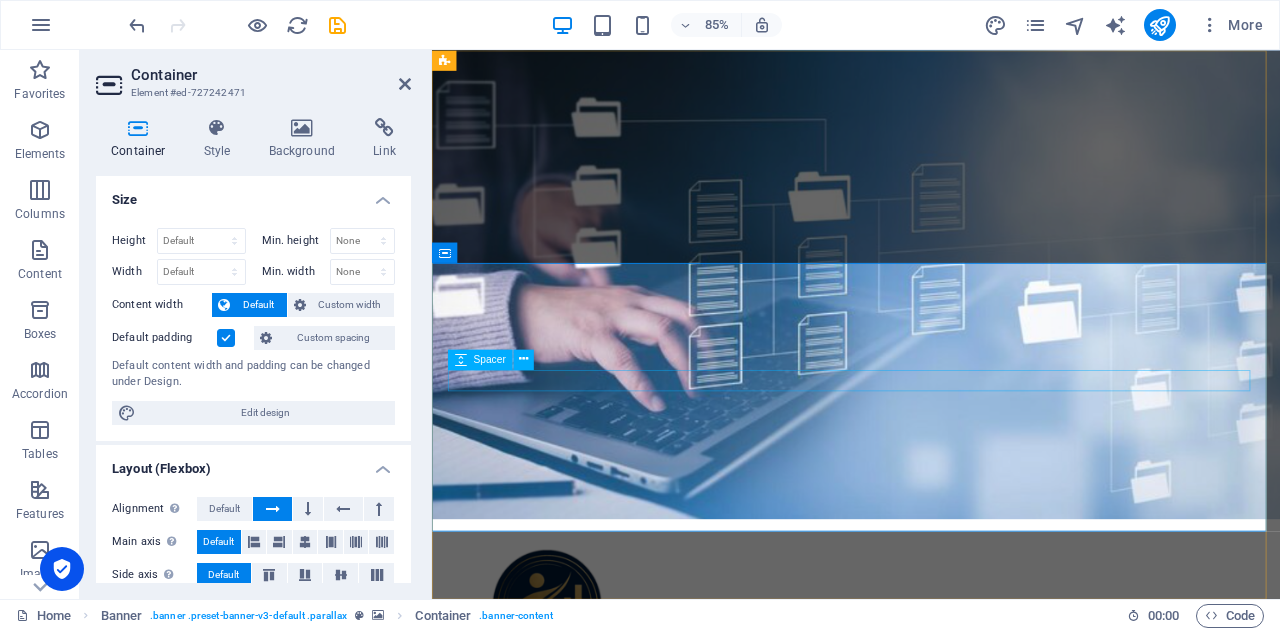 click on "Learn more" at bounding box center (931, 996) 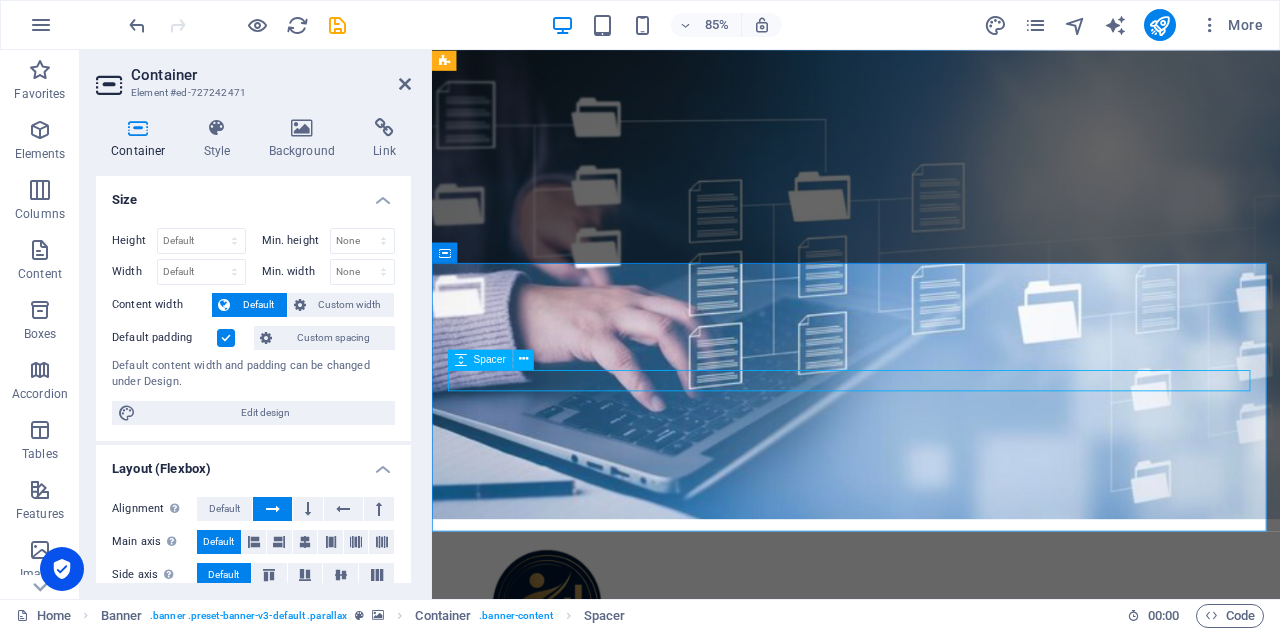 click at bounding box center (931, 976) 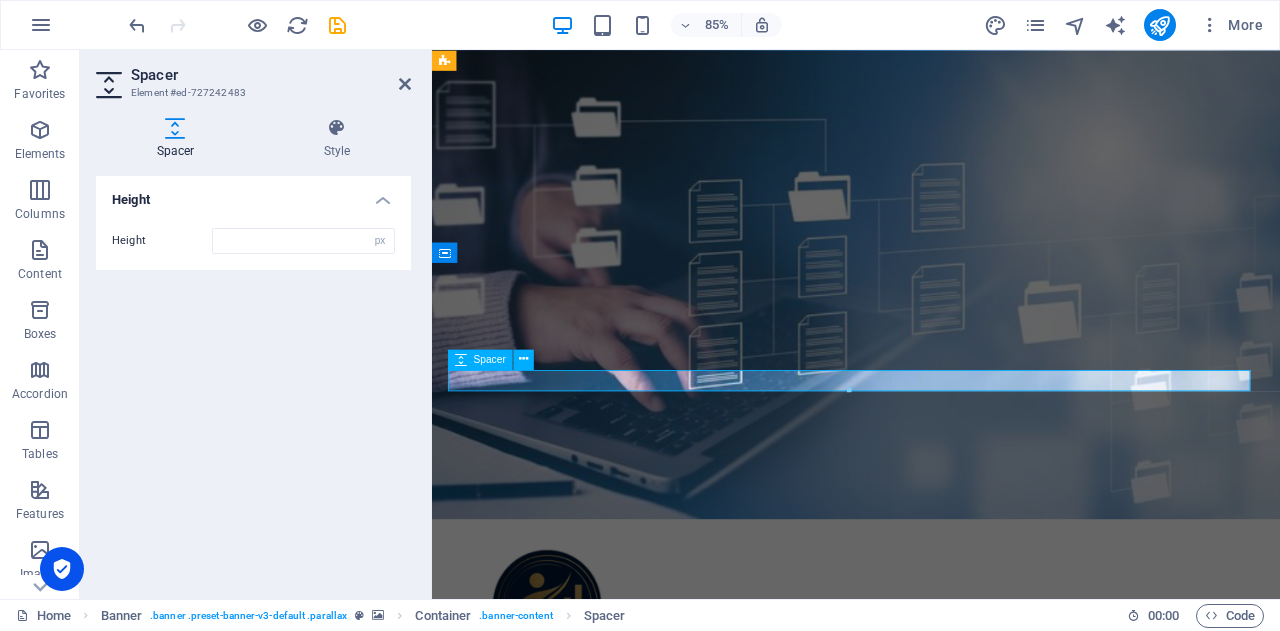 click at bounding box center (931, 976) 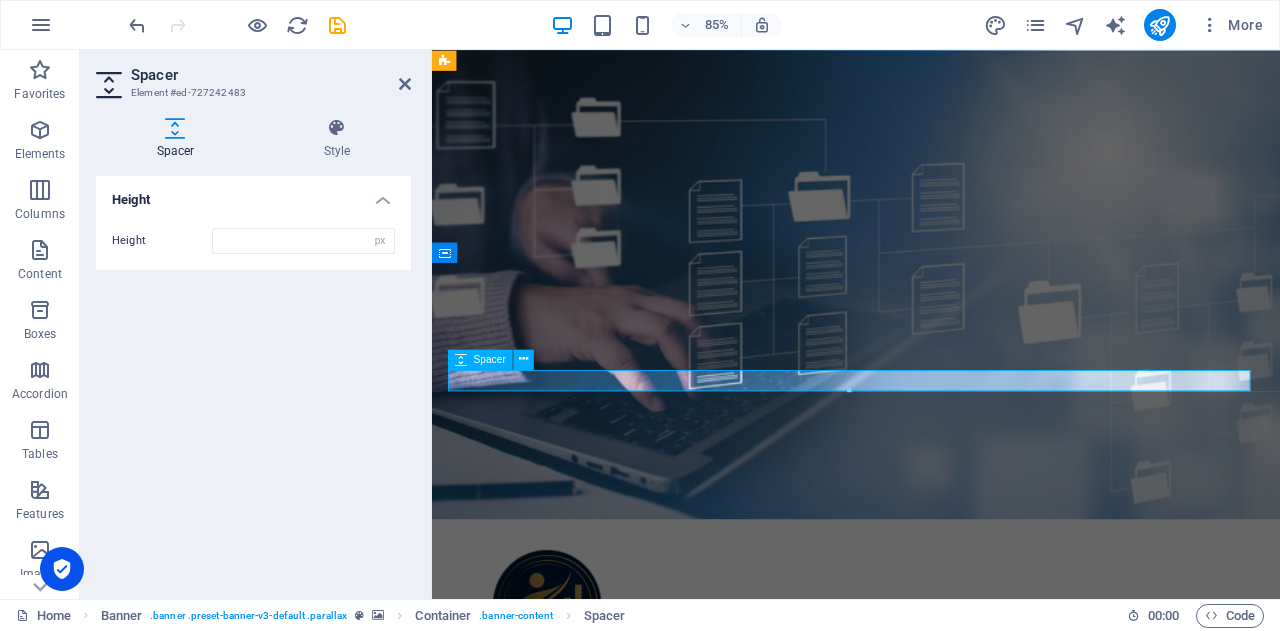 click at bounding box center [931, 976] 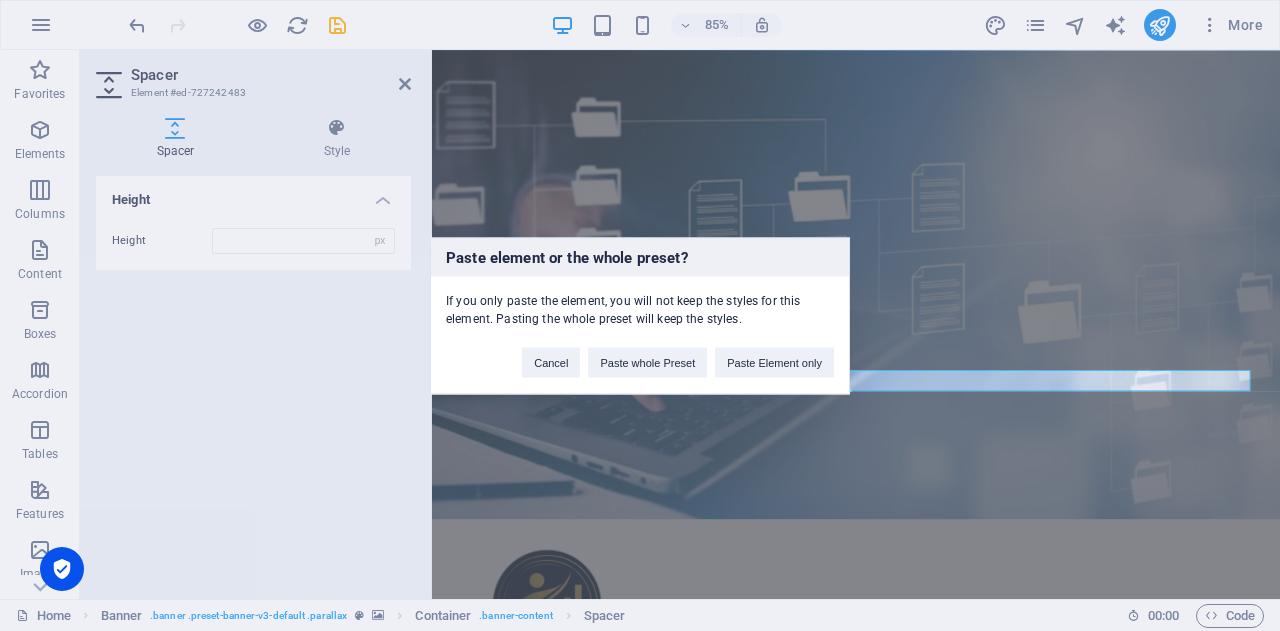 click on "Paste element or the whole preset? If you only paste the element, you will not keep the styles for this element. Pasting the whole preset will keep the styles. Cancel Paste whole Preset Paste Element only" at bounding box center [640, 315] 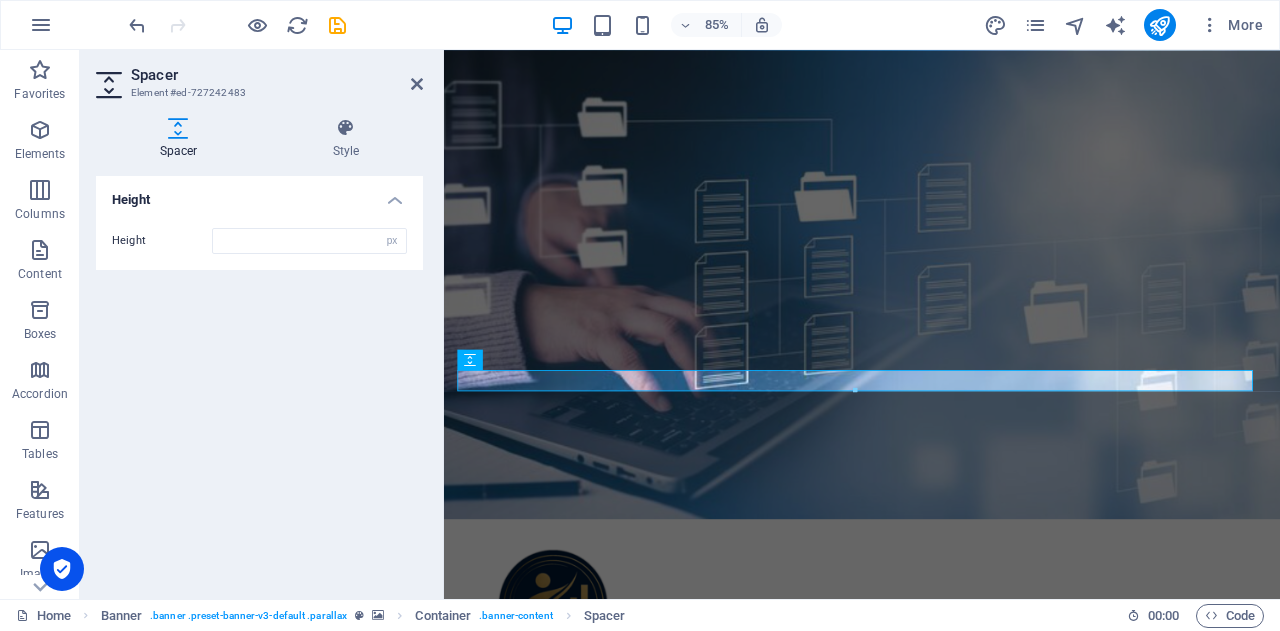 type on "25" 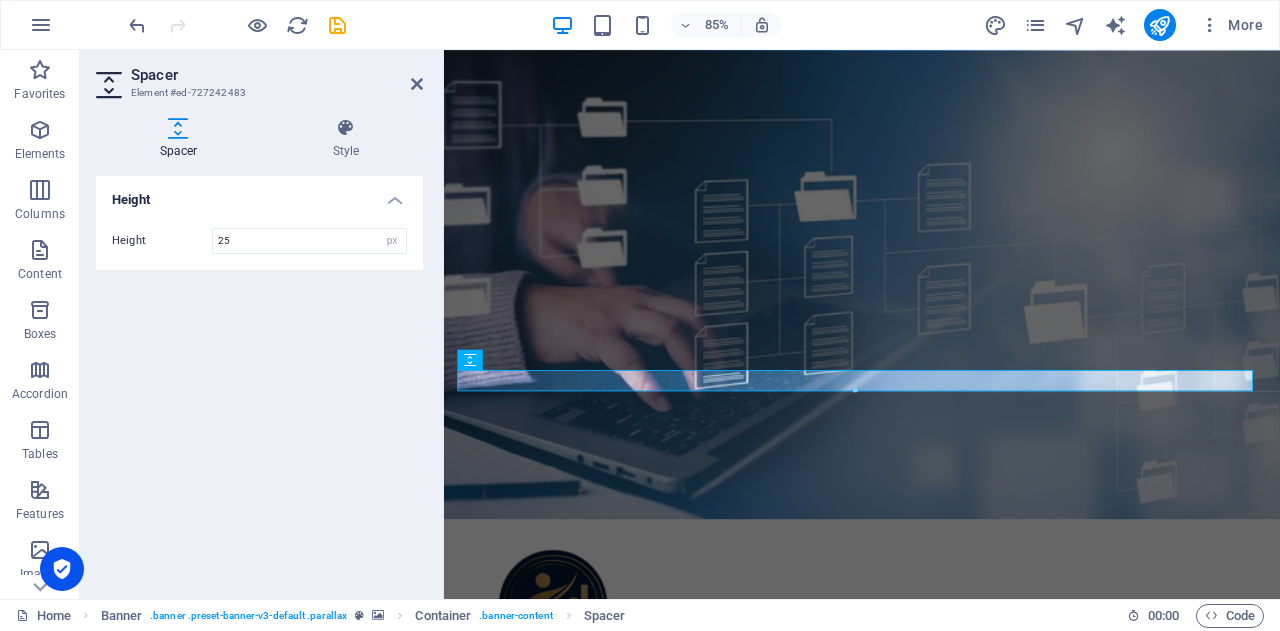 drag, startPoint x: 429, startPoint y: 171, endPoint x: 387, endPoint y: 171, distance: 42 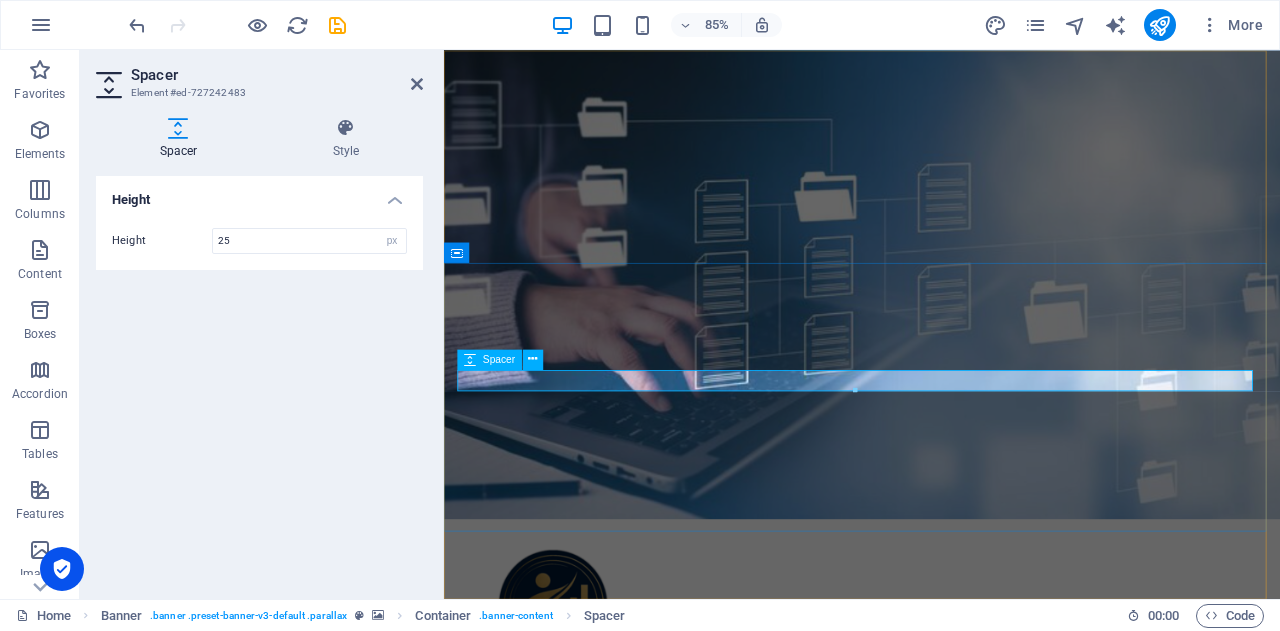 click at bounding box center (936, 976) 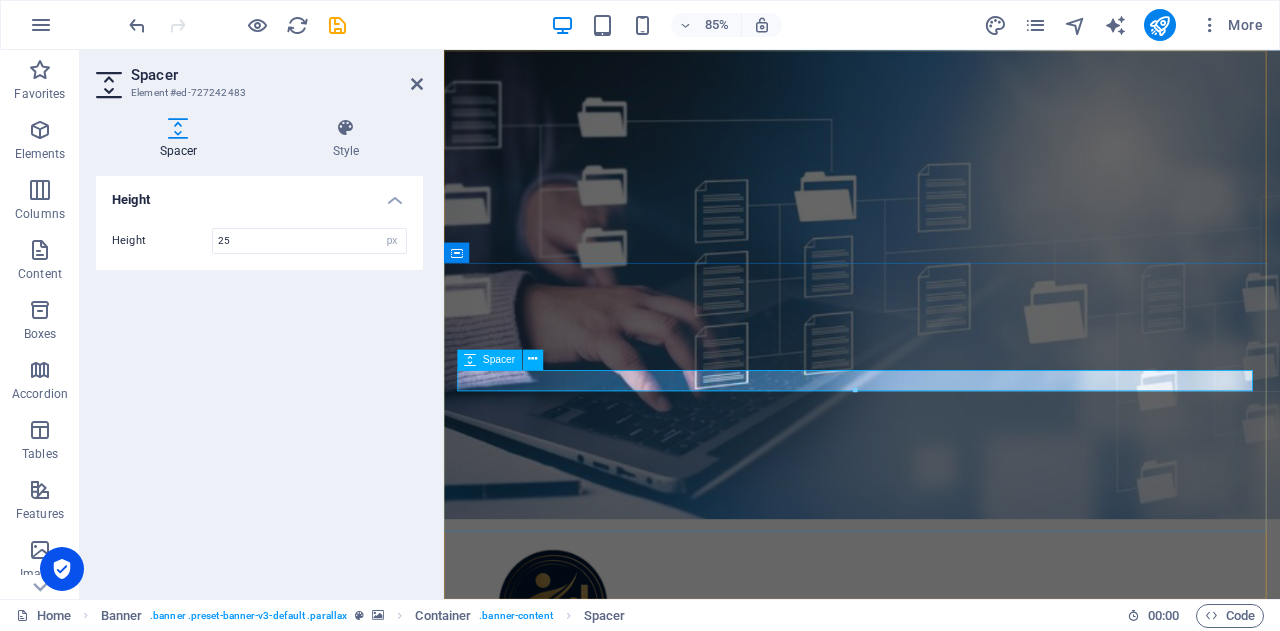 click at bounding box center [936, 976] 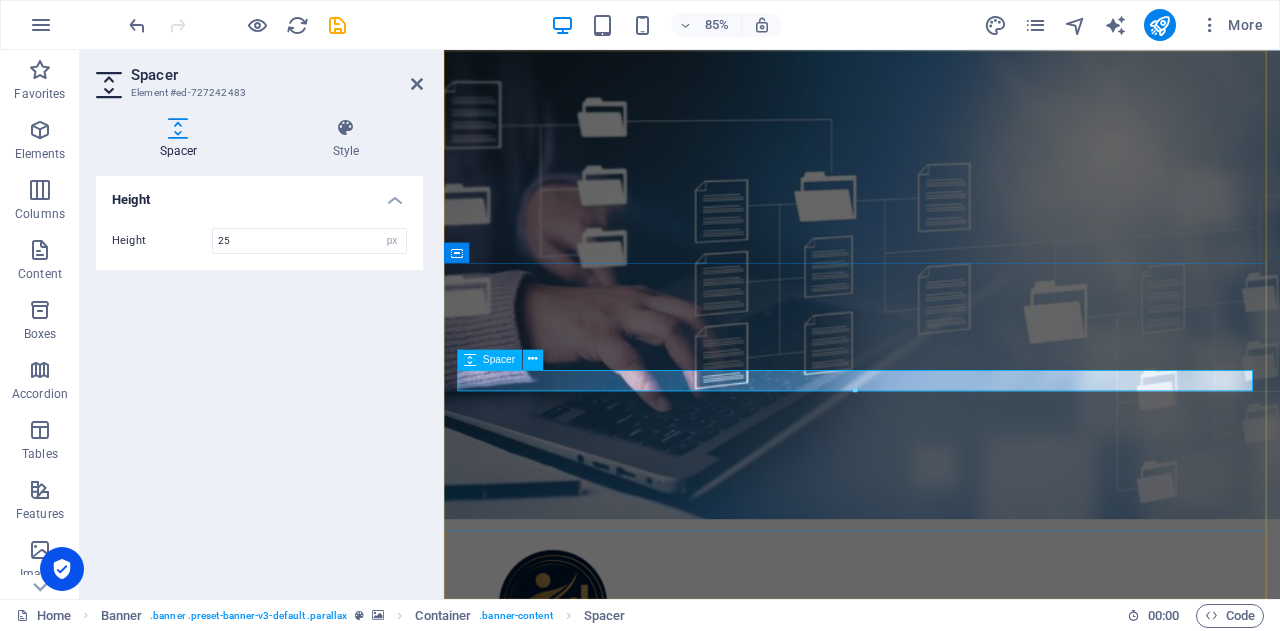 click at bounding box center (936, 976) 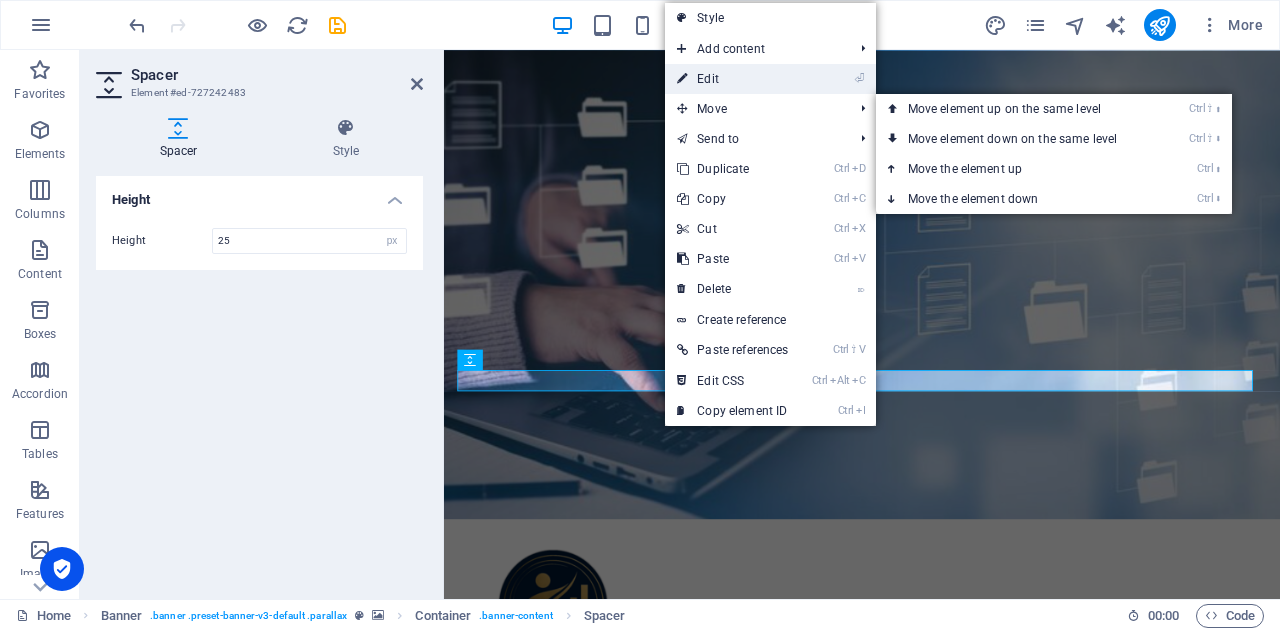 click on "⏎  Edit" at bounding box center [732, 79] 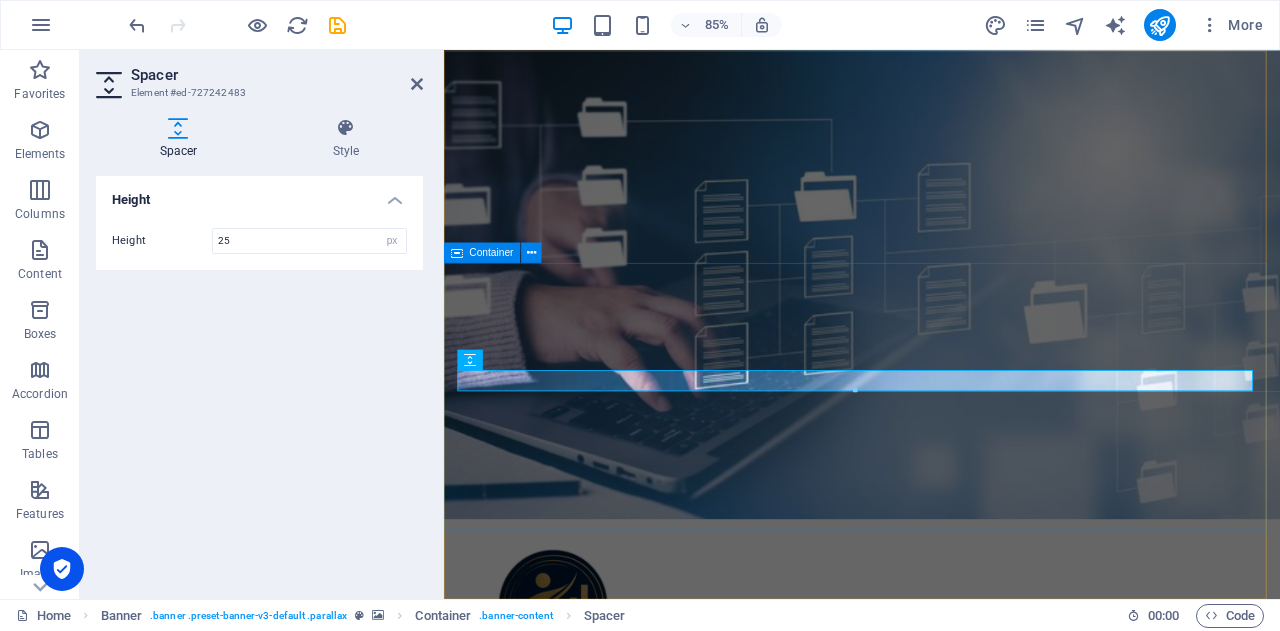 click on "Learn more" at bounding box center [936, 996] 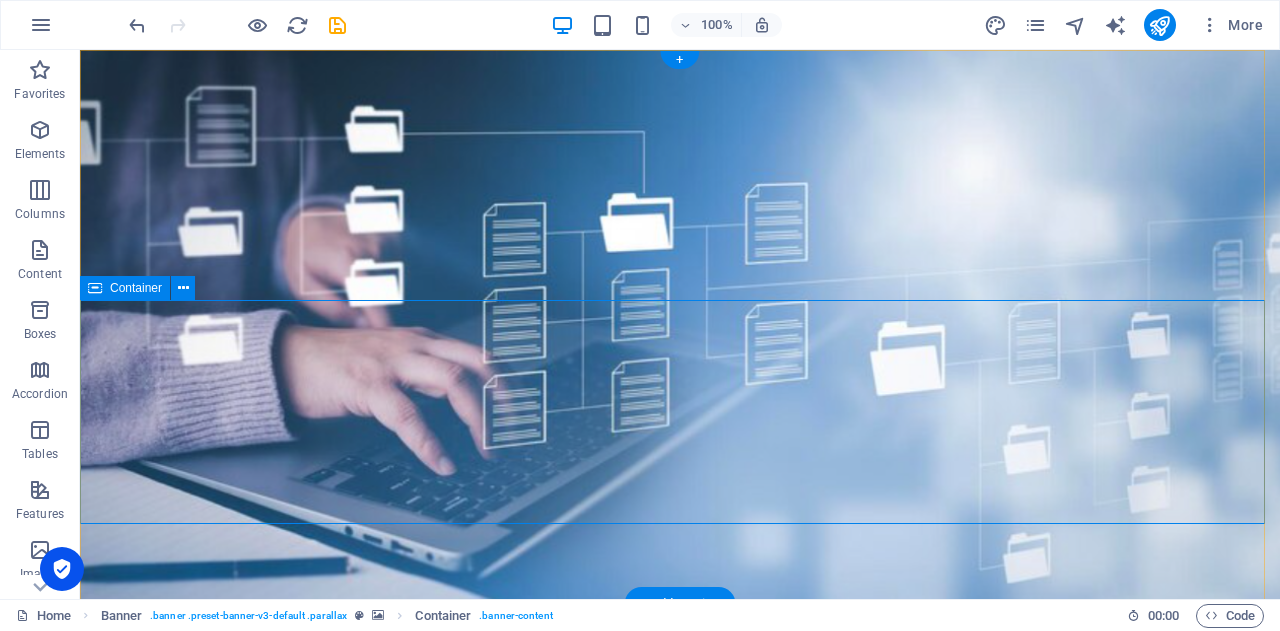 click on "Learn more" at bounding box center (680, 996) 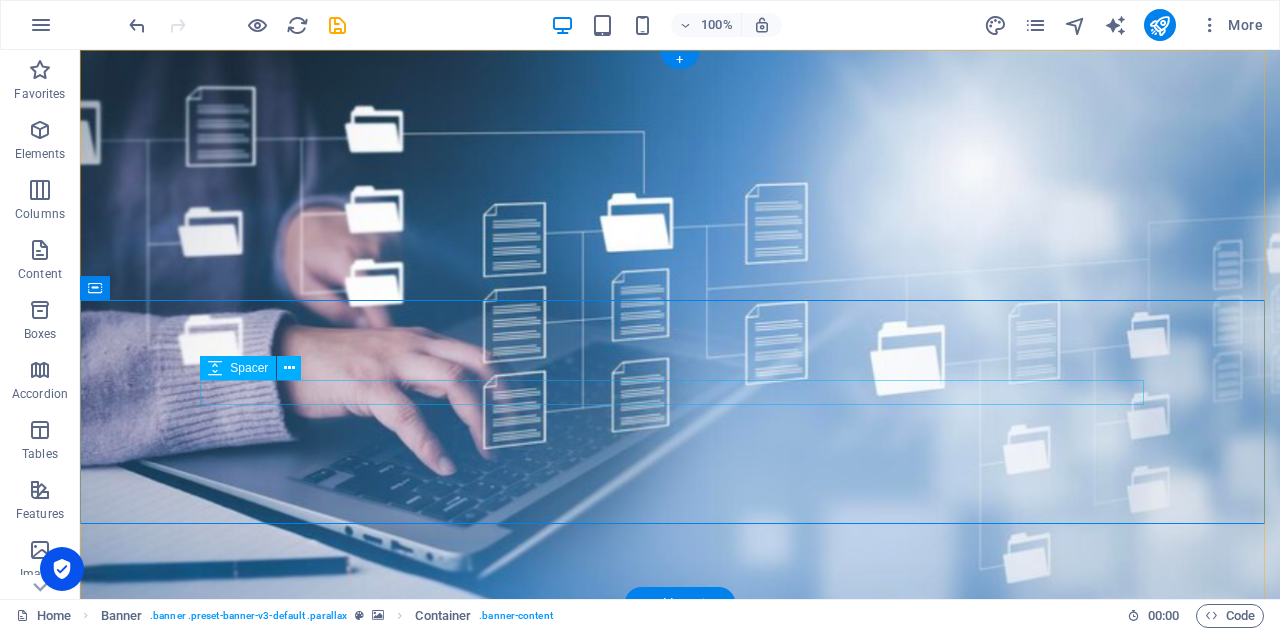 click at bounding box center [680, 976] 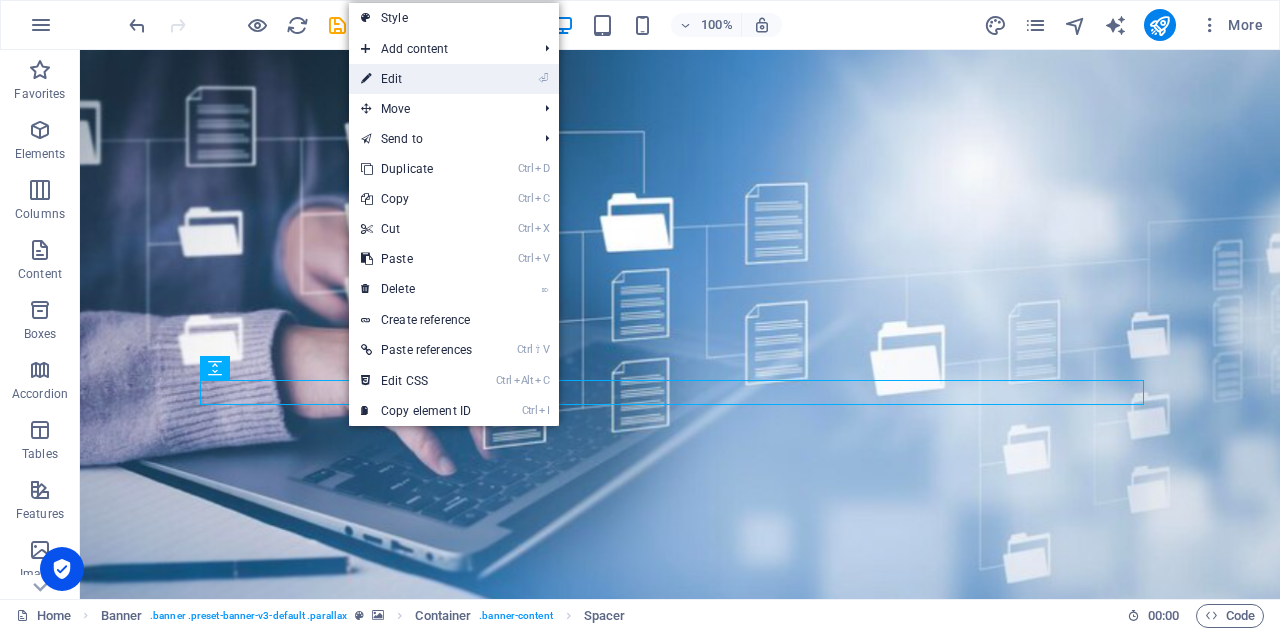 click on "⏎  Edit" at bounding box center (416, 79) 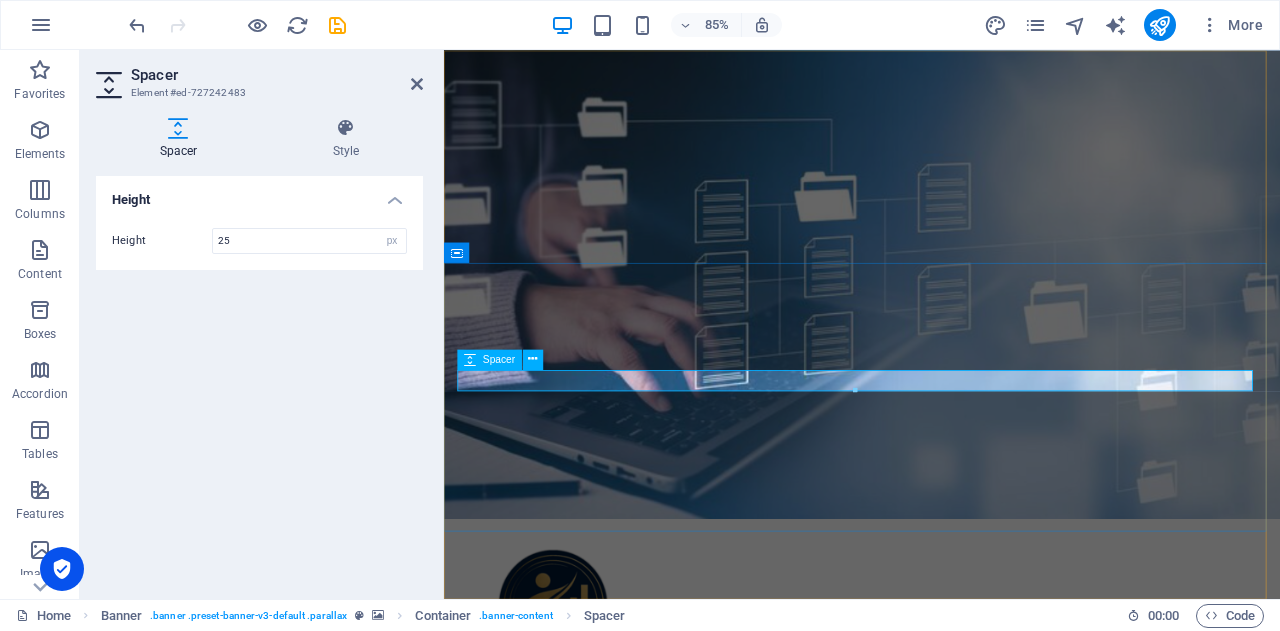 click at bounding box center [936, 976] 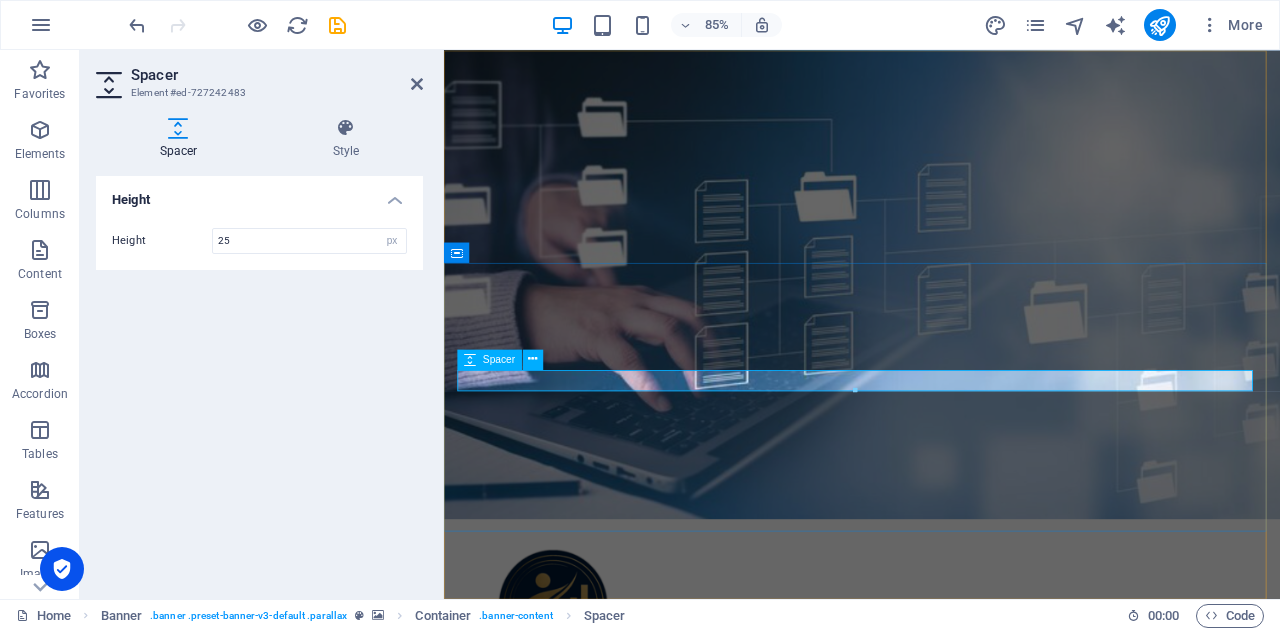 click at bounding box center (936, 976) 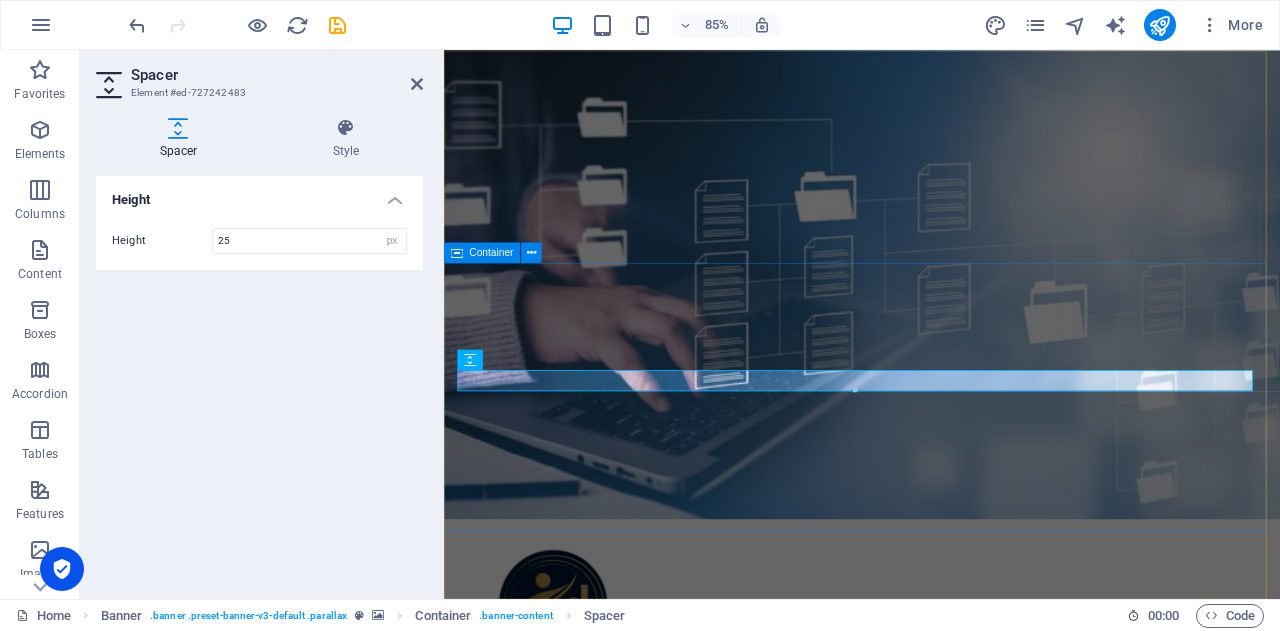 click on "Learn more" at bounding box center (936, 996) 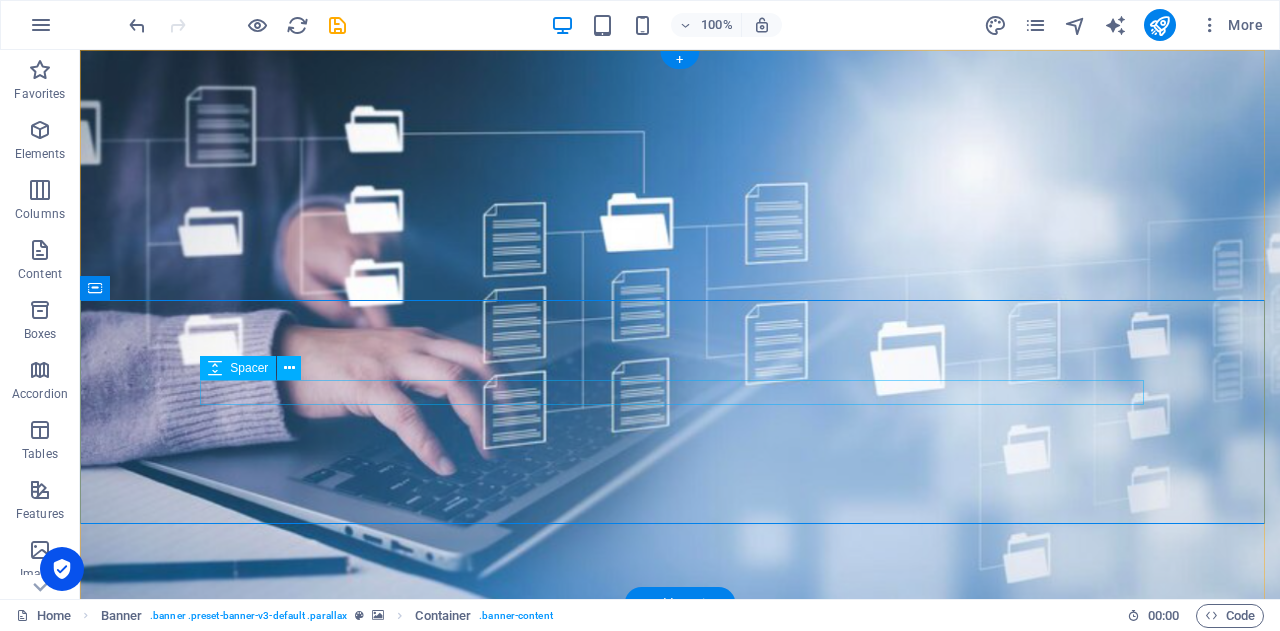 click at bounding box center (680, 976) 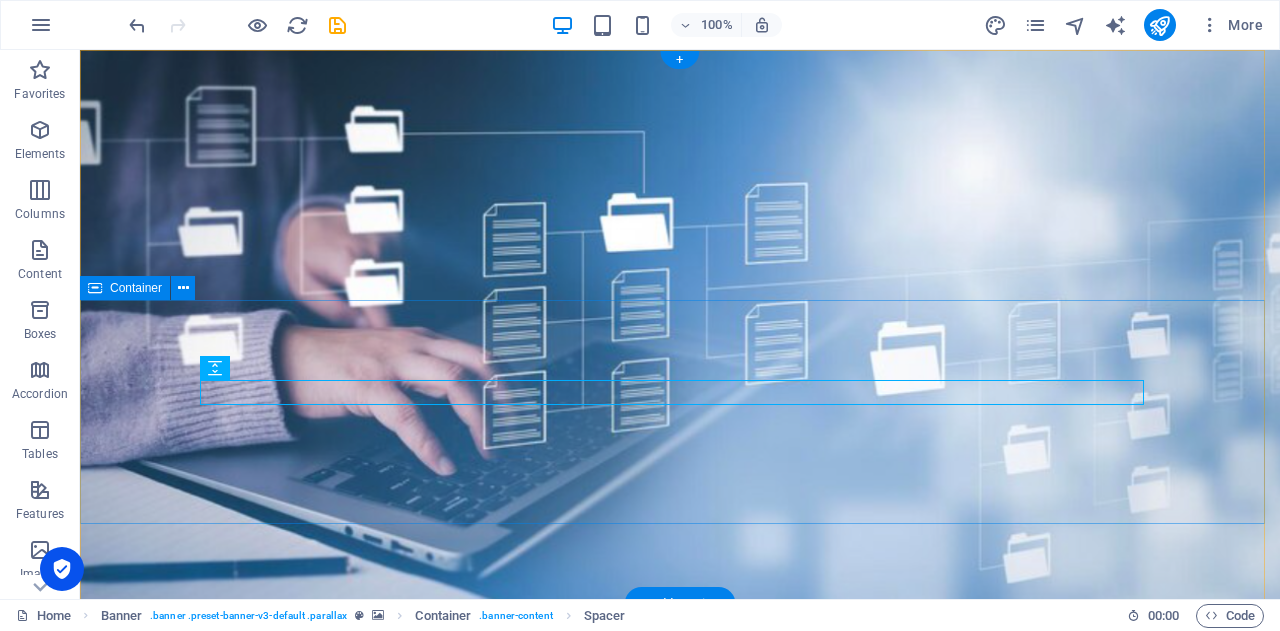 click on "Learn more" at bounding box center (680, 996) 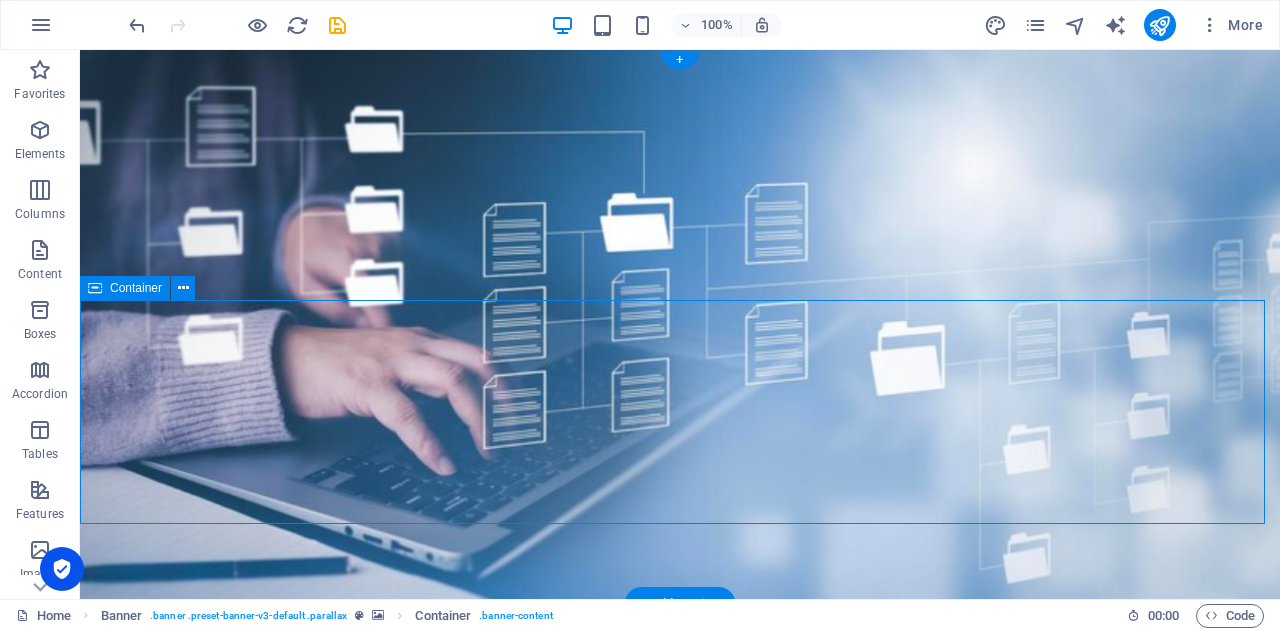 click on "Learn more" at bounding box center [680, 996] 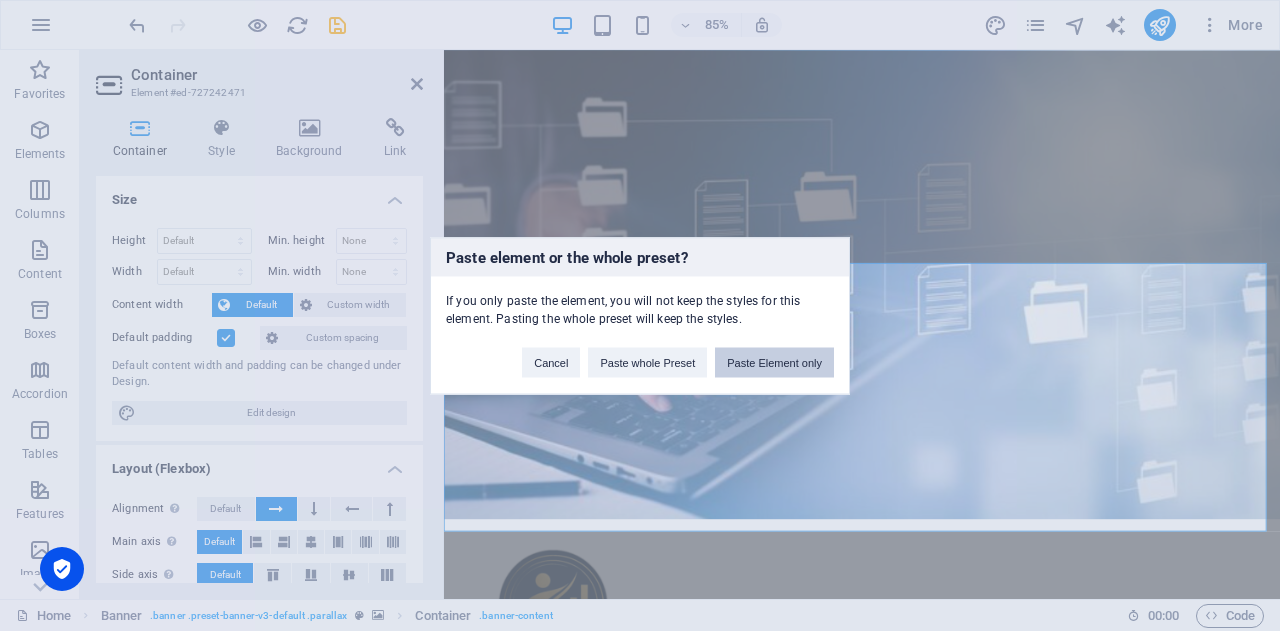 click on "Paste Element only" at bounding box center [774, 362] 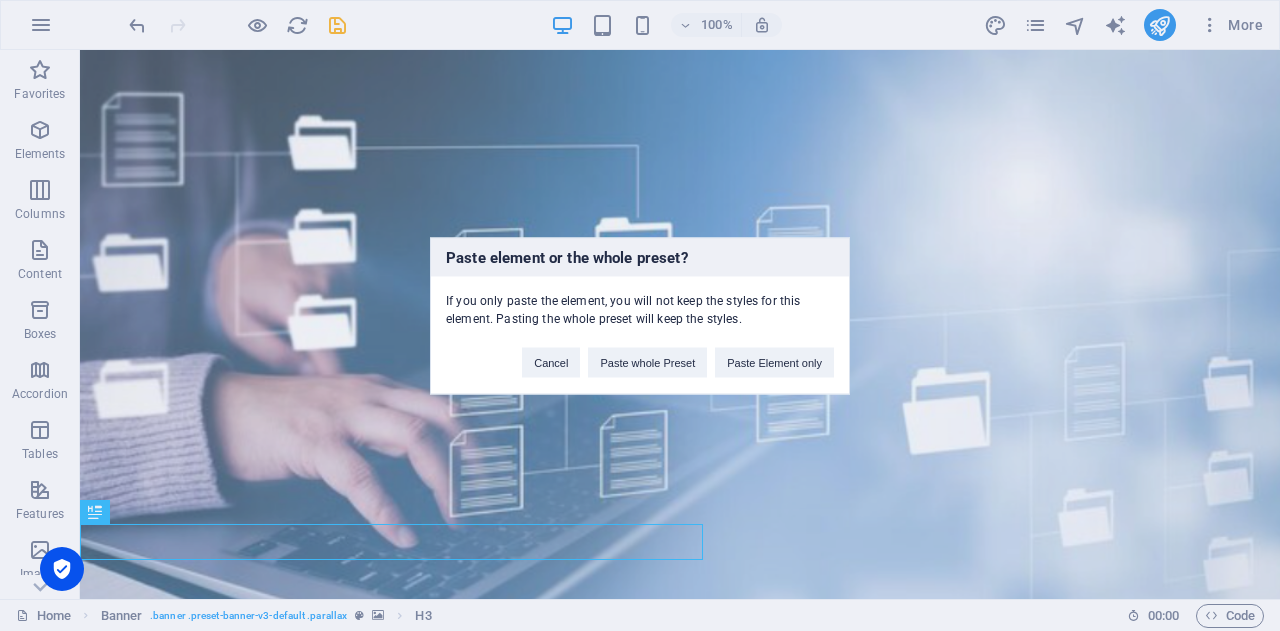 click on "Paste element or the whole preset? If you only paste the element, you will not keep the styles for this element. Pasting the whole preset will keep the styles. Cancel Paste whole Preset Paste Element only" at bounding box center (640, 315) 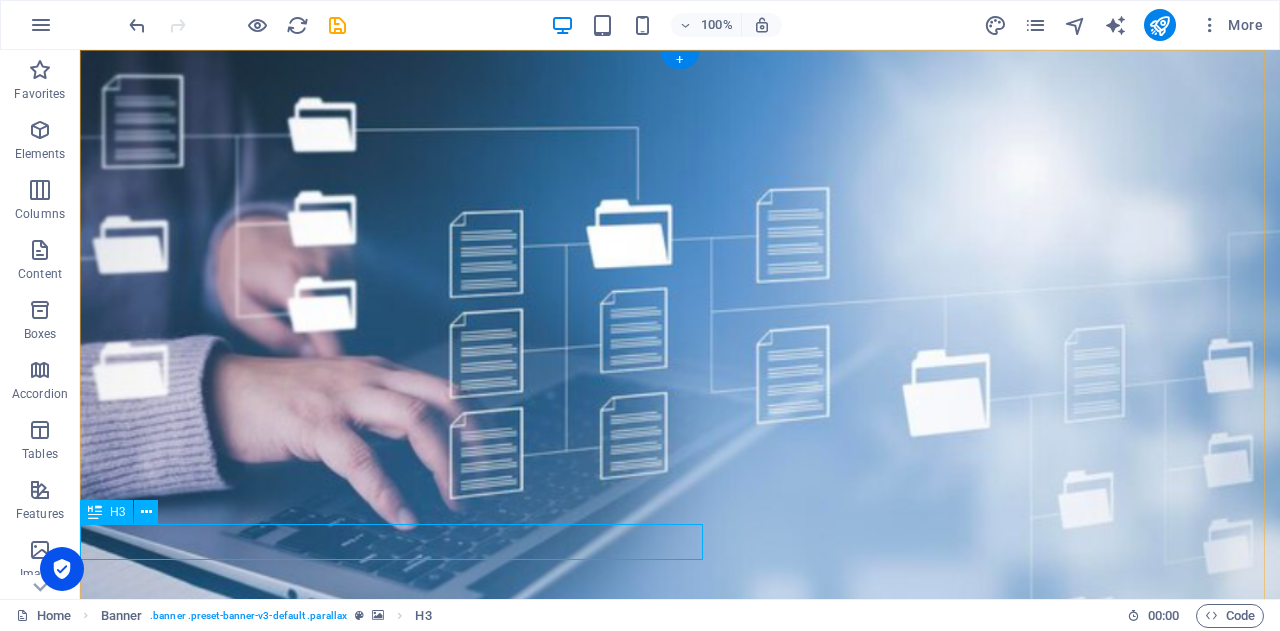 scroll, scrollTop: 21, scrollLeft: 0, axis: vertical 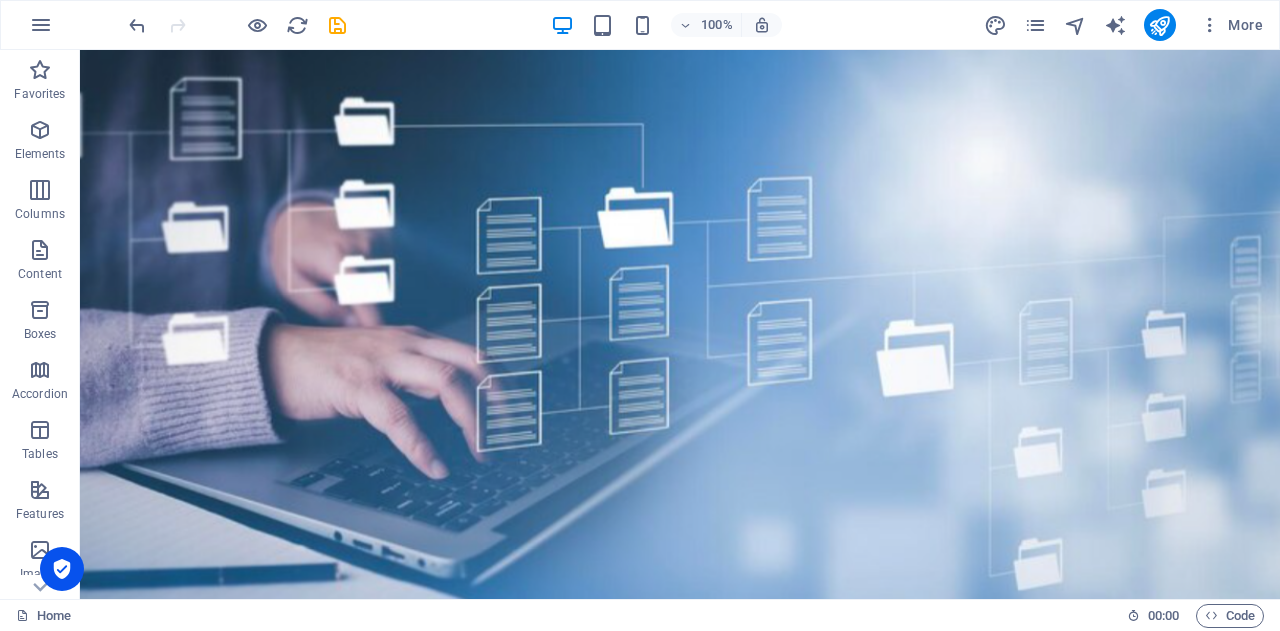 drag, startPoint x: 521, startPoint y: 539, endPoint x: 740, endPoint y: 421, distance: 248.76695 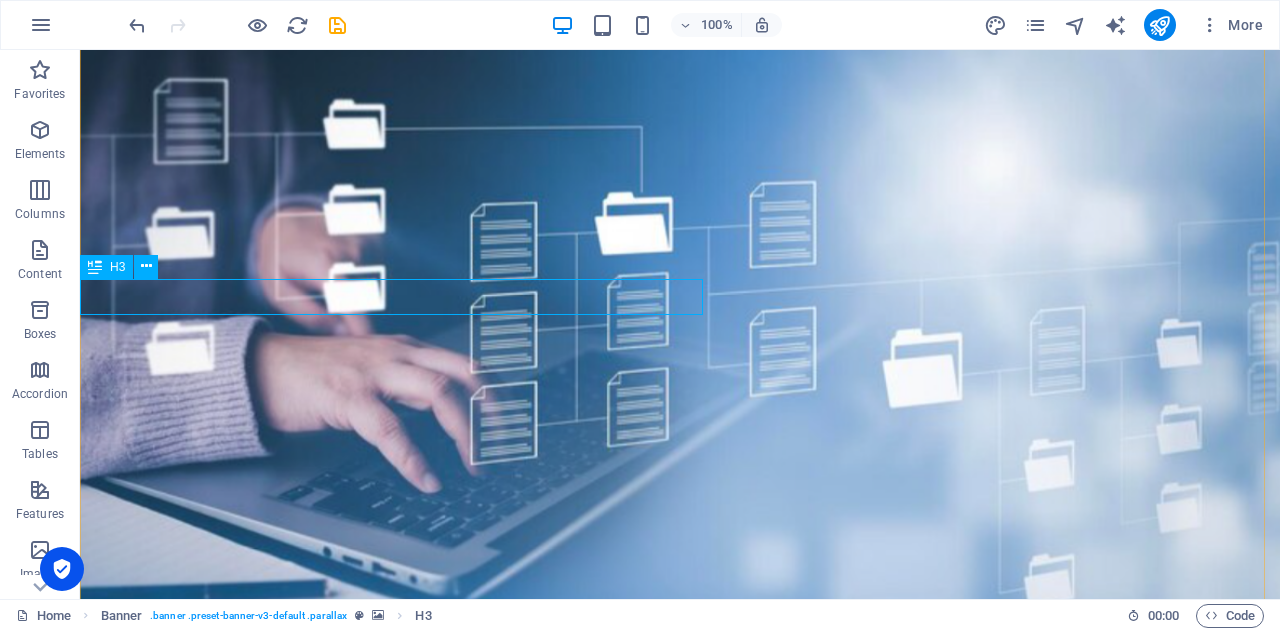 click on "w e tailor our services to YOUR business needs." at bounding box center [680, 917] 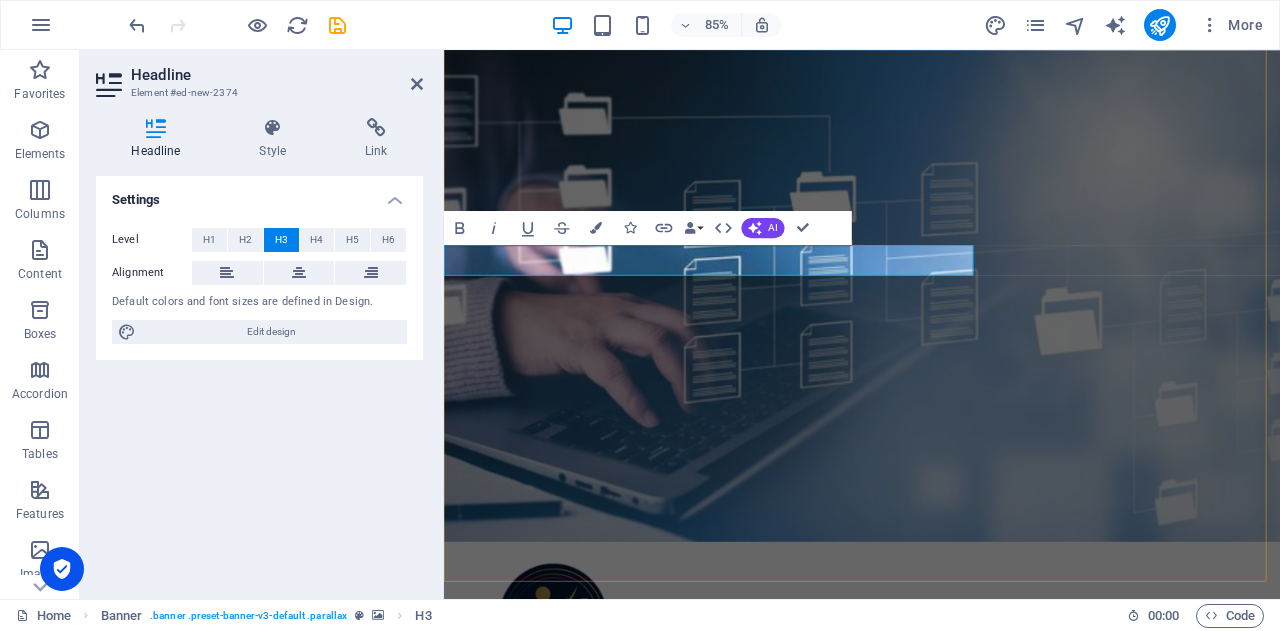 click on "w e tailor our services to YOUR business needs." at bounding box center (936, 917) 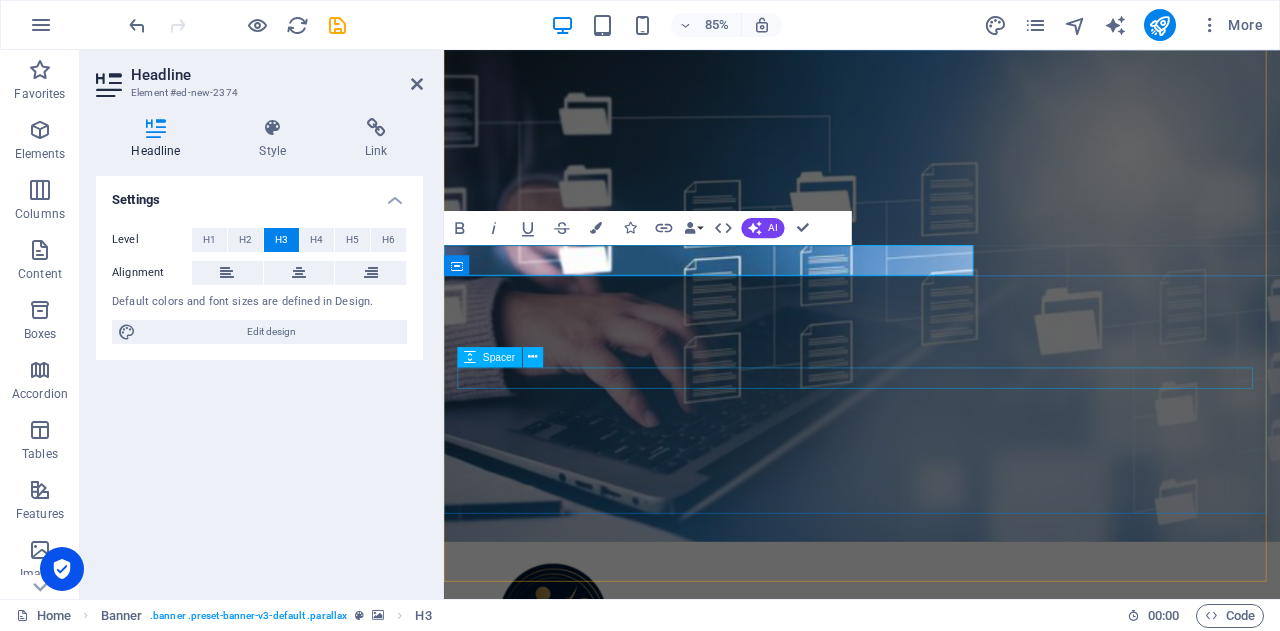 click at bounding box center (936, 1027) 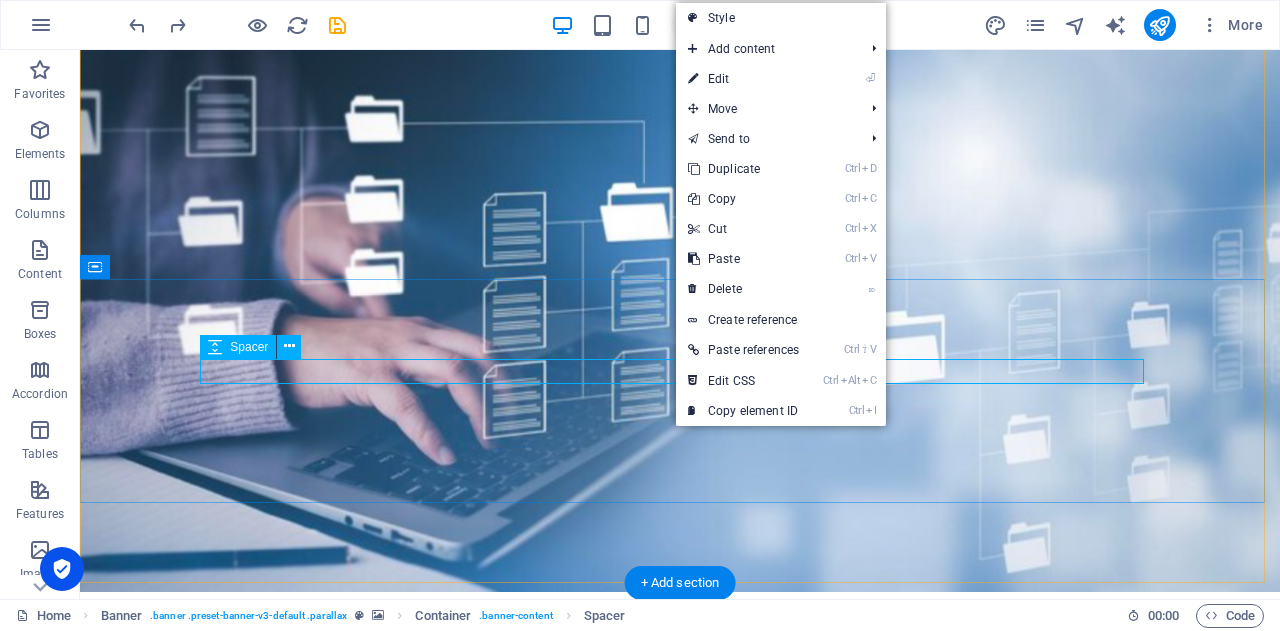 click at bounding box center [680, 955] 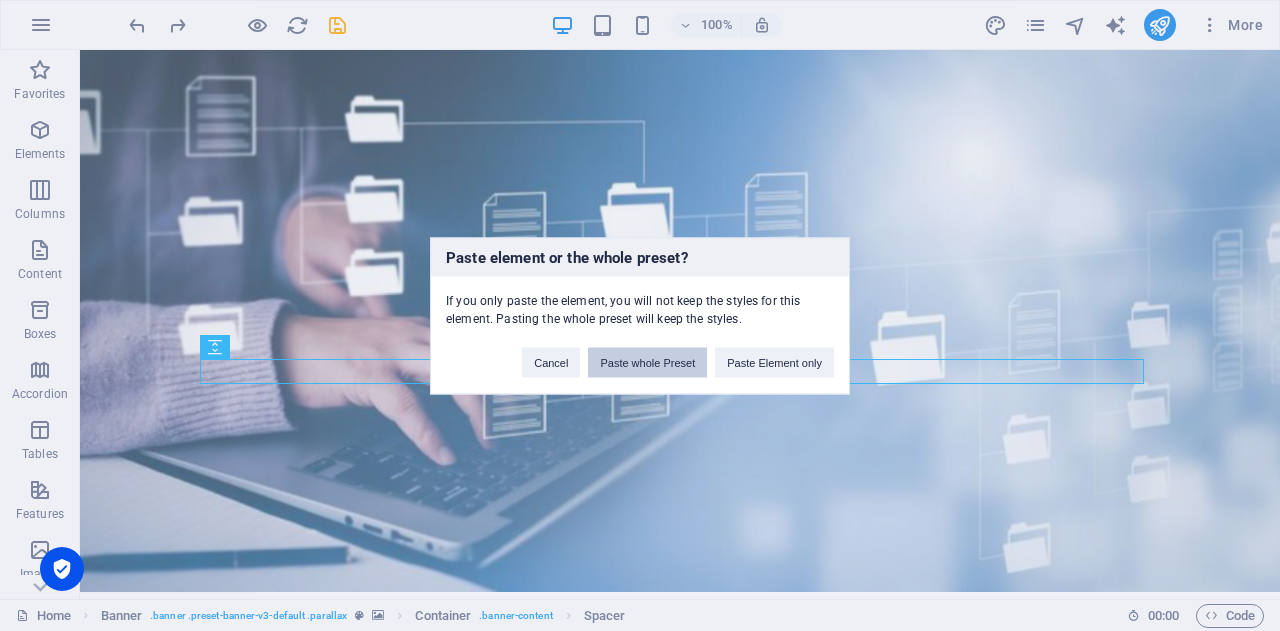 click on "Paste whole Preset" at bounding box center [647, 362] 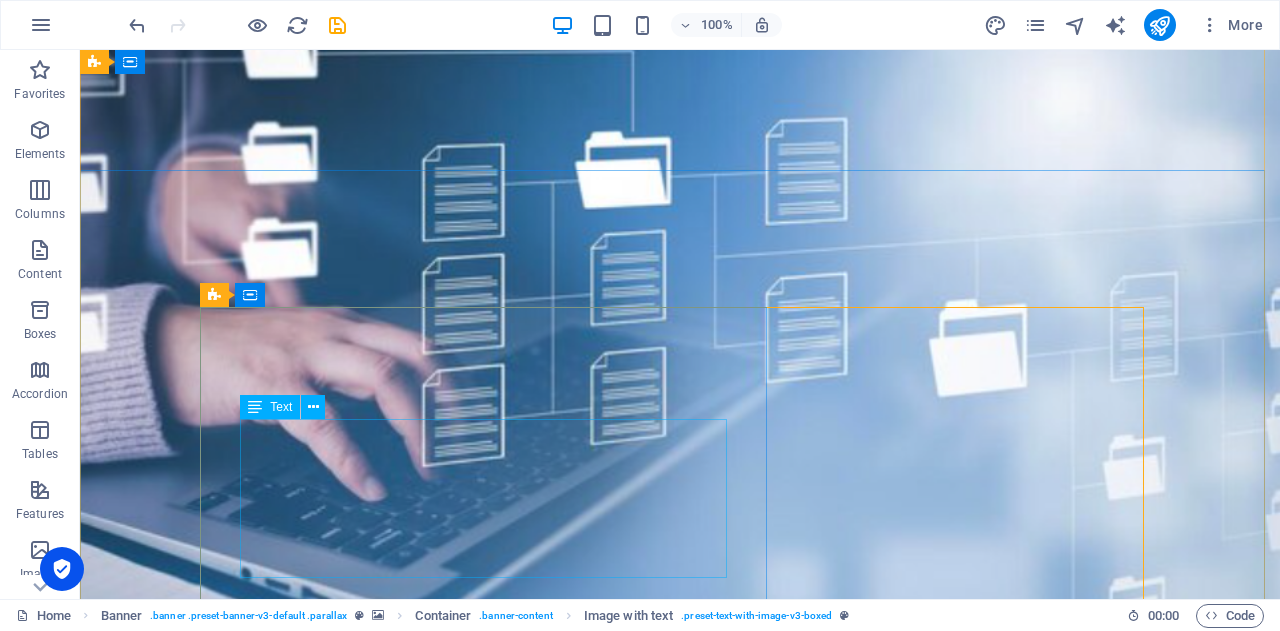 scroll, scrollTop: 121, scrollLeft: 0, axis: vertical 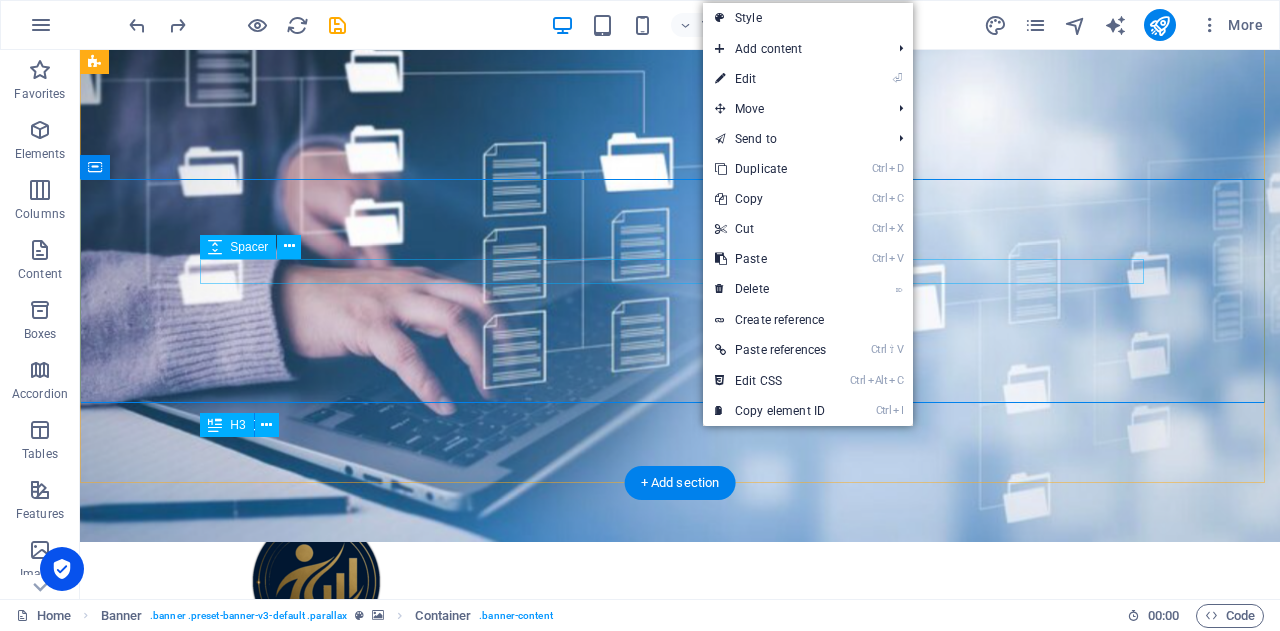 click at bounding box center [680, 855] 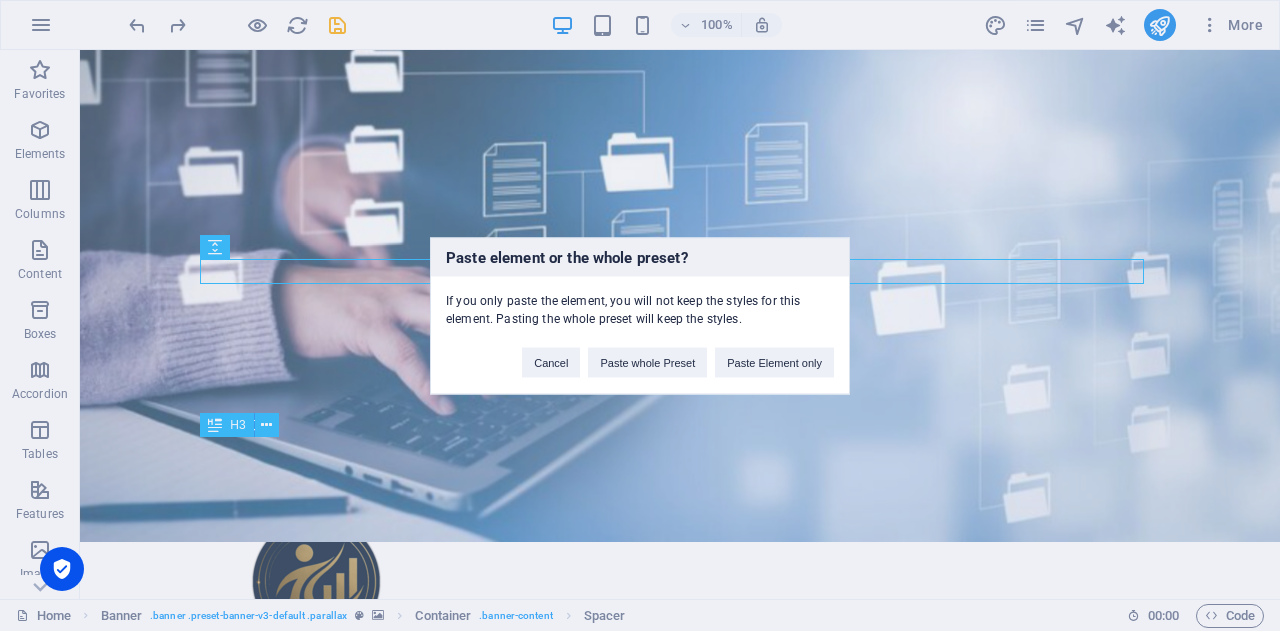type 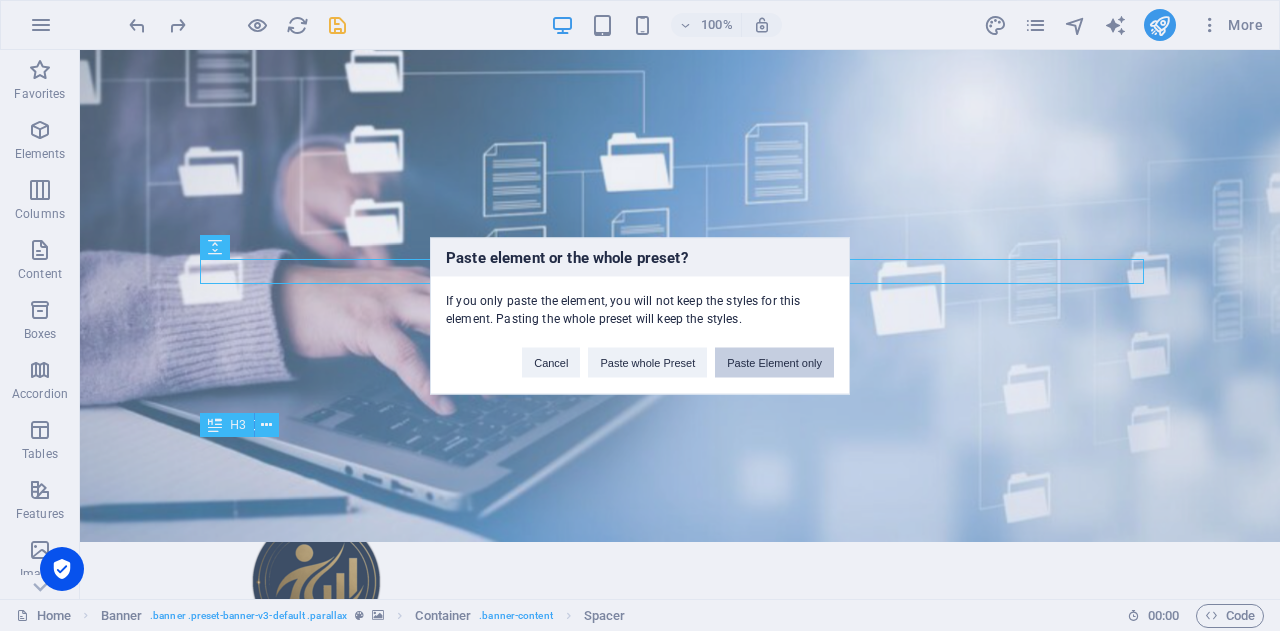 click on "Paste Element only" at bounding box center [774, 362] 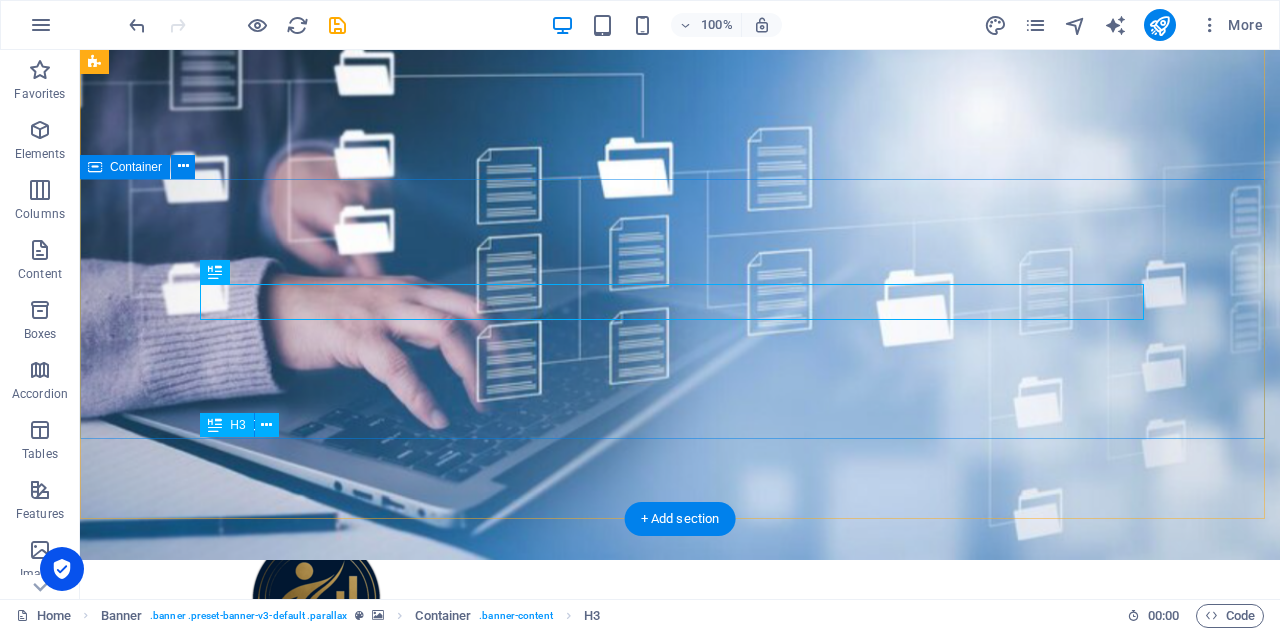 click on "w e tailor our services to YOUR business needs. Learn more" at bounding box center (680, 911) 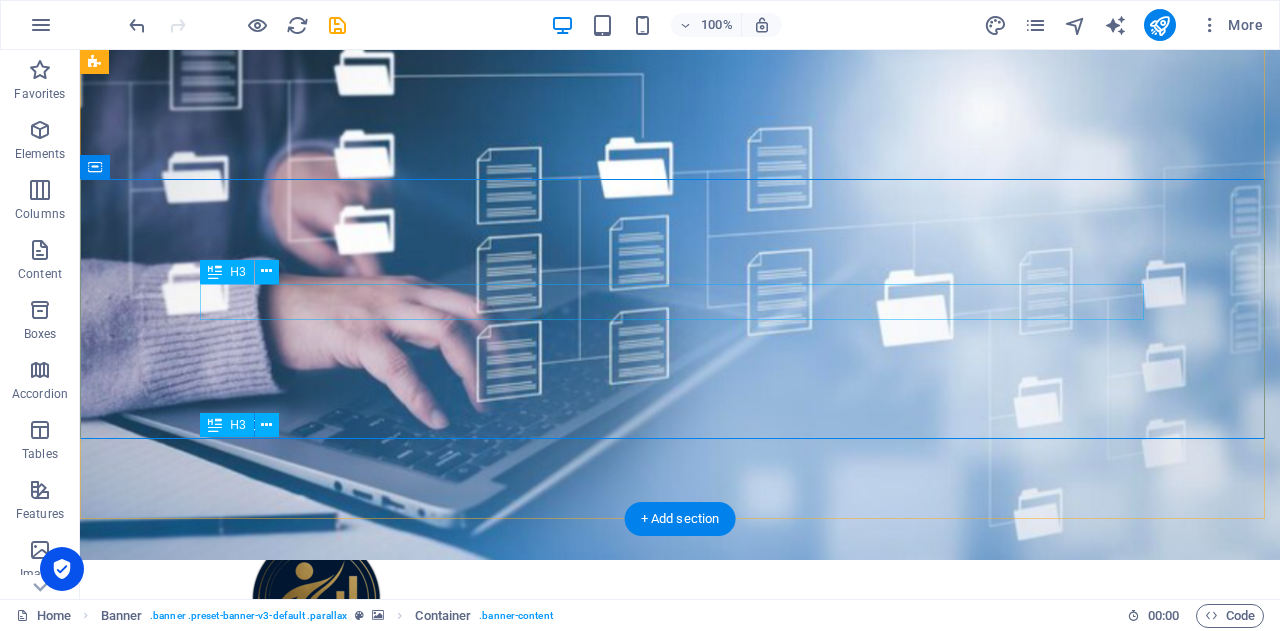 click on "w e tailor our services to YOUR business needs." at bounding box center [680, 904] 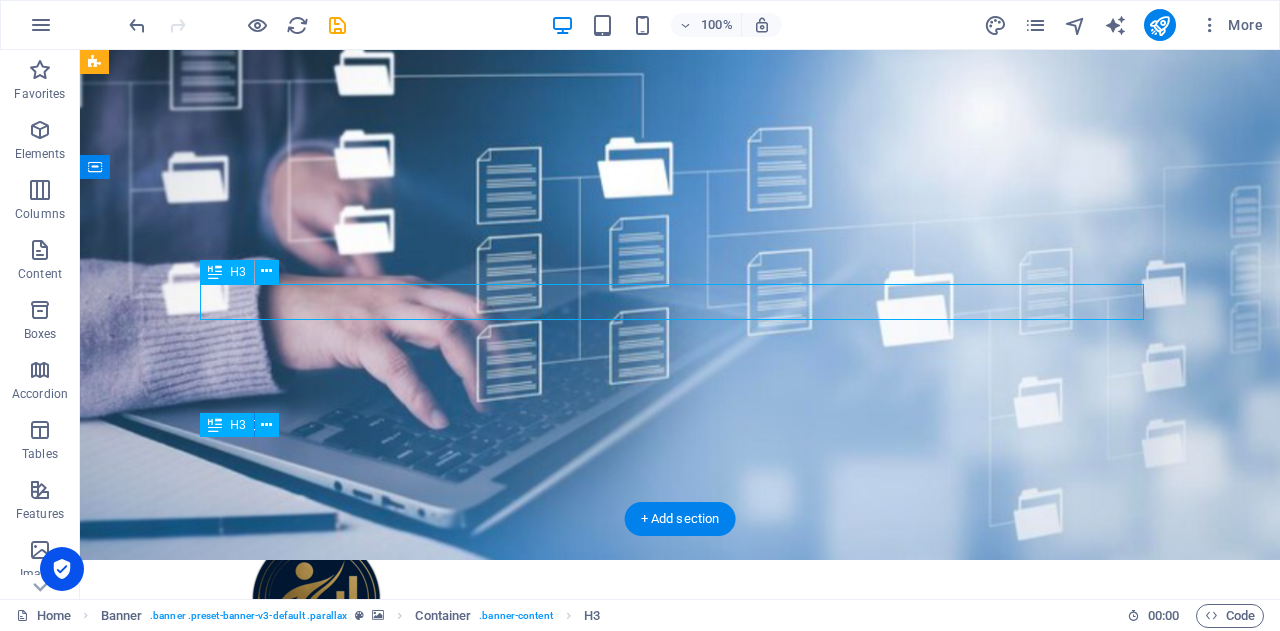 click on "w e tailor our services to YOUR business needs." at bounding box center [680, 904] 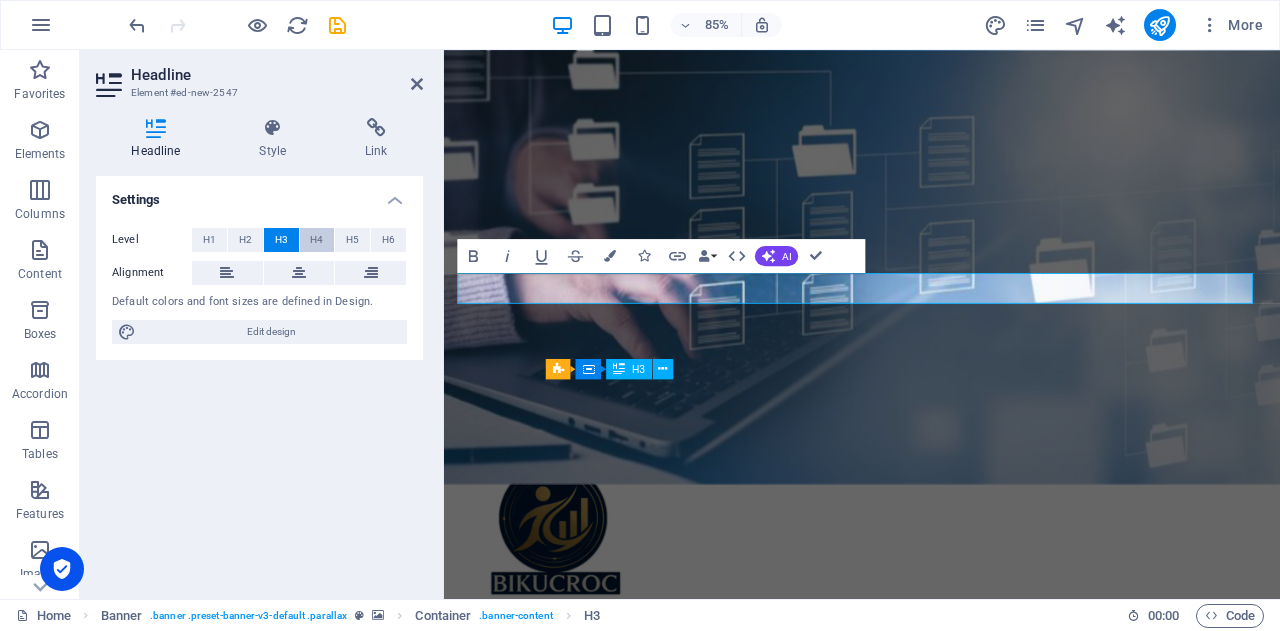 click on "H4" at bounding box center [316, 240] 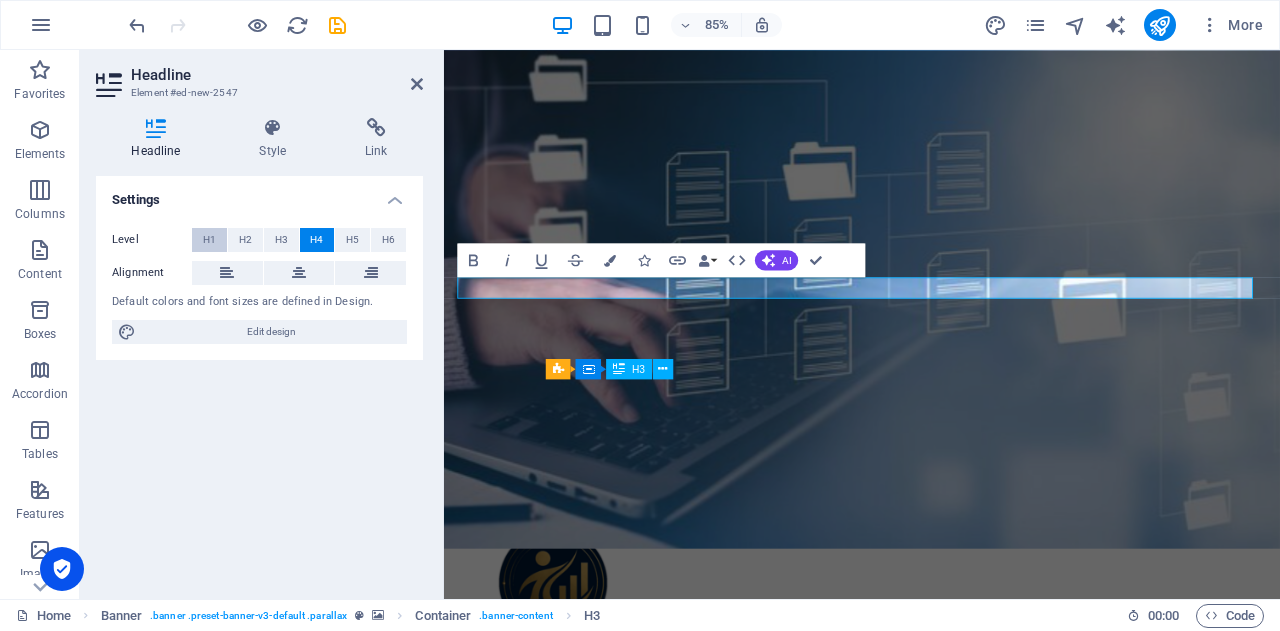 click on "H1" at bounding box center (209, 240) 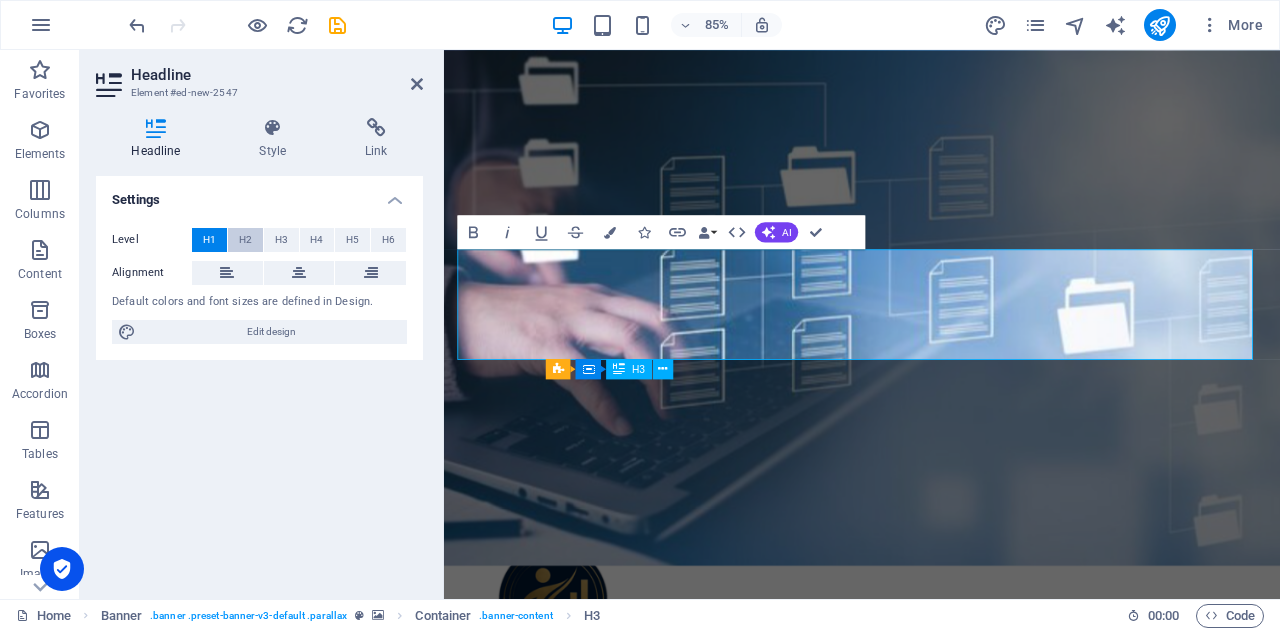 click on "H2" at bounding box center (245, 240) 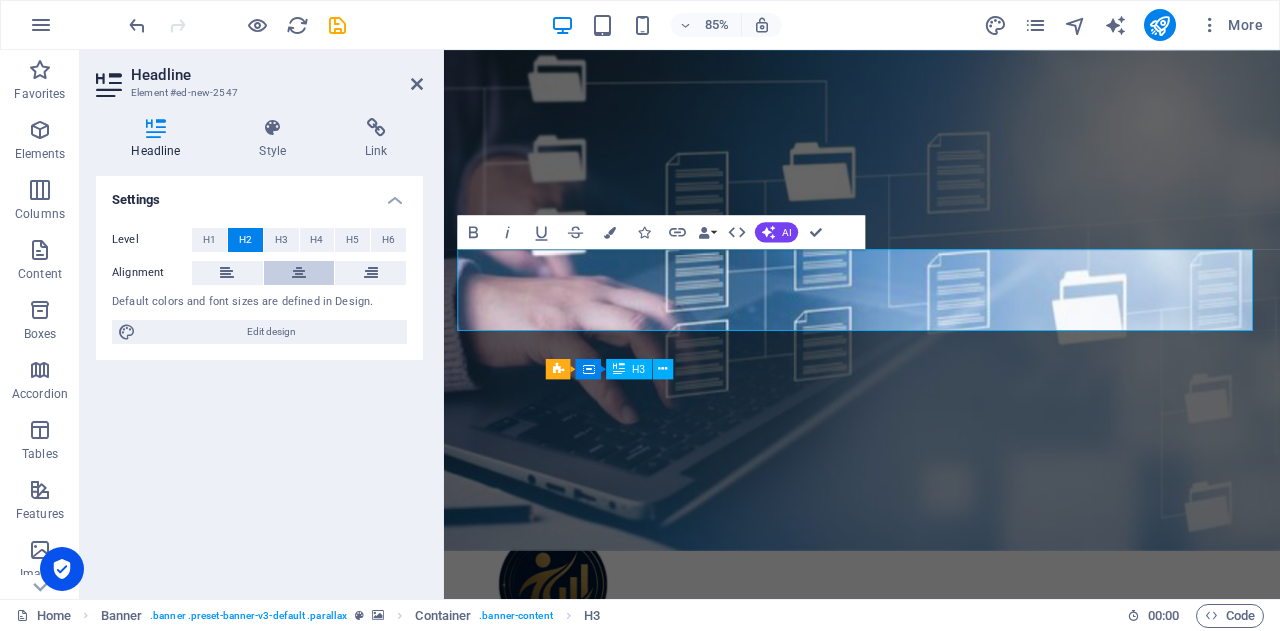 click at bounding box center (299, 273) 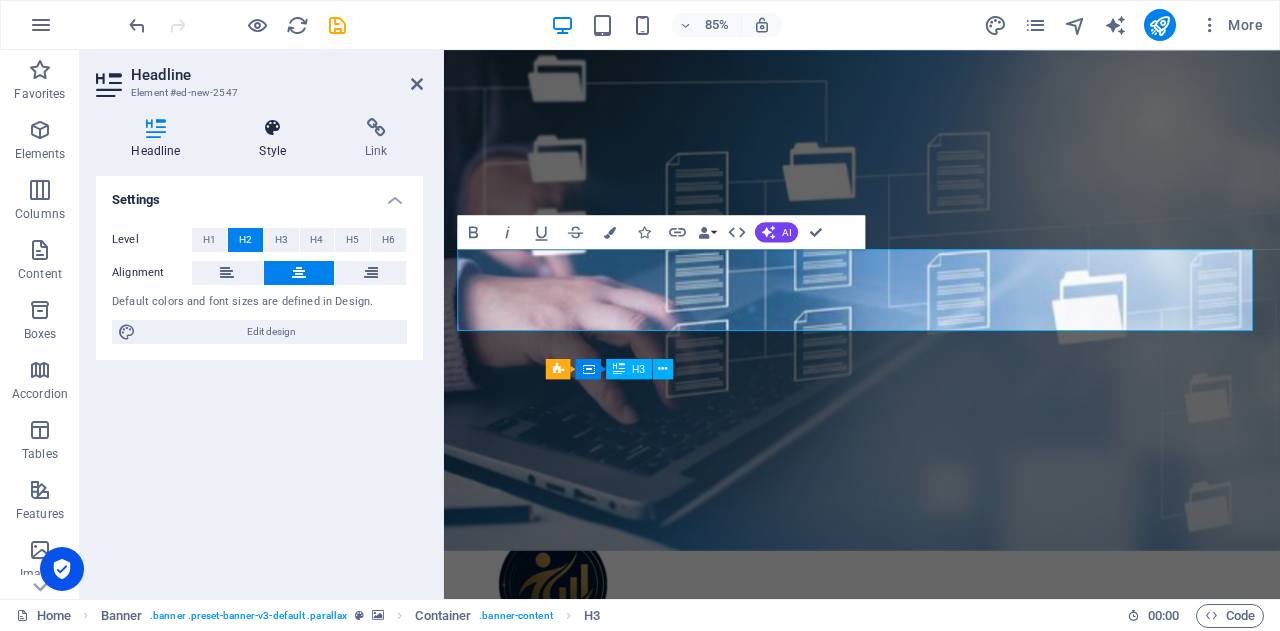 click on "Style" at bounding box center (277, 139) 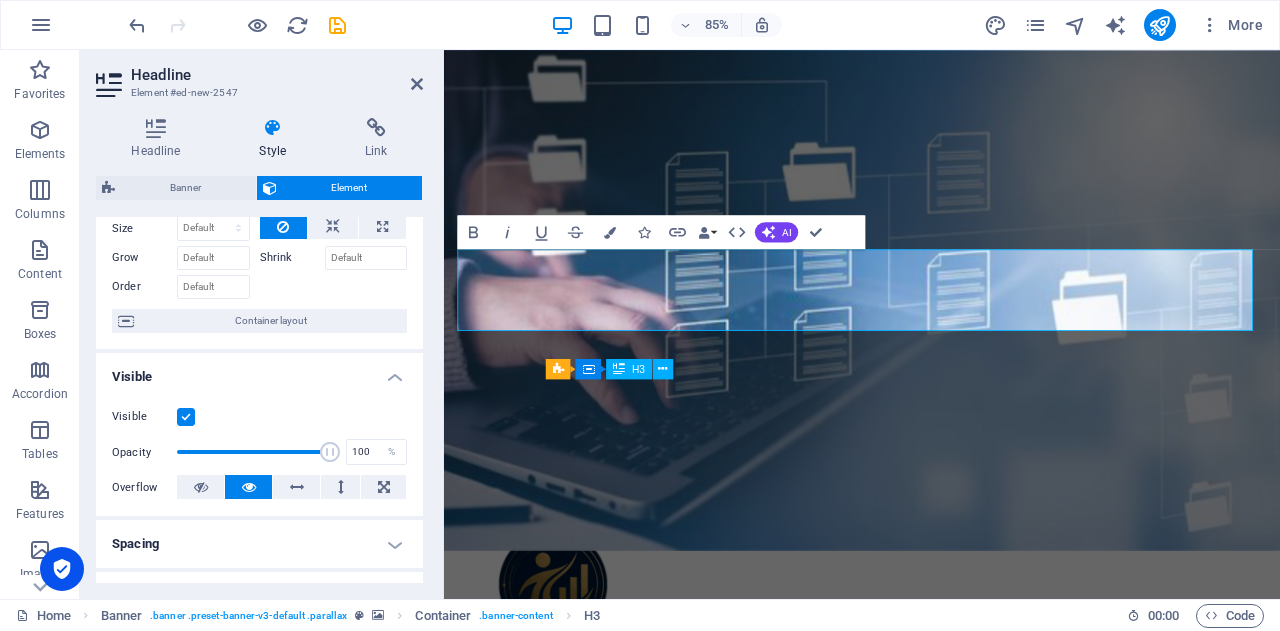 scroll, scrollTop: 478, scrollLeft: 0, axis: vertical 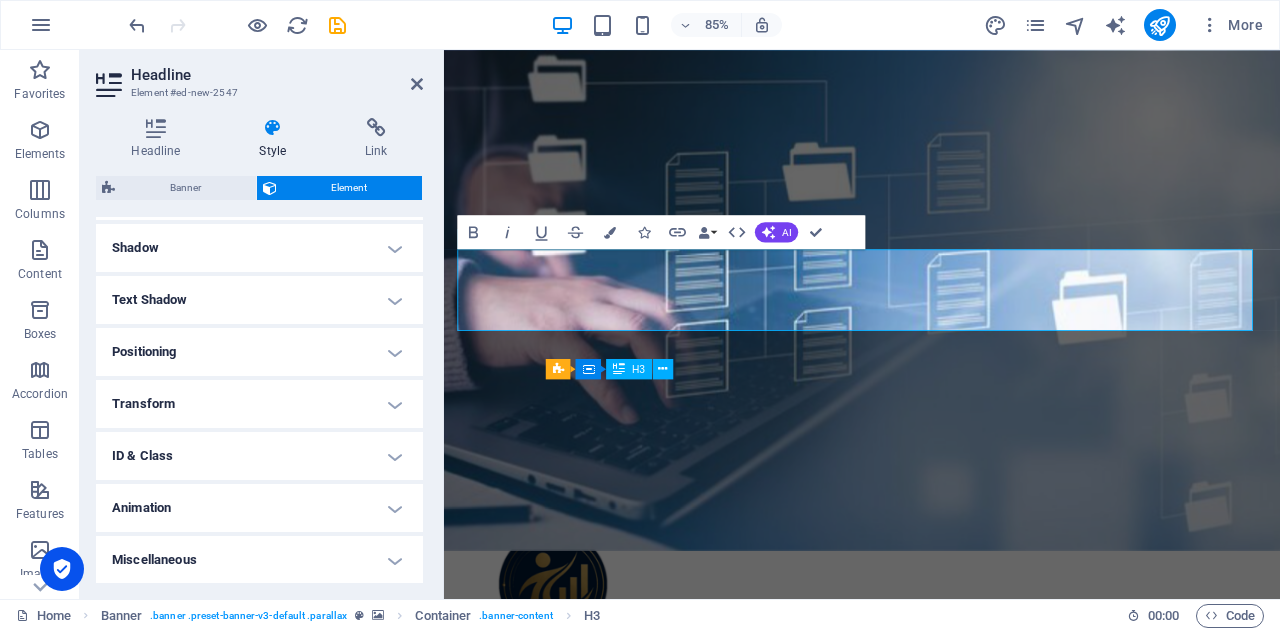 click on "Miscellaneous" at bounding box center [259, 560] 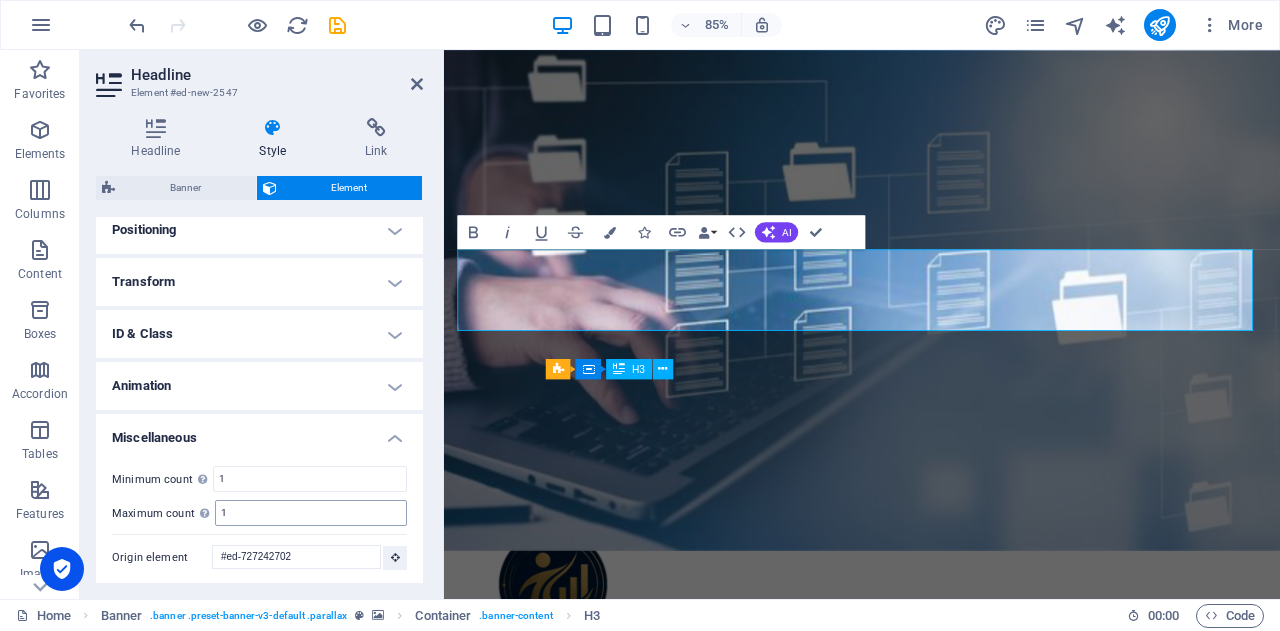 scroll, scrollTop: 600, scrollLeft: 0, axis: vertical 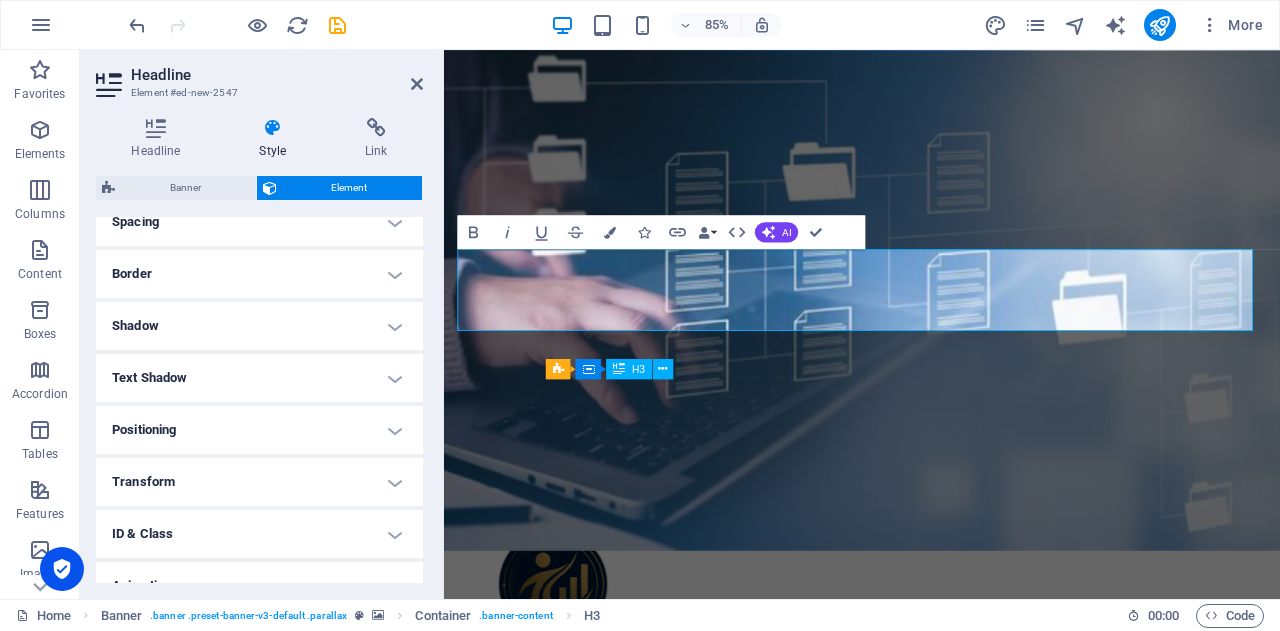 click on "Text Shadow" at bounding box center (259, 378) 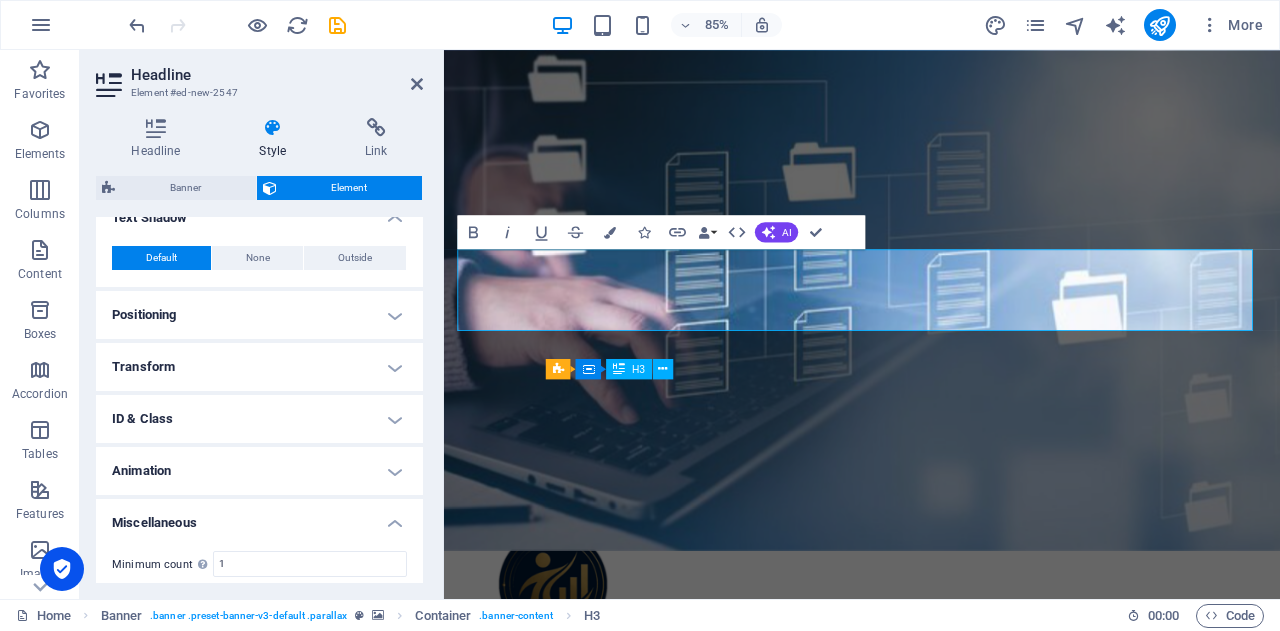 scroll, scrollTop: 600, scrollLeft: 0, axis: vertical 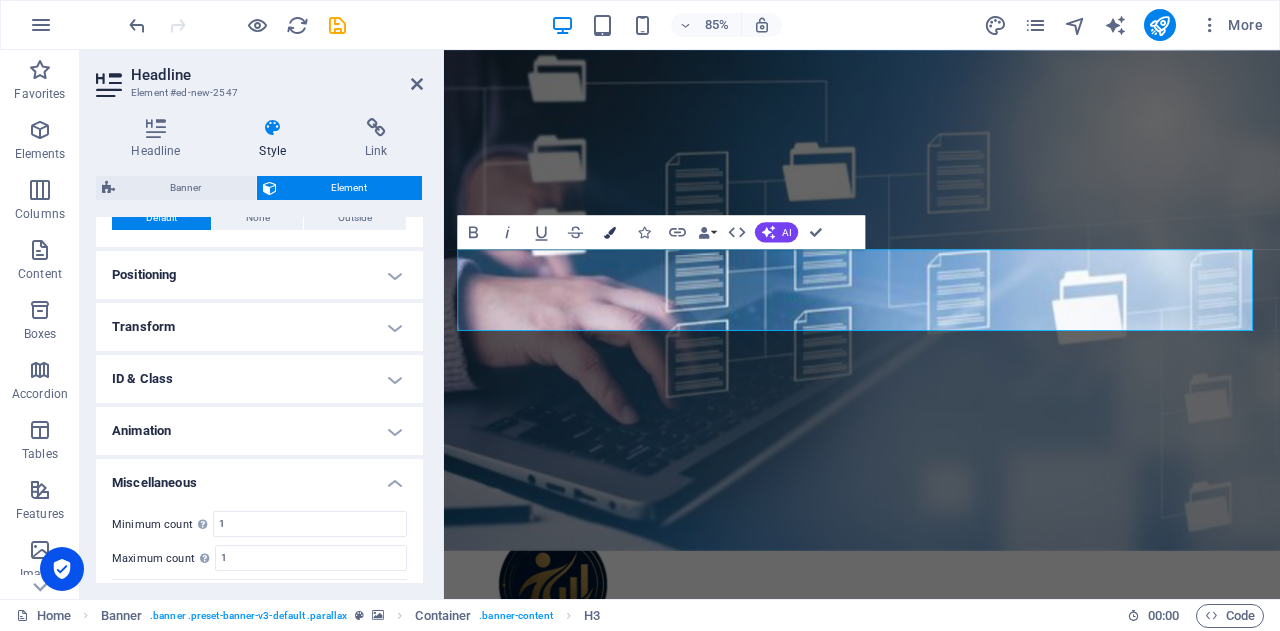 click at bounding box center (610, 232) 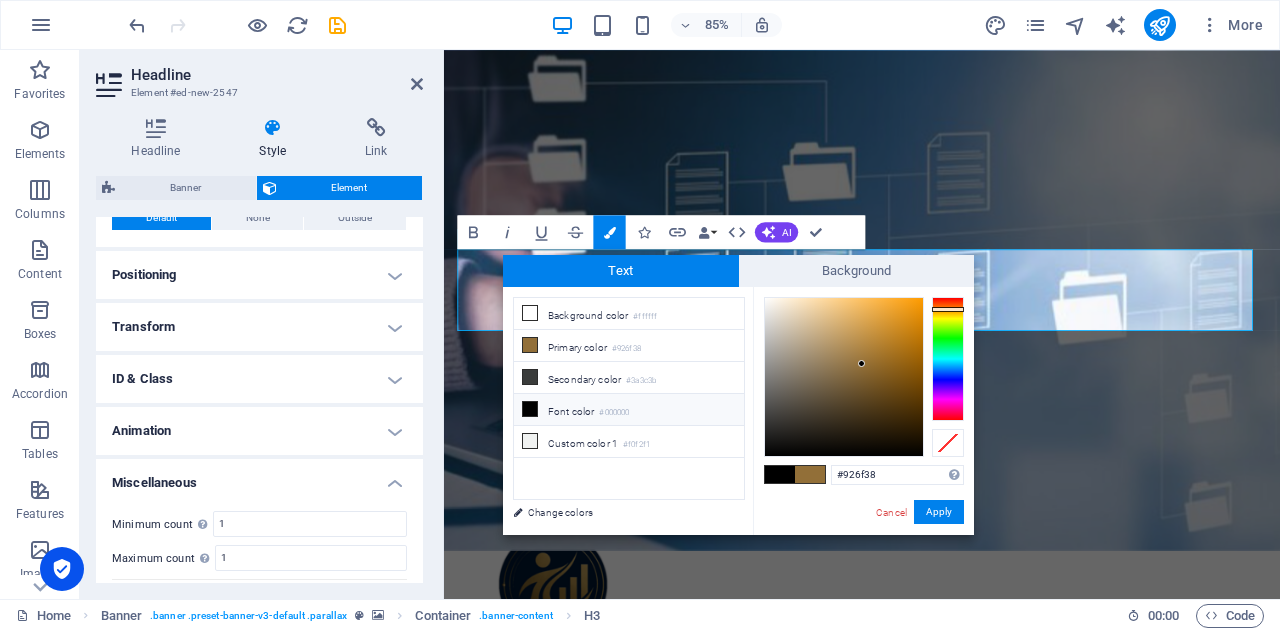 click on "Bold Italic Underline Strikethrough Colors Icons Link Data Bindings Company First name Last name Street ZIP code City Email Phone Mobile Fax Custom field 1 Custom field 2 Custom field 3 Custom field 4 Custom field 5 Custom field 6 HTML AI Improve Make shorter Make longer Fix spelling & grammar Translate to English Generate text Confirm (Ctrl+⏎)" at bounding box center [662, 232] 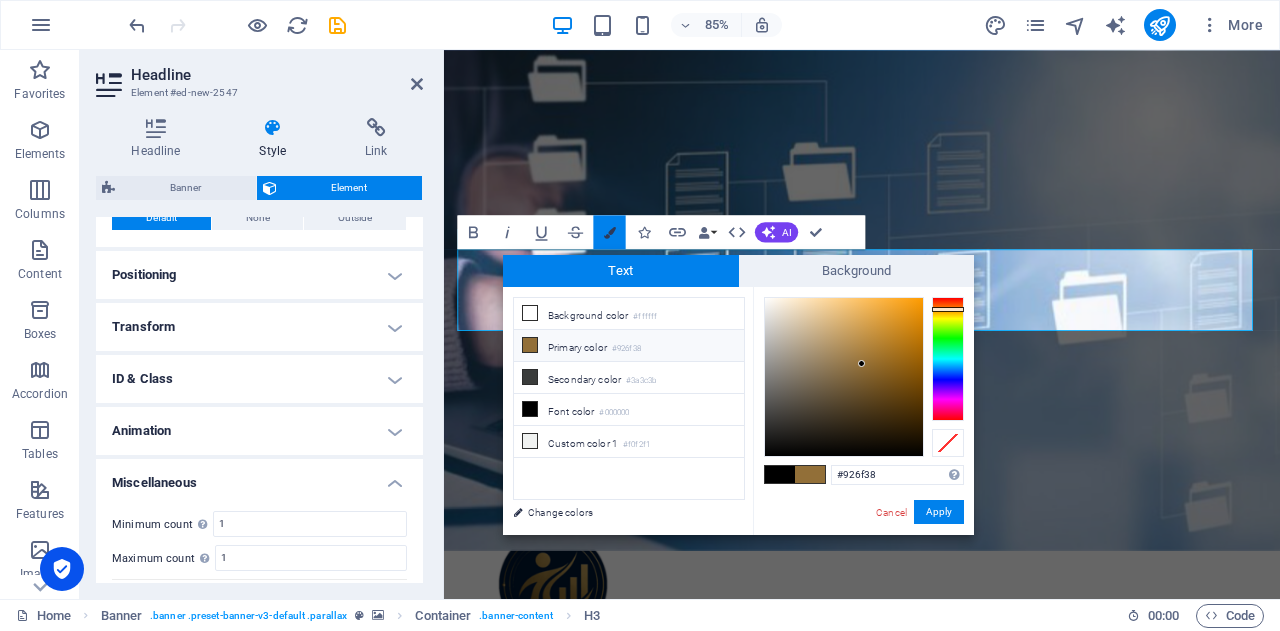 click on "Colors" at bounding box center [610, 232] 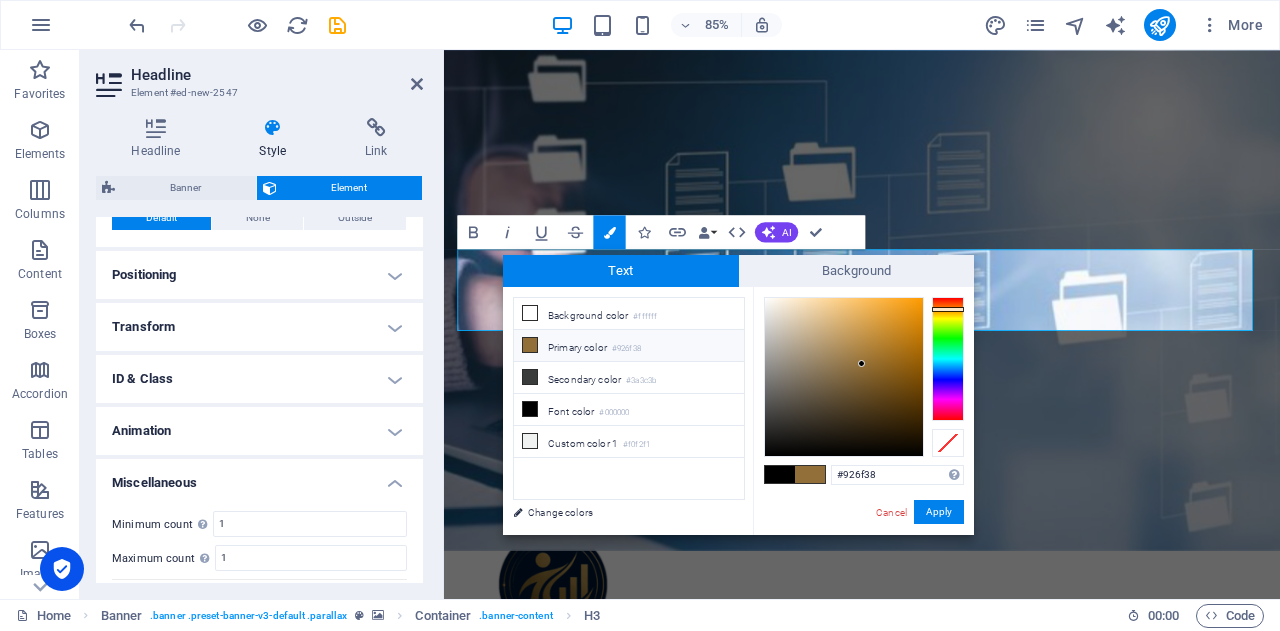 click on "Cancel Apply" at bounding box center (919, 512) 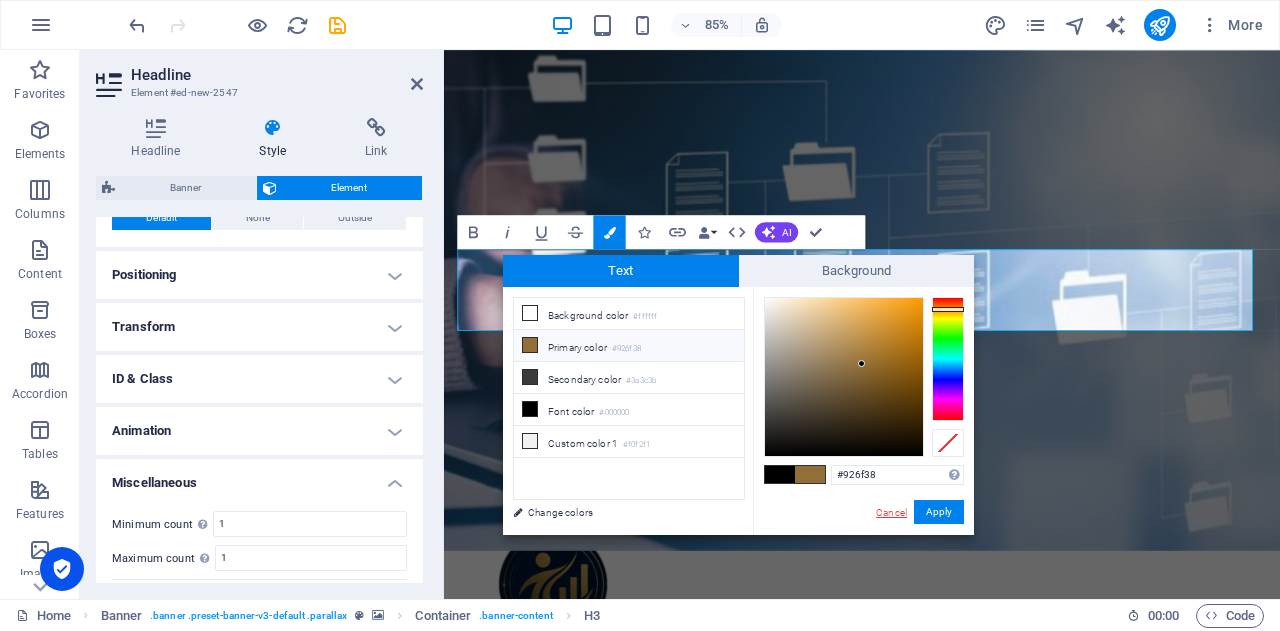 click on "Cancel" at bounding box center (891, 512) 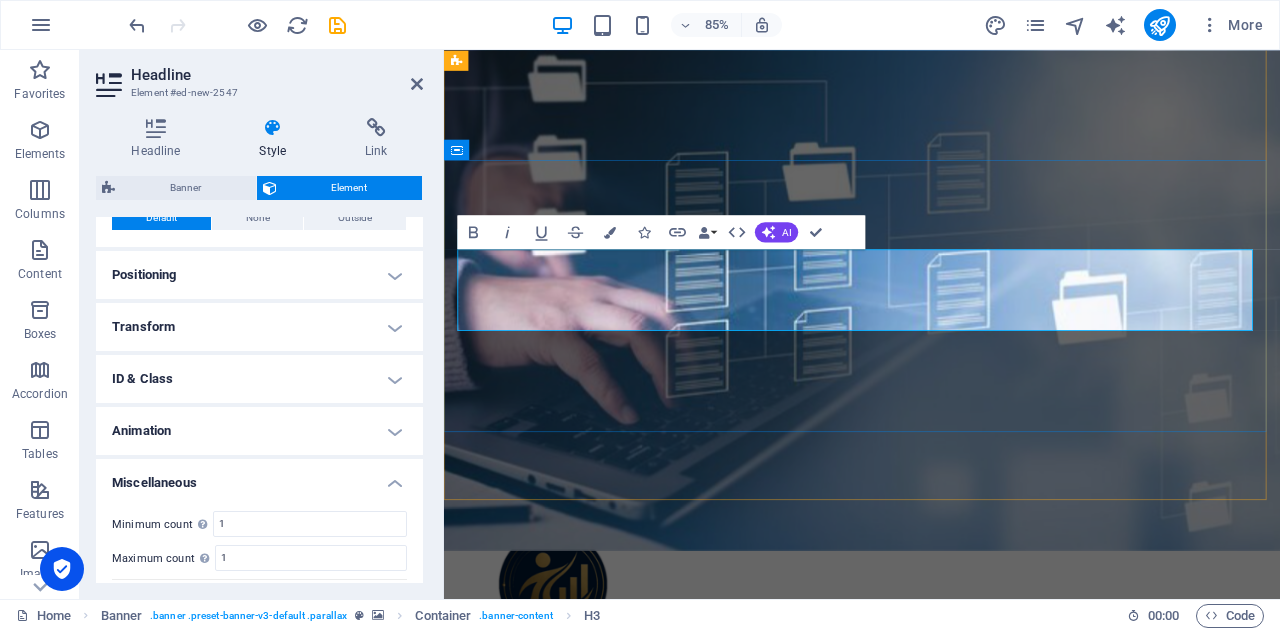 click on "w e tailor our services to YOUR business needs." at bounding box center (936, 1012) 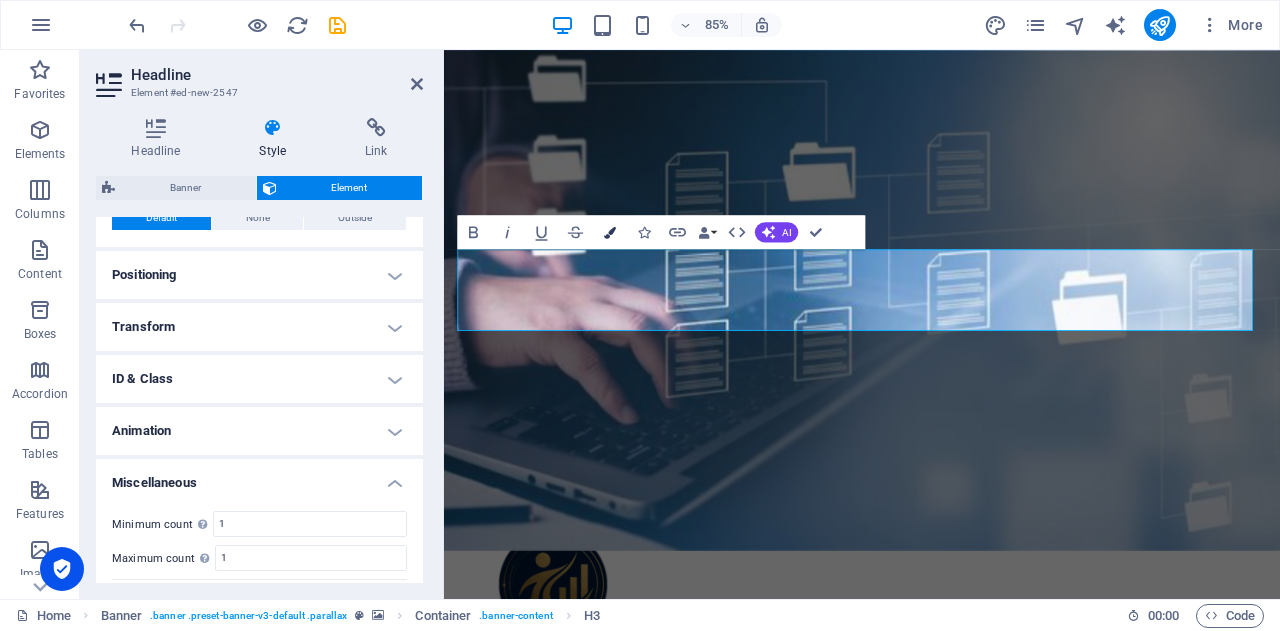 click at bounding box center [610, 232] 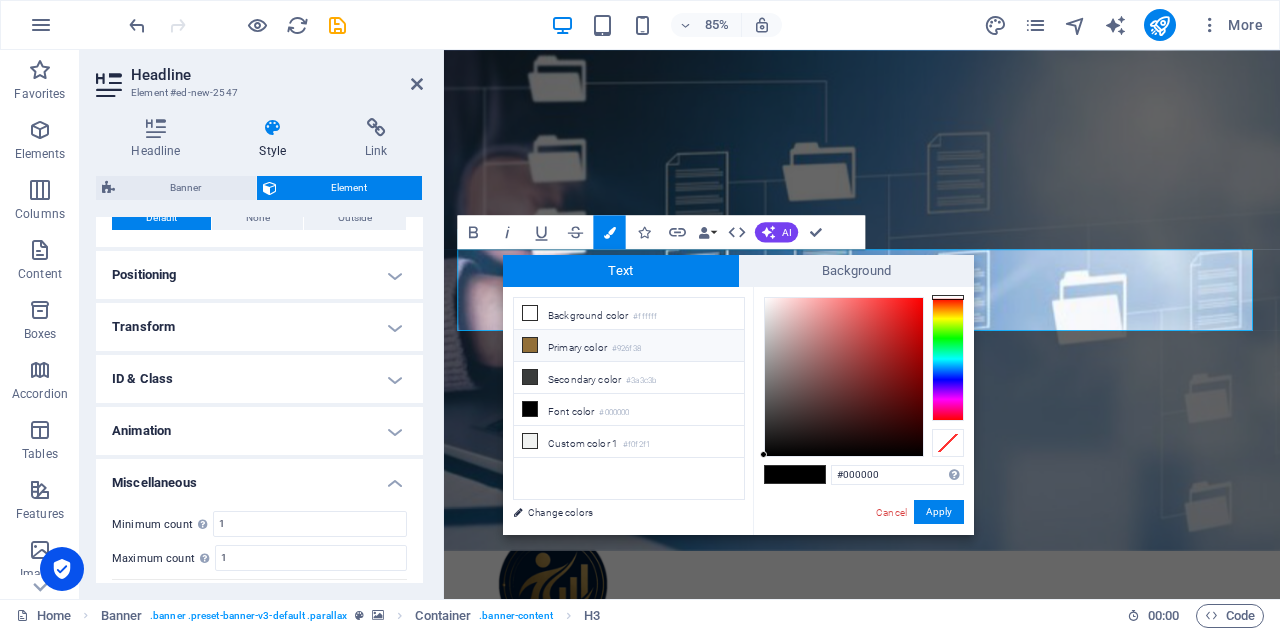 click at bounding box center (780, 474) 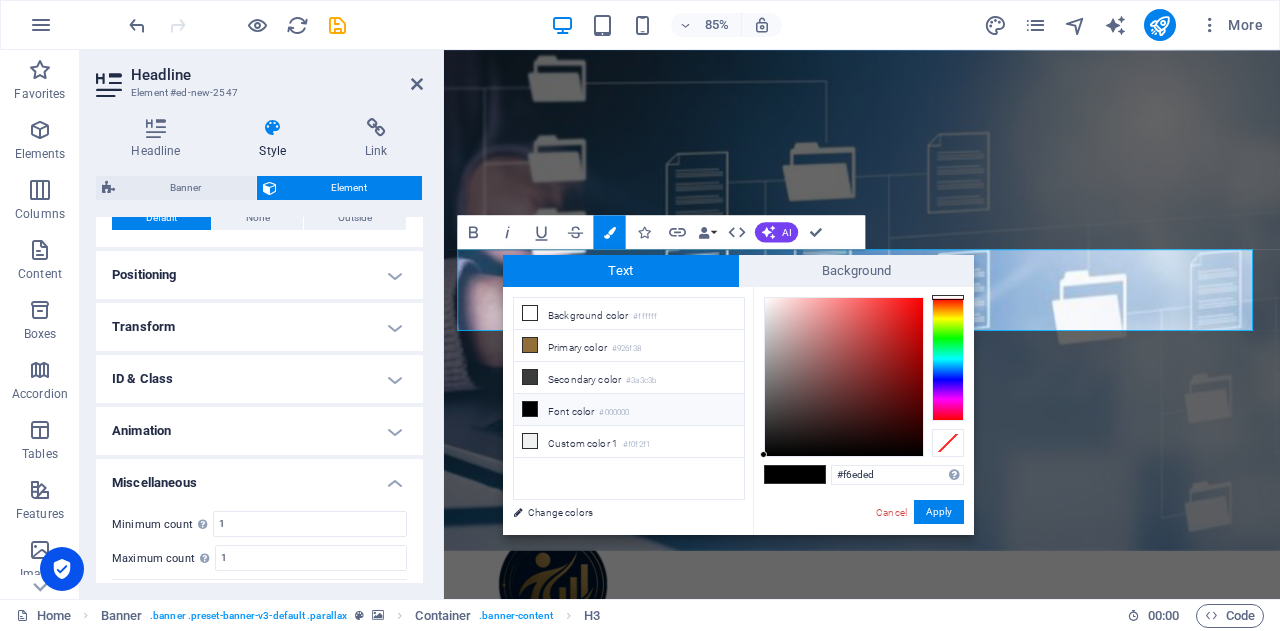 click at bounding box center (844, 377) 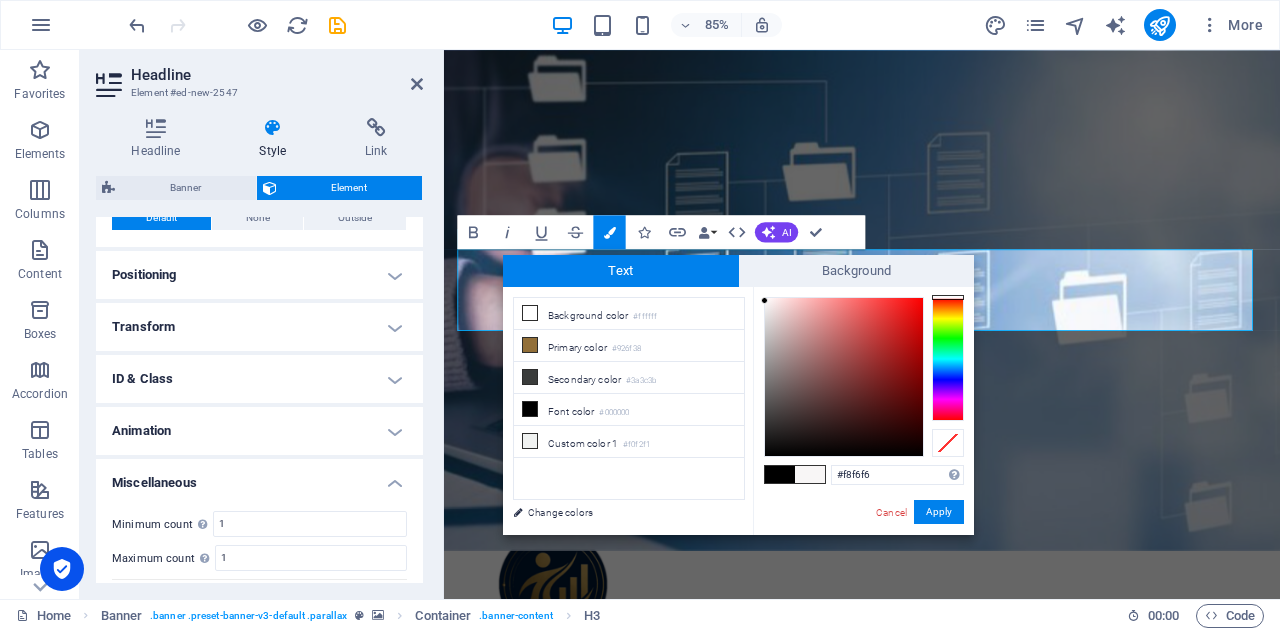 click at bounding box center (764, 300) 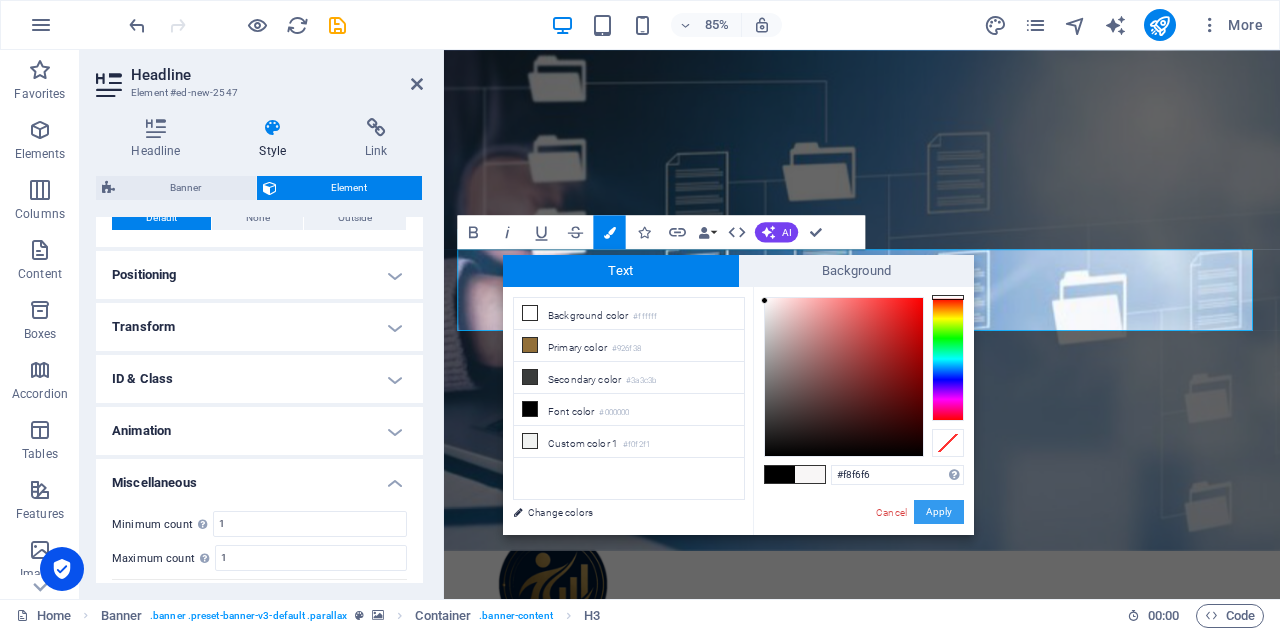 click on "Apply" at bounding box center [939, 512] 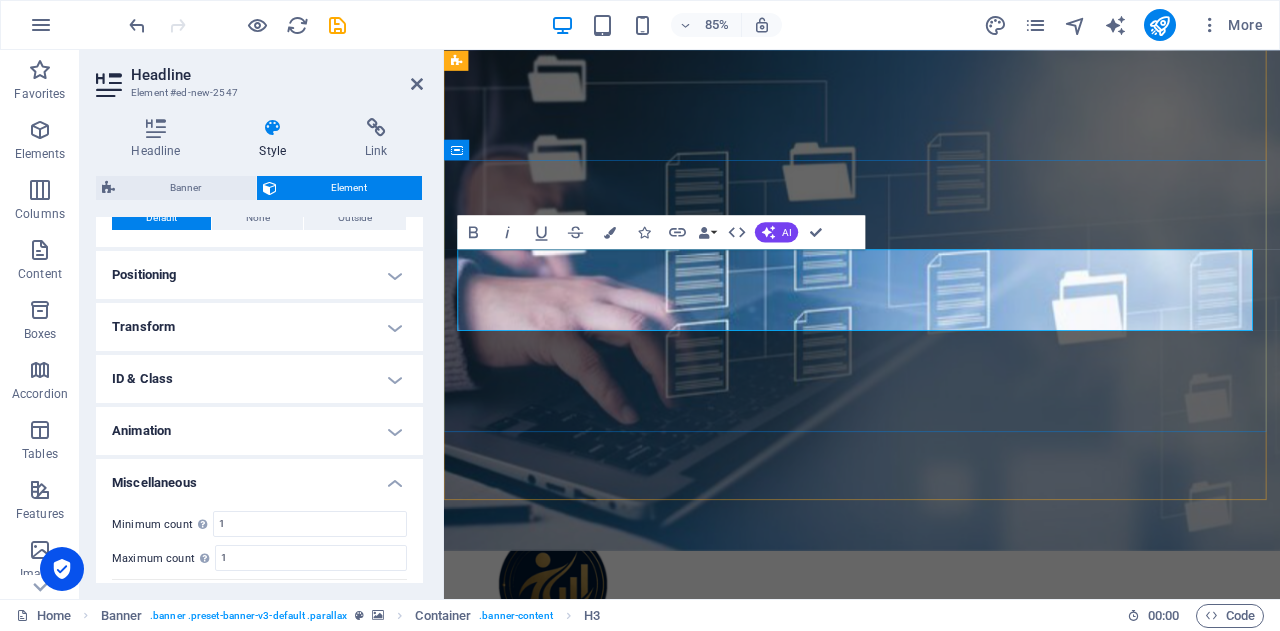 click on "e tailor our services to YOUR business" at bounding box center [957, 988] 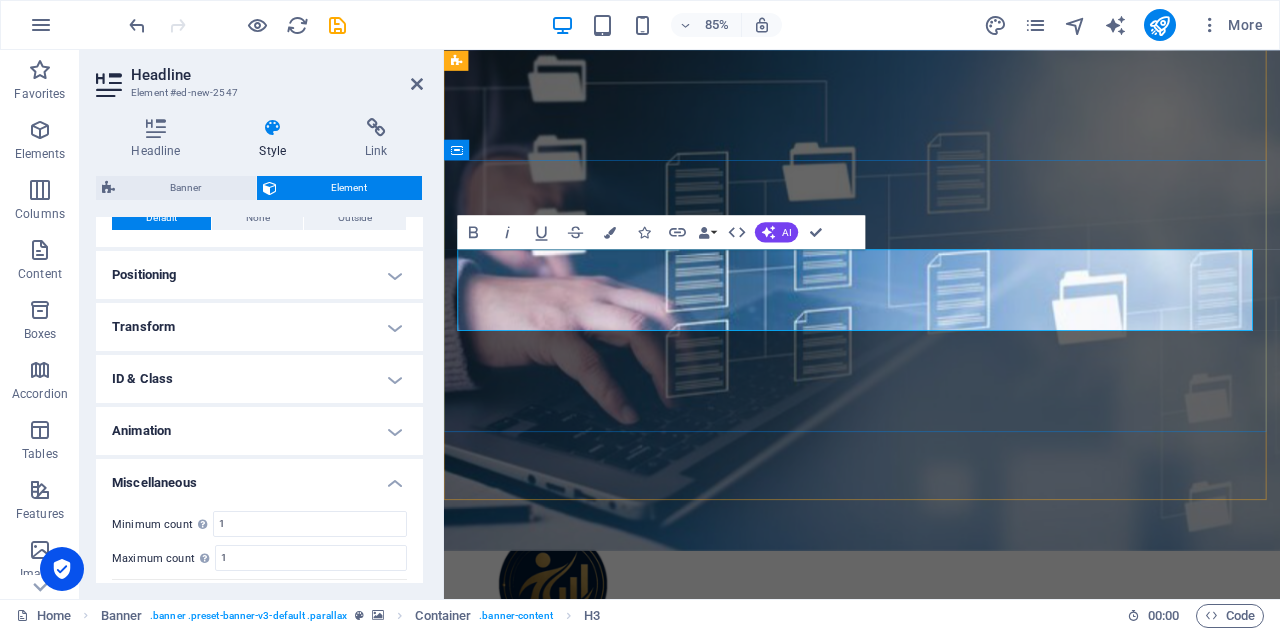 drag, startPoint x: 520, startPoint y: 305, endPoint x: 509, endPoint y: 304, distance: 11.045361 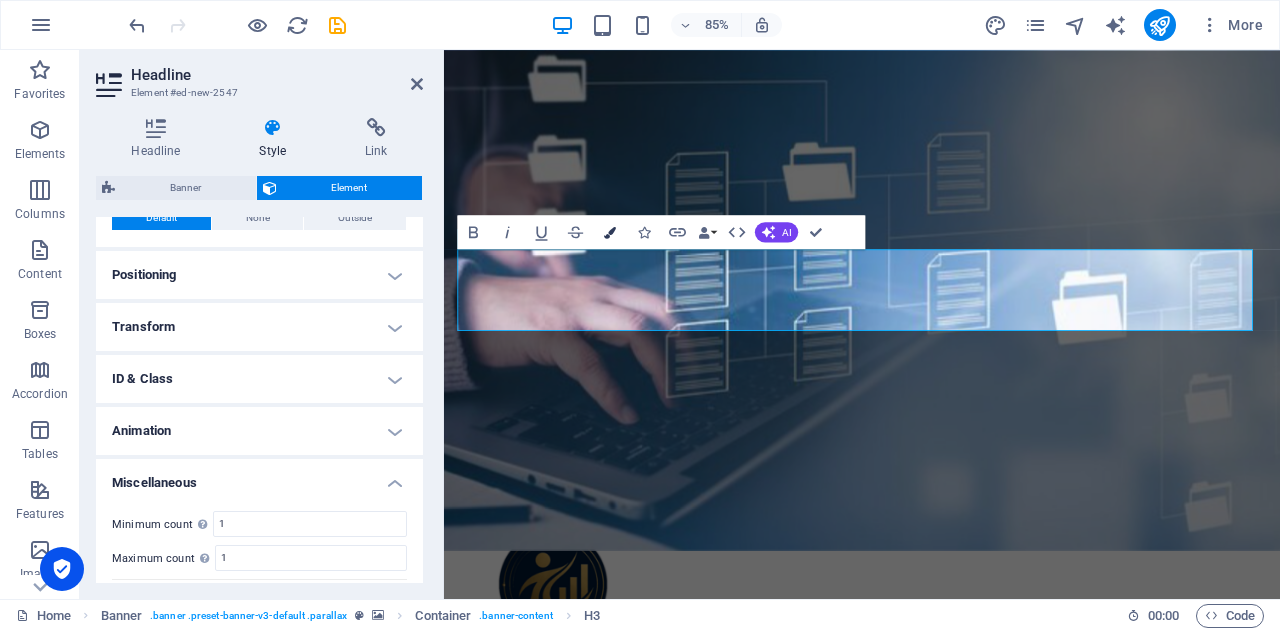 click at bounding box center (610, 232) 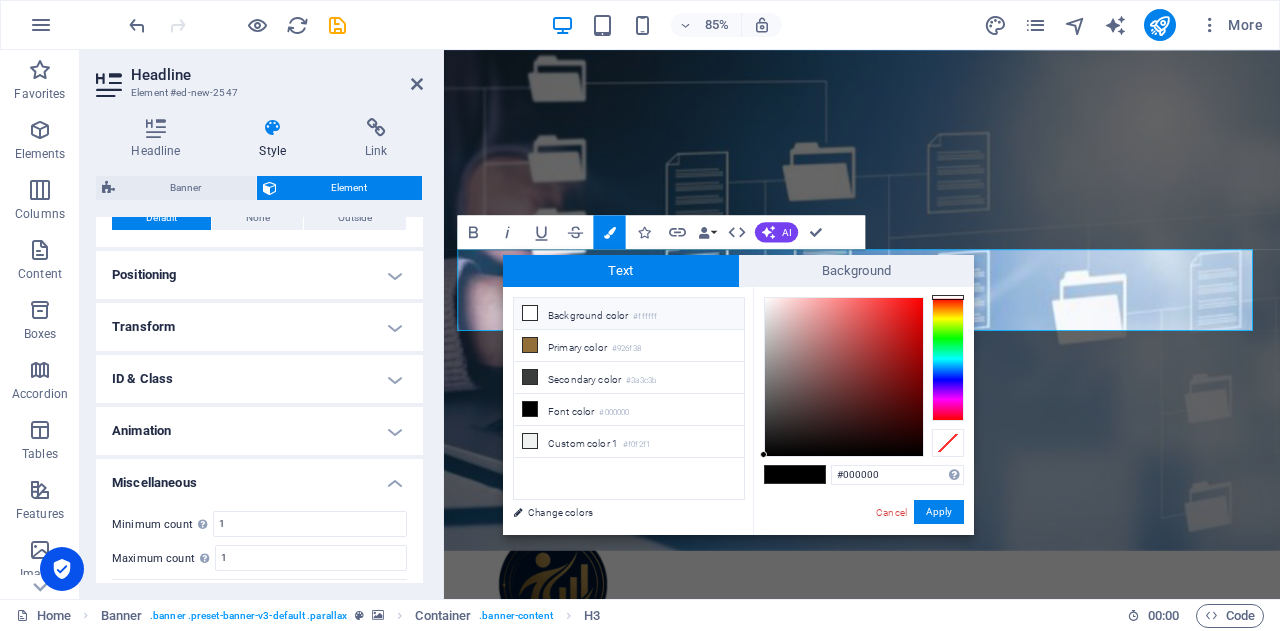 click at bounding box center [530, 313] 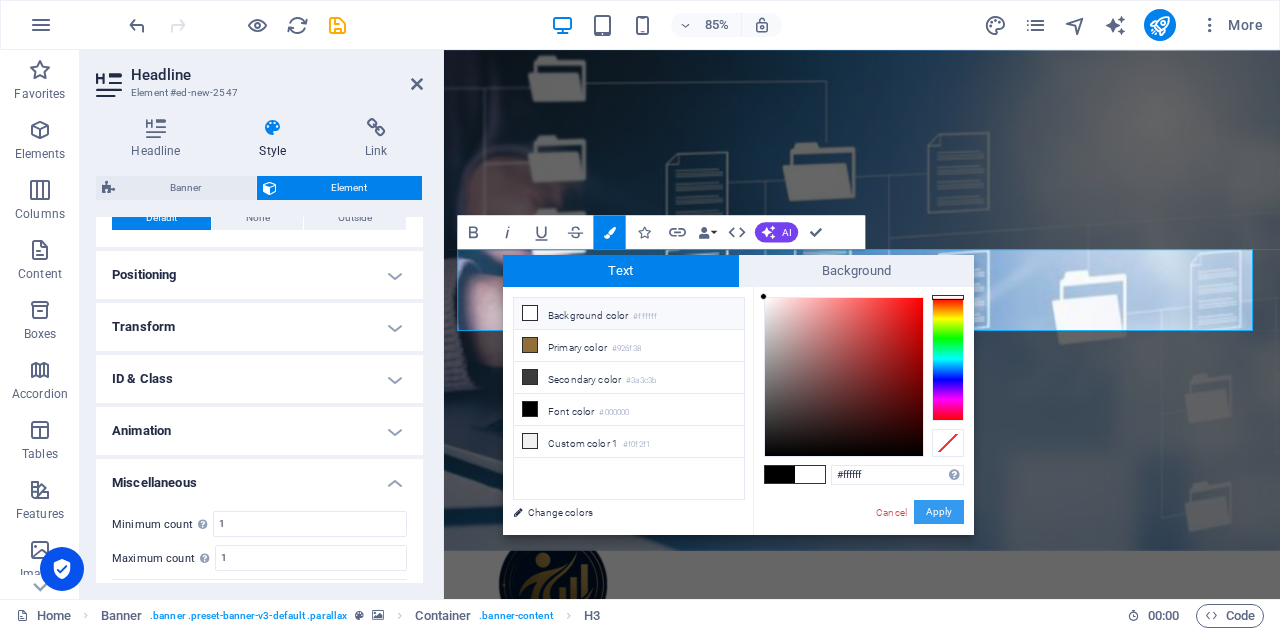 click on "Apply" at bounding box center (939, 512) 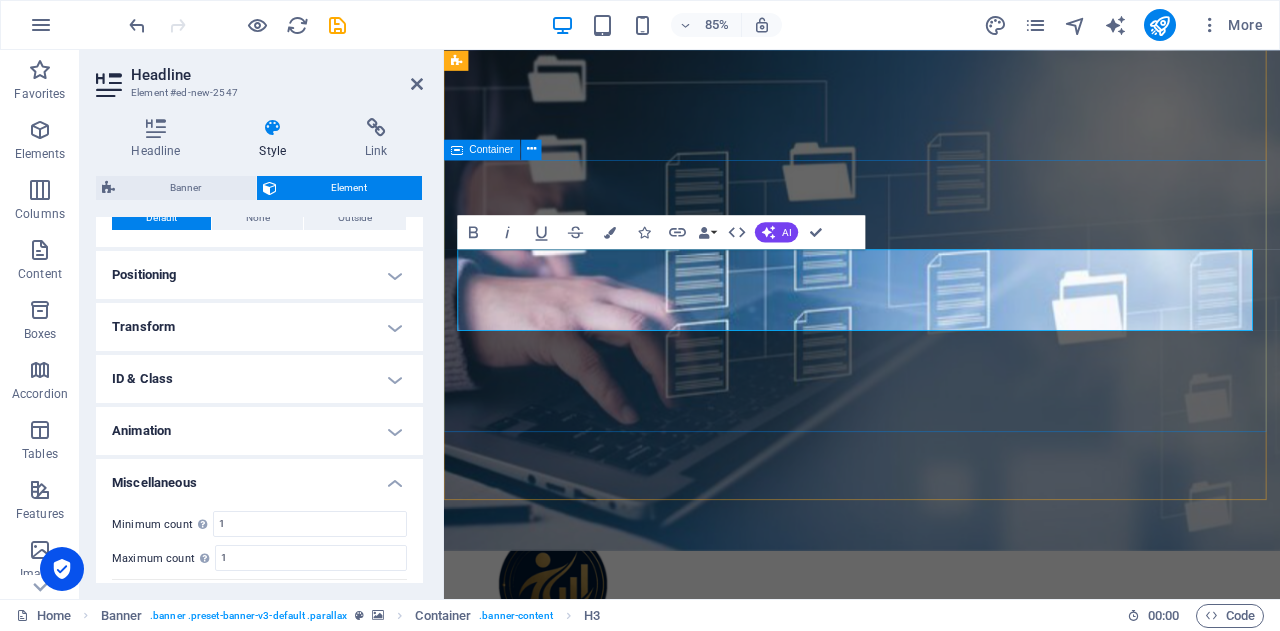 click on "w ​ e tailor our services to YOUR business ​ ​ needs. ​ Learn more" at bounding box center (936, 1019) 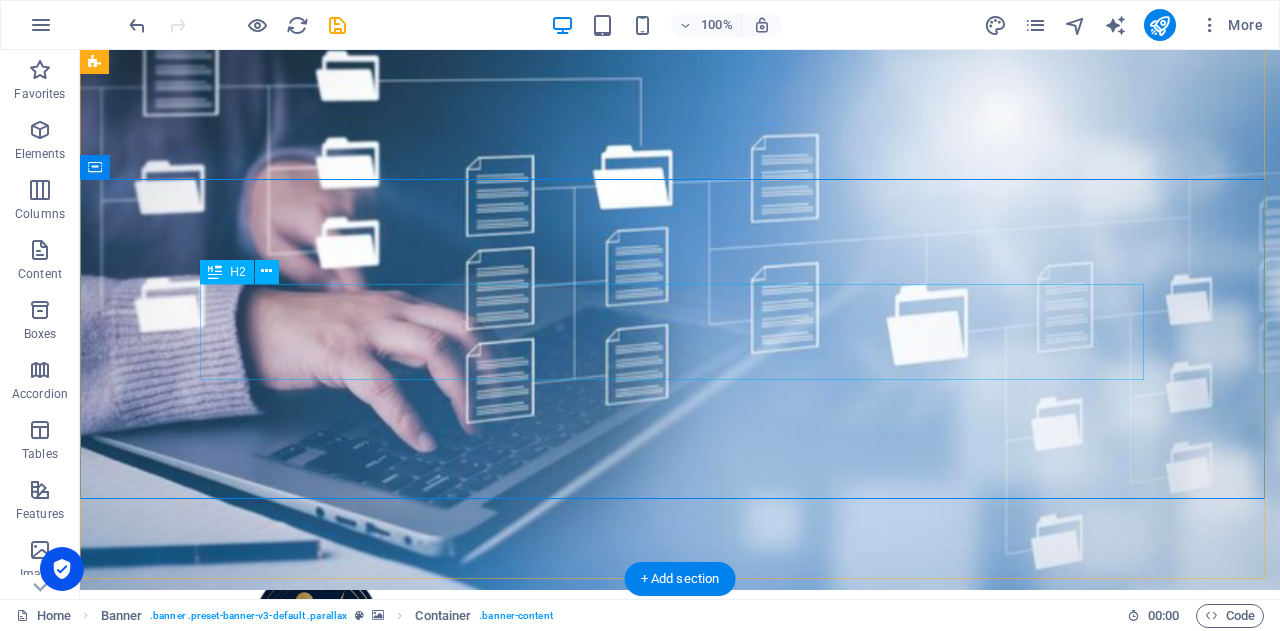 click on "w e tailor our services to YOUR business   needs." at bounding box center [680, 964] 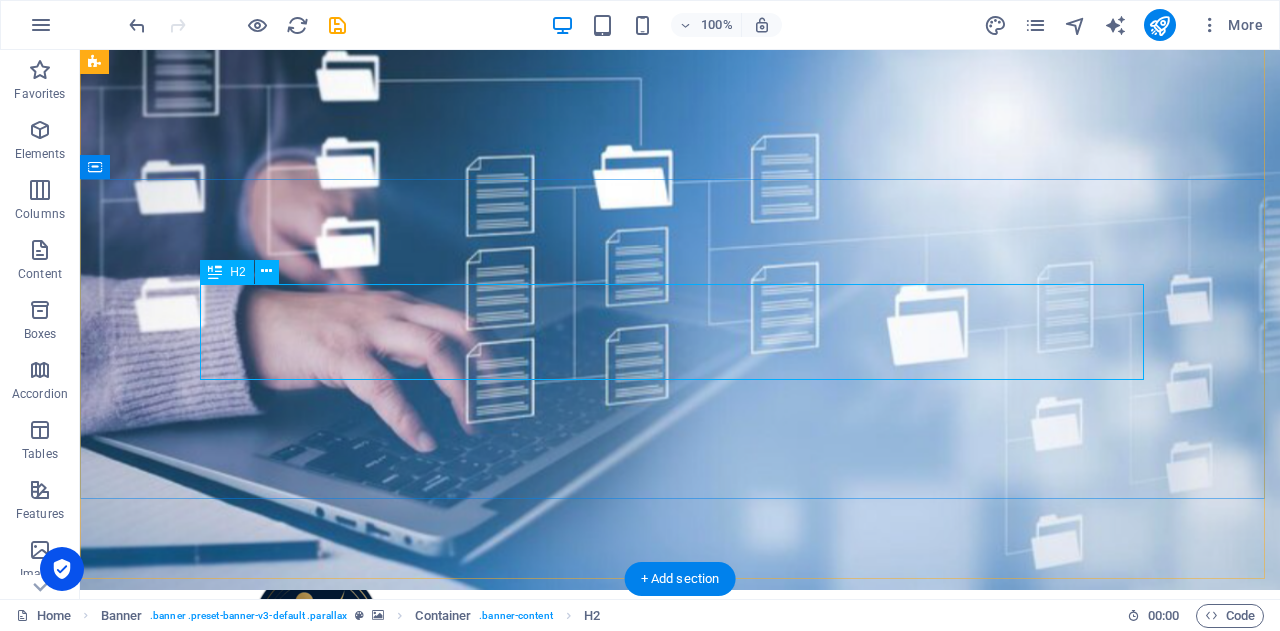 click on "w e tailor our services to YOUR business   needs." at bounding box center [680, 964] 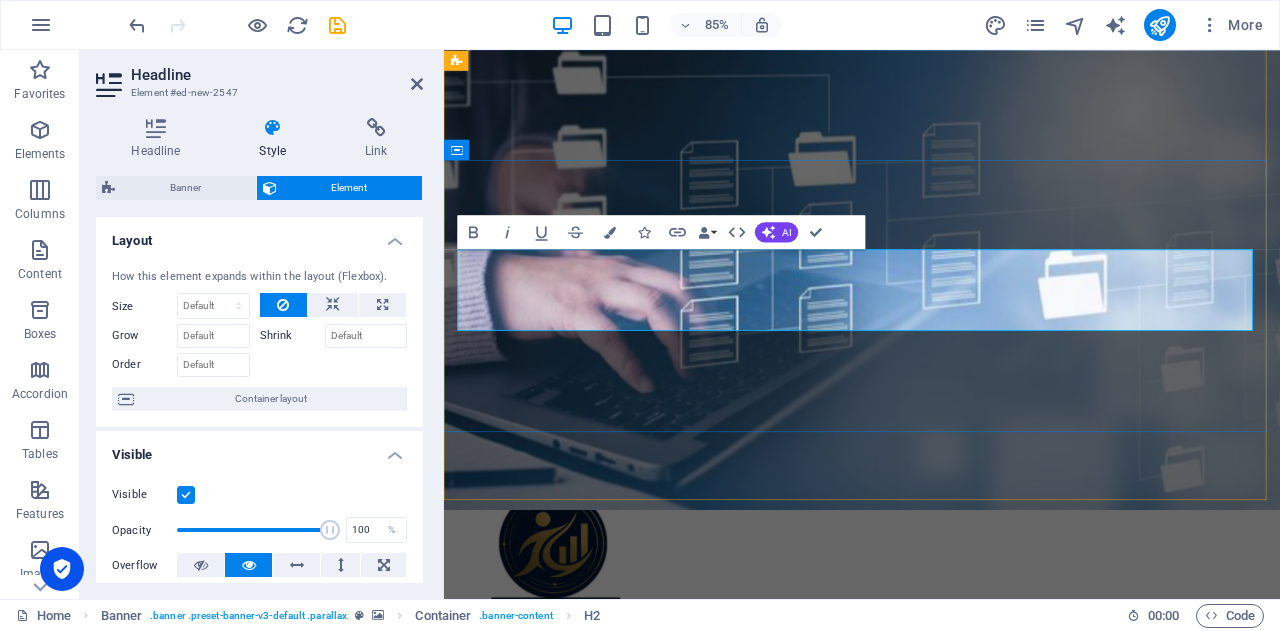 click on "e tailor our services to YOUR business" at bounding box center [957, 940] 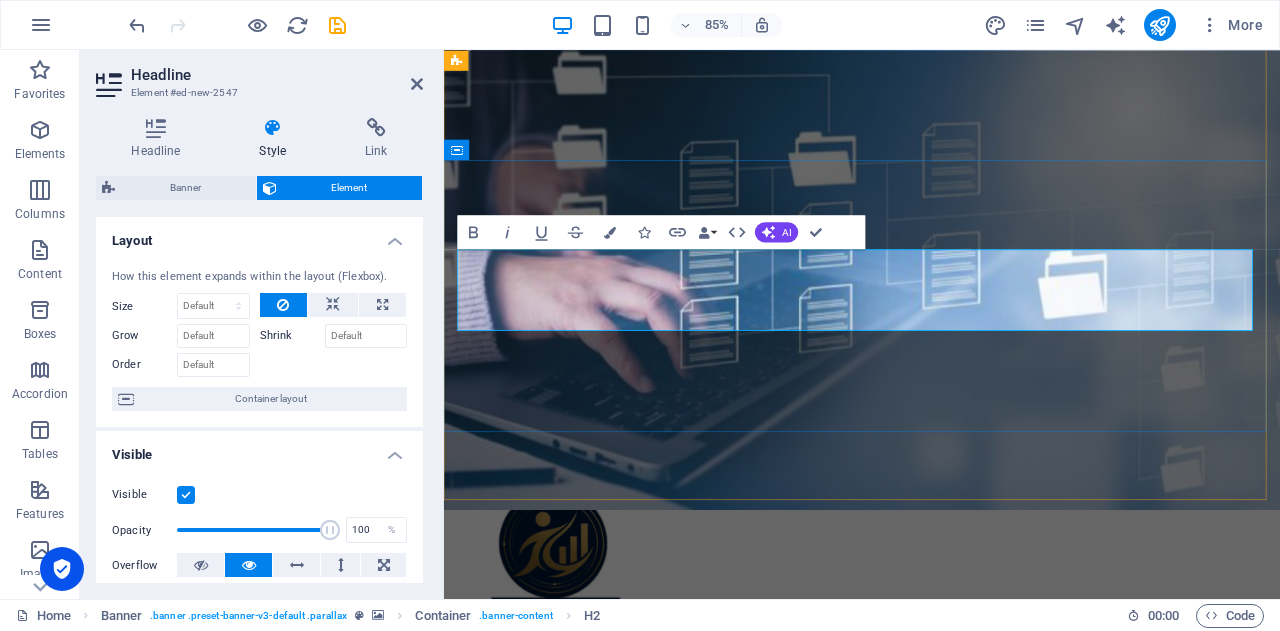 click on "w e tailor our services to YOUR business   needs." at bounding box center (936, 964) 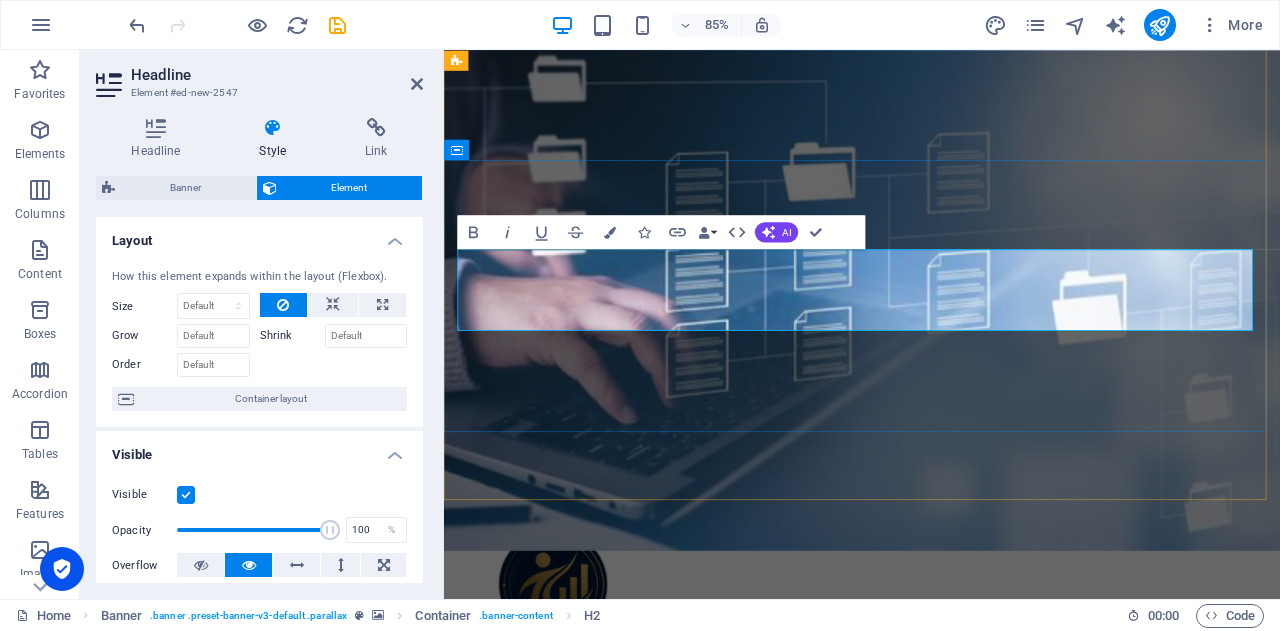 drag, startPoint x: 519, startPoint y: 309, endPoint x: 496, endPoint y: 307, distance: 23.086792 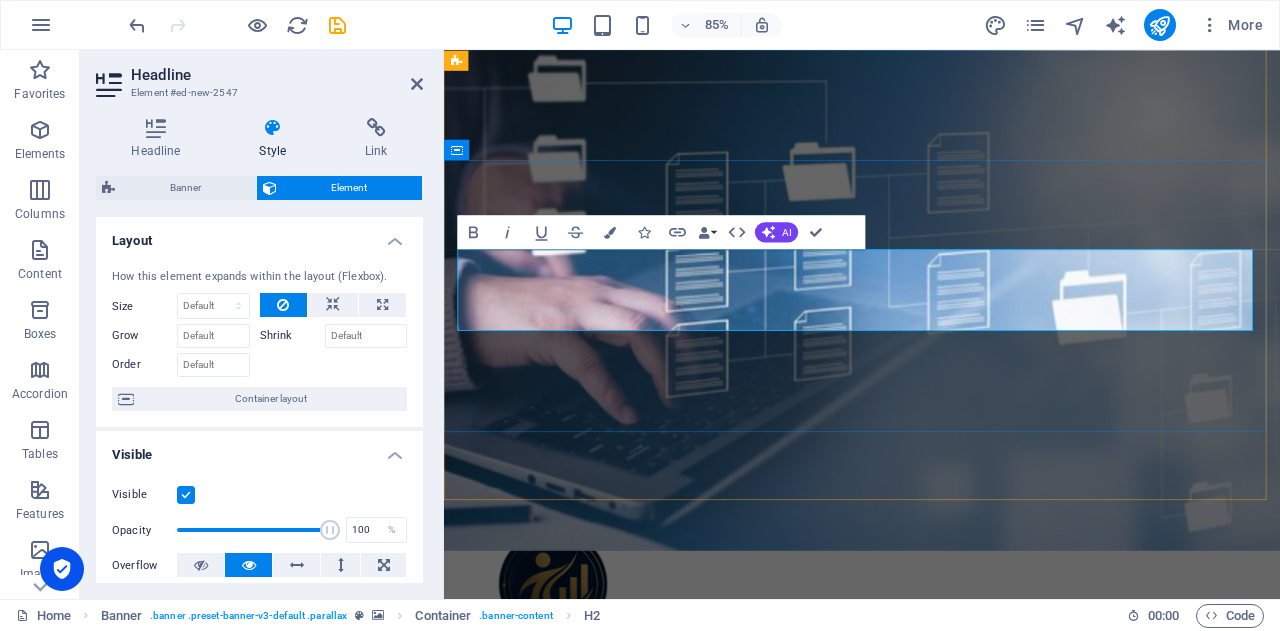 click on "w" at bounding box center (488, 988) 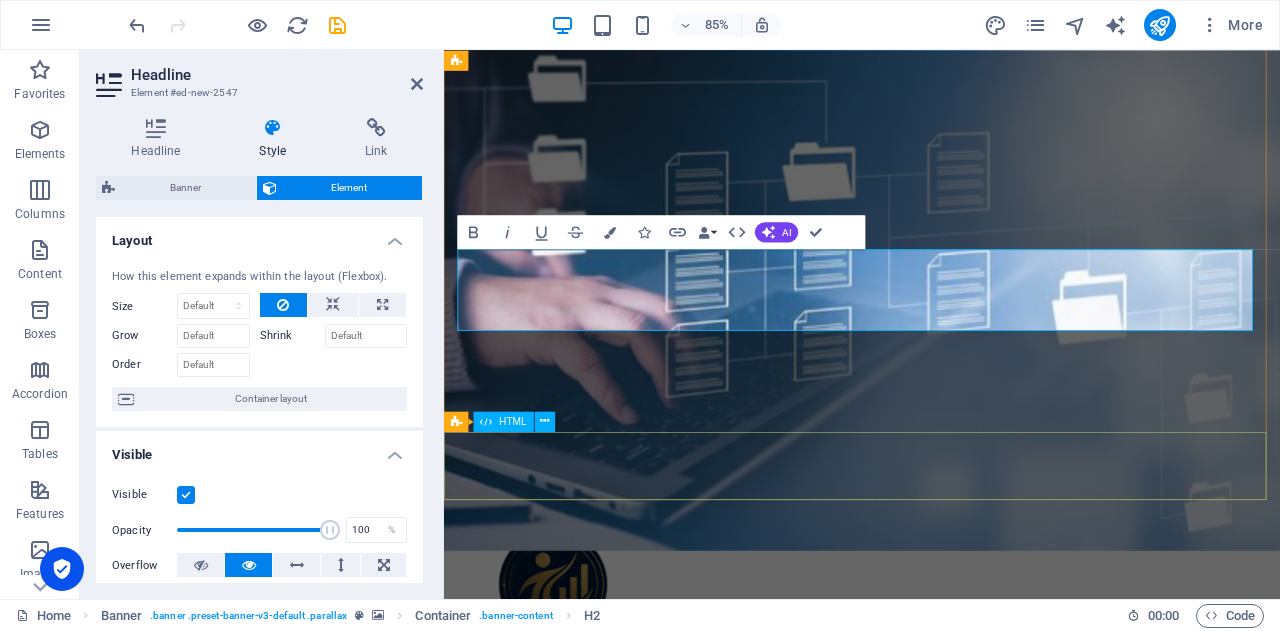 click at bounding box center (936, 1219) 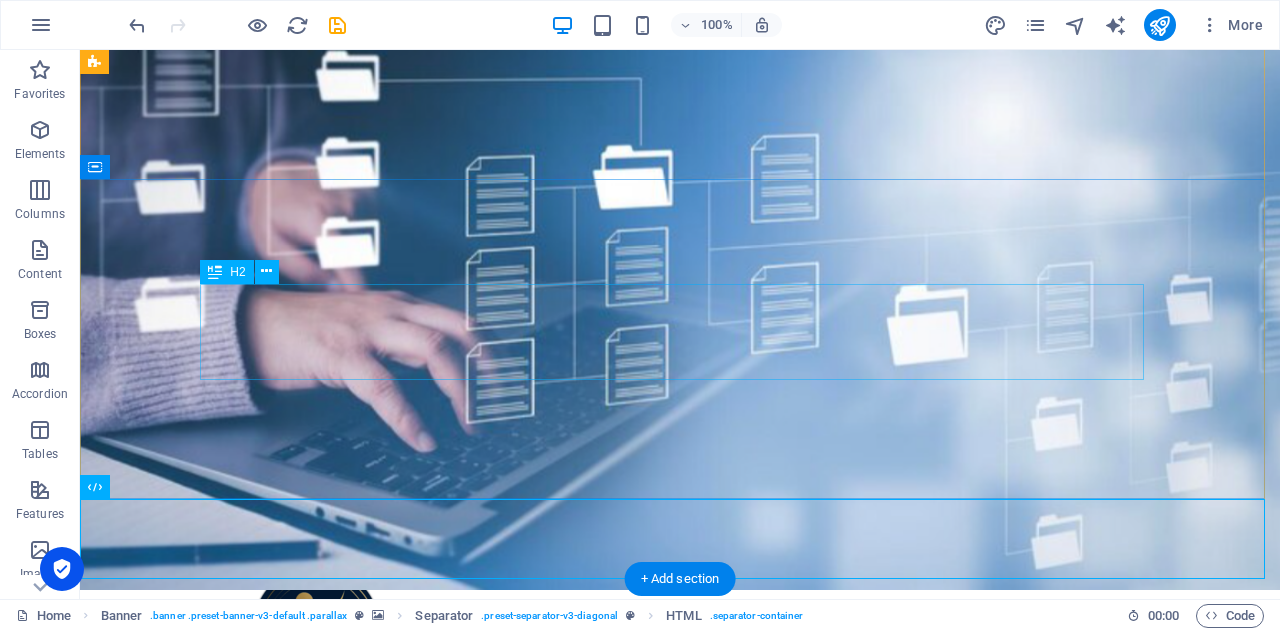 click on "y ou focus on growing your business—let us handle the rest." at bounding box center (680, 964) 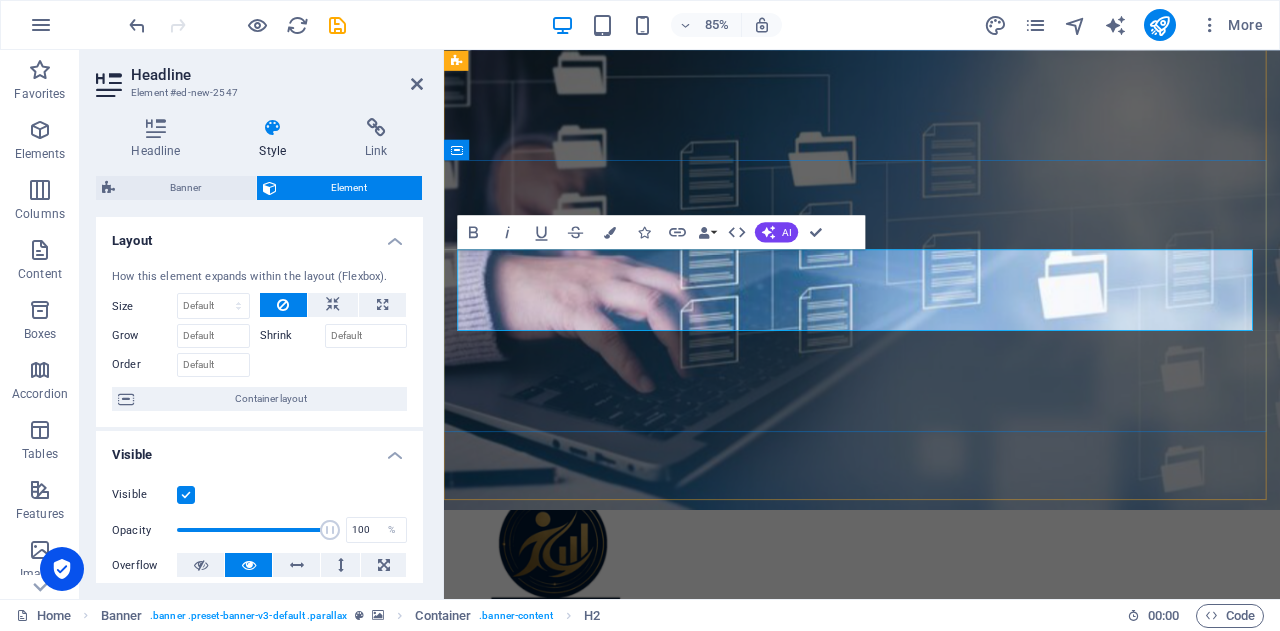click on "ou focus on growing your business—let us handle the rest." at bounding box center [949, 964] 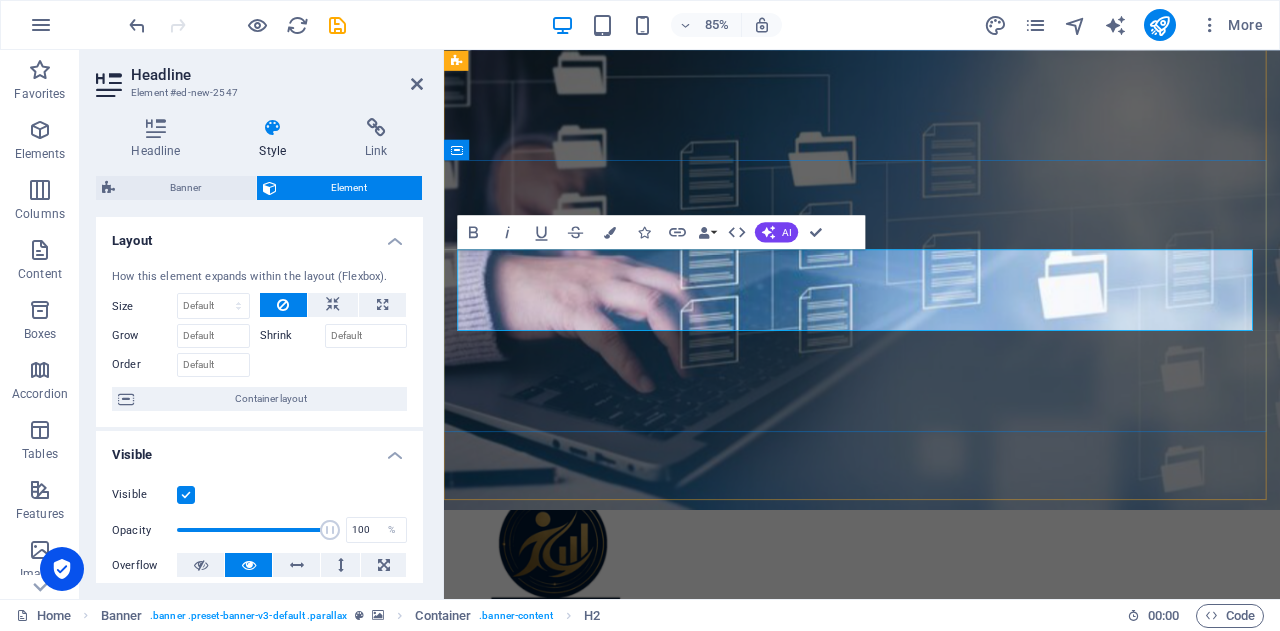 click on "ou focus on growing your business—let us handle the rest." at bounding box center [949, 964] 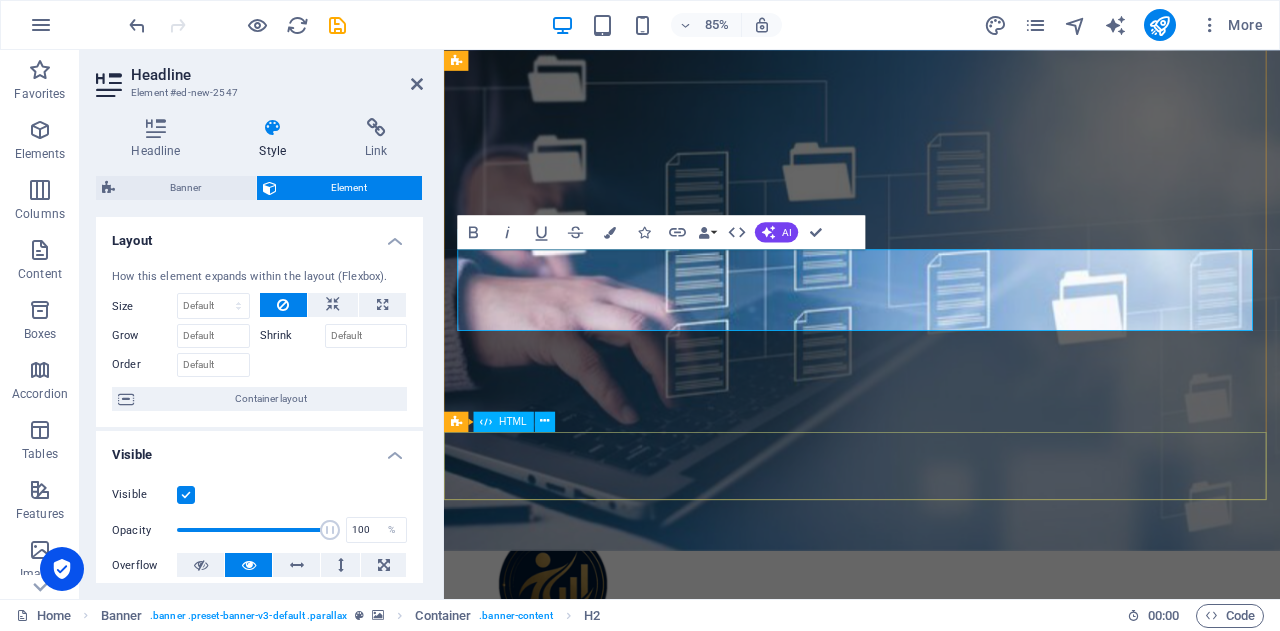 click at bounding box center (936, 1219) 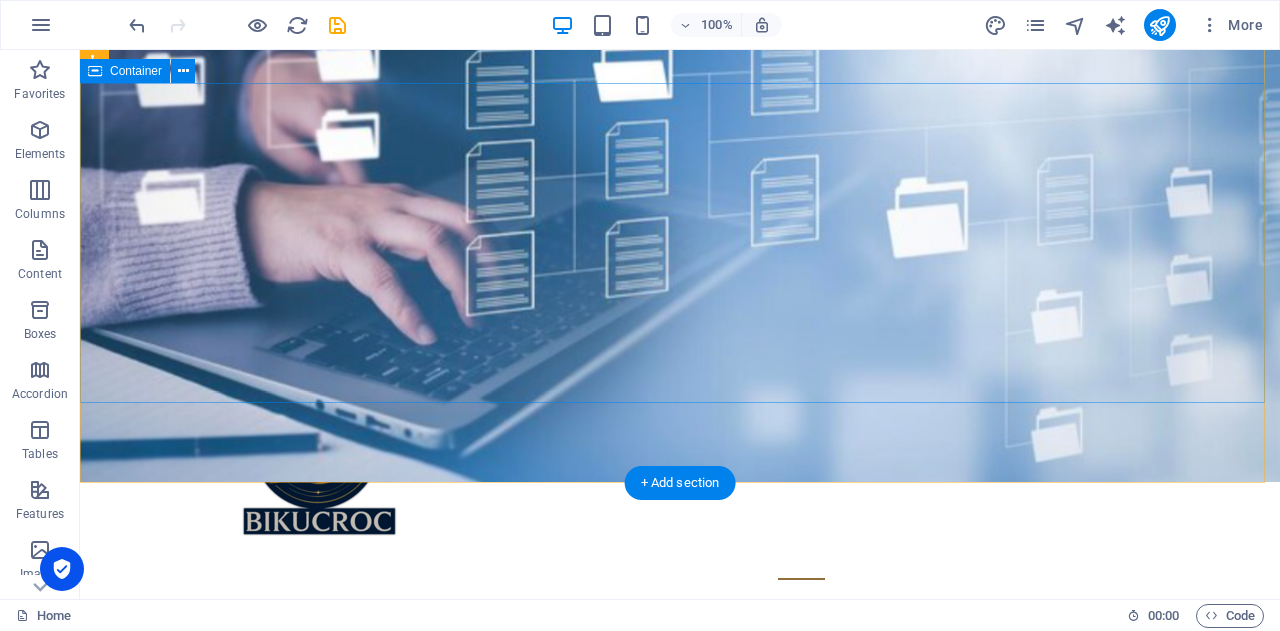 scroll, scrollTop: 500, scrollLeft: 0, axis: vertical 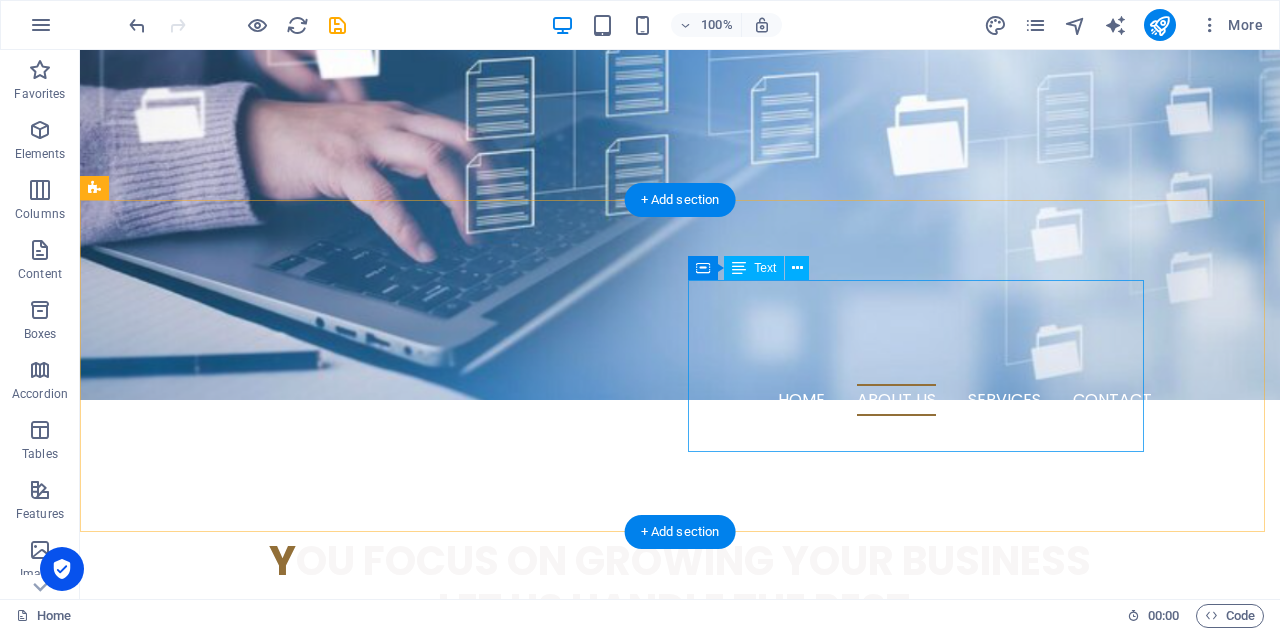 click on "Hey Small Business Owner — this one's for you! 🔁 Drowning in repetitive admin tasks? 📞 Need someone local who actually understands Aussie business life? 💸 Sick of paying for full-time staff you don’t really need? 📊 Need help with project management or business analysis — without blowing your budget?" at bounding box center [324, 1086] 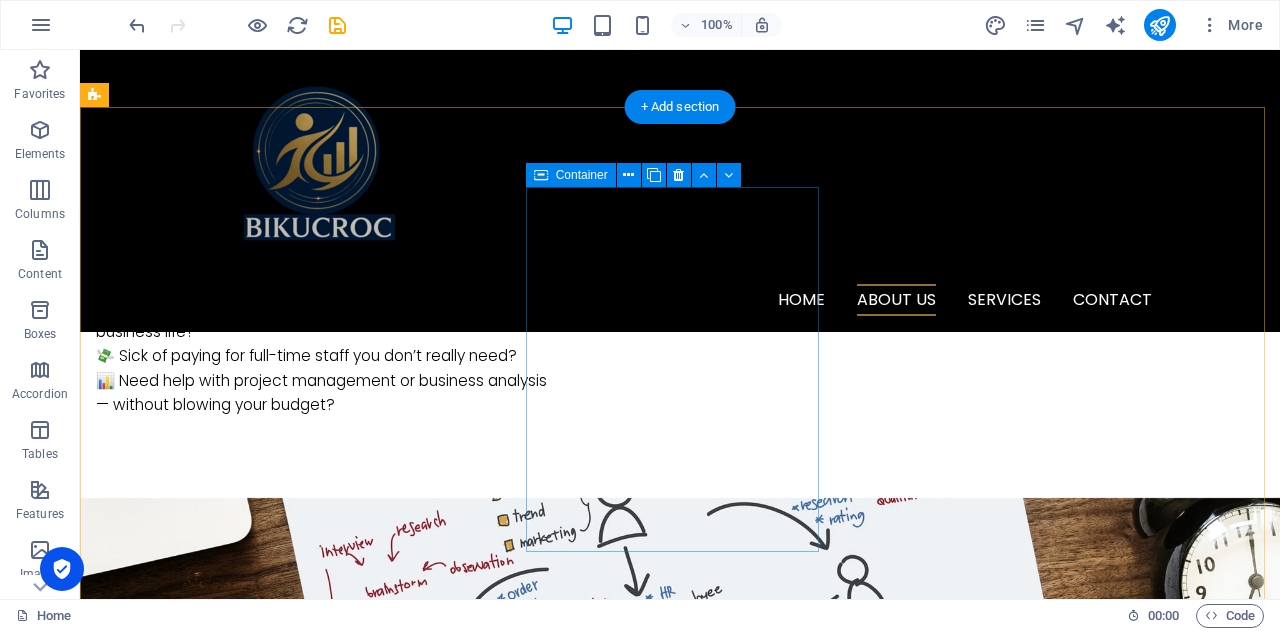 scroll, scrollTop: 1200, scrollLeft: 0, axis: vertical 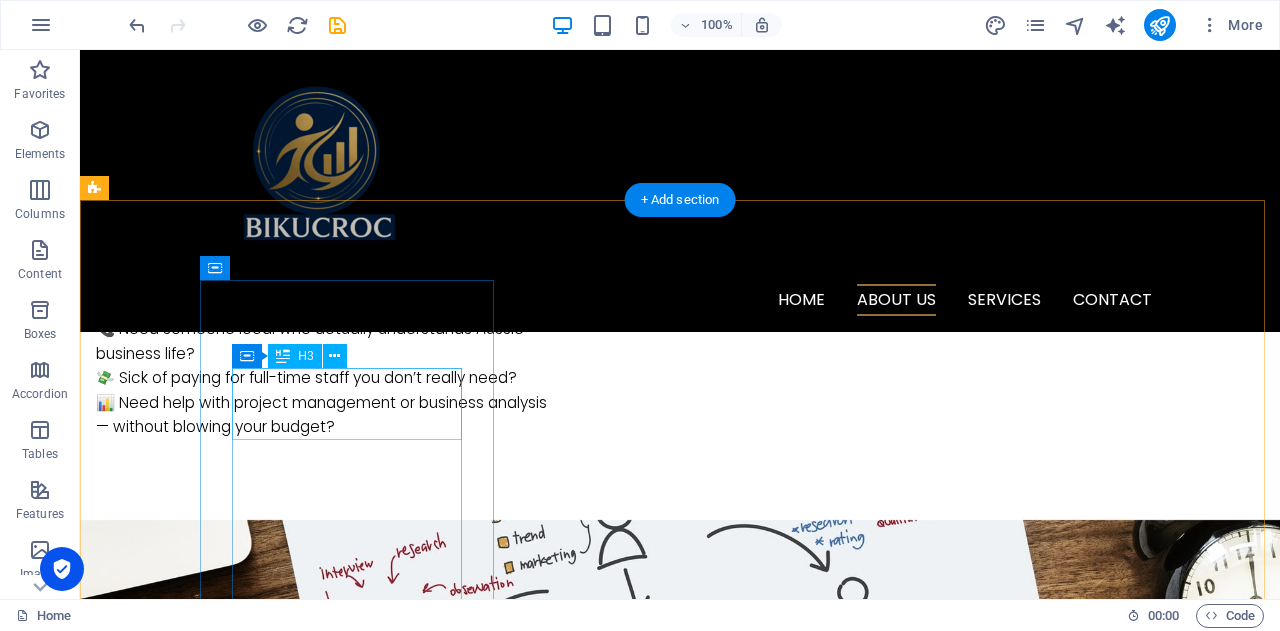 click on "project management" at bounding box center (242, 1460) 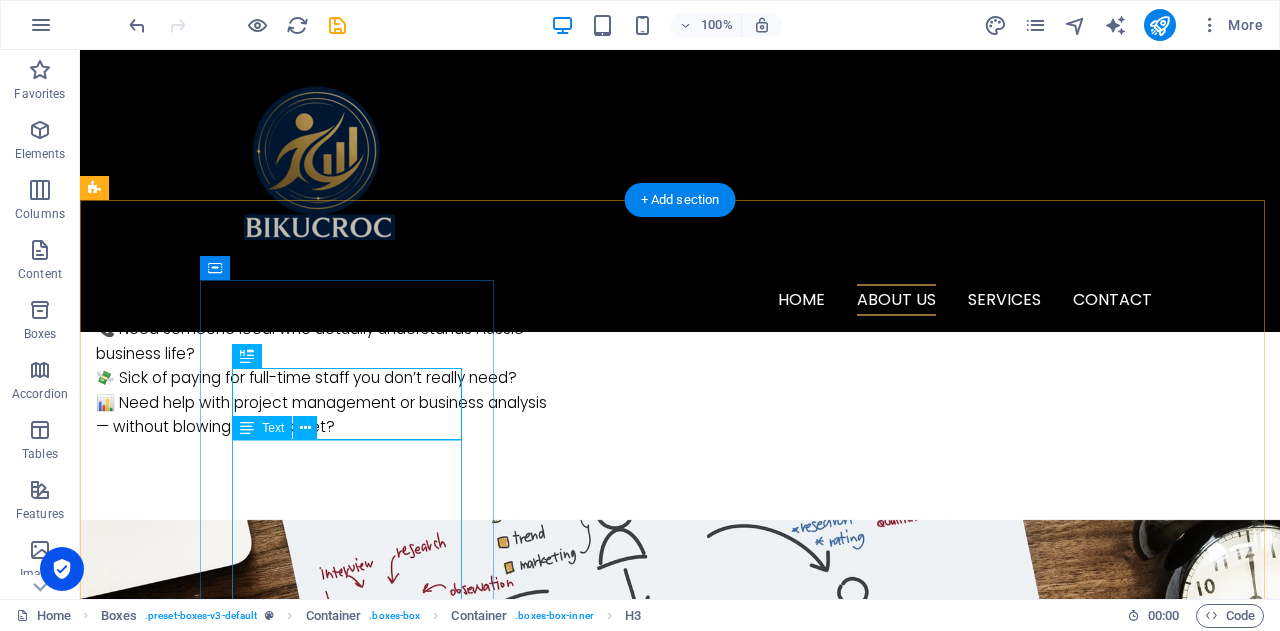 click on "Project management is the process of planning, organizing, and overseeing tasks and resources to successfully achieve specific goals within a defined timeframe and budget." at bounding box center (242, 1582) 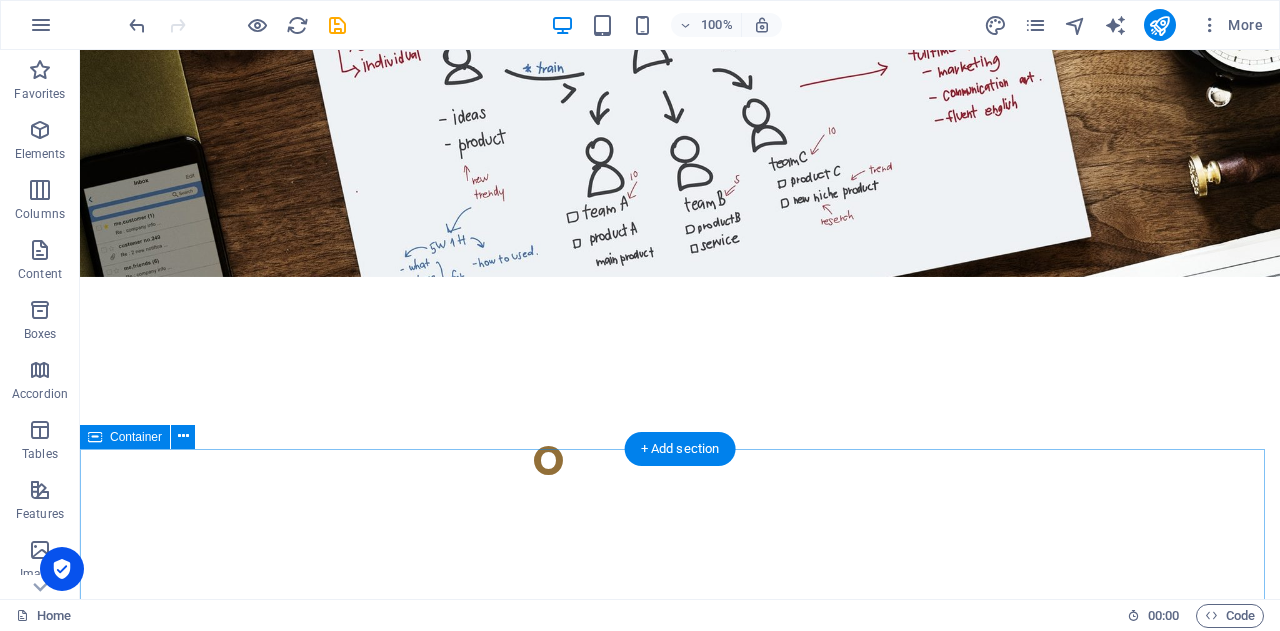 scroll, scrollTop: 2000, scrollLeft: 0, axis: vertical 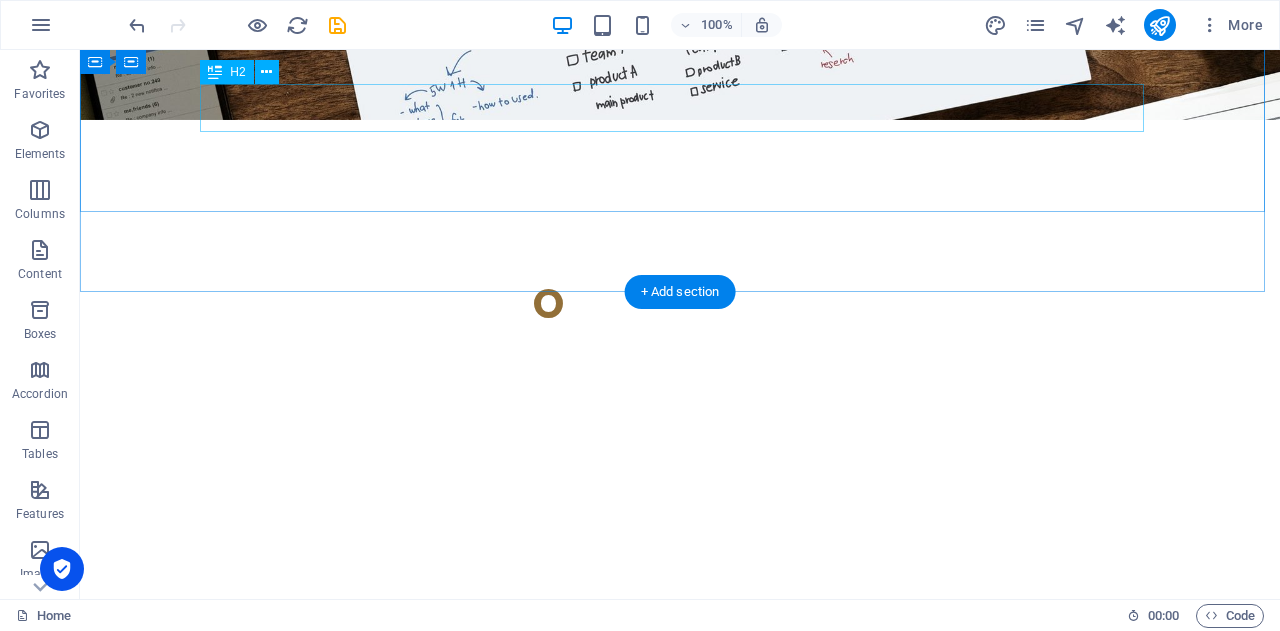 click on "O ur services" at bounding box center (680, 2167) 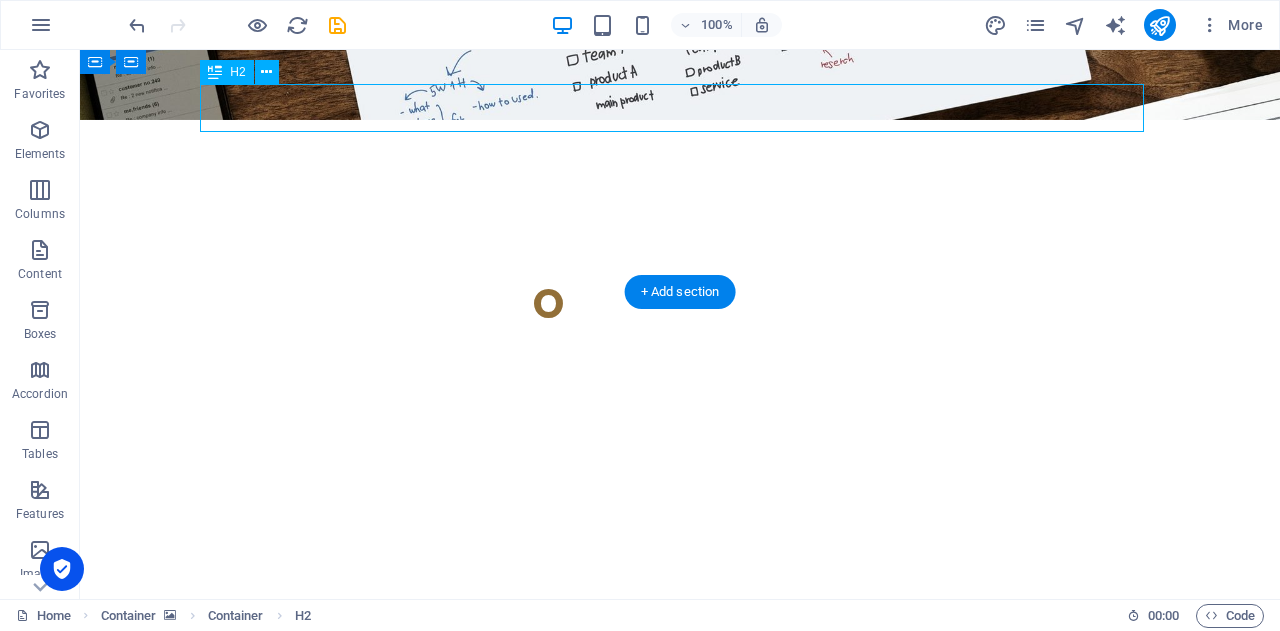 click on "O ur services" at bounding box center [680, 2167] 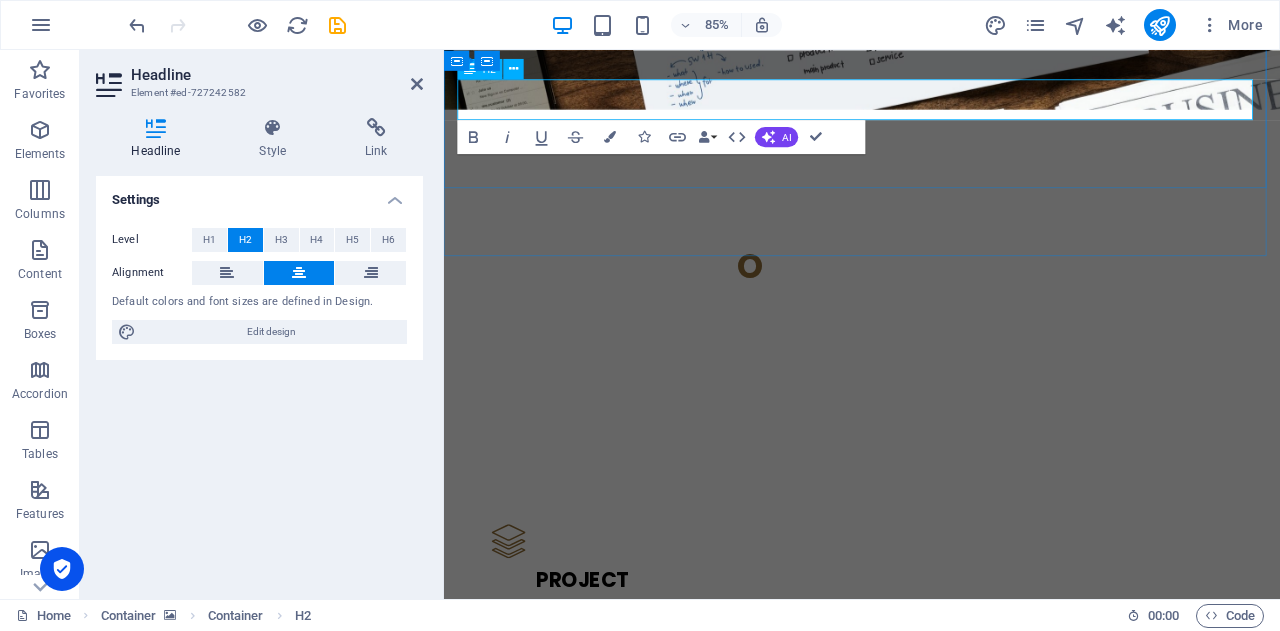 click on "O ur services" at bounding box center (936, 2167) 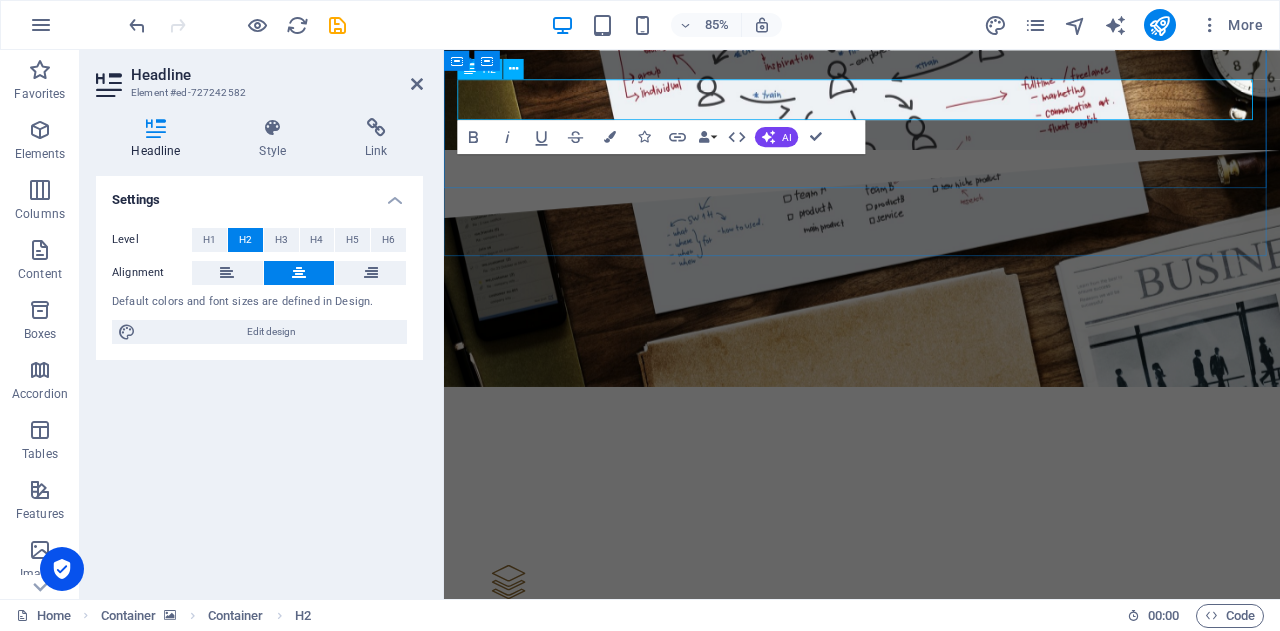 click on "We’ve got your back!" at bounding box center [951, 2215] 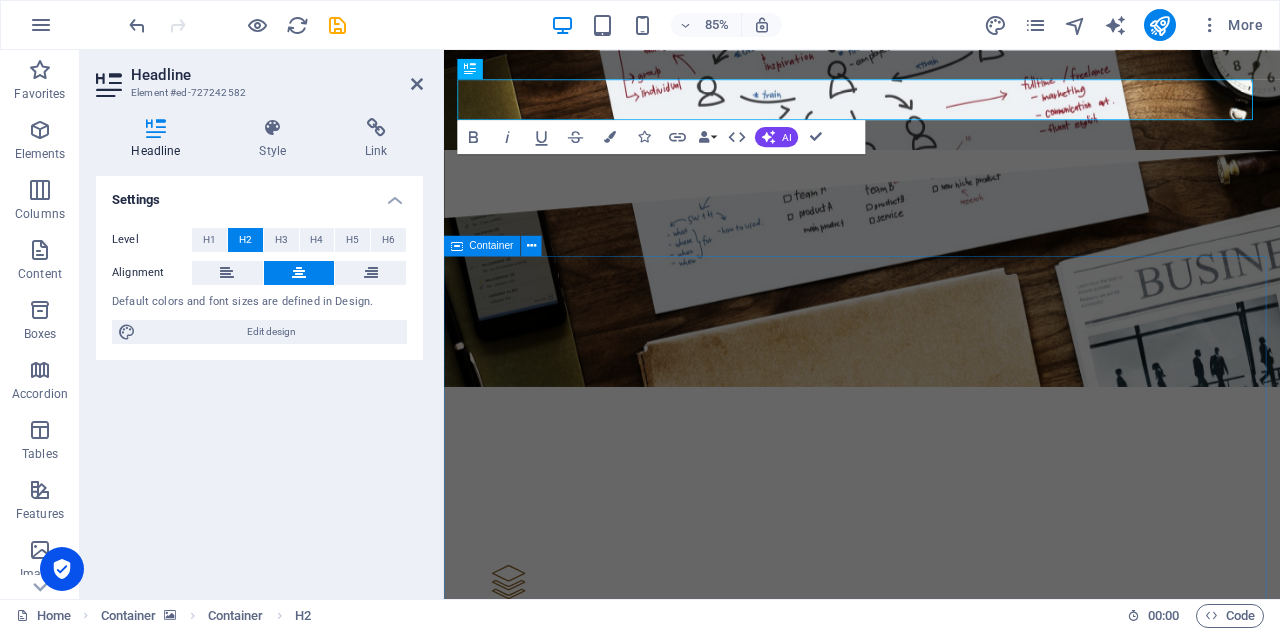 click on "a t BIKUCROC, we’re a team of onshore, reliable, professional experts who get what it means to run a business in [GEOGRAPHIC_DATA]. Whether it's: Keeping your daily operations running smoothly, Managing projects with clear outcomes, or Analysing your business to uncover smarter ways to grow  w e tailor our services to YOUR business needs. ⚙️  Flexible. Affordable. Local. Let’s simplify your work life — so you can get back to what you do best. 🗓️  Book a free discovery call [DATE]  and see how we can make your business  smoother, faster, and smarter . 💡b usiness Analysis That Drives Growth We offer  professional Business Analysis services  to help you uncover hidden challenges, streamline operations, and improve efficiency. Our team works closely with you to understand your workflows, identify process gaps, and implement smart solutions that save time and money. 🛠️s mart Project Management for Businesses We provide  end-to-end Project Management services" at bounding box center [936, 3457] 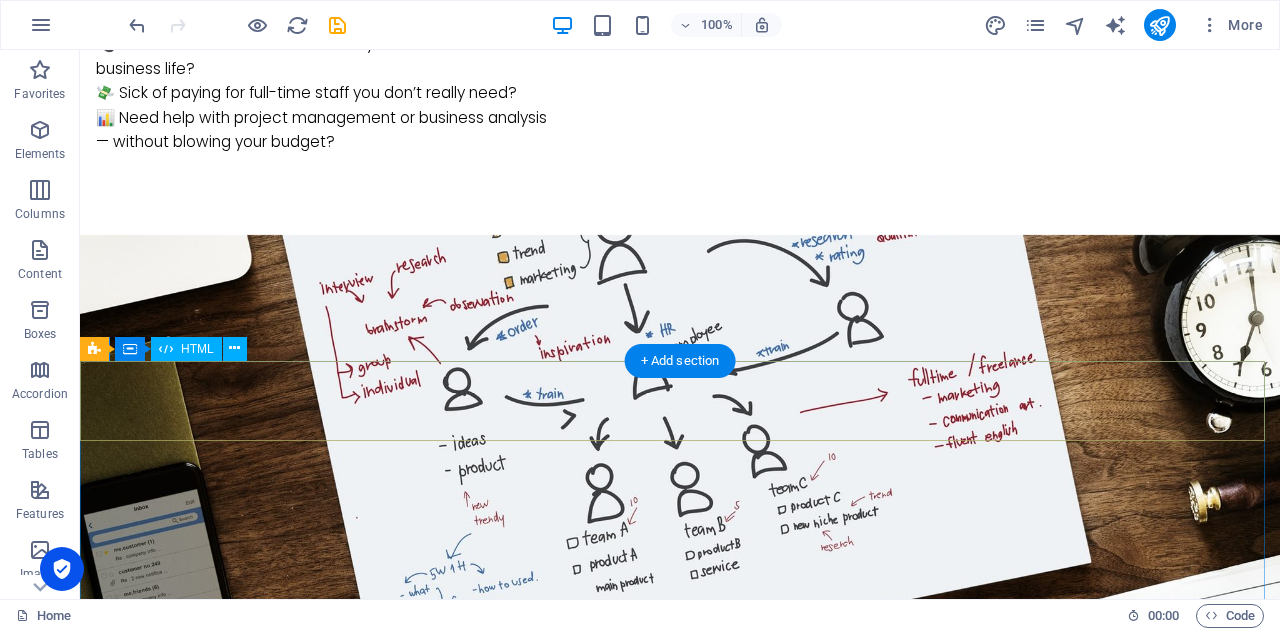 scroll, scrollTop: 1700, scrollLeft: 0, axis: vertical 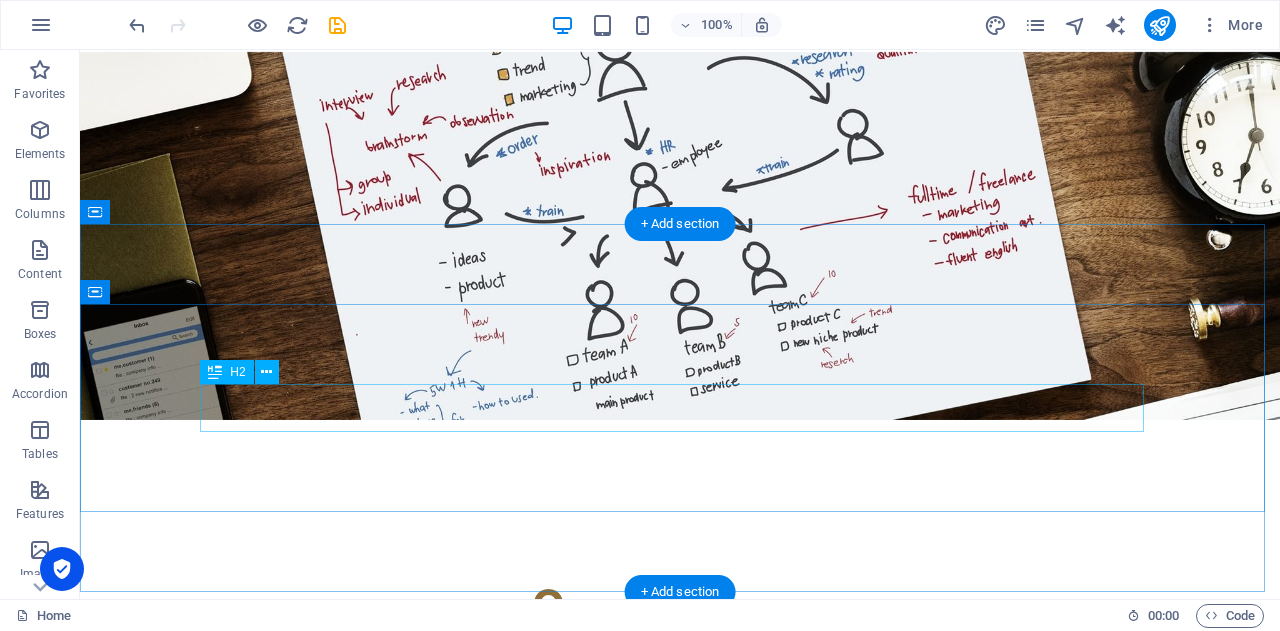 click on "w e’ve got your back!" at bounding box center [680, 2467] 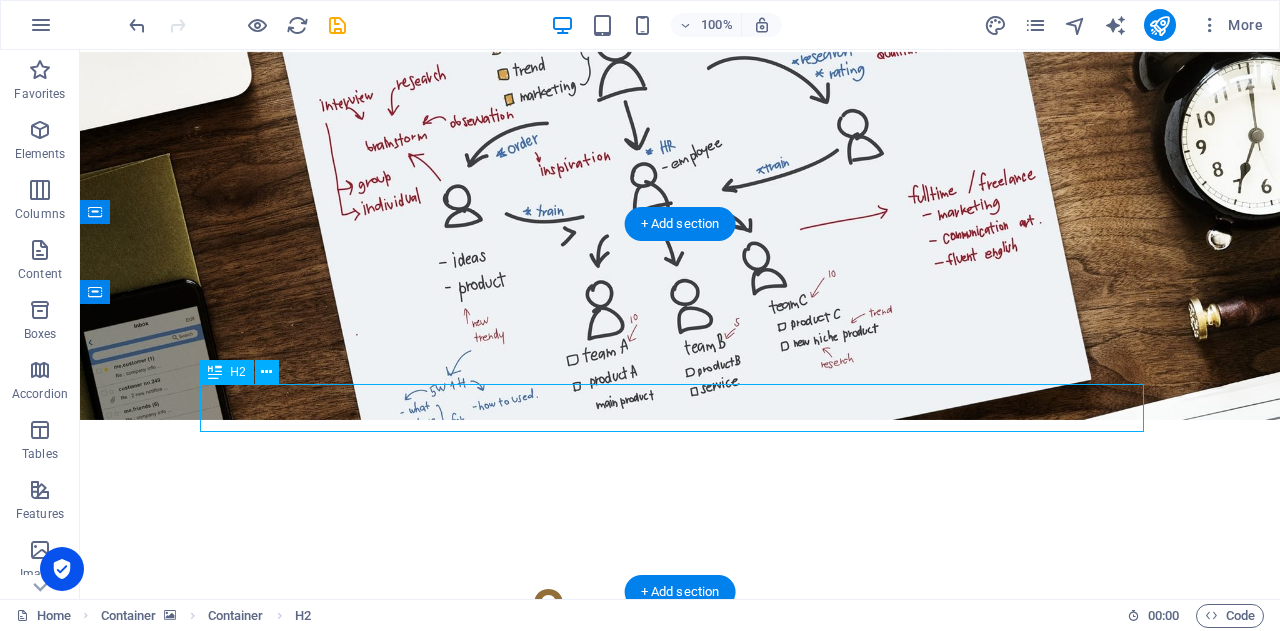 click on "w e’ve got your back!" at bounding box center [680, 2467] 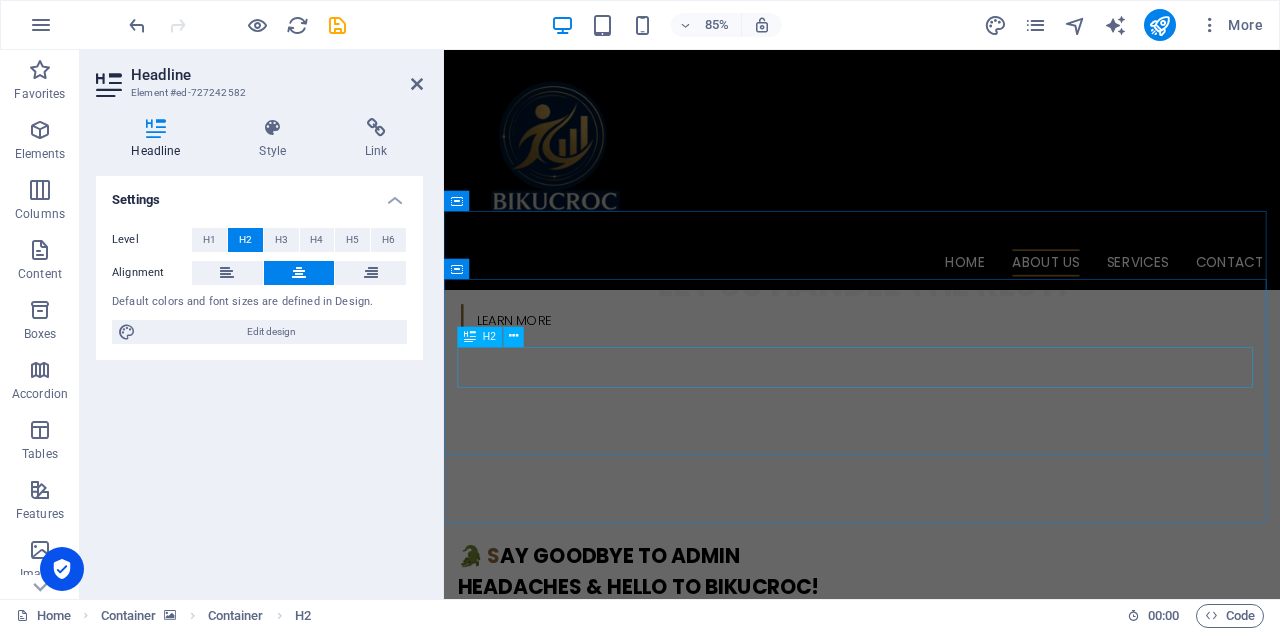 scroll, scrollTop: 700, scrollLeft: 0, axis: vertical 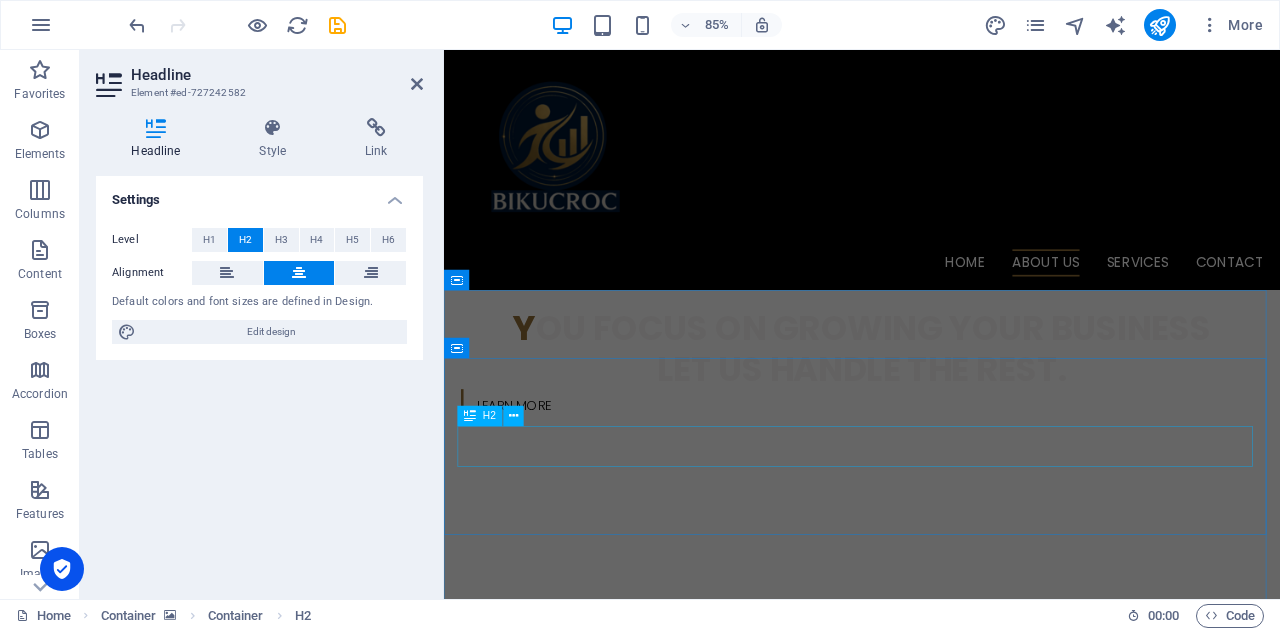 click on "O ur Expertise" at bounding box center (936, 1620) 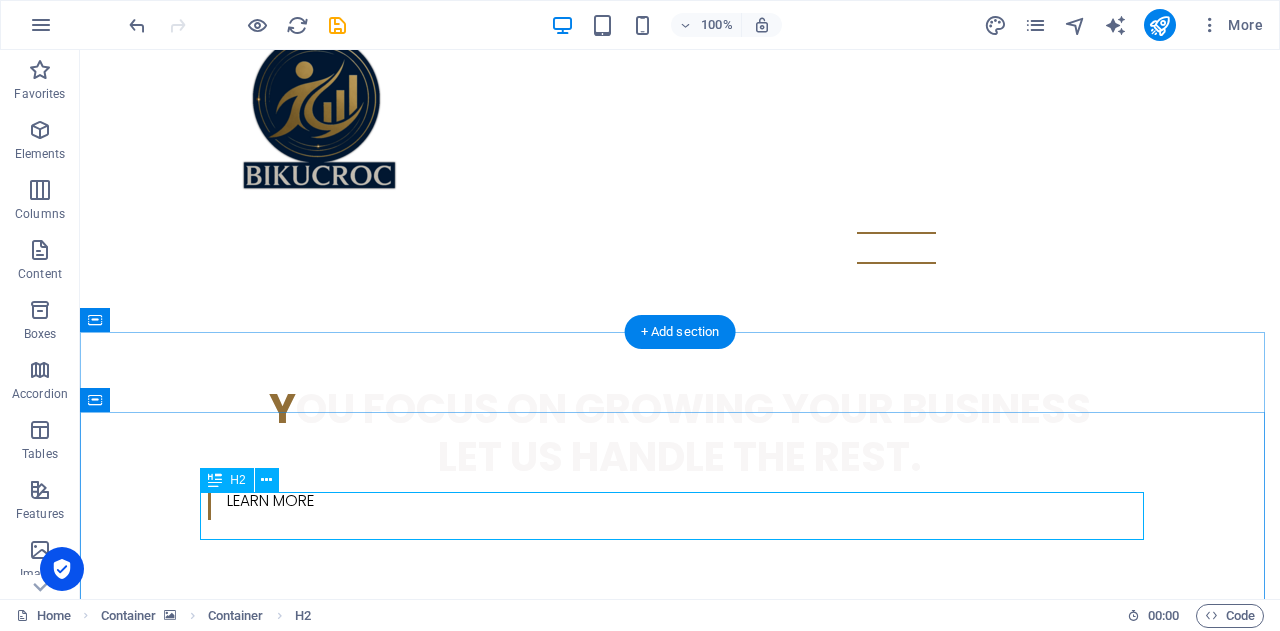 click on "O ur Expertise" at bounding box center [680, 1652] 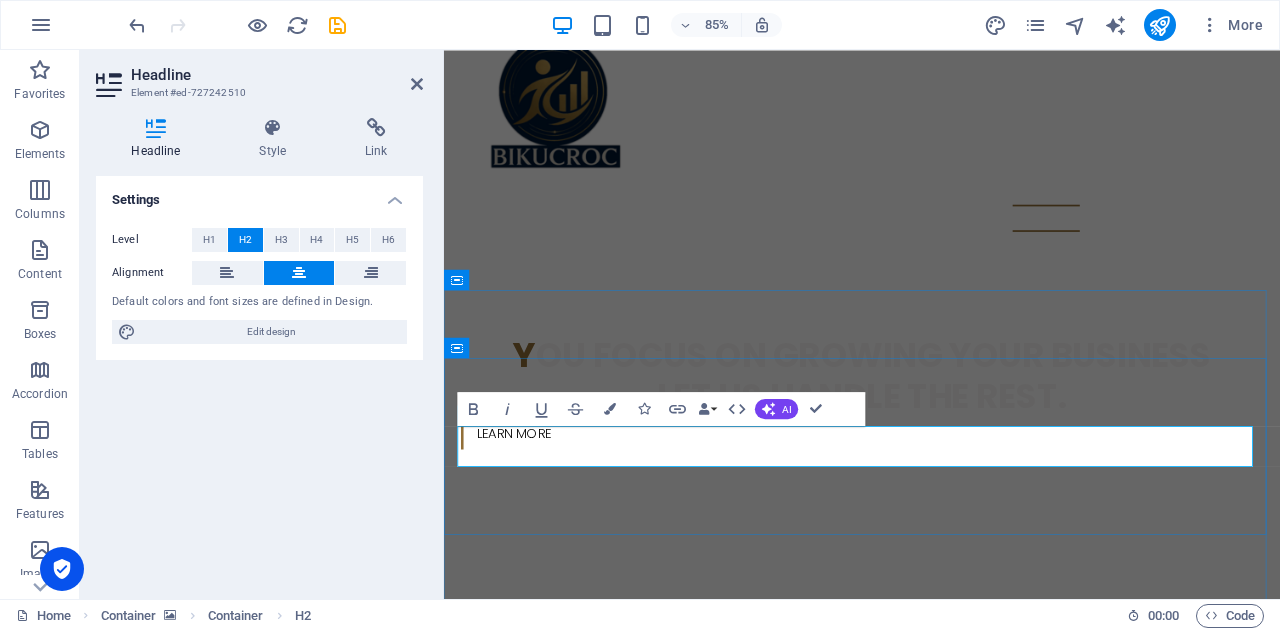 click on "ur Expertise" at bounding box center [952, 1652] 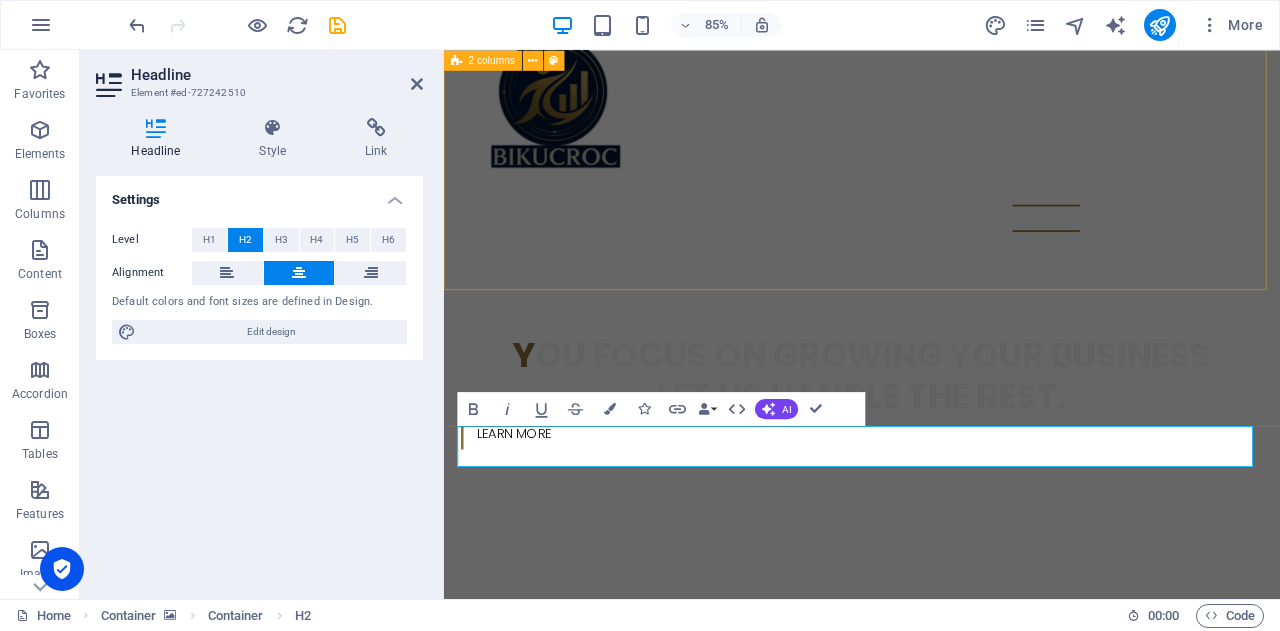 click on "🐊 s ay Goodbye to Admin Headaches & Hello to BIKUCROC! Hey Small Business Owner — this one's for you! 🔁 Drowning in repetitive admin tasks? 📞 Need someone local who actually understands Aussie business life? 💸 Sick of paying for full-time staff you don’t really need? 📊 Need help with project management or business analysis — without blowing your budget?" at bounding box center [936, 890] 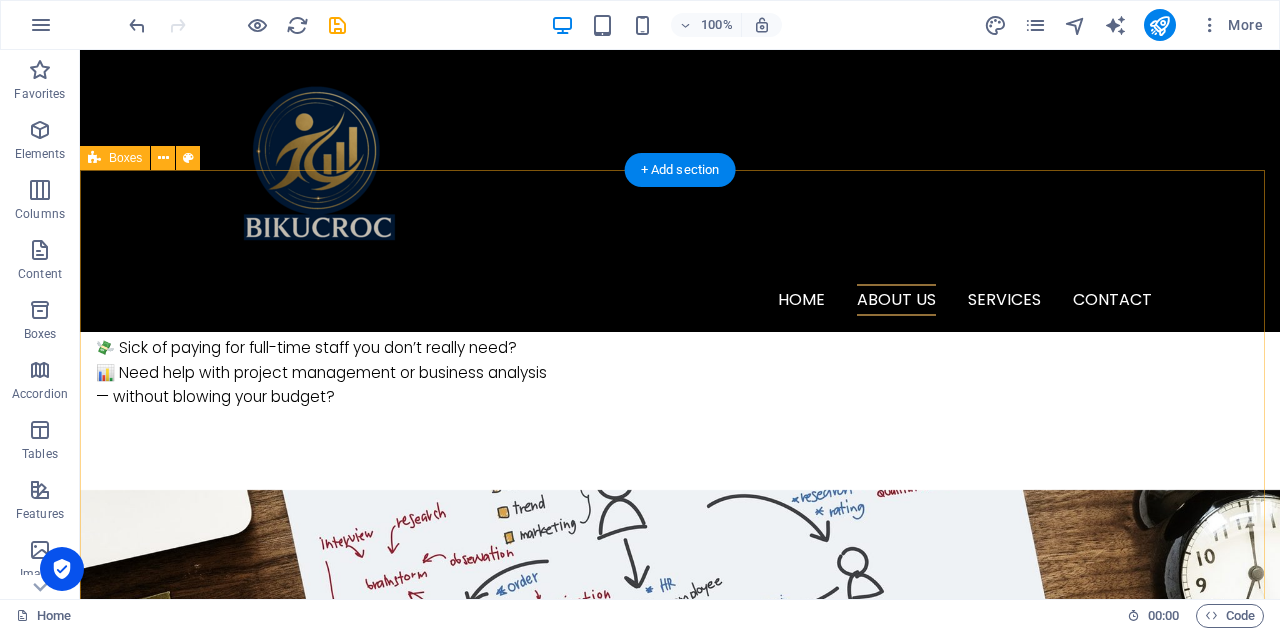 scroll, scrollTop: 1200, scrollLeft: 0, axis: vertical 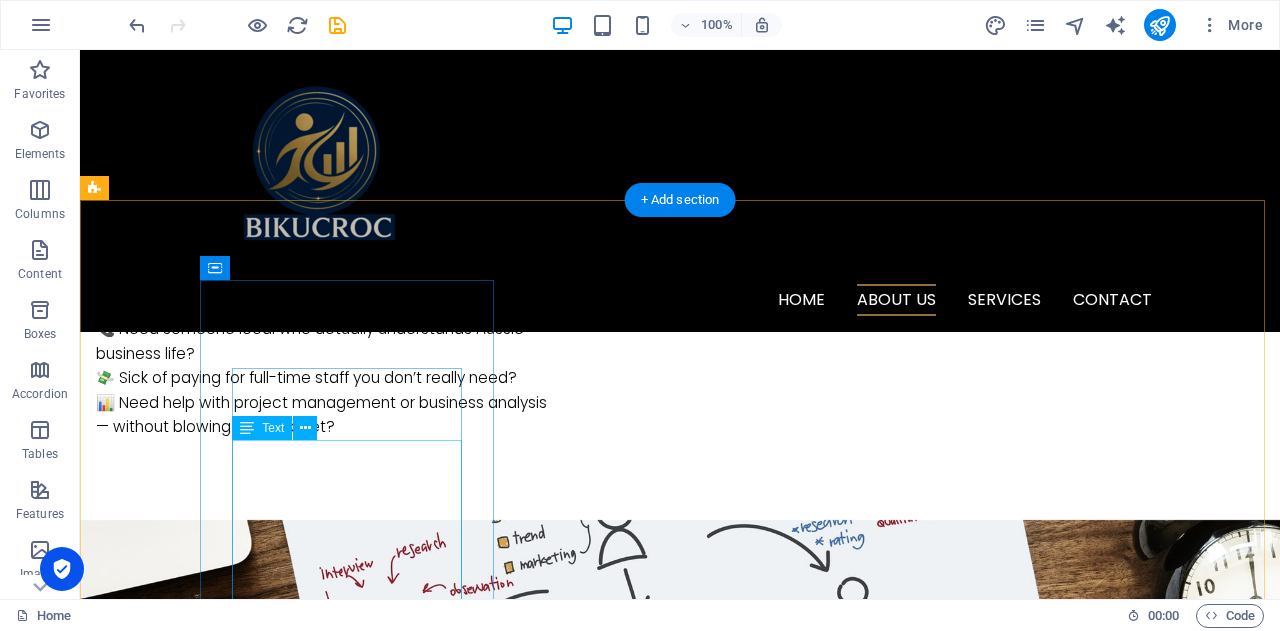 click on "Project management is the process of planning, organizing, and overseeing tasks and resources to successfully achieve specific goals within a defined timeframe and budget." at bounding box center [242, 1582] 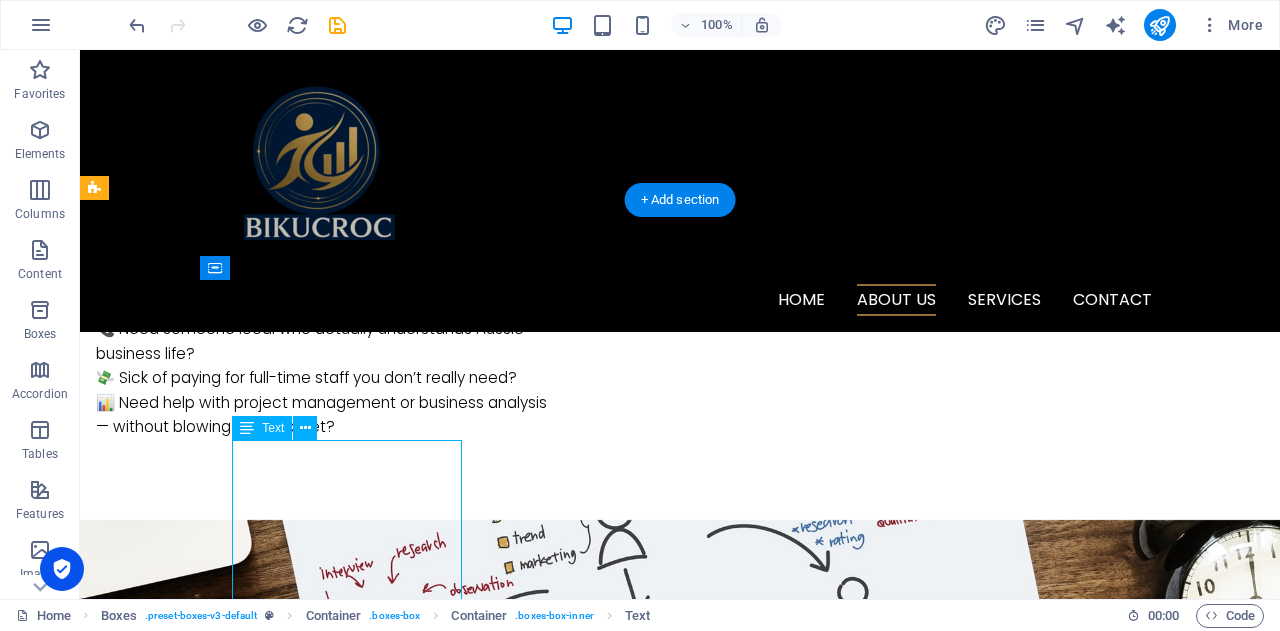 click on "Project management is the process of planning, organizing, and overseeing tasks and resources to successfully achieve specific goals within a defined timeframe and budget." at bounding box center [242, 1582] 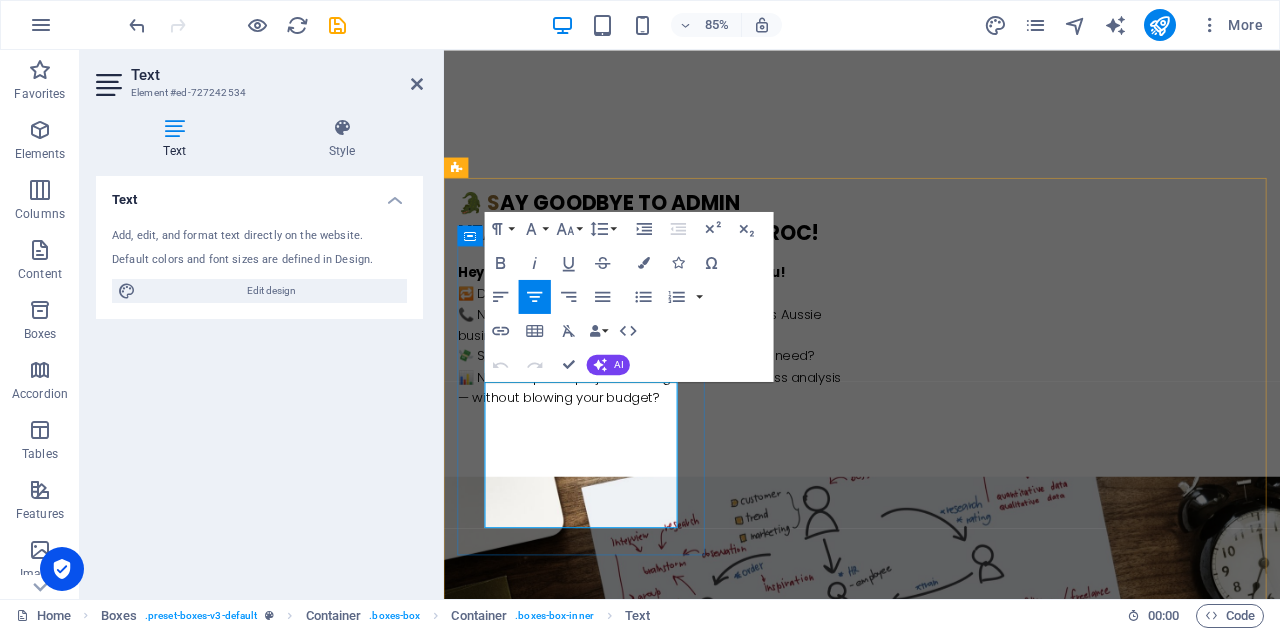 drag, startPoint x: 504, startPoint y: 444, endPoint x: 703, endPoint y: 607, distance: 257.2353 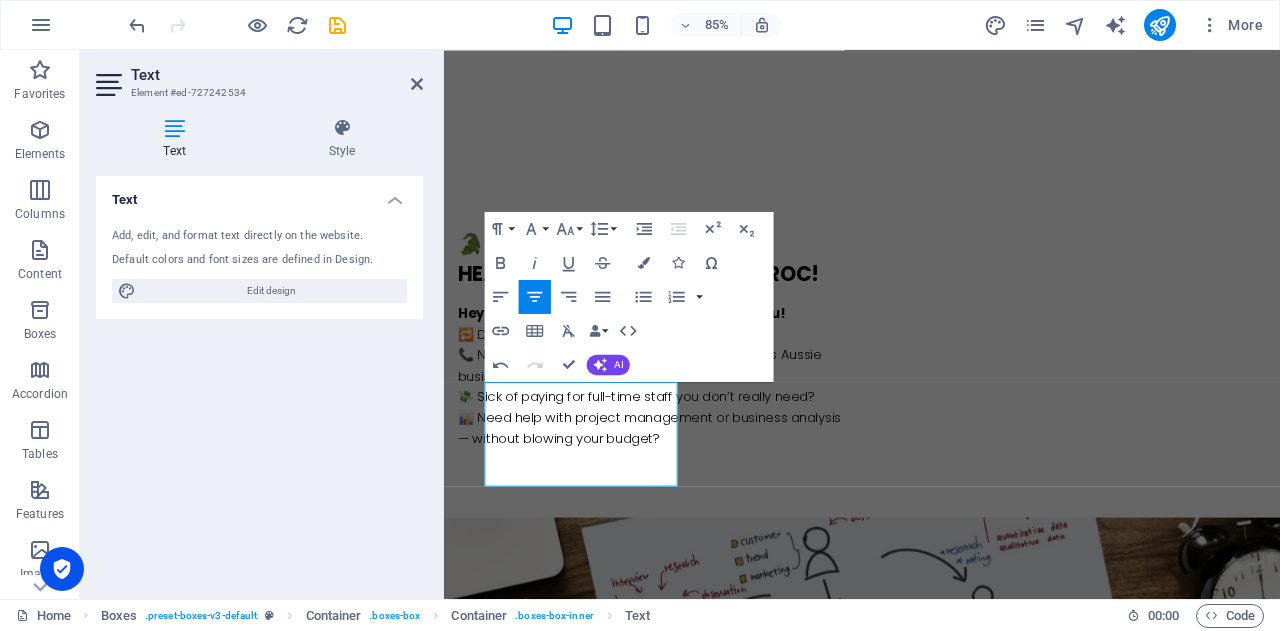 click on "Text Add, edit, and format text directly on the website. Default colors and font sizes are defined in Design. Edit design Alignment Left aligned Centered Right aligned" at bounding box center (259, 379) 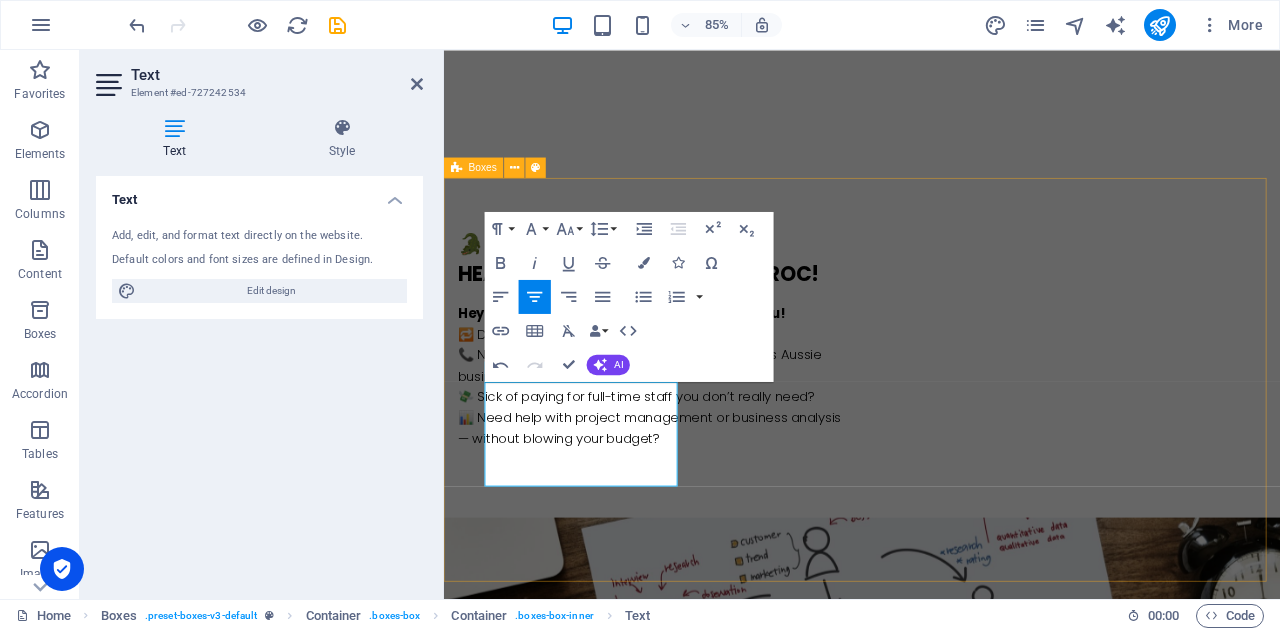 click on "project management At  [GEOGRAPHIC_DATA] , we’re a team of  onshore, reliable, professional experts  who  get  what it means to run a business in [GEOGRAPHIC_DATA]. Strategies We provide business analysis and strategic planning to help you make smarter decisions and drive growth. business  support We offer reliable business, administrative, and accounting support to keep your operations organized, efficient, and compliant" at bounding box center (936, 1887) 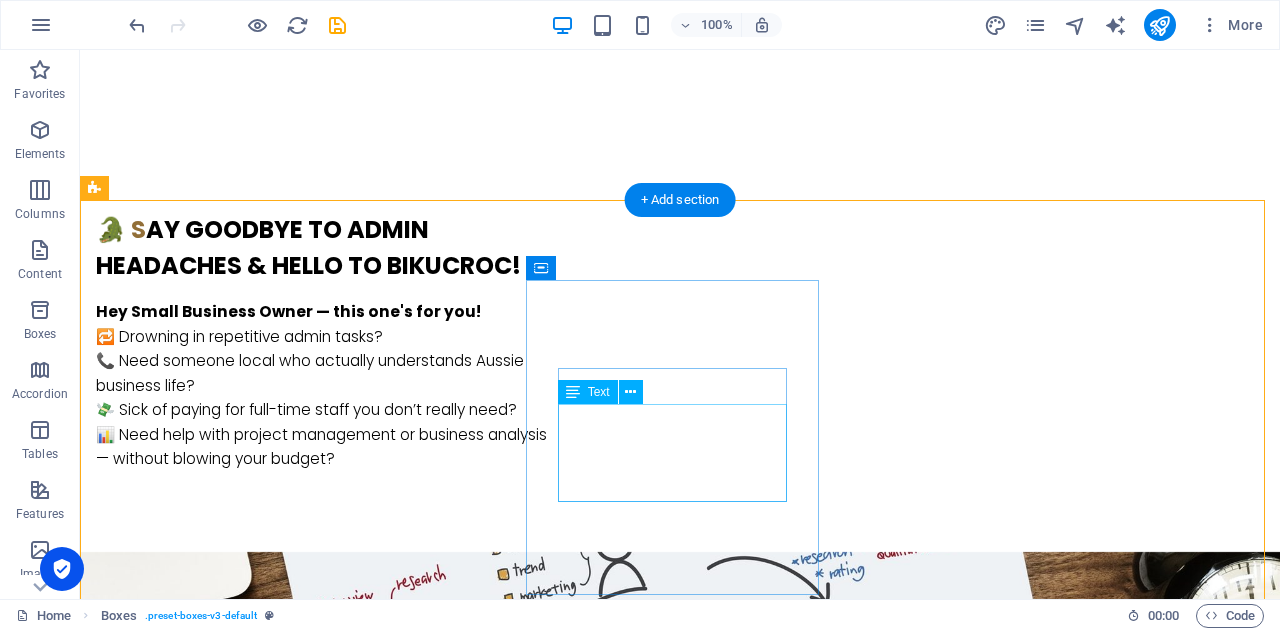 click on "We provide business analysis and strategic planning to help you make smarter decisions and drive growth." at bounding box center (242, 1896) 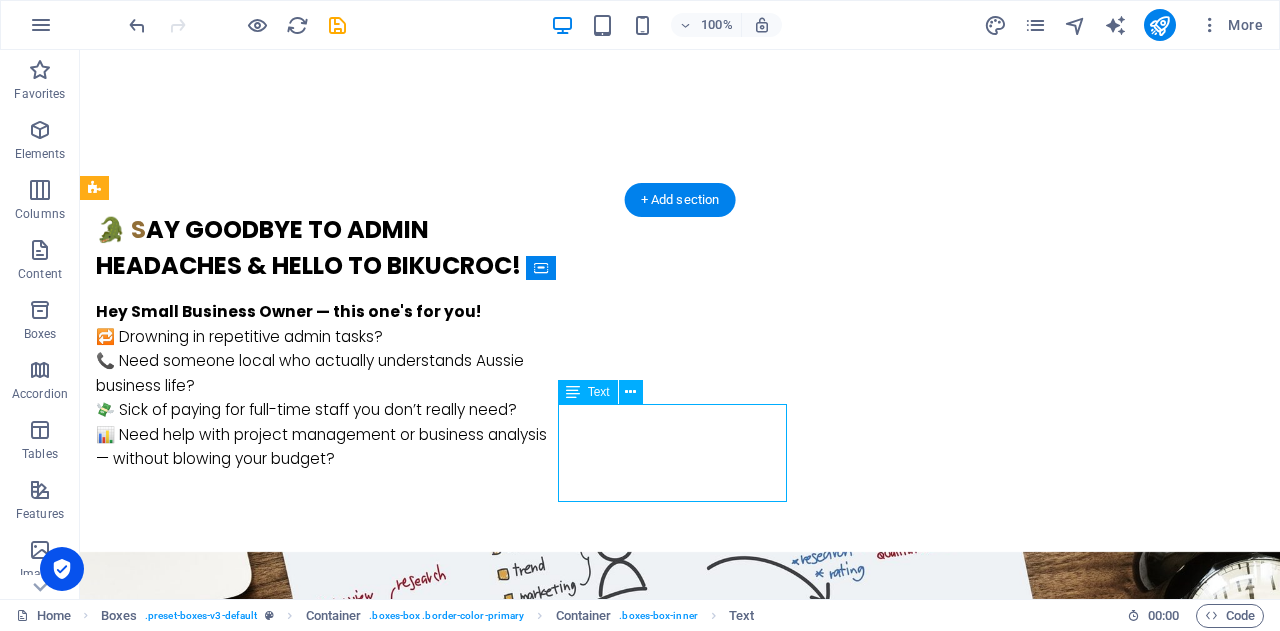 click on "We provide business analysis and strategic planning to help you make smarter decisions and drive growth." at bounding box center [242, 1896] 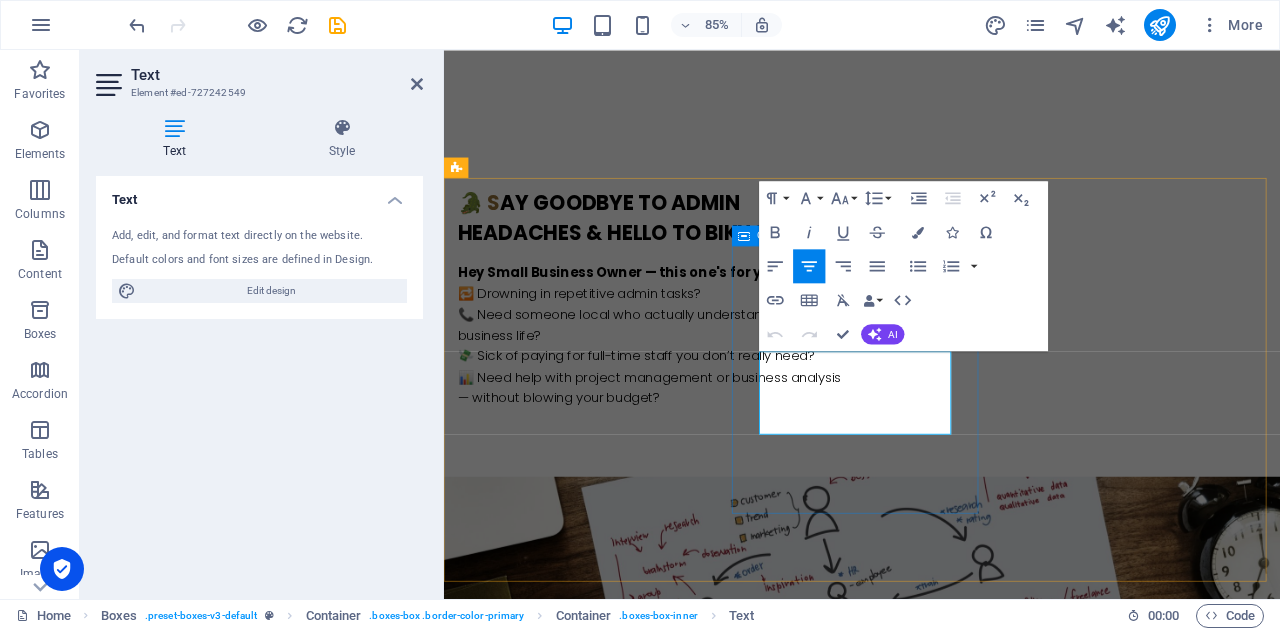 drag, startPoint x: 817, startPoint y: 414, endPoint x: 1072, endPoint y: 515, distance: 274.2736 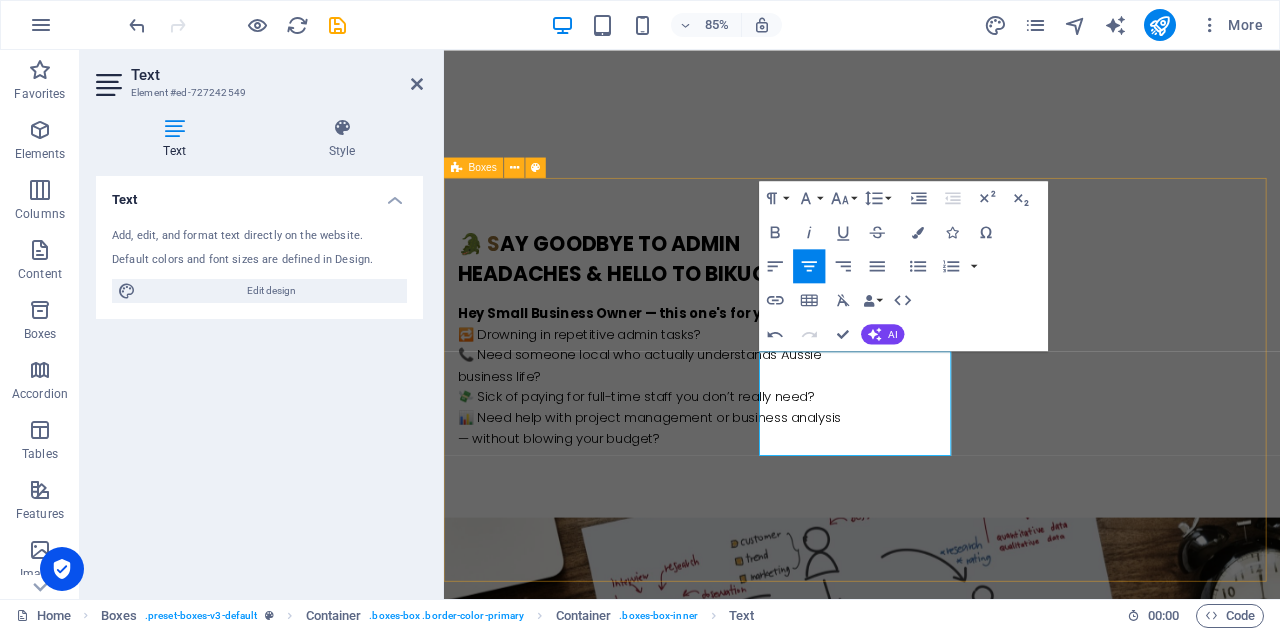 click on "project management At  [GEOGRAPHIC_DATA] , we’re a team of  onshore, reliable, professional experts  who  get  what it means to run a business in [GEOGRAPHIC_DATA]. Strategies We tailor our services to match your business needs — from day-to-day admin support to strategic project delivery. business  support We offer reliable business, administrative, and accounting support to keep your operations organized, efficient, and compliant" at bounding box center [936, 1899] 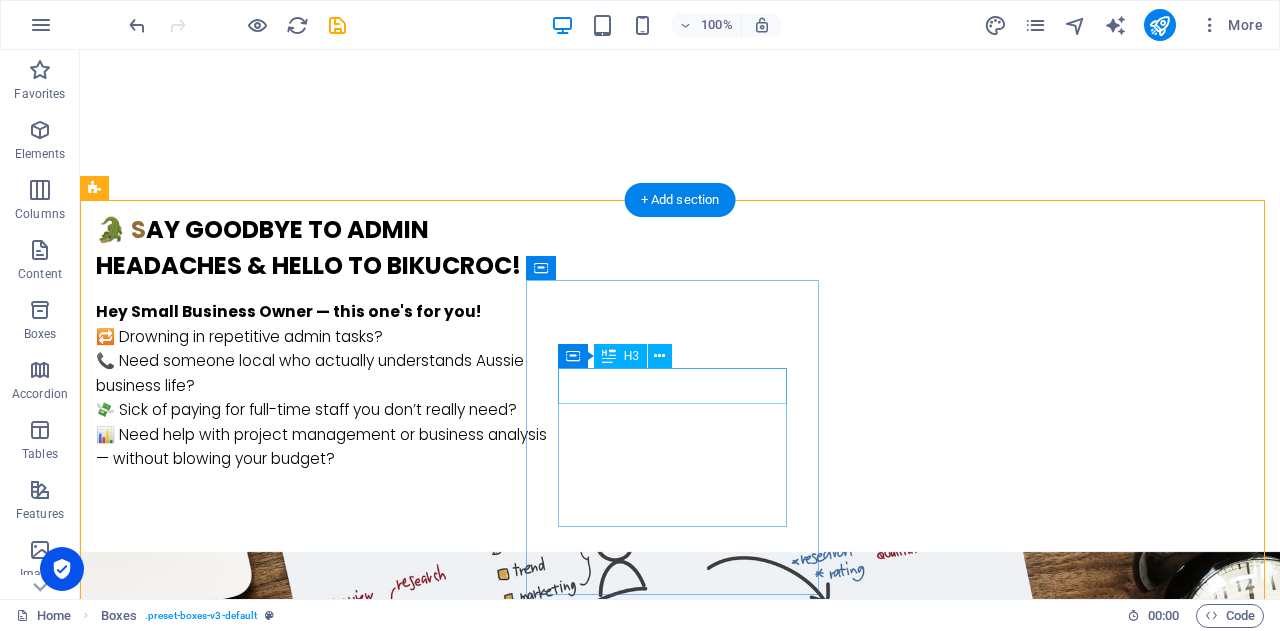 click on "Strategies" at bounding box center (242, 1829) 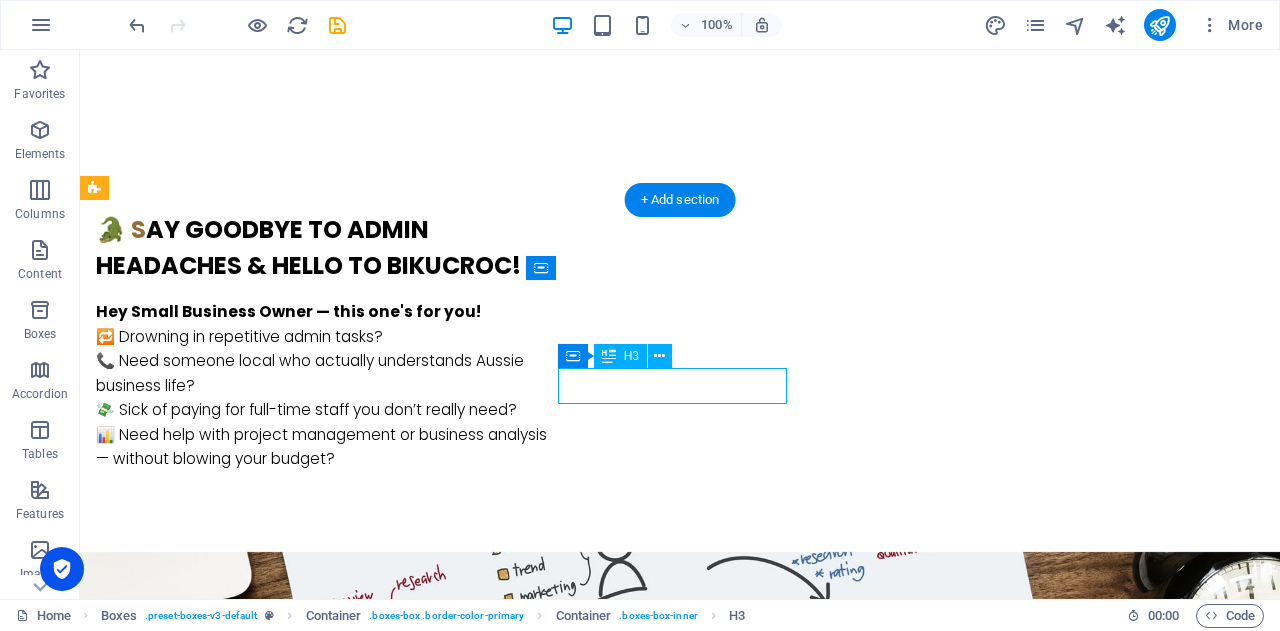 click on "Strategies" at bounding box center [242, 1829] 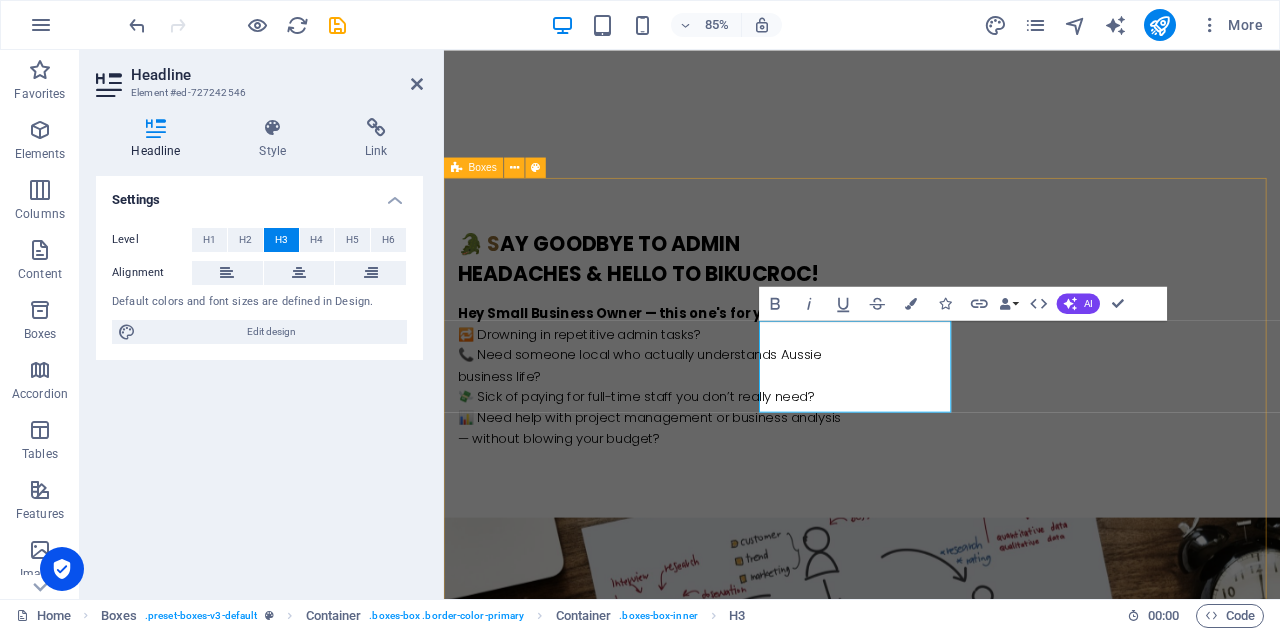 click on "project management At  [GEOGRAPHIC_DATA] , we’re a team of  onshore, reliable, professional experts  who  get  what it means to run a business in [GEOGRAPHIC_DATA]. Flexible. Affordable. Local. We tailor our services to match your business needs — from day-to-day admin support to strategic project delivery. business  support We offer reliable business, administrative, and accounting support to keep your operations organized, efficient, and compliant" at bounding box center (936, 1935) 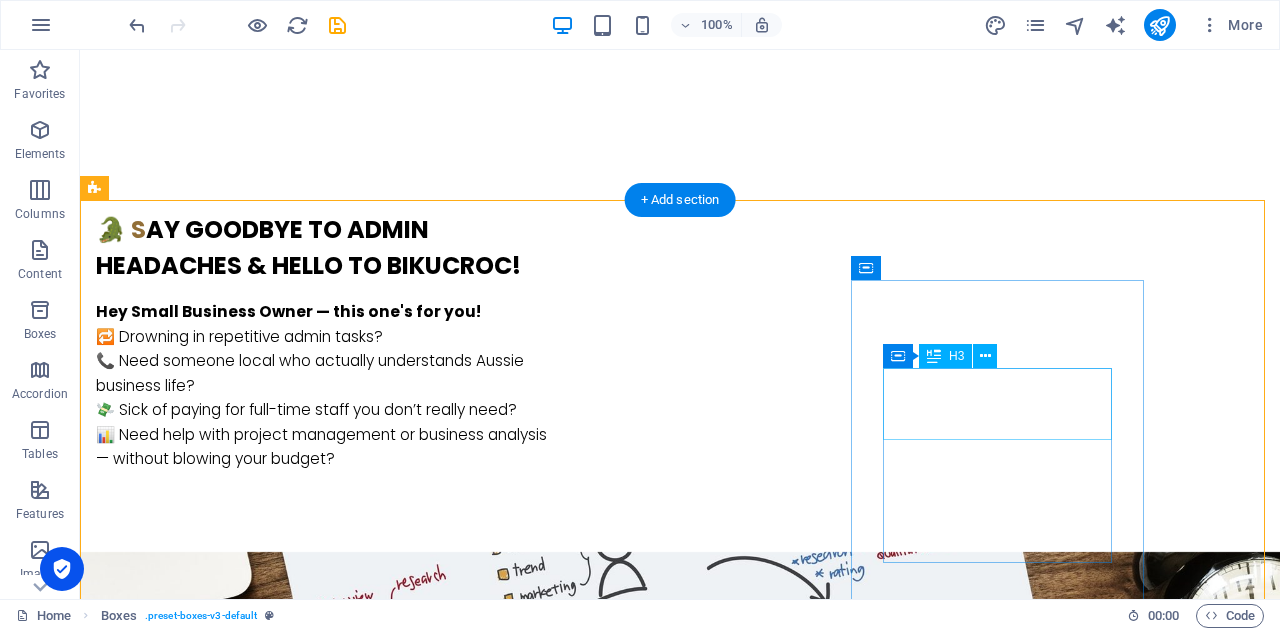 click on "business  support" at bounding box center (242, 2216) 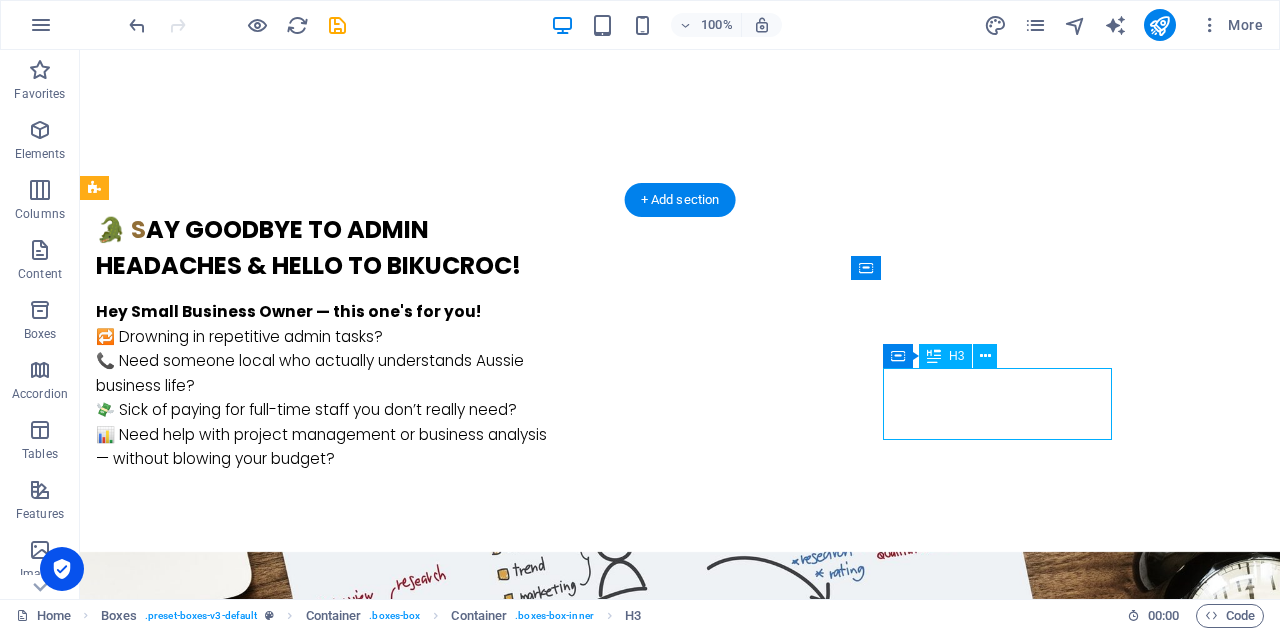 click on "business  support" at bounding box center (242, 2216) 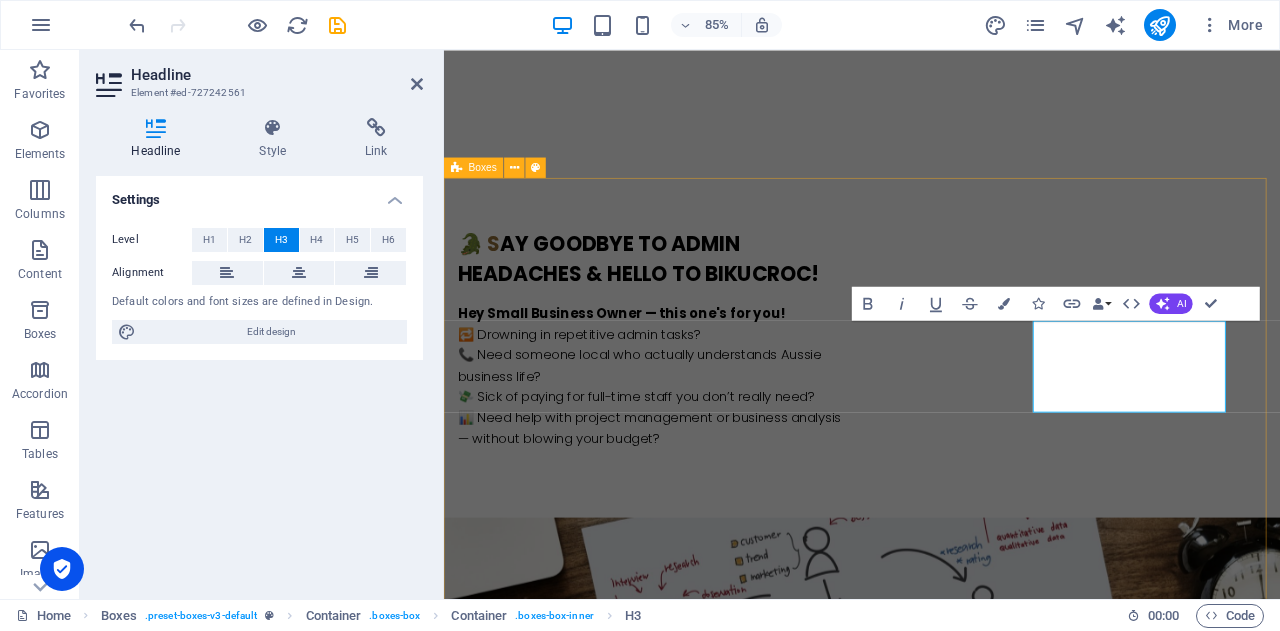 click on "project management At  [GEOGRAPHIC_DATA] , we’re a team of  onshore, reliable, professional experts  who  get  what it means to run a business in [GEOGRAPHIC_DATA]. Flexible. Affordable. Local. We tailor our services to match your business needs — from day-to-day admin support to strategic project delivery. Flexible. Affordable. Local. We offer reliable business, administrative, and accounting support to keep your operations organized, efficient, and compliant" at bounding box center (936, 1953) 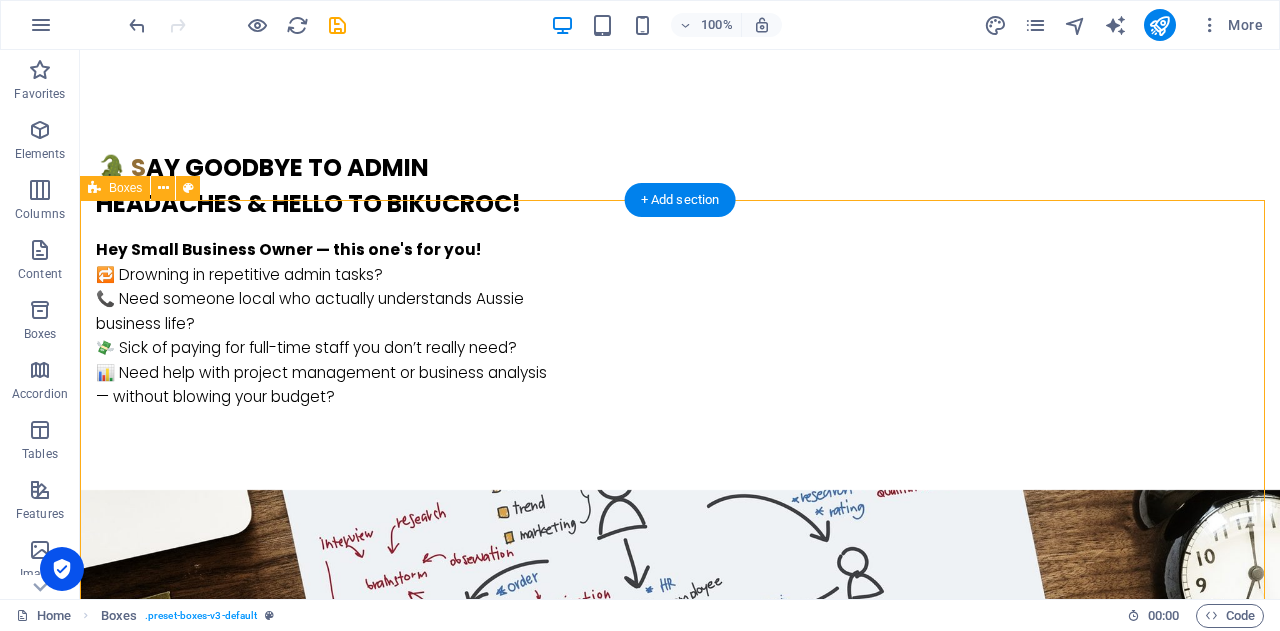 scroll, scrollTop: 1300, scrollLeft: 0, axis: vertical 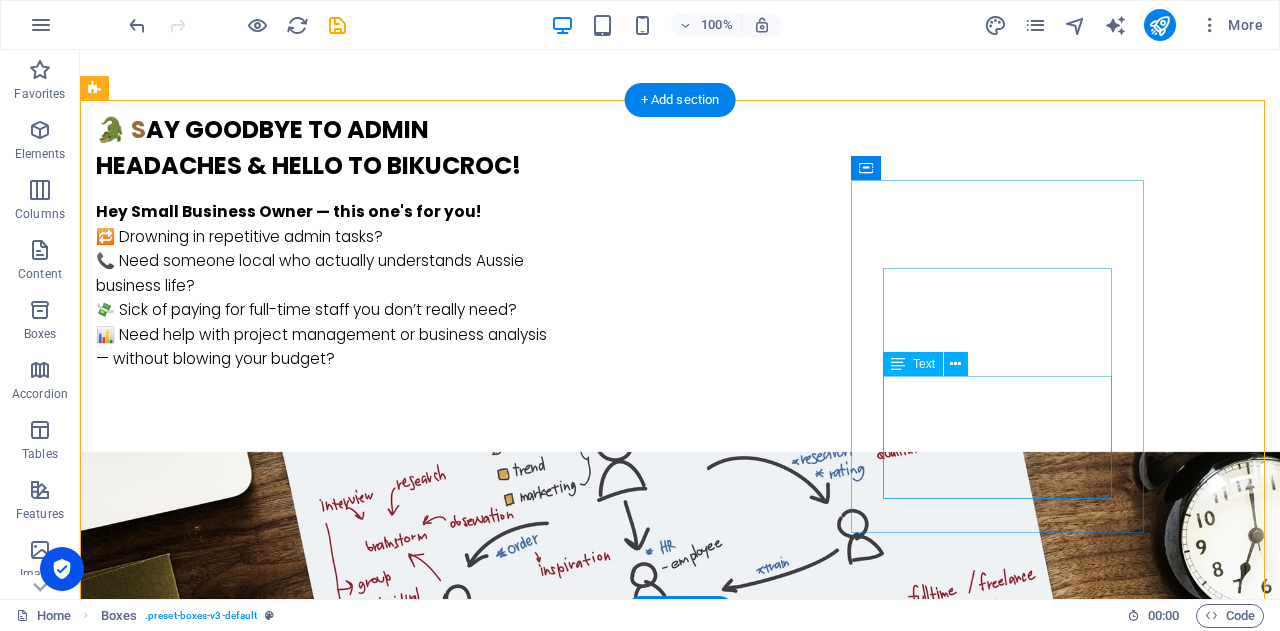 click on "We offer reliable business, administrative, and accounting support to keep your operations organized, efficient, and compliant" at bounding box center [242, 2249] 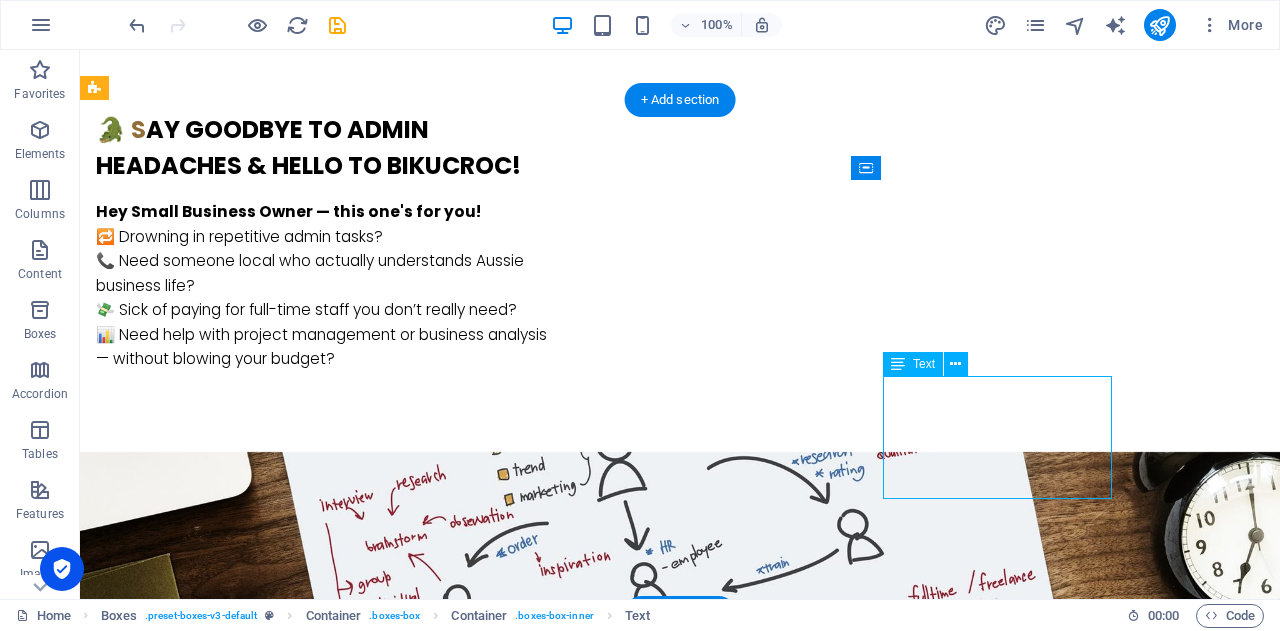click on "We offer reliable business, administrative, and accounting support to keep your operations organized, efficient, and compliant" at bounding box center (242, 2249) 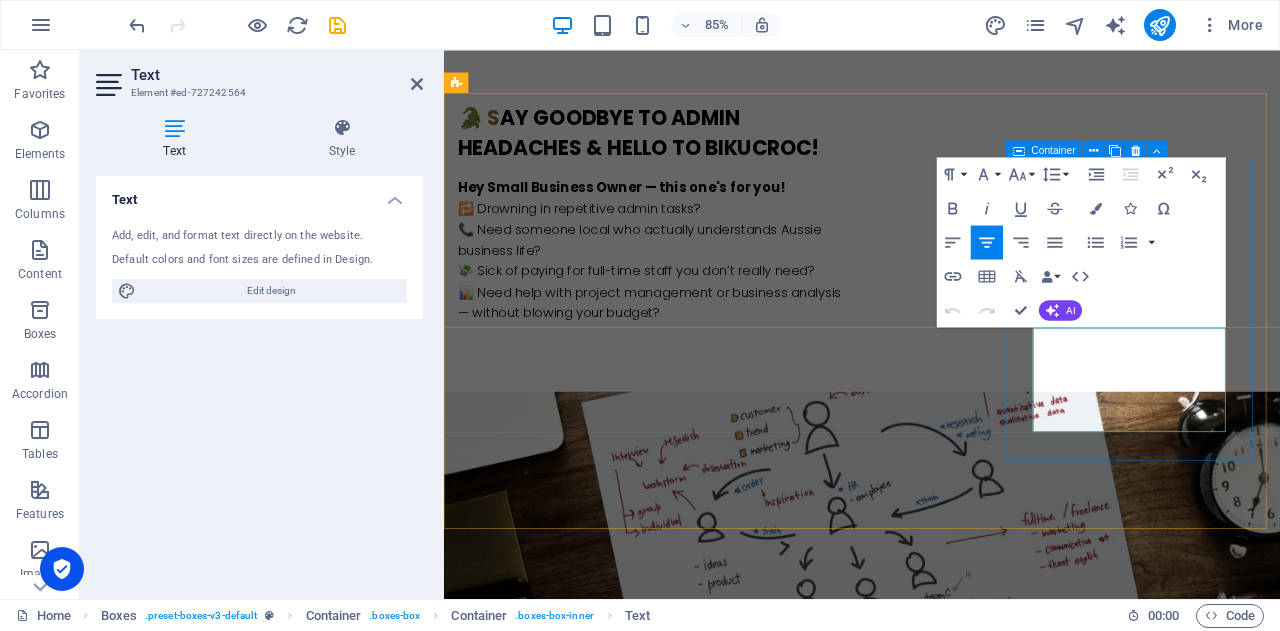 drag, startPoint x: 1152, startPoint y: 386, endPoint x: 1356, endPoint y: 512, distance: 239.77489 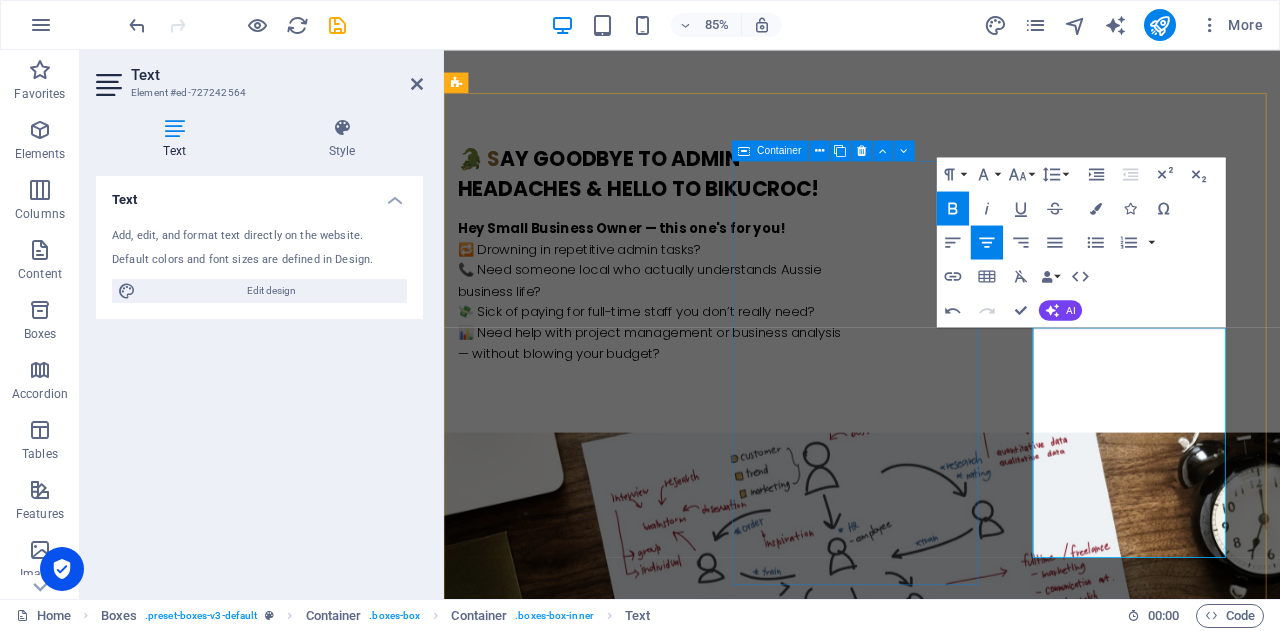 click on "Flexible. Affordable. Local. We tailor our services to match your business needs — from day-to-day admin support to strategic project delivery." at bounding box center [606, 1847] 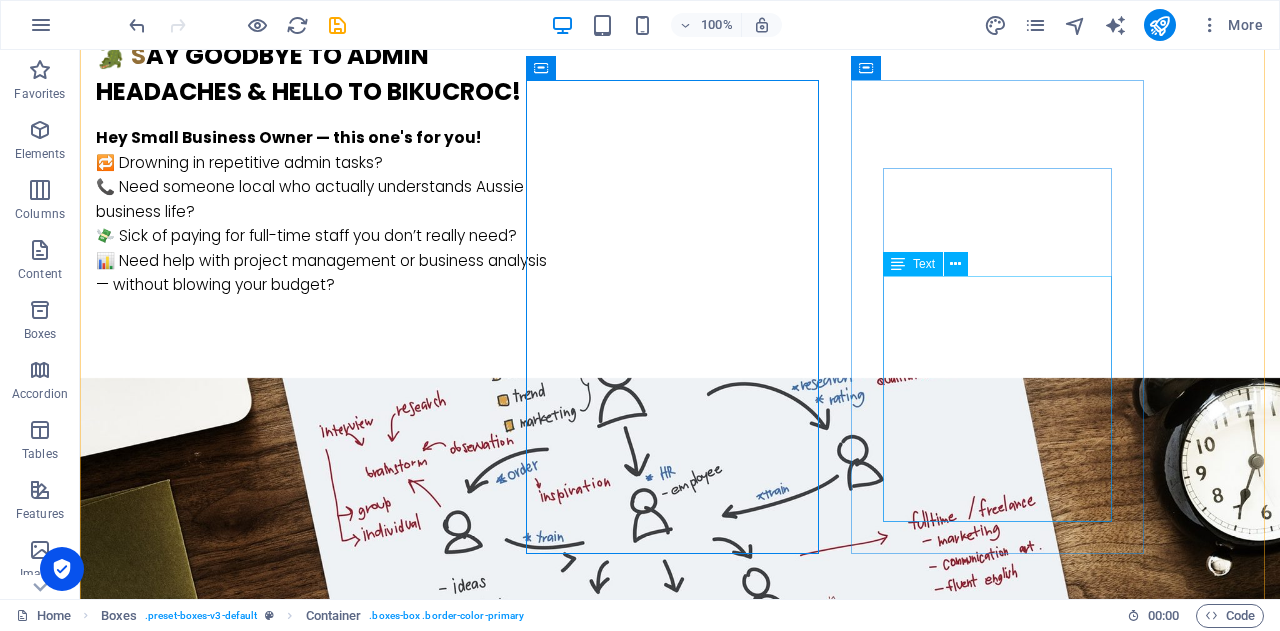 scroll, scrollTop: 1400, scrollLeft: 0, axis: vertical 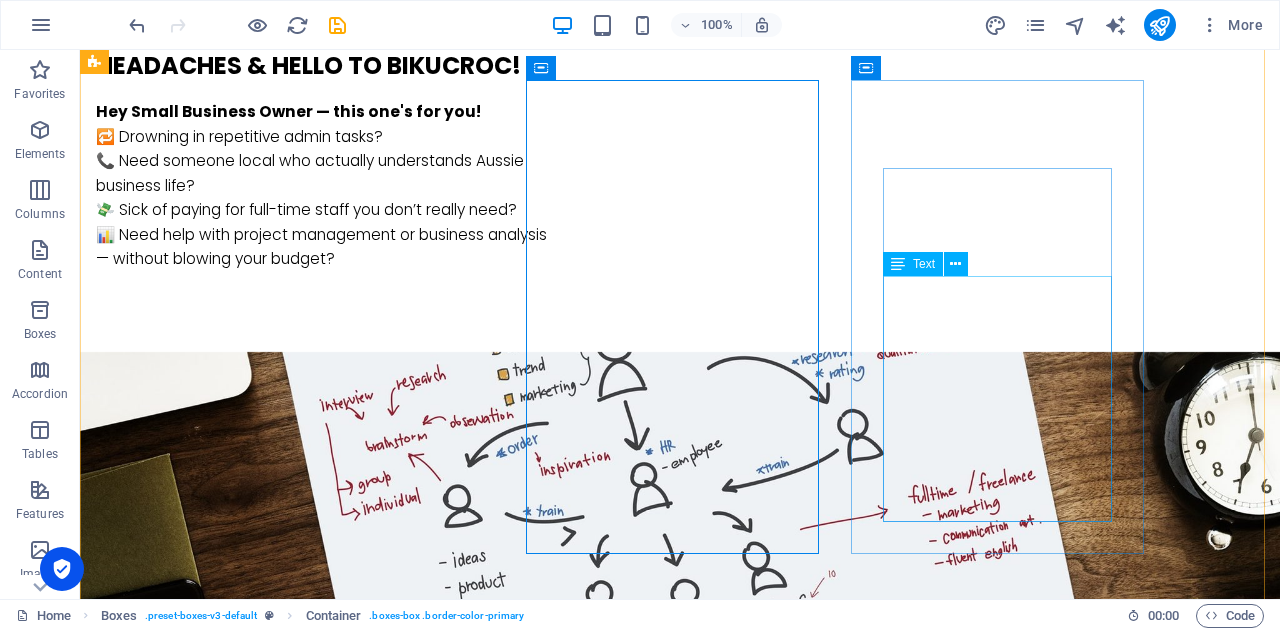 click on "Let’s simplify your work life — so you can focus on what you do best. 🗓️  Book a free discovery call [DATE]  and see how we can make your business  smoother, faster, and smarter . BIKUCROC — Business Support That Actually Supports You." at bounding box center [242, 2223] 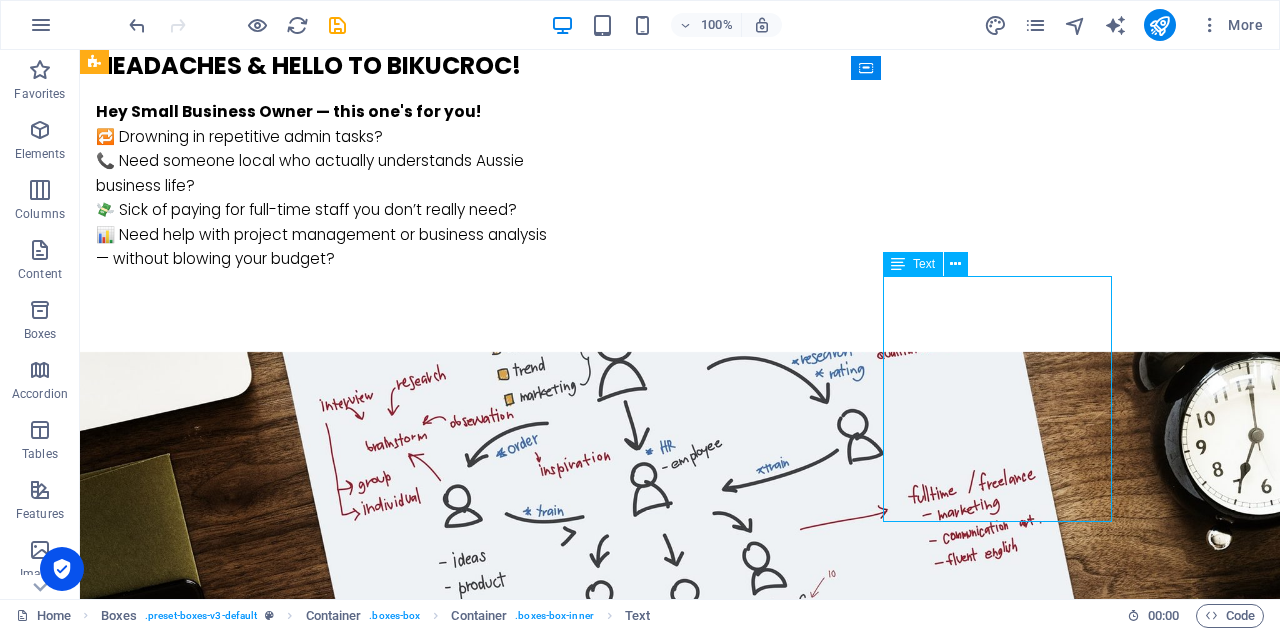 click on "Let’s simplify your work life — so you can focus on what you do best. 🗓️  Book a free discovery call [DATE]  and see how we can make your business  smoother, faster, and smarter . BIKUCROC — Business Support That Actually Supports You." at bounding box center (242, 2223) 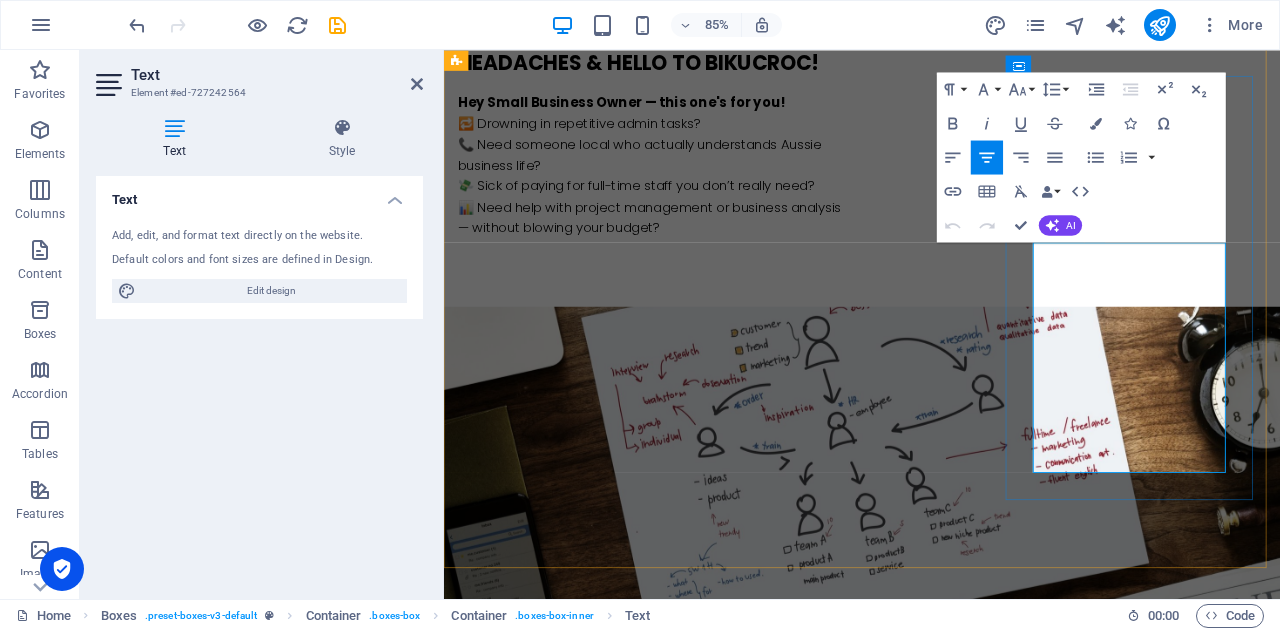 drag, startPoint x: 1311, startPoint y: 534, endPoint x: 1163, endPoint y: 488, distance: 154.98387 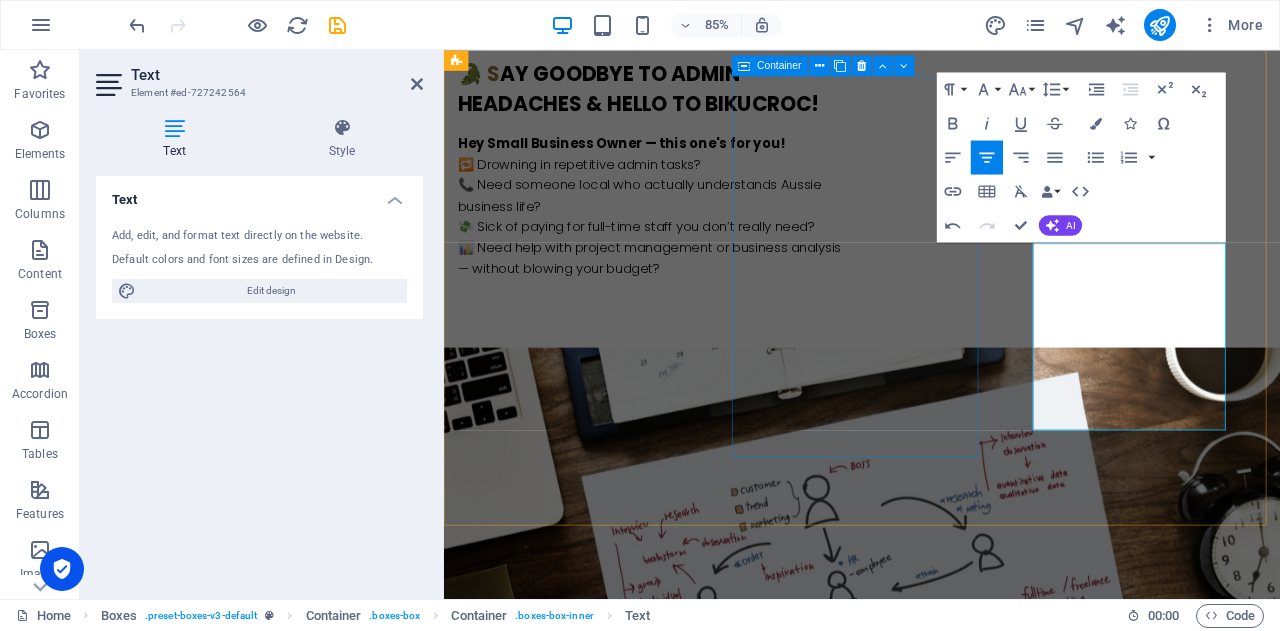 click on "Flexible. Affordable. Local. We tailor our services to match your business needs — from day-to-day admin support to strategic project delivery." at bounding box center [606, 1747] 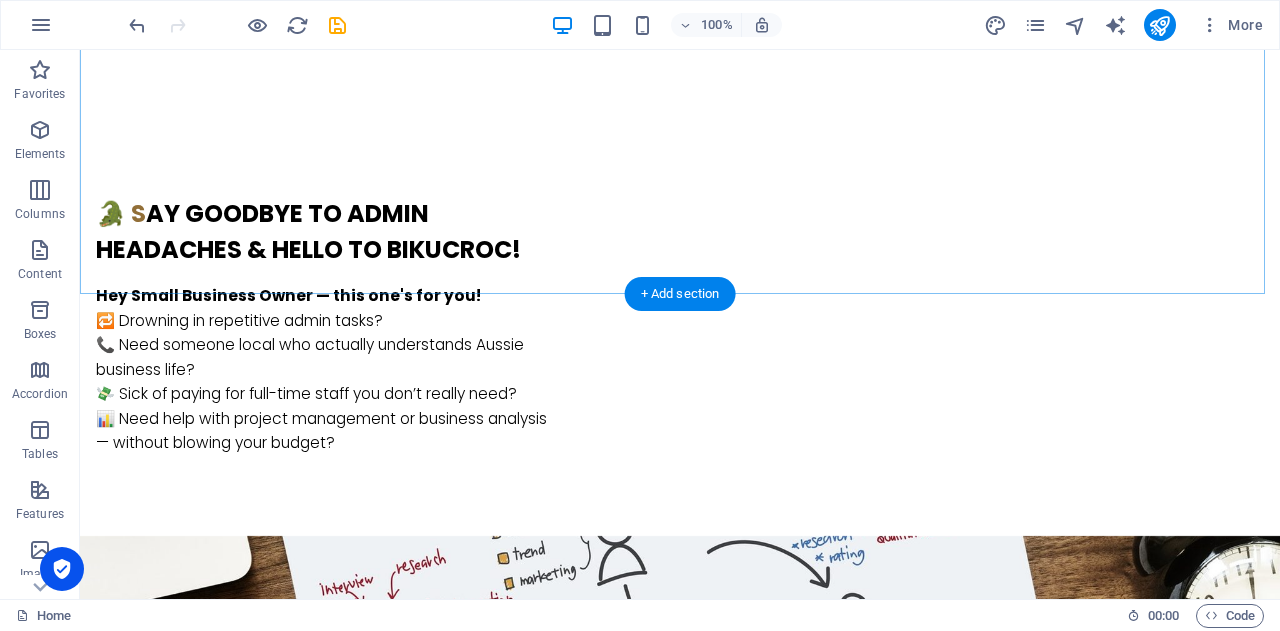 scroll, scrollTop: 1300, scrollLeft: 0, axis: vertical 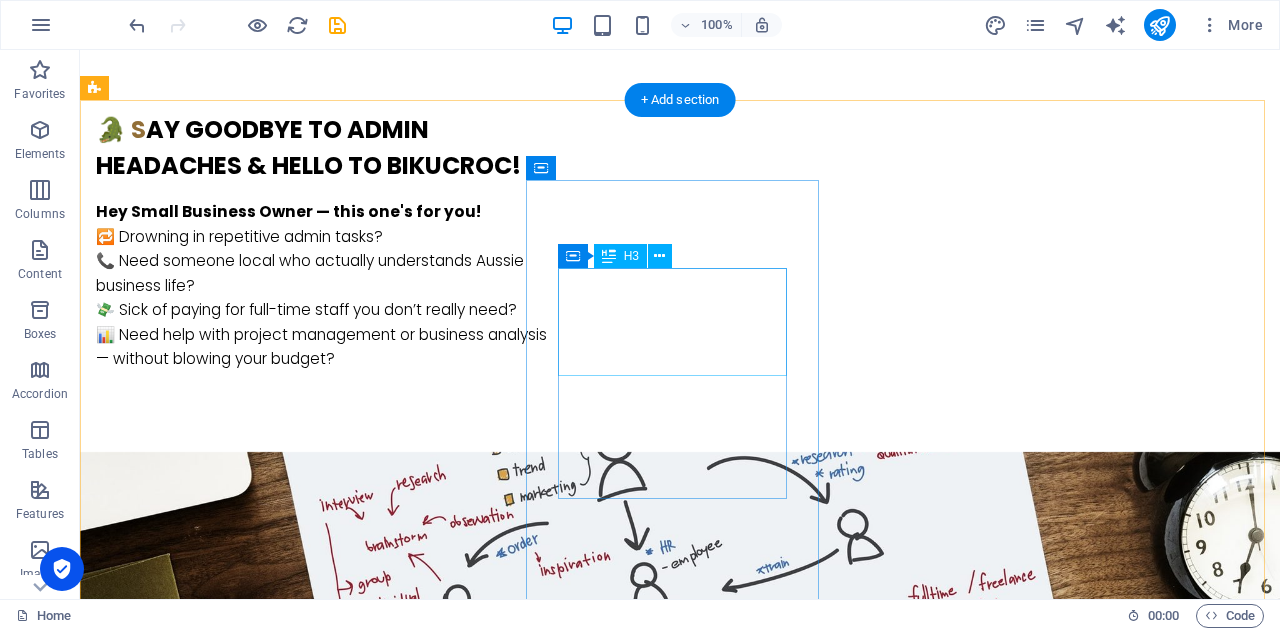 click on "Flexible. Affordable. Local." at bounding box center [242, 1765] 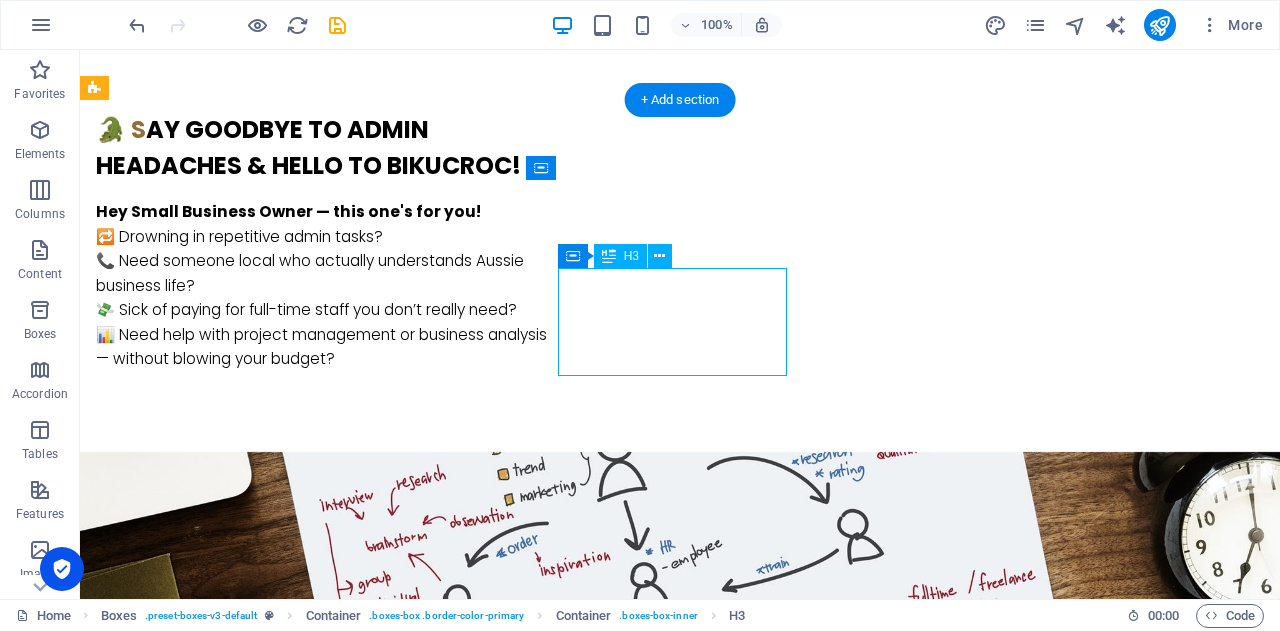 click on "Flexible. Affordable. Local." at bounding box center (242, 1765) 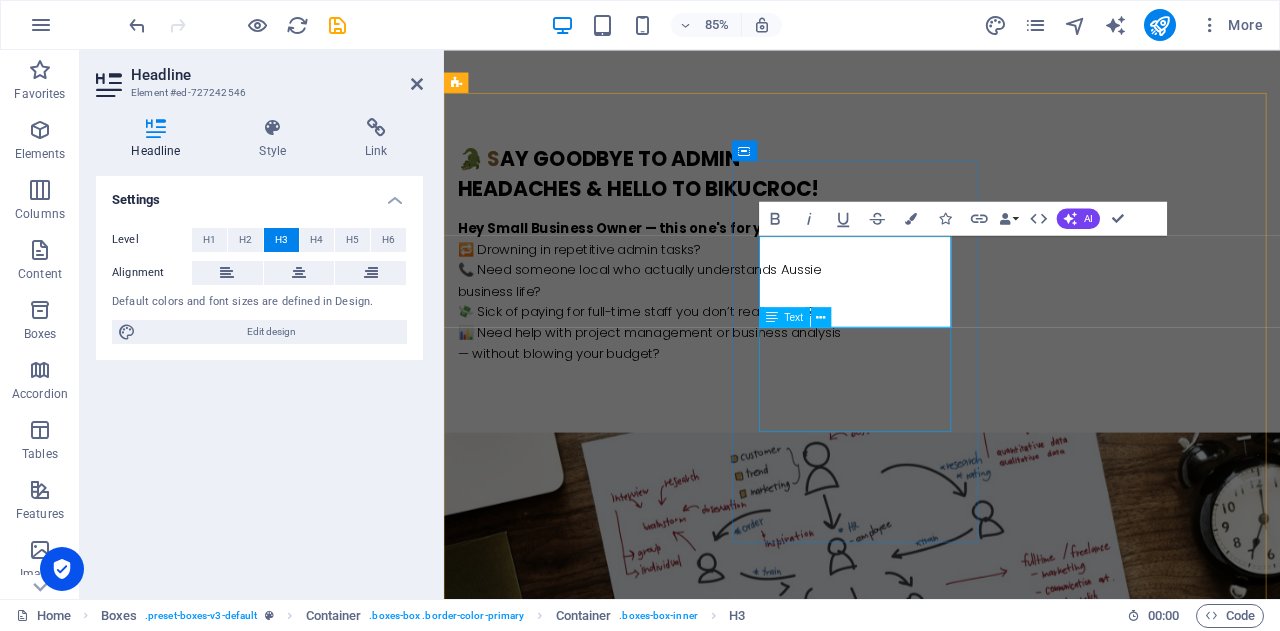 click on "We tailor our services to match your business needs — from day-to-day admin support to strategic project delivery." at bounding box center [606, 1928] 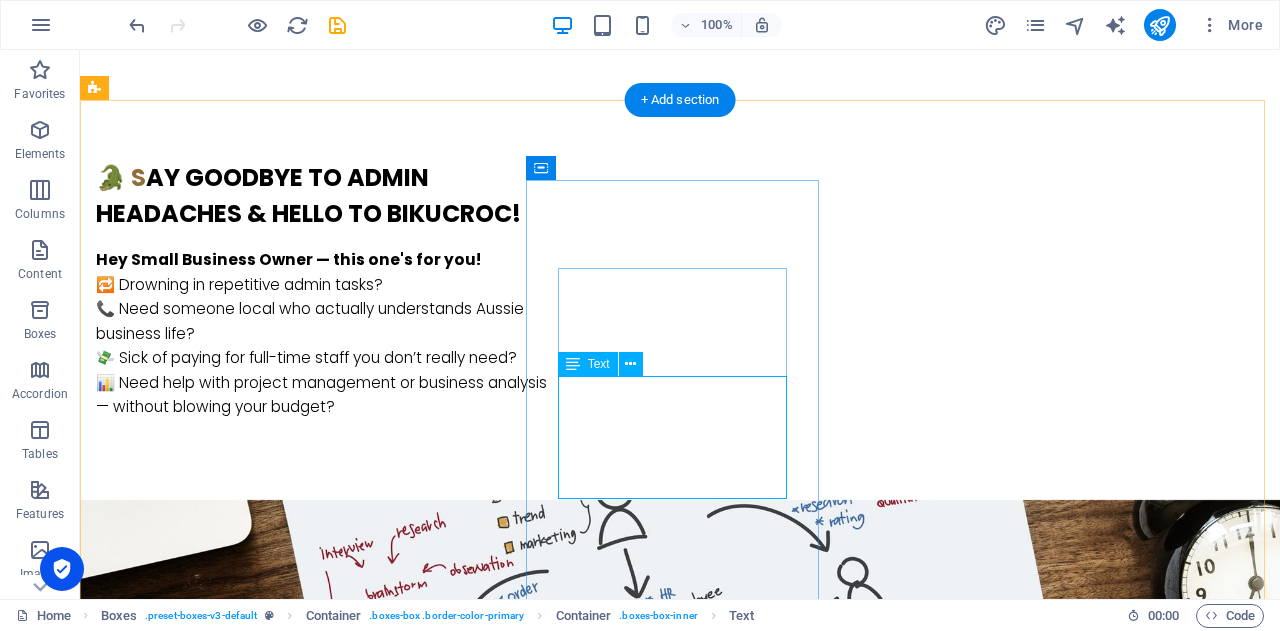 click on "We tailor our services to match your business needs — from day-to-day admin support to strategic project delivery." at bounding box center [242, 1928] 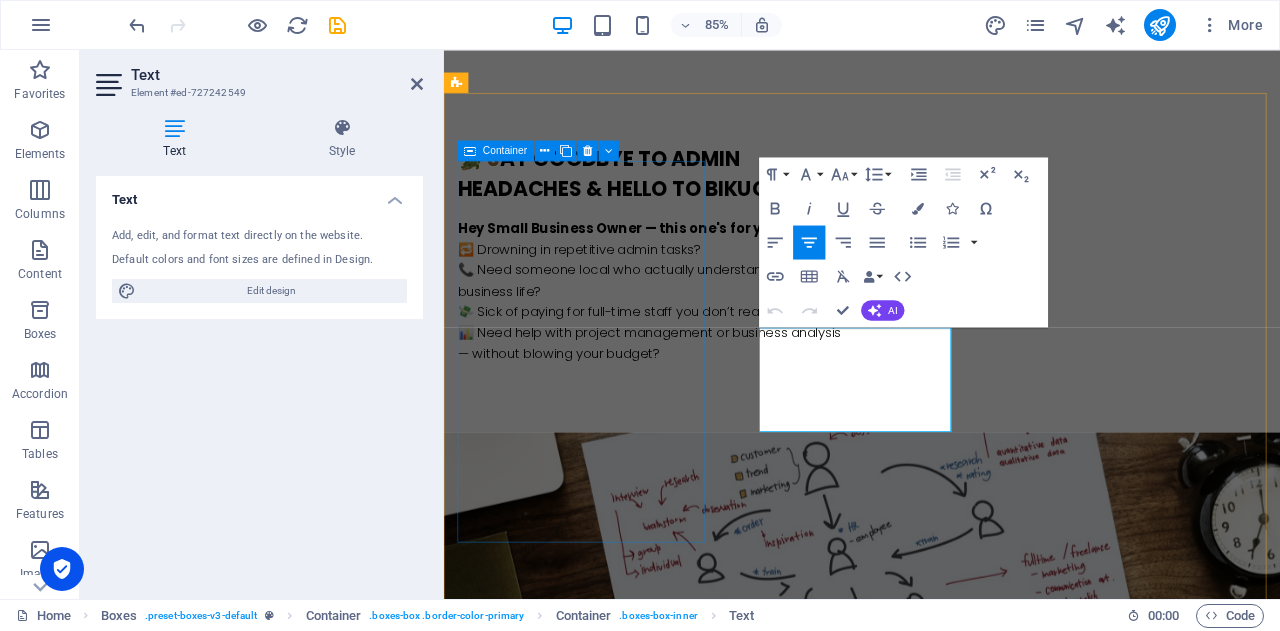 click on "project management At  [GEOGRAPHIC_DATA] , we’re a team of  onshore, reliable, professional experts  who  get  what it means to run a business in [GEOGRAPHIC_DATA]." at bounding box center [606, 1485] 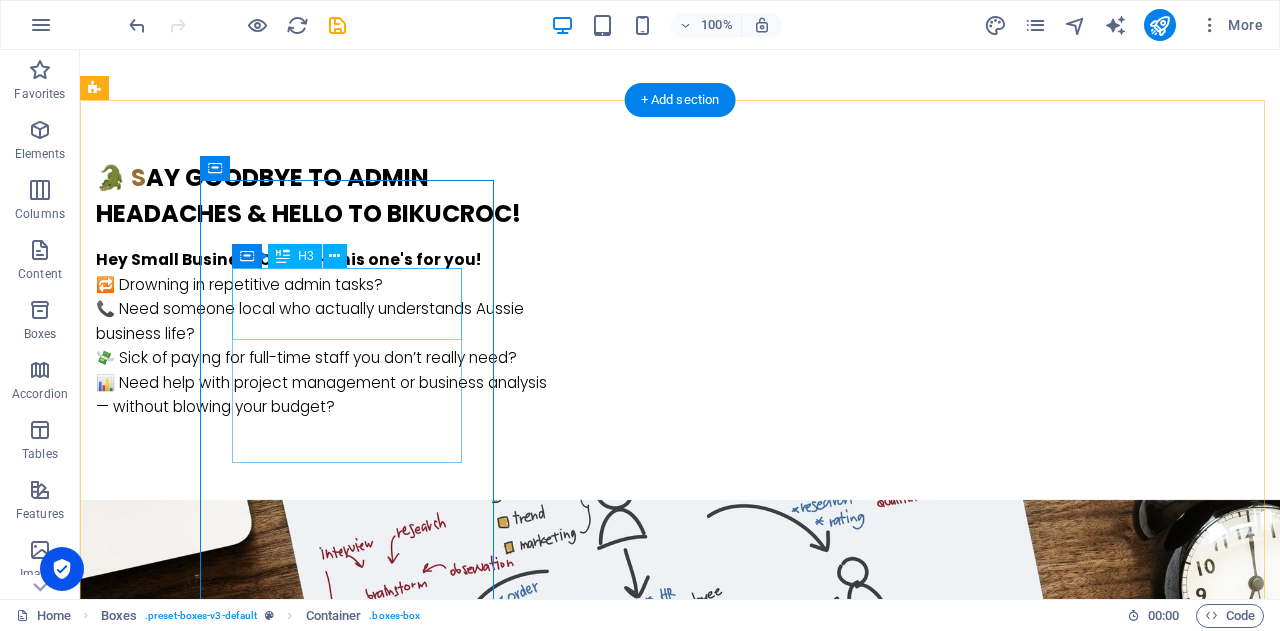 click on "project management" at bounding box center [242, 1440] 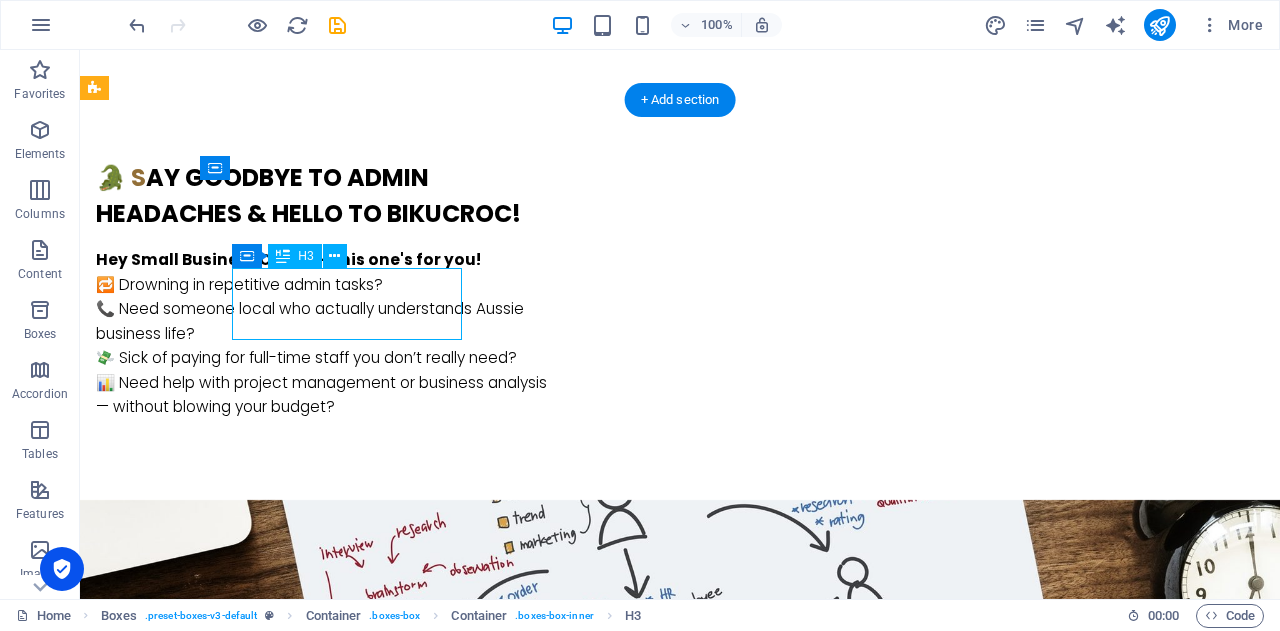 click on "project management" at bounding box center (242, 1440) 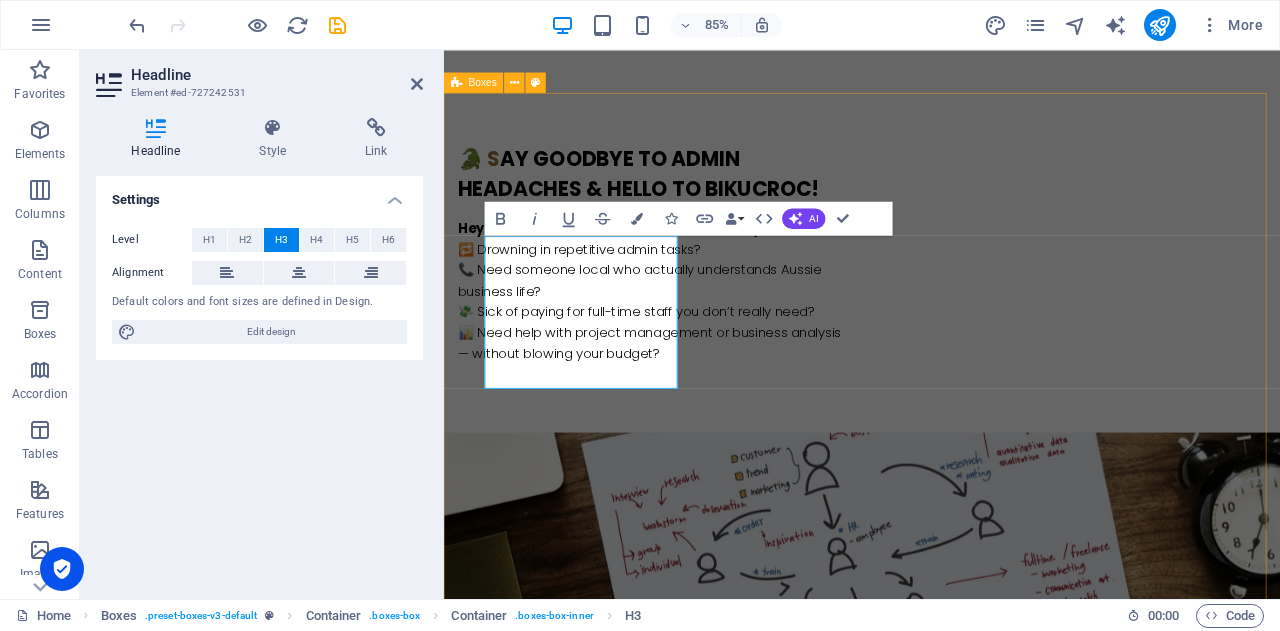 click on "Why Settle for Offshore When You Can Have Local Excellence? At  [GEOGRAPHIC_DATA] , we’re a team of  onshore, reliable, professional experts  who  get  what it means to run a business in [GEOGRAPHIC_DATA]. Flexible. Affordable. Local. We tailor our services to match your business needs — from day-to-day admin support to strategic project delivery. Flexible. Affordable. Local. Let’s simplify your work life — so you can focus on what you do best. 🗓️  Book a free discovery call [DATE]  and see how we can make your business  smoother, faster, and smarter ." at bounding box center [936, 1956] 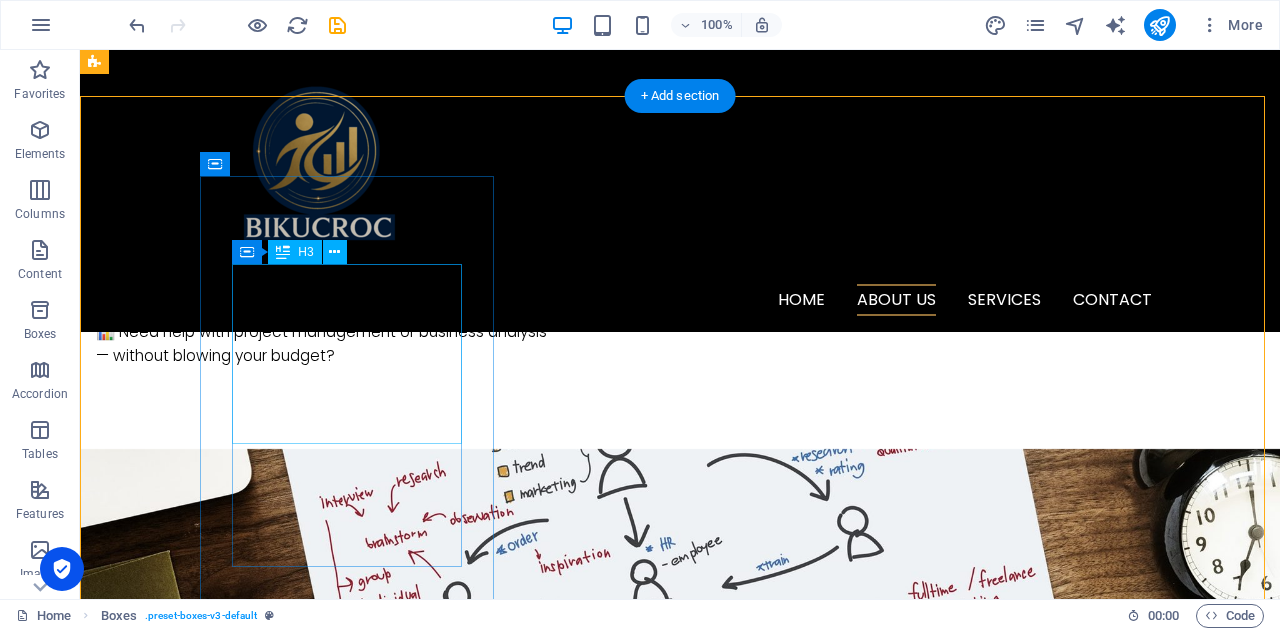 scroll, scrollTop: 1200, scrollLeft: 0, axis: vertical 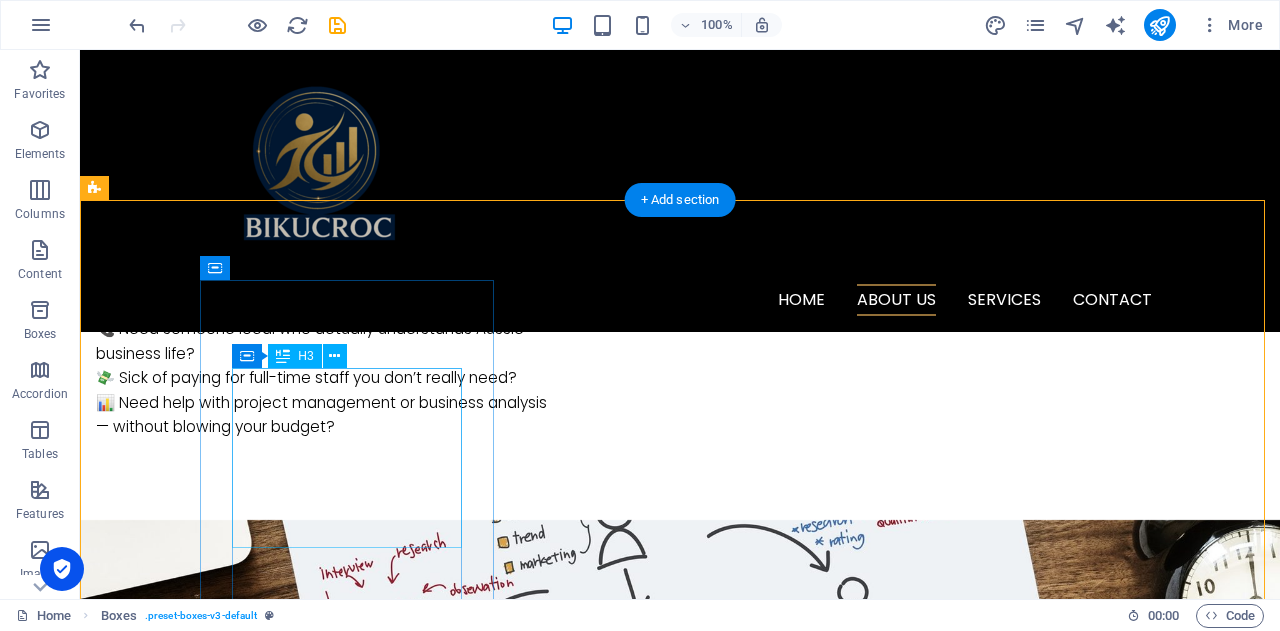 click on "Why Settle for Offshore When You Can Have Local Excellence?" at bounding box center (242, 1514) 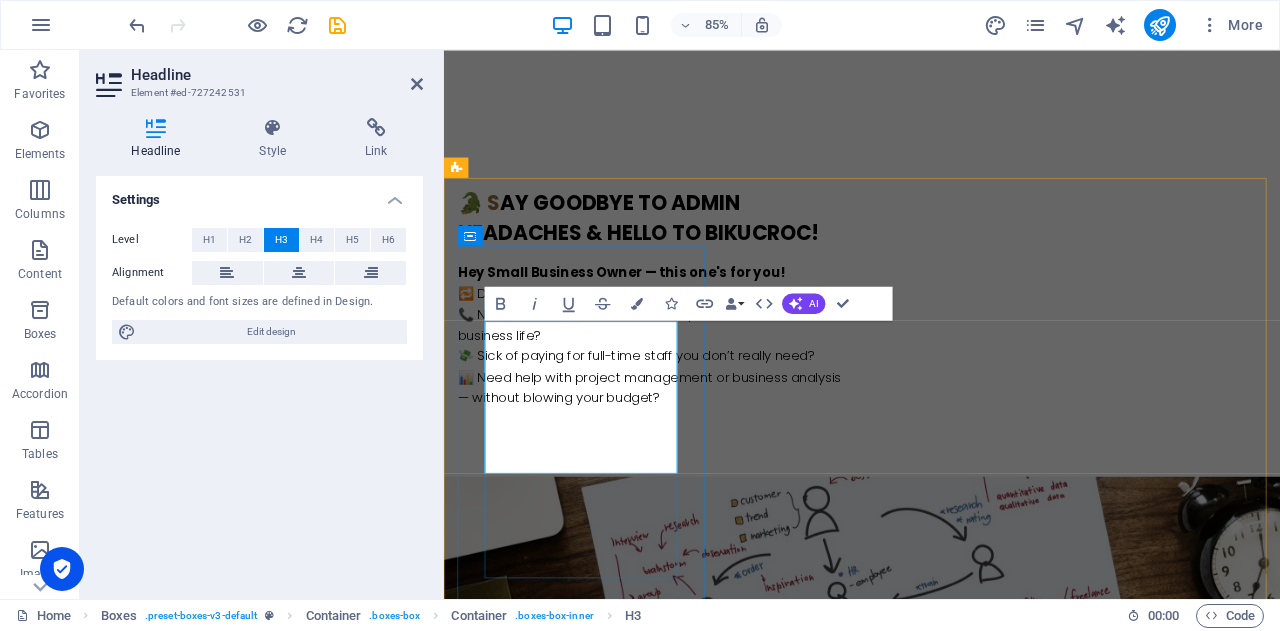 click on "Why Settle for Offshore When You Can Have Local Excellence?" at bounding box center [606, 1546] 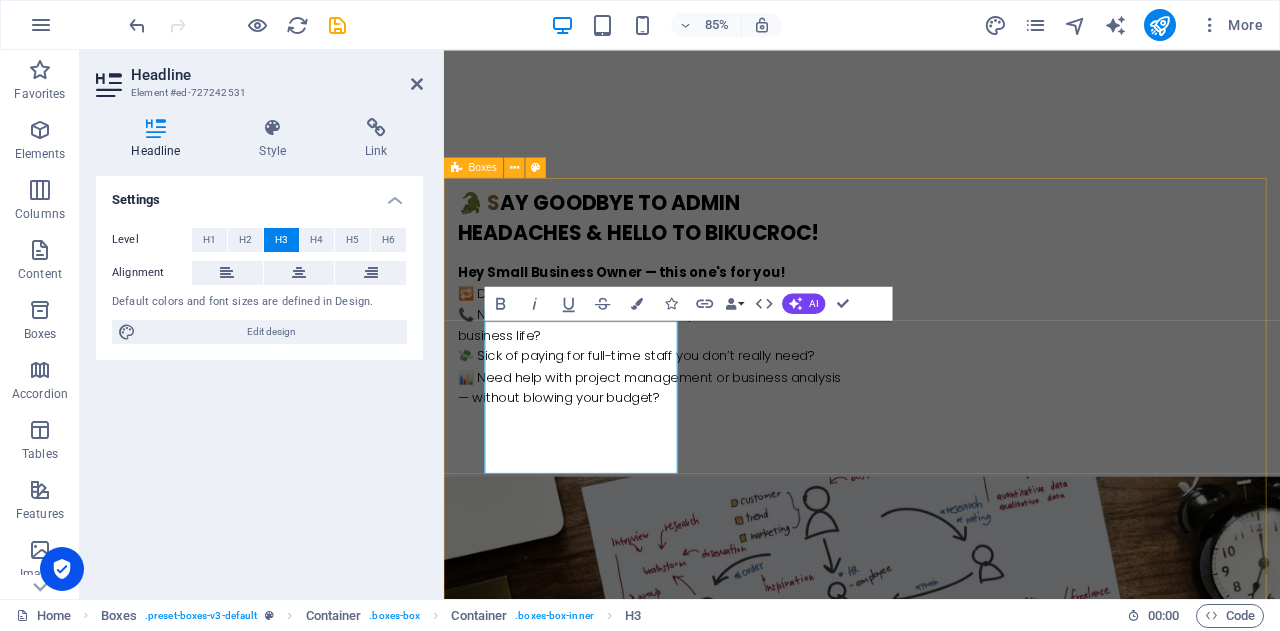 click on "Why Settle for Offshore When You Can Have Local Excellence? At  [GEOGRAPHIC_DATA] , we’re a team of  onshore, reliable, professional experts  who  get  what it means to run a business in [GEOGRAPHIC_DATA]. Flexible. Affordable. Local. We tailor our services to match your business needs — from day-to-day admin support to strategic project delivery. Flexible. Affordable. Local. Let’s simplify your work life — so you can focus on what you do best. 🗓️  Book a free discovery call [DATE]  and see how we can make your business  smoother, faster, and smarter ." at bounding box center [936, 2008] 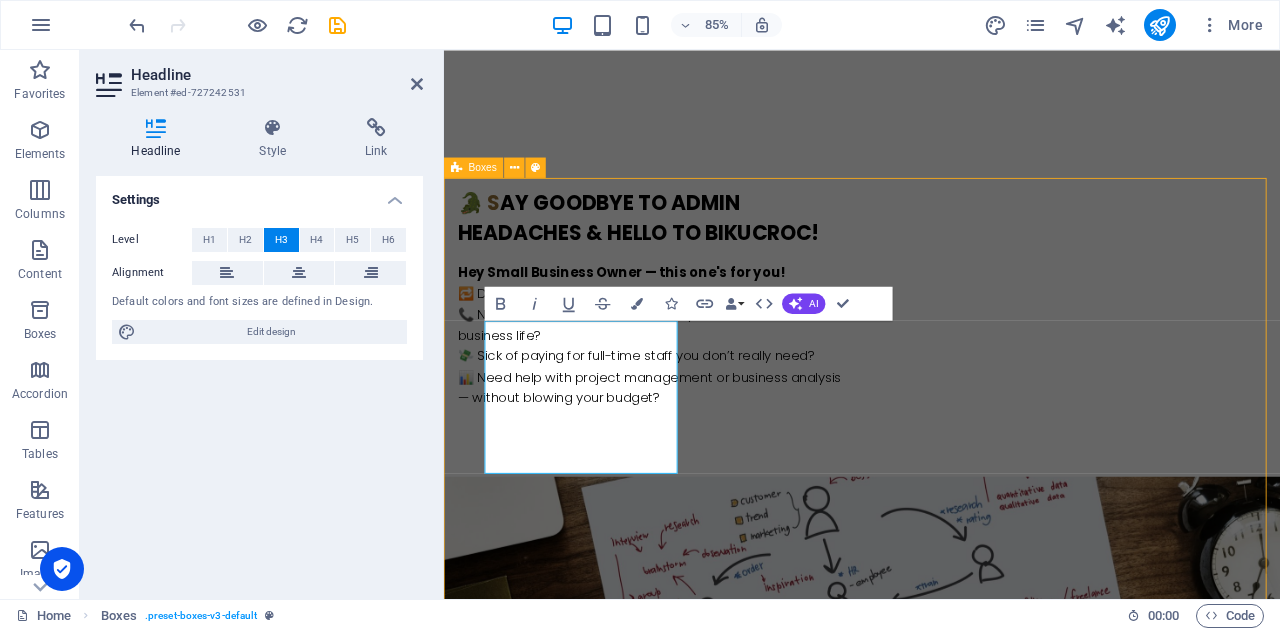 click on "Home About us Services Contact y ou focus on growing your business let us handle the rest. Learn more
🐊 s ay Goodbye to Admin Headaches & Hello to BIKUCROC! Hey Small Business Owner — this one's for you! 🔁 Drowning in repetitive admin tasks? 📞 Need someone local who actually understands Aussie business life? 💸 Sick of paying for full-time staff you don’t really need? 📊 Need help with project management or business analysis — without blowing your budget?
w e’ve got your back!
Why Settle for Offshore When You Can Have Local Excellence? At  [GEOGRAPHIC_DATA] , we’re a team of  onshore, reliable, professional experts  who  get  what it means to run a business in [GEOGRAPHIC_DATA]. Flexible. Affordable. Local. We tailor our services to match your business needs — from day-to-day admin support to strategic project delivery. Flexible. Affordable. Local. Let’s simplify your work life — so you can focus on what you do best." at bounding box center (936, 4679) 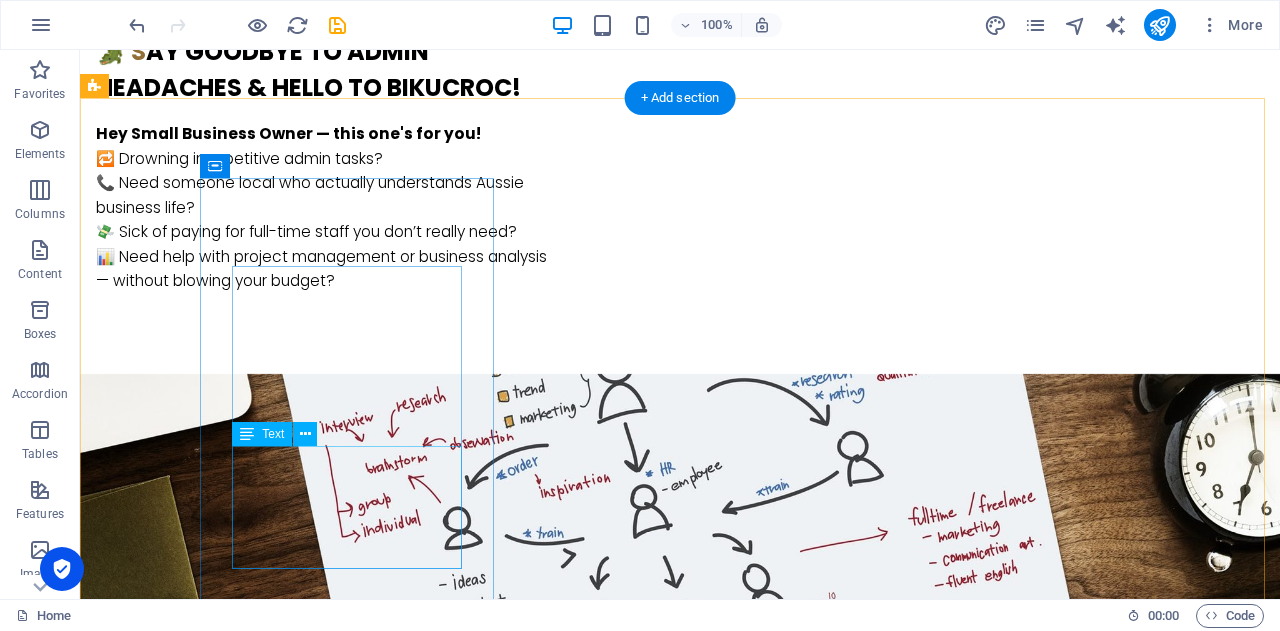 scroll, scrollTop: 1400, scrollLeft: 0, axis: vertical 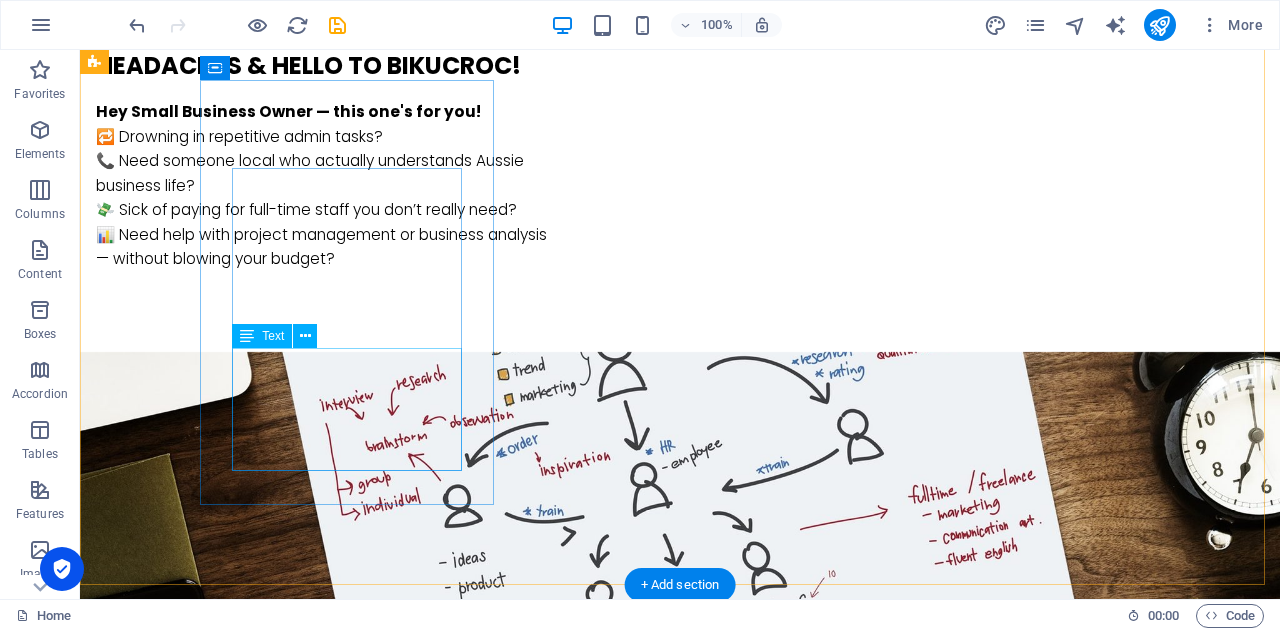 click on "At  [GEOGRAPHIC_DATA] , we’re a team of  onshore, reliable, professional experts  who  get  what it means to run a business in [GEOGRAPHIC_DATA]." at bounding box center [242, 1509] 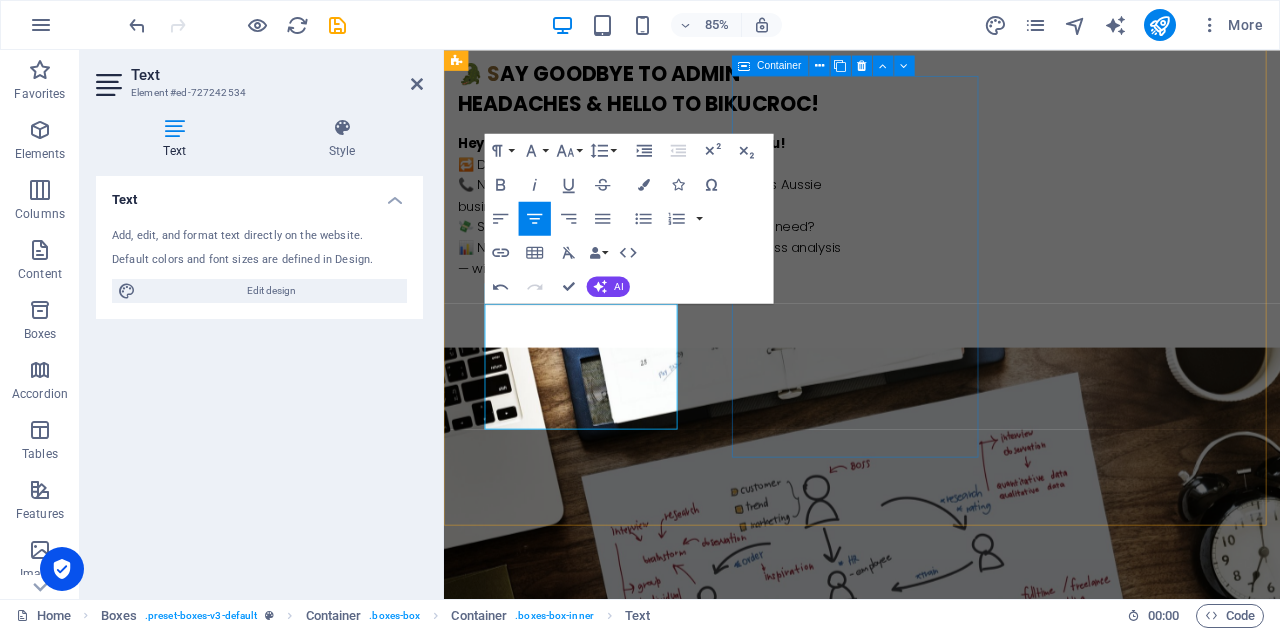 click on "Flexible. Affordable. Local. We tailor our services to match your business needs — from day-to-day admin support to strategic project delivery." at bounding box center (606, 1880) 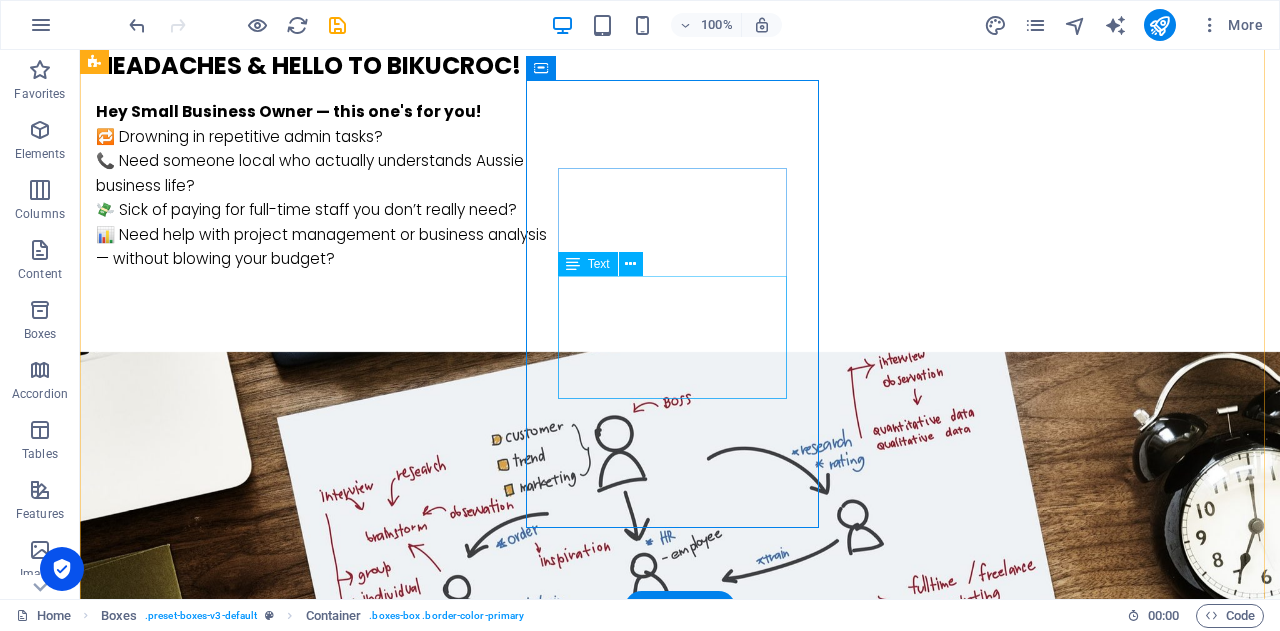 click on "We tailor our services to match your business needs — from day-to-day admin support to strategic project delivery." at bounding box center [242, 1913] 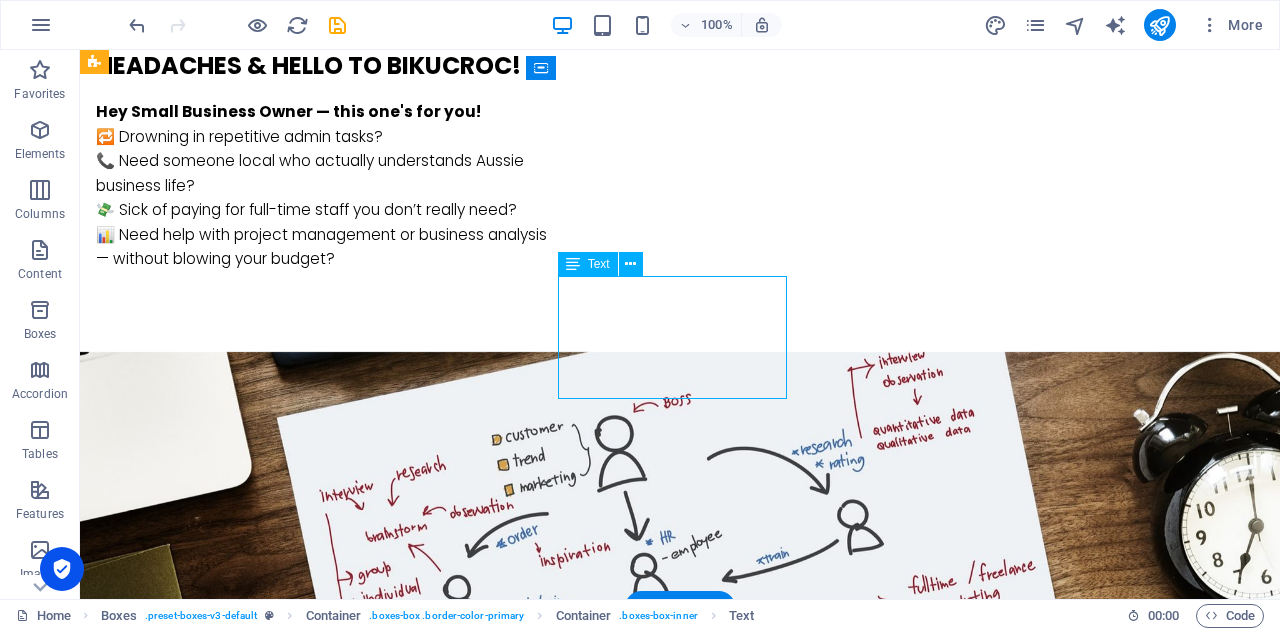 click on "We tailor our services to match your business needs — from day-to-day admin support to strategic project delivery." at bounding box center [242, 1913] 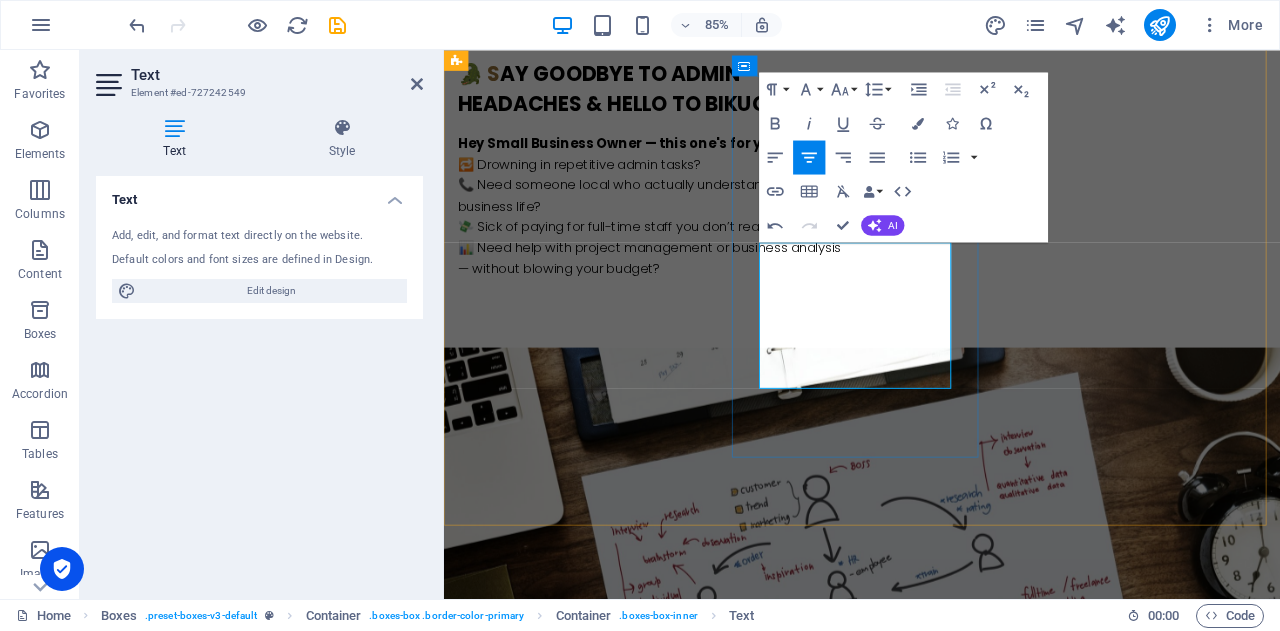 click on "We tailor our services to match your business needs — from day-to-day admin support to strategic project delivery." at bounding box center [606, 2010] 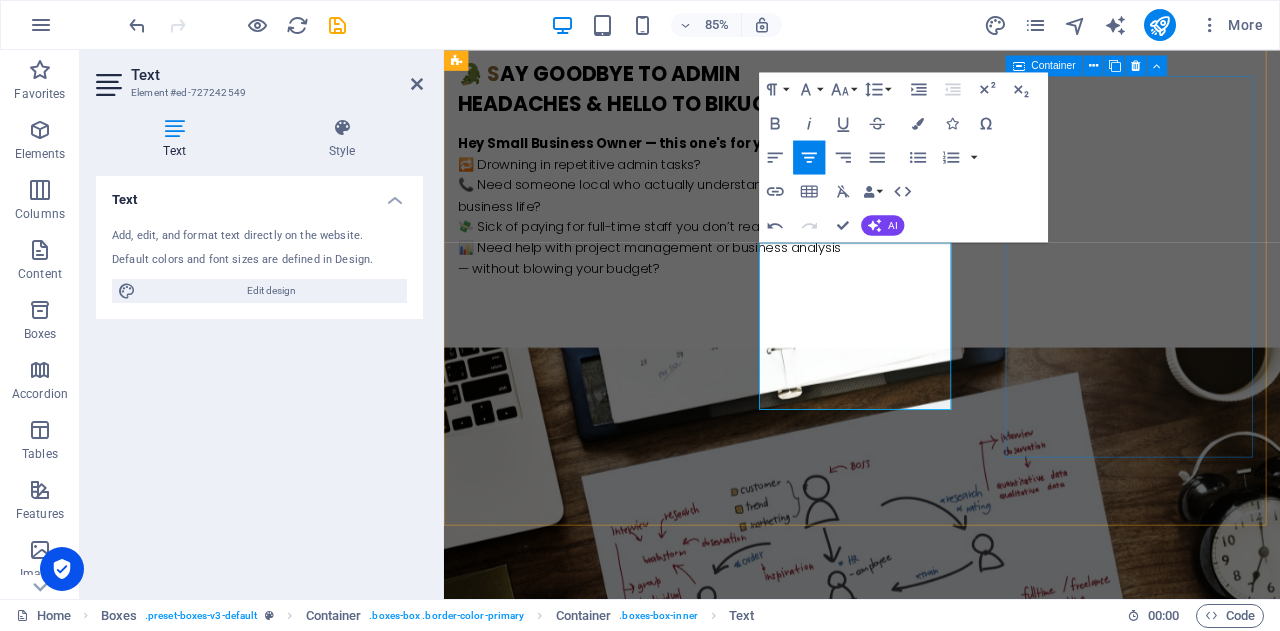 click on "Flexible. Affordable. Local. Let’s simplify your work life — so you can focus on what you do best. 🗓️  Book a free discovery call [DATE]  and see how we can make your business  smoother, faster, and smarter ." at bounding box center [606, 2370] 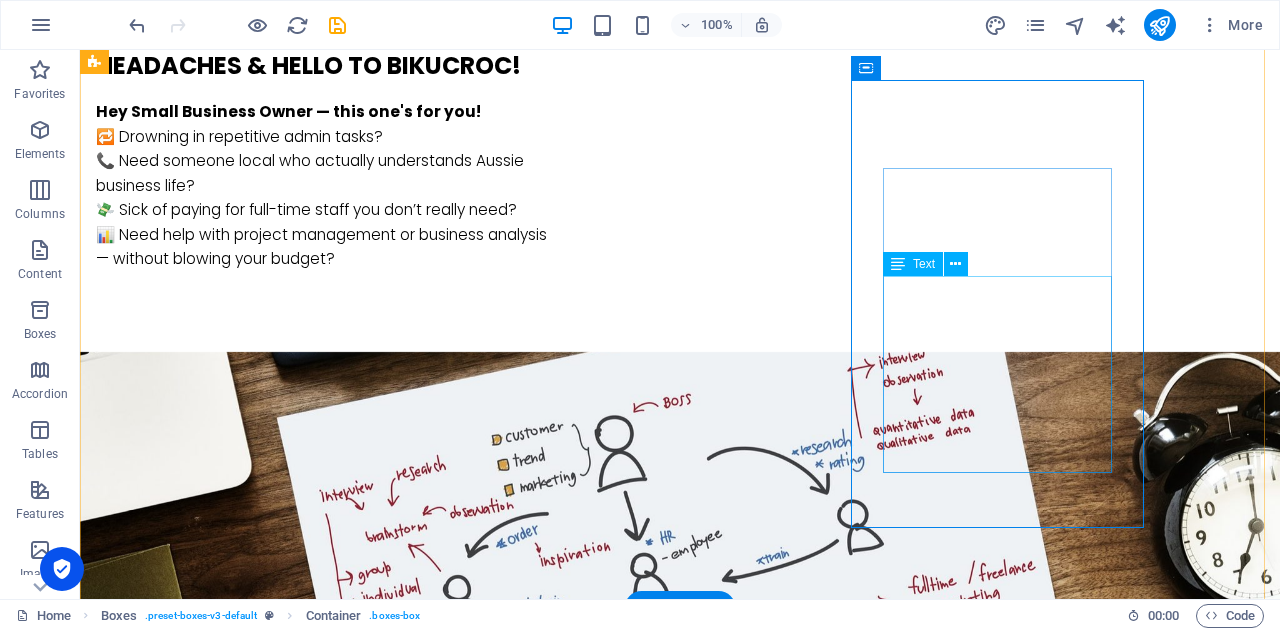 click on "Let’s simplify your work life — so you can focus on what you do best. 🗓️  Book a free discovery call [DATE]  and see how we can make your business  smoother, faster, and smarter ." at bounding box center (242, 2404) 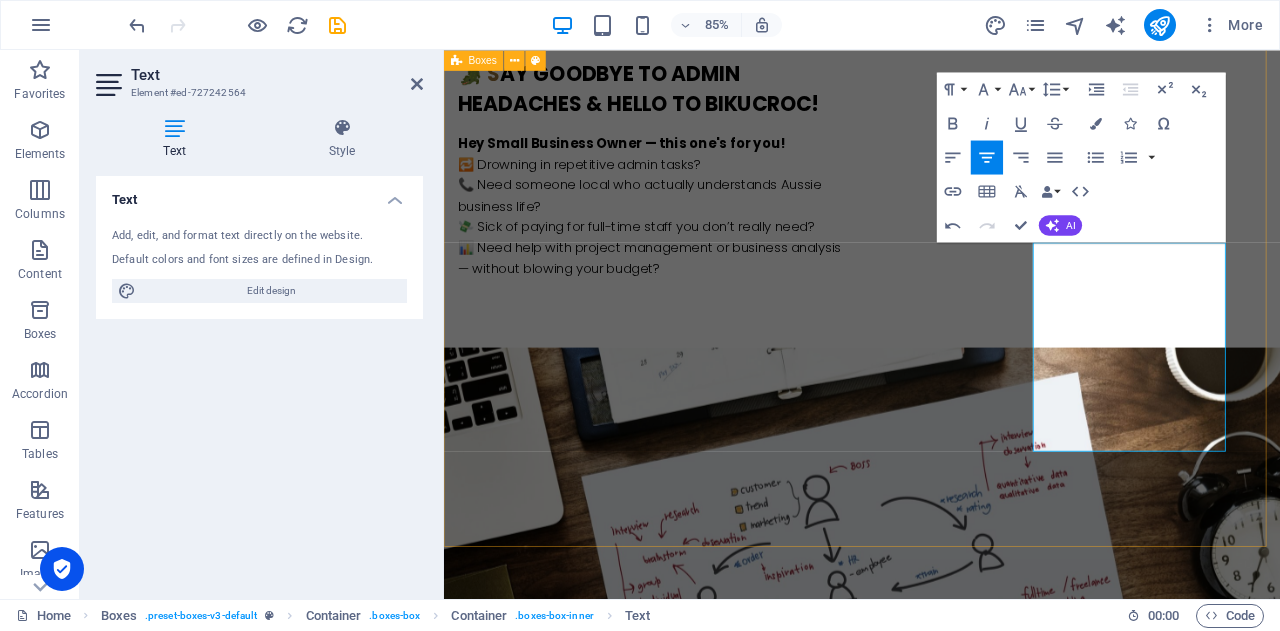 click on "Why Settle for Offshore When You Can Have Local Excellence? At  [GEOGRAPHIC_DATA] , we’re a team of  onshore, reliable, professional experts  who  get  what it means to run a business in [GEOGRAPHIC_DATA]. Flexible. Affordable. Local. We tailor our services to match your business needs — from day-to-day admin support to strategic project delivery. Flexible. Affordable. Local. Let’s simplify your work life — so you can focus on what you do best. 🗓️  Book a free discovery call [DATE]  and see how we can make your business  smoother, faster, and smarter ." at bounding box center (936, 1918) 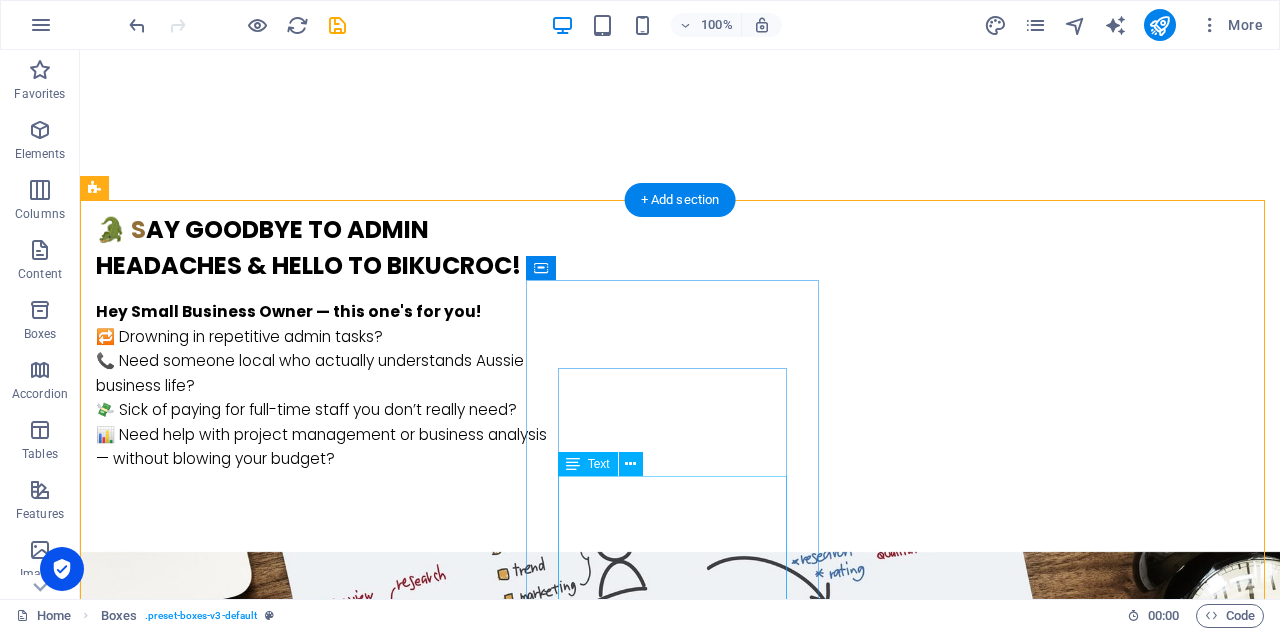 scroll, scrollTop: 1300, scrollLeft: 0, axis: vertical 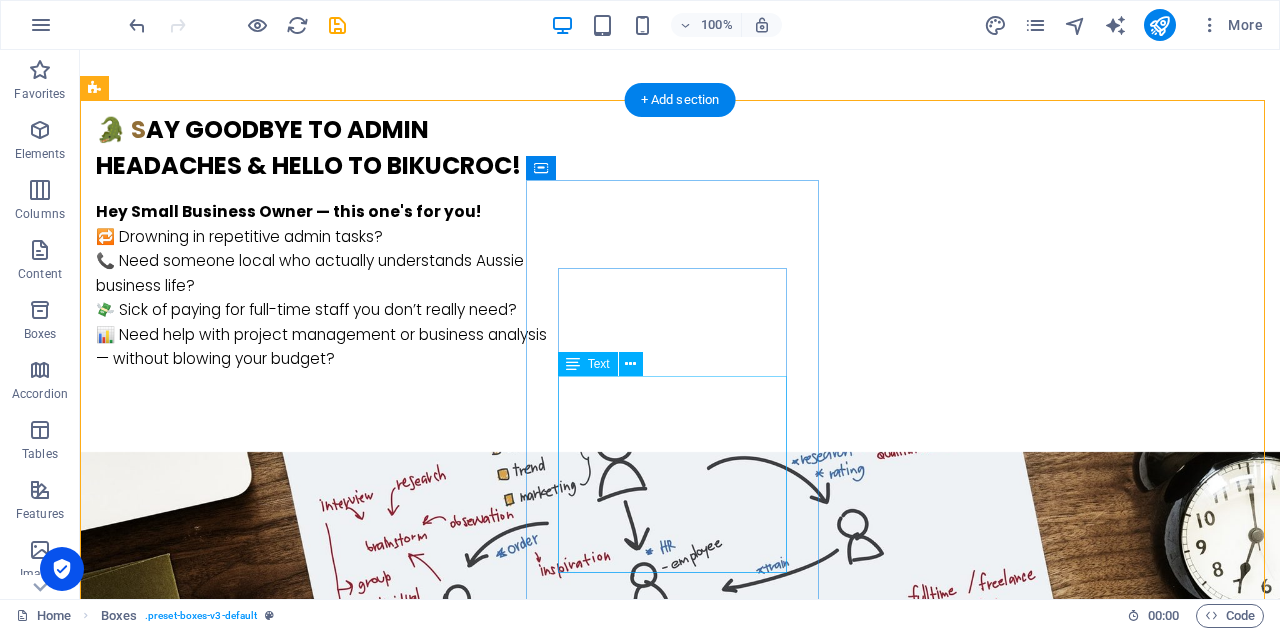 click on "We tailor our services to match your business needs — from day-to-day admin support to strategic project delivery." at bounding box center (242, 2050) 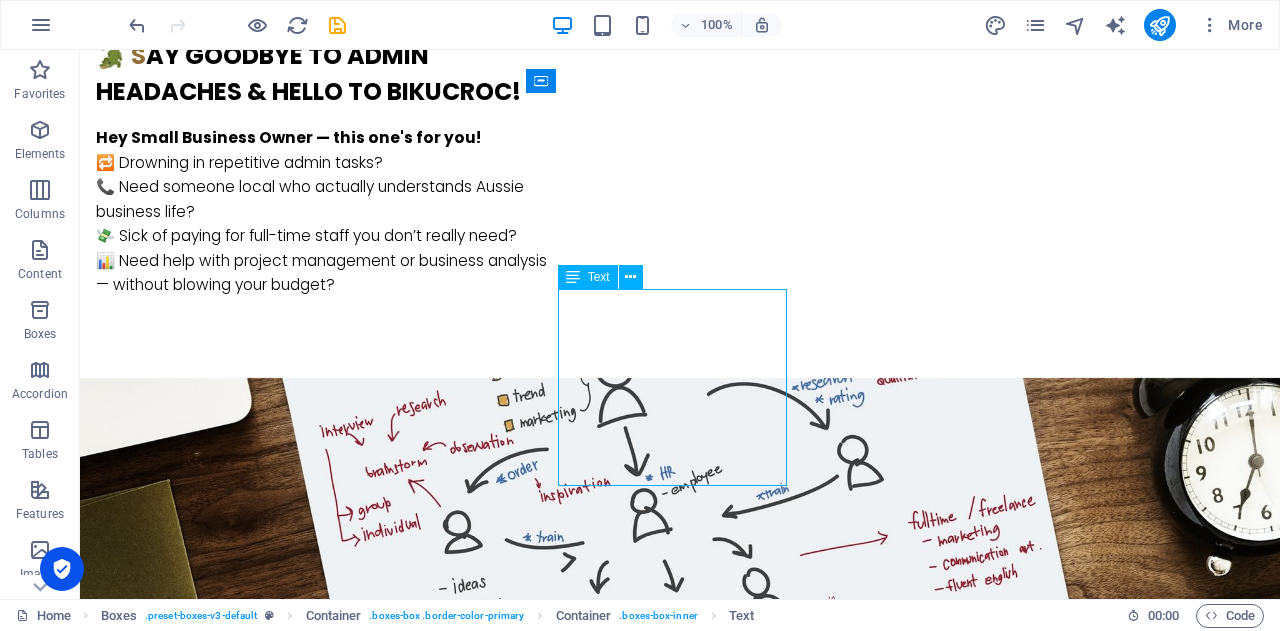 scroll, scrollTop: 1400, scrollLeft: 0, axis: vertical 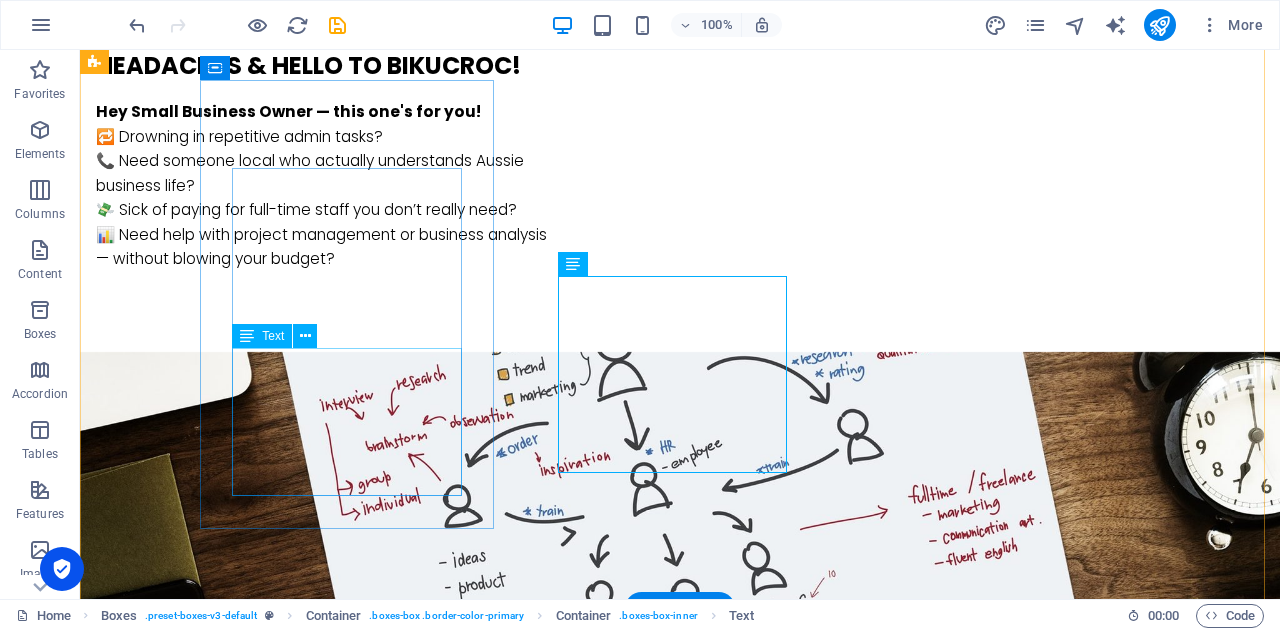 click on "At  [GEOGRAPHIC_DATA] , we’re a team of  onshore, reliable, professional experts  who  get  what it means to run a business in [GEOGRAPHIC_DATA]." at bounding box center [242, 1522] 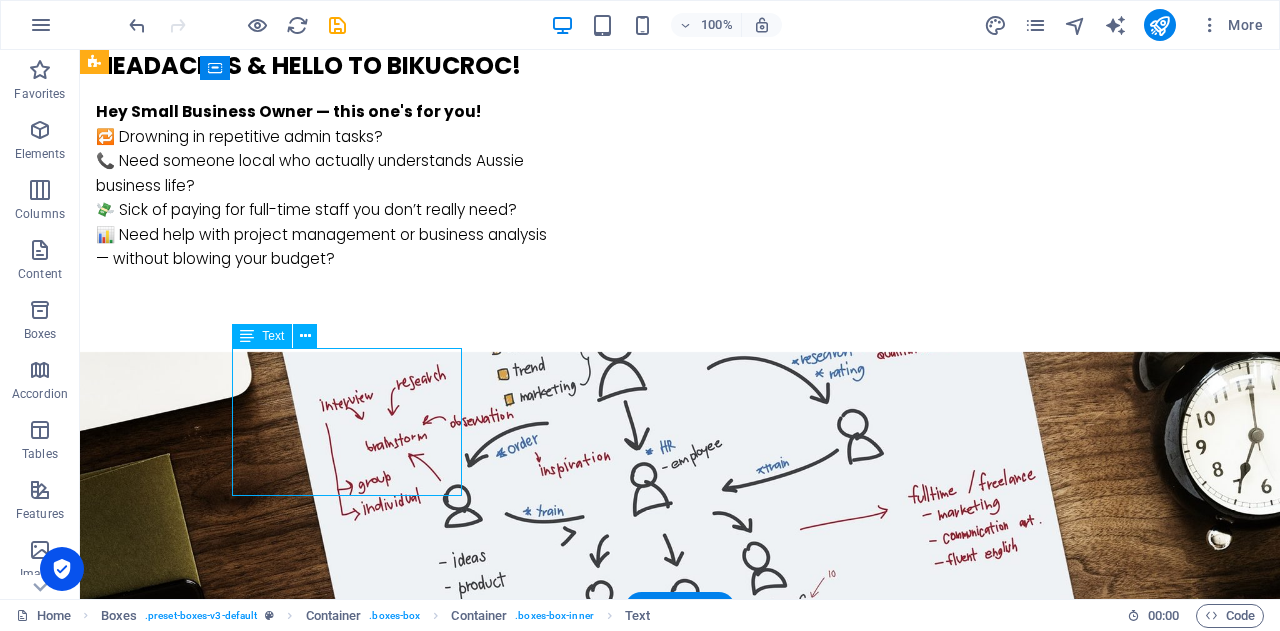 click on "At  [GEOGRAPHIC_DATA] , we’re a team of  onshore, reliable, professional experts  who  get  what it means to run a business in [GEOGRAPHIC_DATA]." at bounding box center (242, 1522) 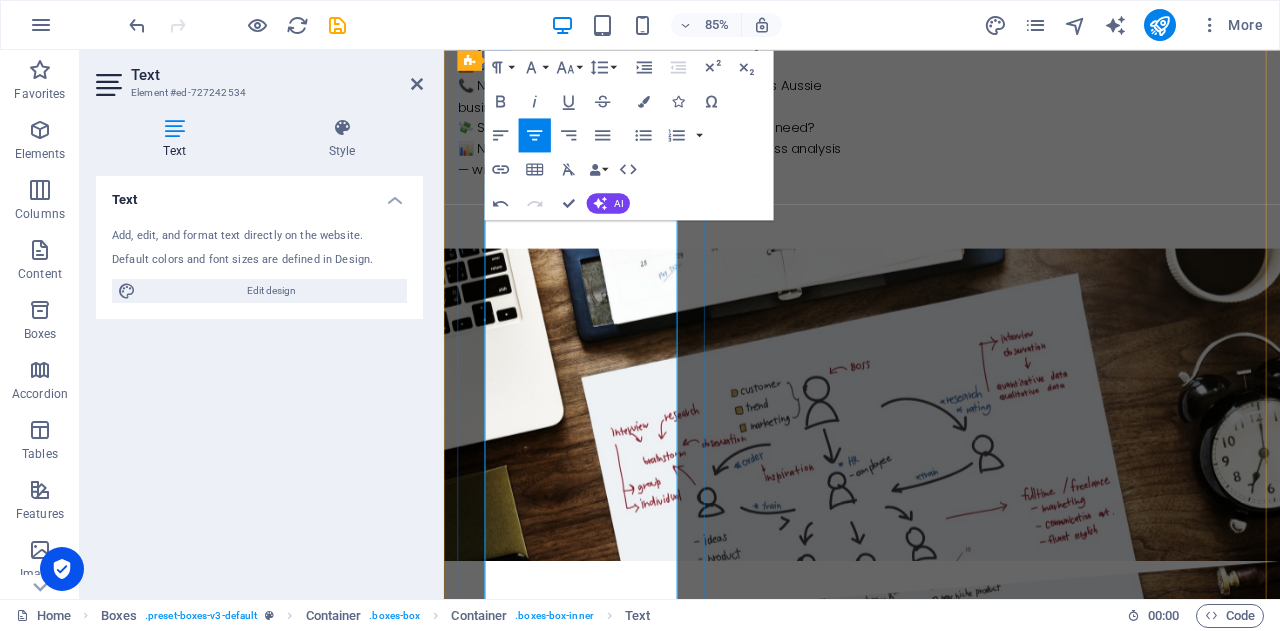 scroll, scrollTop: 1542, scrollLeft: 0, axis: vertical 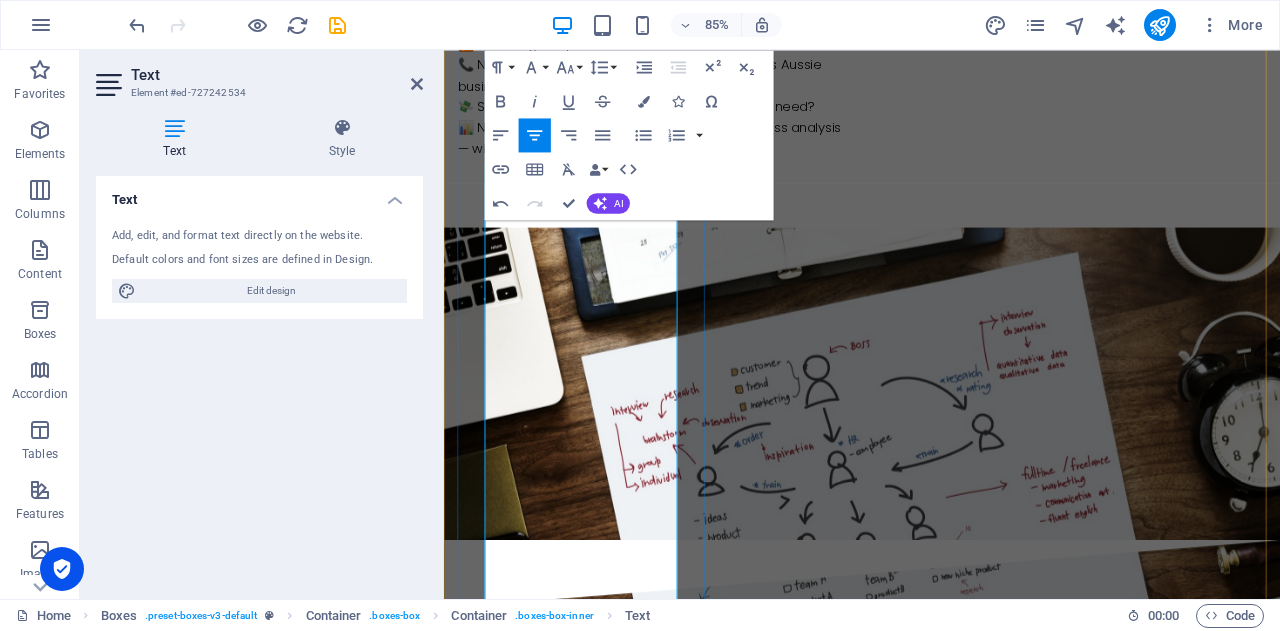 type 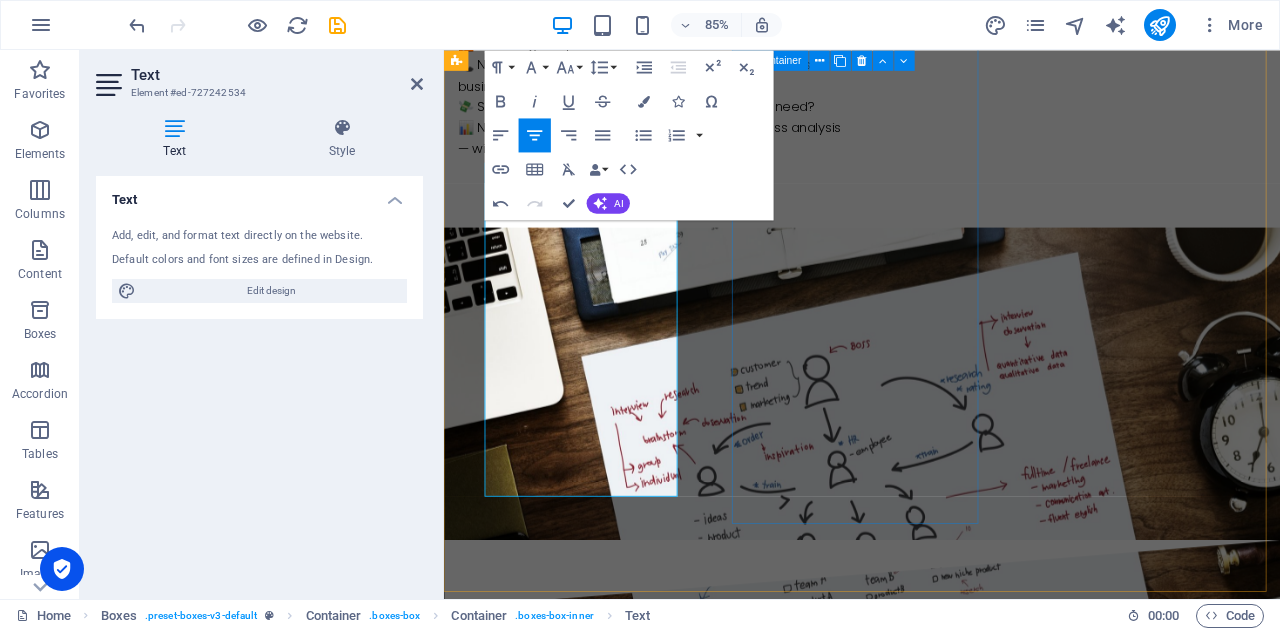 click on "Flexible. Affordable. Local. We tailor our services to match your business needs — from day-to-day admin support to strategic project delivery." at bounding box center [606, 1971] 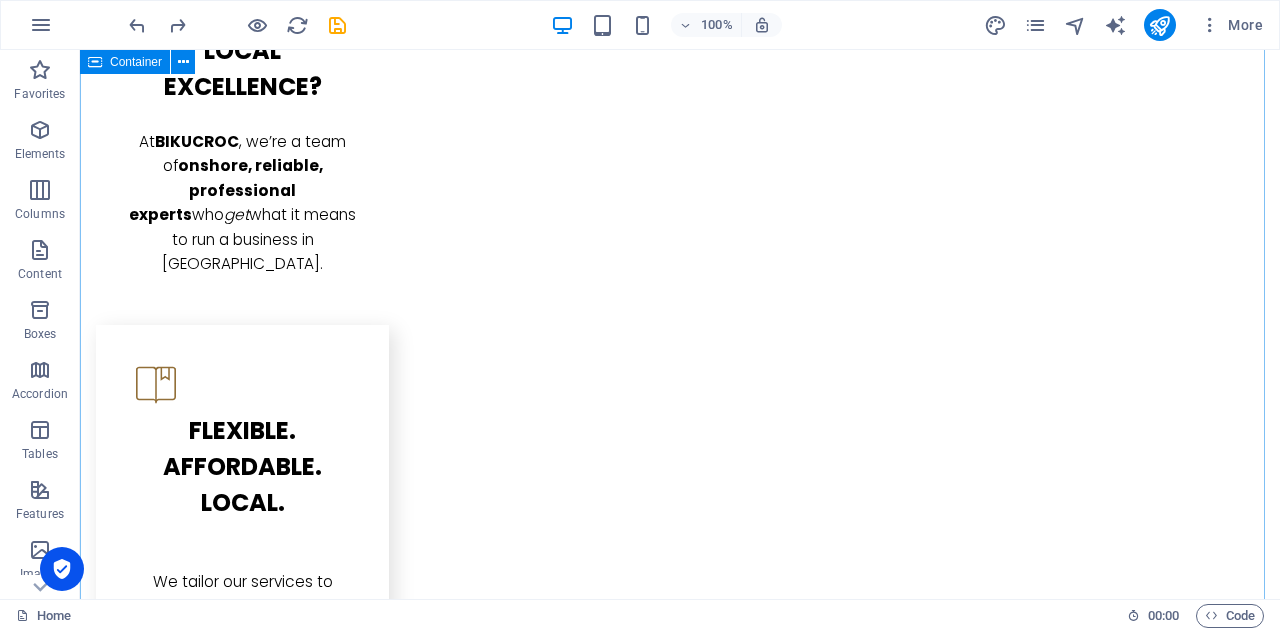 scroll, scrollTop: 2742, scrollLeft: 0, axis: vertical 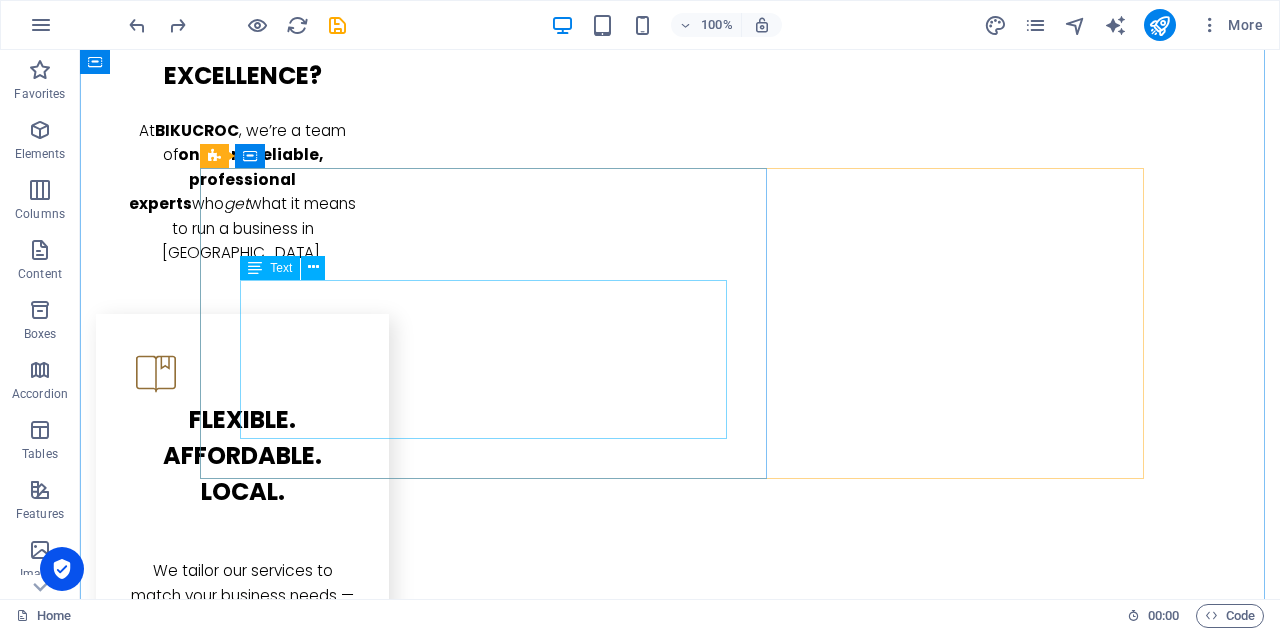 click on "⚙️  Flexible. Affordable. Local. Let’s simplify your work life — so you can get back to what you do best. 🗓️  Book a free discovery call [DATE]  and see how we can make your business  smoother, faster, and smarter ." at bounding box center (680, 2856) 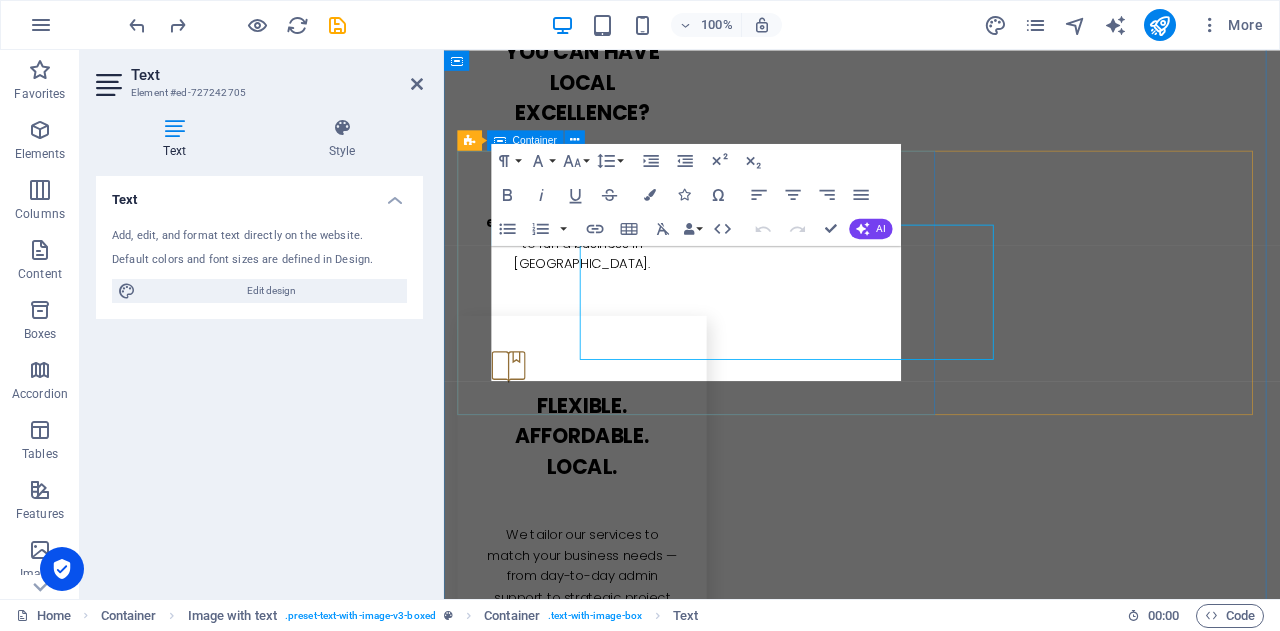 scroll, scrollTop: 2766, scrollLeft: 0, axis: vertical 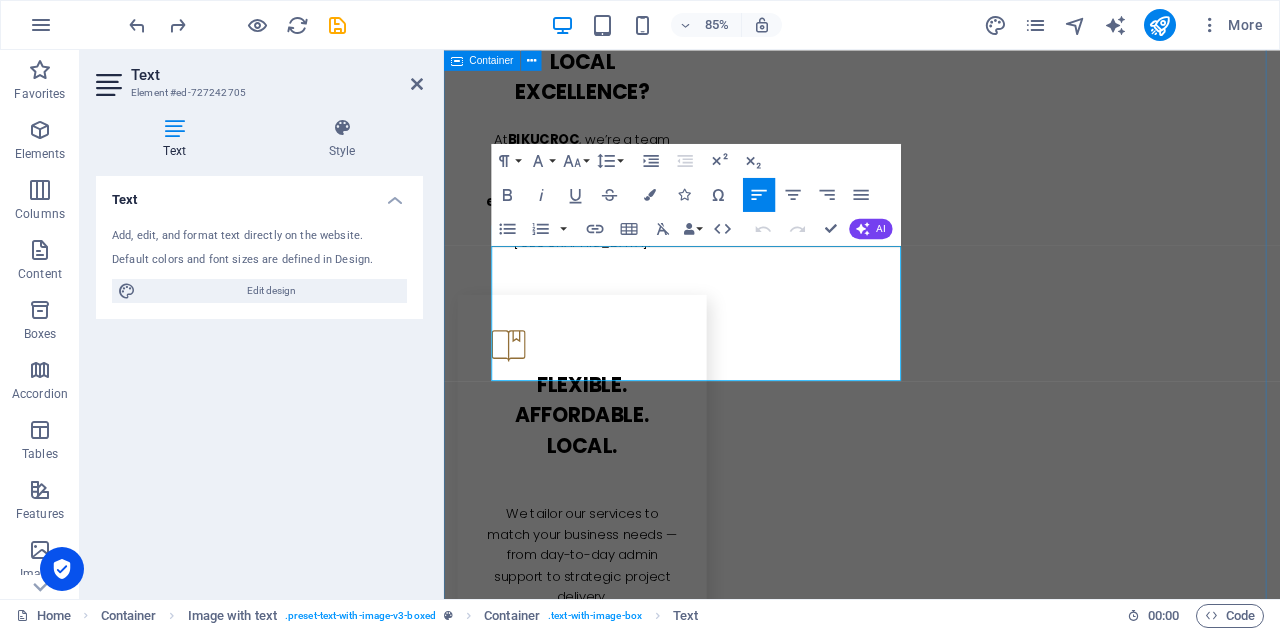 drag, startPoint x: 899, startPoint y: 425, endPoint x: 451, endPoint y: 324, distance: 459.24396 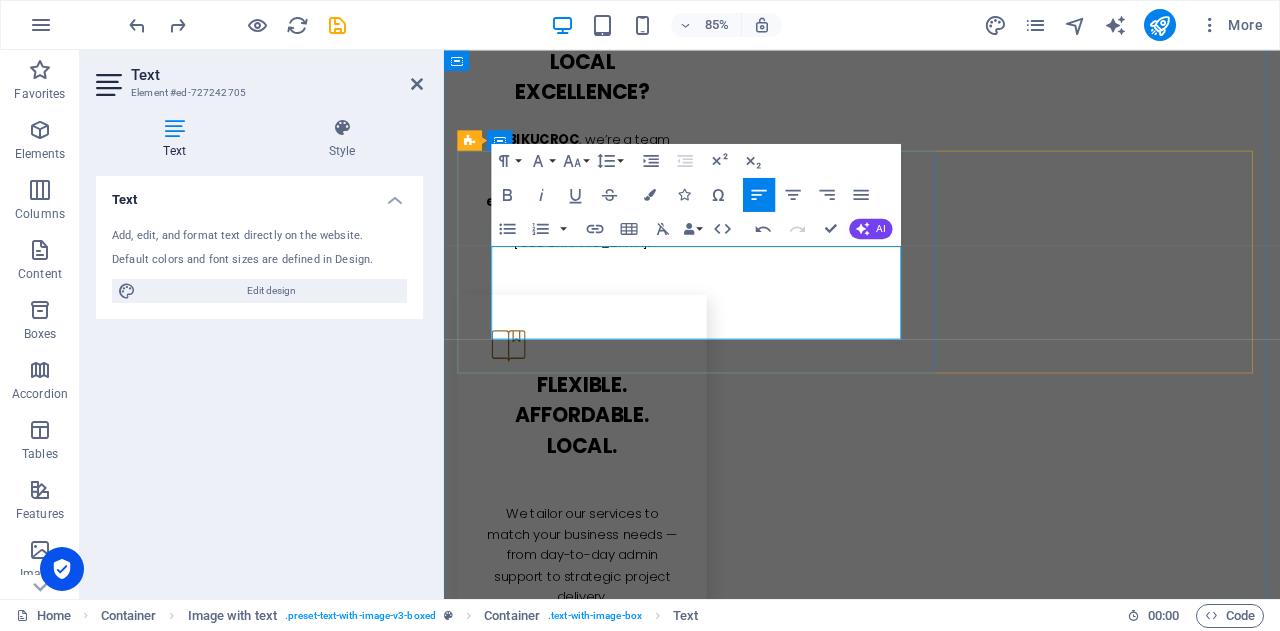 click at bounding box center [936, 2843] 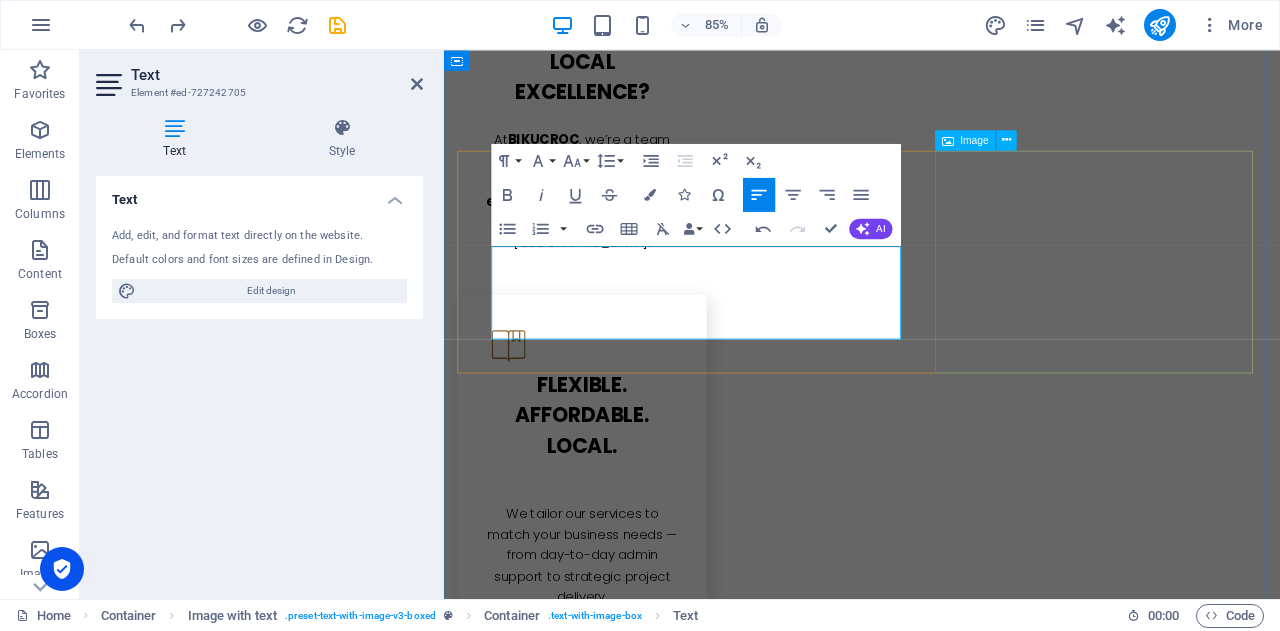 drag, startPoint x: 516, startPoint y: 312, endPoint x: 1089, endPoint y: 390, distance: 578.28455 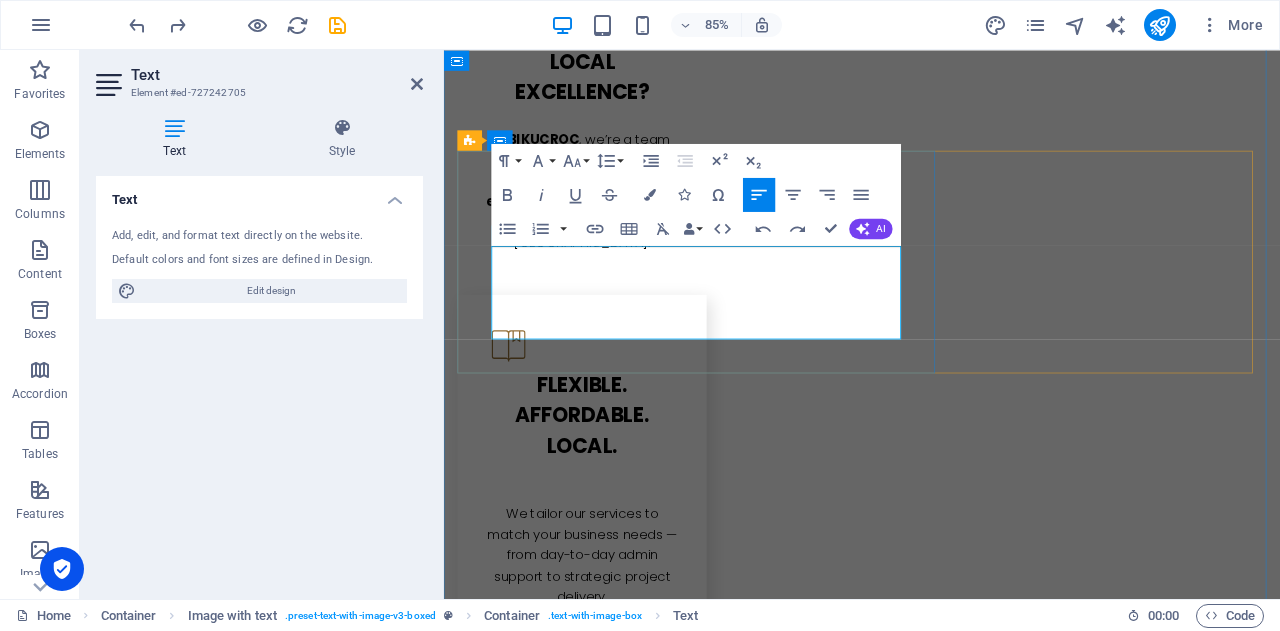 click on "At  [GEOGRAPHIC_DATA] , we’re a team of  onshore, reliable, professional experts  who  get  what it means to run a business in [GEOGRAPHIC_DATA]." at bounding box center [936, 2909] 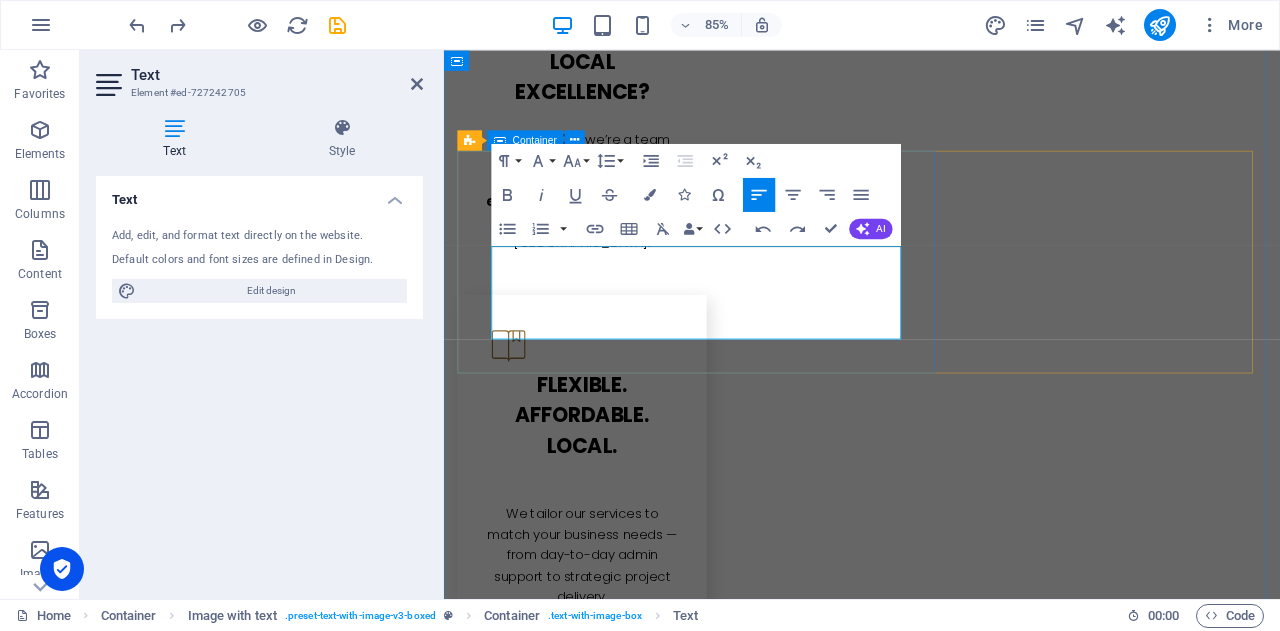 drag, startPoint x: 506, startPoint y: 335, endPoint x: 988, endPoint y: 387, distance: 484.79688 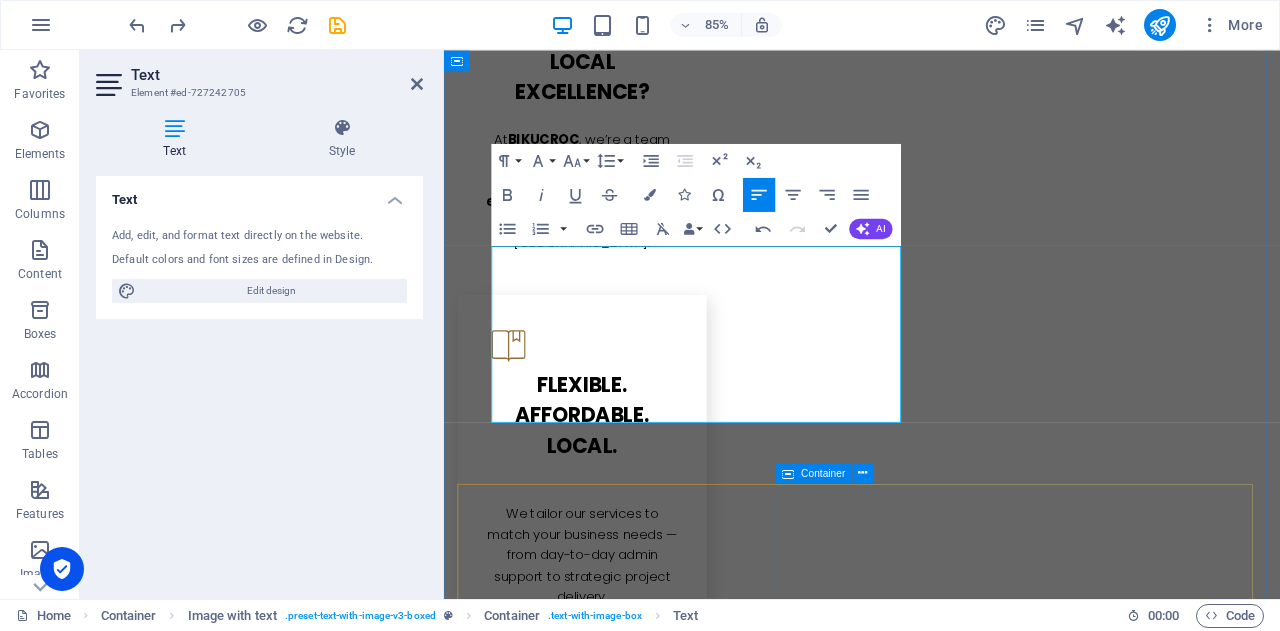 click on "💡b usiness Analysis That Drives Growth We offer  professional Business Analysis services  to help you uncover hidden challenges, streamline operations, and improve efficiency. Our team works closely with you to understand your workflows, identify process gaps, and implement smart solutions that save time and money." at bounding box center (936, 3534) 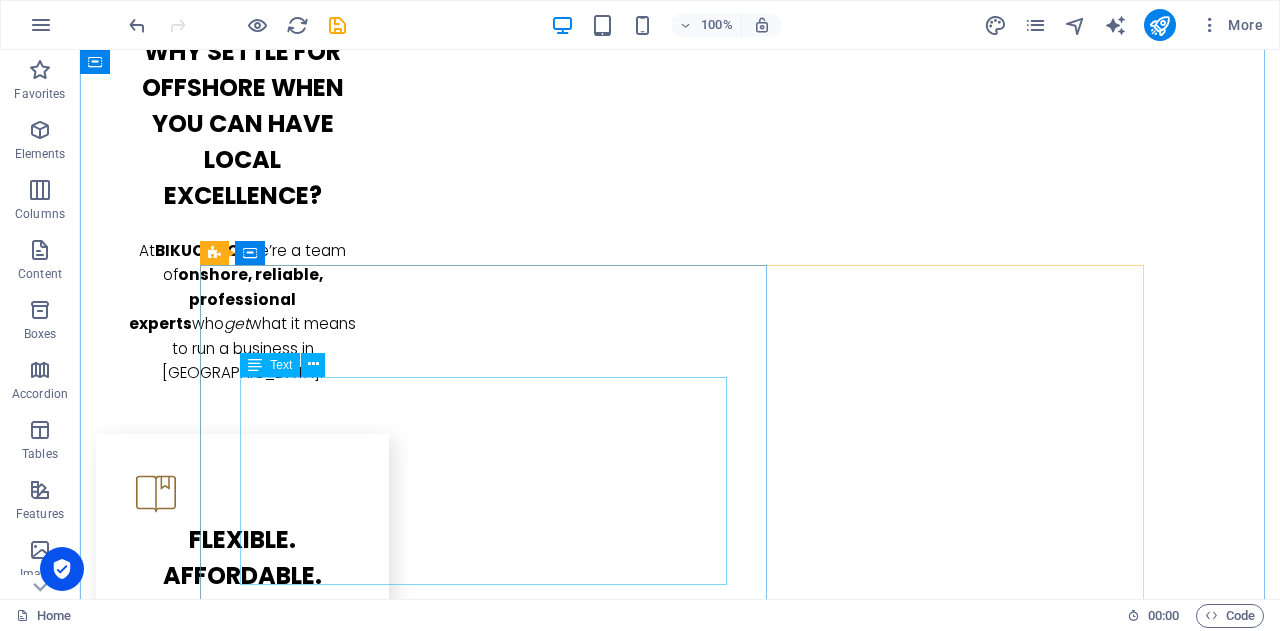 scroll, scrollTop: 2645, scrollLeft: 0, axis: vertical 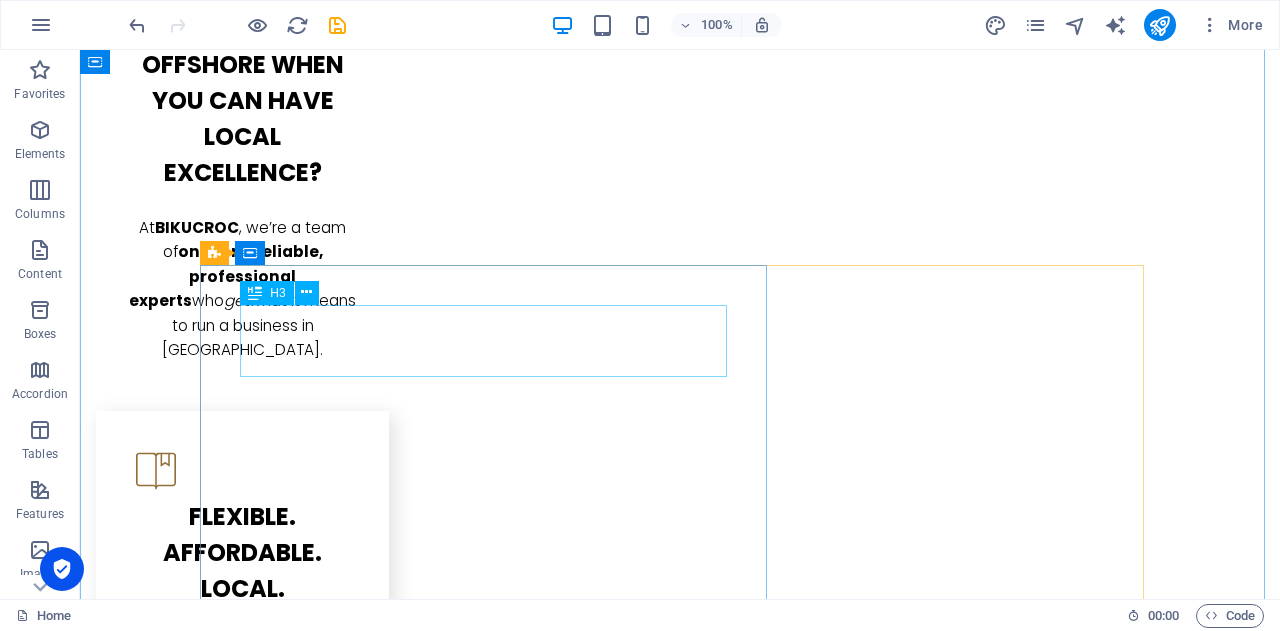 click on "w e tailor our services to YOUR business needs." at bounding box center [680, 2880] 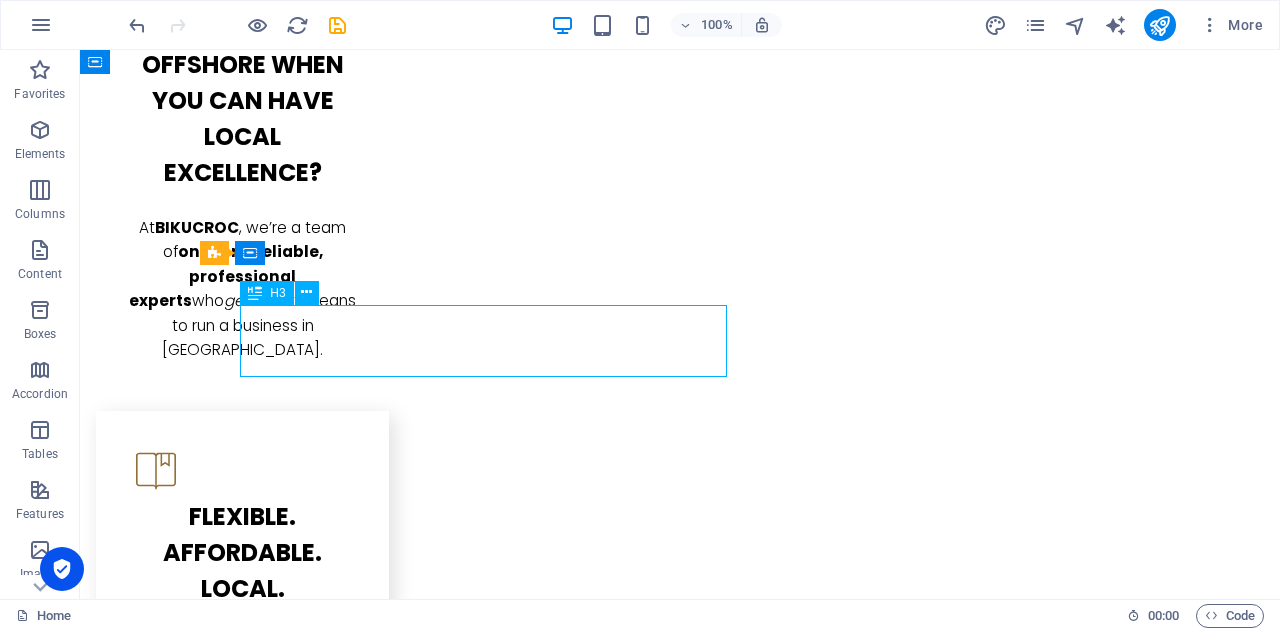 click on "w e tailor our services to YOUR business needs." at bounding box center [680, 2880] 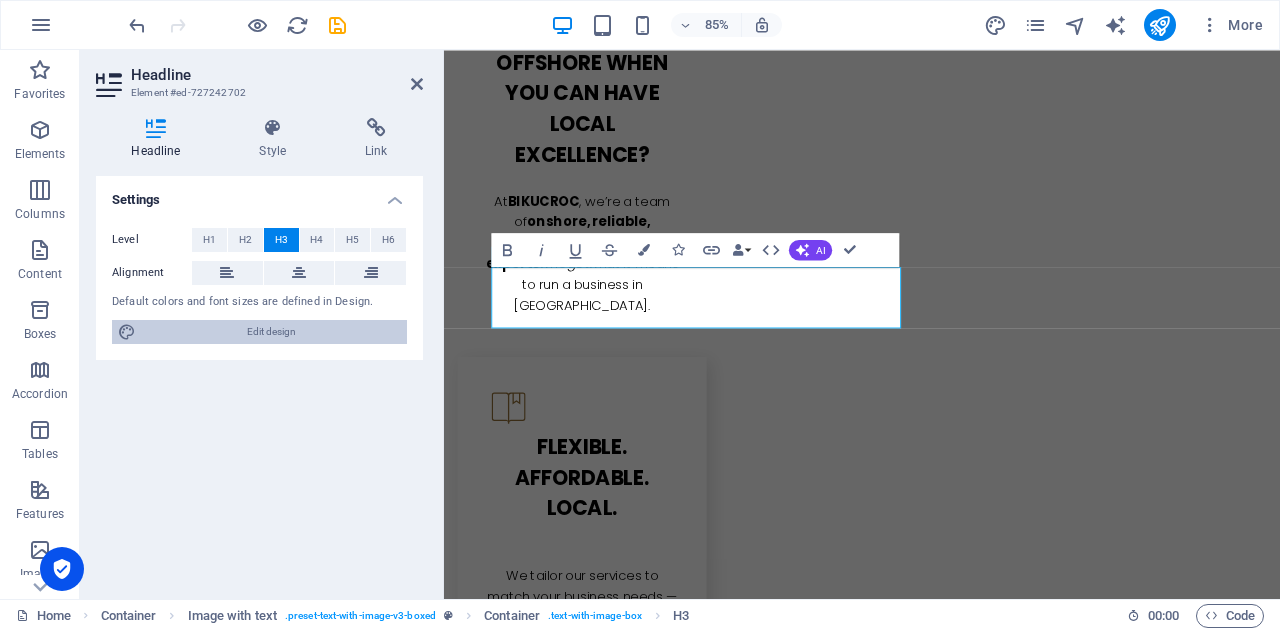 scroll, scrollTop: 2670, scrollLeft: 0, axis: vertical 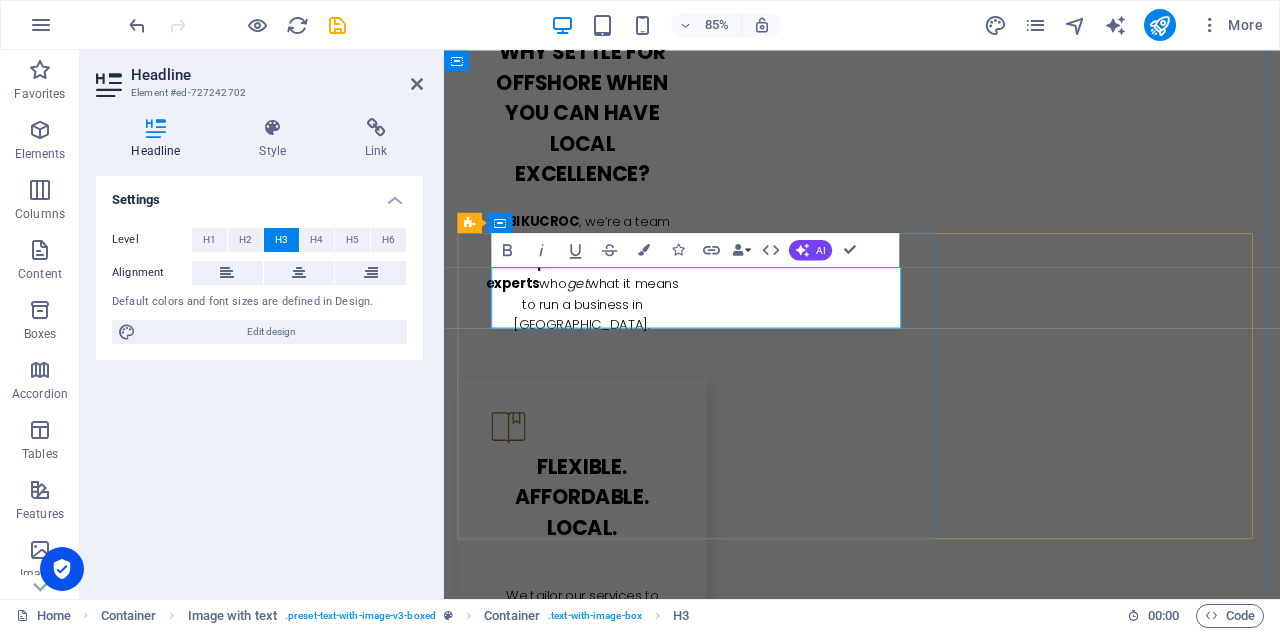 click on "w e tailor our services to YOUR business needs." at bounding box center [936, 2903] 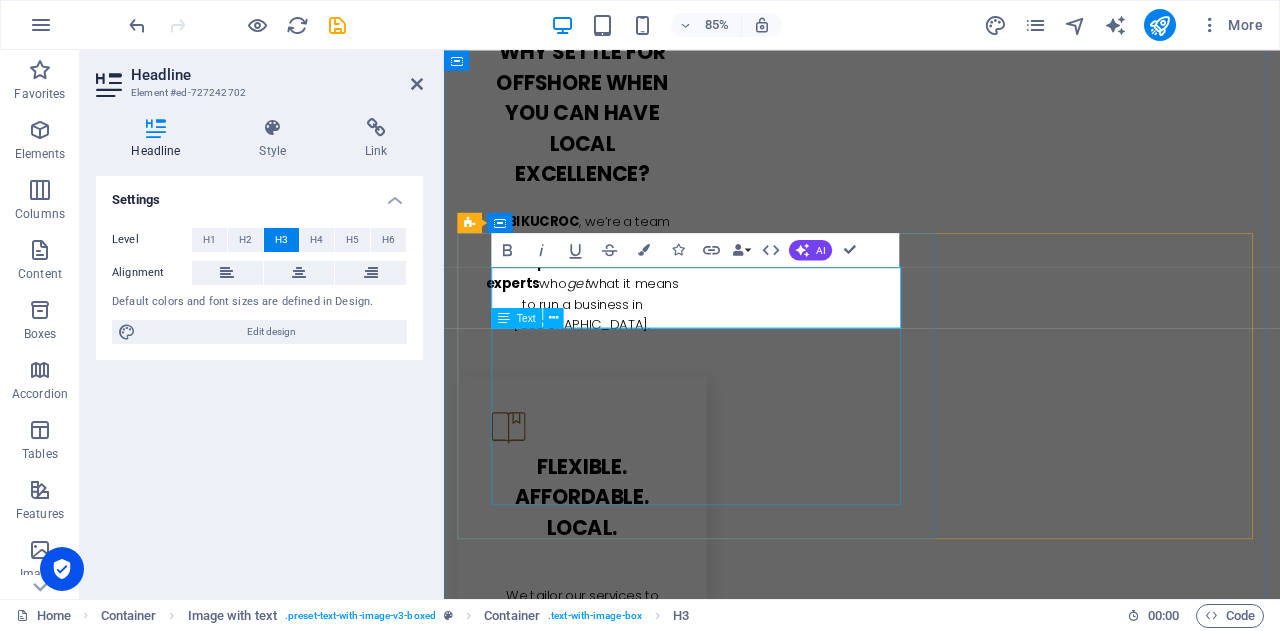 click on "If you’re tired of outsourcing important tasks overseas — where there's little accountability, communication gaps, and services that don’t match your business standards — it’s time to experience the difference. BIKUCROC offers reliable, high-quality support from professionals based right here in [GEOGRAPHIC_DATA] , all at competitive rates. No shortcuts. No compromises." at bounding box center [936, 2988] 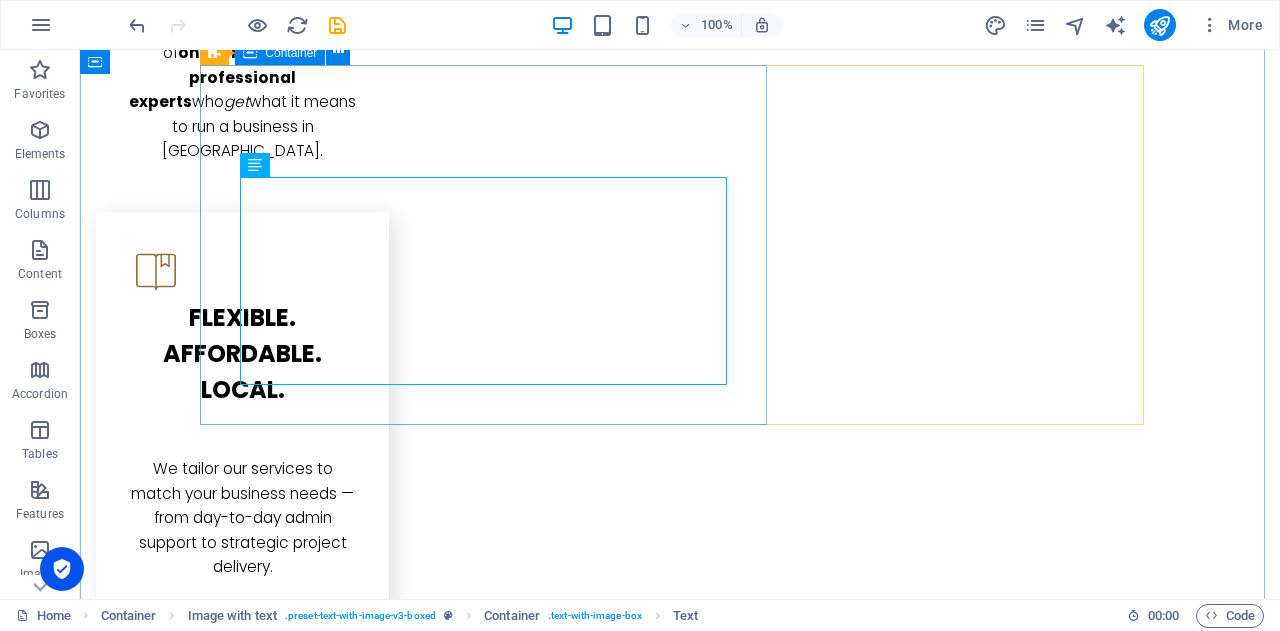 scroll, scrollTop: 2845, scrollLeft: 0, axis: vertical 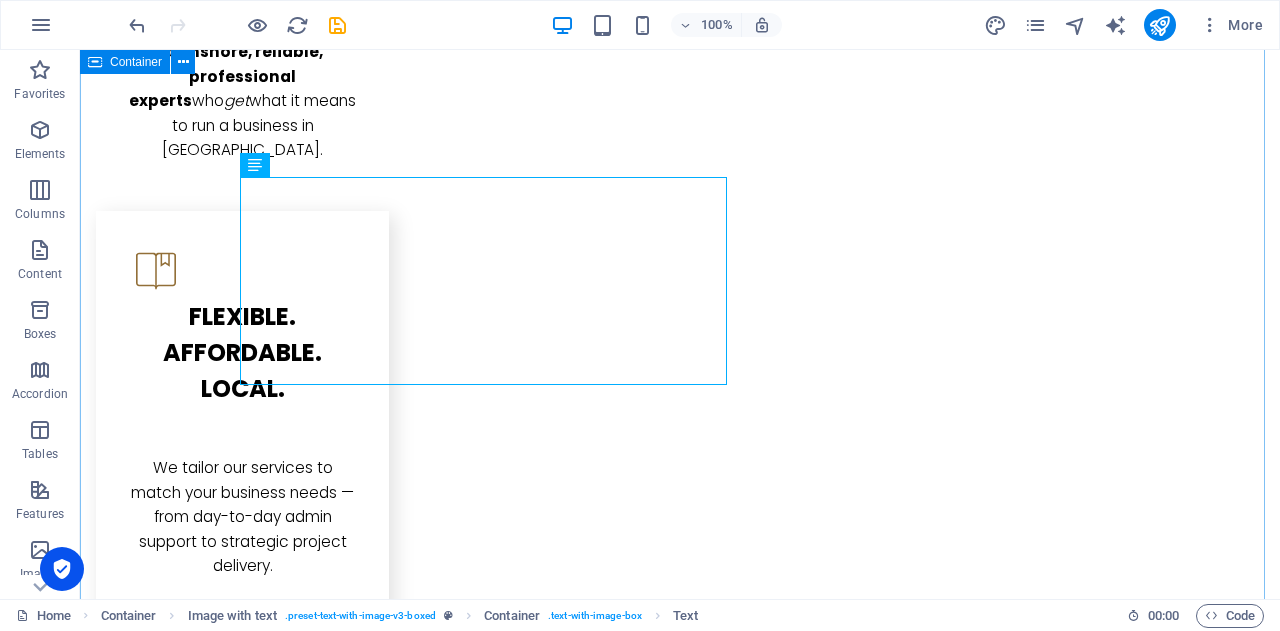 click on "a t BIKUCROC, we’re a team of onshore, reliable, professional experts who get what it means to run a business in [GEOGRAPHIC_DATA]. Whether it's: Keeping your daily operations running smoothly, Managing projects with clear outcomes, or Analysing your business to uncover smarter ways to grow  w hy Settle for Offshore When You Can Have Local Excellence? If you’re tired of outsourcing important tasks overseas — where there's little accountability, communication gaps, and services that don’t match your business standards — it’s time to experience the difference. BIKUCROC offers reliable, high-quality support from professionals based right here in [GEOGRAPHIC_DATA] , all at competitive rates. No shortcuts. No compromises. 💡b usiness Analysis That Drives Growth We offer  professional Business Analysis services  to help you uncover hidden challenges, streamline operations, and improve efficiency. 🛠️s mart Project Management for Businesses We provide  end-to-end Project Management services" at bounding box center [680, 3013] 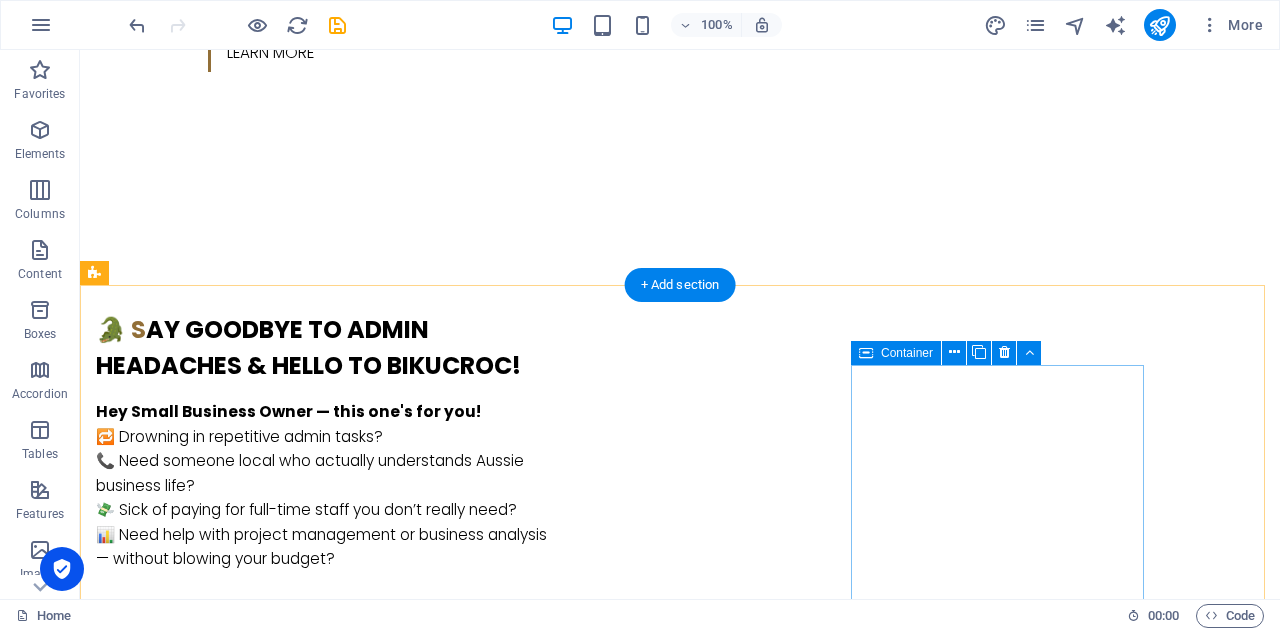 scroll, scrollTop: 1300, scrollLeft: 0, axis: vertical 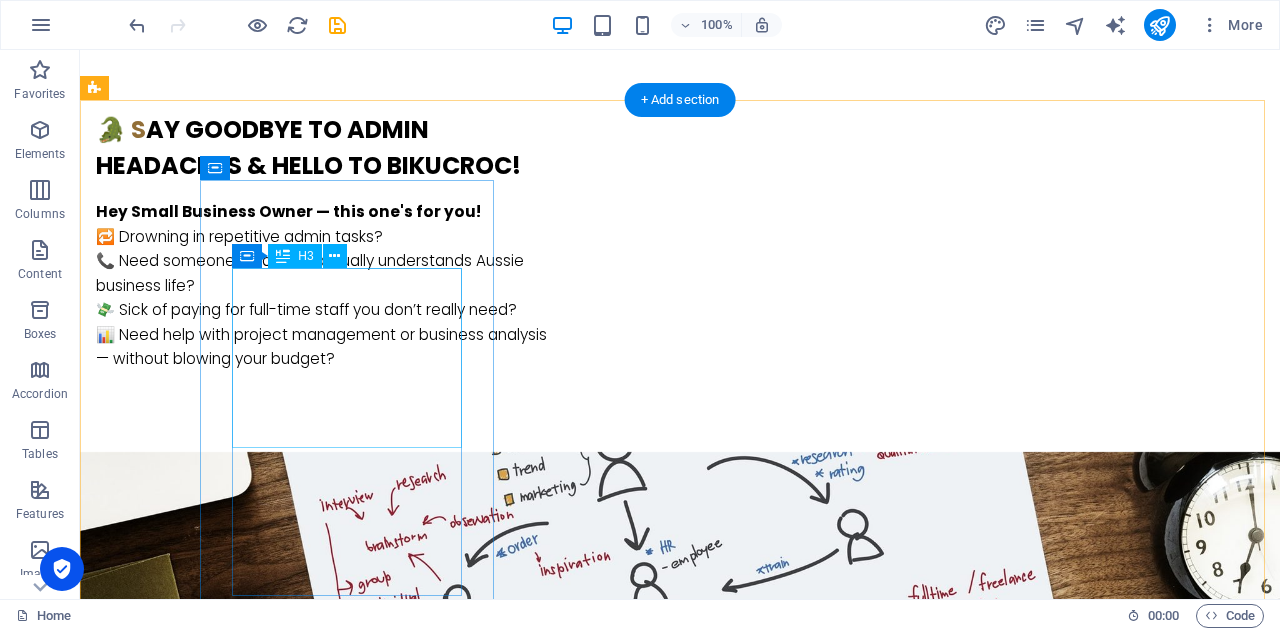 click on "Why Settle for Offshore When You Can Have Local Excellence?" at bounding box center (242, 1446) 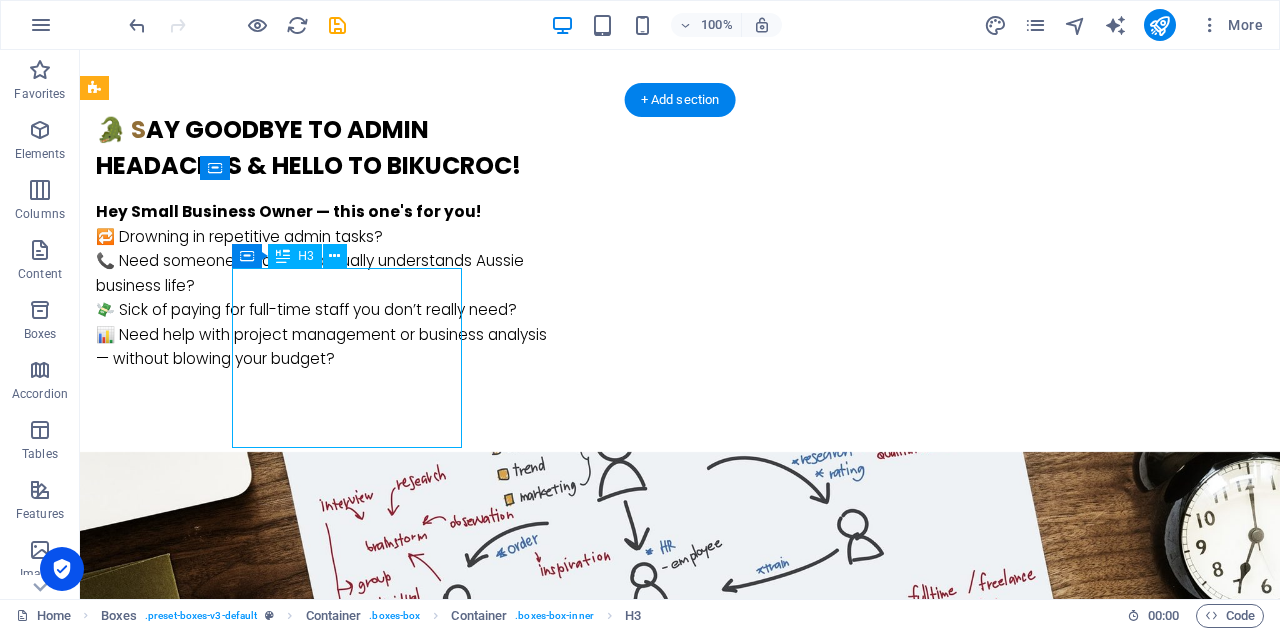 click on "Why Settle for Offshore When You Can Have Local Excellence?" at bounding box center [242, 1446] 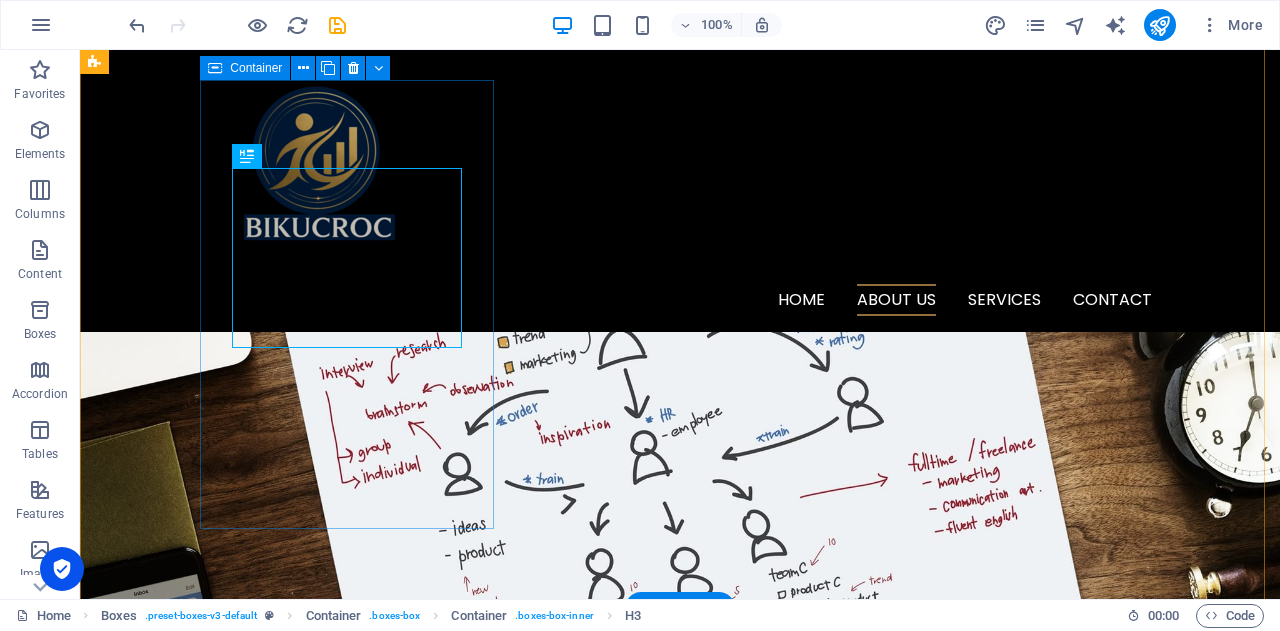 scroll, scrollTop: 1300, scrollLeft: 0, axis: vertical 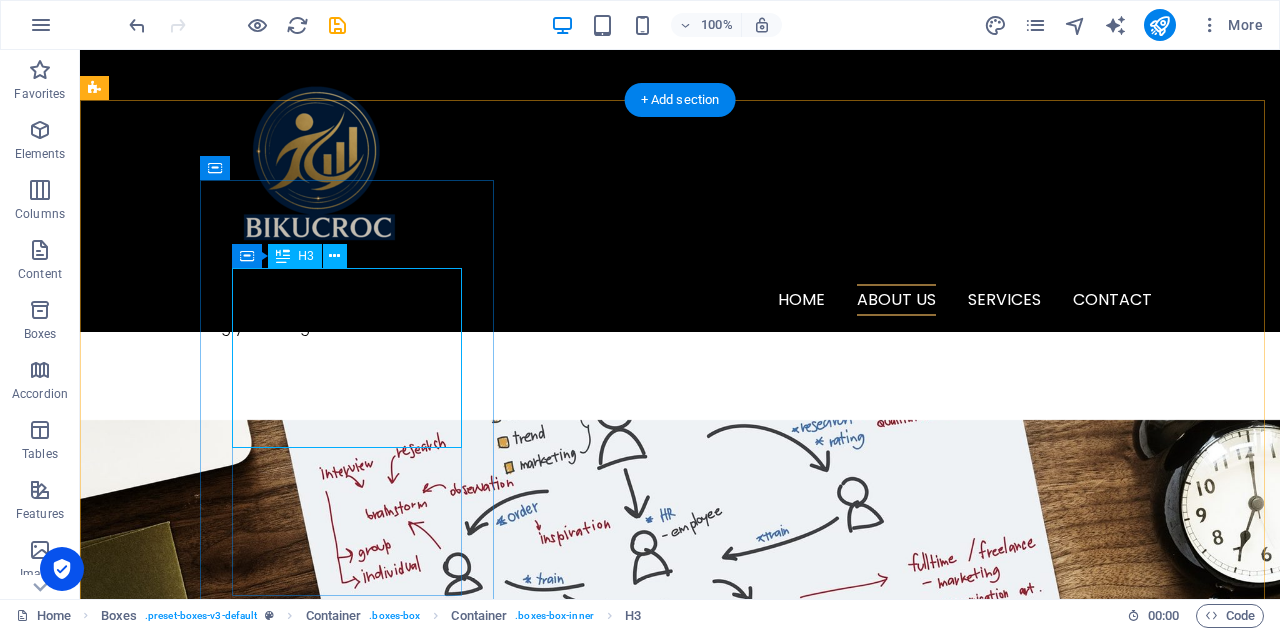 click on "Why Settle for Offshore When You Can Have Local Excellence?" at bounding box center [242, 1414] 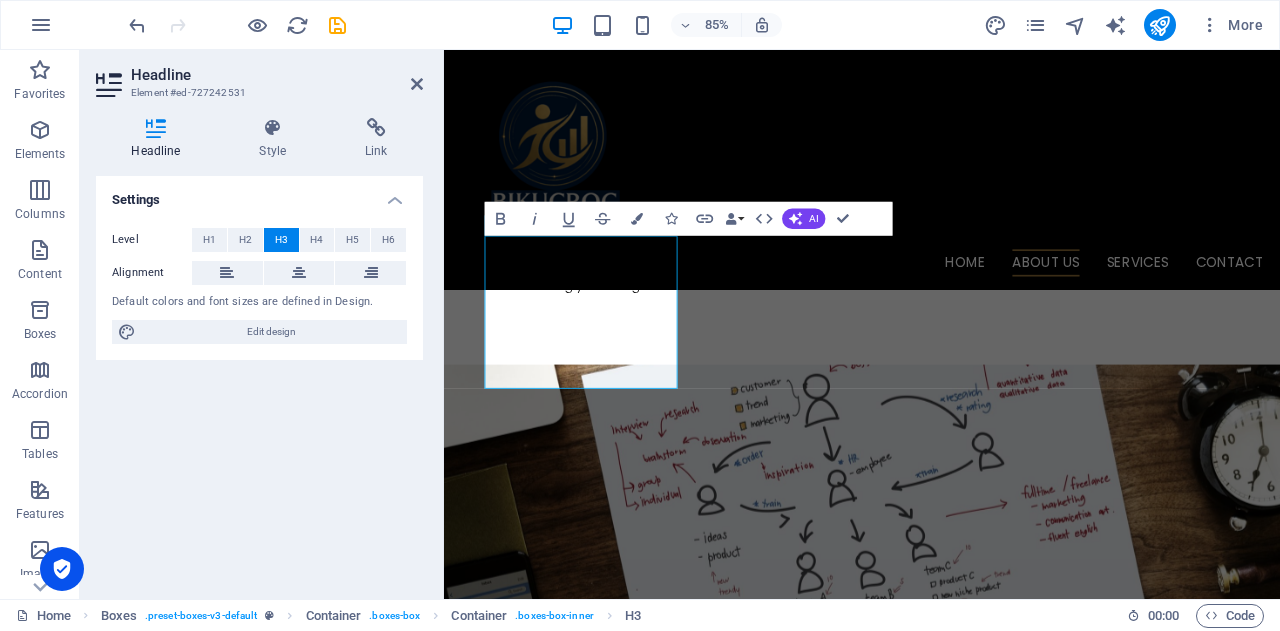 click on "Edit design" at bounding box center [271, 332] 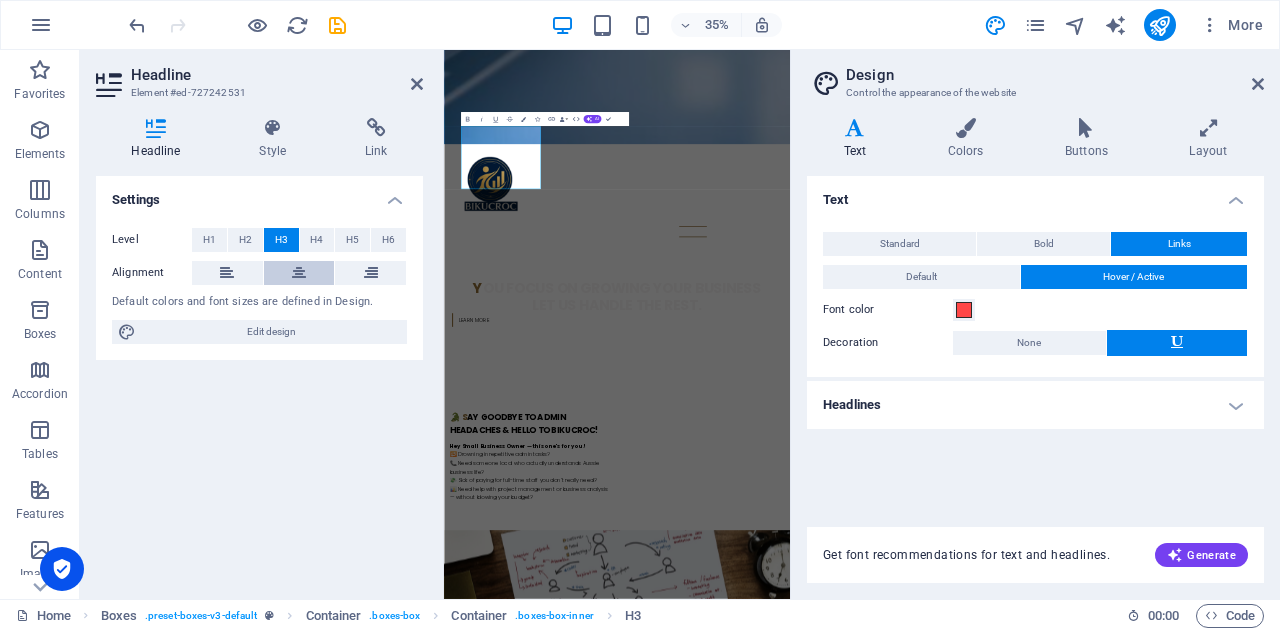 scroll, scrollTop: 2219, scrollLeft: 0, axis: vertical 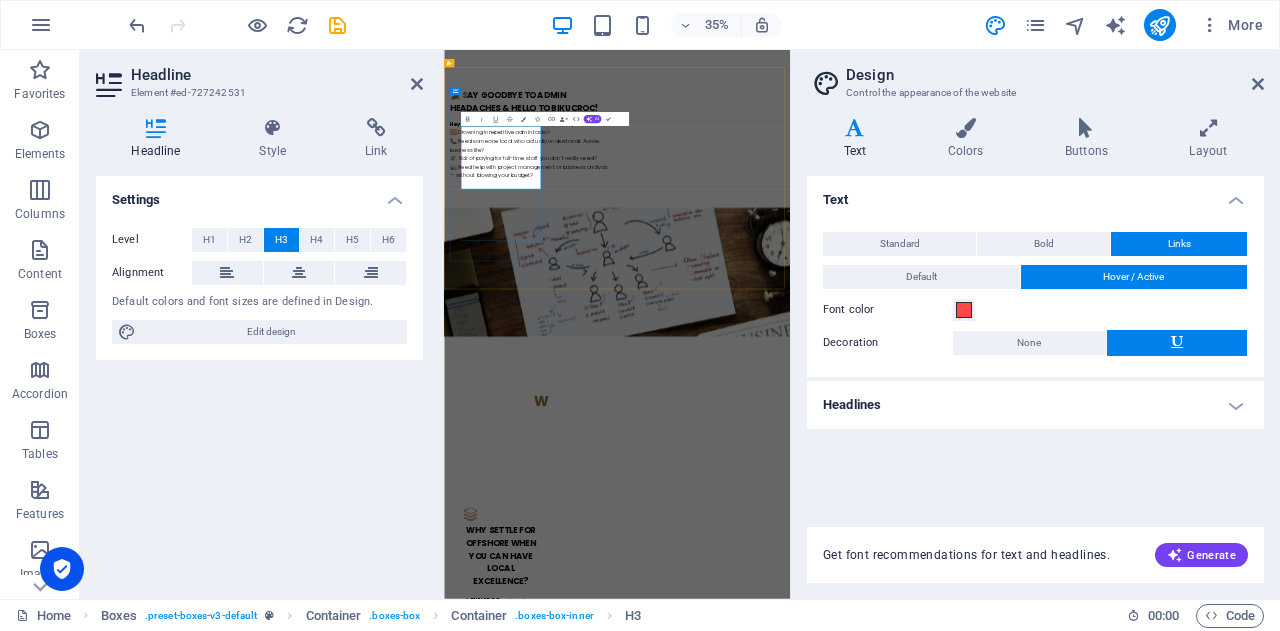 click on "Why Settle for Offshore When You Can Have Local Excellence?" at bounding box center [606, 1496] 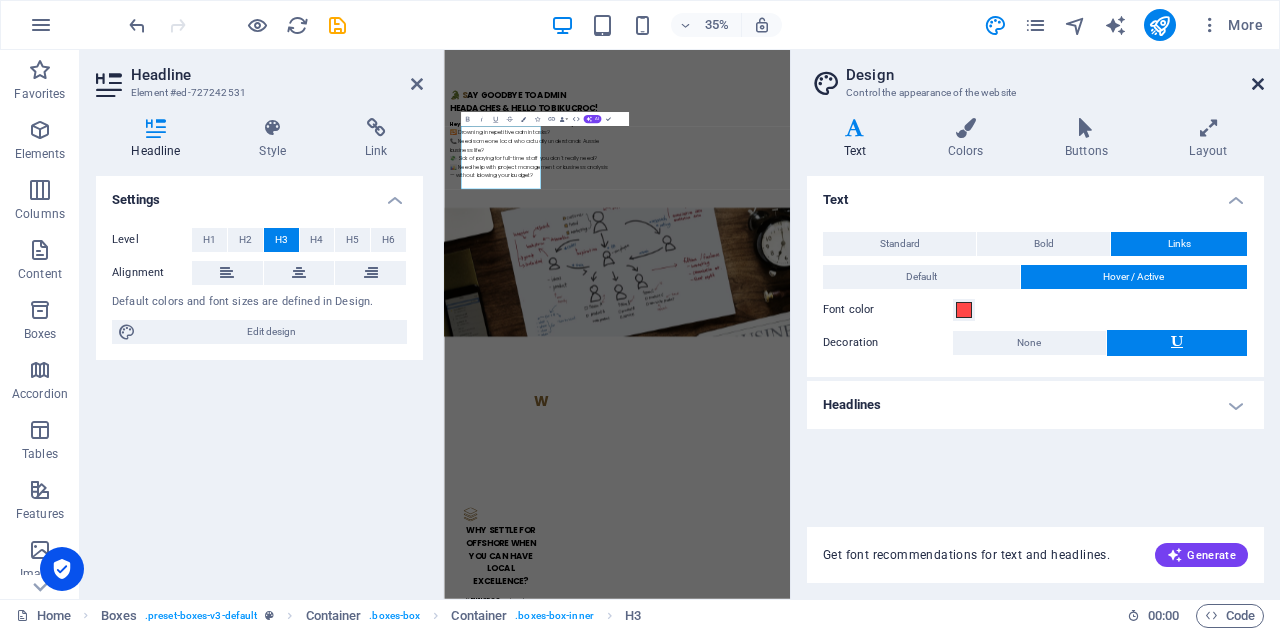 click at bounding box center [1258, 84] 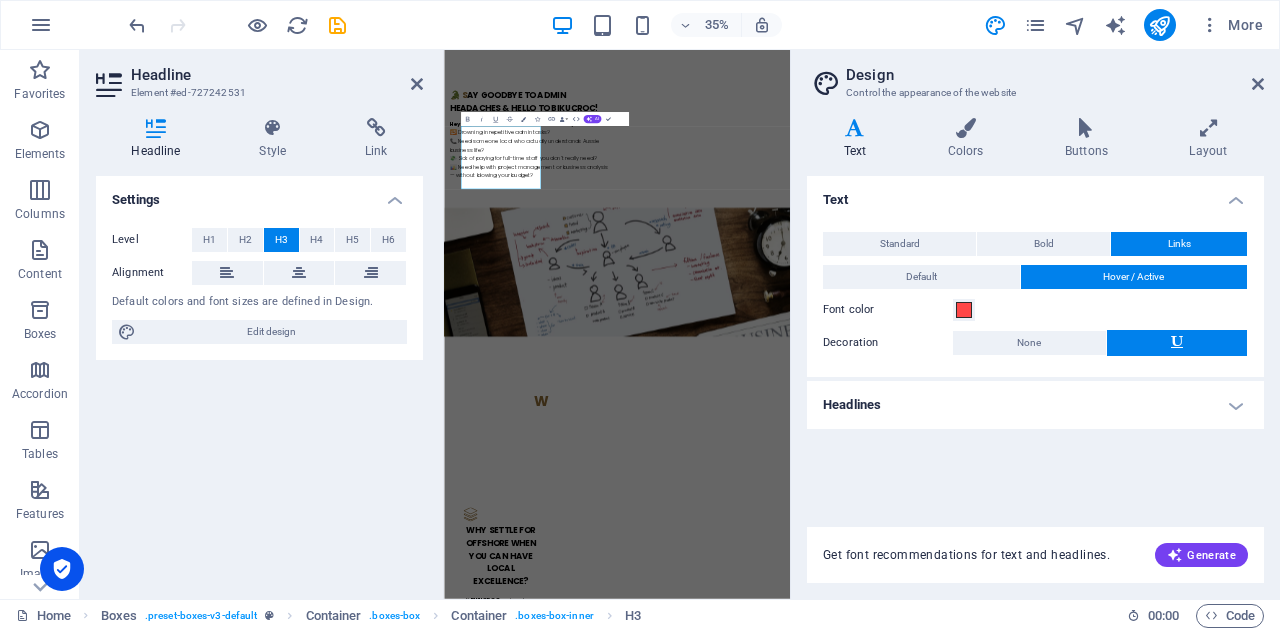 scroll, scrollTop: 1300, scrollLeft: 0, axis: vertical 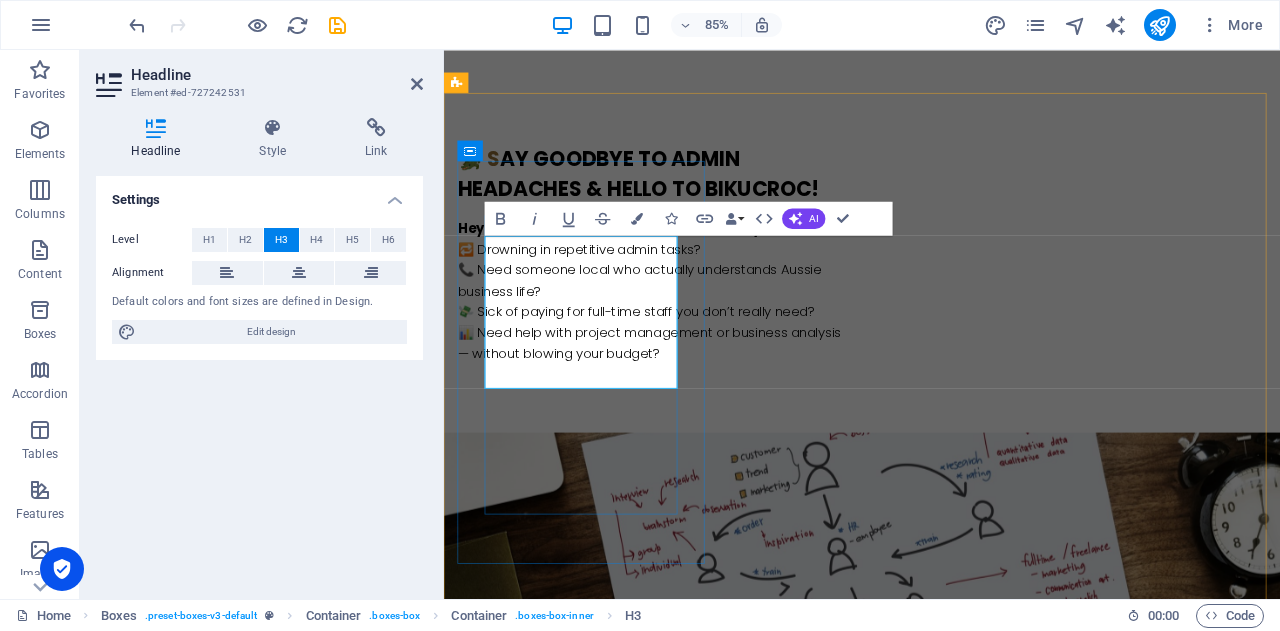 click on "Why Settle for Offshore When You Can Have Local Excellence?" at bounding box center (606, 1494) 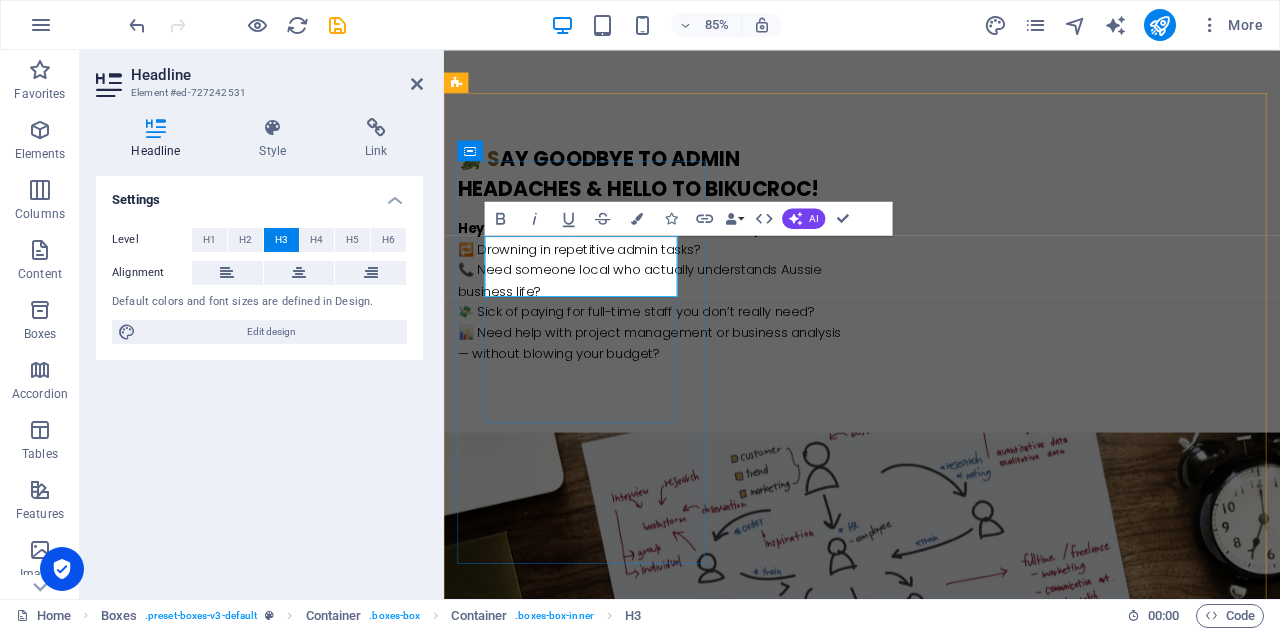 drag, startPoint x: 676, startPoint y: 281, endPoint x: 602, endPoint y: 282, distance: 74.00676 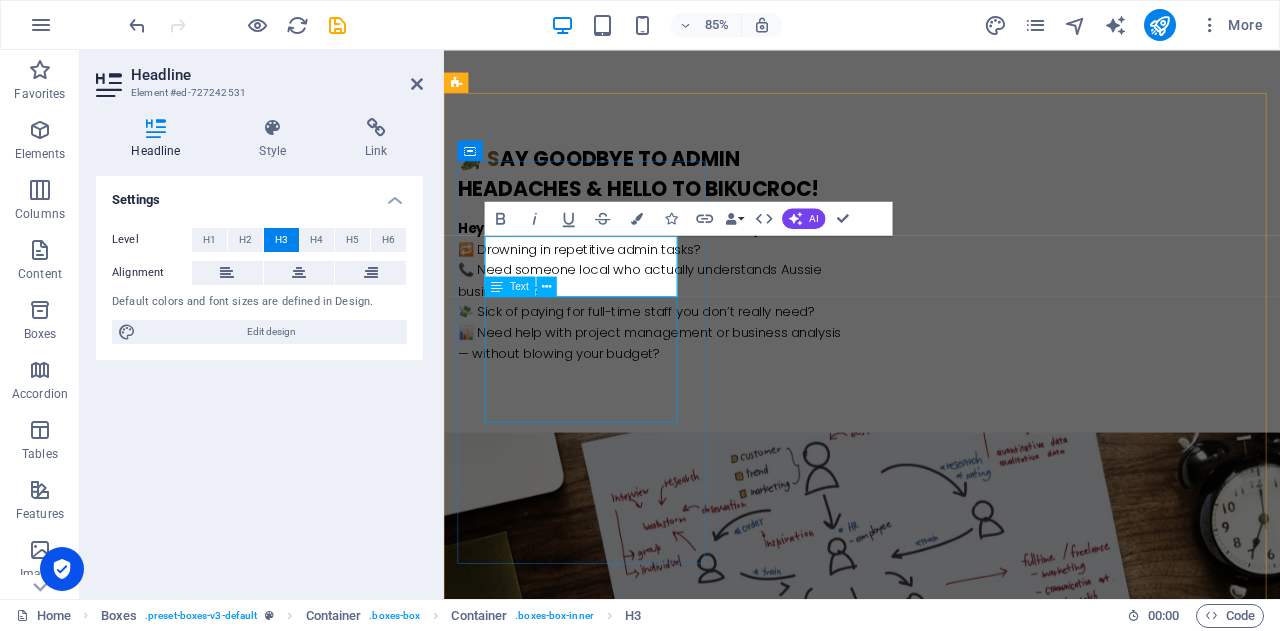 type 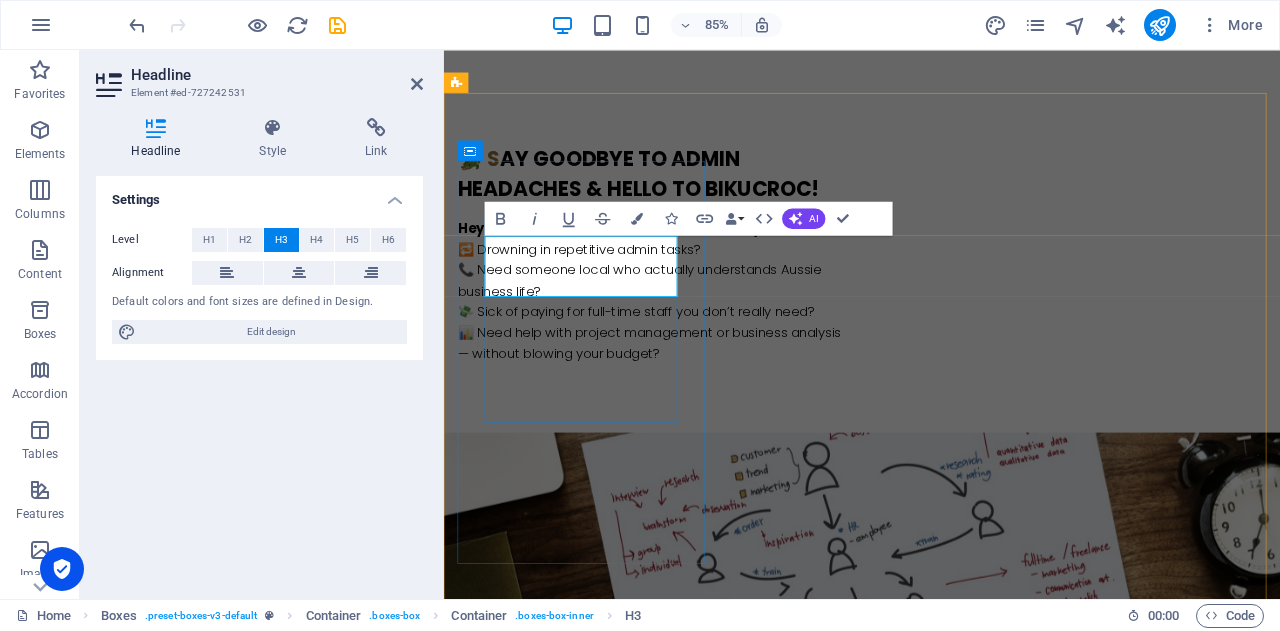 click on "Have onshore Excellence?" at bounding box center [606, 1440] 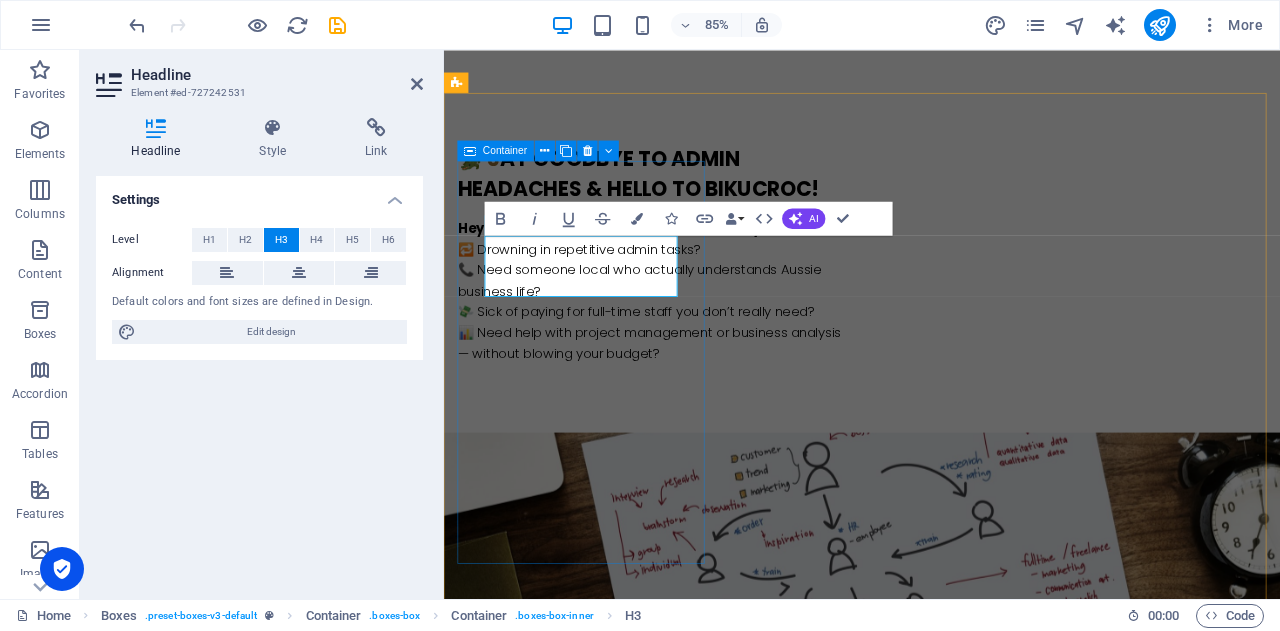 click on "Have onshore Excellence At  [GEOGRAPHIC_DATA] , we’re a team of  onshore, reliable, professional experts  who  get  what it means to run a business in [GEOGRAPHIC_DATA]." at bounding box center [606, 1498] 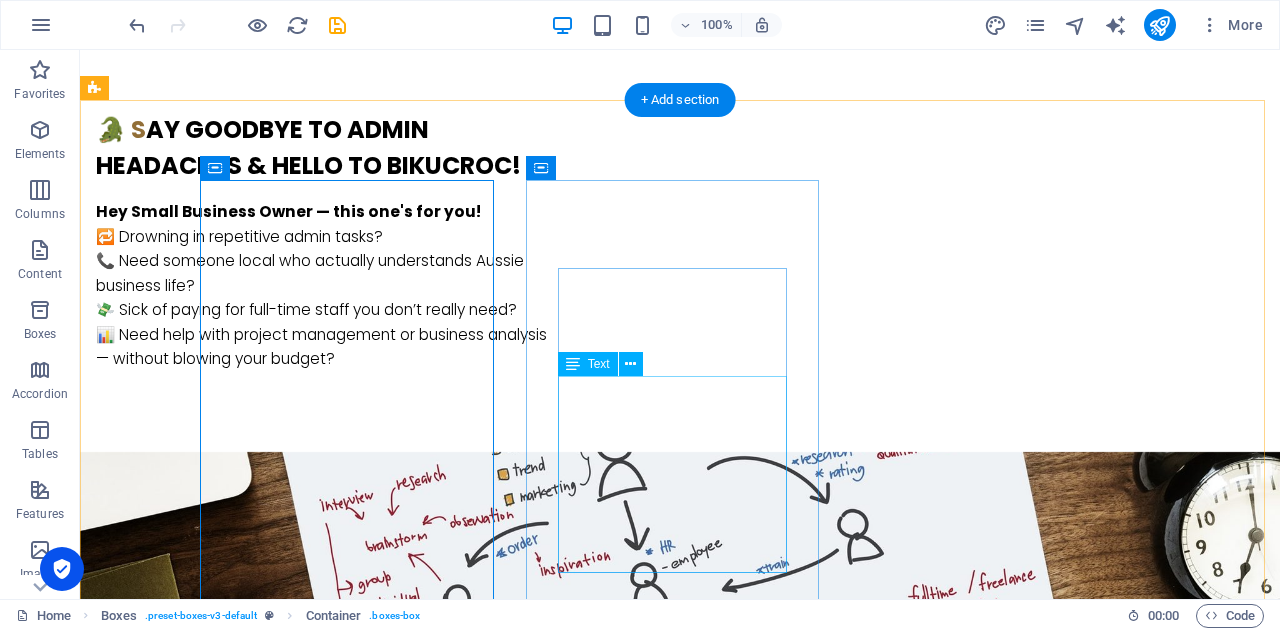 click on "We tailor our services to match your business needs — from day-to-day admin support to strategic project delivery." at bounding box center (242, 1942) 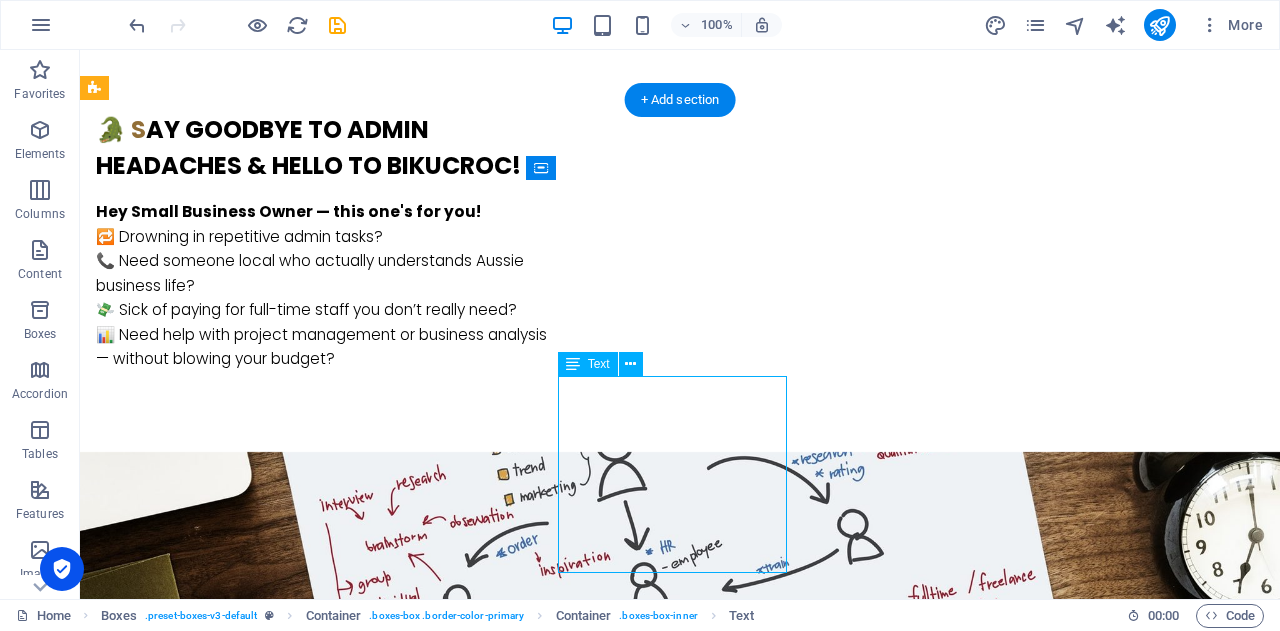 click on "We tailor our services to match your business needs — from day-to-day admin support to strategic project delivery." at bounding box center (242, 1942) 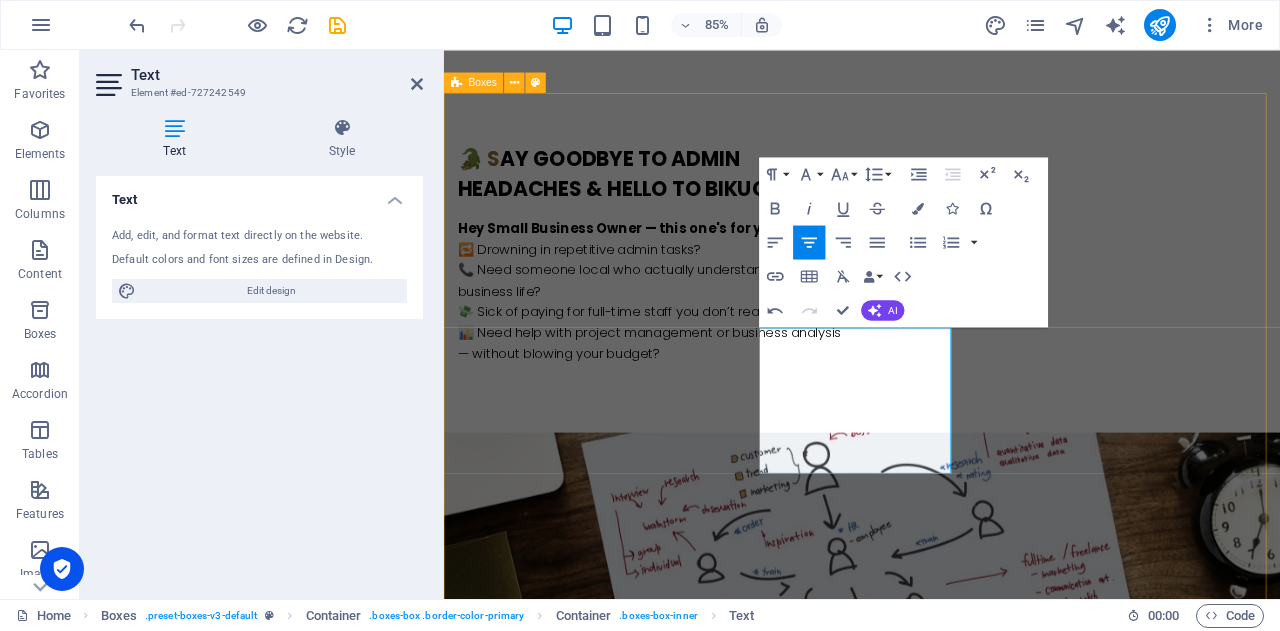 click on "Have onshore Excellence At  [GEOGRAPHIC_DATA] , we’re a team of  onshore, reliable, professional experts  who  get  what it means to run a business in [GEOGRAPHIC_DATA]. Flexible. Affordable. Local. We tailor our services to match your business needs — from day-to-day admin support to strategic project delivery. Flexible. Affordable. Local. Let’s simplify your work life — so you can focus on what you do best. 🗓️  Book a free discovery call [DATE]  and see how we can make your business  smoother, faster, and smarter ." at bounding box center (936, 1952) 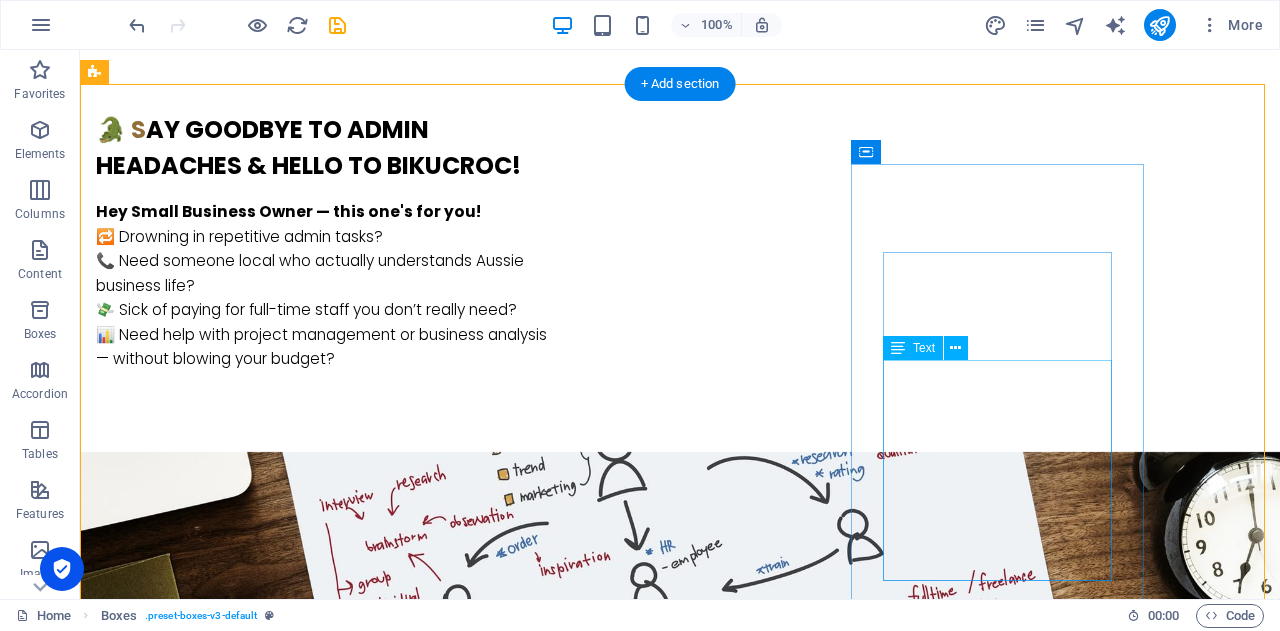 scroll, scrollTop: 1400, scrollLeft: 0, axis: vertical 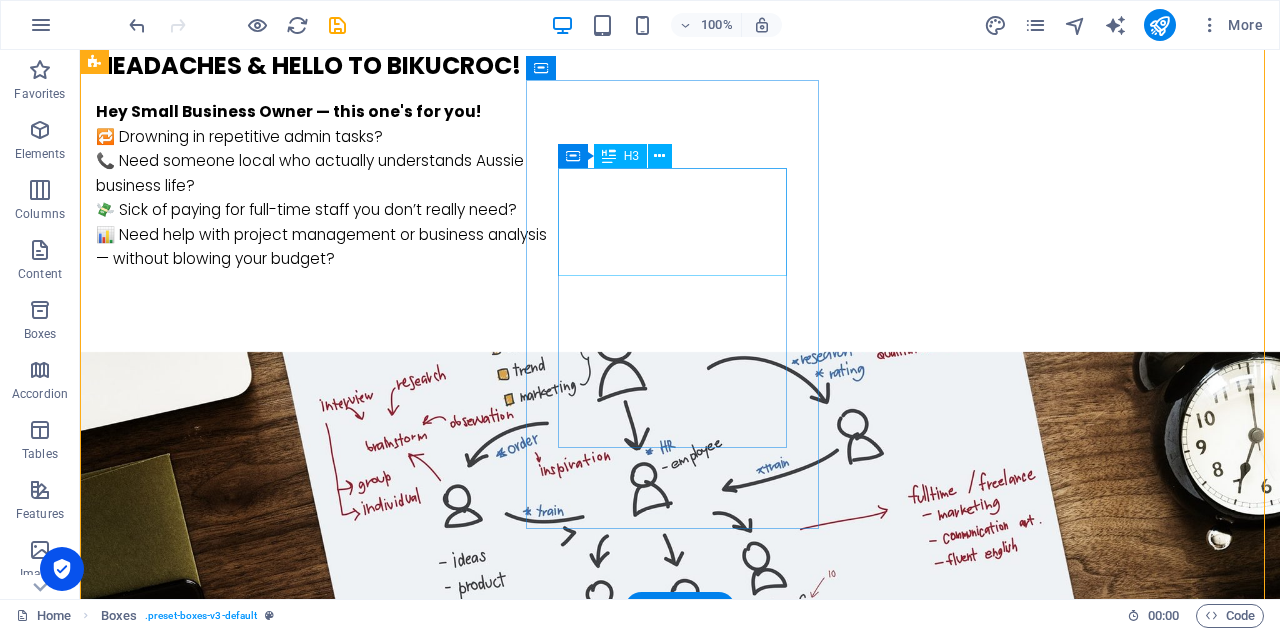 click on "Flexible. Affordable. Local." at bounding box center [242, 1690] 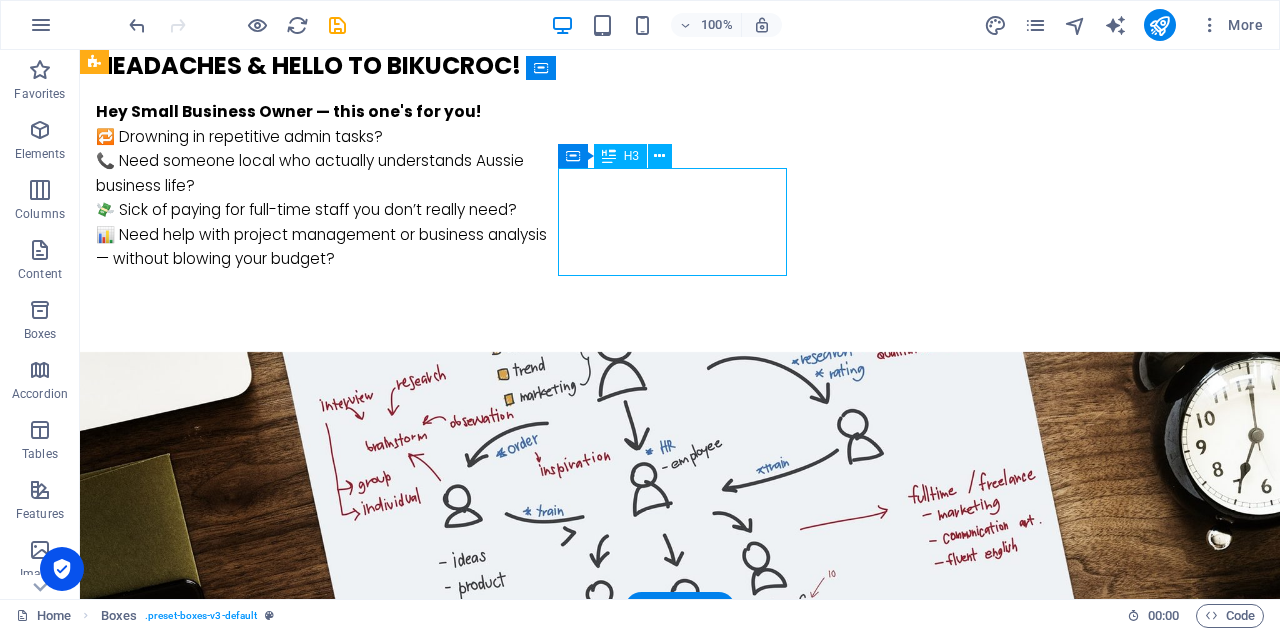 click on "Flexible. Affordable. Local." at bounding box center [242, 1690] 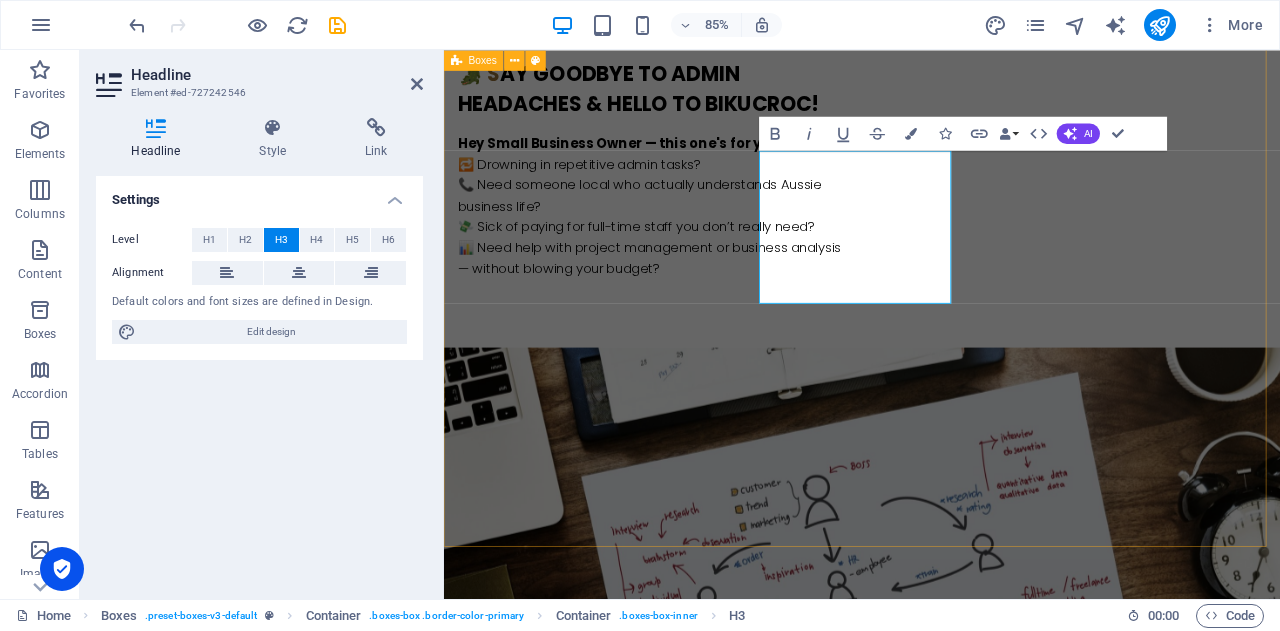 drag, startPoint x: 1019, startPoint y: 179, endPoint x: 762, endPoint y: 183, distance: 257.03113 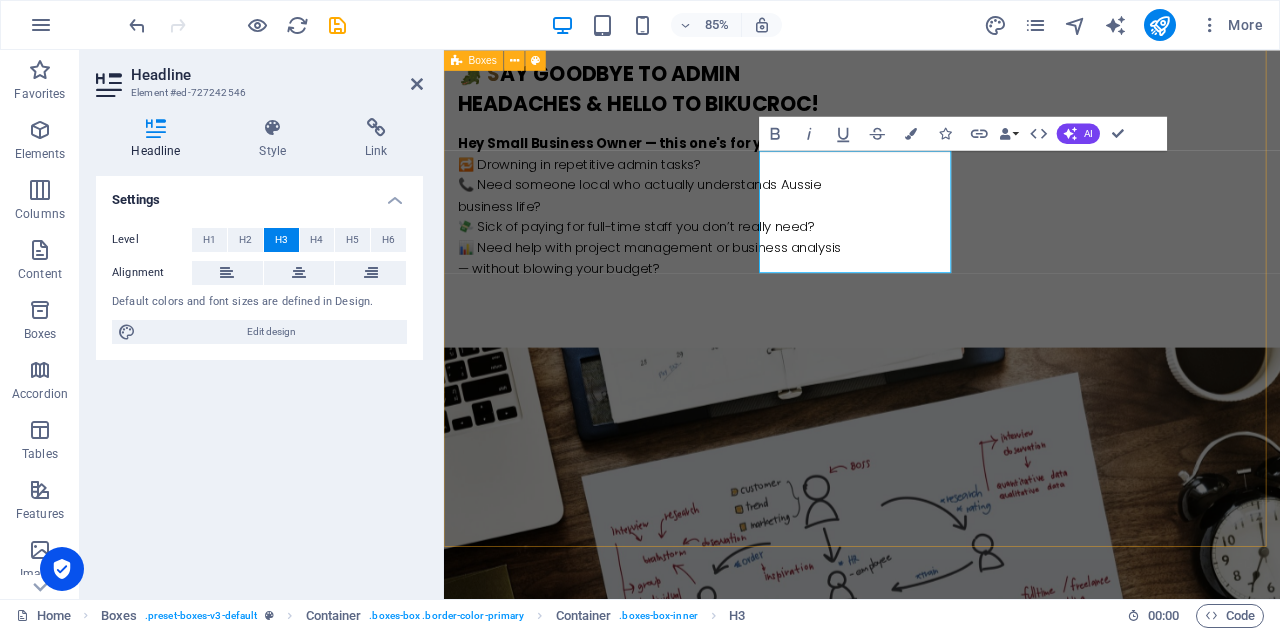 click on "Have onshore Excellence At  [GEOGRAPHIC_DATA] , we’re a team of  onshore, reliable, professional experts  who  get  what it means to run a business in [GEOGRAPHIC_DATA]. Business Support That Actually Supports You. We tailor our services to match your business needs — from day-to-day admin support to strategic project delivery. Flexible. Affordable. Local. Let’s simplify your work life — so you can focus on what you do best. 🗓️  Book a free discovery call [DATE]  and see how we can make your business  smoother, faster, and smarter ." at bounding box center (936, 1870) 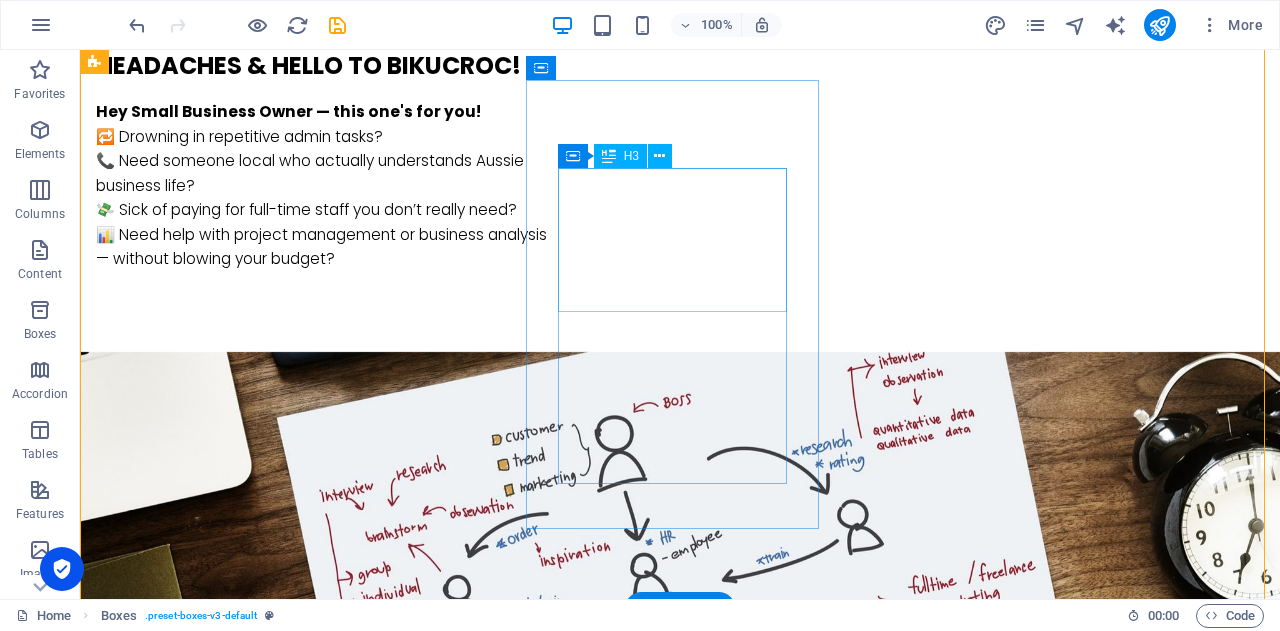 click on "Business Support That Actually Supports You." at bounding box center (242, 1708) 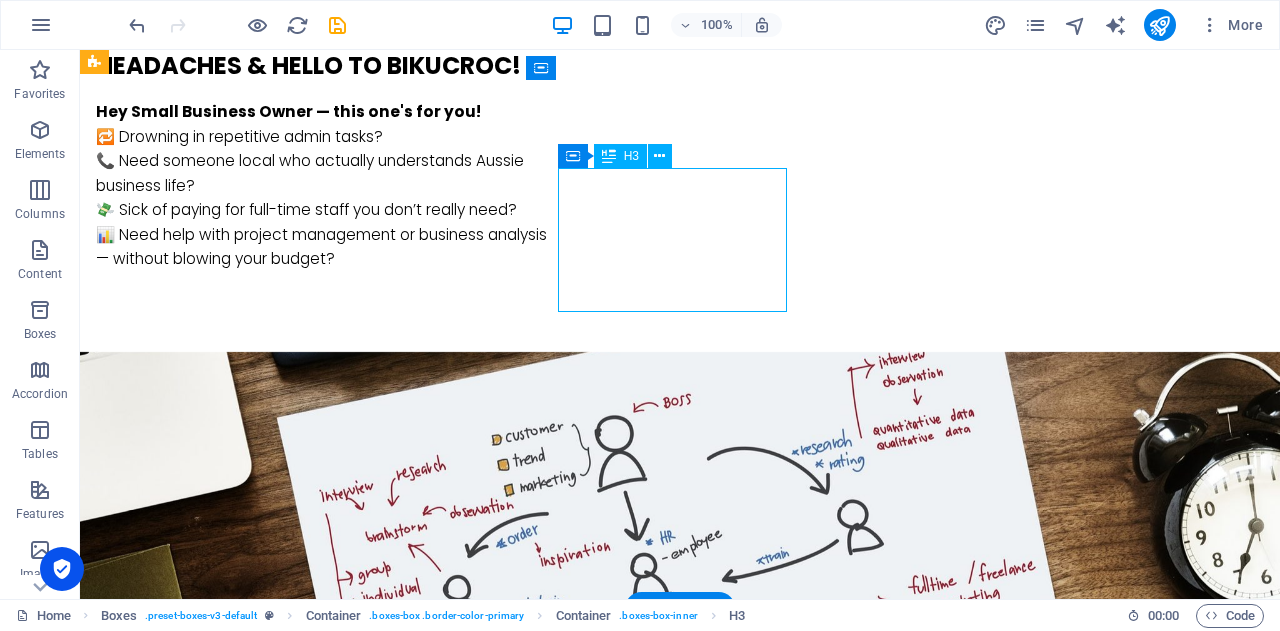 click on "Business Support That Actually Supports You." at bounding box center [242, 1708] 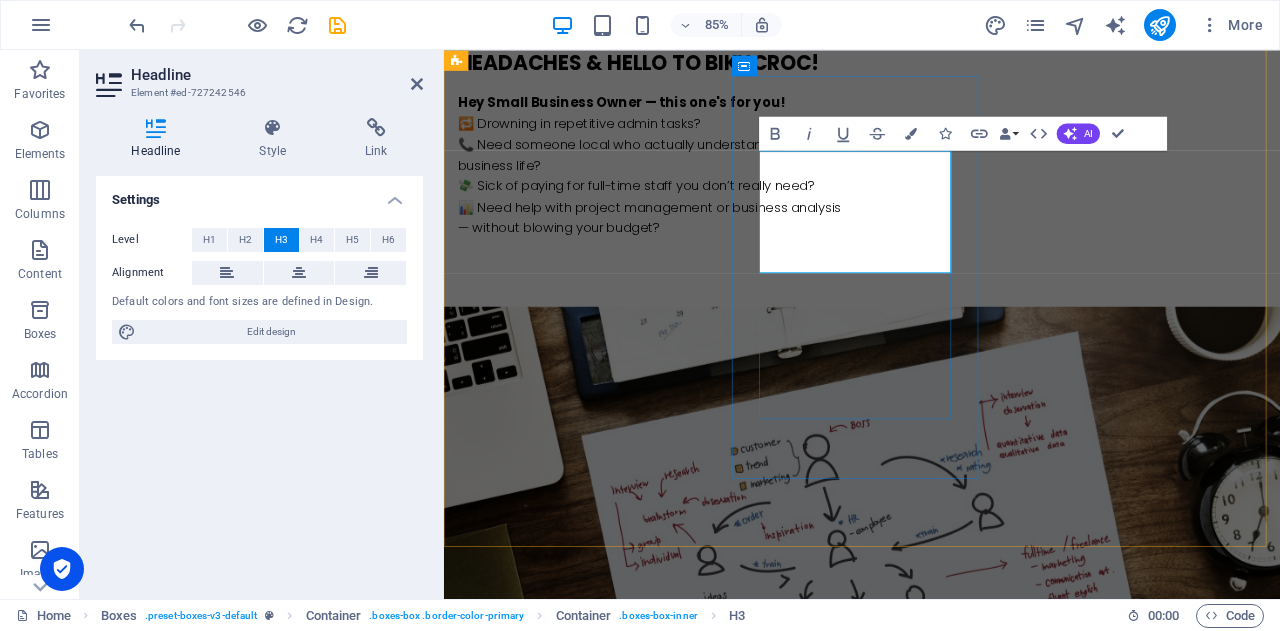 click on "Business Support That Actually Supports You." at bounding box center [606, 1708] 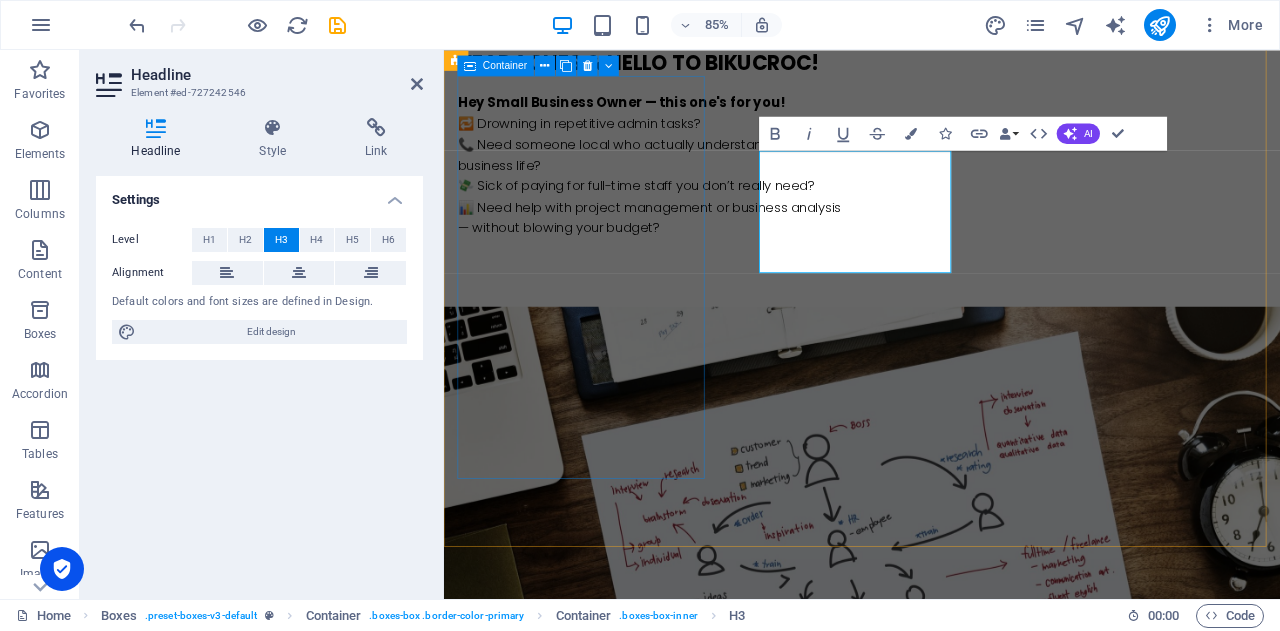 click on "Have onshore Excellence At  [GEOGRAPHIC_DATA] , we’re a team of  onshore, reliable, professional experts  who  get  what it means to run a business in [GEOGRAPHIC_DATA]." at bounding box center (606, 1350) 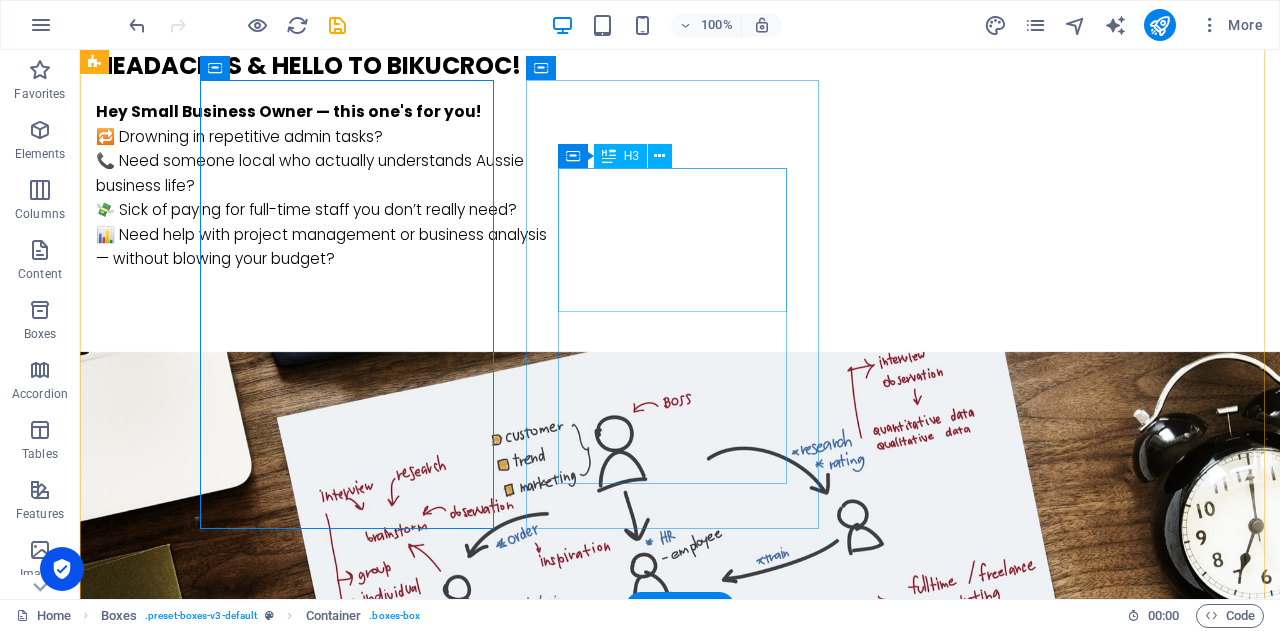 click on "Business Support That Actually Supports You." at bounding box center [242, 1708] 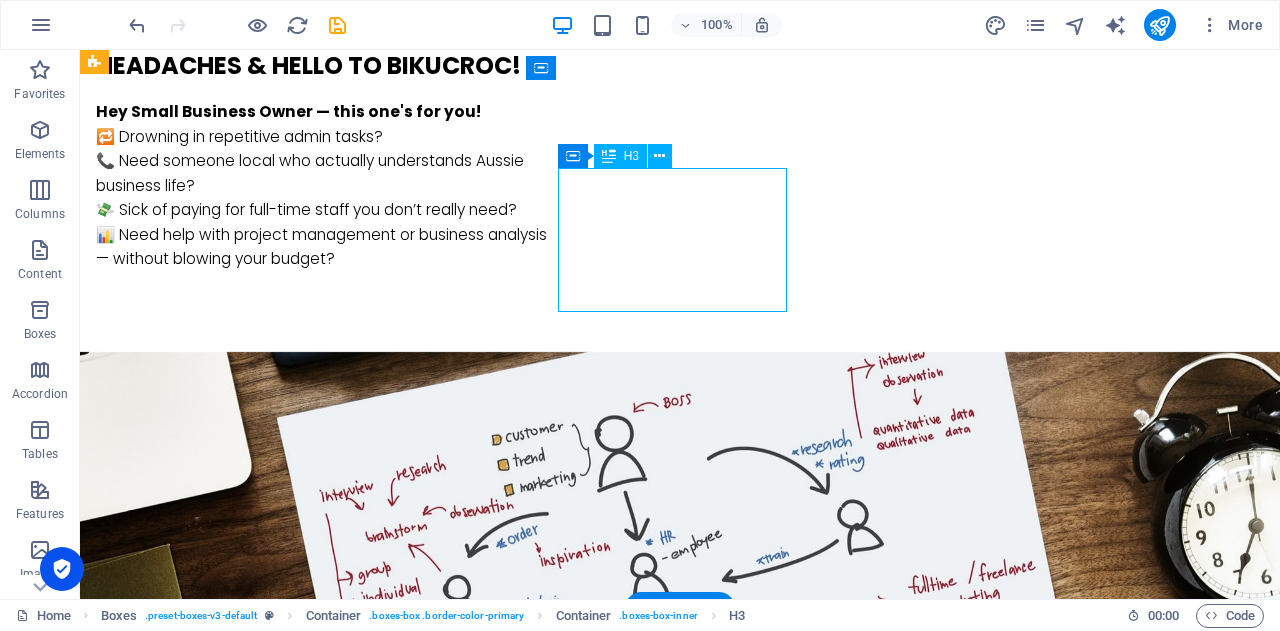 click on "Business Support That Actually Supports You." at bounding box center [242, 1708] 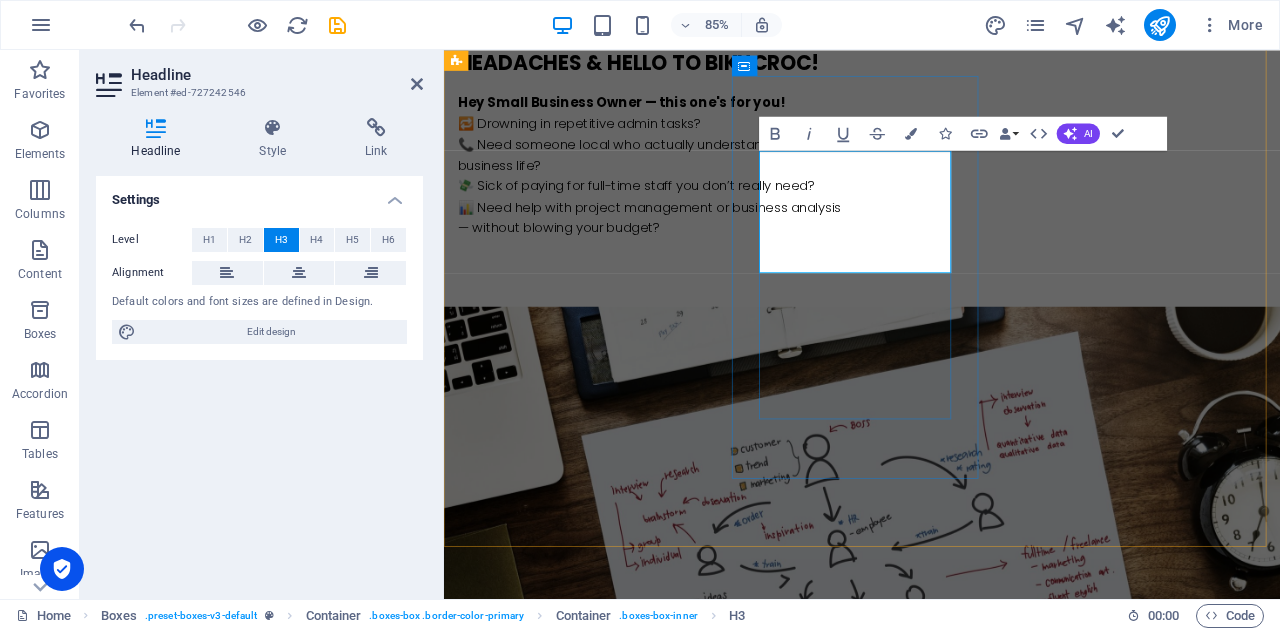 click on "Business Support That Actually Supports You." at bounding box center [606, 1708] 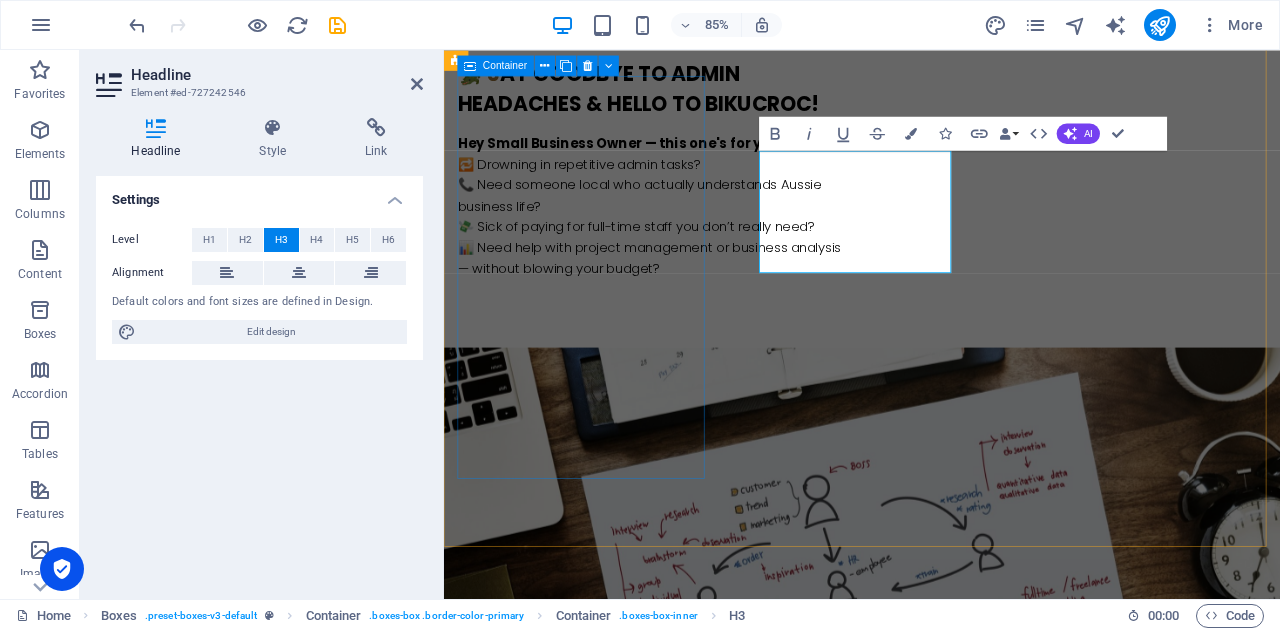 click on "Have onshore Excellence At  [GEOGRAPHIC_DATA] , we’re a team of  onshore, reliable, professional experts  who  get  what it means to run a business in [GEOGRAPHIC_DATA]." at bounding box center (606, 1398) 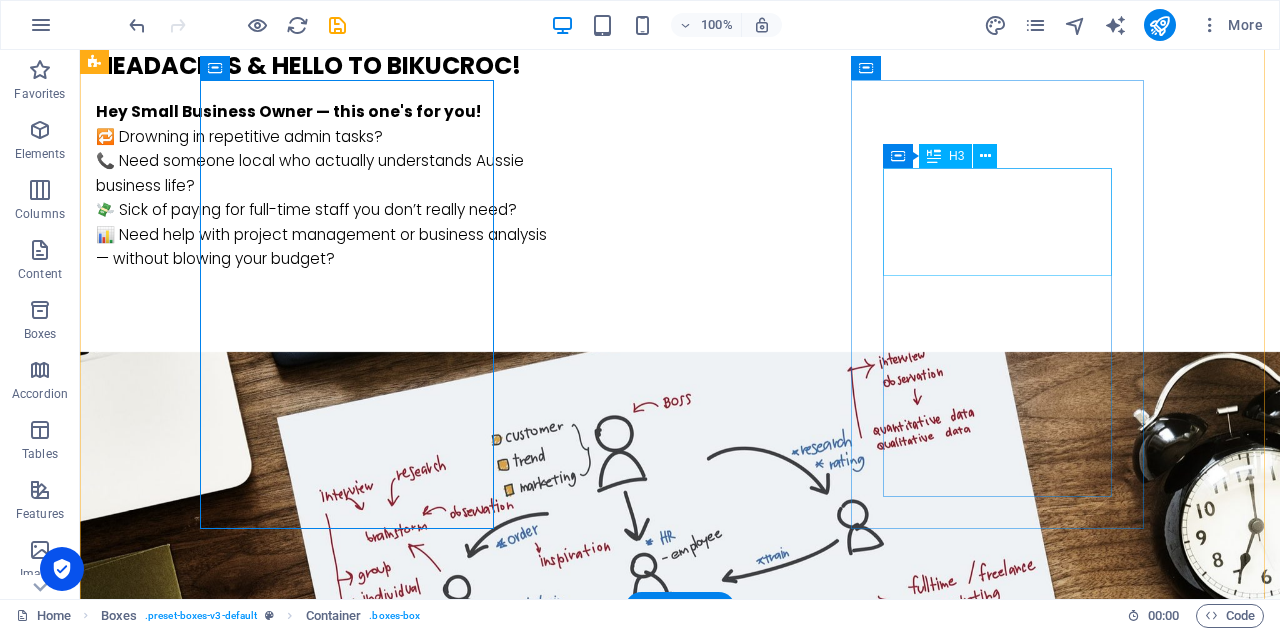 click on "Flexible. Affordable. Local." at bounding box center [242, 2144] 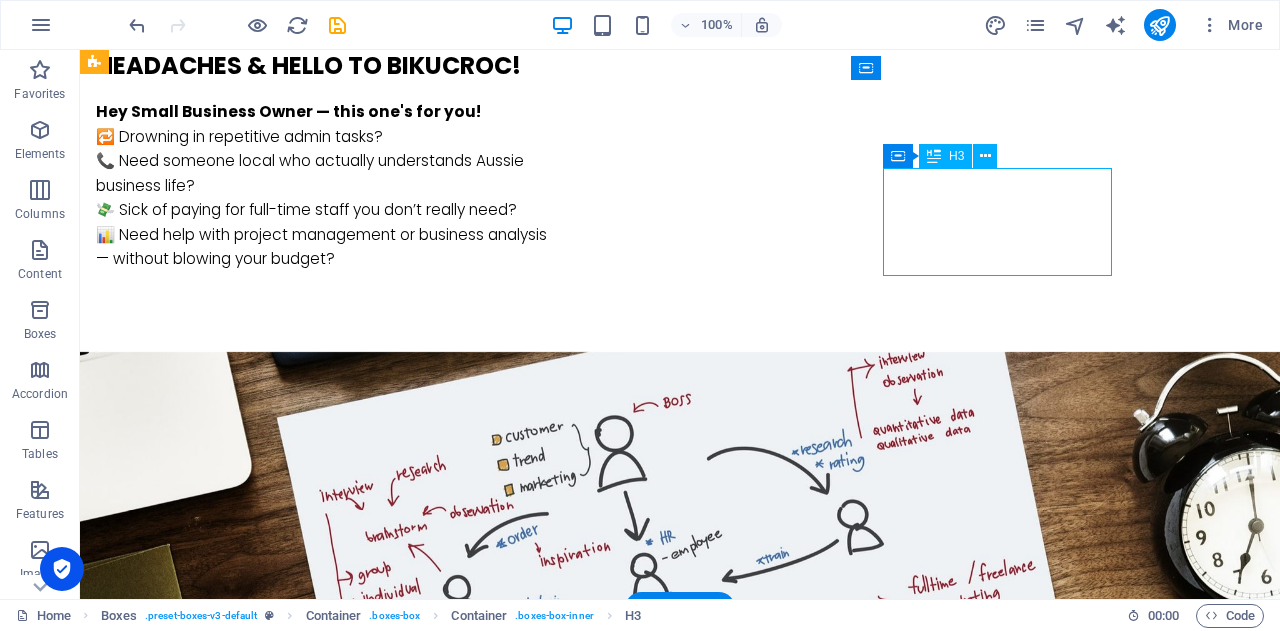 click on "Flexible. Affordable. Local." at bounding box center (242, 2144) 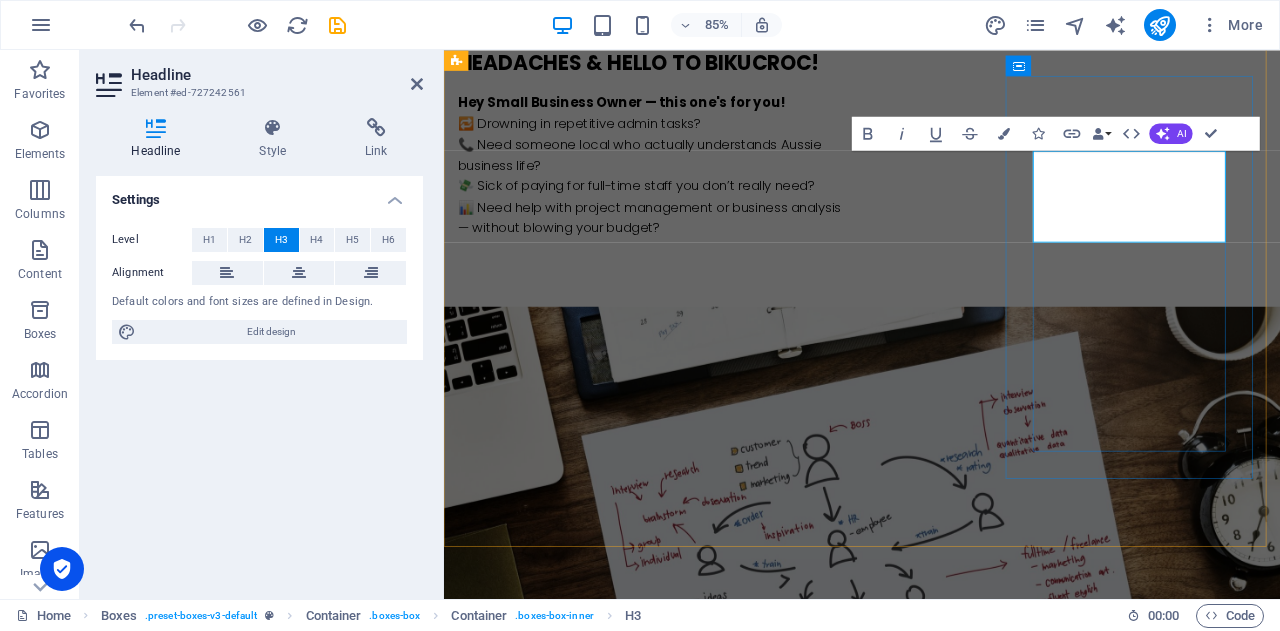click on "Flexible. Affordable. Local." at bounding box center (606, 2144) 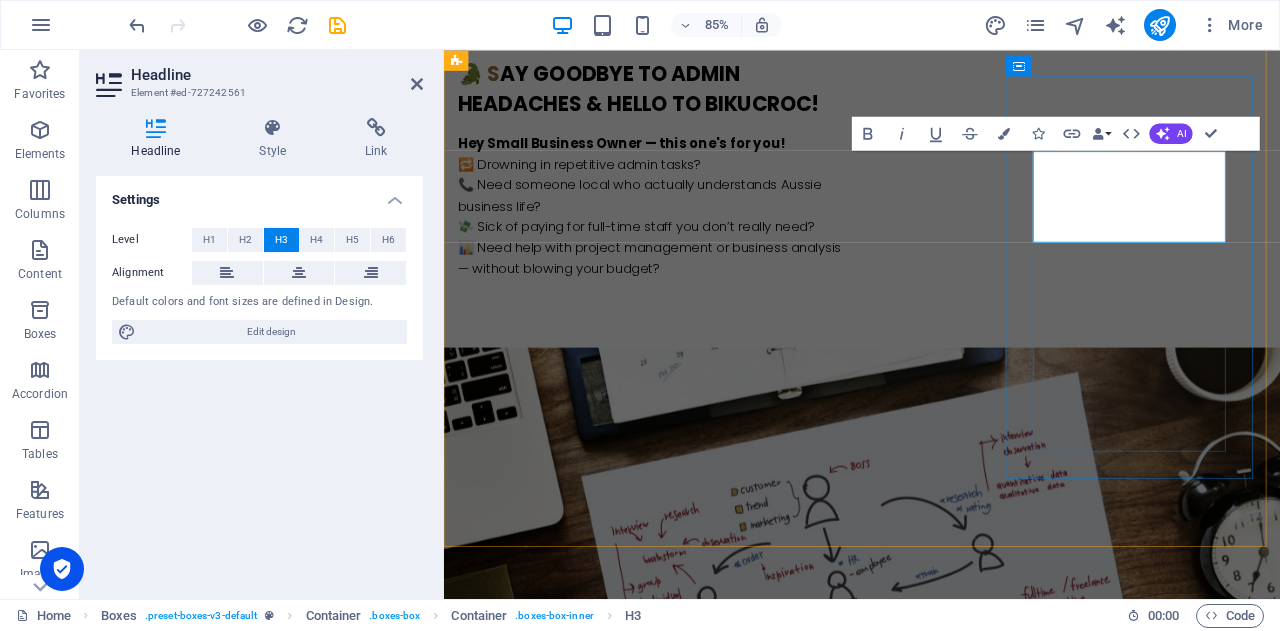 click on "Flexible Affordable. Local." at bounding box center (606, 2192) 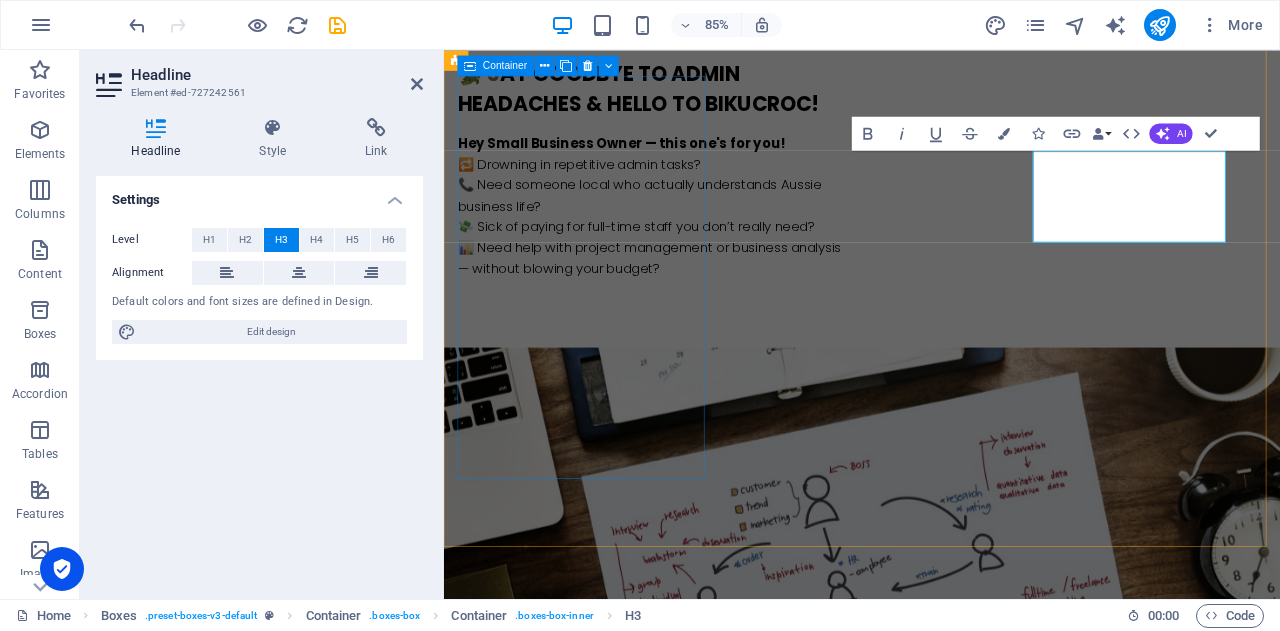 click on "Have onshore Excellence At  [GEOGRAPHIC_DATA] , we’re a team of  onshore, reliable, professional experts  who  get  what it means to run a business in [GEOGRAPHIC_DATA]." at bounding box center (606, 1398) 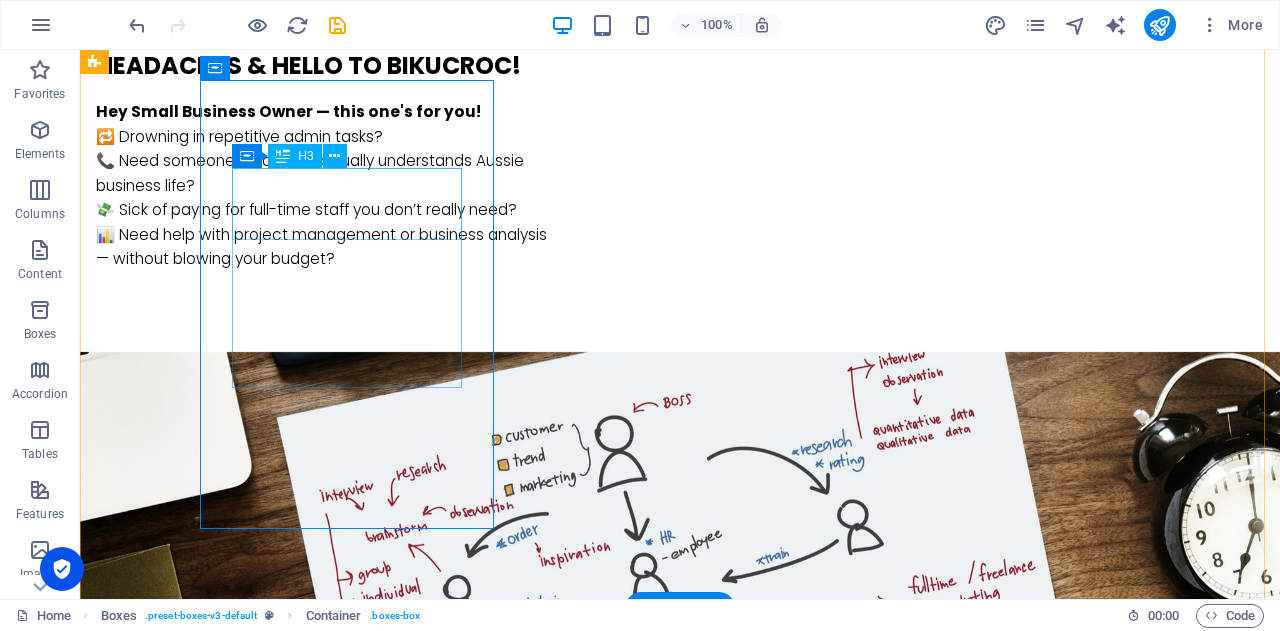 click on "Have onshore Excellence" at bounding box center (242, 1292) 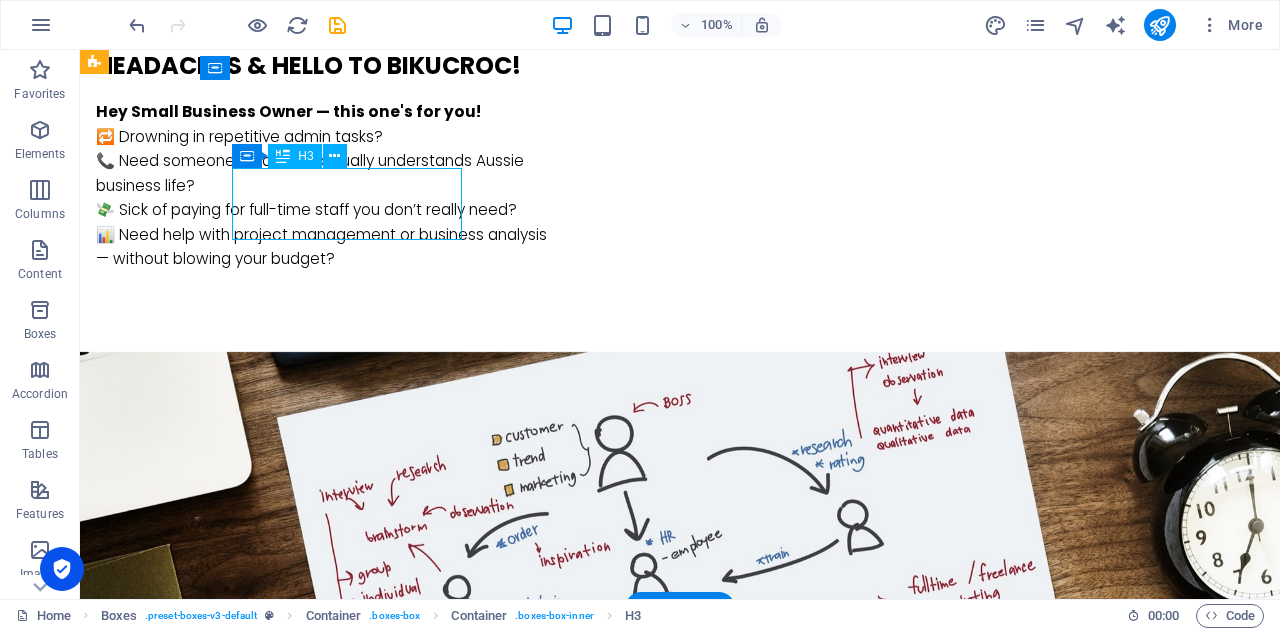 click on "Have onshore Excellence" at bounding box center (242, 1292) 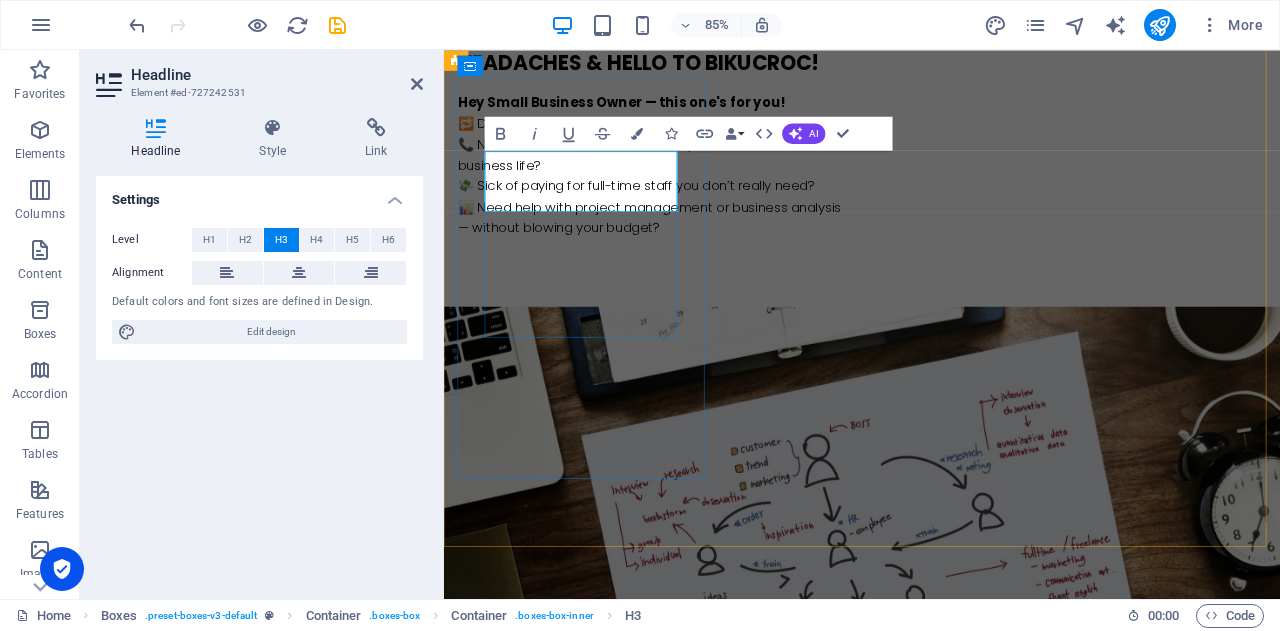 click on "Have onshore Excellence" at bounding box center [606, 1292] 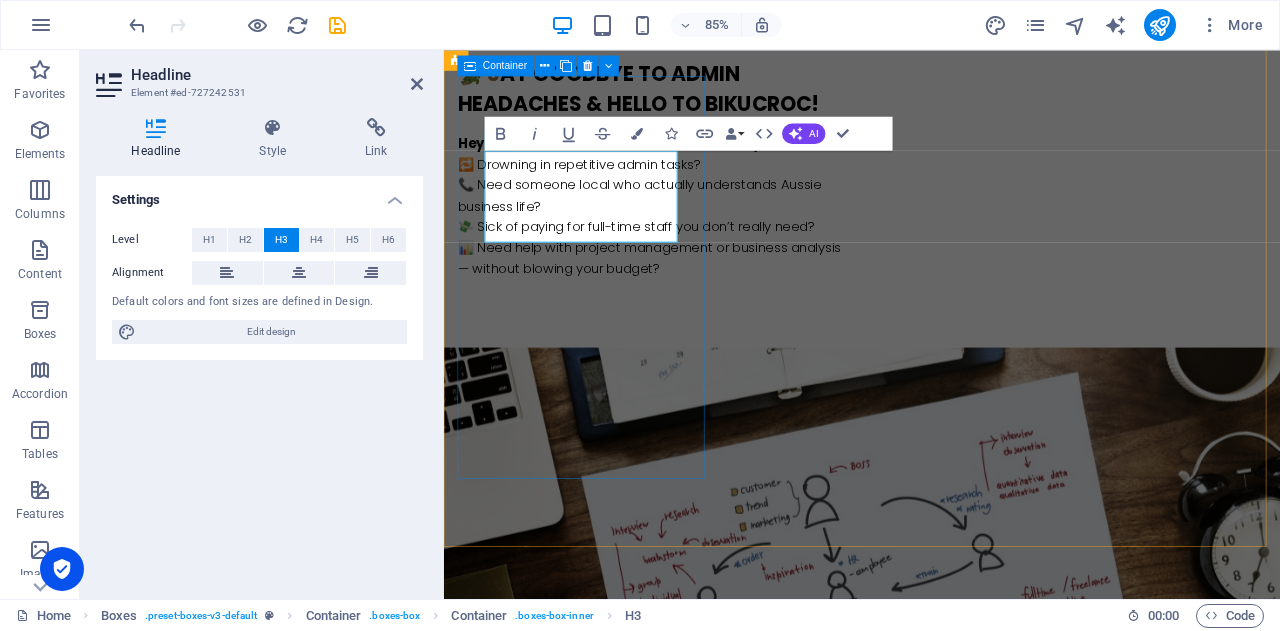 click on "Have onshore Excellence service At  [GEOGRAPHIC_DATA] , we’re a team of  onshore, reliable, professional experts  who  get  what it means to run a business in [GEOGRAPHIC_DATA]." at bounding box center [606, 1416] 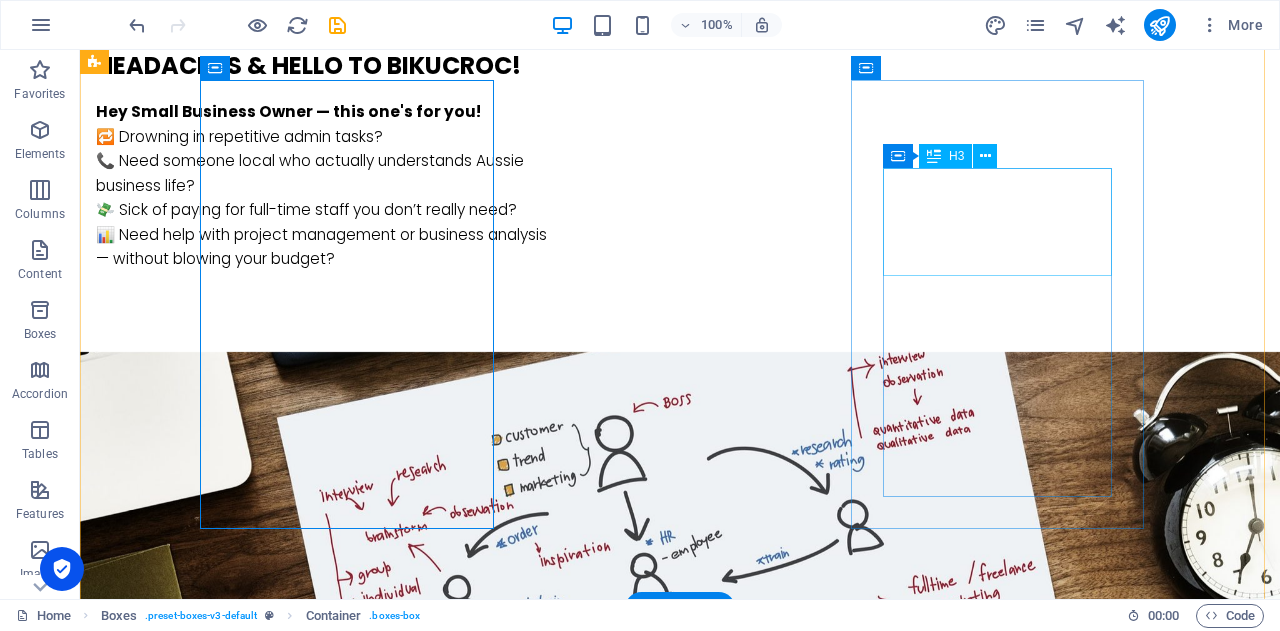 click on "Flexible Affordable Local" at bounding box center (242, 2180) 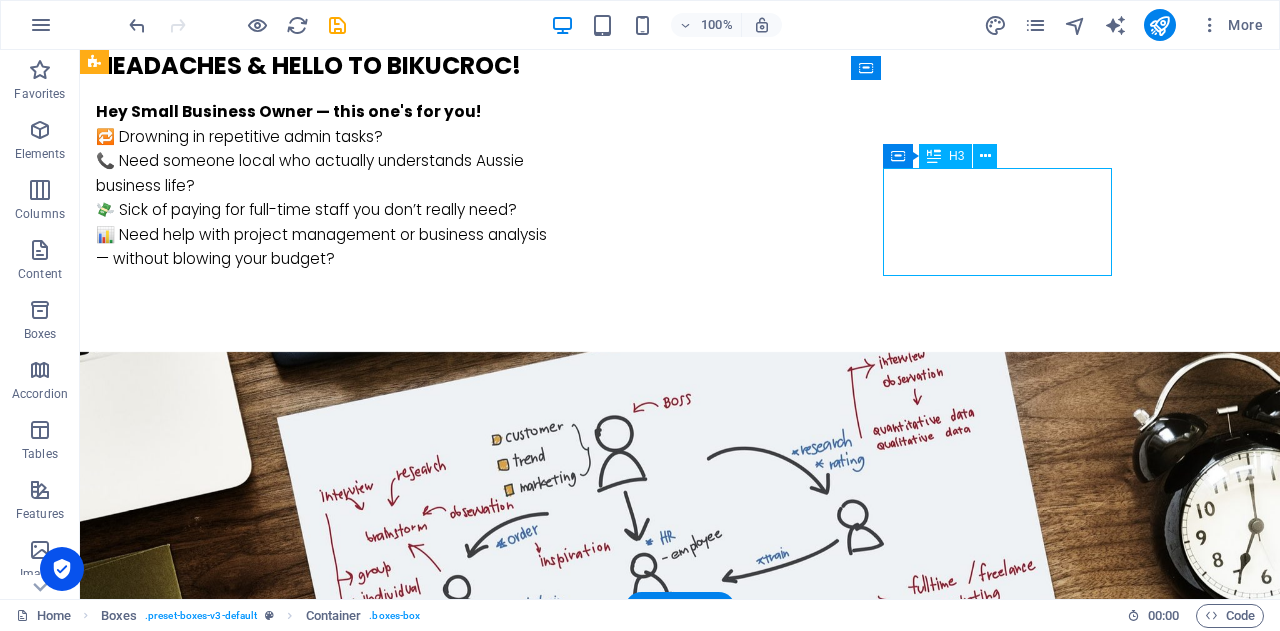 click on "Flexible Affordable Local" at bounding box center [242, 2180] 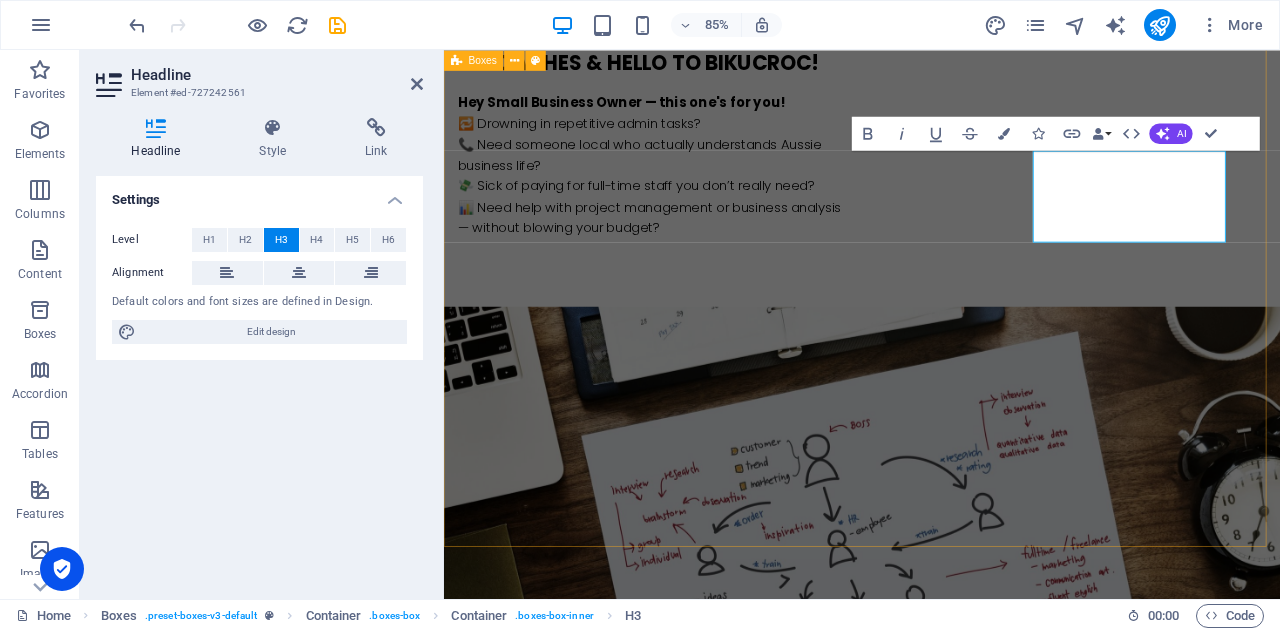click on "Have onshore Excellence service At  [GEOGRAPHIC_DATA] , we’re a team of  onshore, reliable, professional experts  who  get  what it means to run a business in [GEOGRAPHIC_DATA]. Business Support That Actually Supports You We tailor our services to match your business needs — from day-to-day admin support to strategic project delivery. Flexible Affordable Local Let’s simplify your work life — so you can focus on what you do best. 🗓️  Book a free discovery call [DATE]  and see how we can make your business  smoother, faster, and smarter ." at bounding box center (936, 1840) 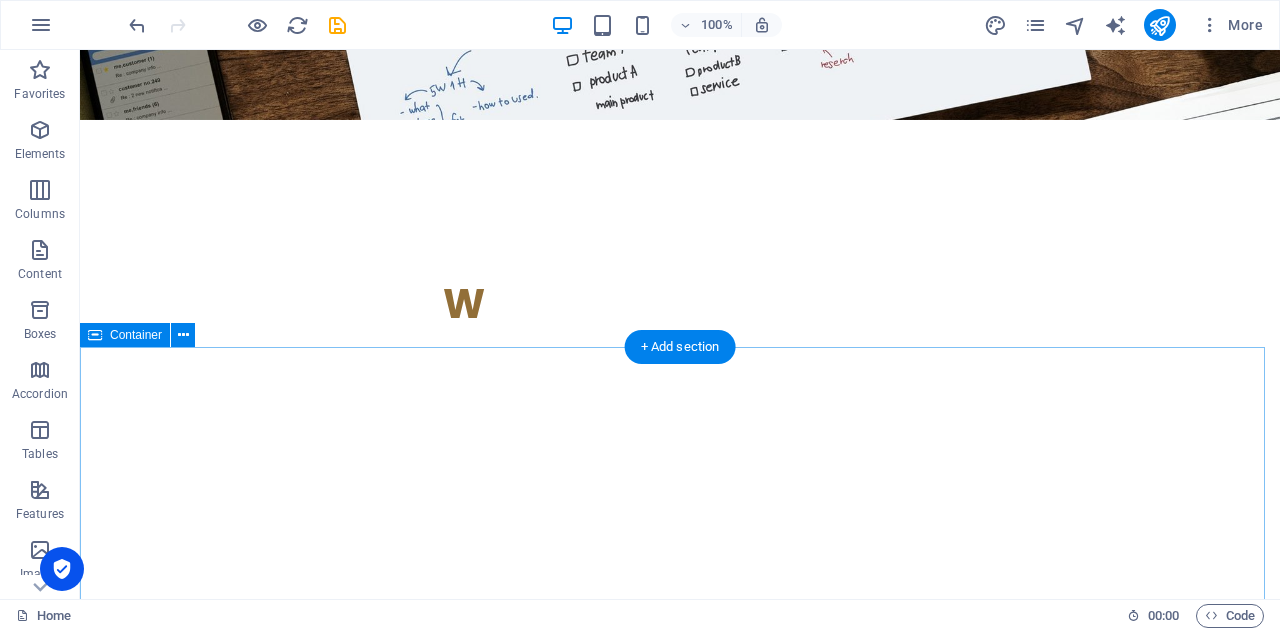 scroll, scrollTop: 2100, scrollLeft: 0, axis: vertical 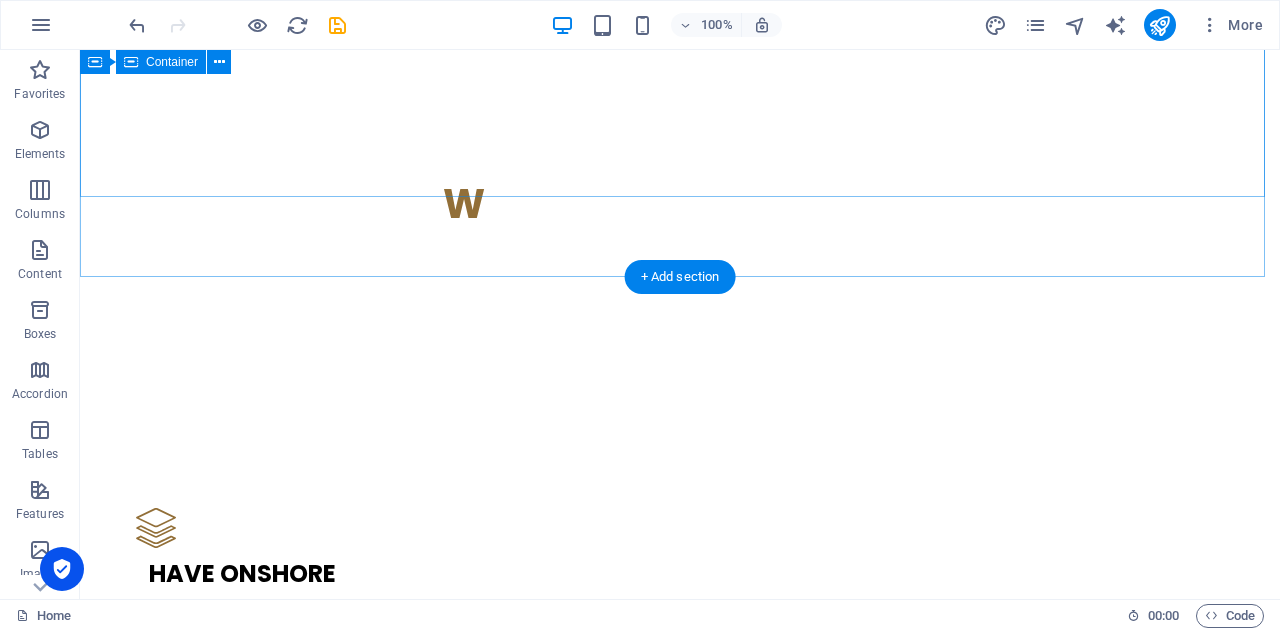 click on "w e’ve got your back!" at bounding box center [680, 2443] 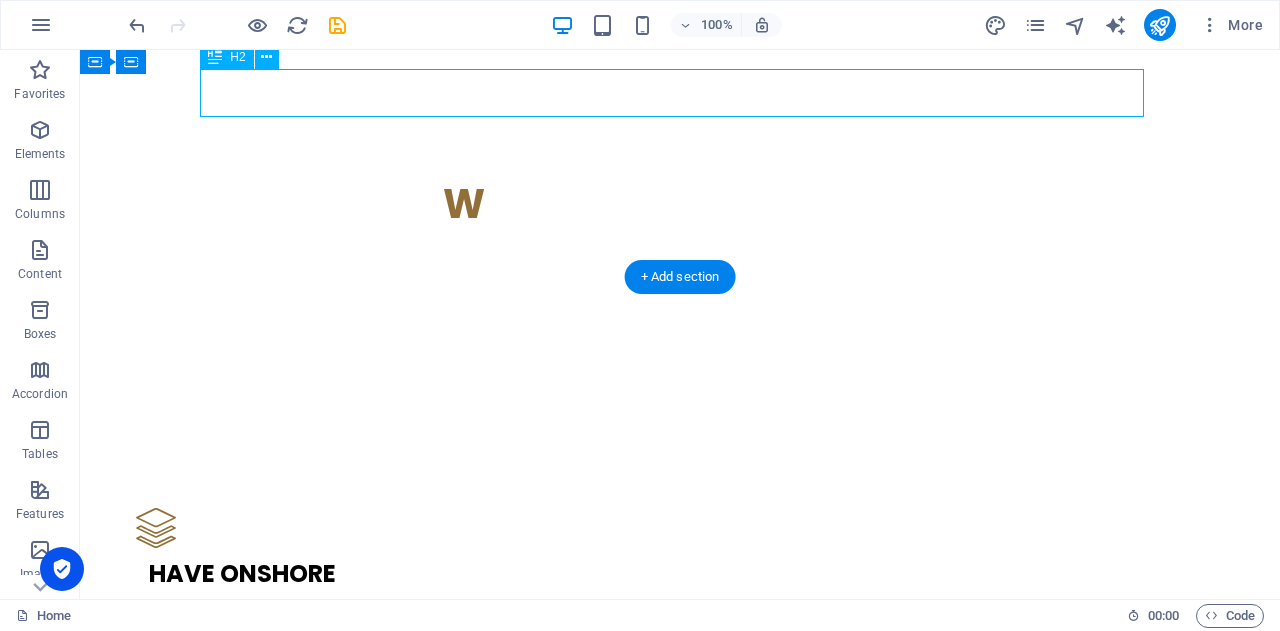 click on "w e’ve got your back!" at bounding box center [680, 2443] 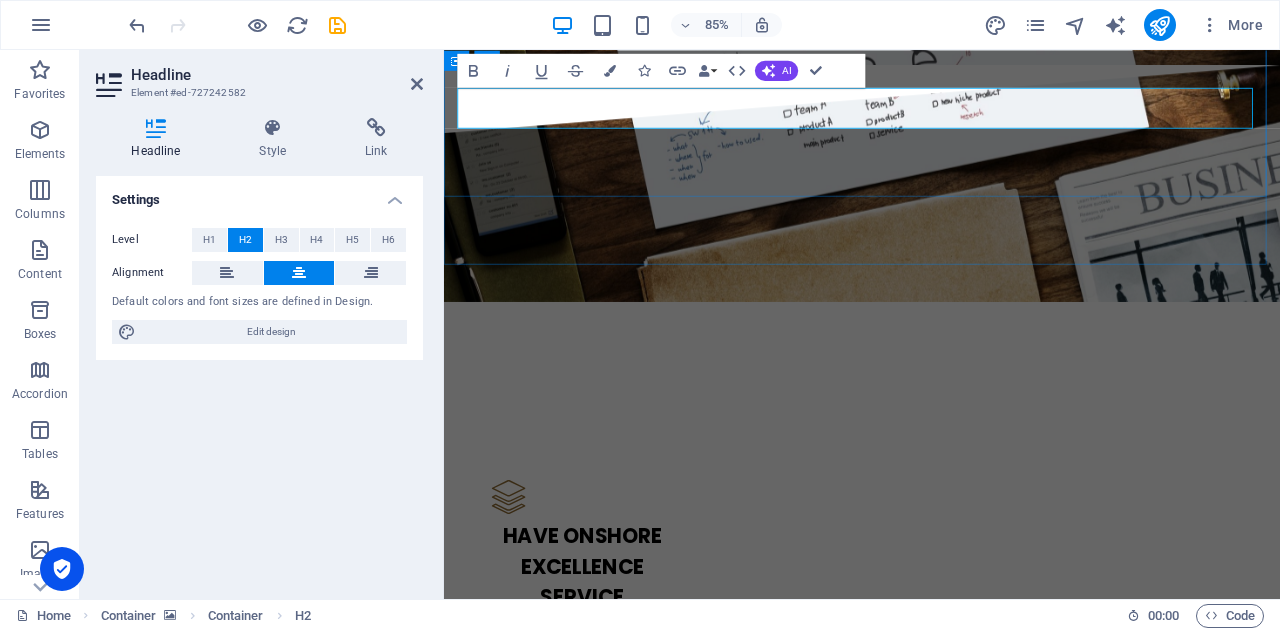 click on "we’ve got your back!" at bounding box center (936, 2491) 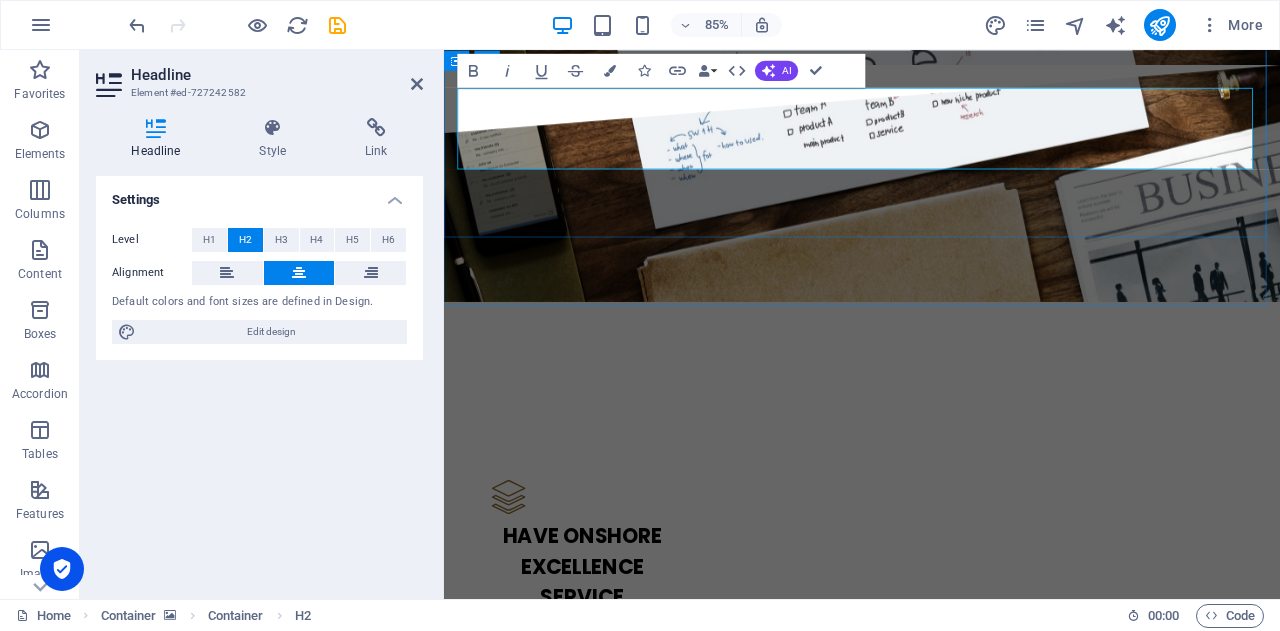 drag, startPoint x: 534, startPoint y: 116, endPoint x: 497, endPoint y: 116, distance: 37 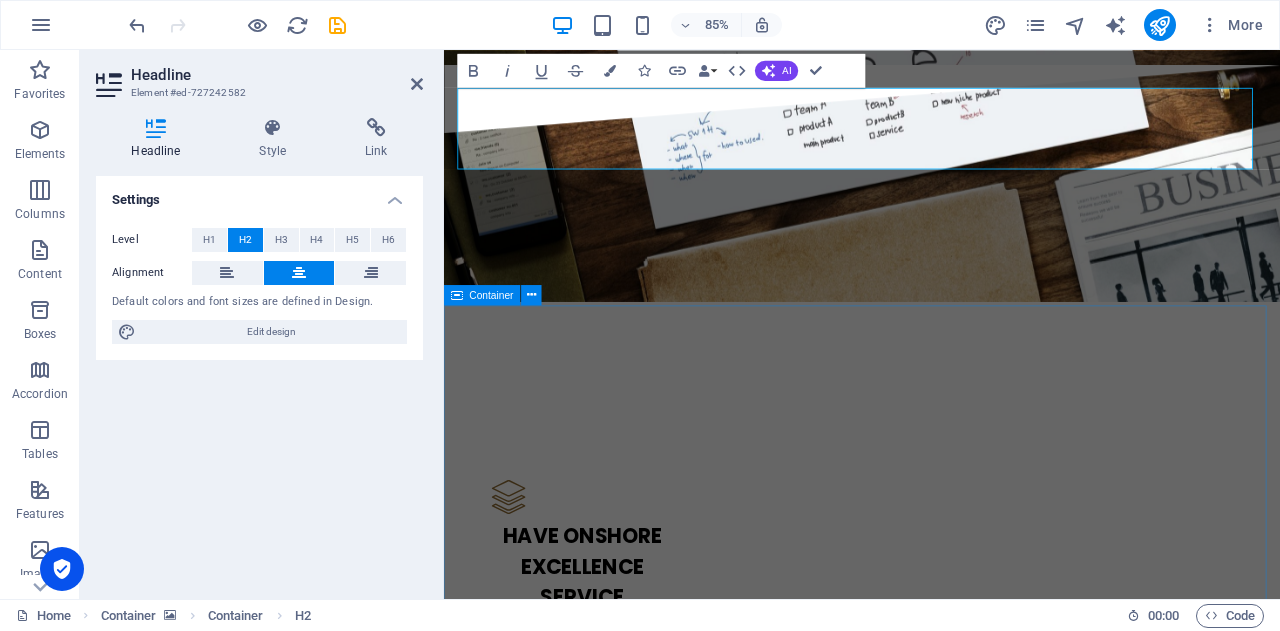 click on "a t BIKUCROC, we’re a team of onshore, reliable, professional experts who get what it means to run a business in [GEOGRAPHIC_DATA]. Whether it's: Keeping your daily operations running smoothly, Managing projects with clear outcomes, or Analysing your business to uncover smarter ways to grow  w hy Settle for Offshore When You Can Have Local Excellence? If you’re tired of outsourcing important tasks overseas — where there's little accountability, communication gaps, and services that don’t match your business standards — it’s time to experience the difference. BIKUCROC offers reliable, high-quality support from professionals based right here in [GEOGRAPHIC_DATA] , all at competitive rates. No shortcuts. No compromises. 💡b usiness Analysis That Drives Growth We offer  professional Business Analysis services  to help you uncover hidden challenges, streamline operations, and improve efficiency. 🛠️s mart Project Management for Businesses We provide  end-to-end Project Management services" at bounding box center (936, 3841) 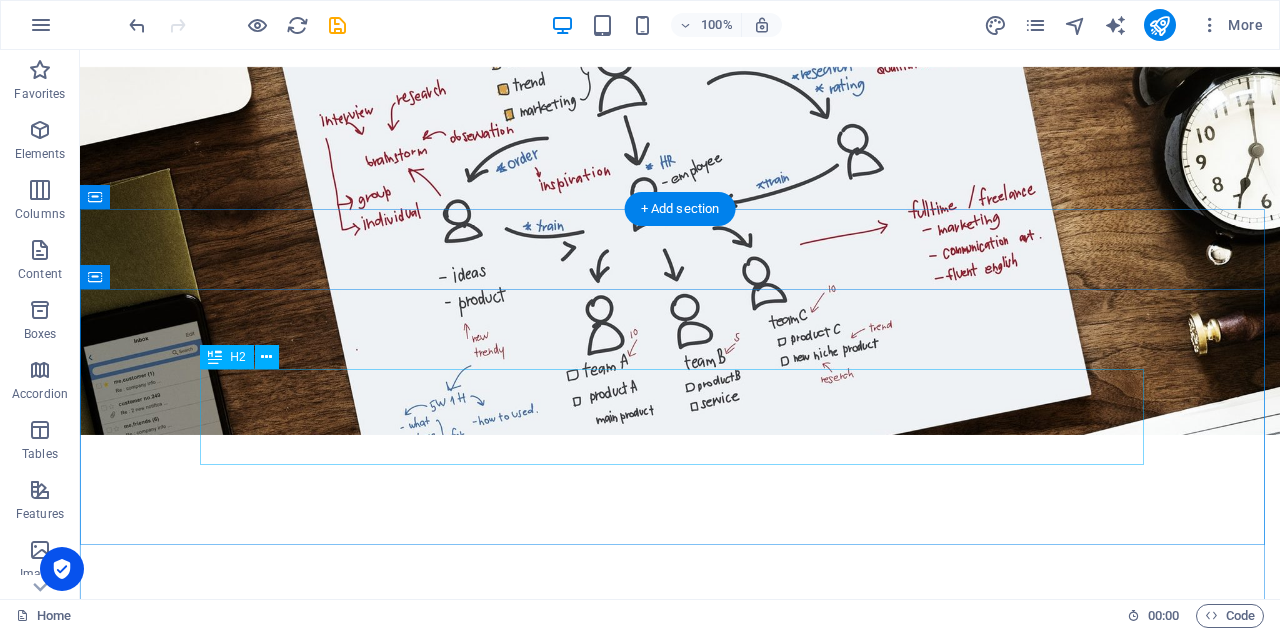 scroll, scrollTop: 1800, scrollLeft: 0, axis: vertical 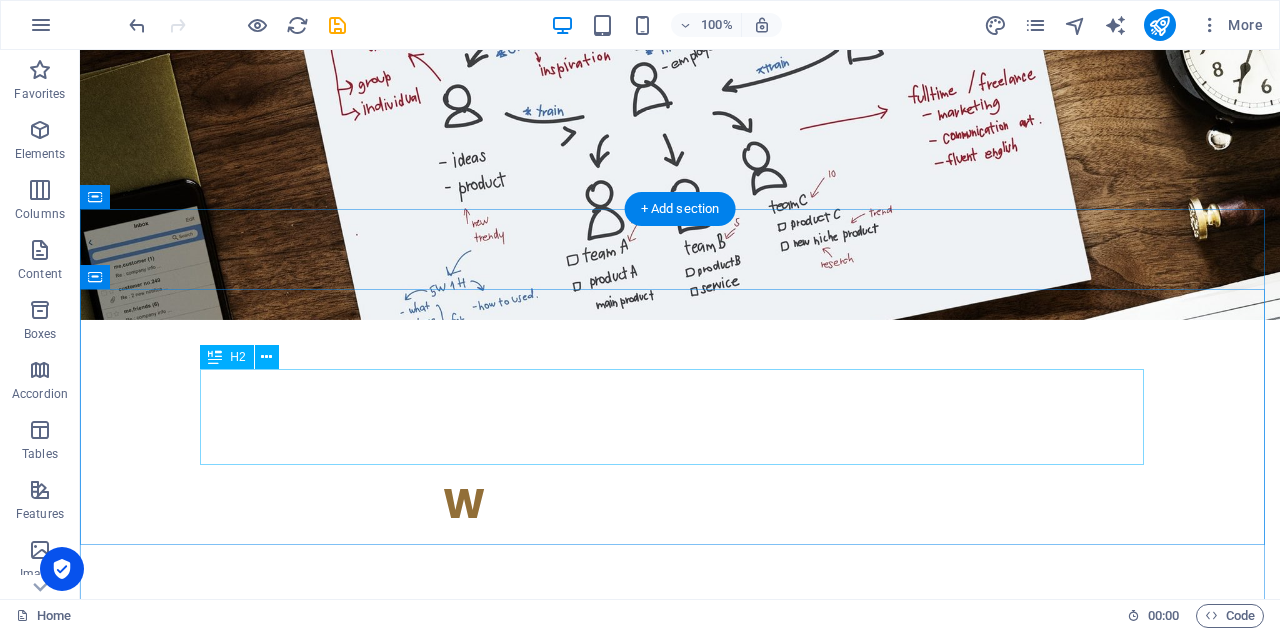 click on "l et’s simplify your work life so you can focus on what you do best." at bounding box center (680, 2815) 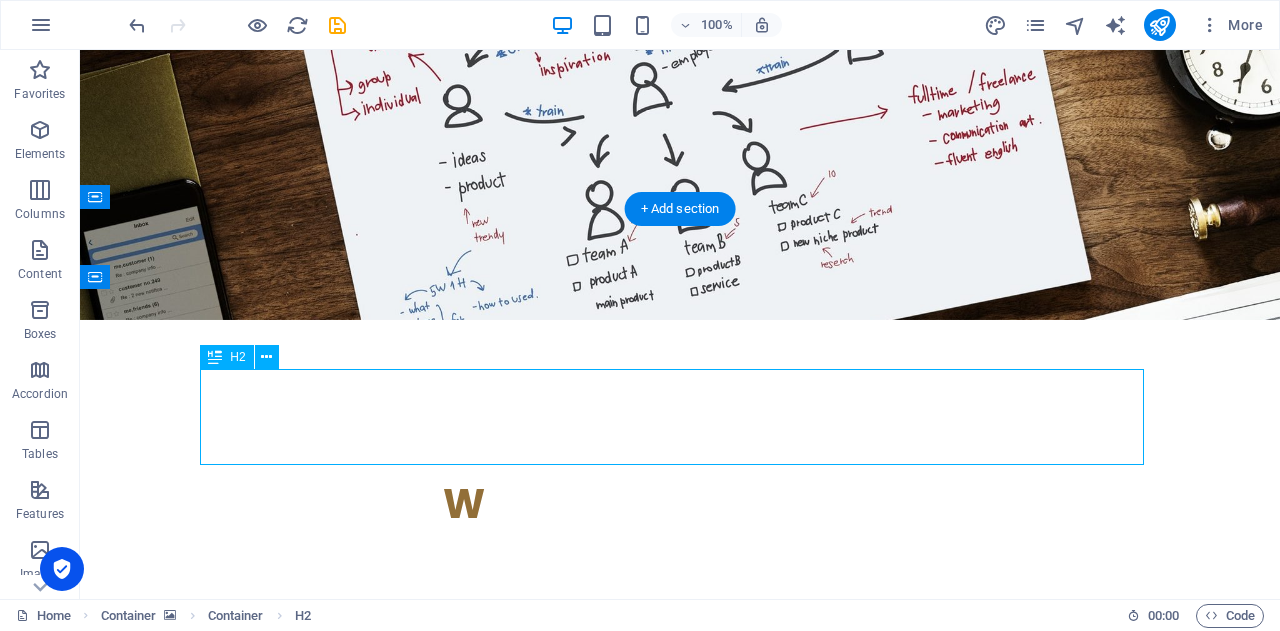 click on "l et’s simplify your work life so you can focus on what you do best." at bounding box center [680, 2815] 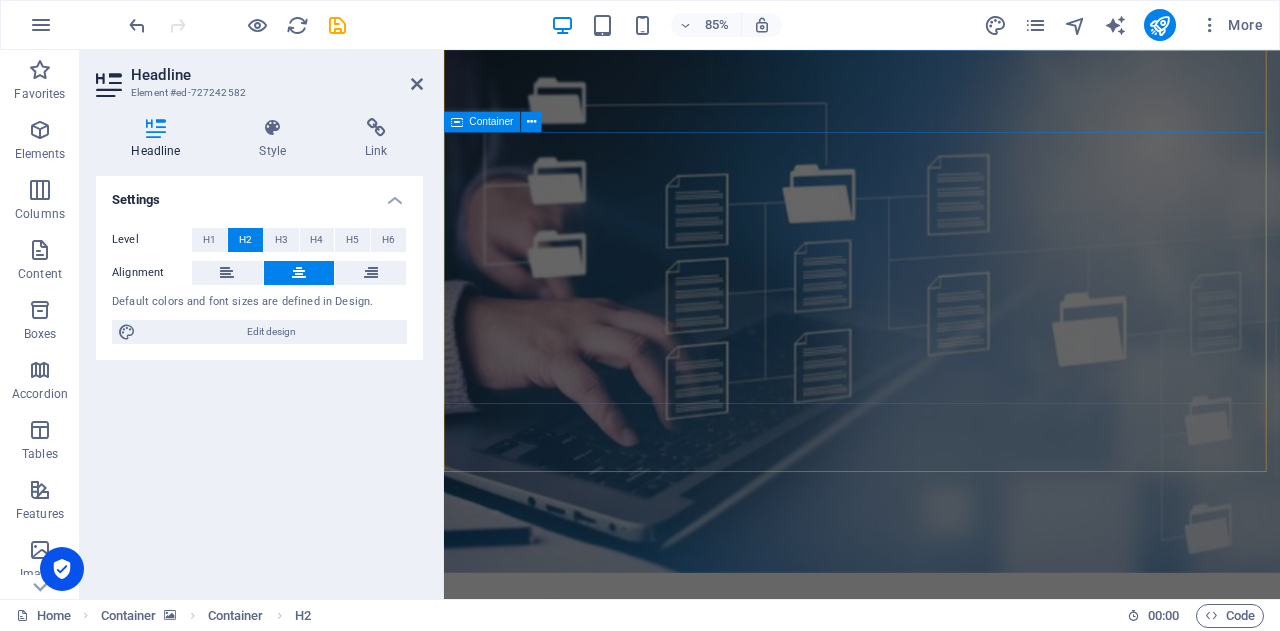 scroll, scrollTop: 0, scrollLeft: 0, axis: both 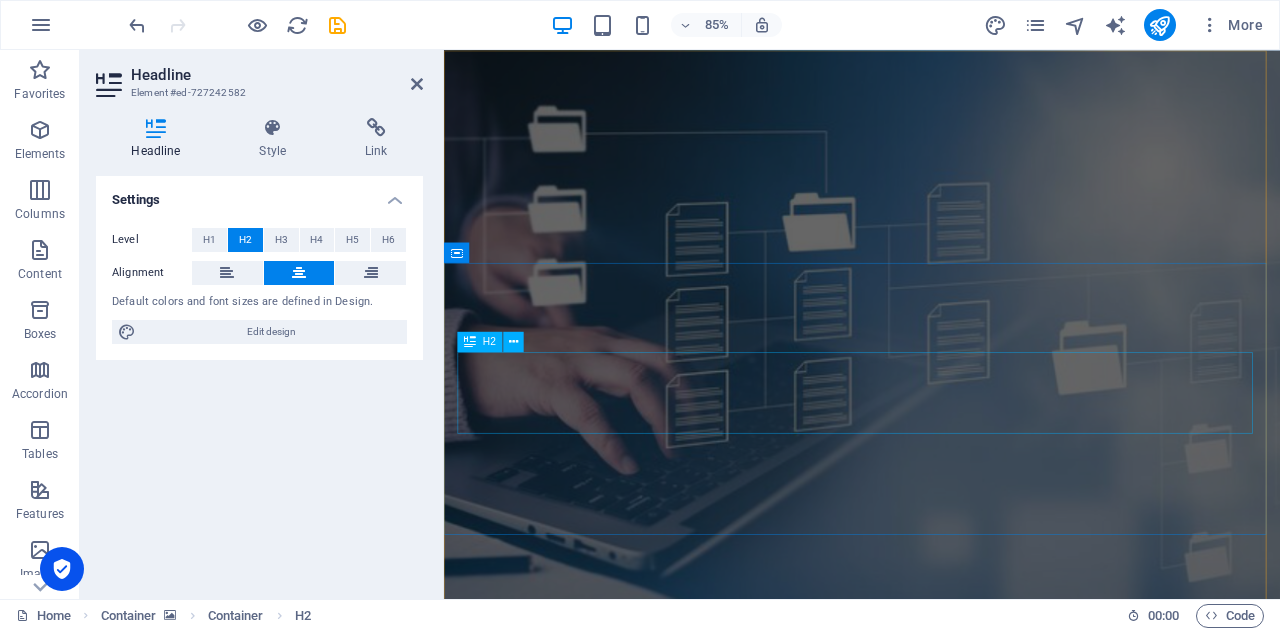 click on "y ou focus on growing your business let us handle the rest." at bounding box center (936, 1133) 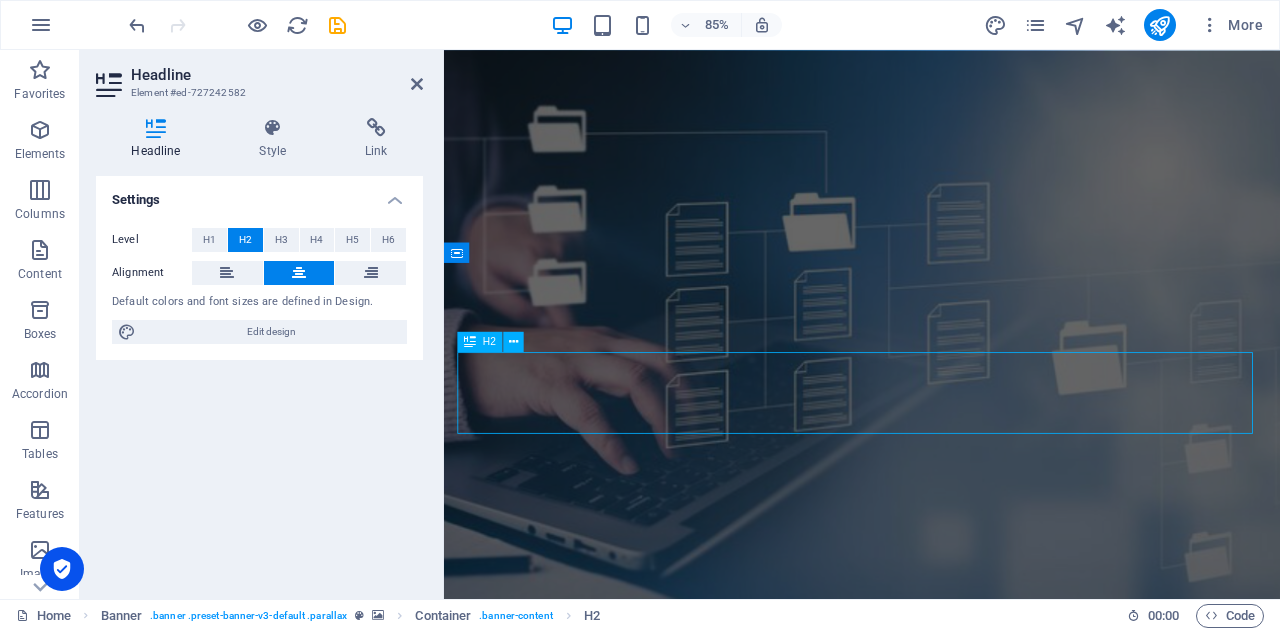 click on "y ou focus on growing your business let us handle the rest." at bounding box center (936, 1133) 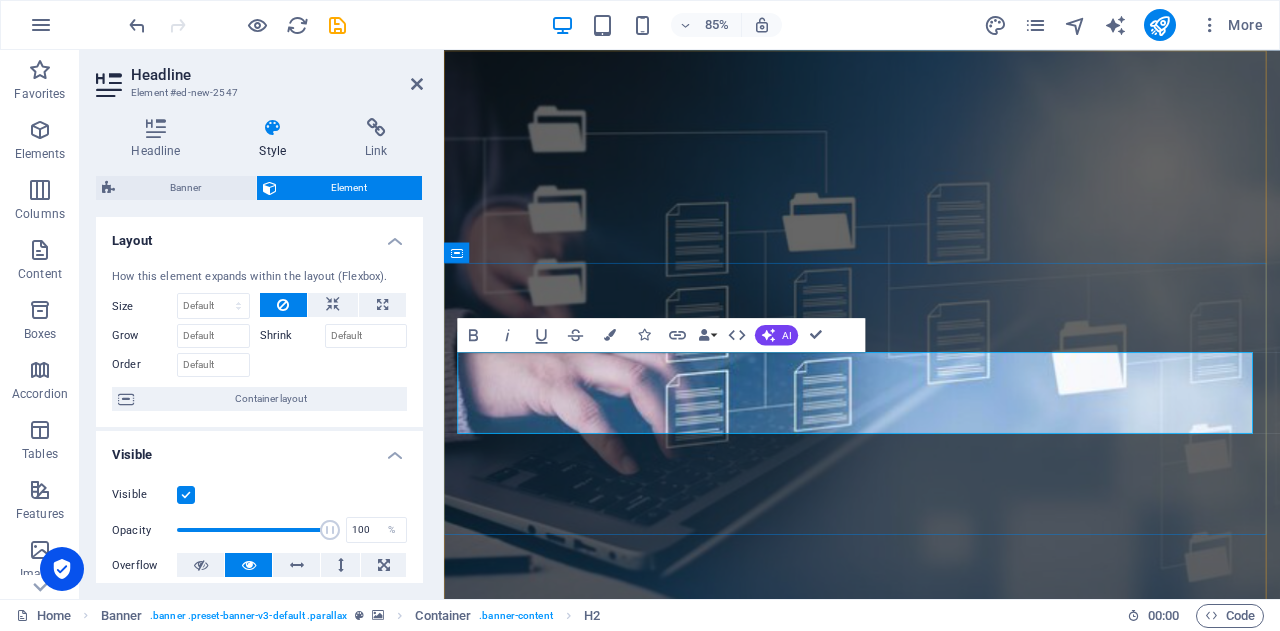click on "ou focus on growing your business let us handle the rest." at bounding box center (949, 1133) 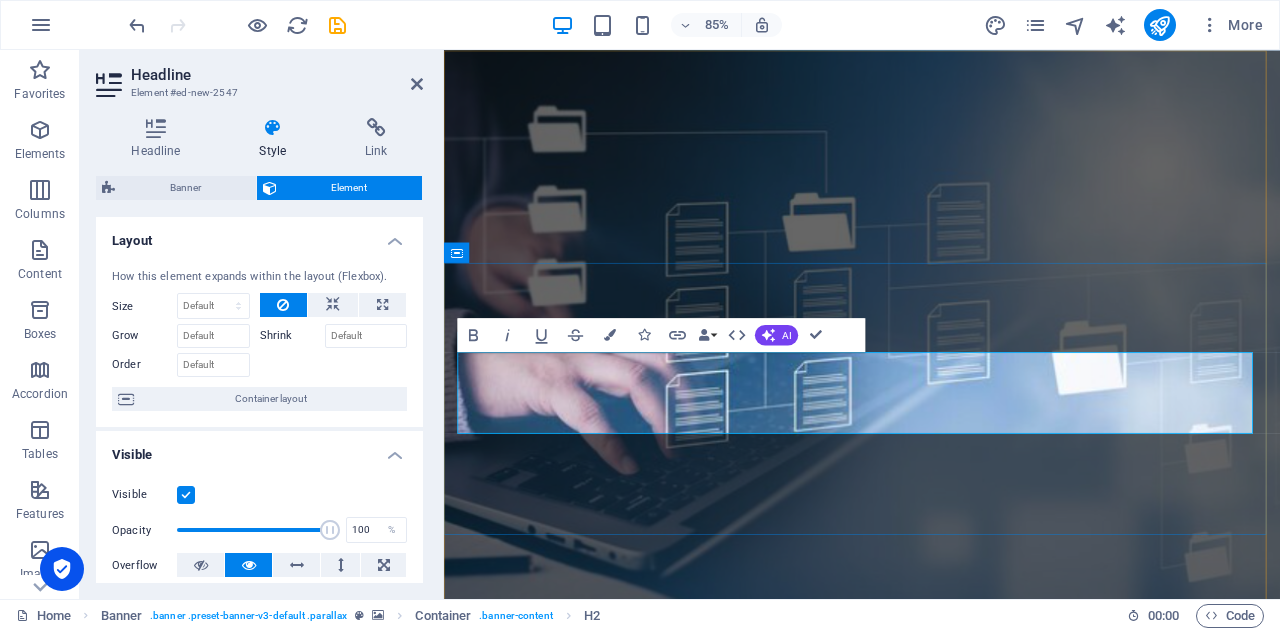 drag, startPoint x: 542, startPoint y: 429, endPoint x: 1249, endPoint y: 480, distance: 708.8371 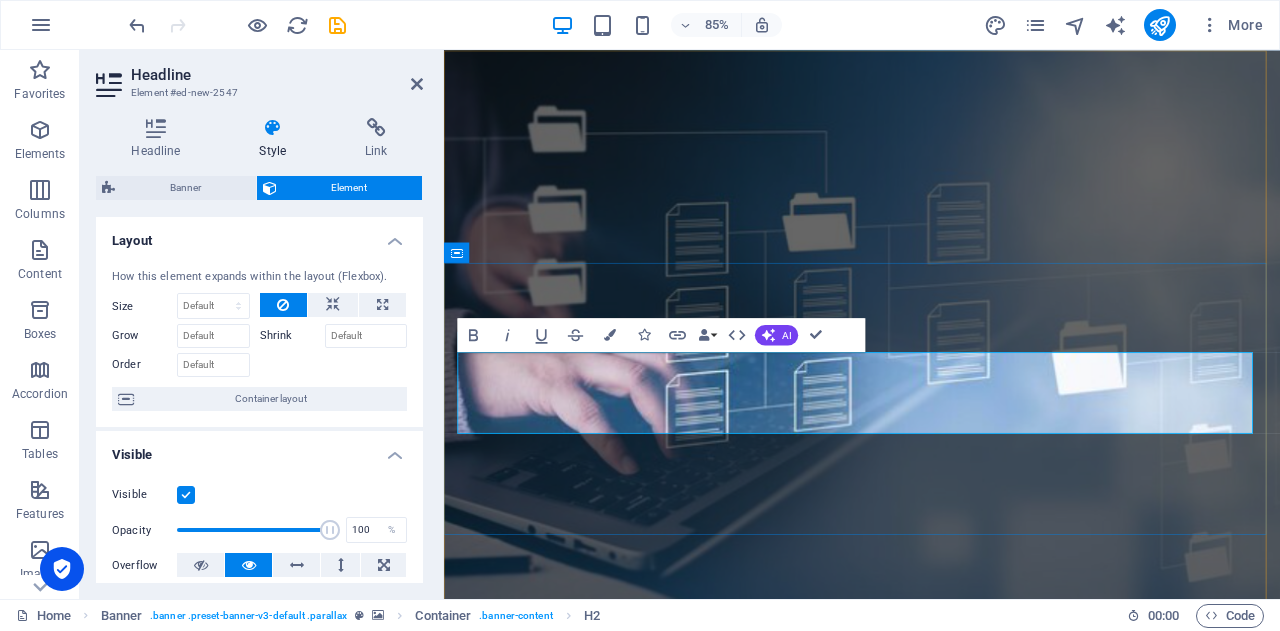 click on "y ou focus on growing your business let us handle the rest." at bounding box center [936, 1133] 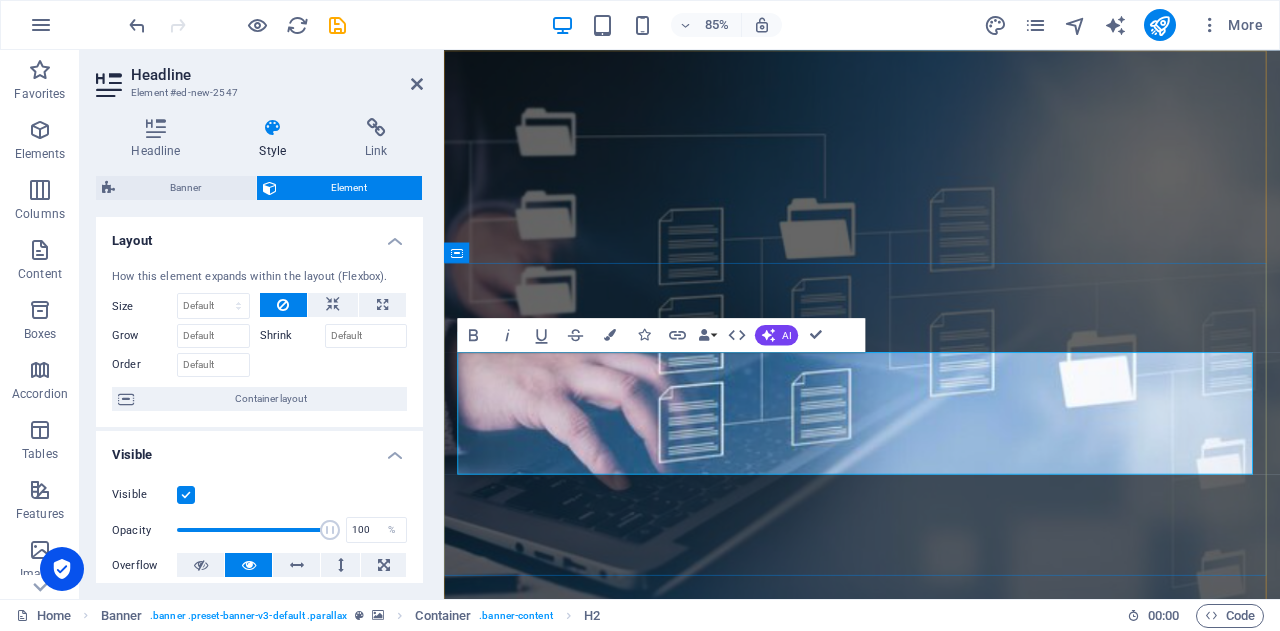 click on "y let’s simplify your work lifeso you can focus on what you do best." at bounding box center [936, 1181] 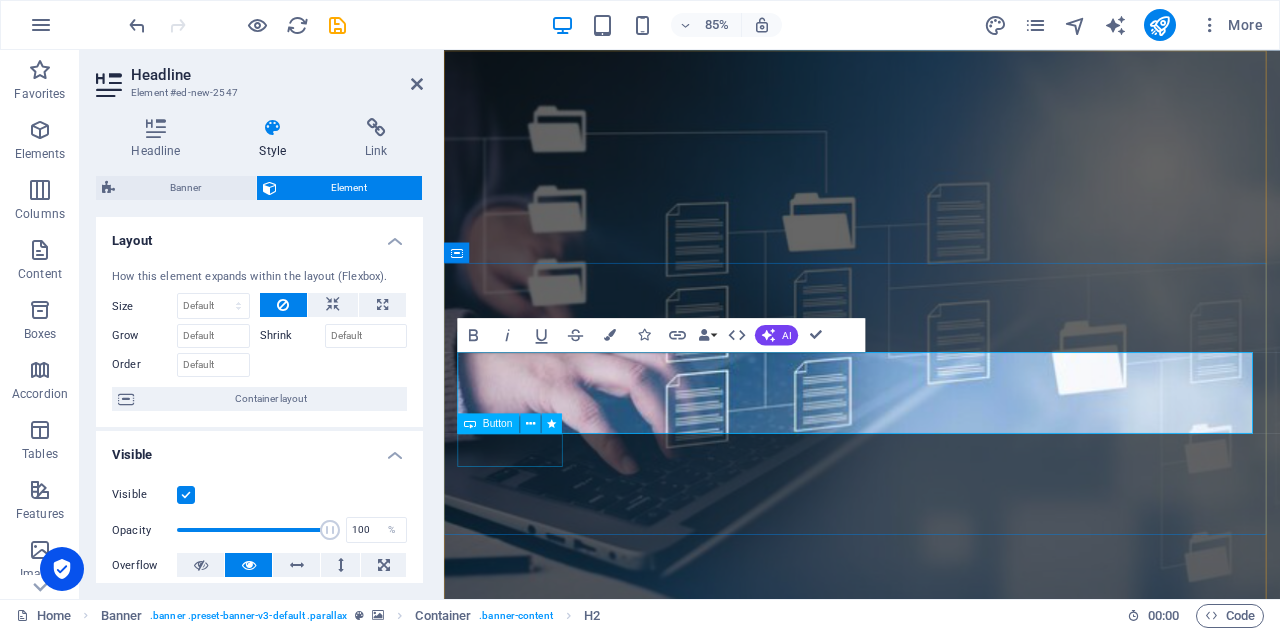 type 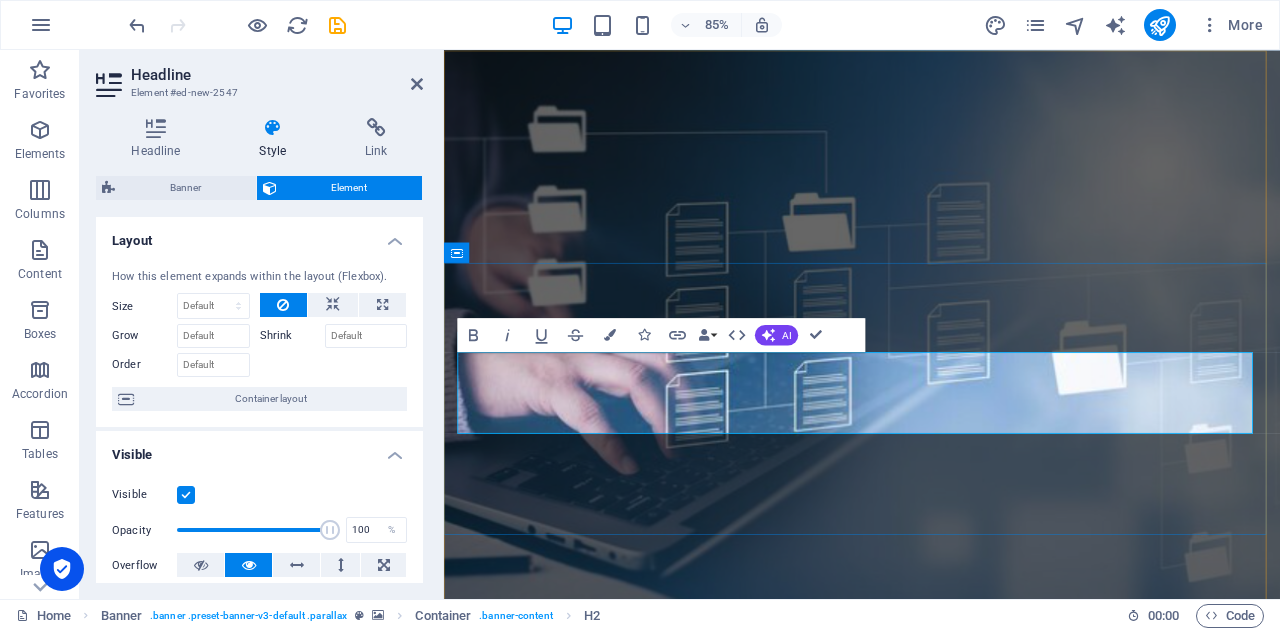 drag, startPoint x: 498, startPoint y: 437, endPoint x: 480, endPoint y: 434, distance: 18.248287 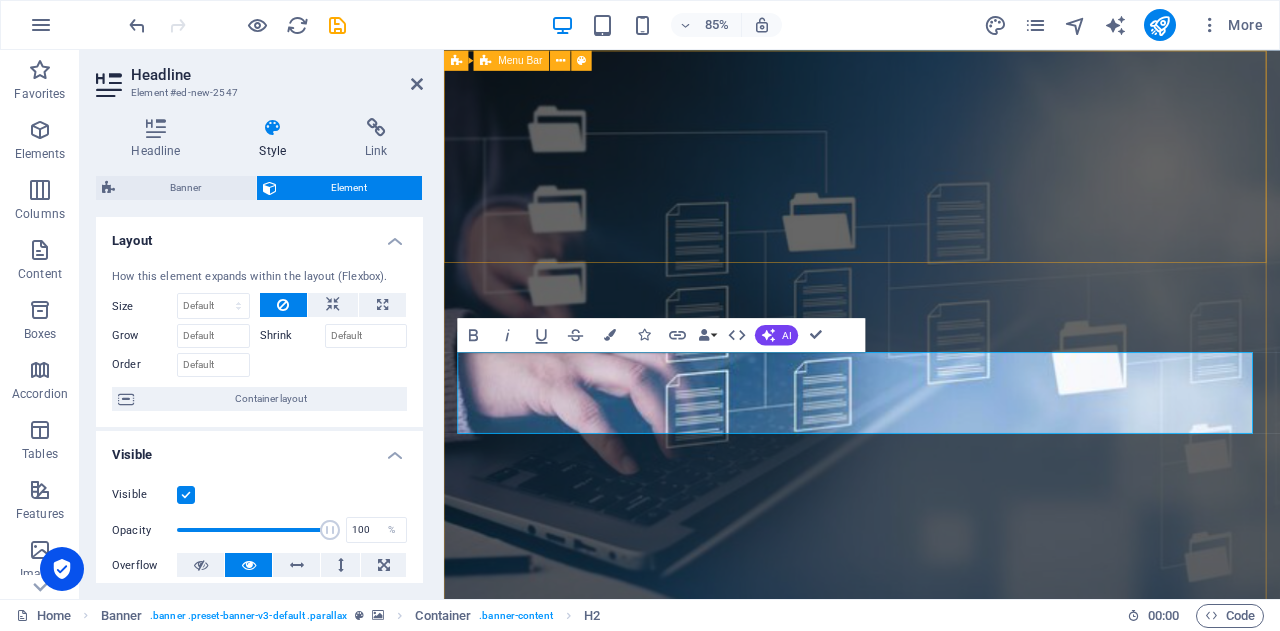 click on "Home About us Services Contact" at bounding box center (936, 839) 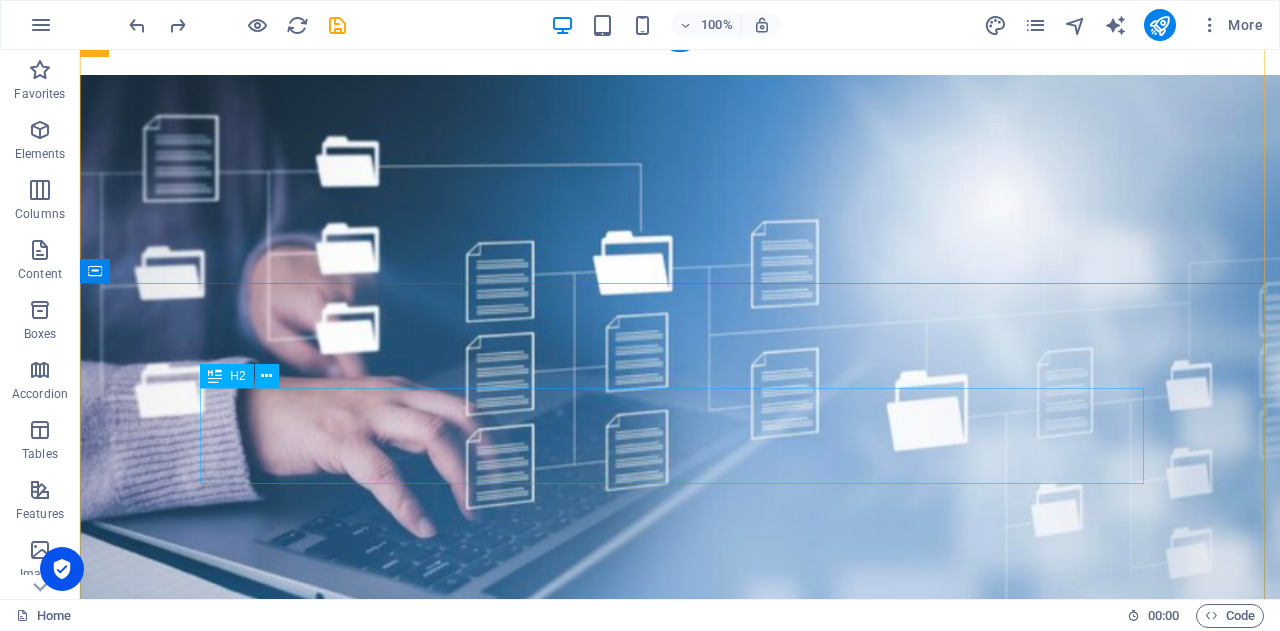 scroll, scrollTop: 300, scrollLeft: 0, axis: vertical 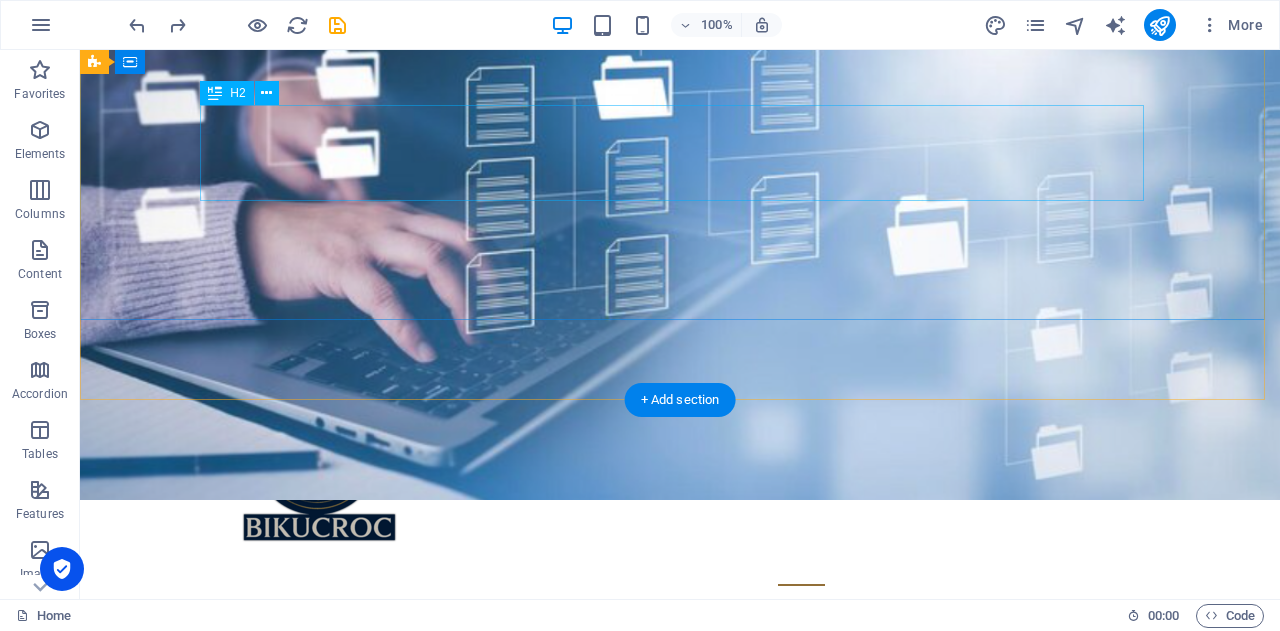 click on "y ou focus on growing your business let us handle the rest." at bounding box center [680, 785] 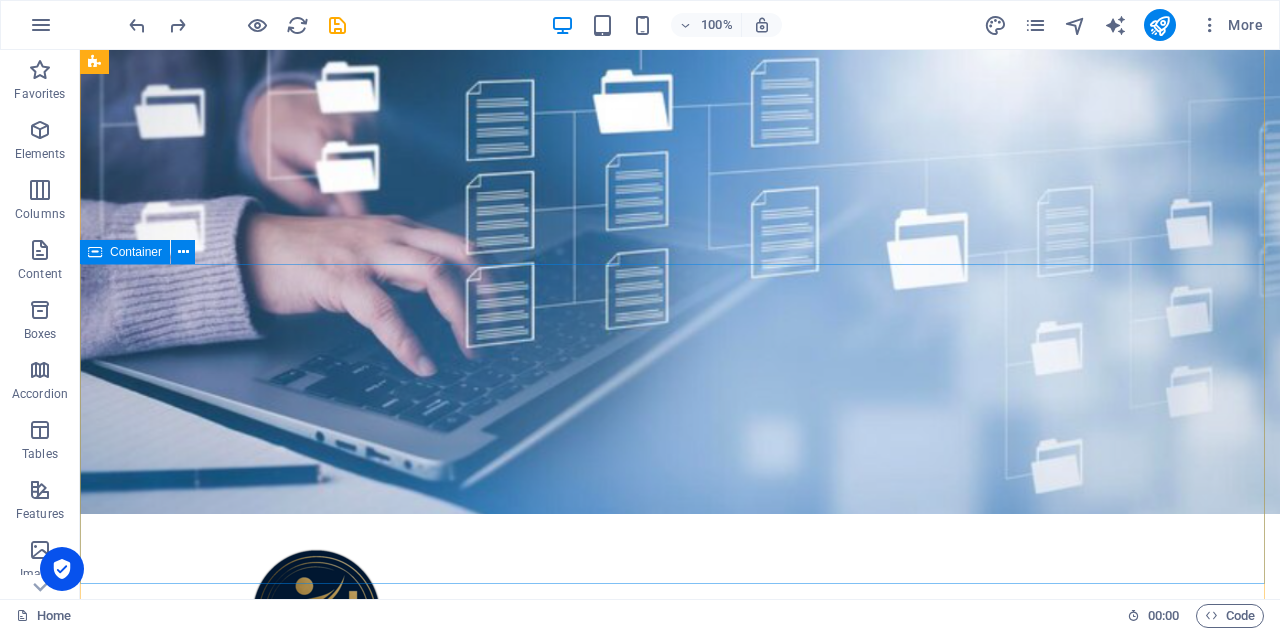 scroll, scrollTop: 0, scrollLeft: 0, axis: both 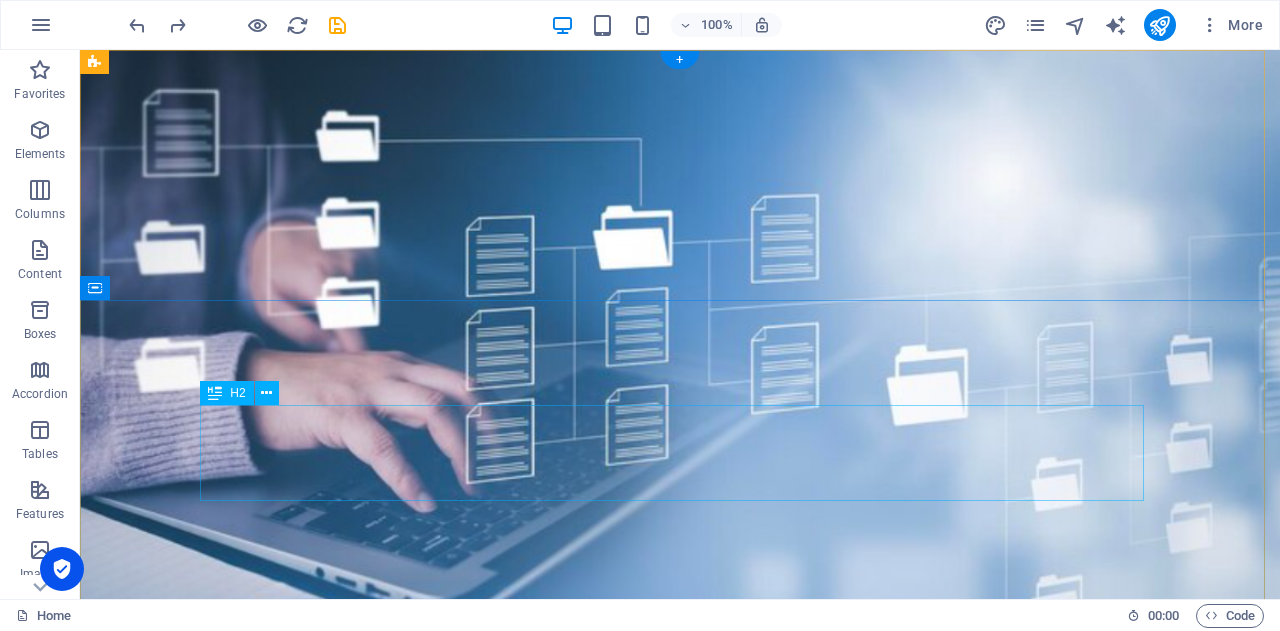 click on "y ou focus on growing your business let us handle the rest." at bounding box center (680, 1085) 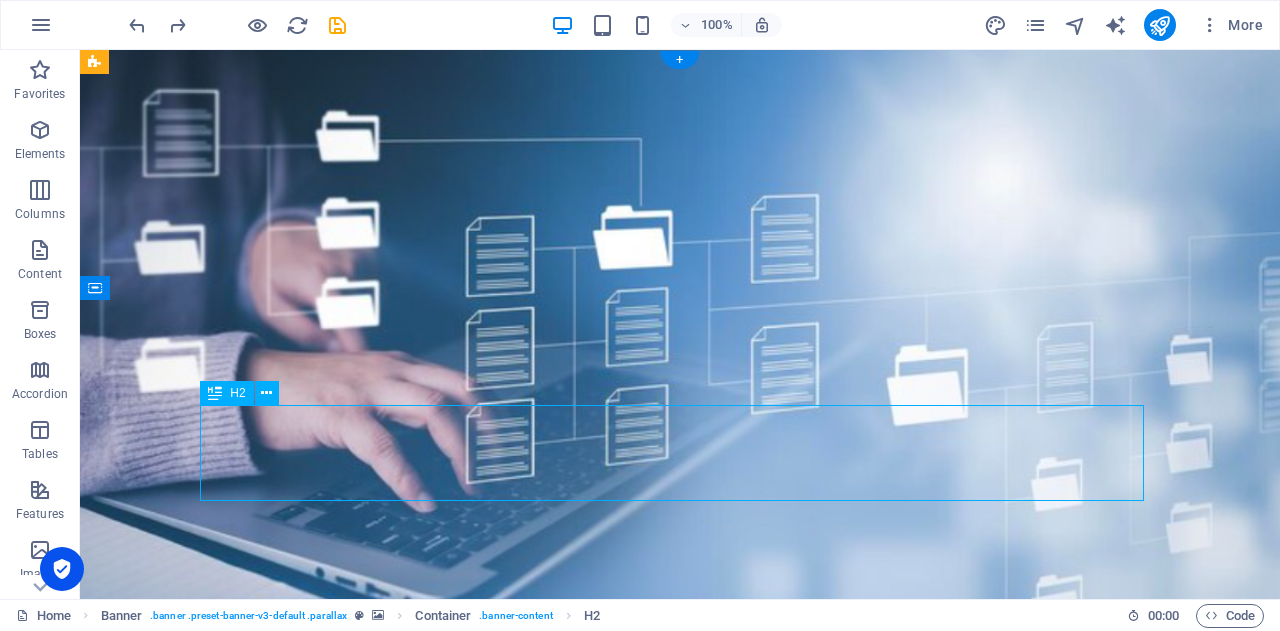 click on "y ou focus on growing your business let us handle the rest." at bounding box center (680, 1085) 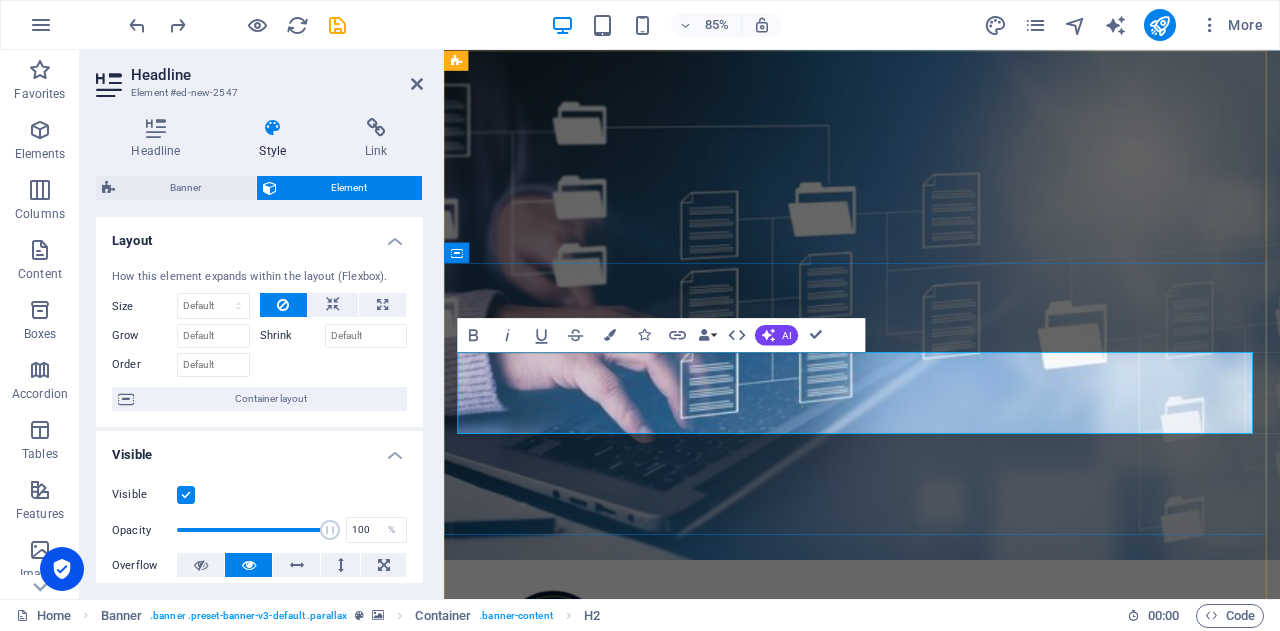 click on "ou focus on growing your business let us handle the rest." at bounding box center [949, 1085] 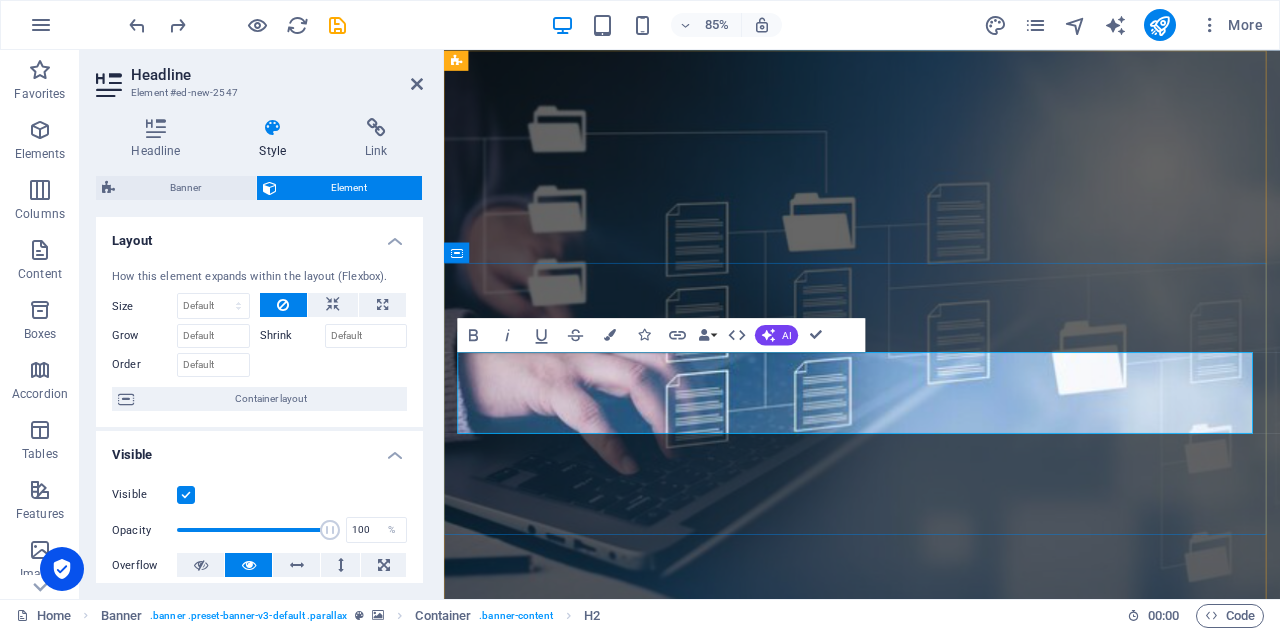 click on "ou focus on growing your business let us handle the rest." at bounding box center (949, 1133) 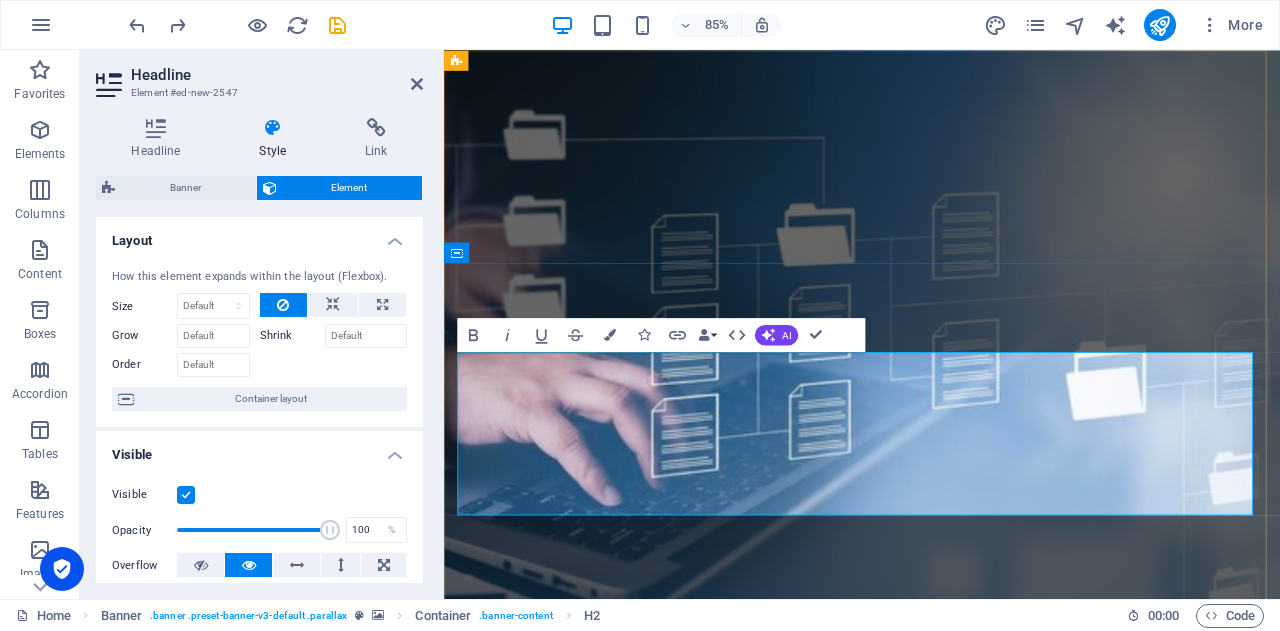 drag, startPoint x: 1094, startPoint y: 521, endPoint x: 1165, endPoint y: 593, distance: 101.118744 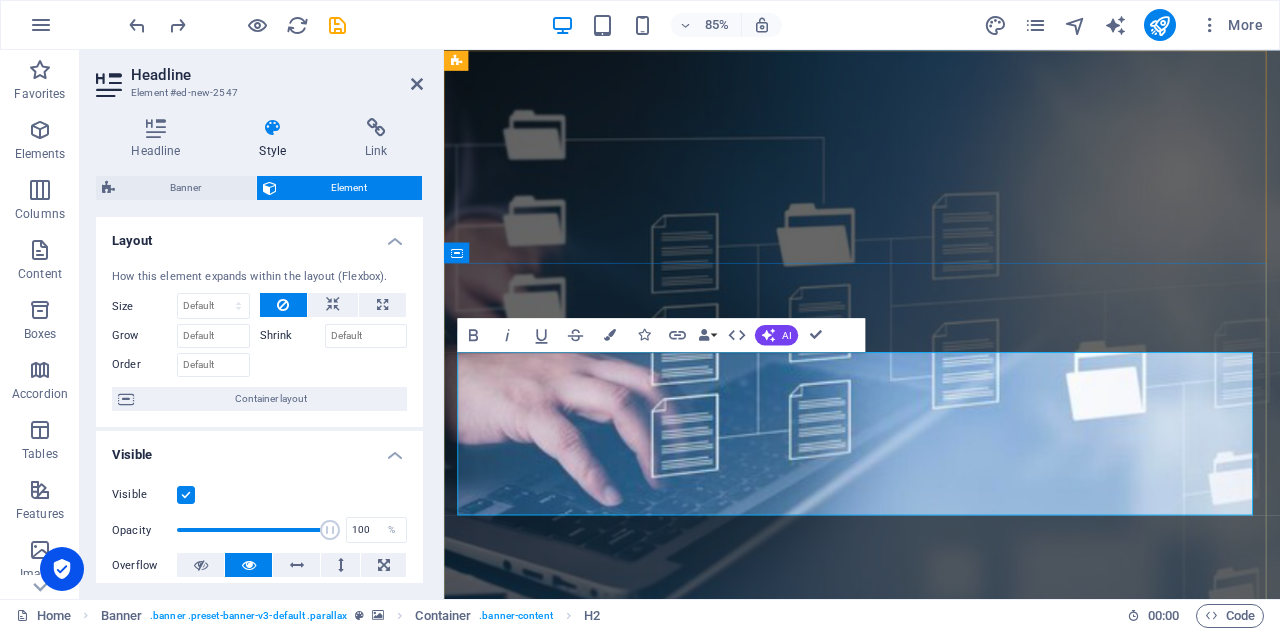 click on "y ou focus on growing your business Let’s simplify your work life — so you can focus on what you do best.let us handle the rest." at bounding box center [936, 1229] 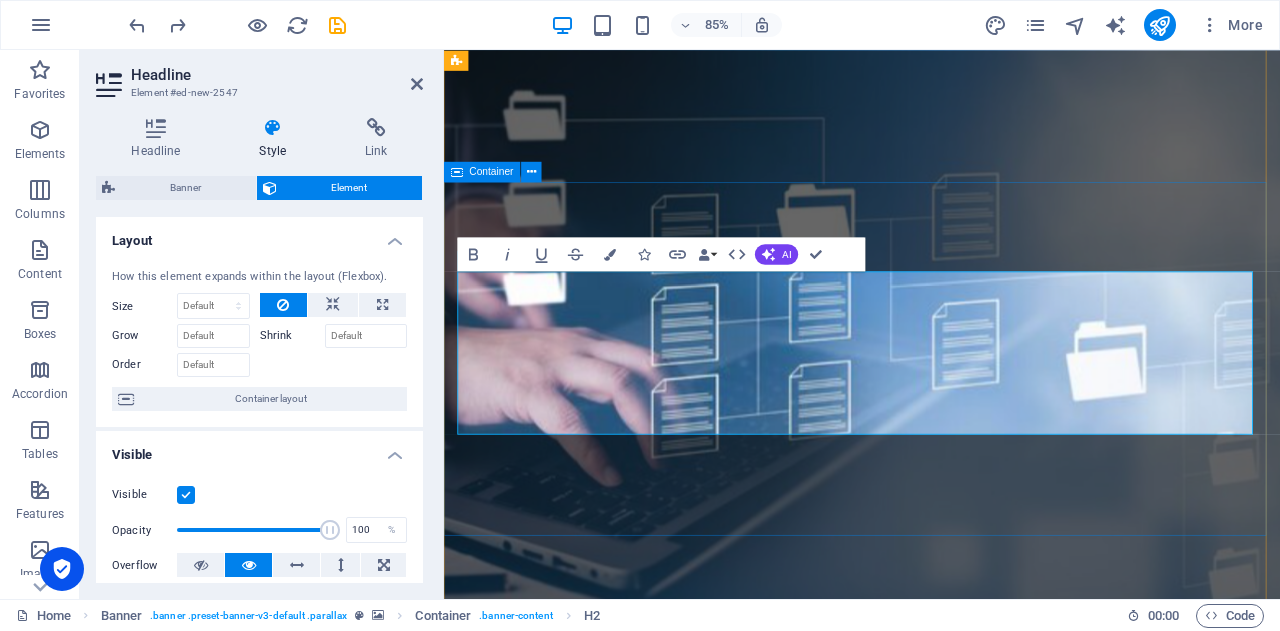 scroll, scrollTop: 100, scrollLeft: 0, axis: vertical 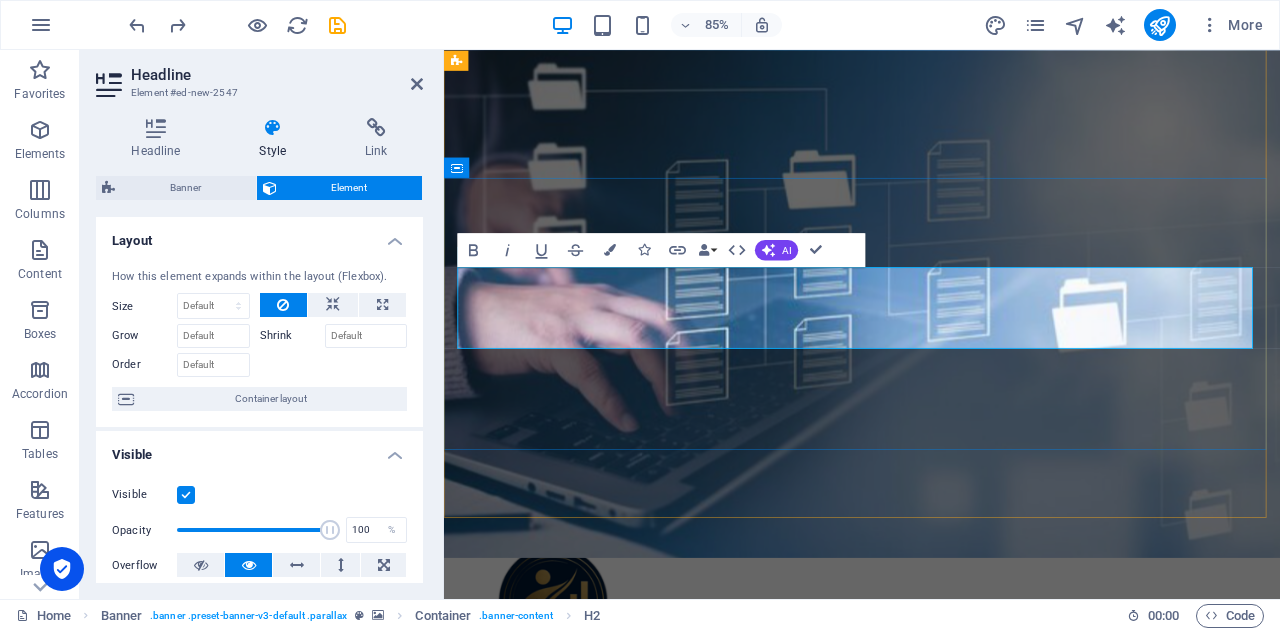 click on "ou focus on growing your business let us handle the rest." at bounding box center (949, 1033) 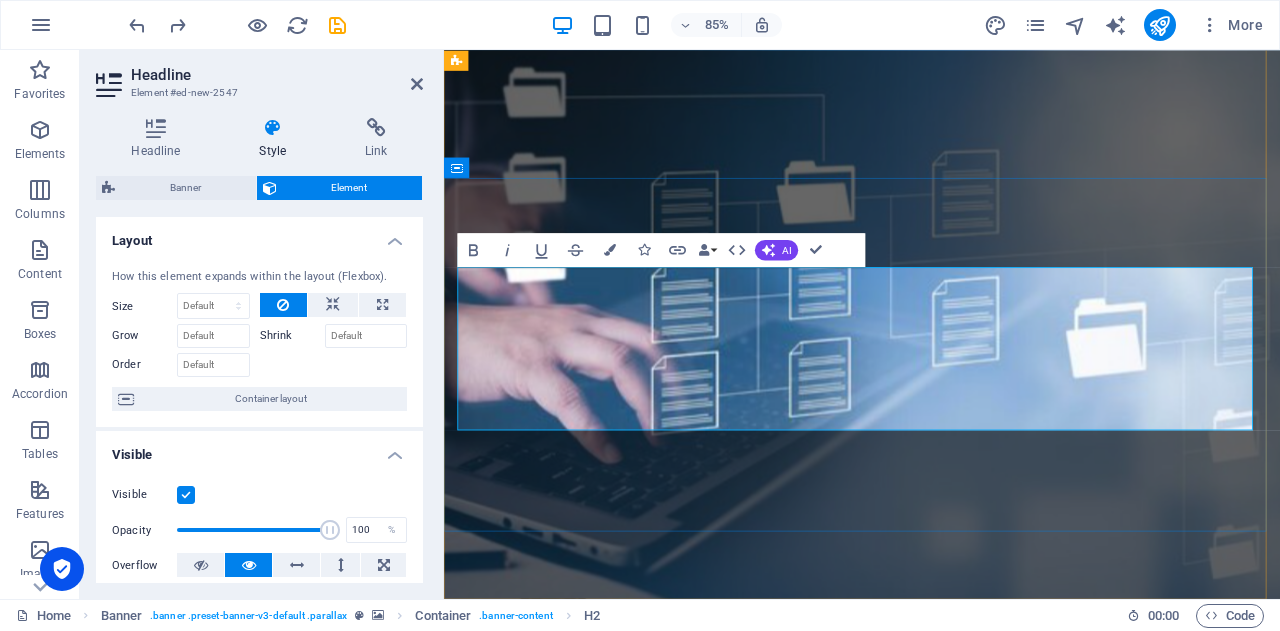 drag, startPoint x: 1199, startPoint y: 375, endPoint x: 1228, endPoint y: 477, distance: 106.04244 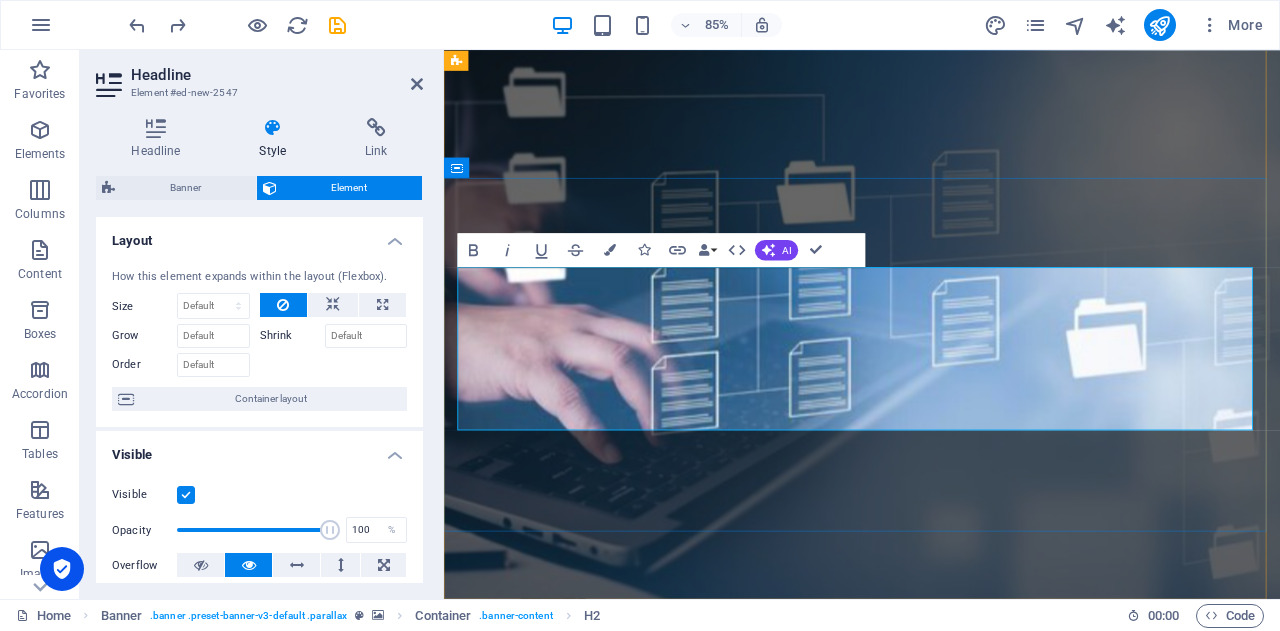click on "y oLet’s simplify your work life — so you can focus on what you do best.u focus on growing your business let us handle the rest." at bounding box center [936, 1129] 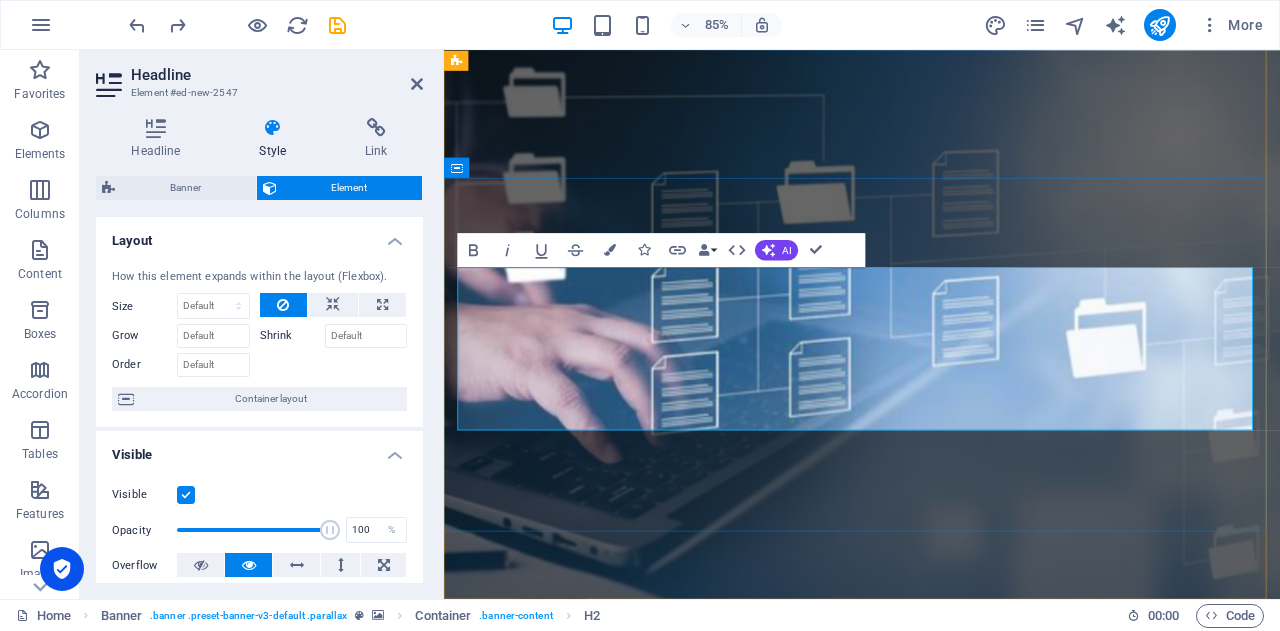 type 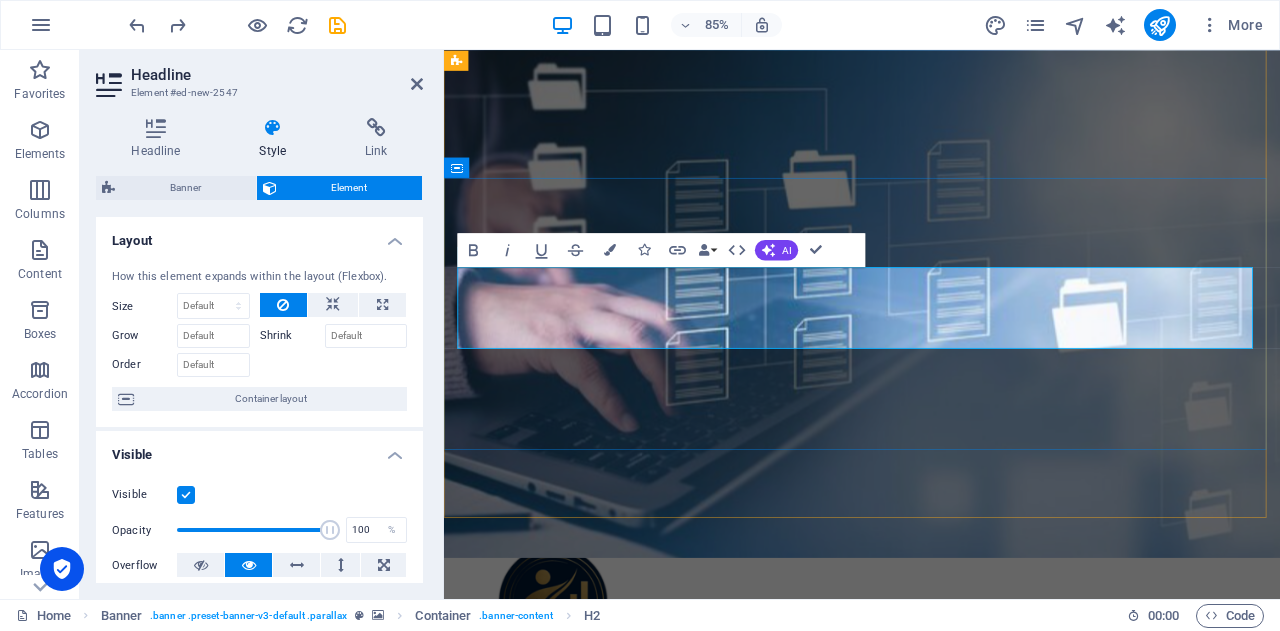 click on "oLet’s simplify your work life — so you can focus on what you do best." at bounding box center [950, 1033] 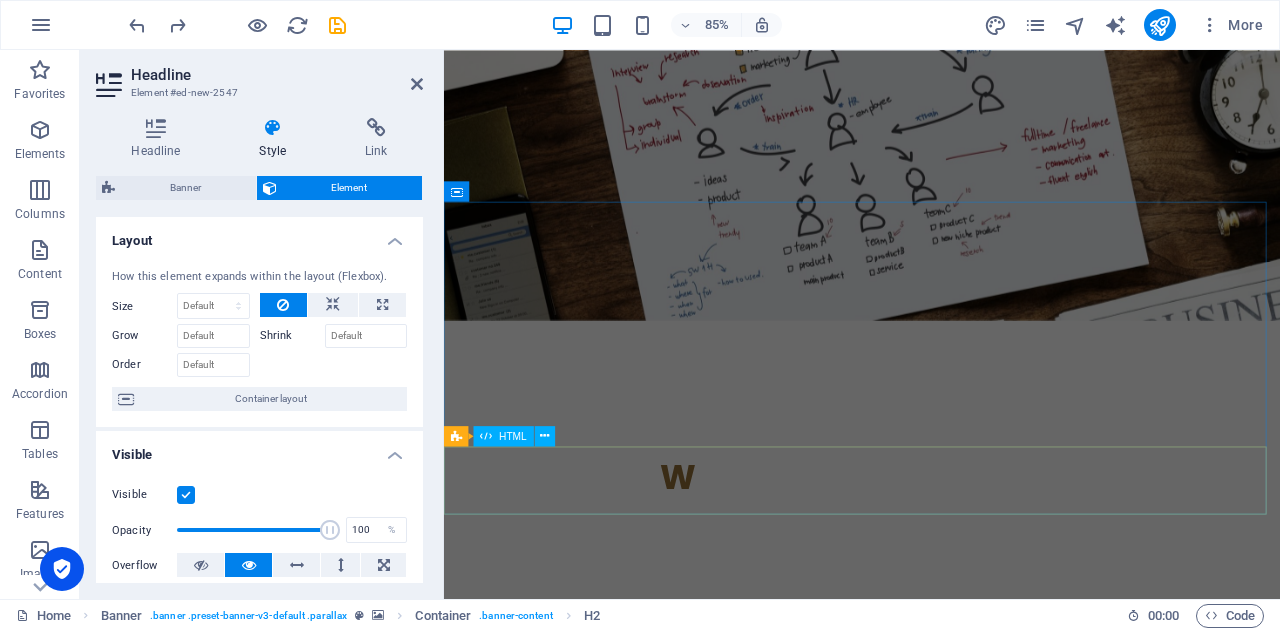 scroll, scrollTop: 1900, scrollLeft: 0, axis: vertical 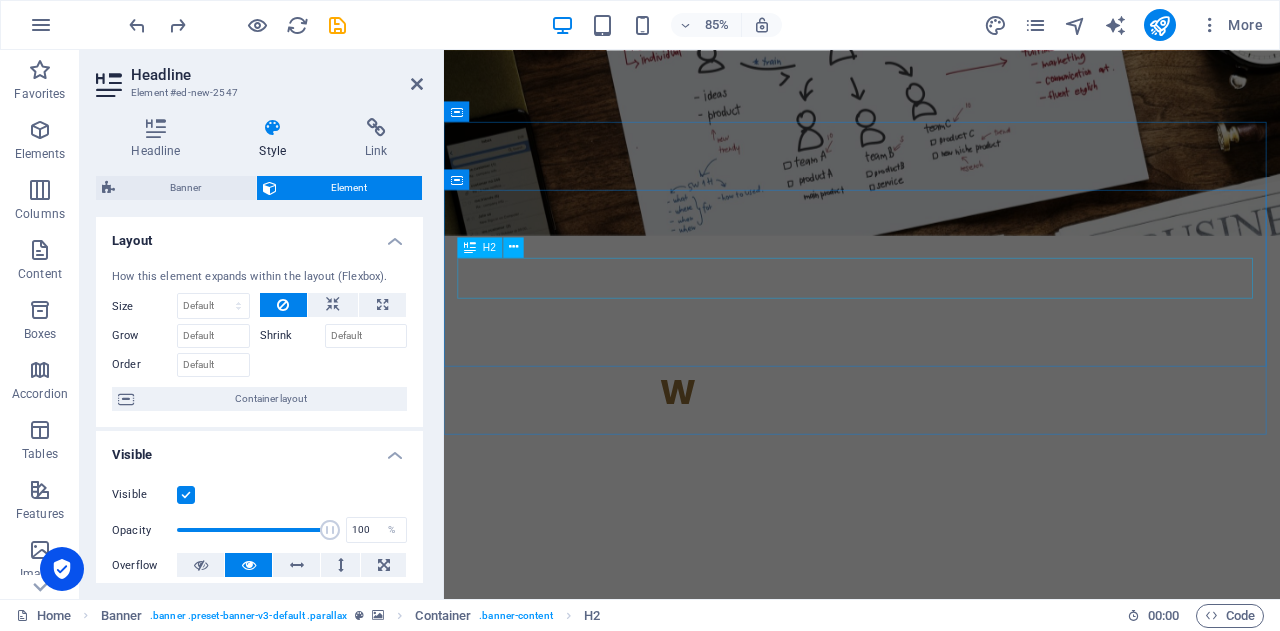 click on "w e’ve got your back!" at bounding box center (936, 2691) 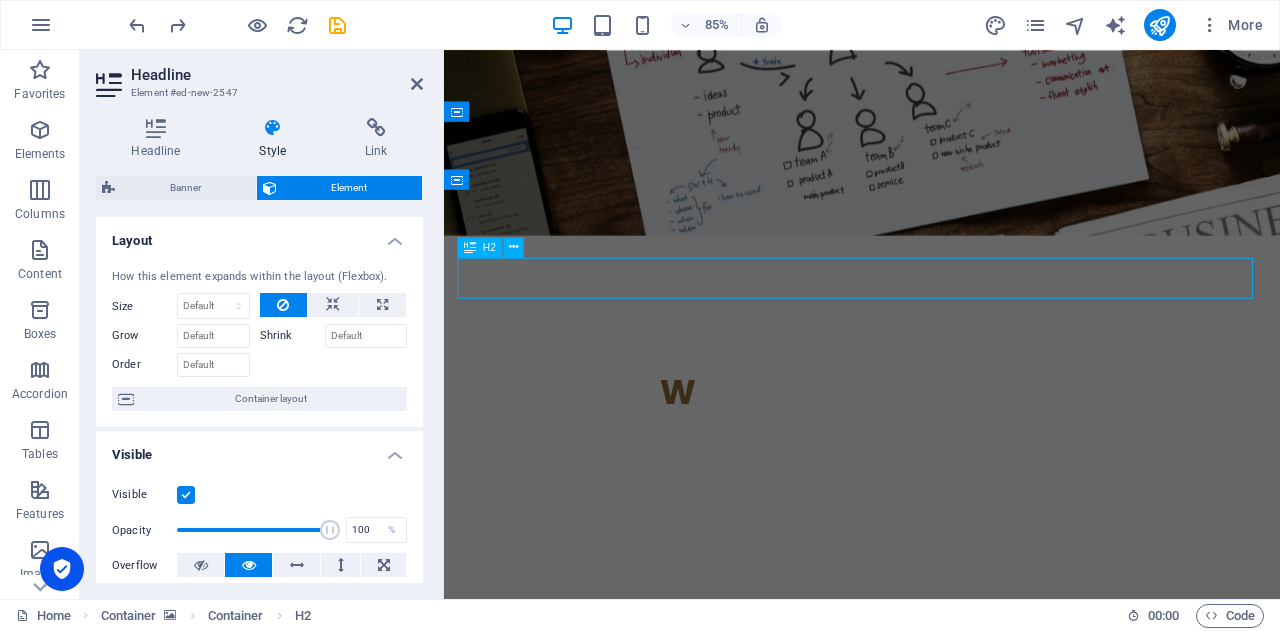click on "w e’ve got your back!" at bounding box center [936, 2691] 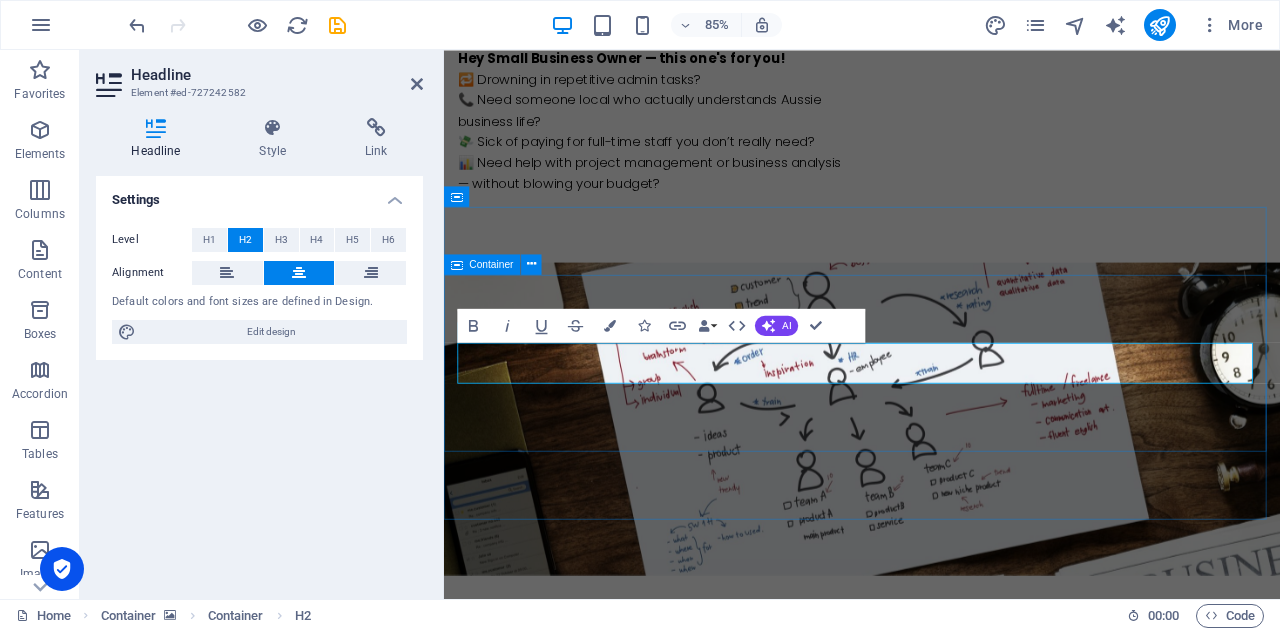 scroll, scrollTop: 1800, scrollLeft: 0, axis: vertical 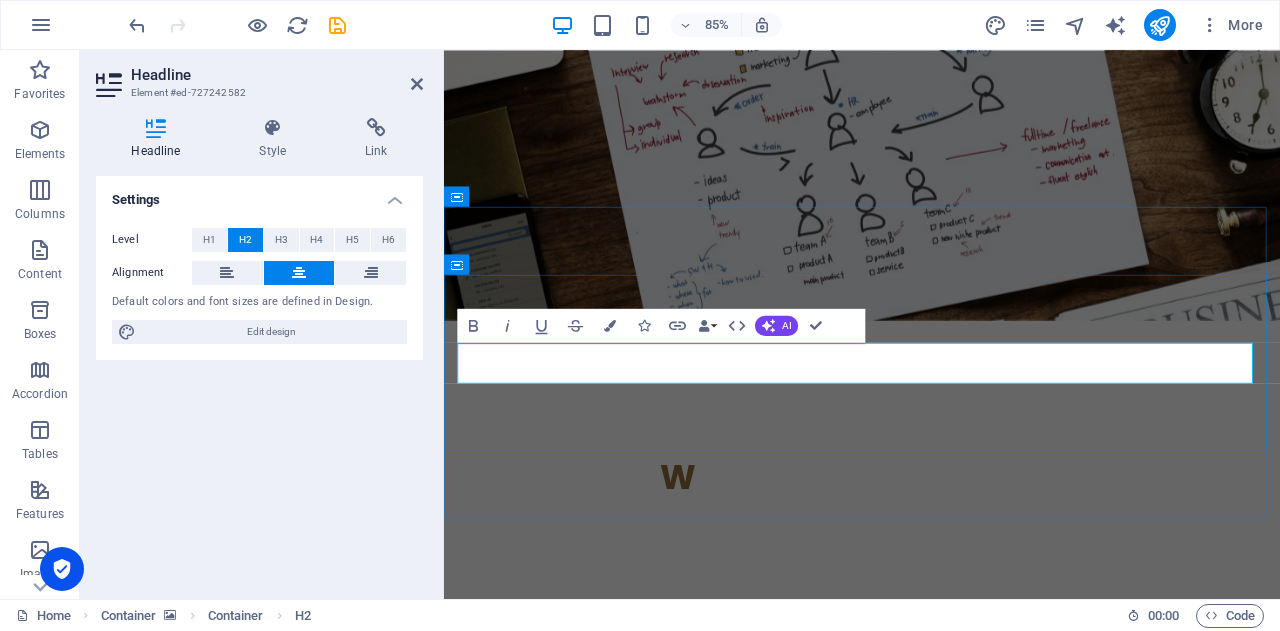 click on "e’ve got your back!" at bounding box center [957, 2791] 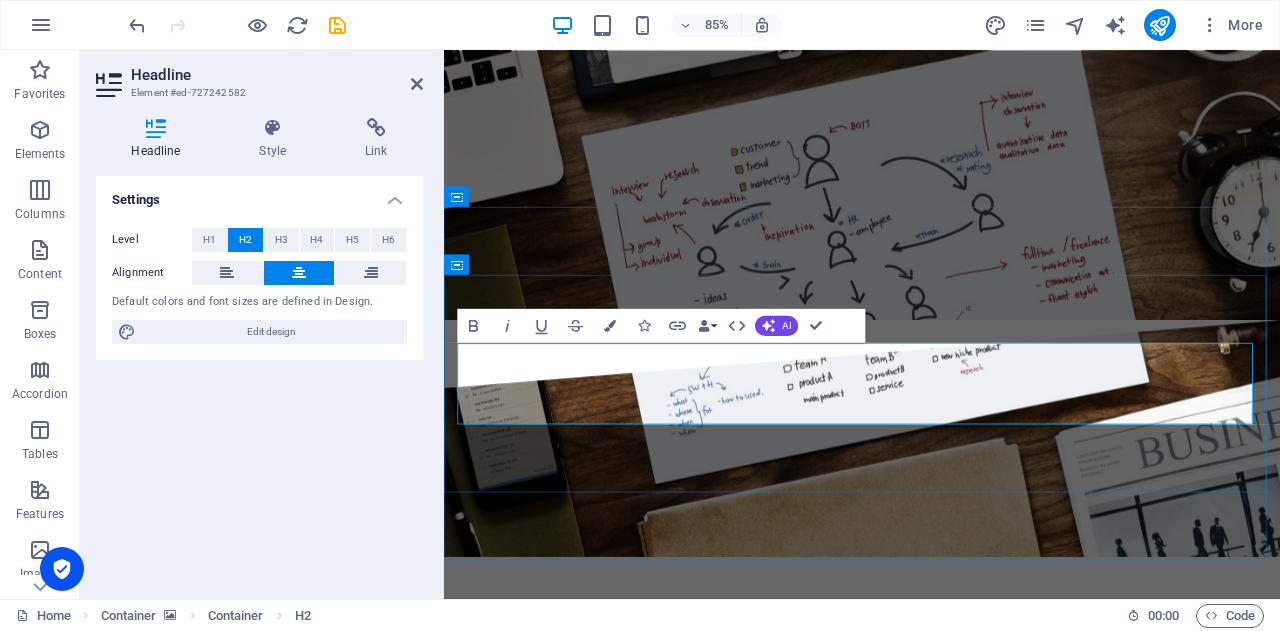 click on "u focus on growing your business let us handle the rest." at bounding box center (957, 2863) 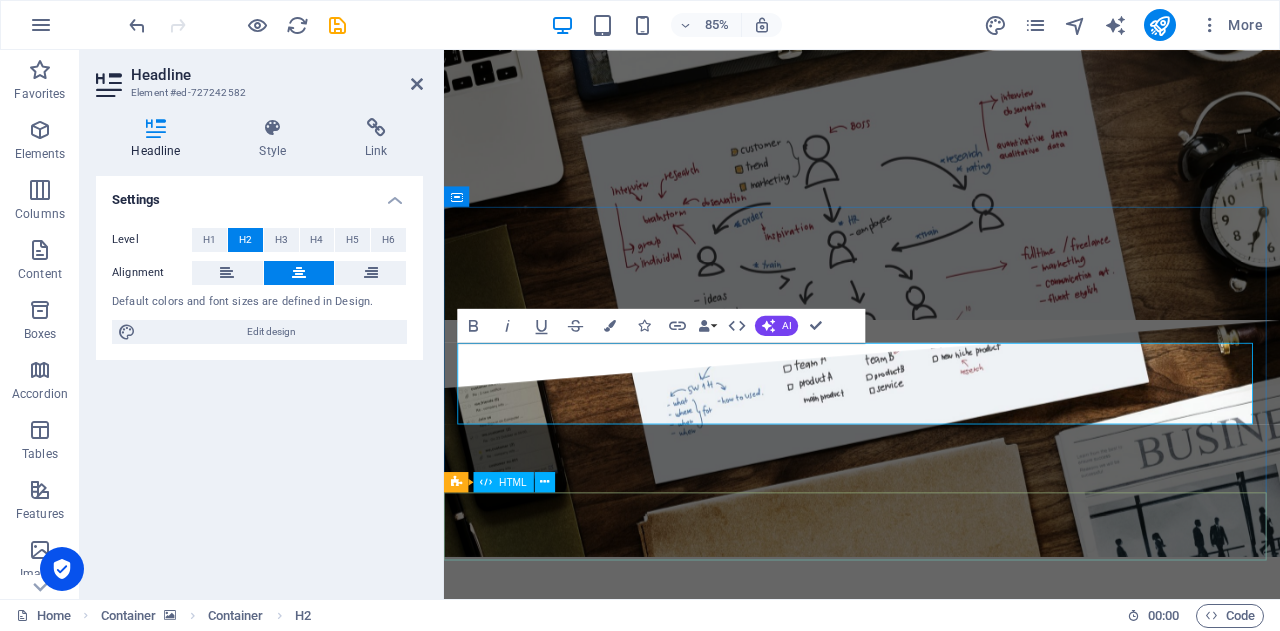 type 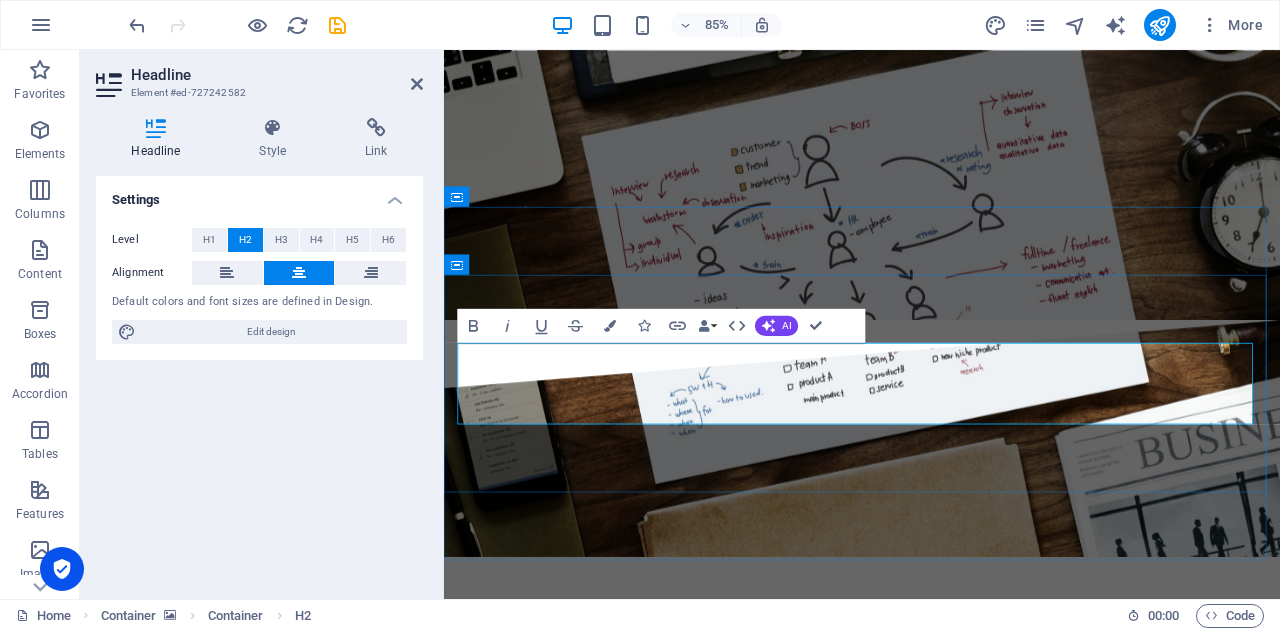 drag, startPoint x: 547, startPoint y: 409, endPoint x: 519, endPoint y: 404, distance: 28.442924 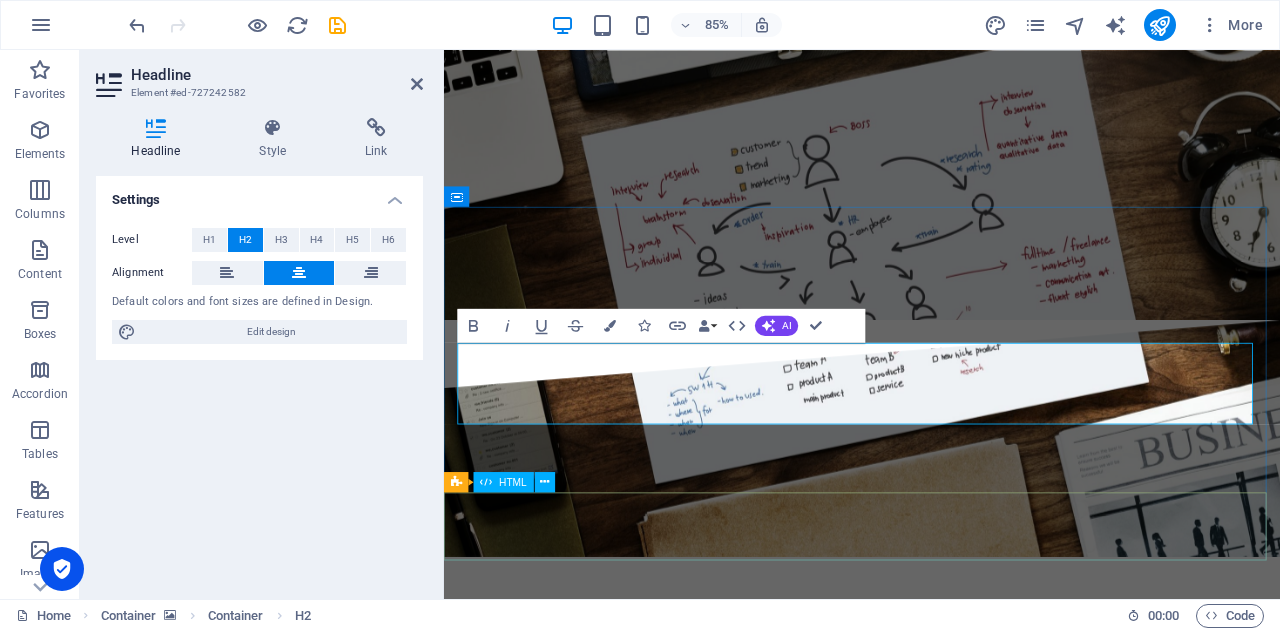 click at bounding box center (936, 3031) 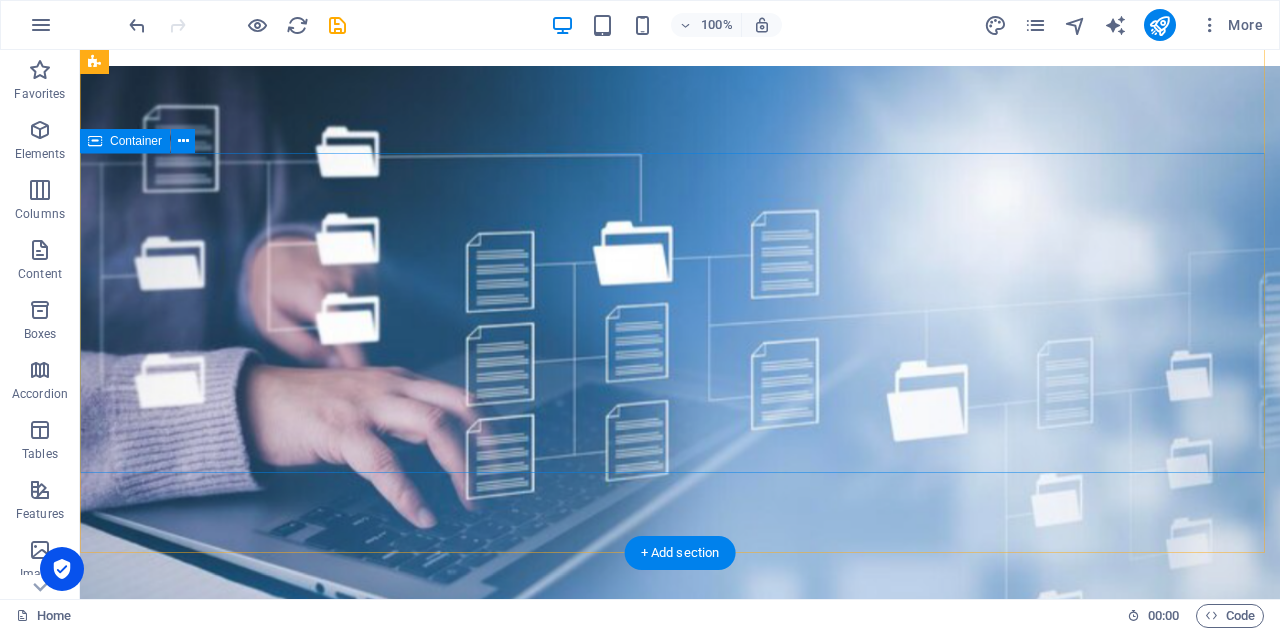 scroll, scrollTop: 200, scrollLeft: 0, axis: vertical 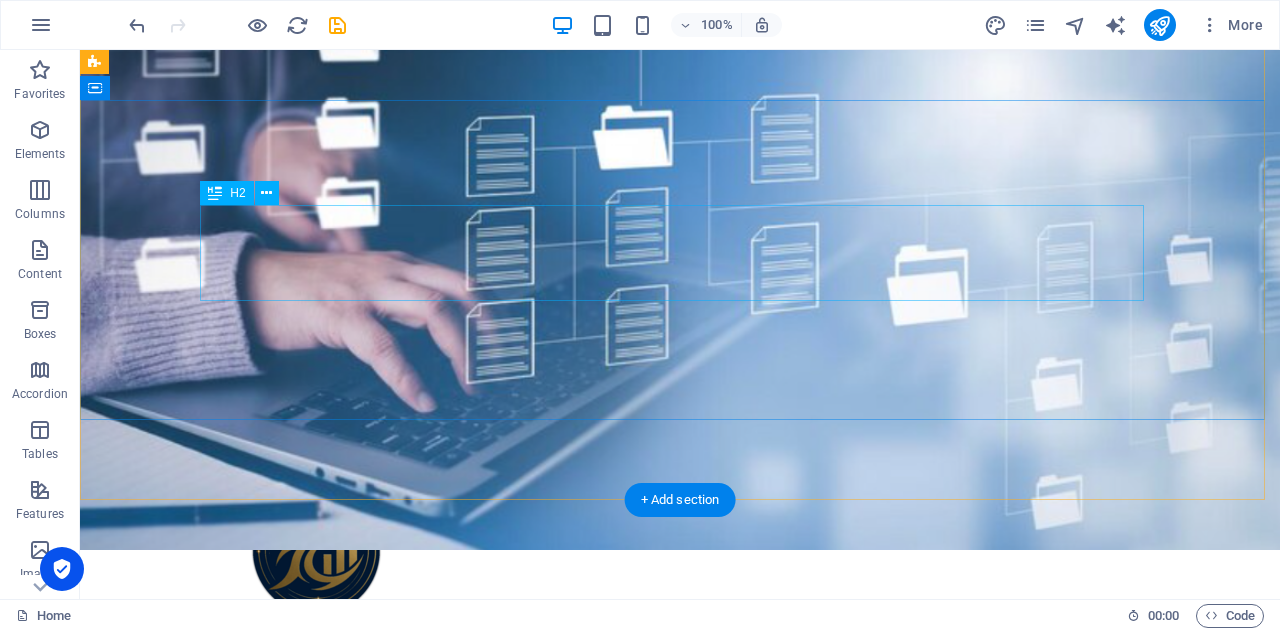 click on "l et’s simplify your work life so you can focus on what you do best." at bounding box center (680, 885) 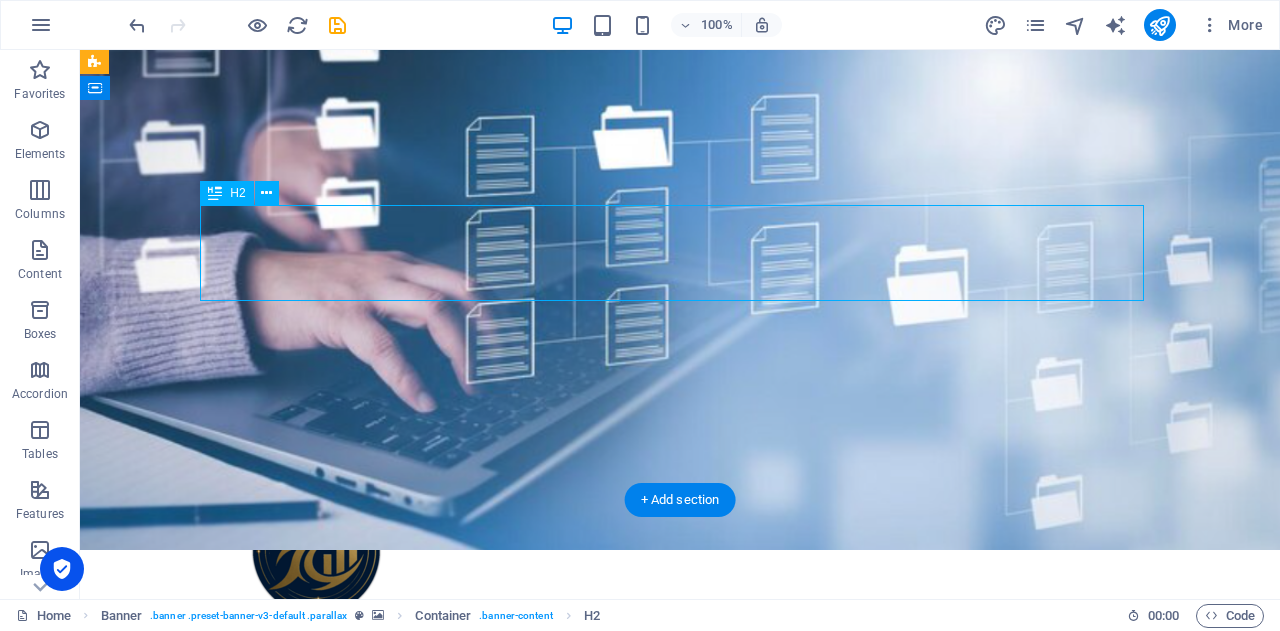 click on "l et’s simplify your work life so you can focus on what you do best." at bounding box center [680, 885] 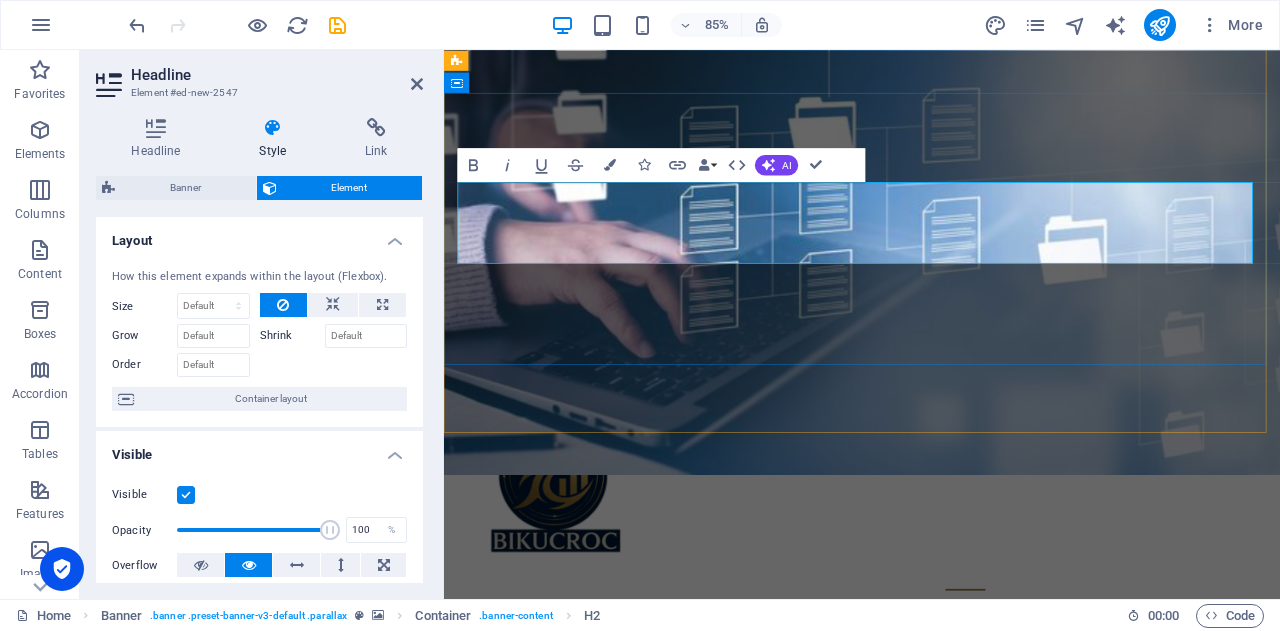 click on "l et’s simplify your work life so you can focus on what you do best." at bounding box center [936, 885] 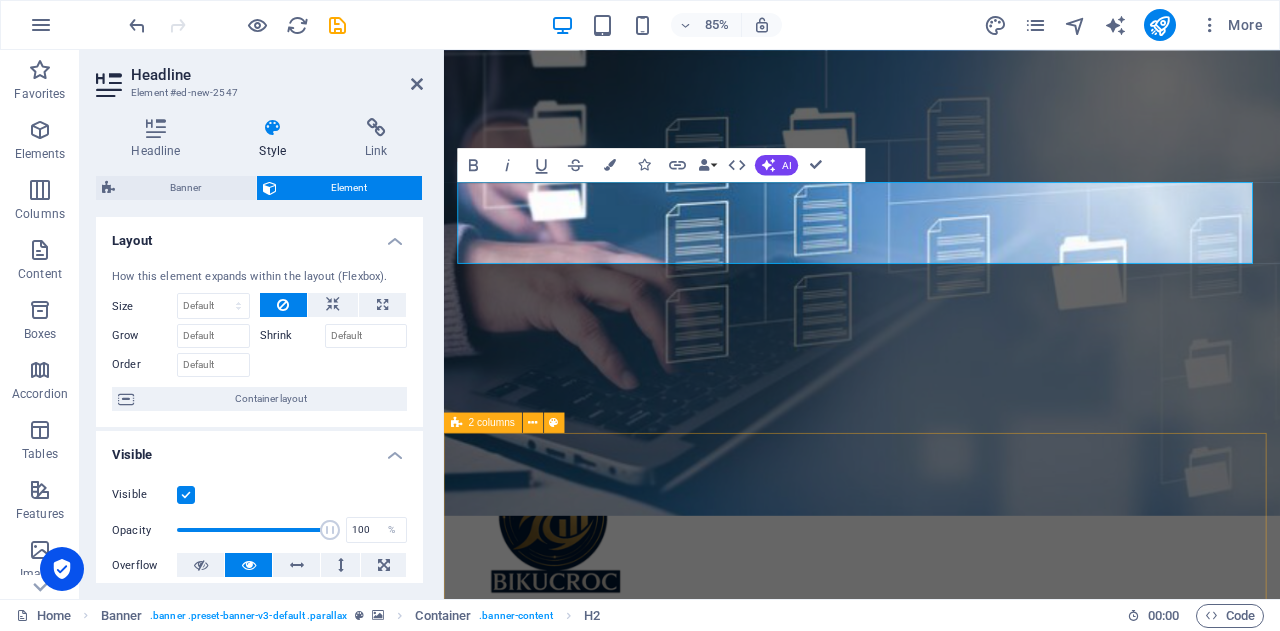 click on "🐊 s ay Goodbye to Admin Headaches & Hello to BIKUCROC! Hey Small Business Owner — this one's for you! 🔁 Drowning in repetitive admin tasks? 📞 Need someone local who actually understands Aussie business life? 💸 Sick of paying for full-time staff you don’t really need? 📊 Need help with project management or business analysis — without blowing your budget?" at bounding box center [936, 1390] 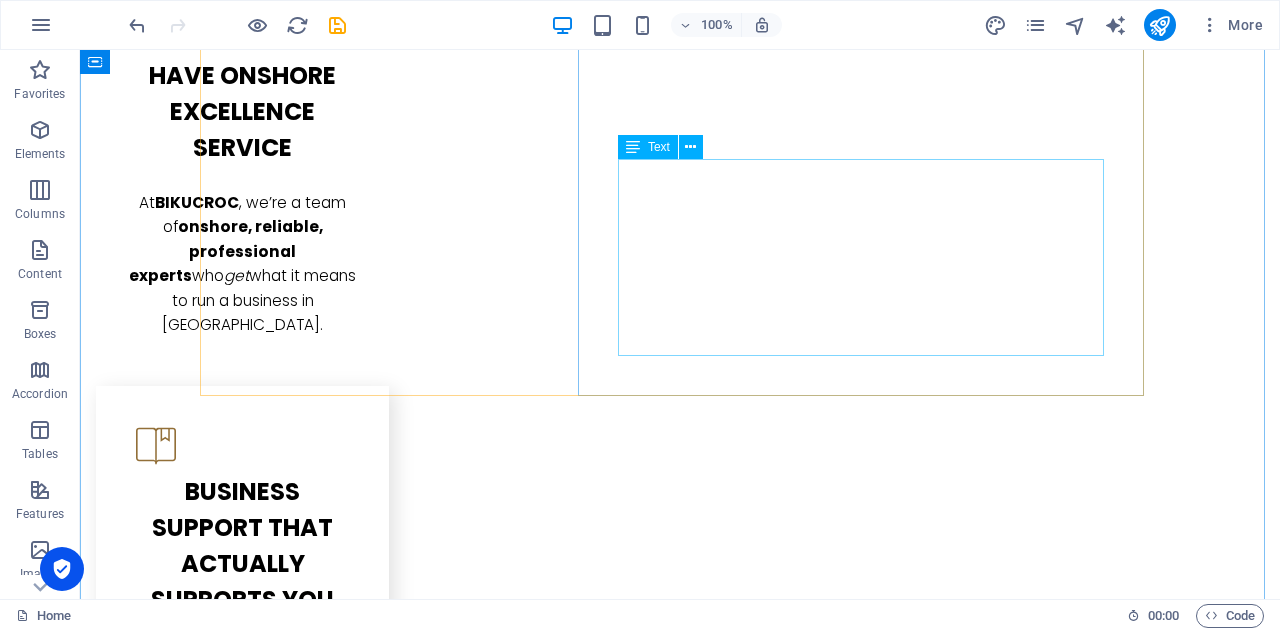 scroll, scrollTop: 2600, scrollLeft: 0, axis: vertical 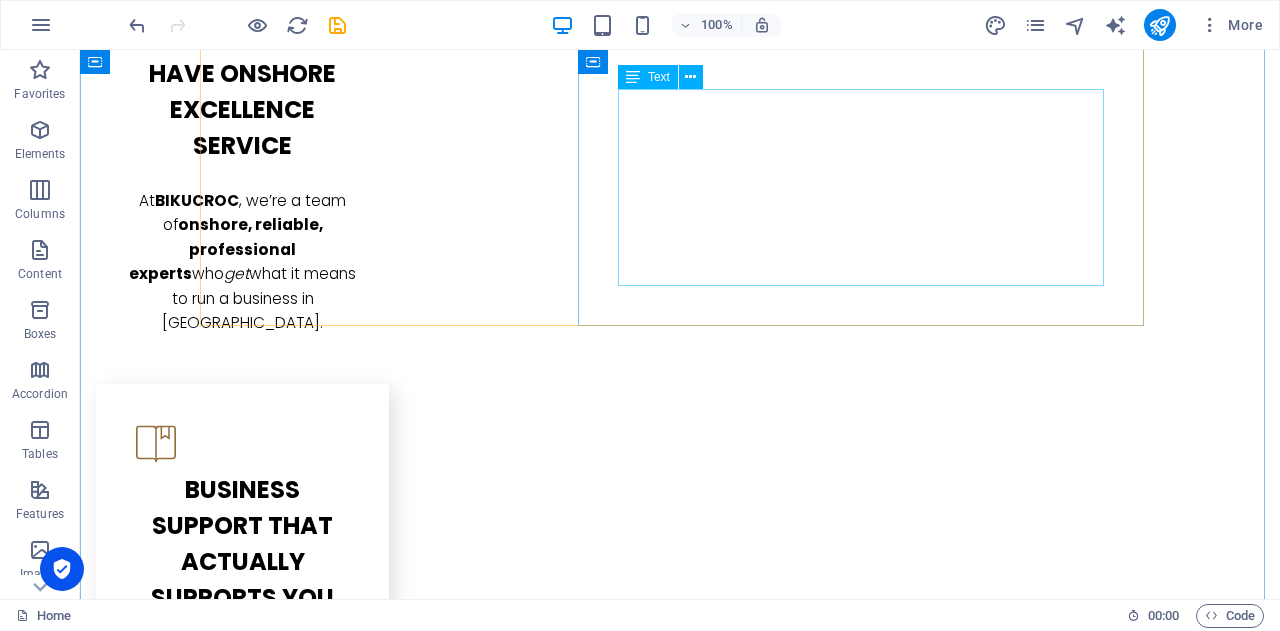 click on "Whether it's: Keeping your daily operations running smoothly, Managing projects with clear outcomes, or Analysing your business to uncover smarter ways to grow" at bounding box center (680, 2732) 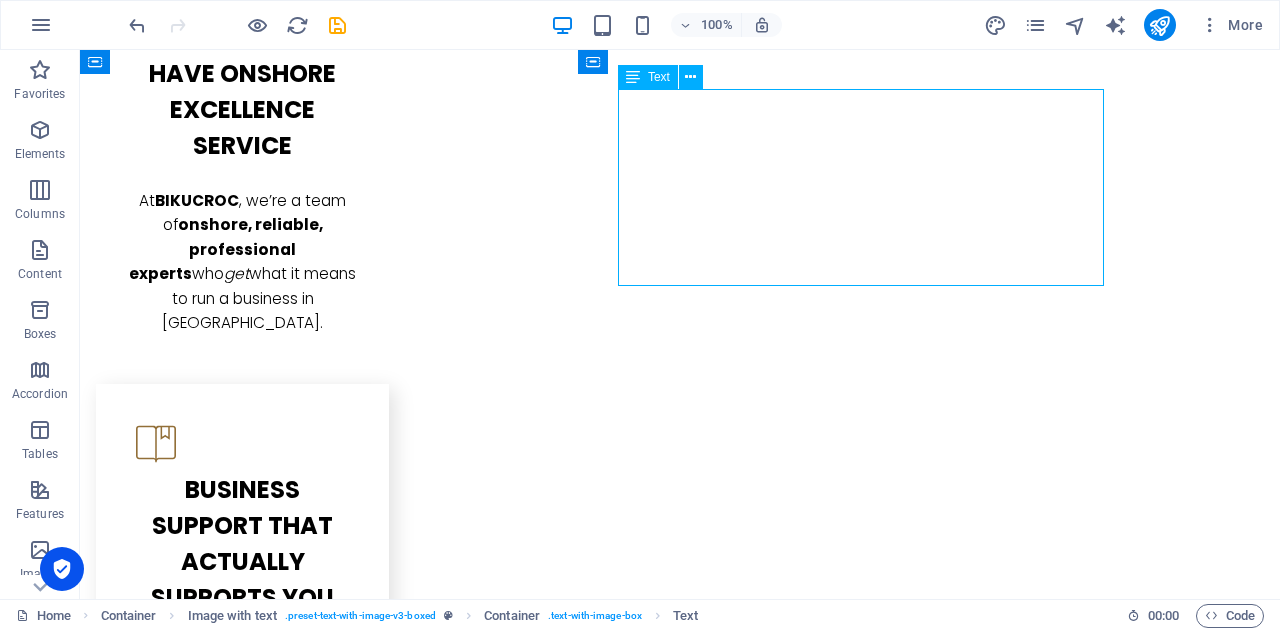 click on "Whether it's: Keeping your daily operations running smoothly, Managing projects with clear outcomes, or Analysing your business to uncover smarter ways to grow" at bounding box center (680, 2732) 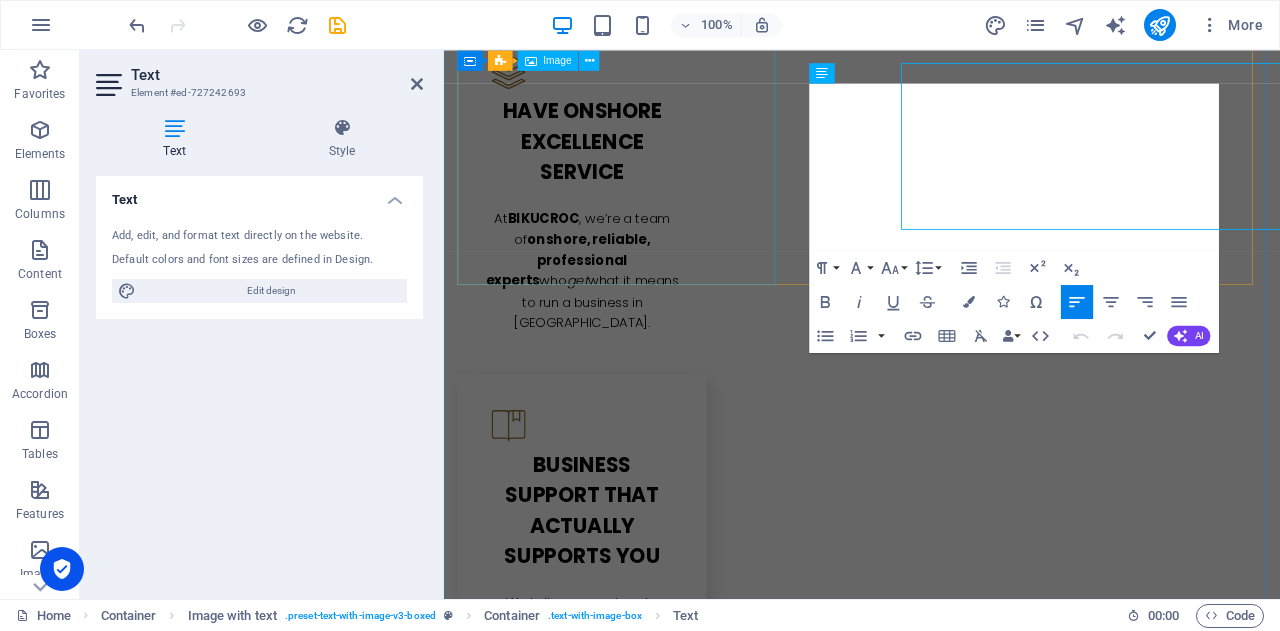 scroll, scrollTop: 2624, scrollLeft: 0, axis: vertical 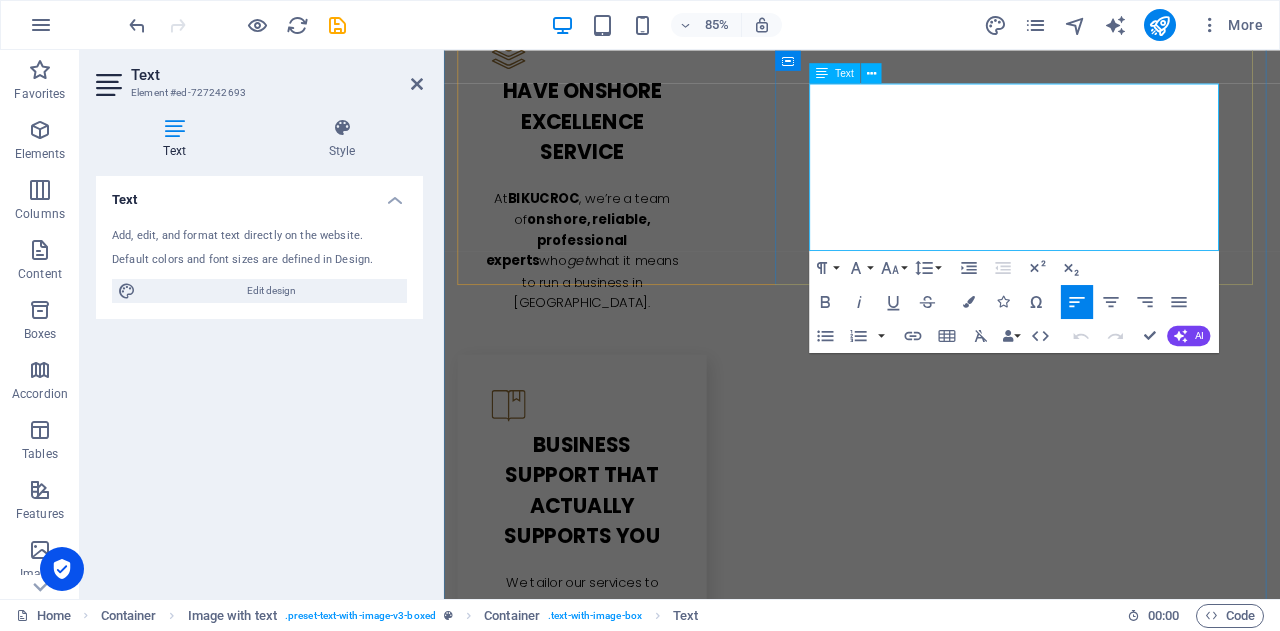click on "Keeping your daily operations running smoothly," at bounding box center (944, 2741) 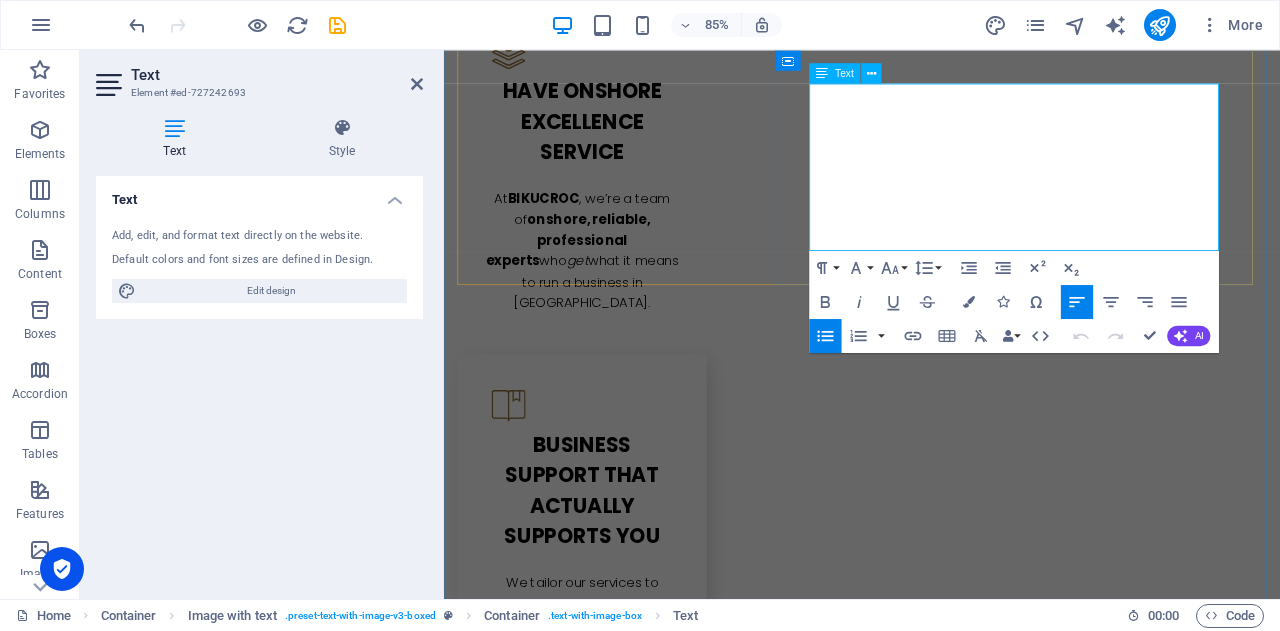 click on "Keeping your daily operations running smoothly," at bounding box center [944, 2741] 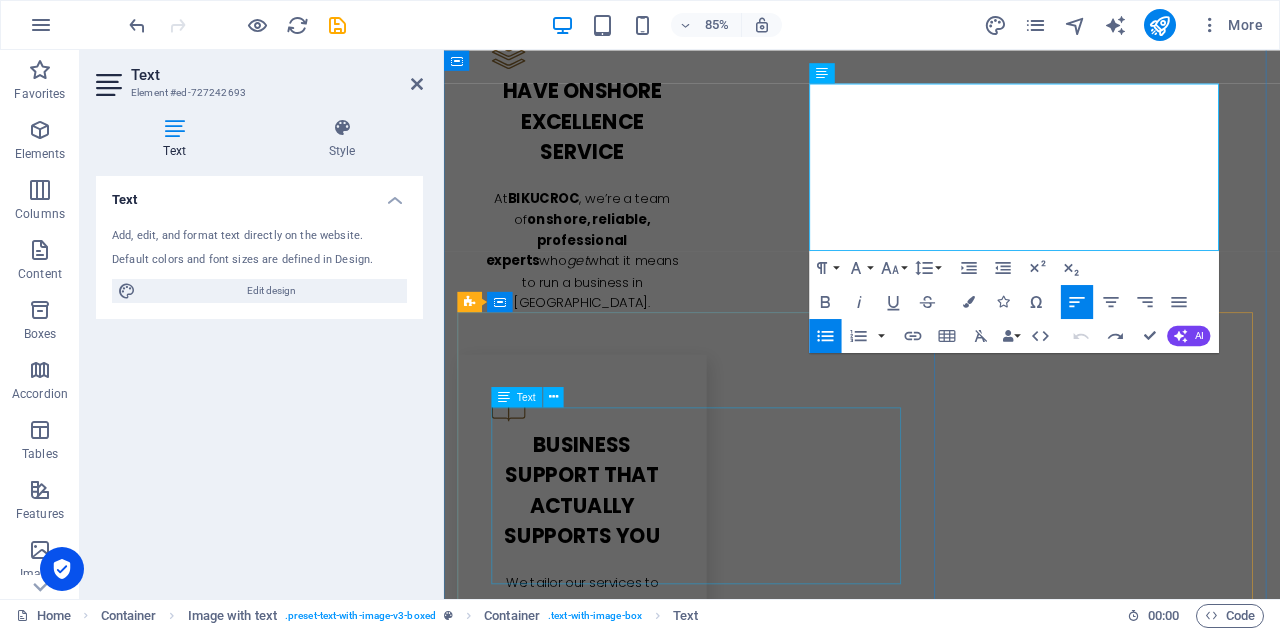 click on "If you’re tired of outsourcing important tasks overseas — where there's little accountability, communication gaps, and services that don’t match your business standards — it’s time to experience the difference. BIKUCROC offers reliable, high-quality support from professionals based right here in [GEOGRAPHIC_DATA] , all at competitive rates. No shortcuts. No compromises." at bounding box center [936, 3069] 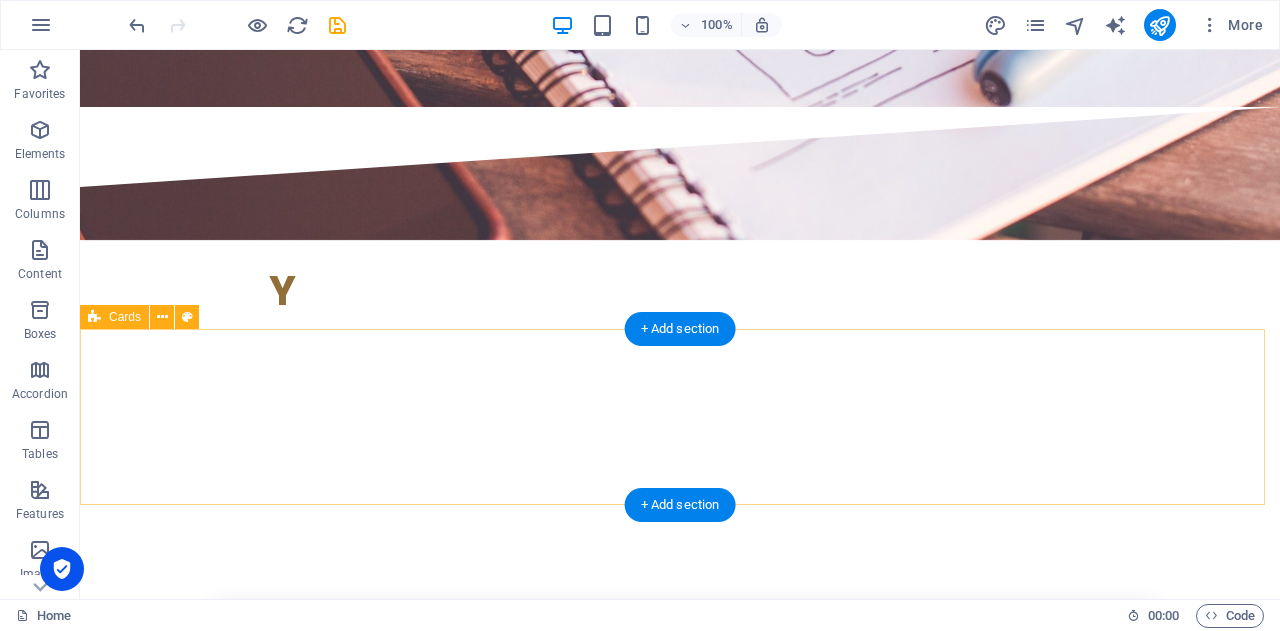 scroll, scrollTop: 4400, scrollLeft: 0, axis: vertical 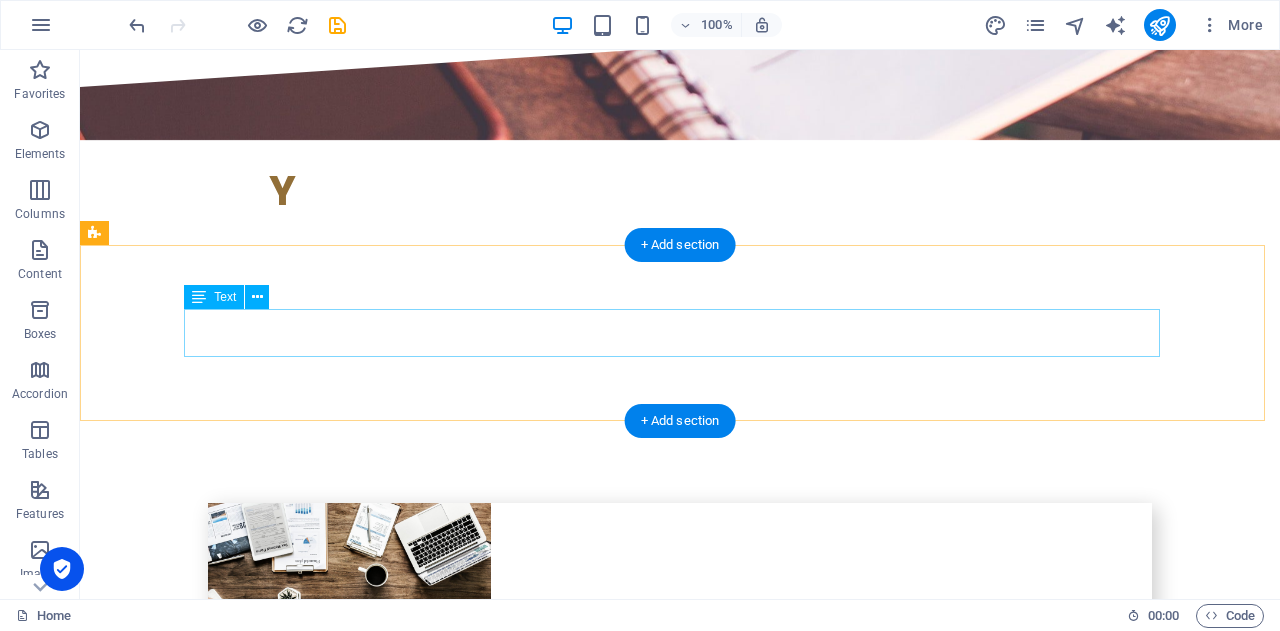 click on "We take care of the details so you can take care of the big picture." at bounding box center [568, 3628] 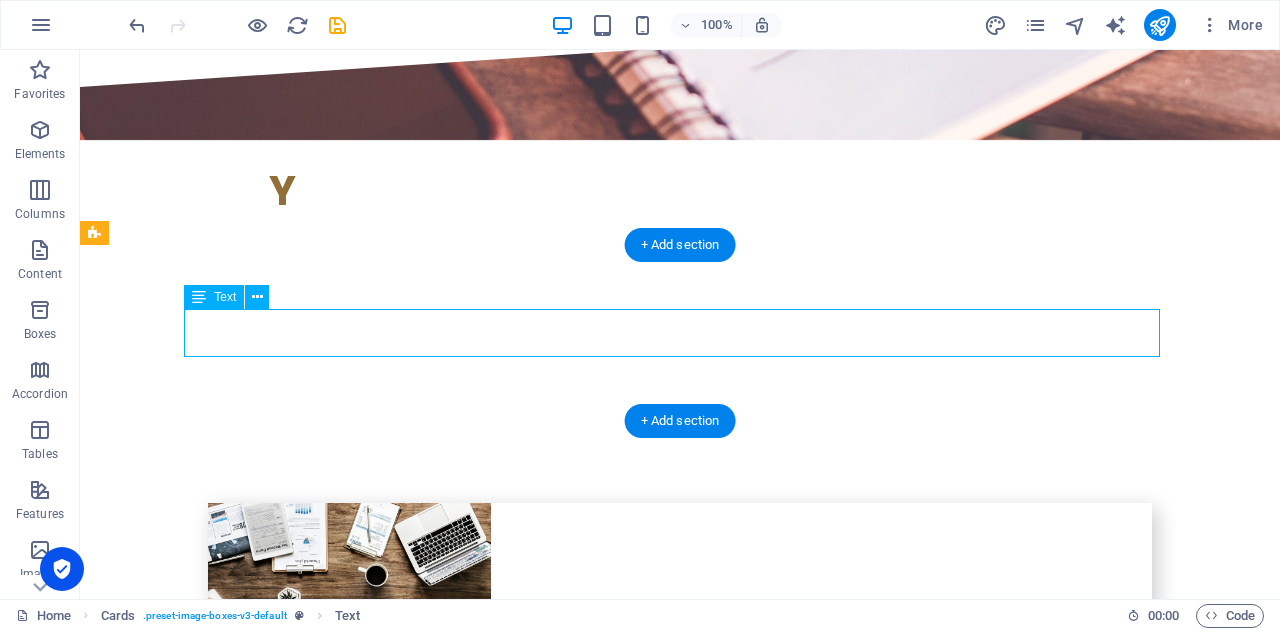 click on "We take care of the details so you can take care of the big picture." at bounding box center (568, 3628) 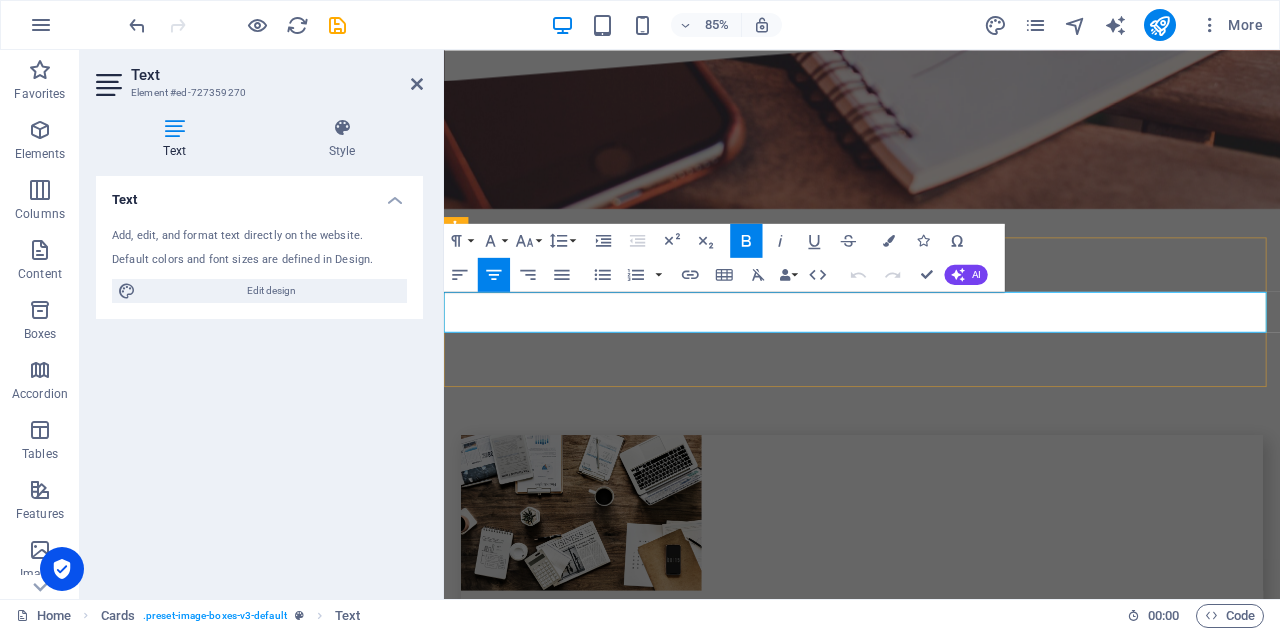 drag, startPoint x: 1345, startPoint y: 357, endPoint x: 491, endPoint y: 342, distance: 854.1317 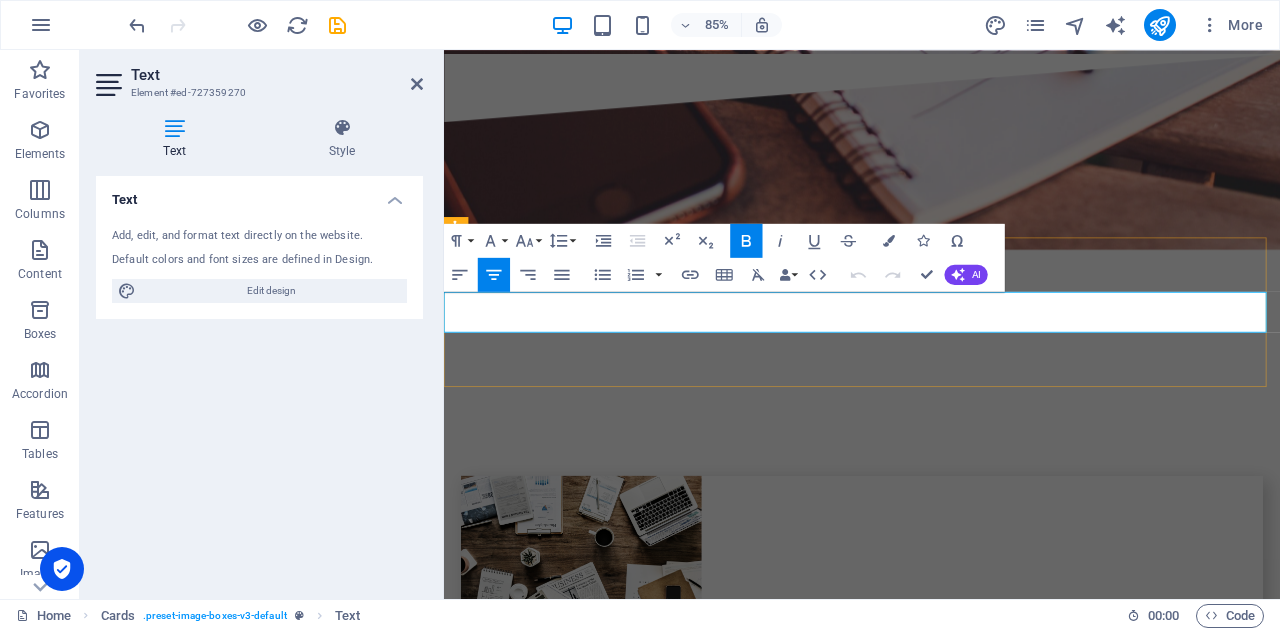 copy on "We take care of the details so you can take care of the big picture." 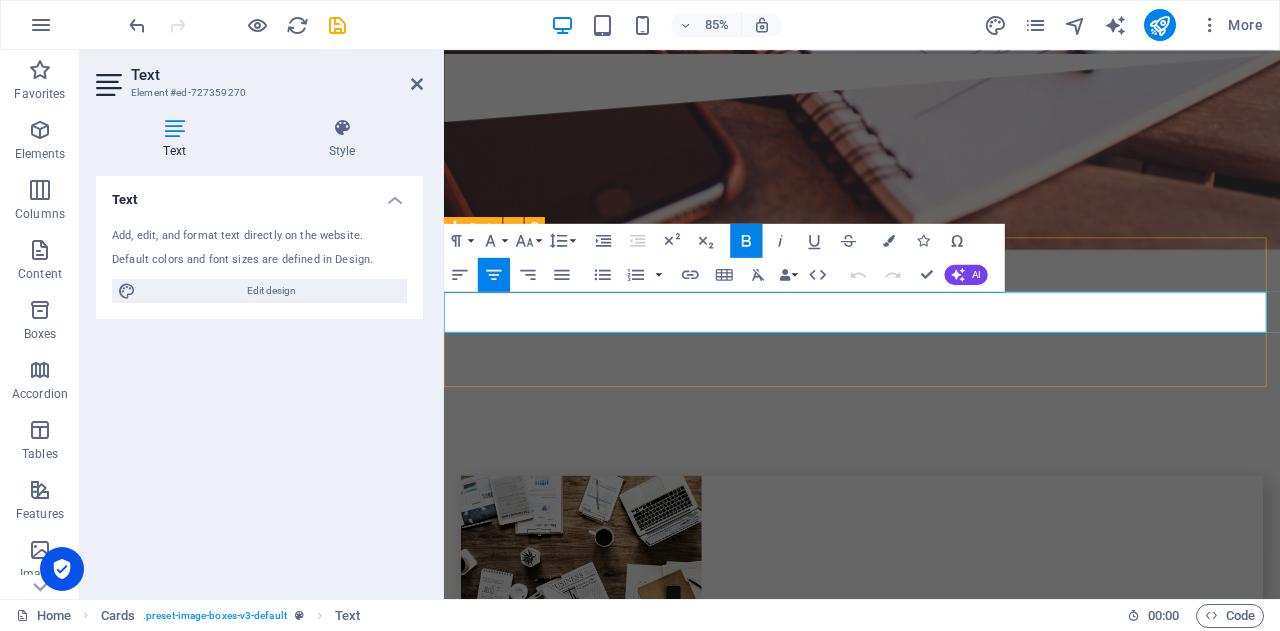 click on "We take care of the details so you can take care of the big picture." at bounding box center [936, 3676] 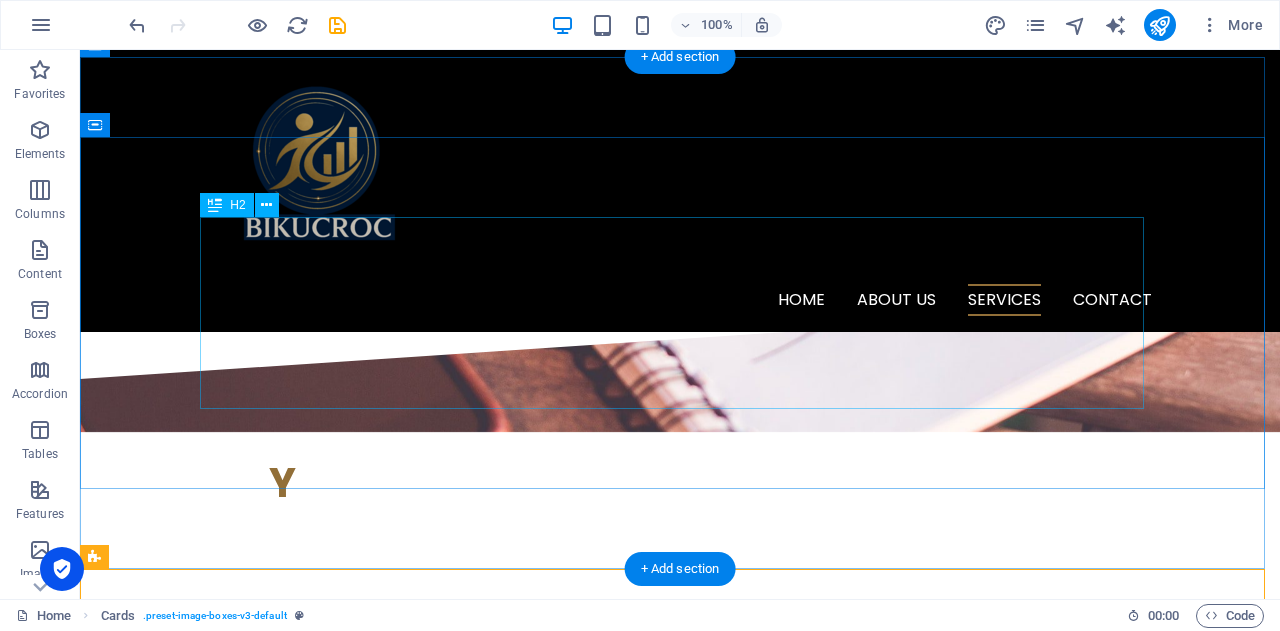 scroll, scrollTop: 3976, scrollLeft: 0, axis: vertical 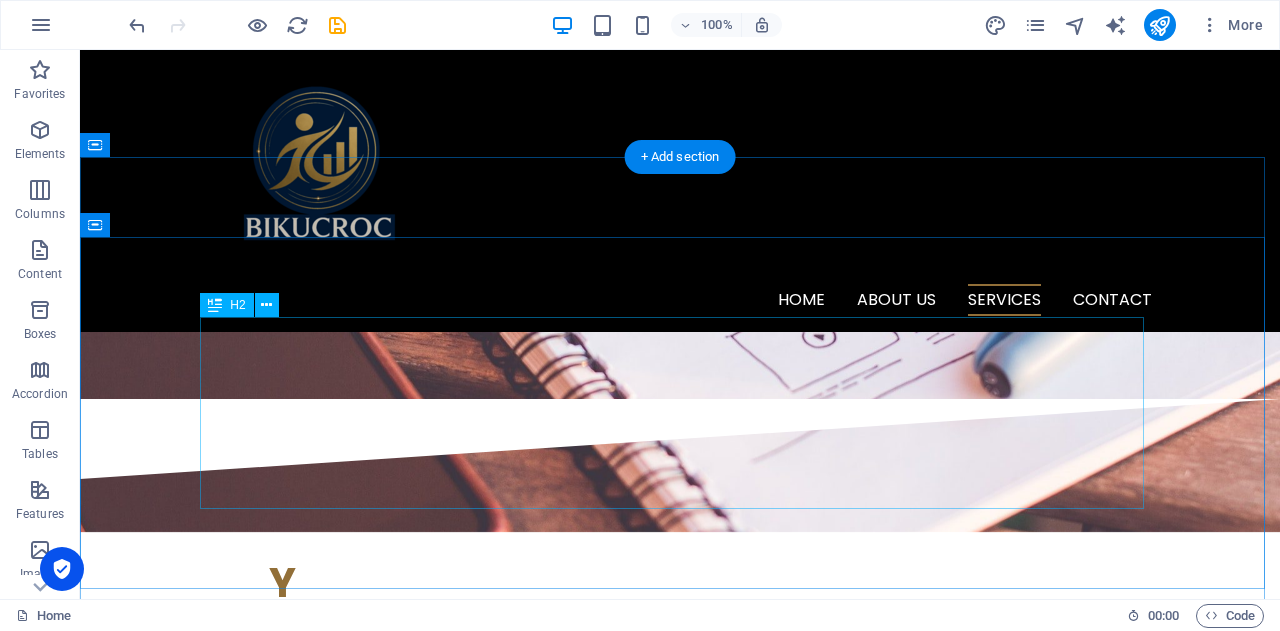 click on "b ikucroc Insights & Knowledge with Unity, providing Coordination, Reliability, Organization and Commitment" at bounding box center [680, 3700] 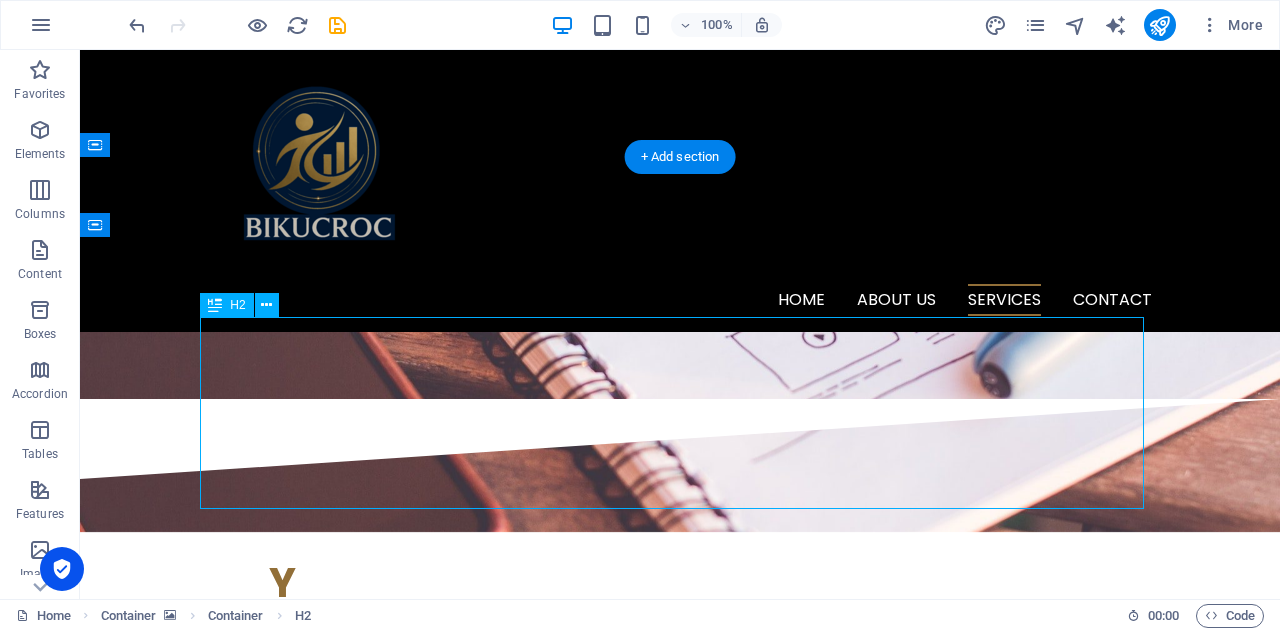 click on "b ikucroc Insights & Knowledge with Unity, providing Coordination, Reliability, Organization and Commitment" at bounding box center (680, 3700) 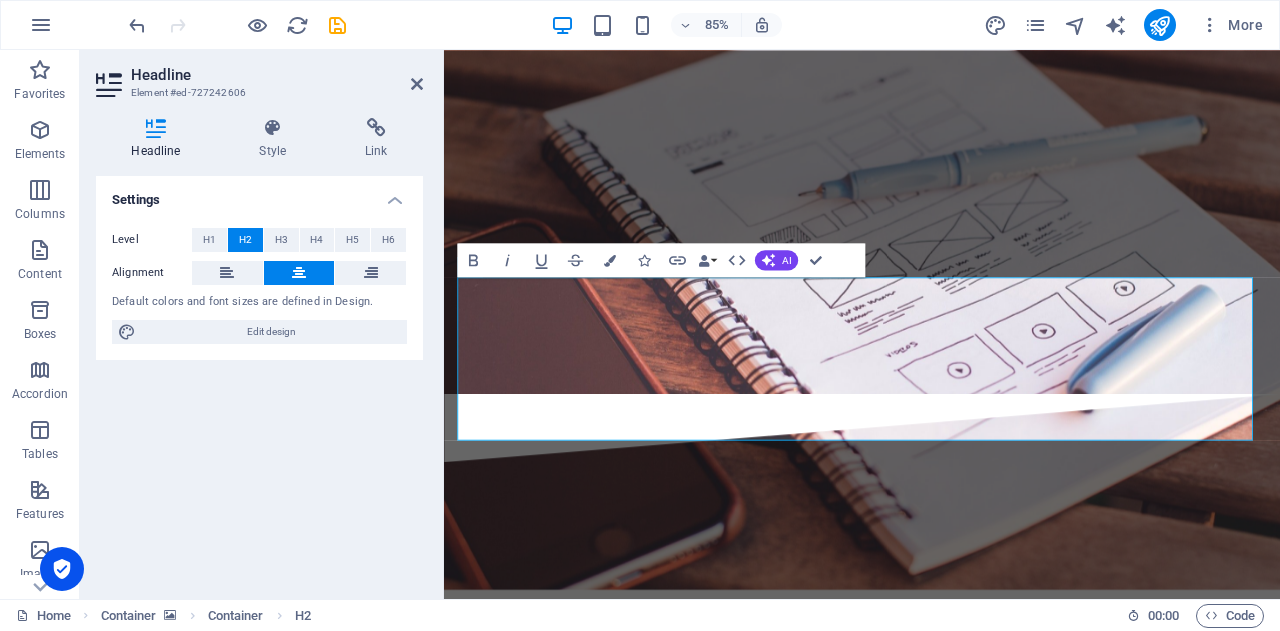 click on "Edit design" at bounding box center (271, 332) 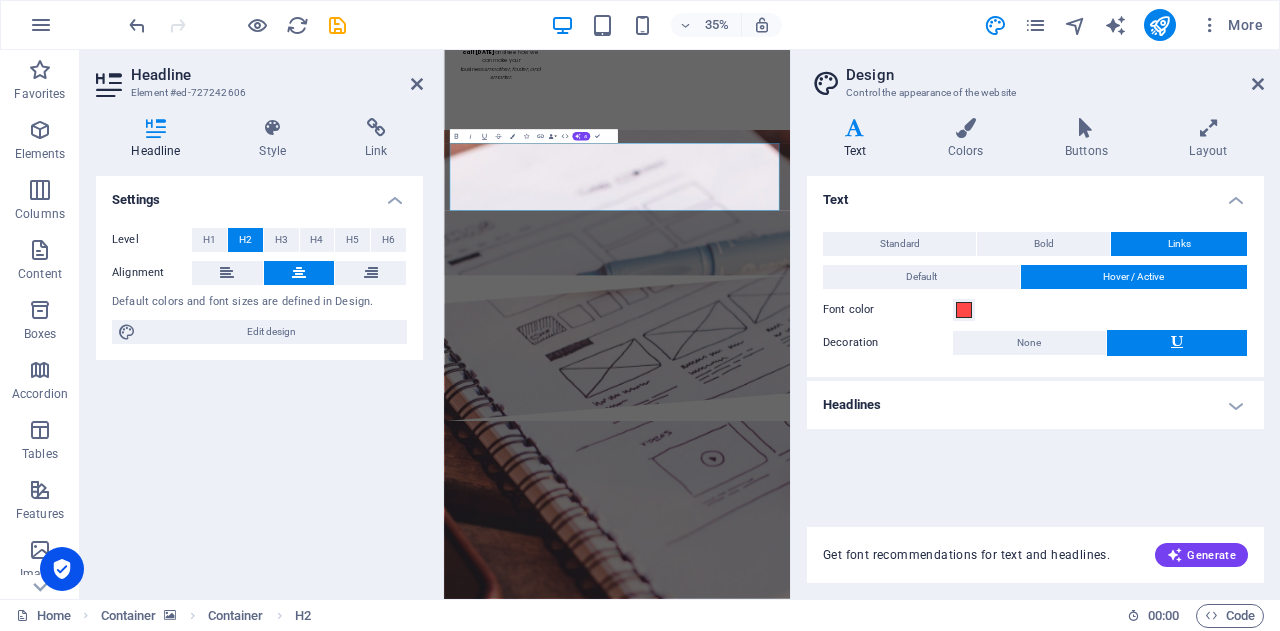 scroll, scrollTop: 4920, scrollLeft: 0, axis: vertical 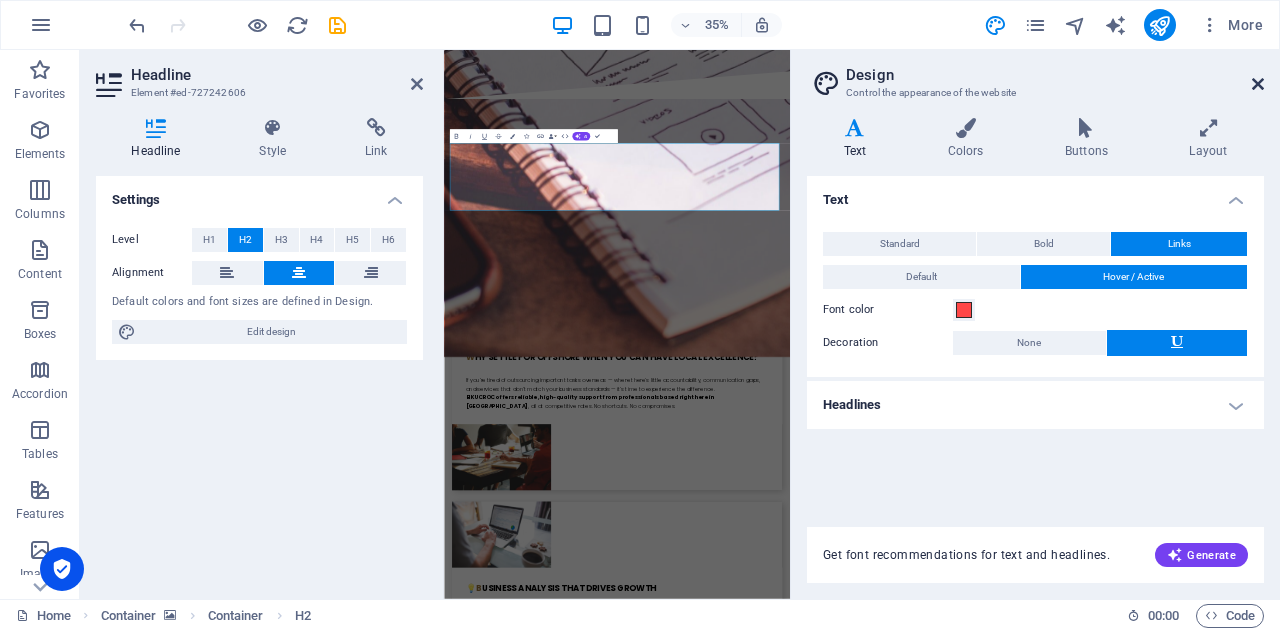 click at bounding box center [1258, 84] 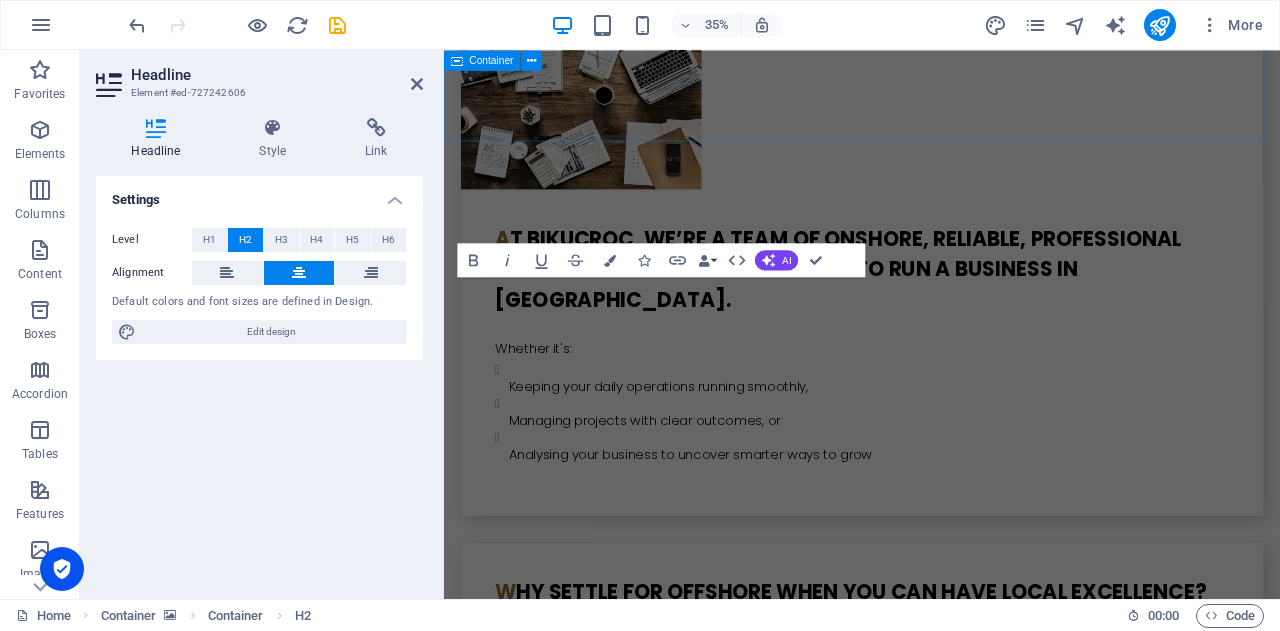 scroll, scrollTop: 4000, scrollLeft: 0, axis: vertical 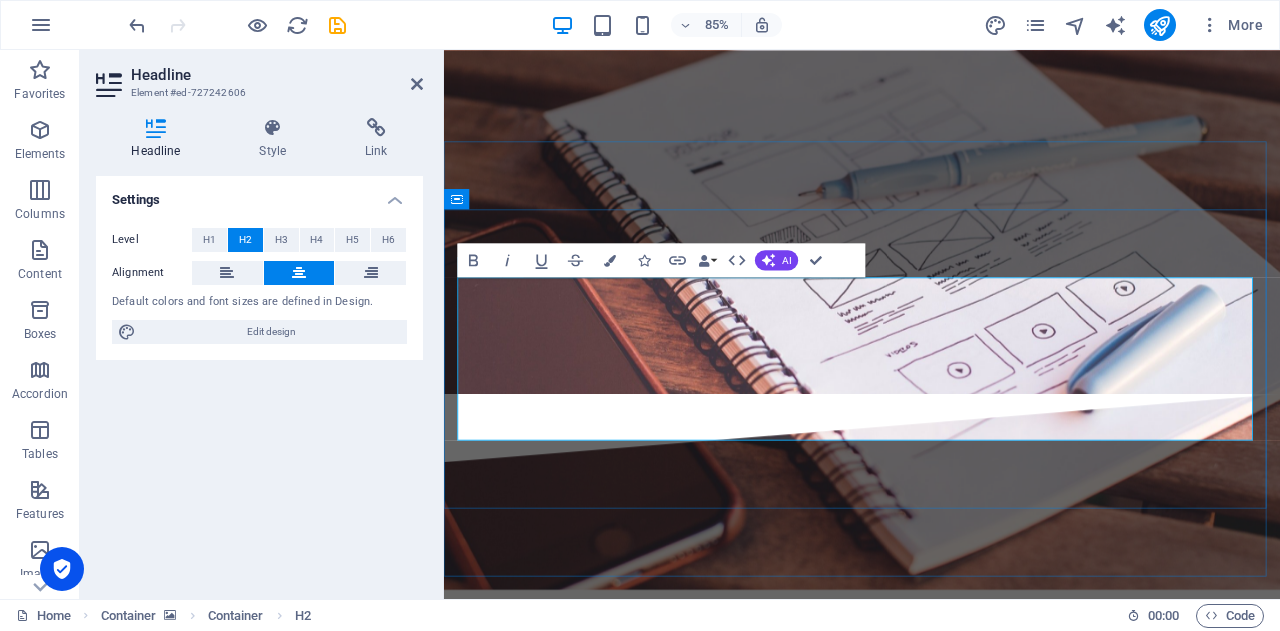 click on "ikucroc Insights & Knowledge with Unity, providing Coordination, Reliability, Organization and Commitment" at bounding box center [936, 3756] 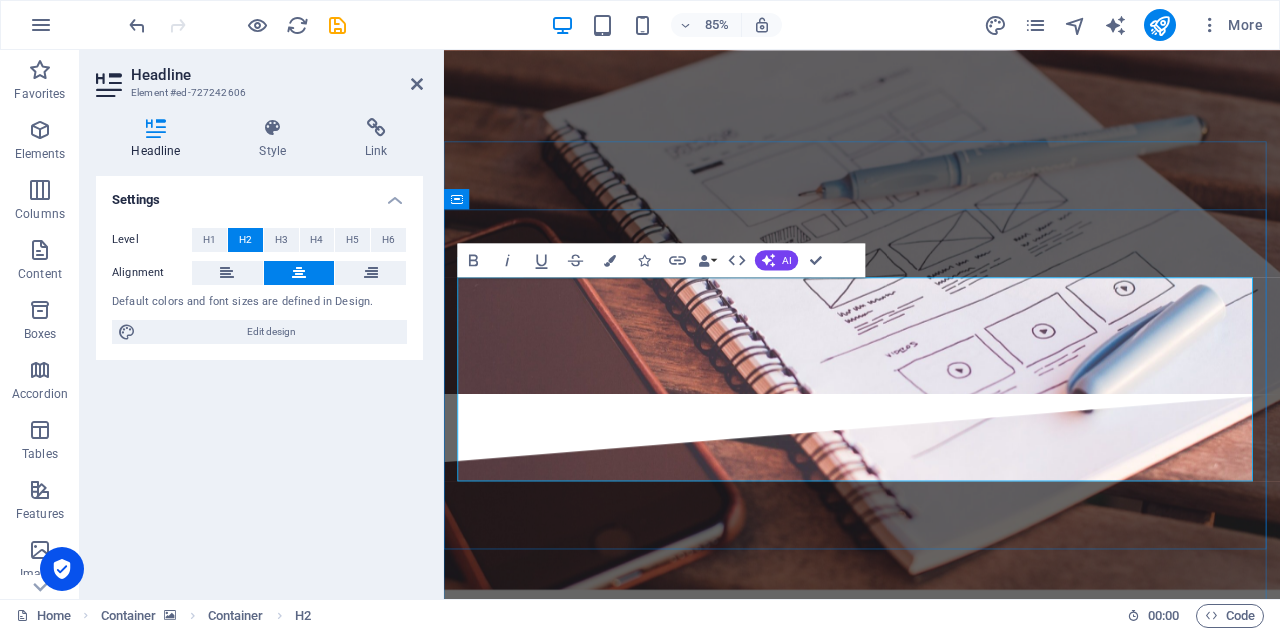 click on "iWe take care of the details so you can take care of the big picture.kucroc Insights & Knowledge with Unity, providing Coordination, Reliability, Organization and Commitment" at bounding box center (948, 3852) 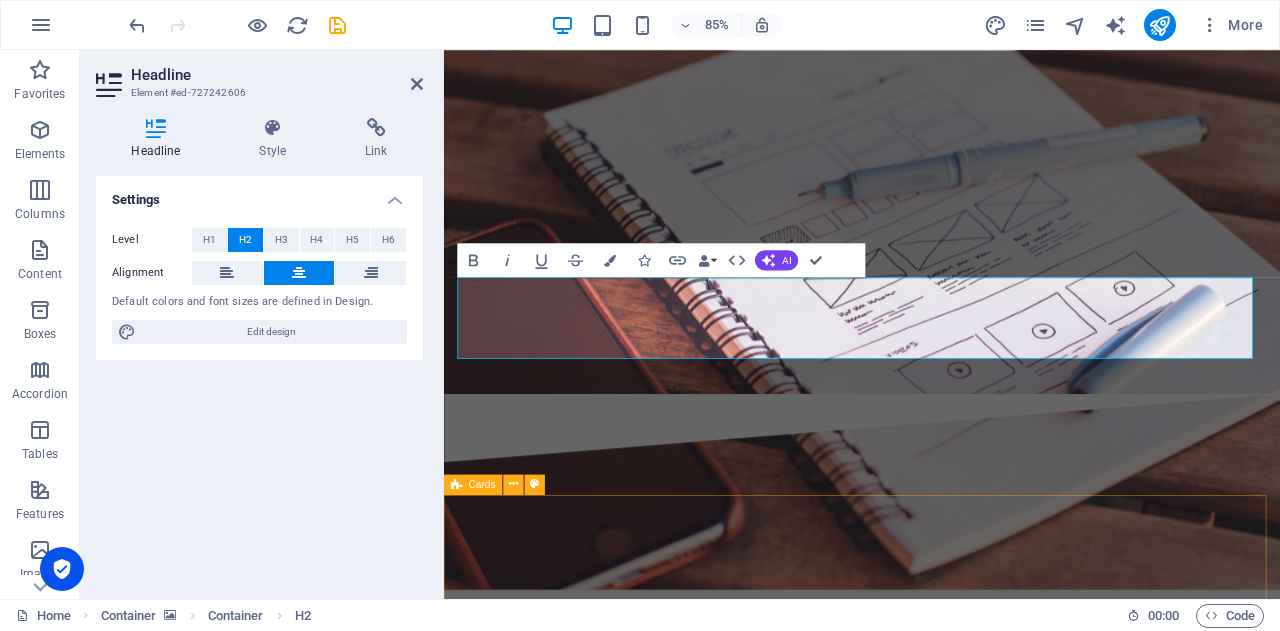 click on "We take care of the details so you can take care of the big picture." at bounding box center (936, 3932) 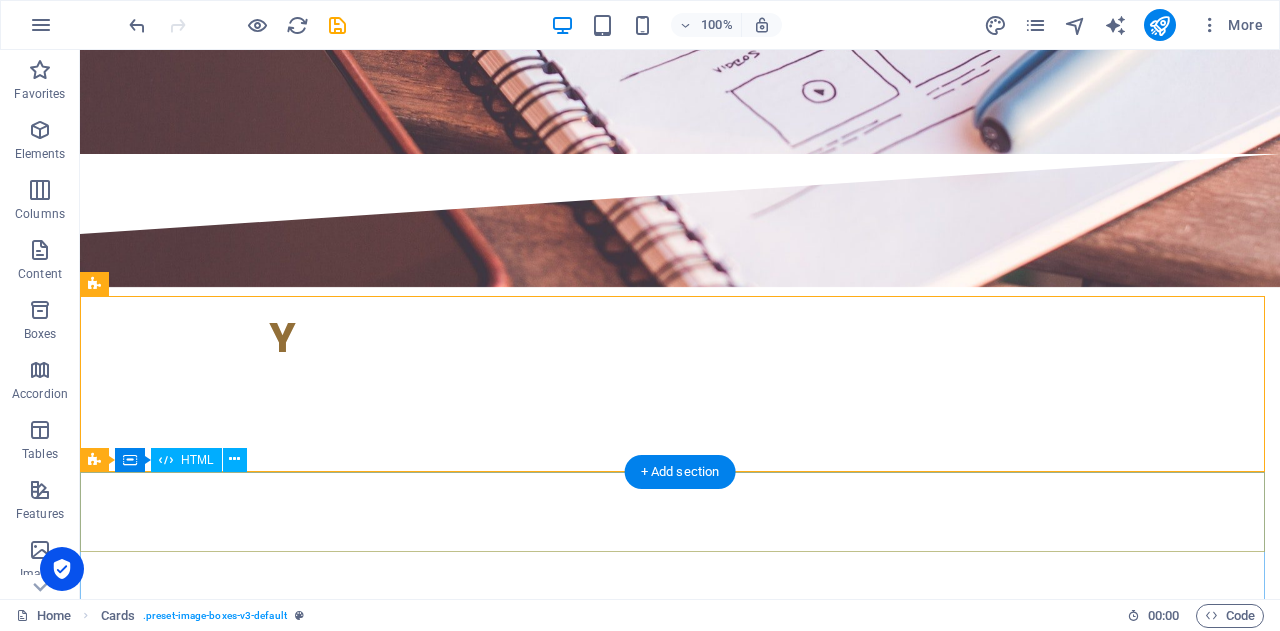 scroll, scrollTop: 4276, scrollLeft: 0, axis: vertical 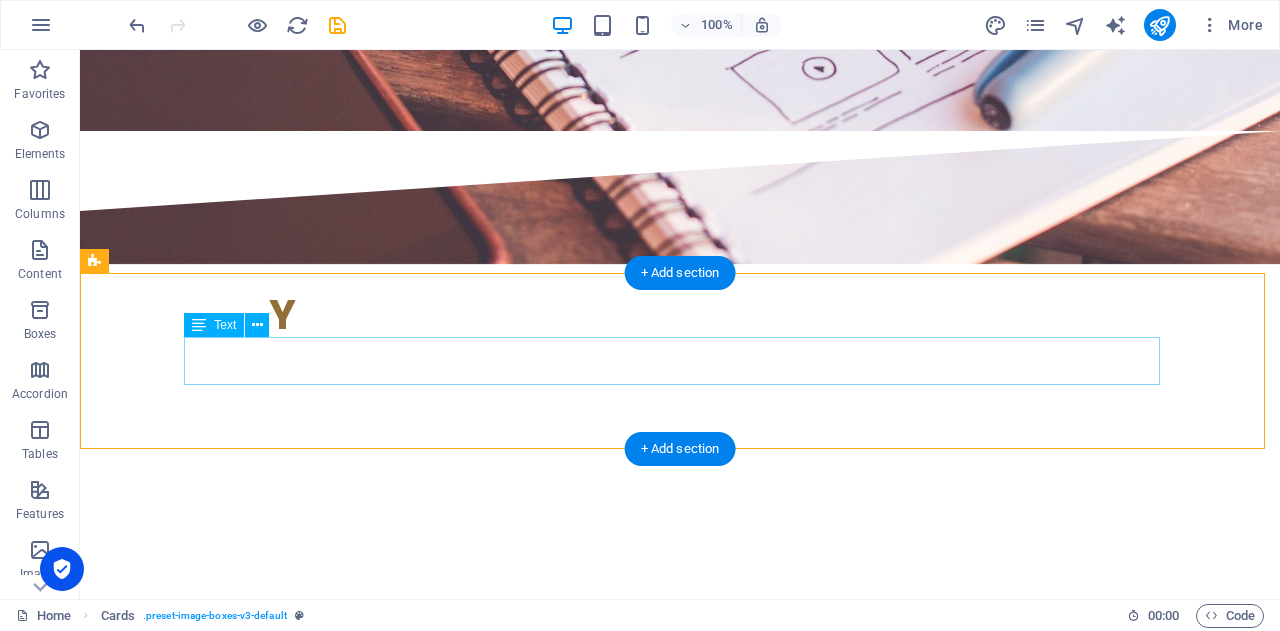 click on "We take care of the details so you can take care of the big picture." at bounding box center (568, 3608) 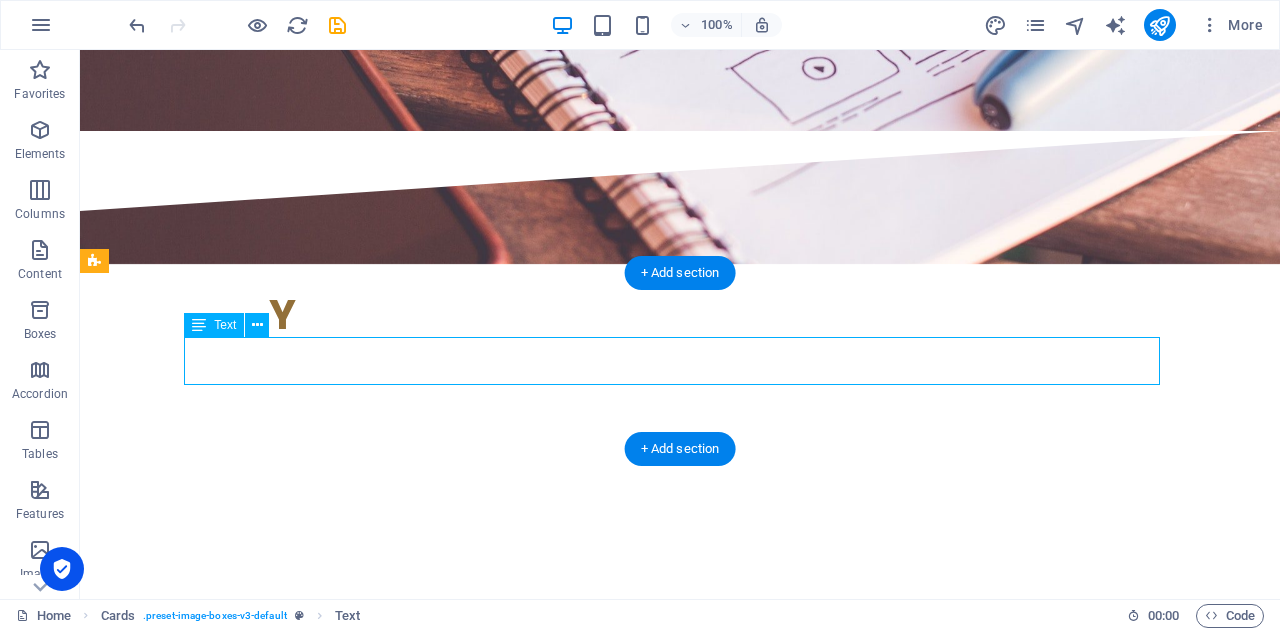 click on "We take care of the details so you can take care of the big picture." at bounding box center [568, 3608] 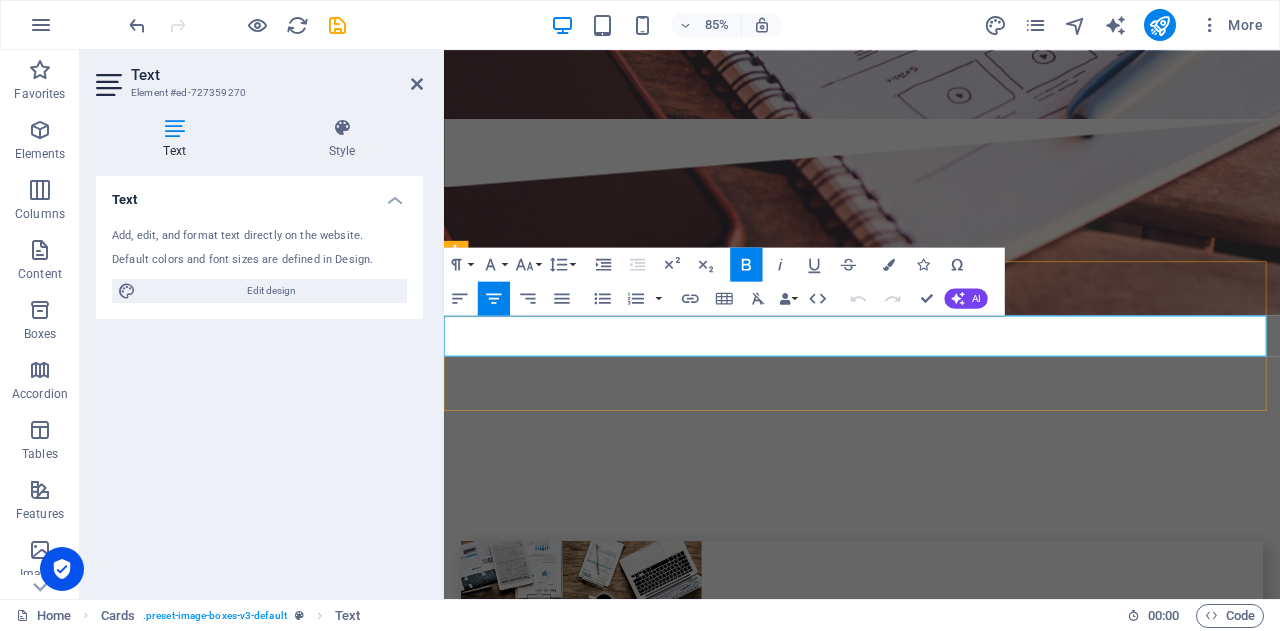 drag, startPoint x: 1355, startPoint y: 393, endPoint x: 523, endPoint y: 409, distance: 832.1538 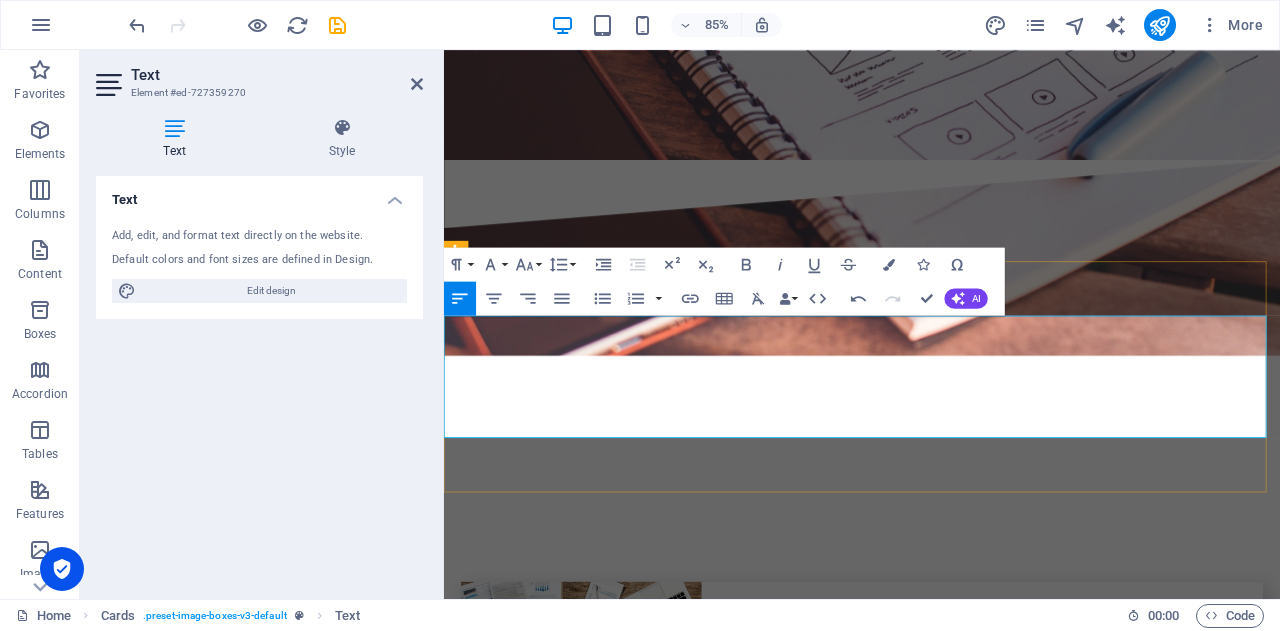 click on "bikucroc Insights & Knowledge with Unity, providing Coordination, Reliability, Organization and Commitment" at bounding box center (932, 3704) 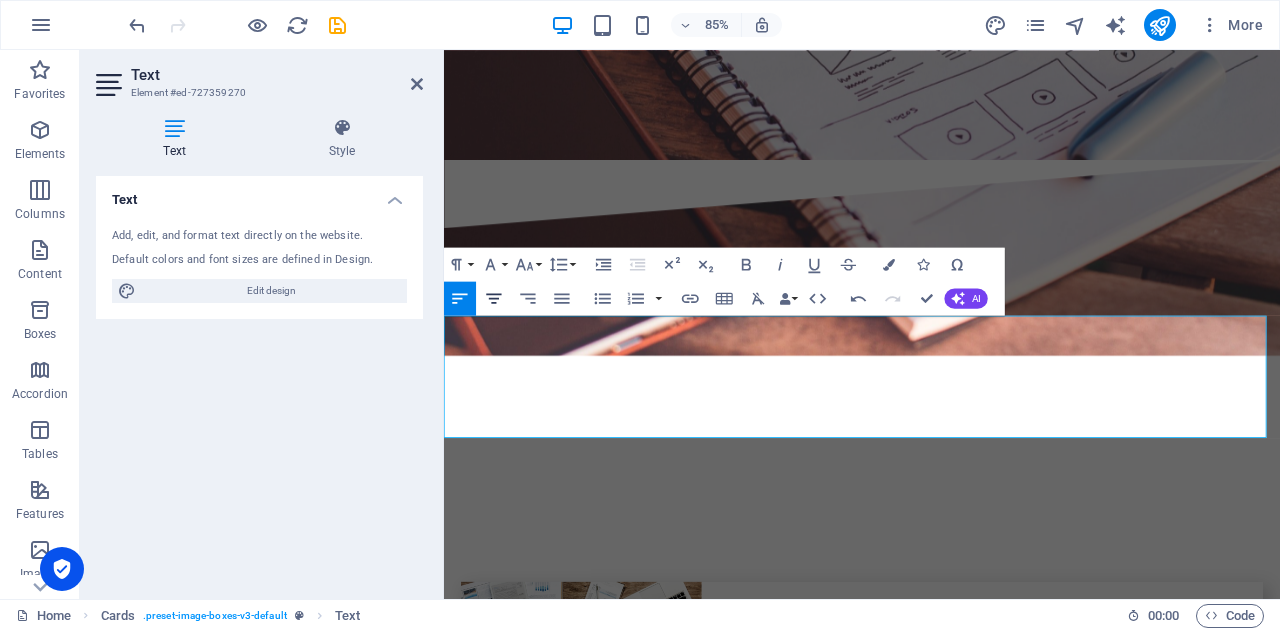 click 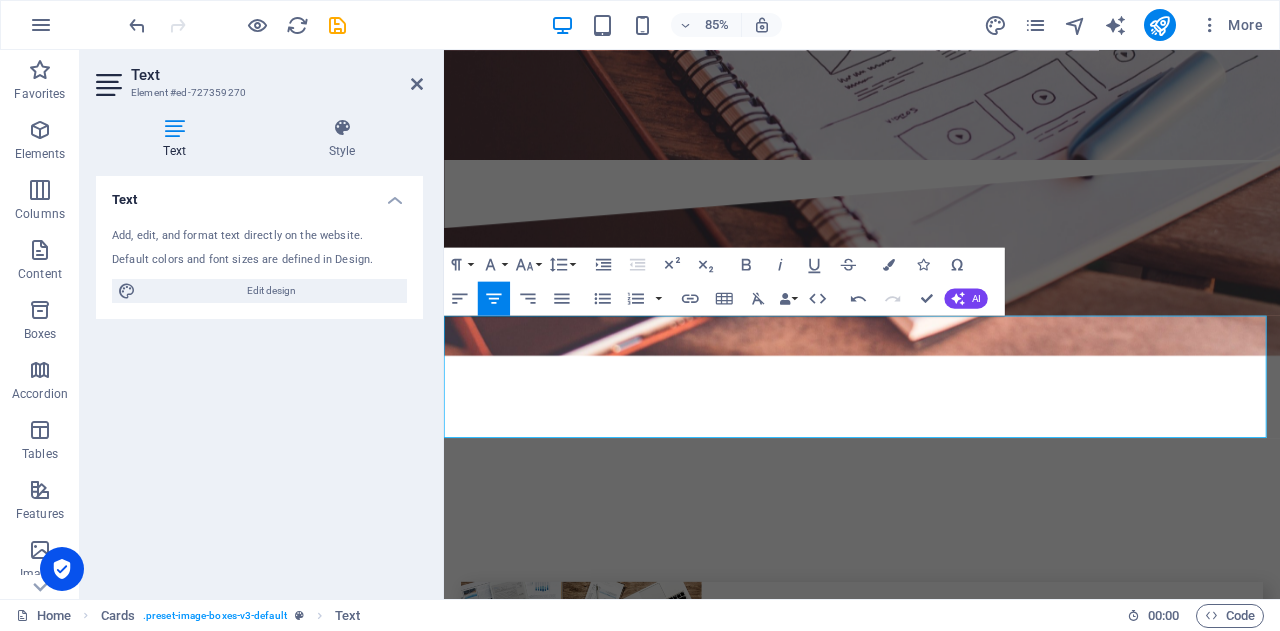 drag, startPoint x: 1299, startPoint y: 476, endPoint x: 426, endPoint y: 384, distance: 877.8343 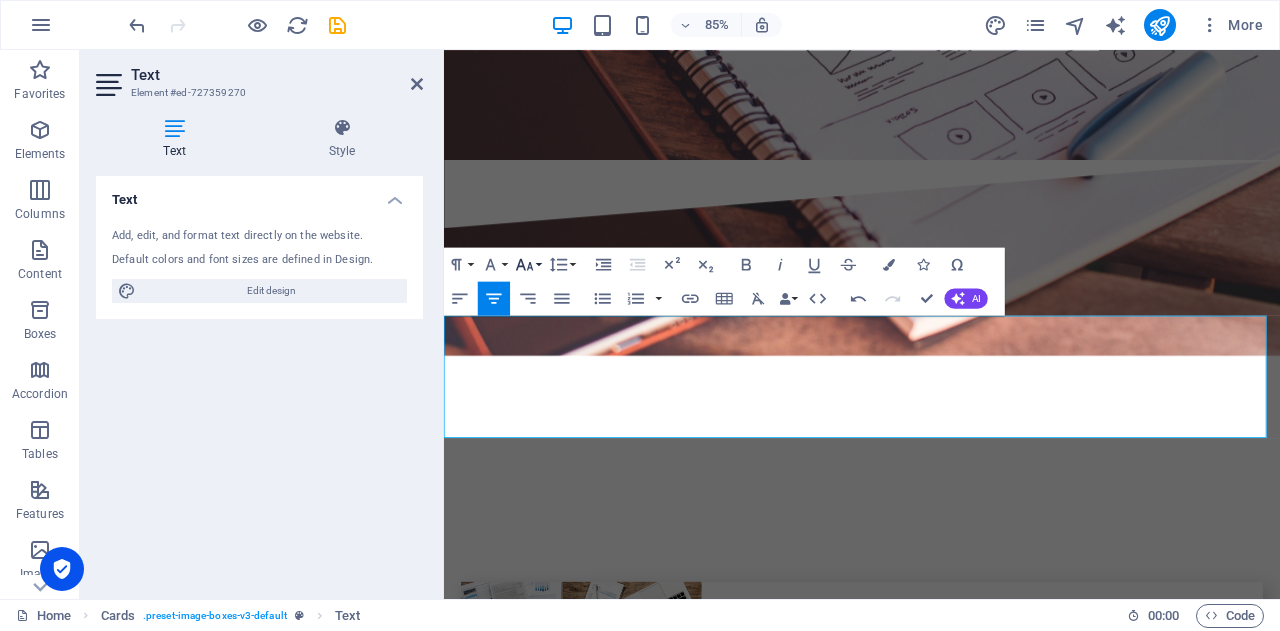 click 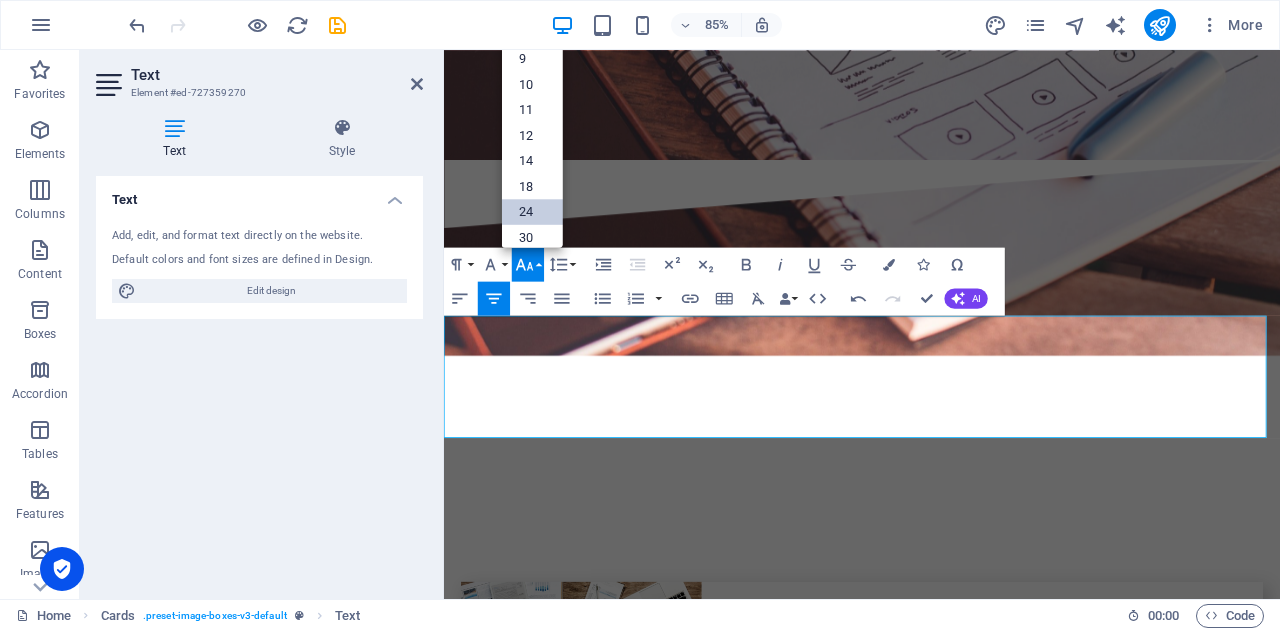 click on "24" at bounding box center [532, 211] 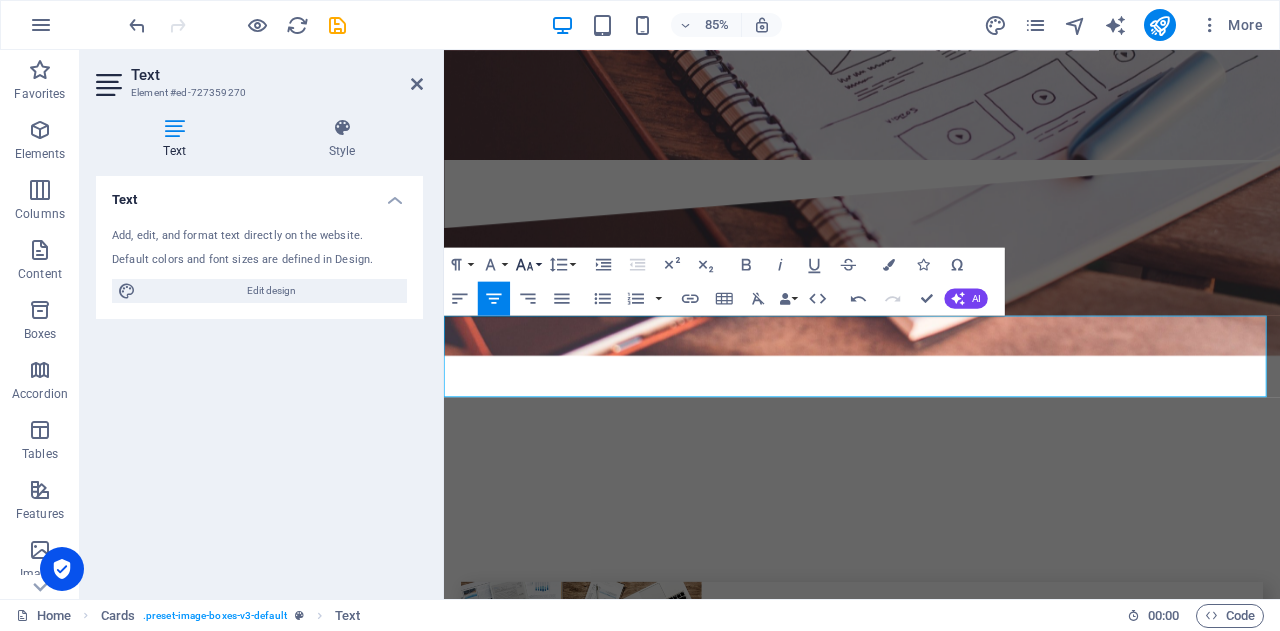 click 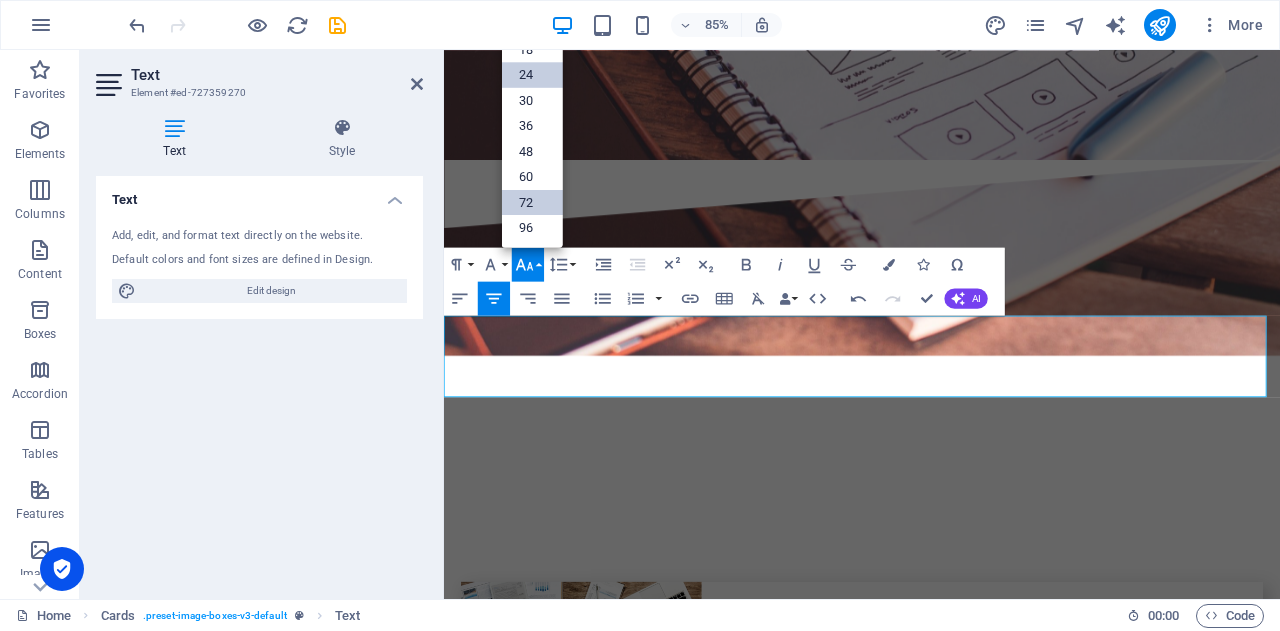 scroll, scrollTop: 160, scrollLeft: 0, axis: vertical 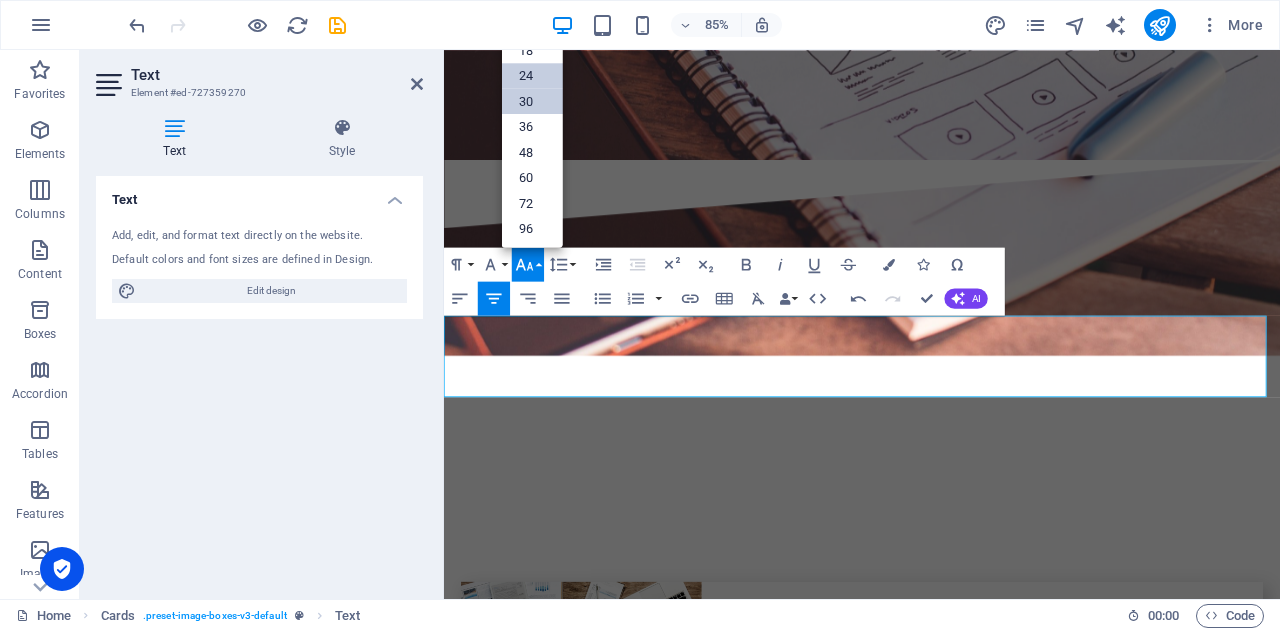 click on "30" at bounding box center [532, 101] 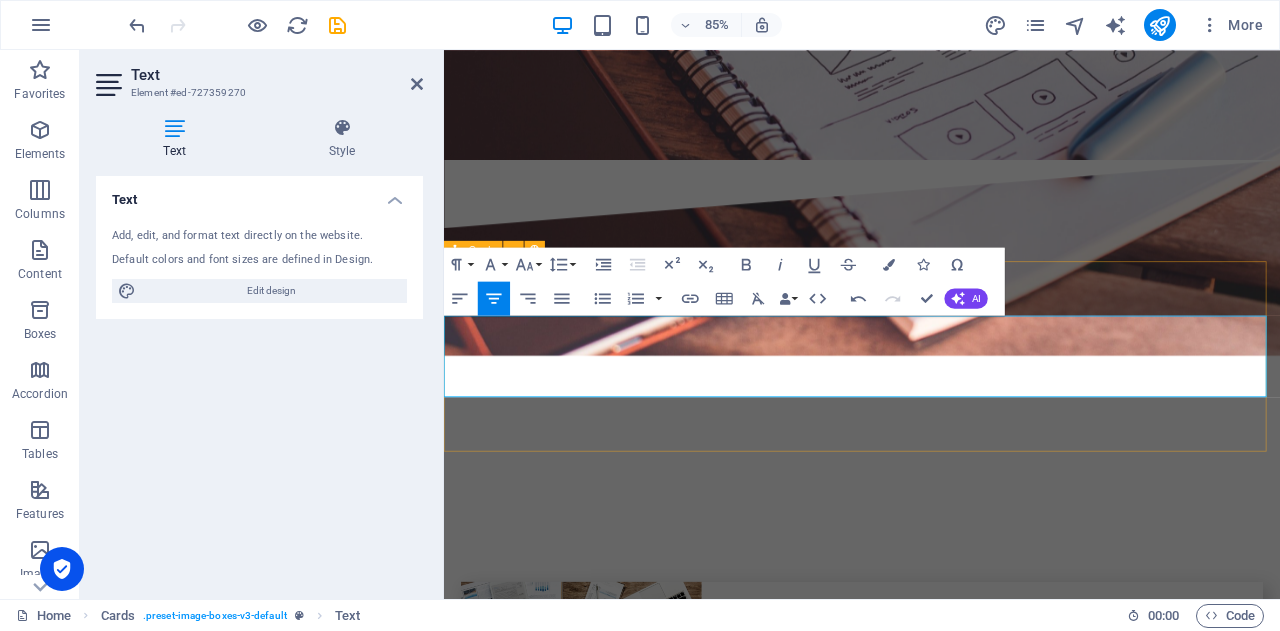 click on "bikucroc Insights & Knowledge with Unity, providing Coordination, Reliability, Organization and Commitment" at bounding box center [936, 3680] 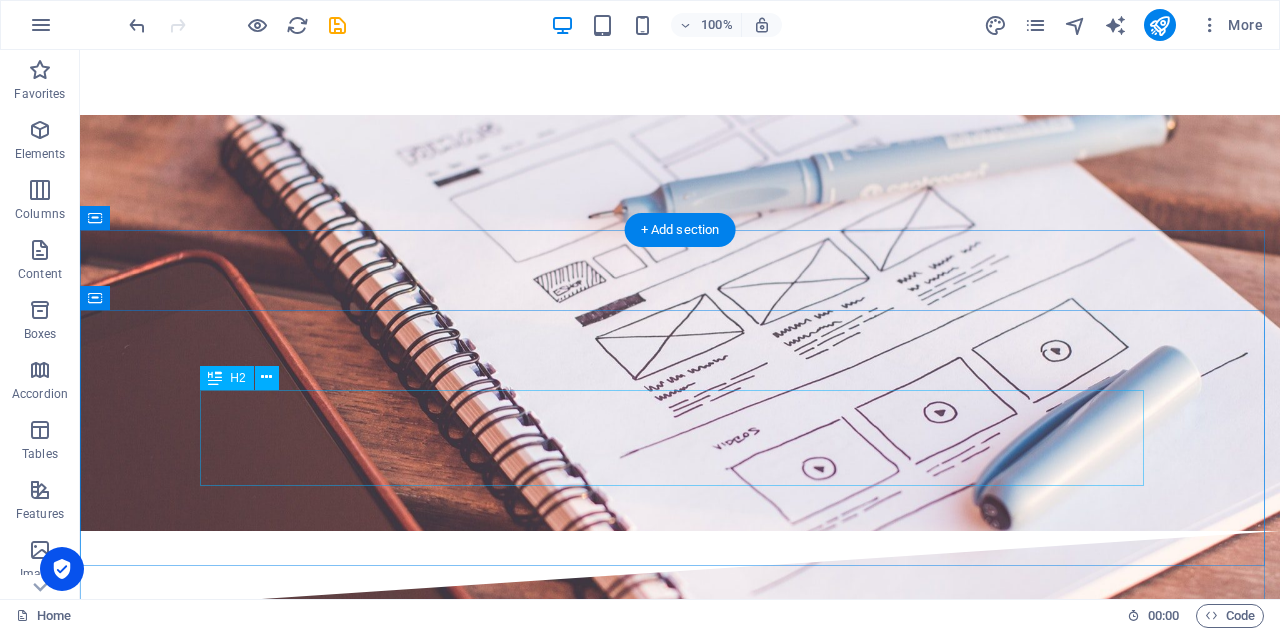 scroll, scrollTop: 3976, scrollLeft: 0, axis: vertical 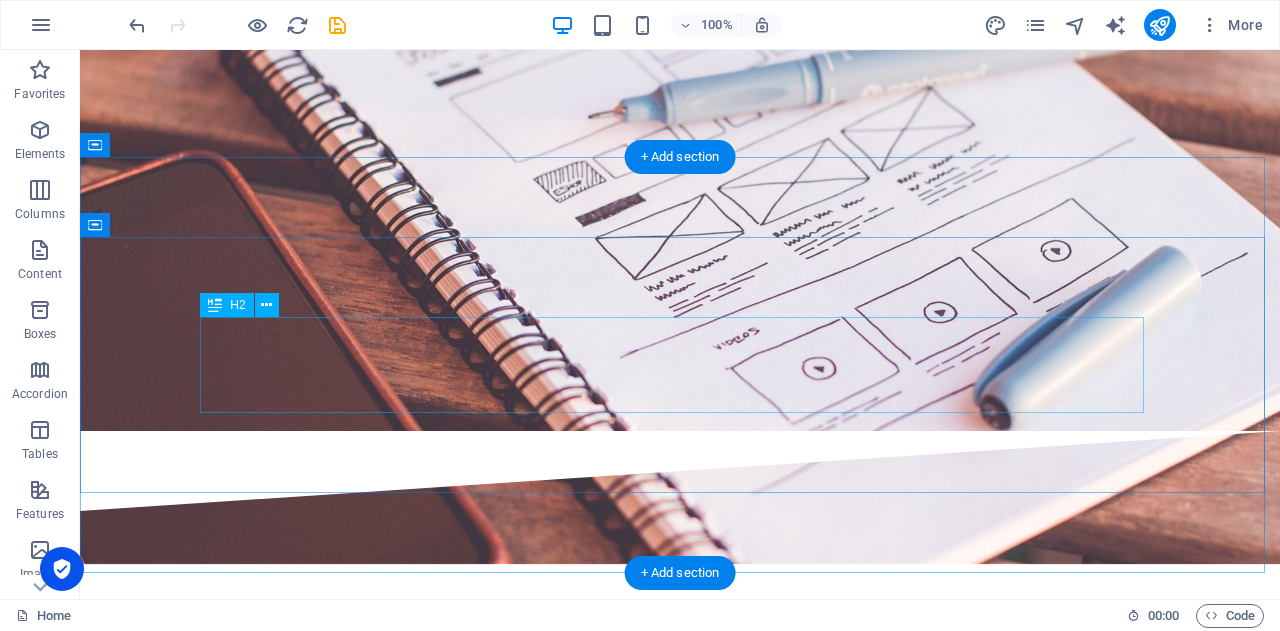 click on "w We take care of the details so you can take care of the big picture." at bounding box center [680, 3612] 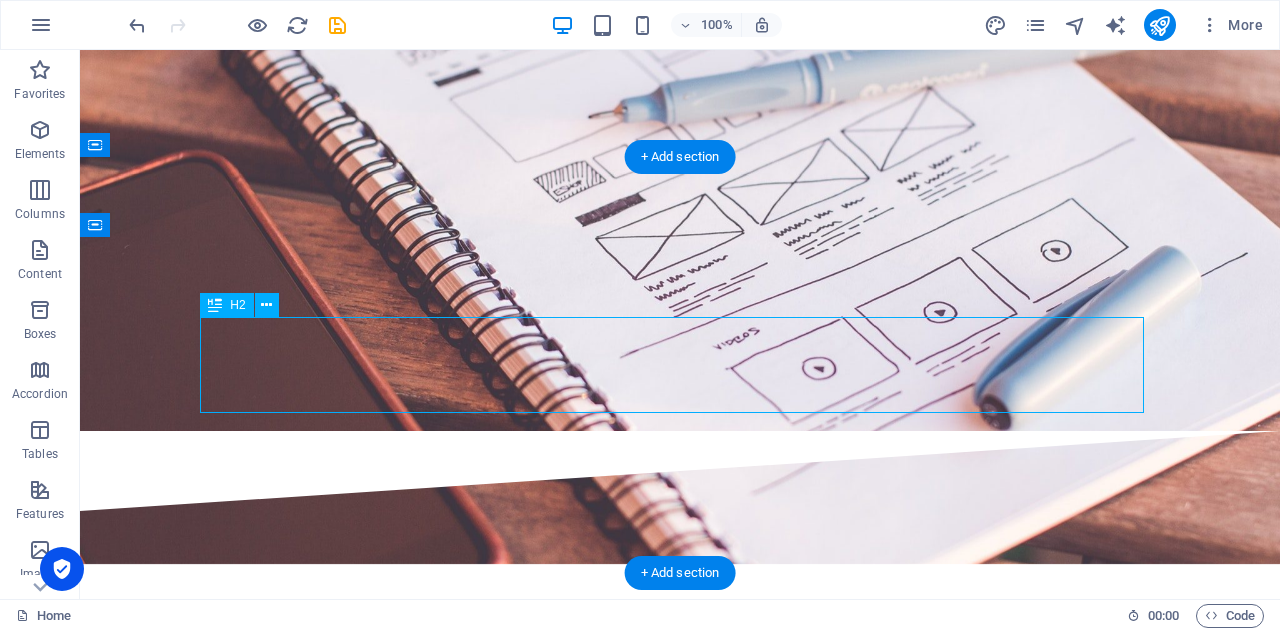 click on "w We take care of the details so you can take care of the big picture." at bounding box center [680, 3612] 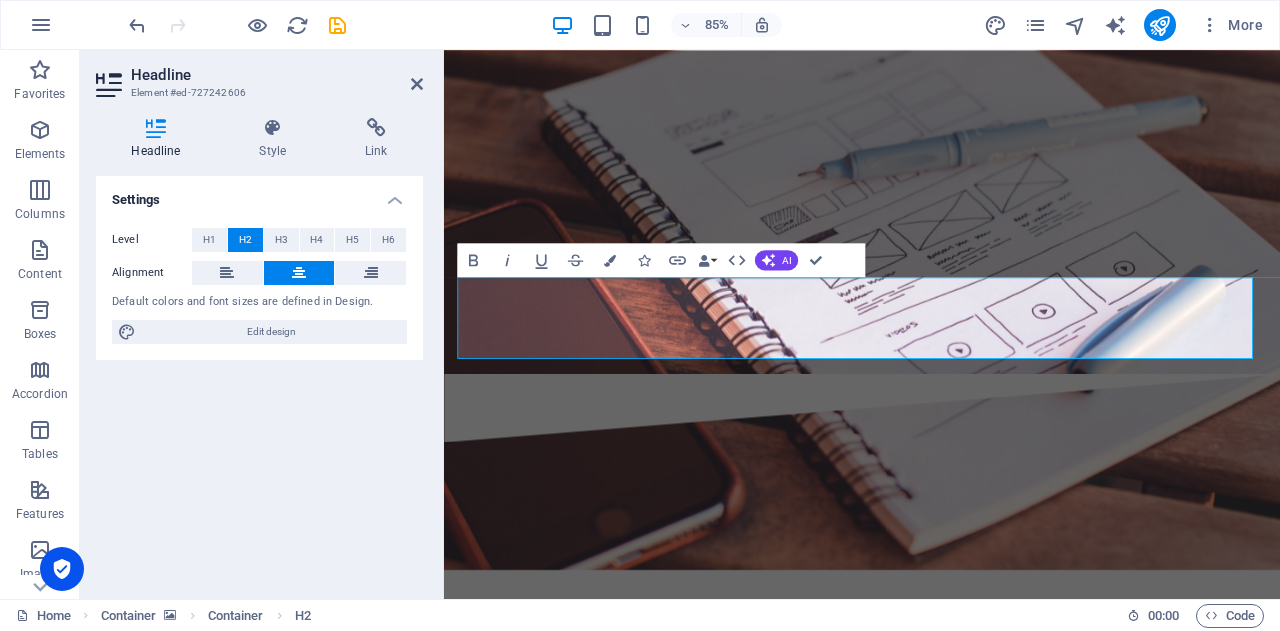 scroll, scrollTop: 4000, scrollLeft: 0, axis: vertical 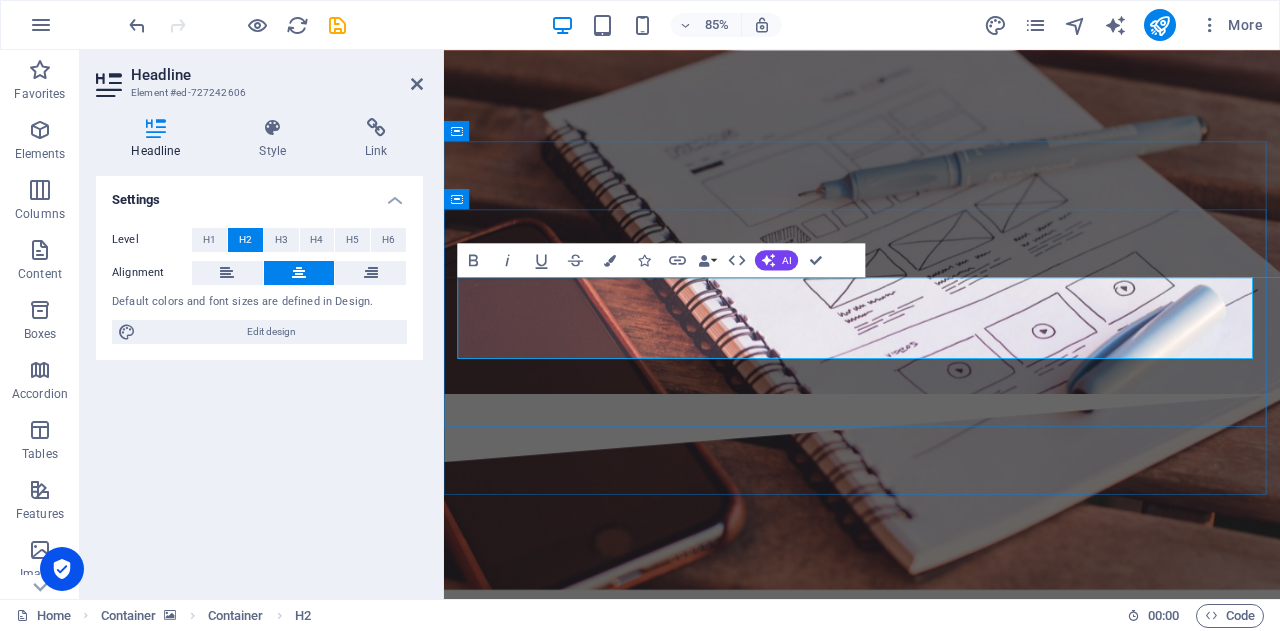 click on "We take care of the details so you can take care of the big picture." at bounding box center [957, 3540] 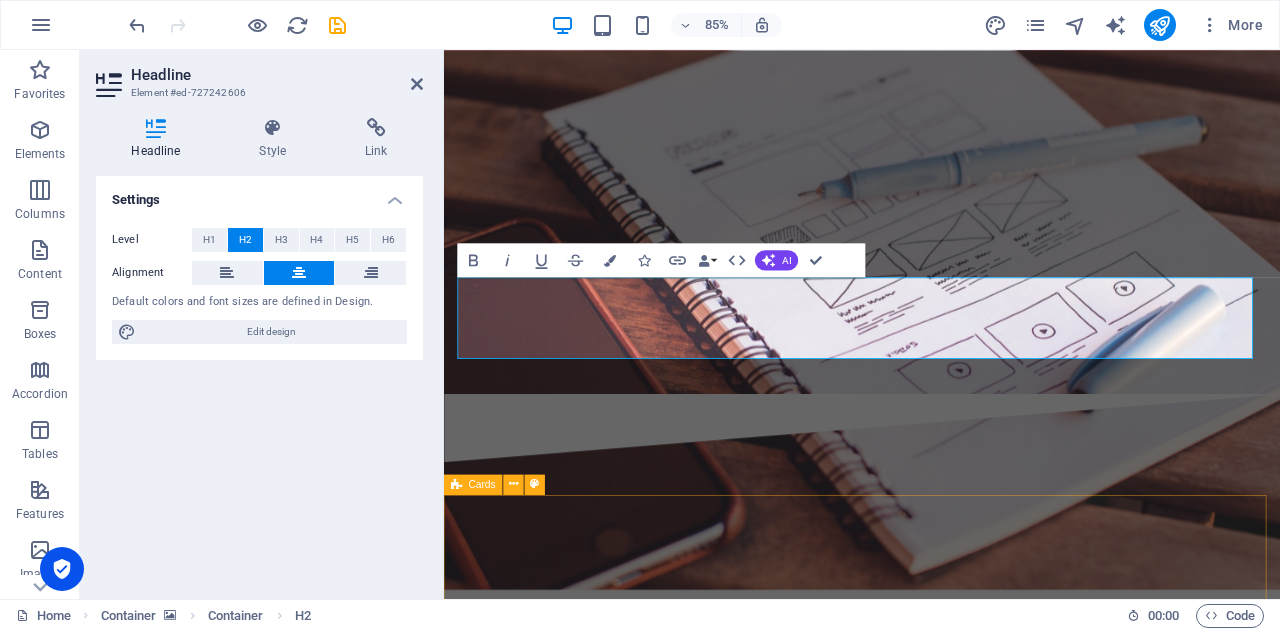 click on "bikucroc Insights & Knowledge with Unity, providing Coordination, Reliability, Organization and Commitment" at bounding box center (936, 3956) 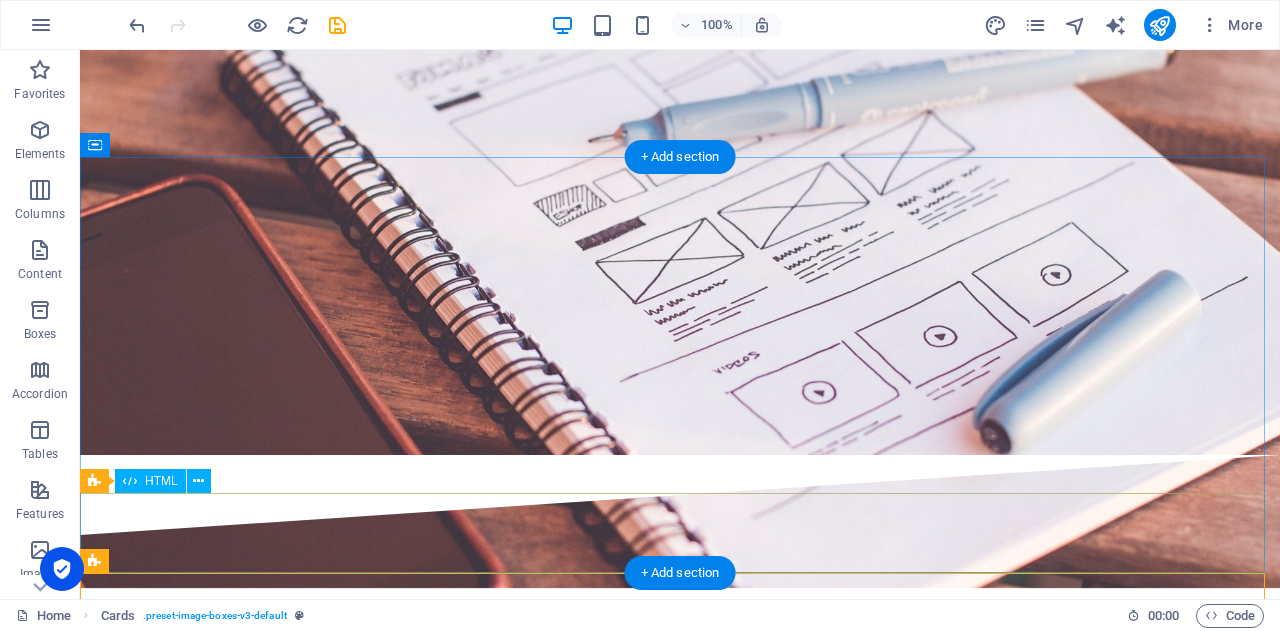 scroll, scrollTop: 3976, scrollLeft: 0, axis: vertical 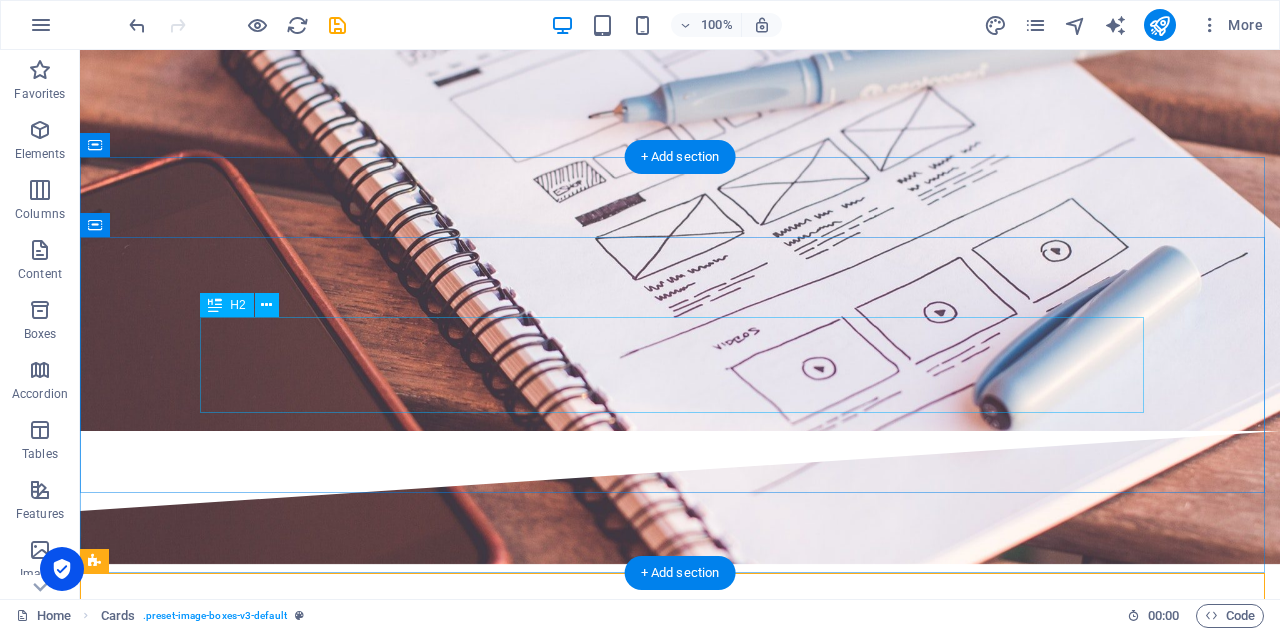 click on "w e take care of the details so you can take care of the big picture." at bounding box center (680, 3612) 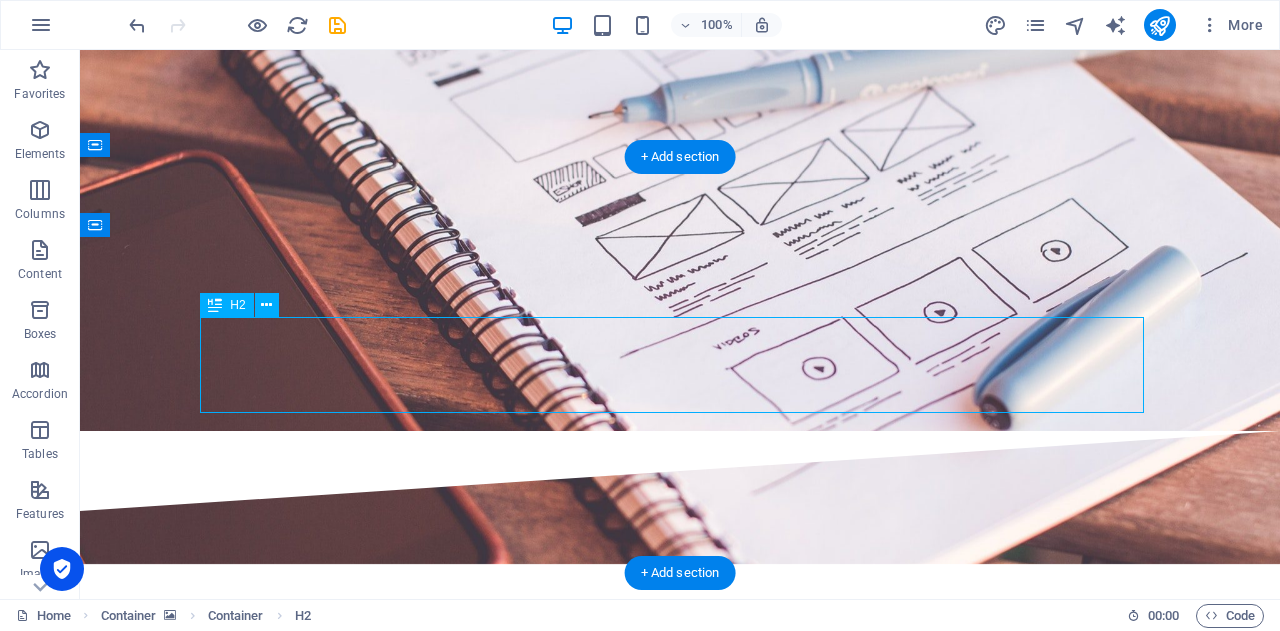 click on "w e take care of the details so you can take care of the big picture." at bounding box center (680, 3612) 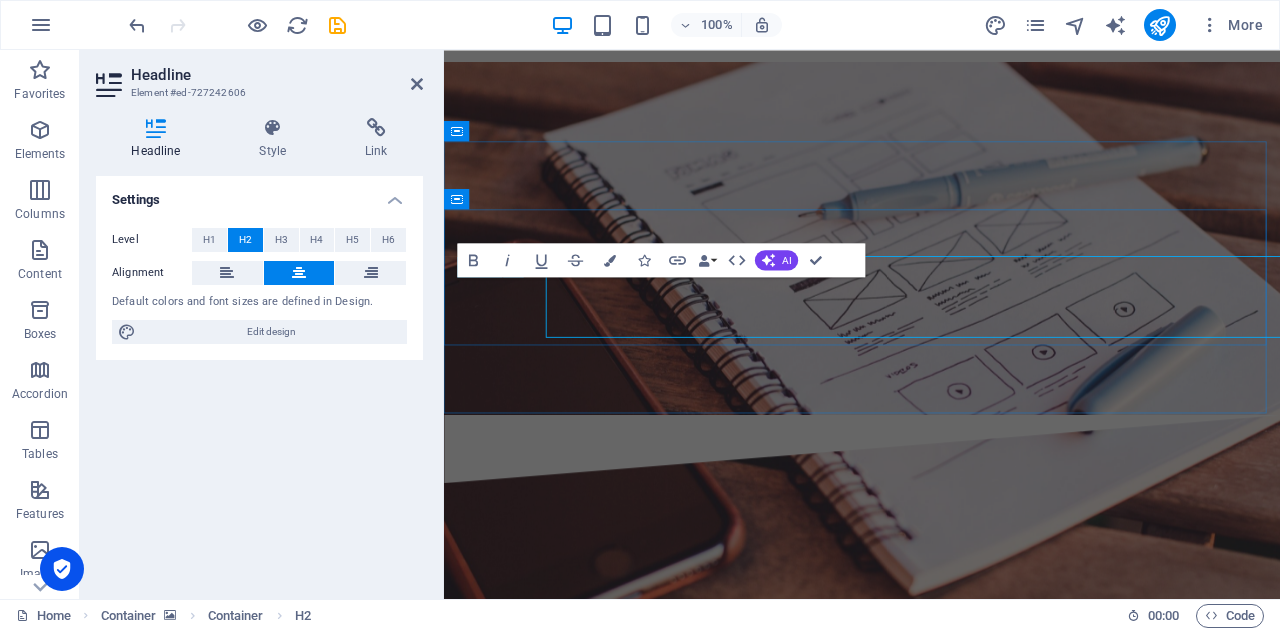 scroll, scrollTop: 4000, scrollLeft: 0, axis: vertical 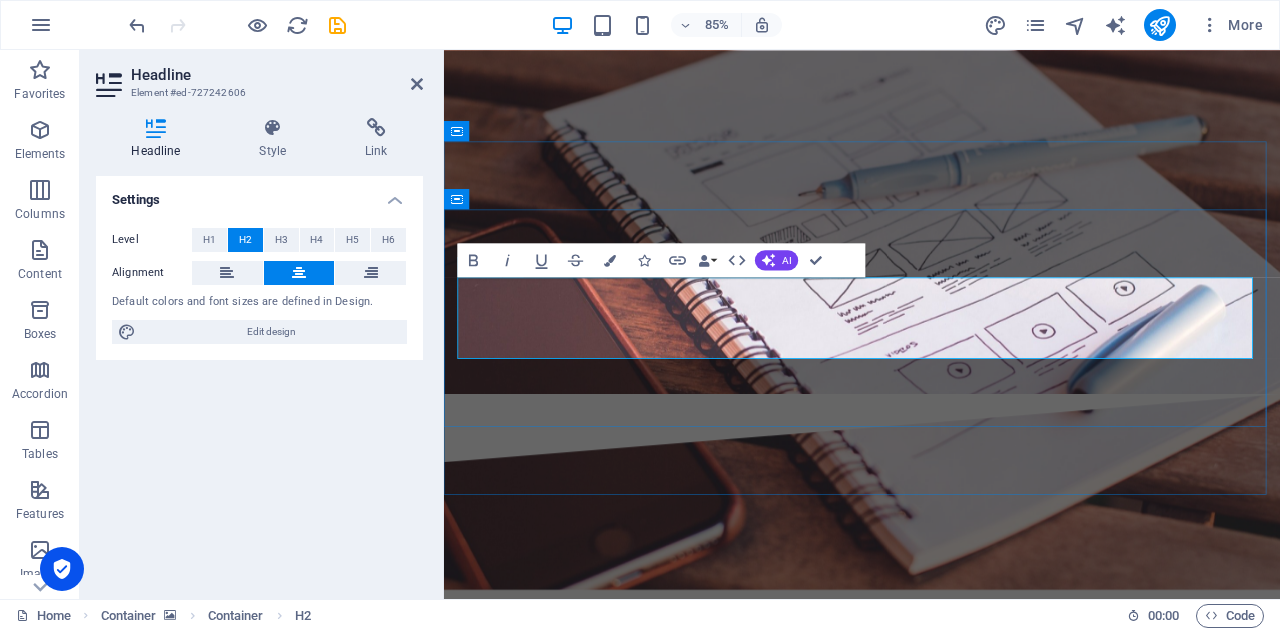 click on "e take care of the details so you can take care of the big picture." at bounding box center (957, 3540) 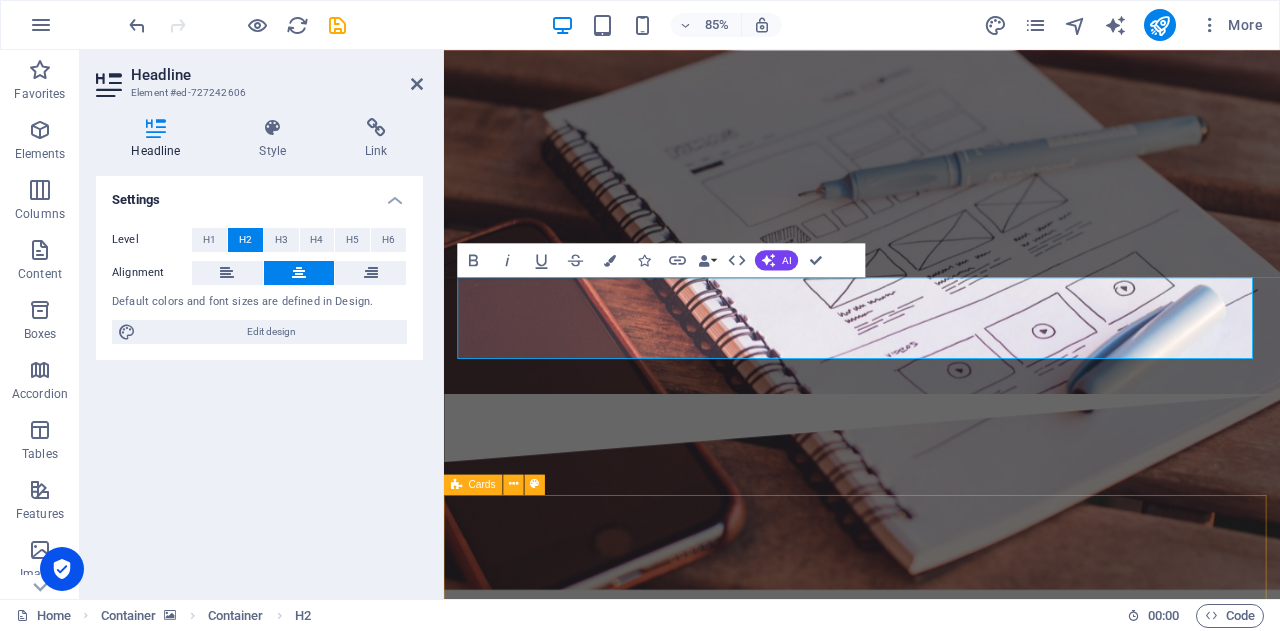 click on "bikucroc Insights & Knowledge with Unity, providing Coordination, Reliability, Organization and Commitment" at bounding box center [936, 3956] 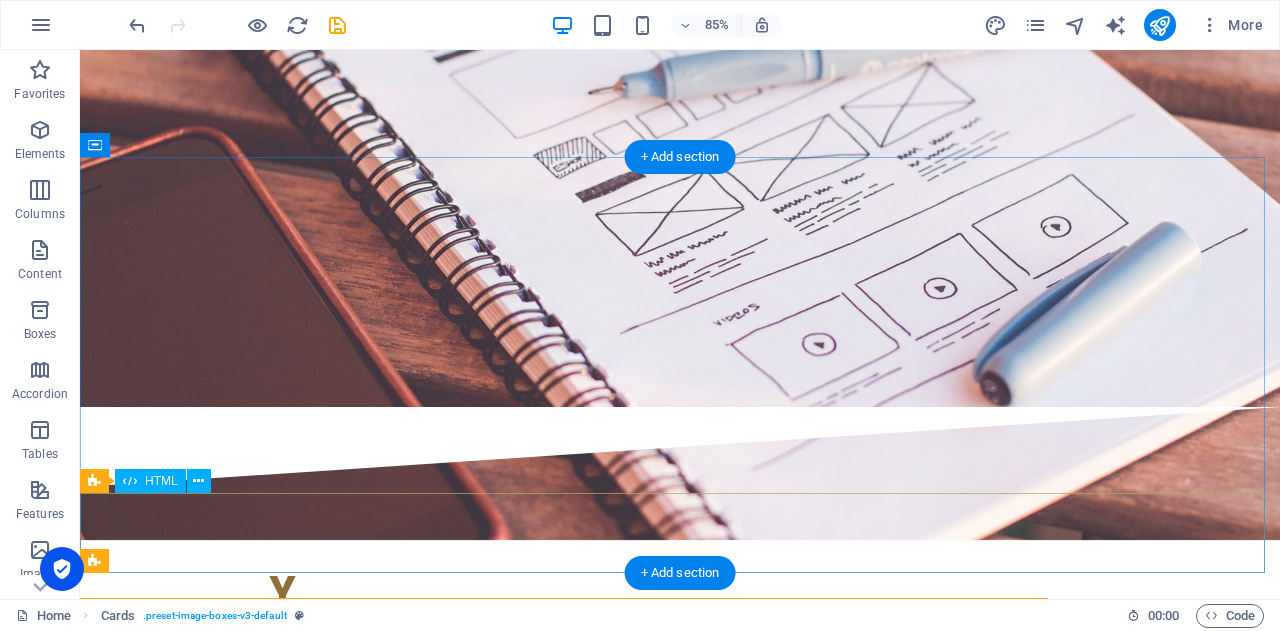 scroll, scrollTop: 3976, scrollLeft: 0, axis: vertical 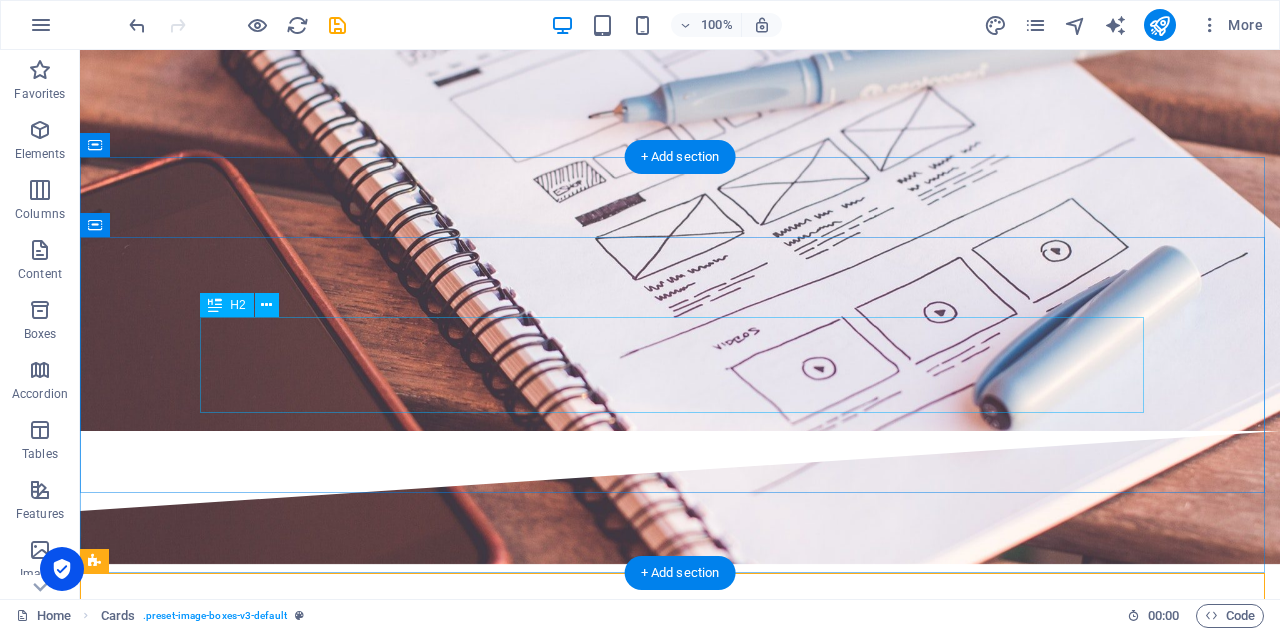 click on "w e take care of the details, so you can take care of the big picture." at bounding box center (680, 3612) 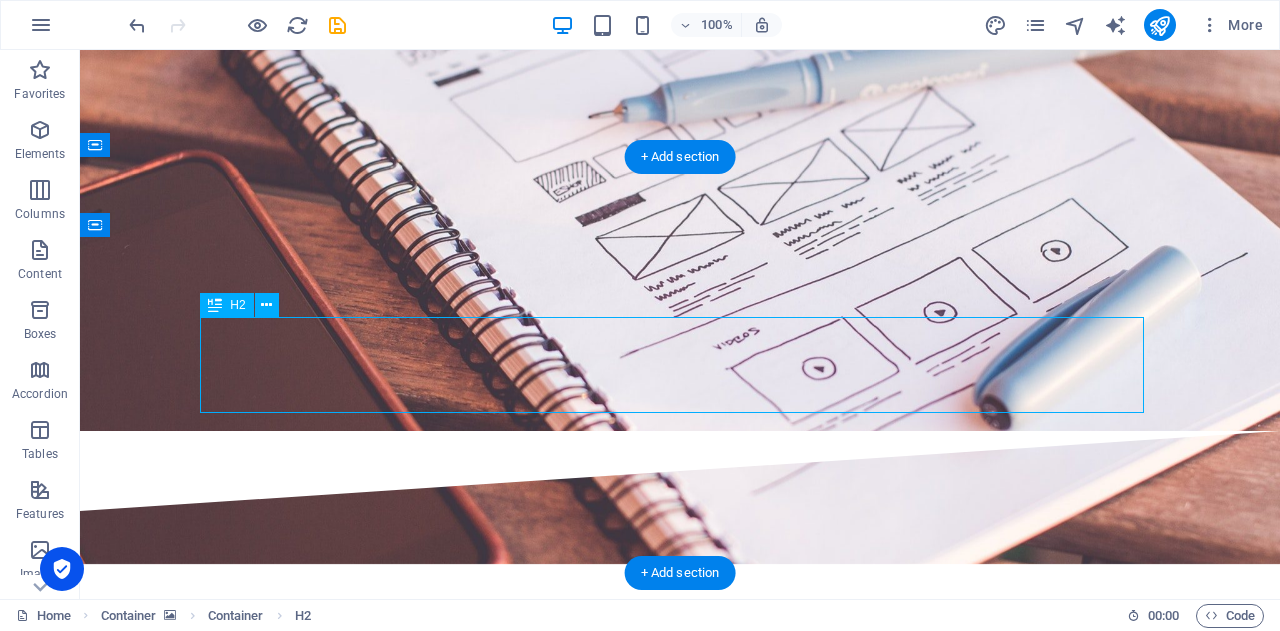 click on "w e take care of the details, so you can take care of the big picture." at bounding box center [680, 3612] 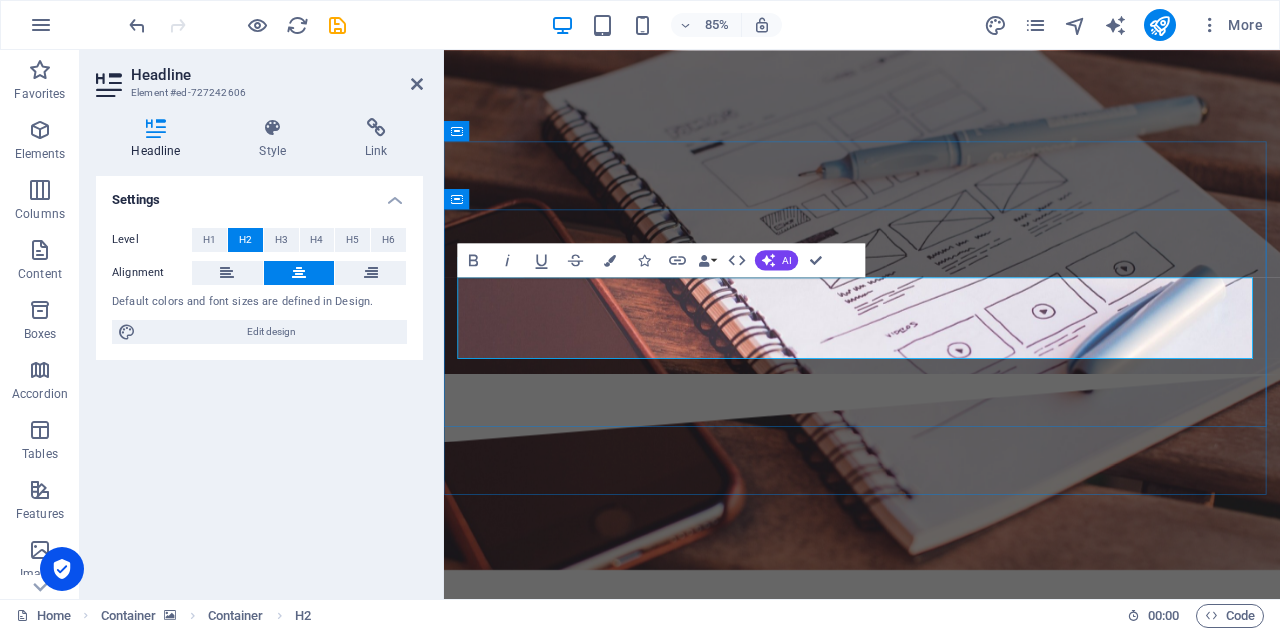scroll, scrollTop: 4000, scrollLeft: 0, axis: vertical 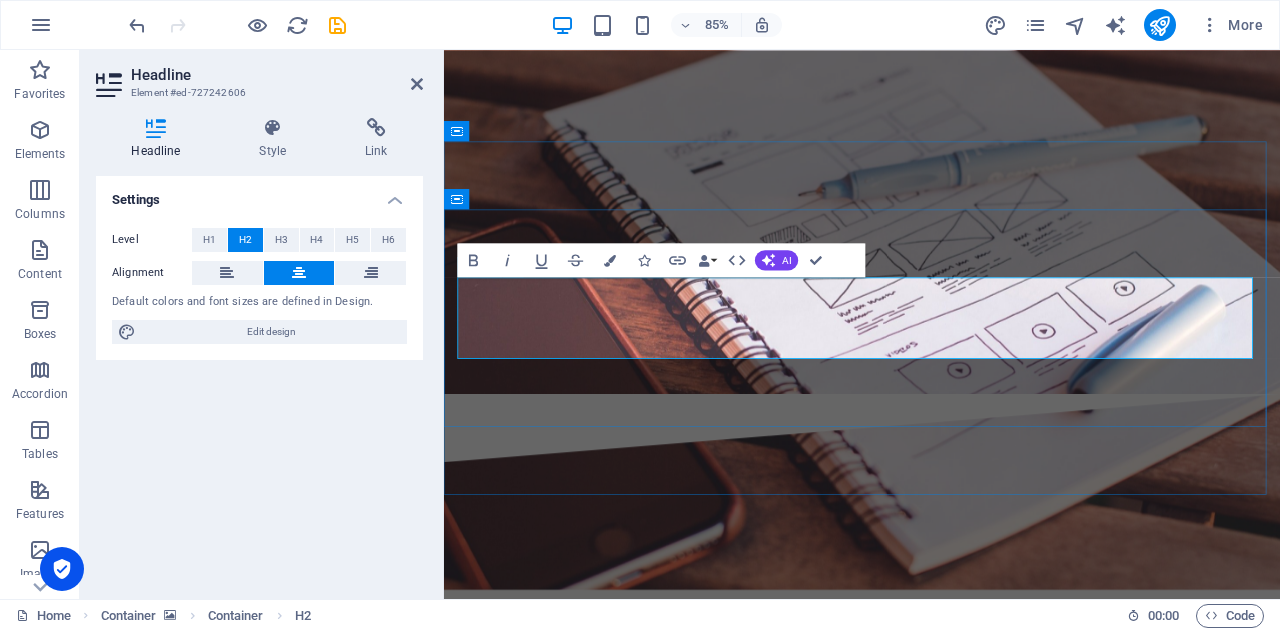 click on "e take care of the details, so you can take care of the big picture." at bounding box center (957, 3540) 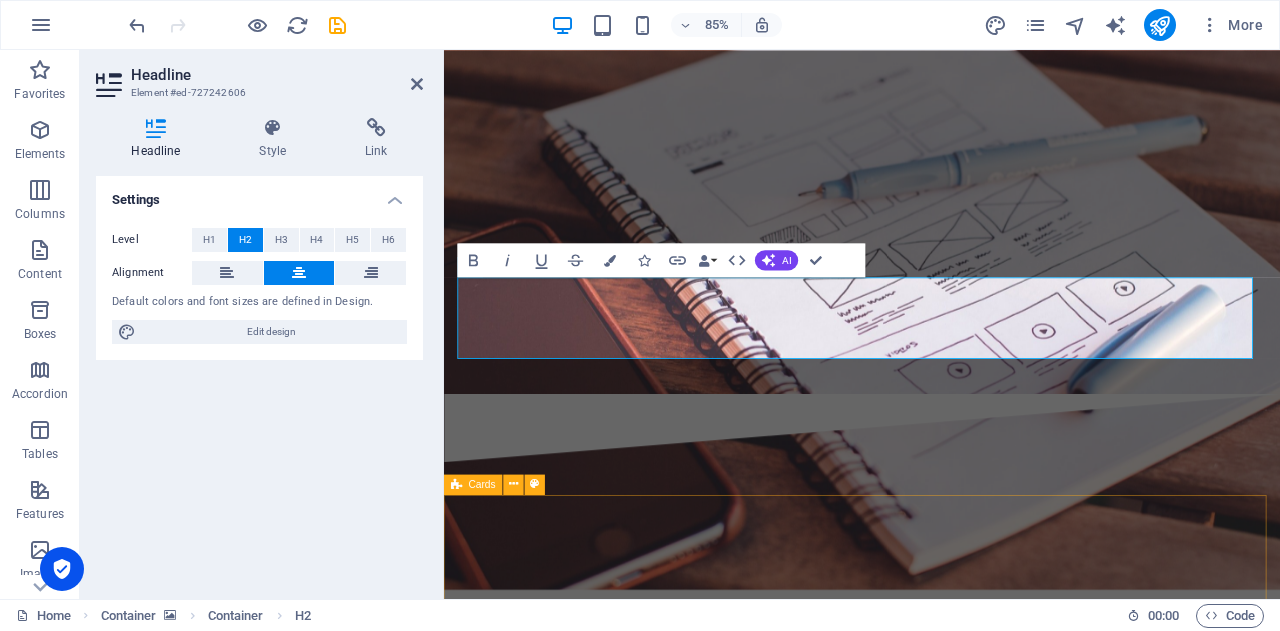 click on "bikucroc Insights & Knowledge with Unity, providing Coordination, Reliability, Organization and Commitment" at bounding box center [936, 3956] 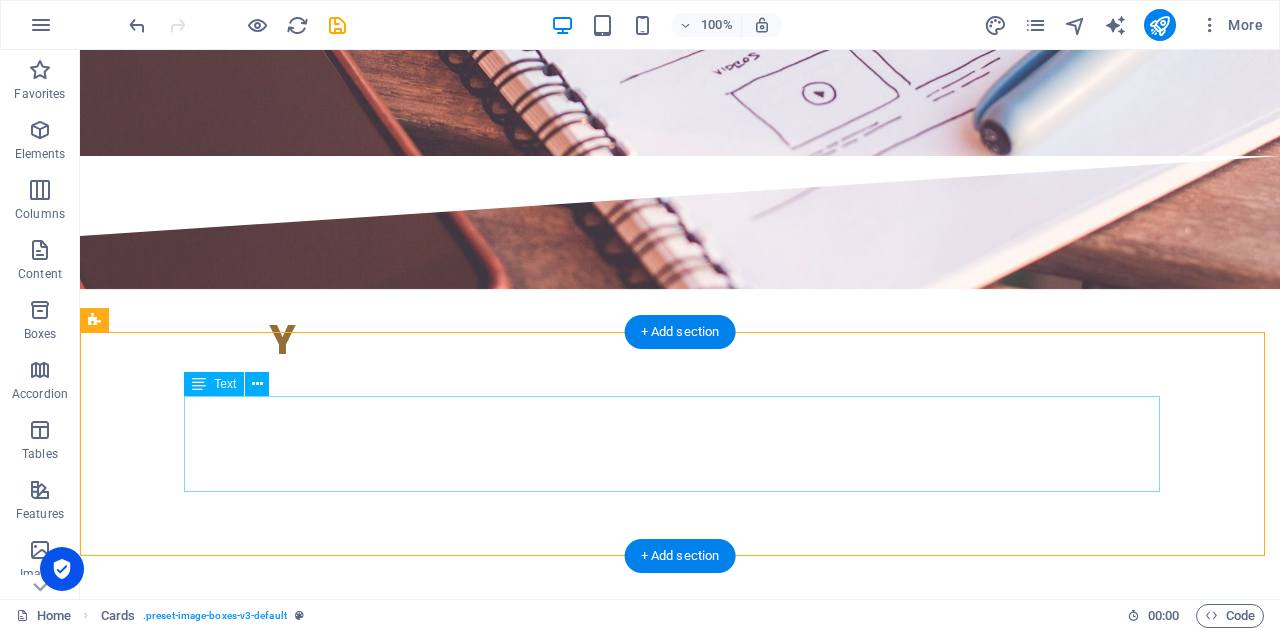 scroll, scrollTop: 4276, scrollLeft: 0, axis: vertical 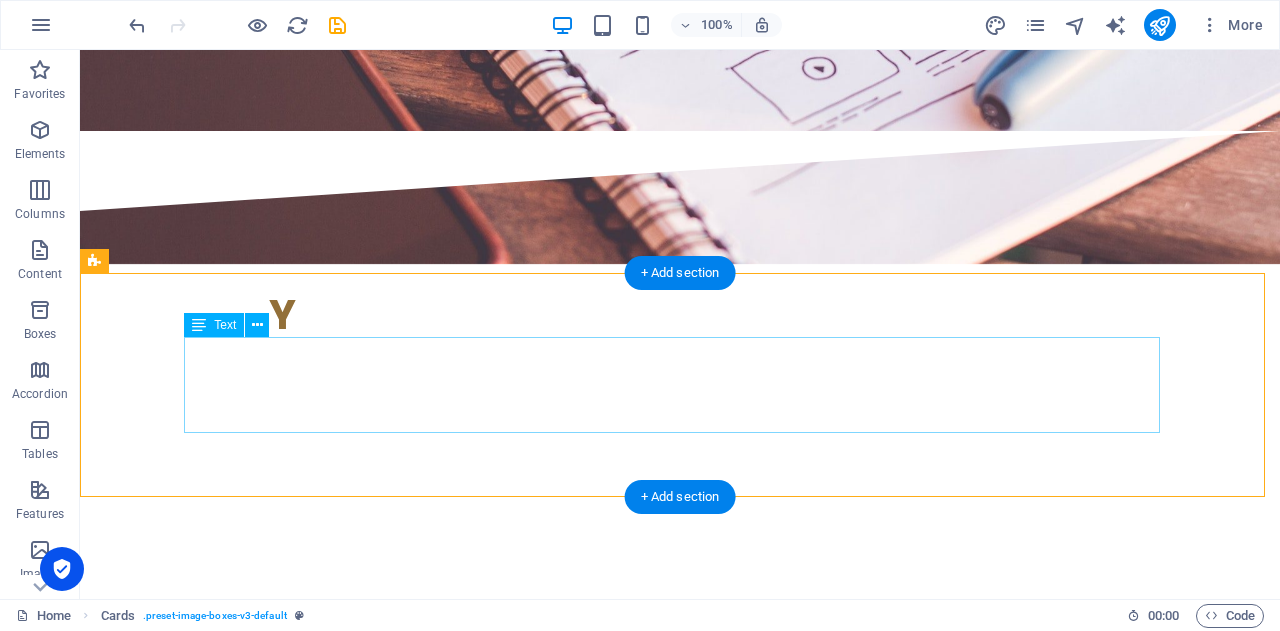 click on "bikucroc Insights & Knowledge with Unity, providing Coordination, Reliability, Organization and Commitment" at bounding box center [568, 3632] 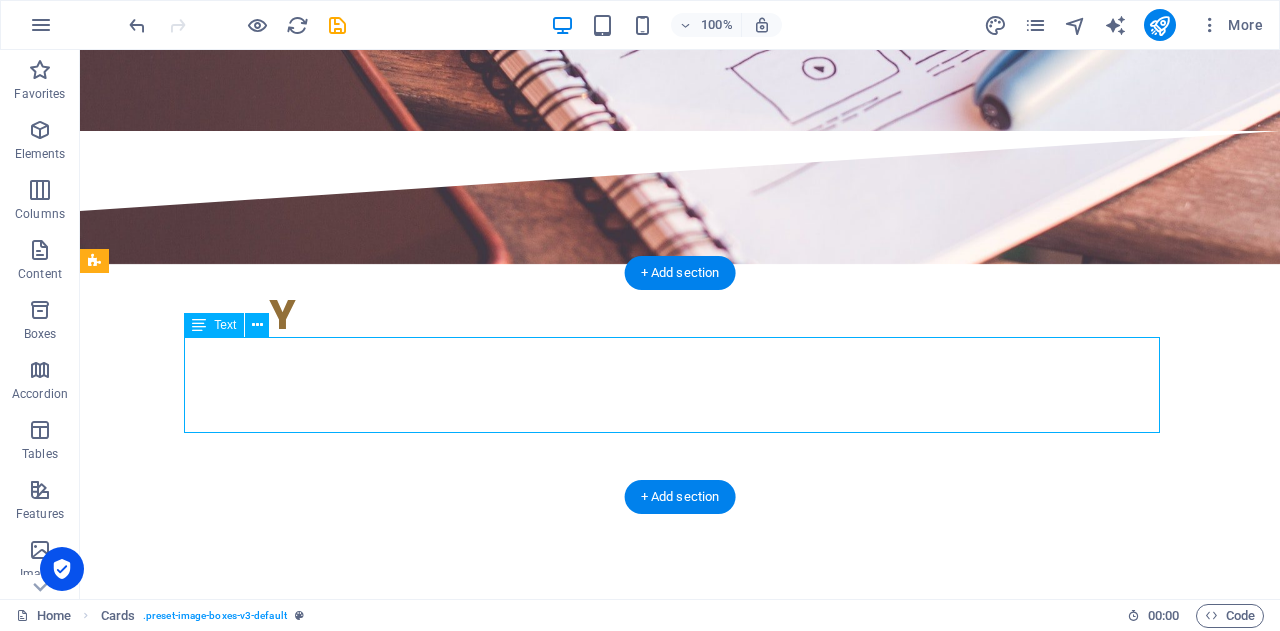 click on "bikucroc Insights & Knowledge with Unity, providing Coordination, Reliability, Organization and Commitment" at bounding box center [568, 3632] 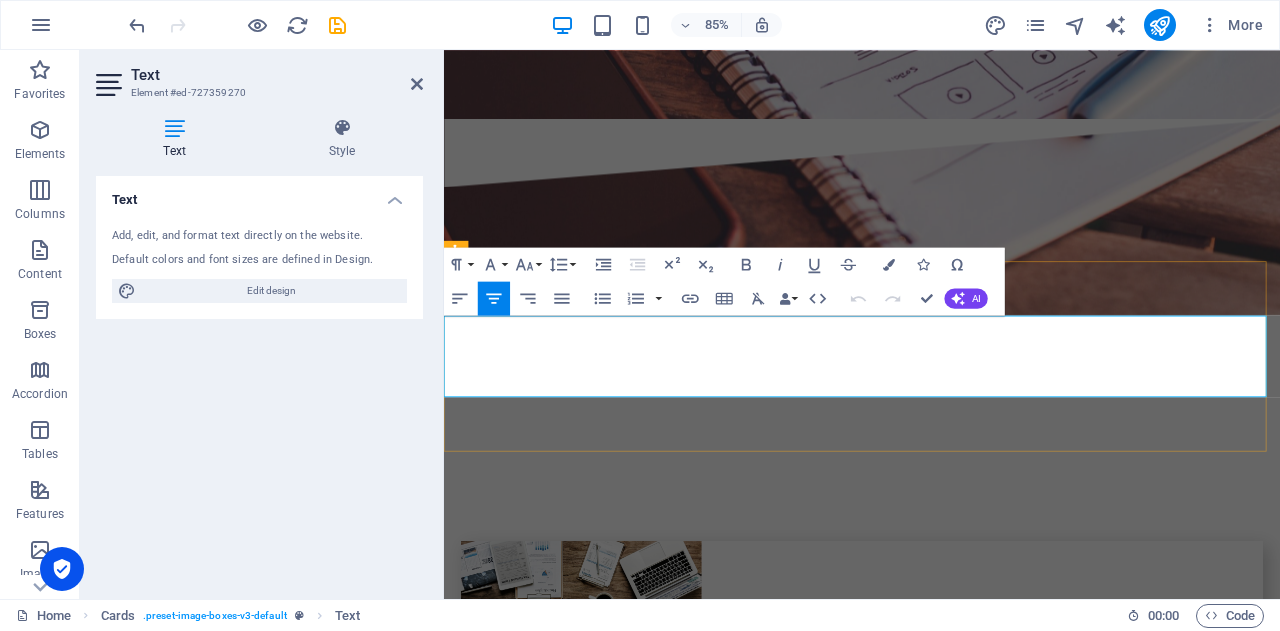 drag, startPoint x: 494, startPoint y: 387, endPoint x: 483, endPoint y: 389, distance: 11.18034 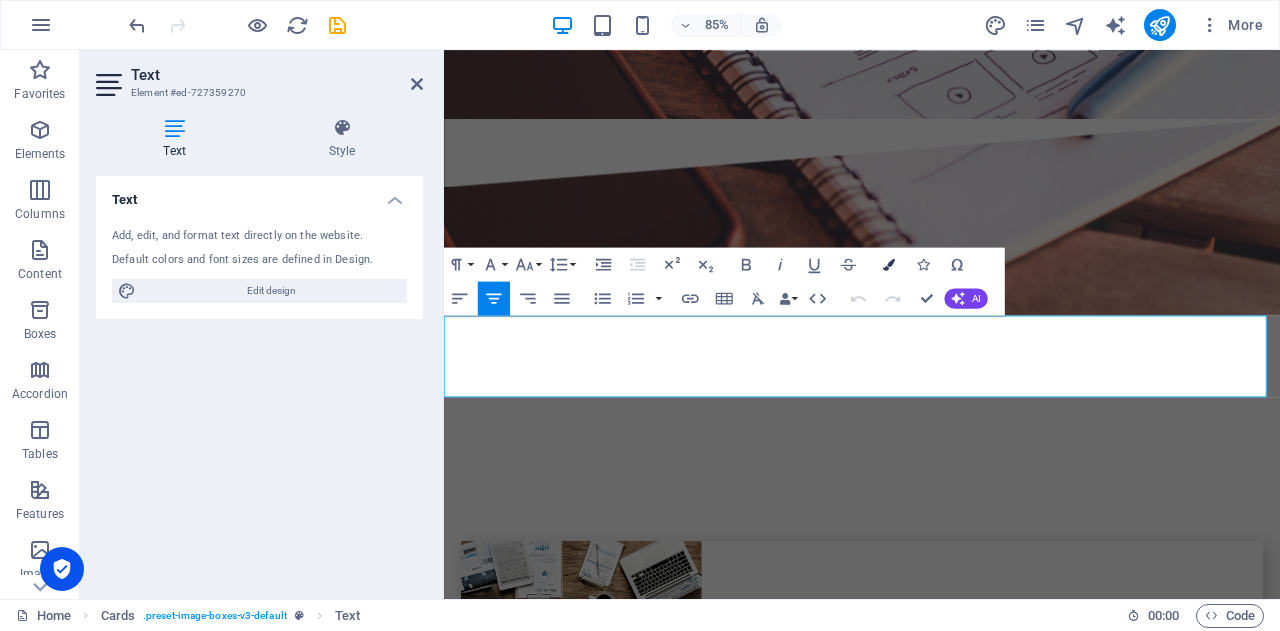 click at bounding box center [889, 264] 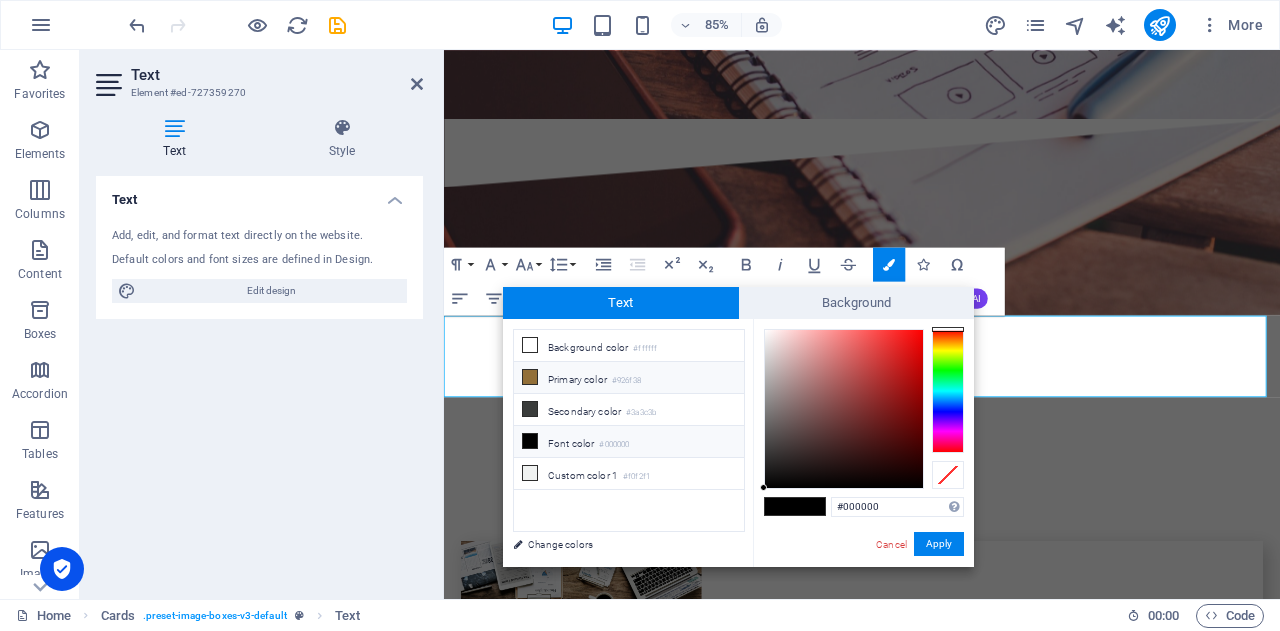 click at bounding box center [530, 377] 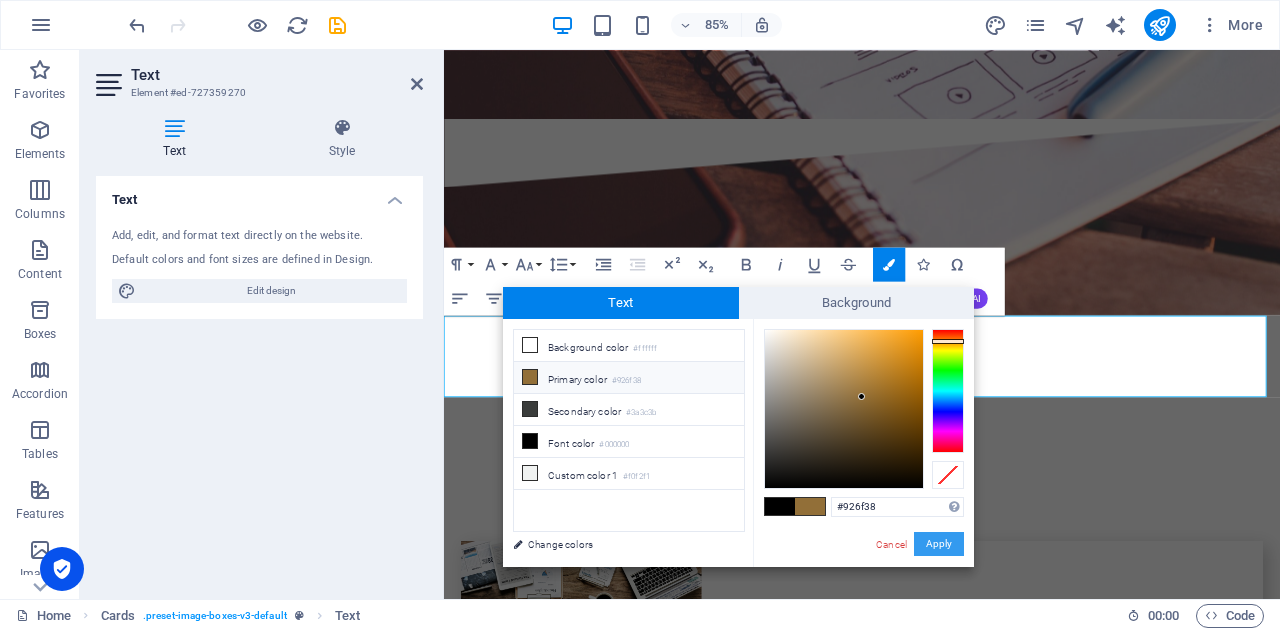 click on "Apply" at bounding box center [939, 544] 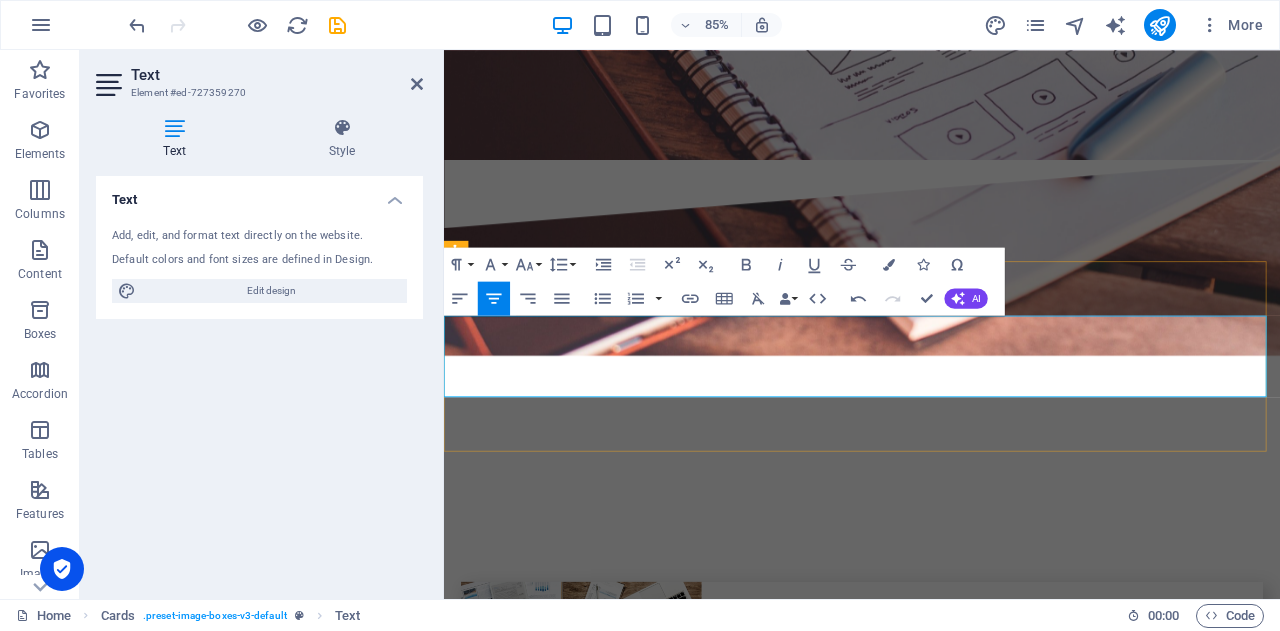drag, startPoint x: 655, startPoint y: 397, endPoint x: 699, endPoint y: 395, distance: 44.04543 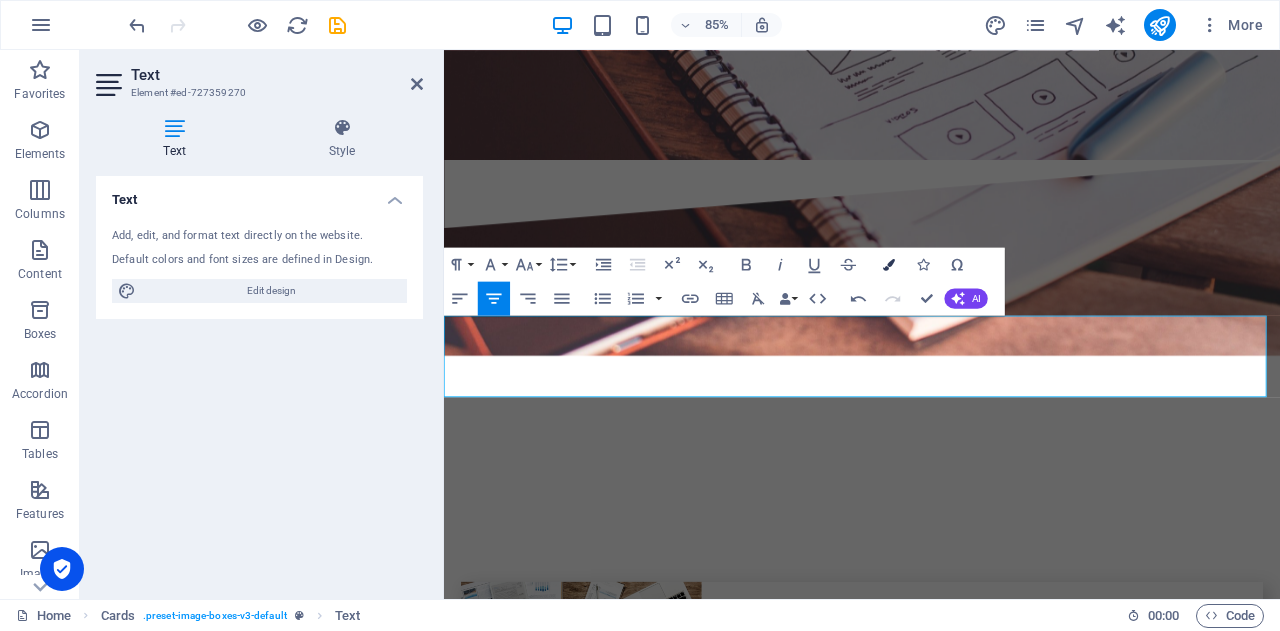 click on "Colors" at bounding box center [889, 264] 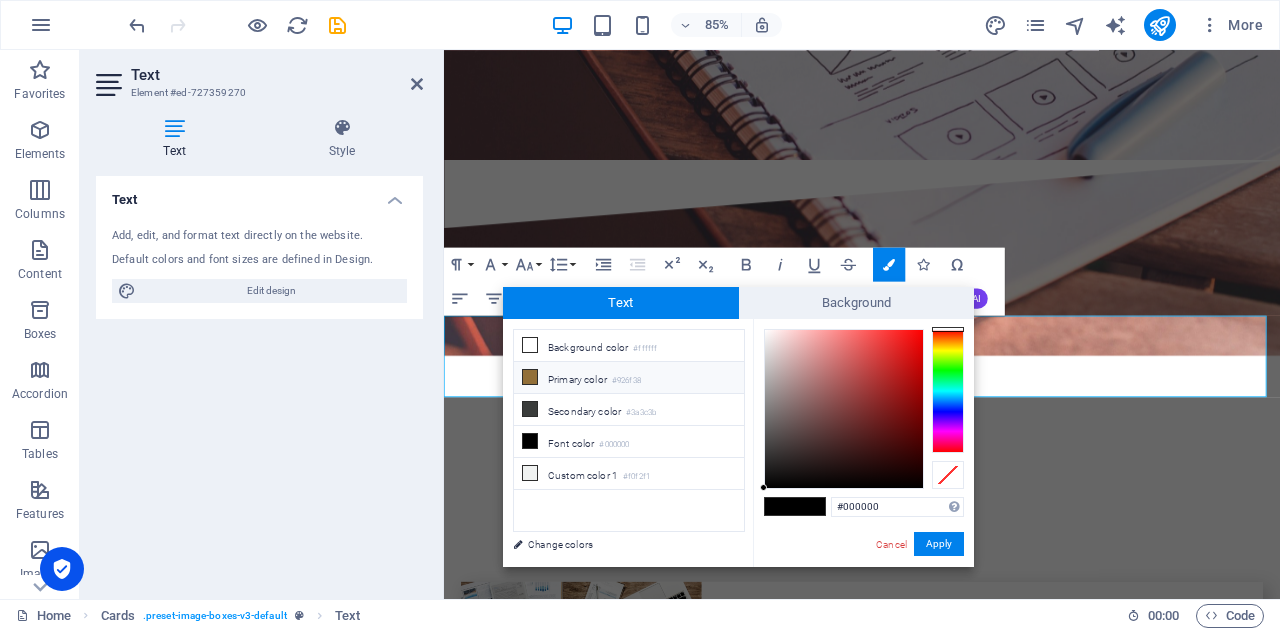 click on "Primary color
#926f38" at bounding box center (629, 378) 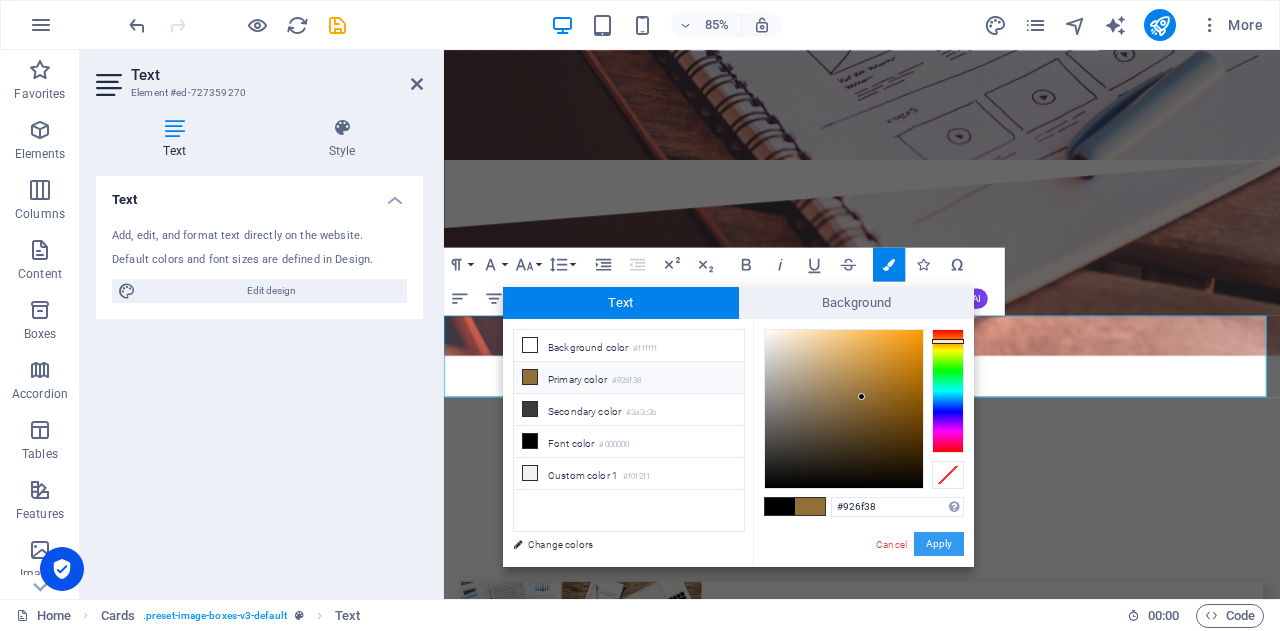 click on "Apply" at bounding box center [939, 544] 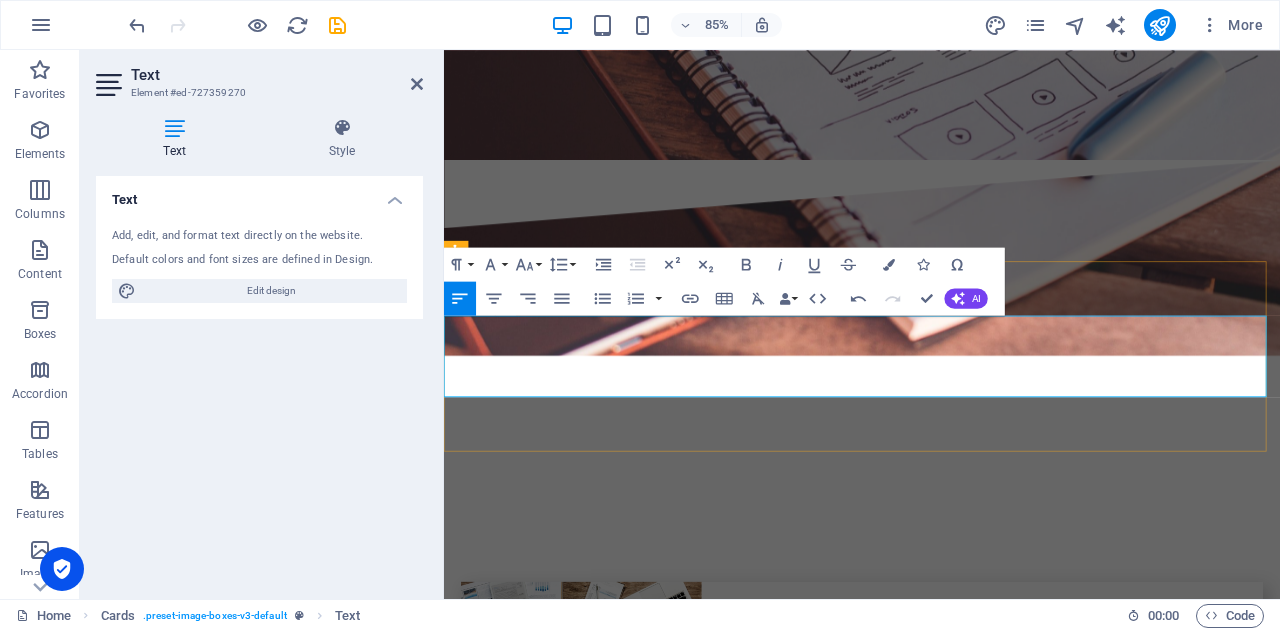 drag, startPoint x: 803, startPoint y: 390, endPoint x: 789, endPoint y: 386, distance: 14.56022 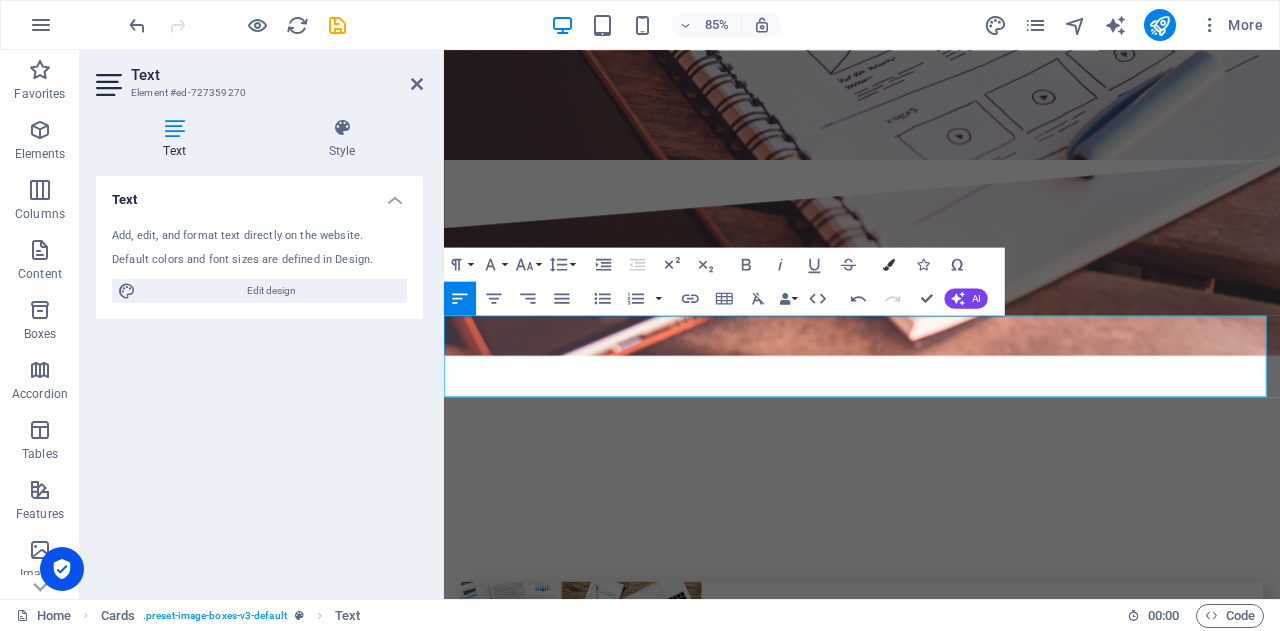 click at bounding box center [889, 264] 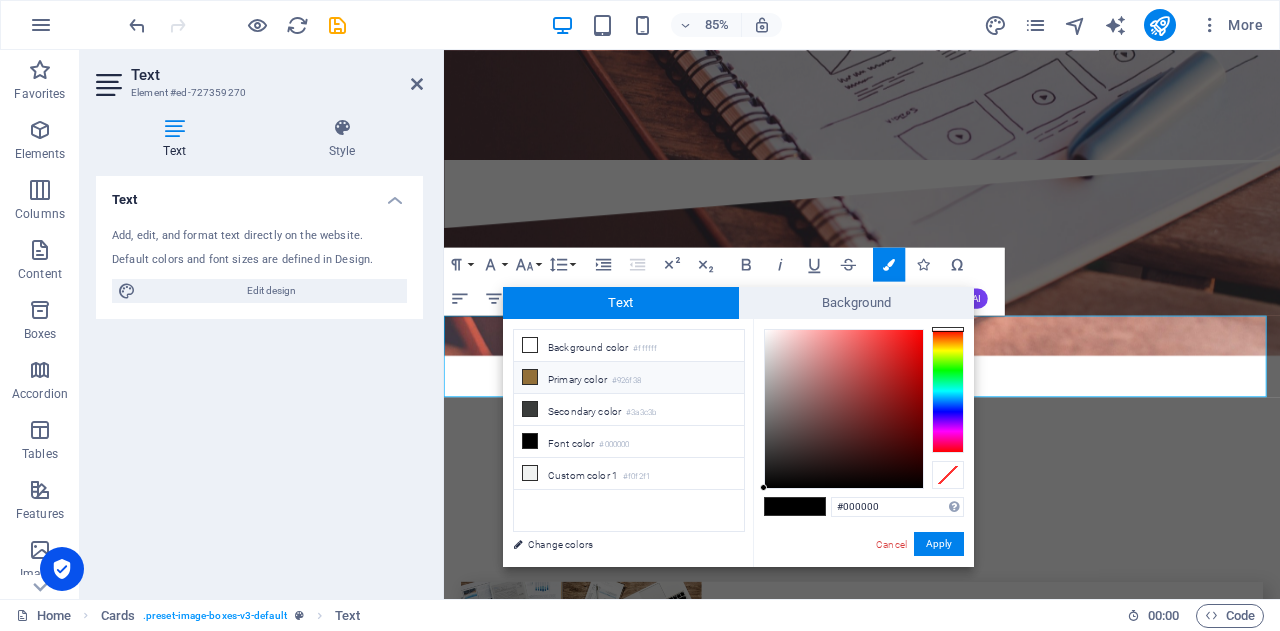 click on "Primary color
#926f38" at bounding box center [629, 378] 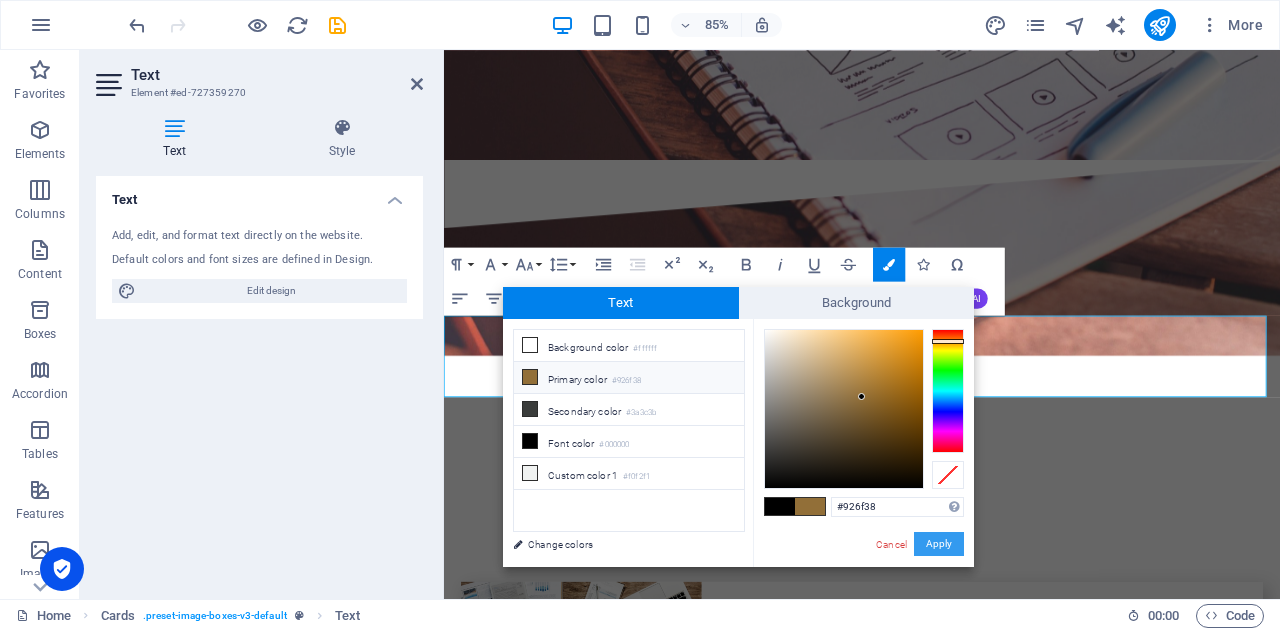 click on "Apply" at bounding box center (939, 544) 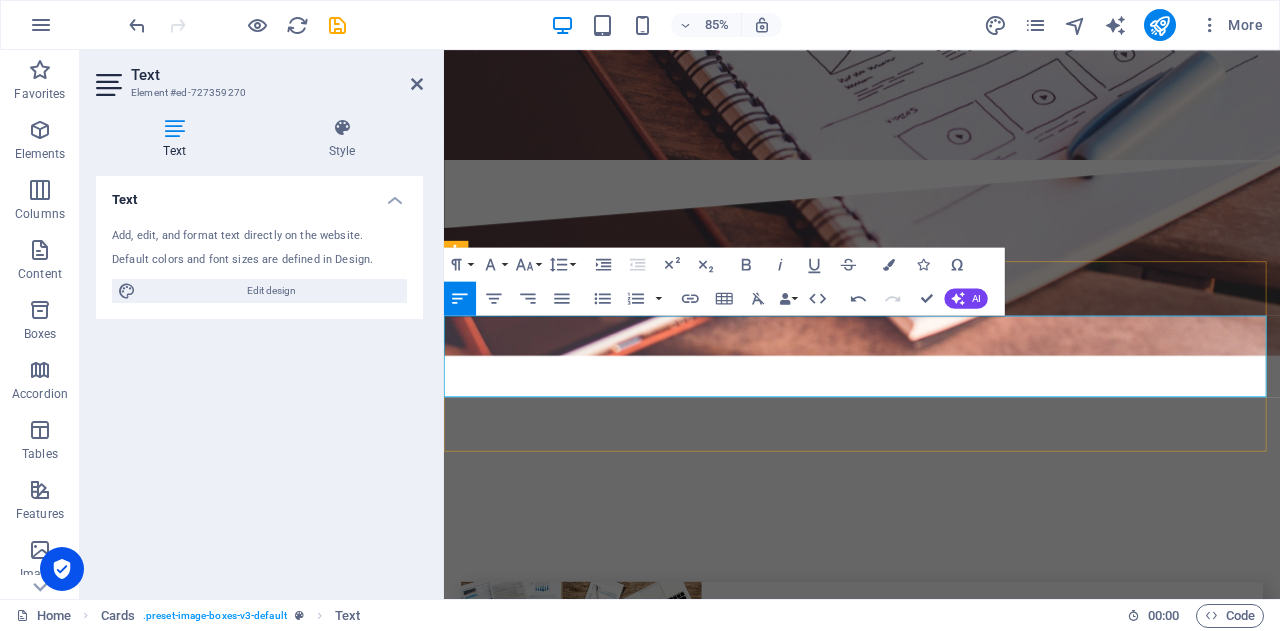 click on "nsights &  K nowledge with Unity, providing Coordination, Reliability, Organization and Commitment" at bounding box center [930, 3683] 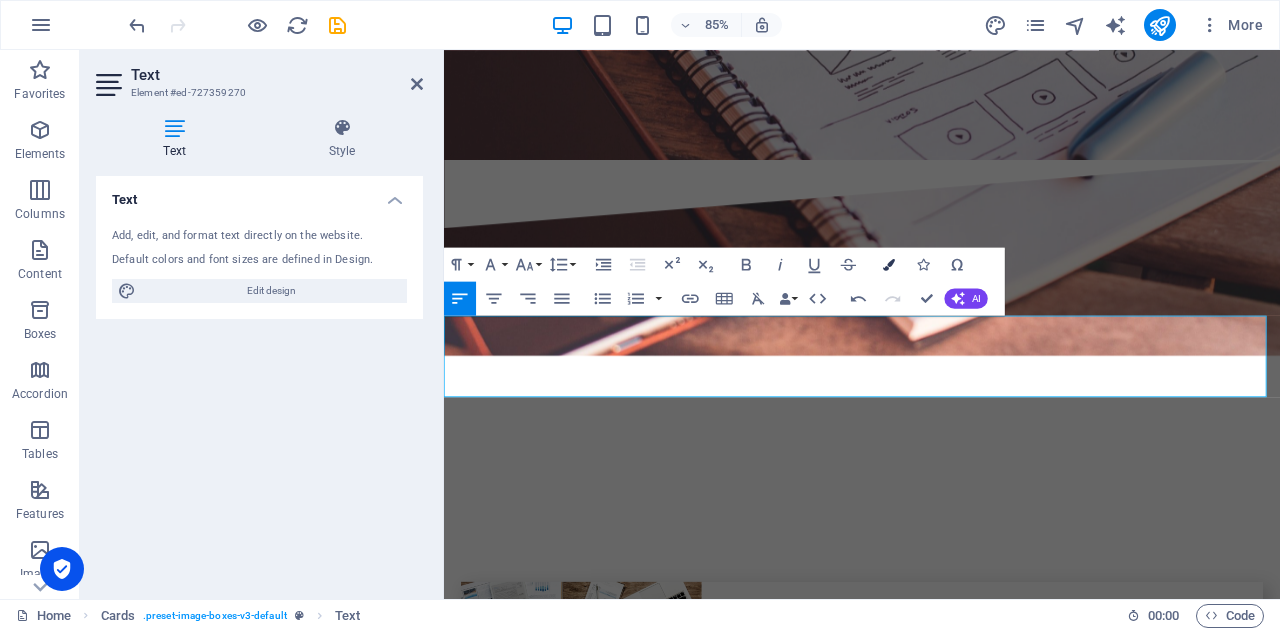 click at bounding box center (889, 264) 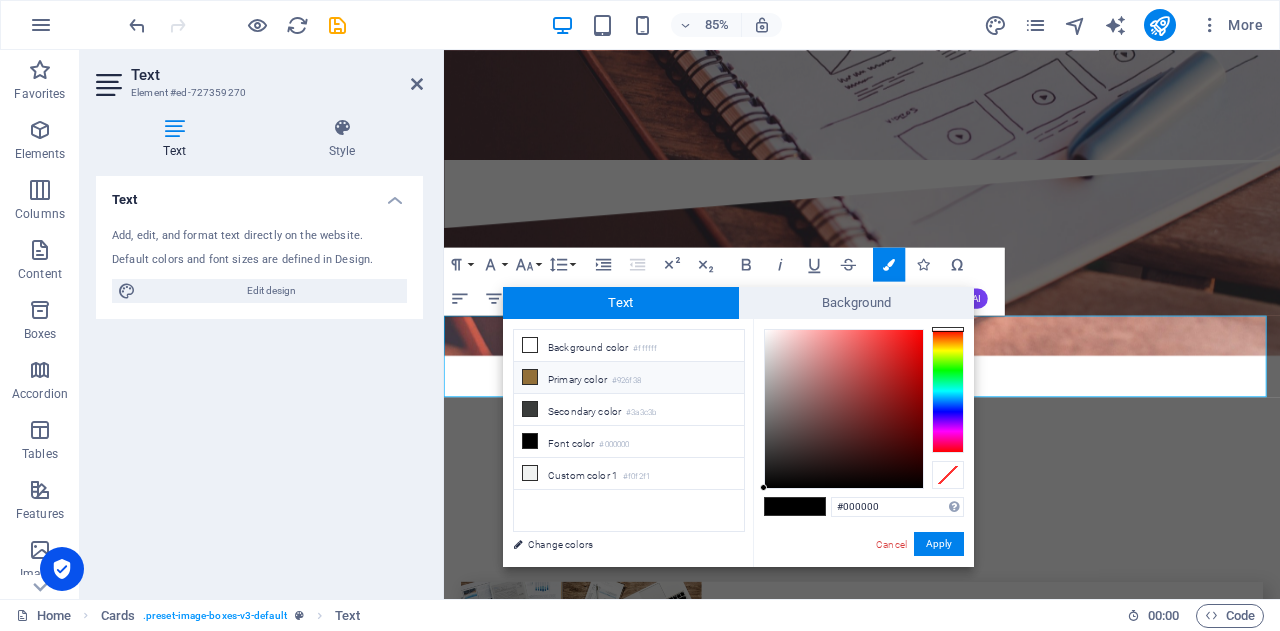 click on "Primary color
#926f38" at bounding box center [629, 378] 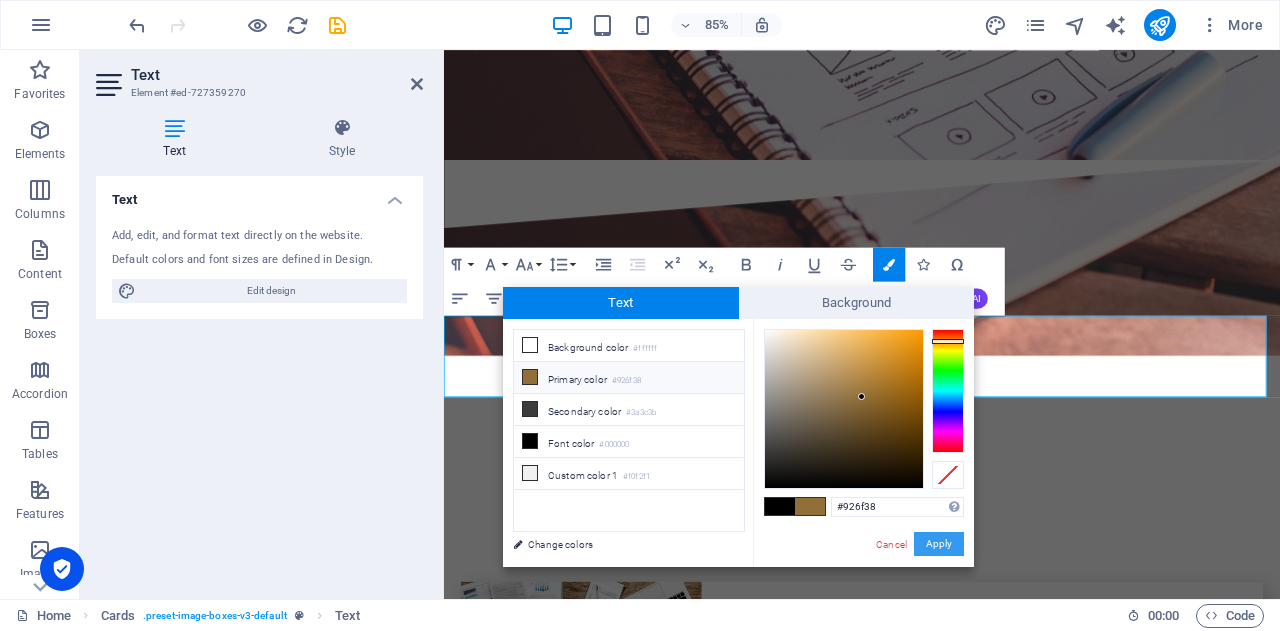 click on "Apply" at bounding box center (939, 544) 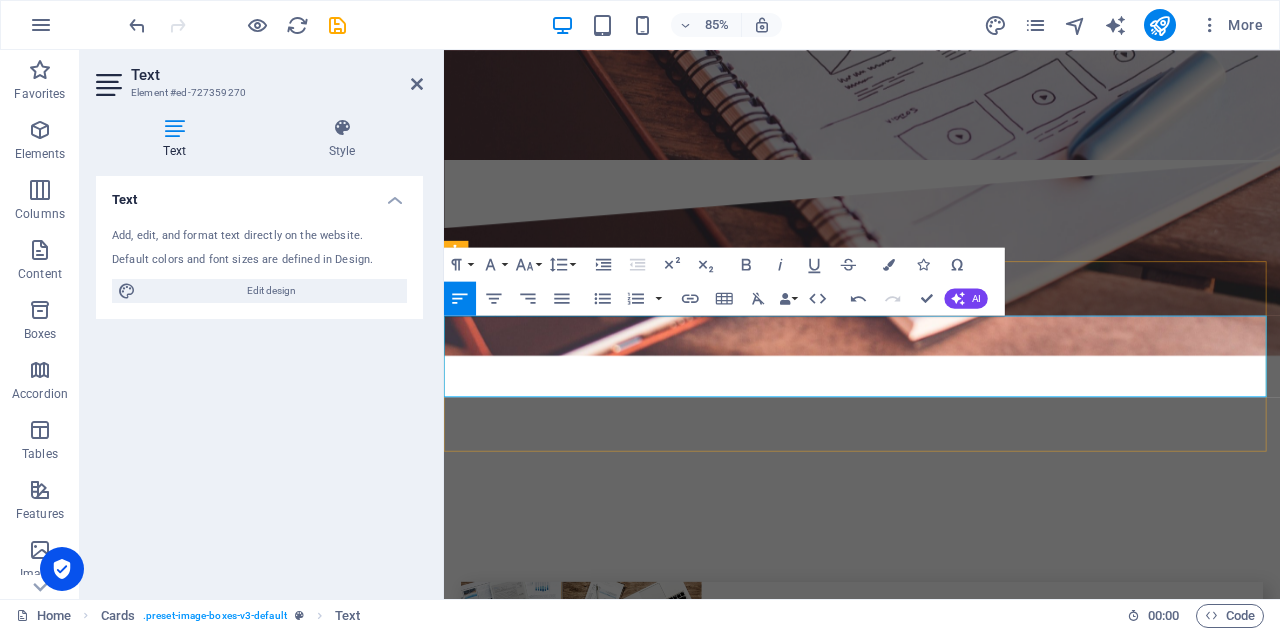 drag, startPoint x: 1195, startPoint y: 386, endPoint x: 1168, endPoint y: 390, distance: 27.294687 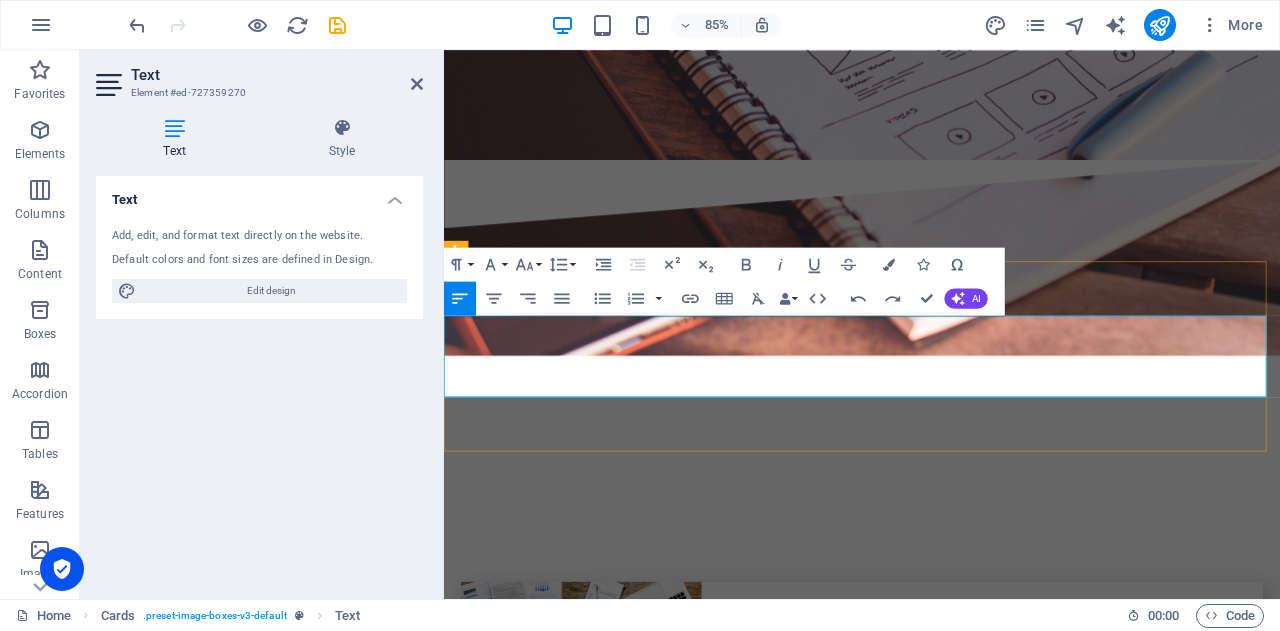 drag, startPoint x: 1086, startPoint y: 390, endPoint x: 1073, endPoint y: 386, distance: 13.601471 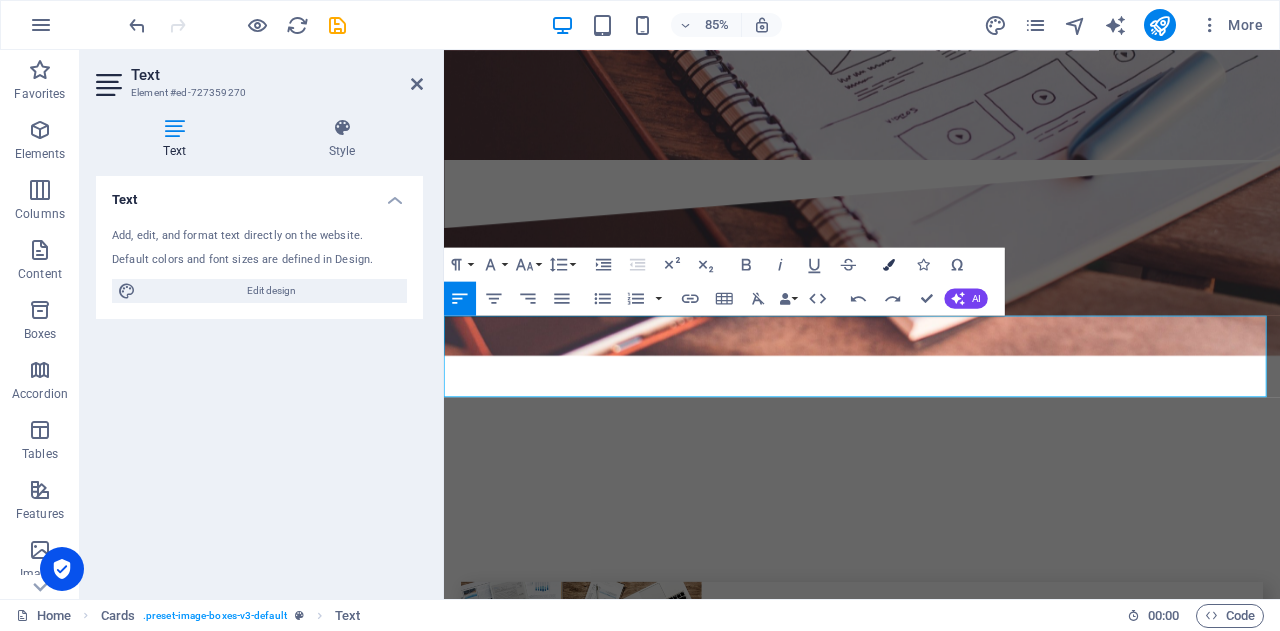 click at bounding box center (889, 264) 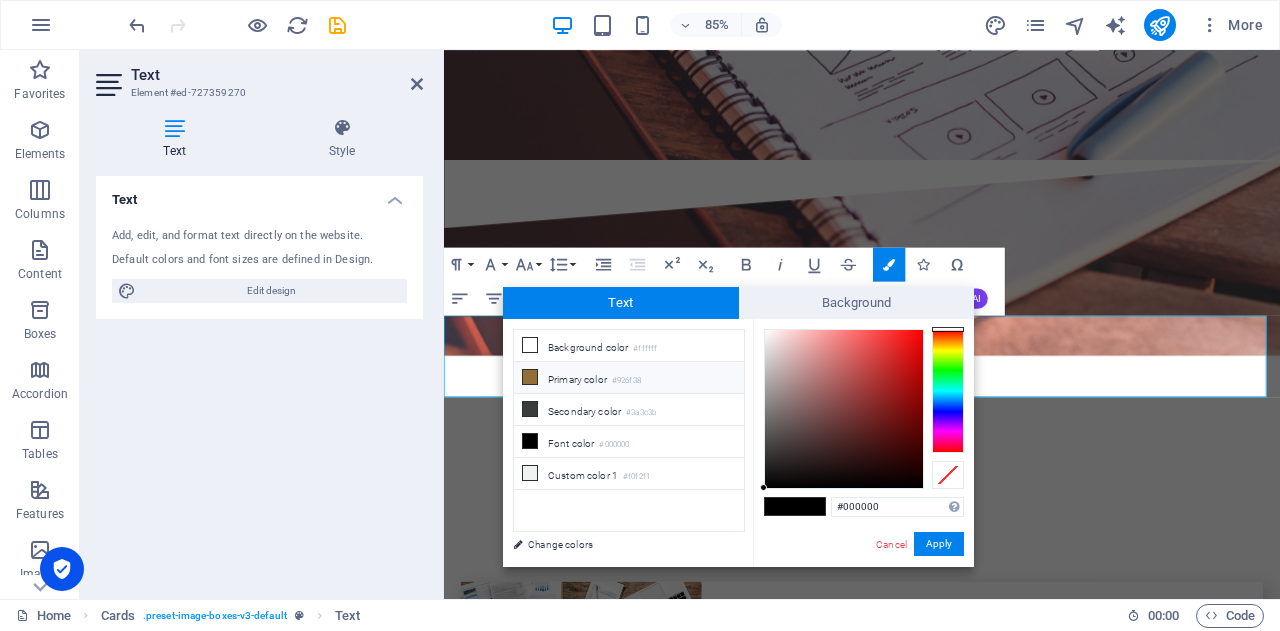 click on "Primary color
#926f38" at bounding box center (629, 378) 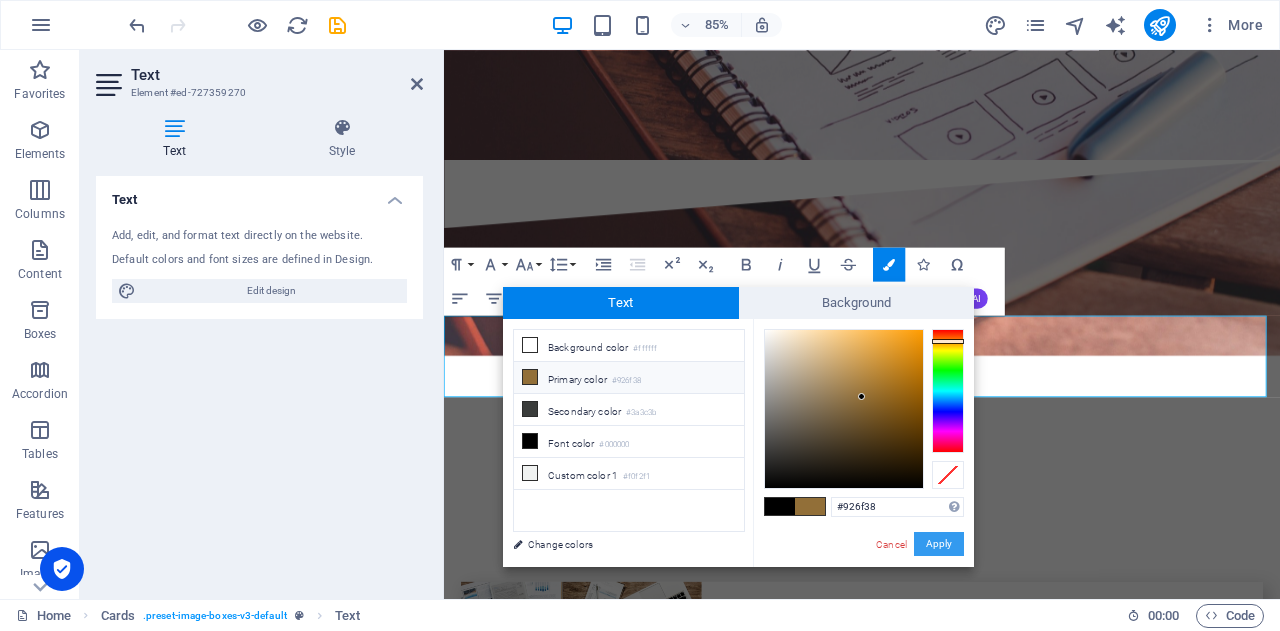click on "Apply" at bounding box center [939, 544] 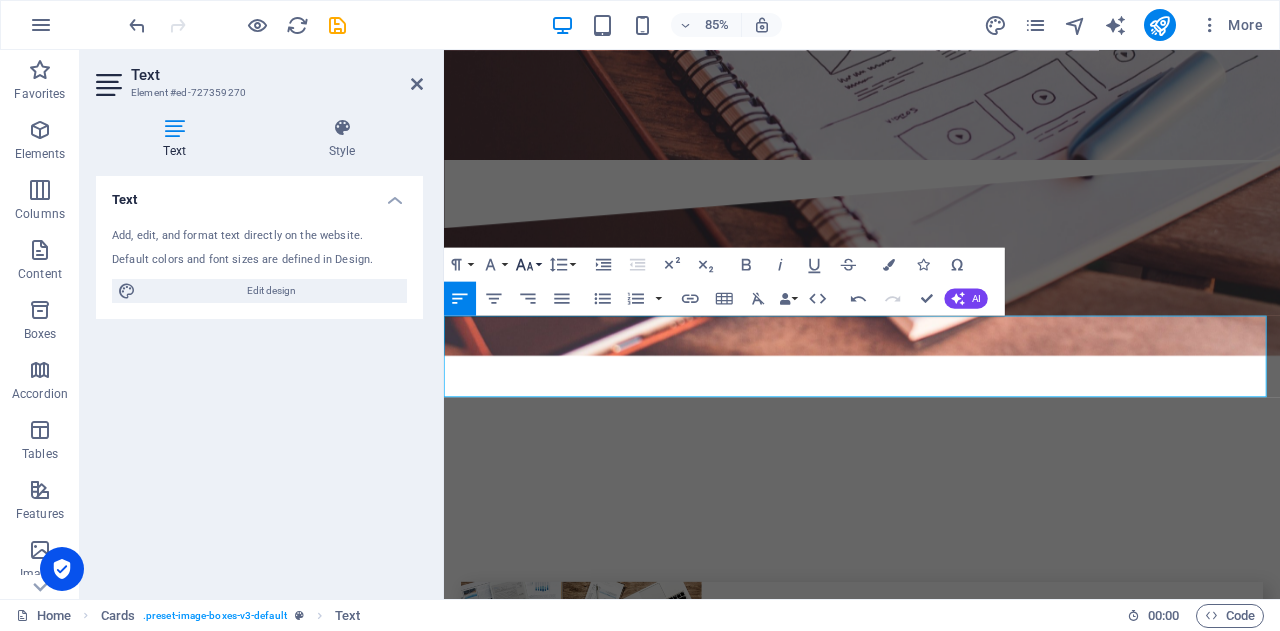 click on "Font Size" at bounding box center (528, 264) 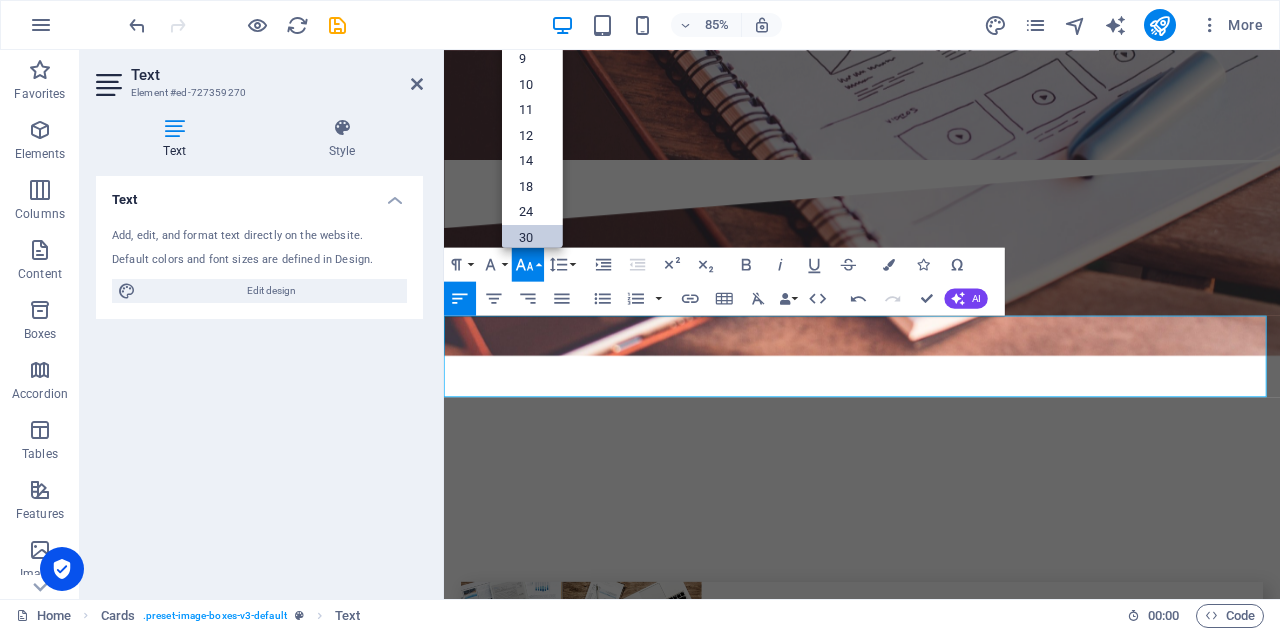 click on "30" at bounding box center [532, 237] 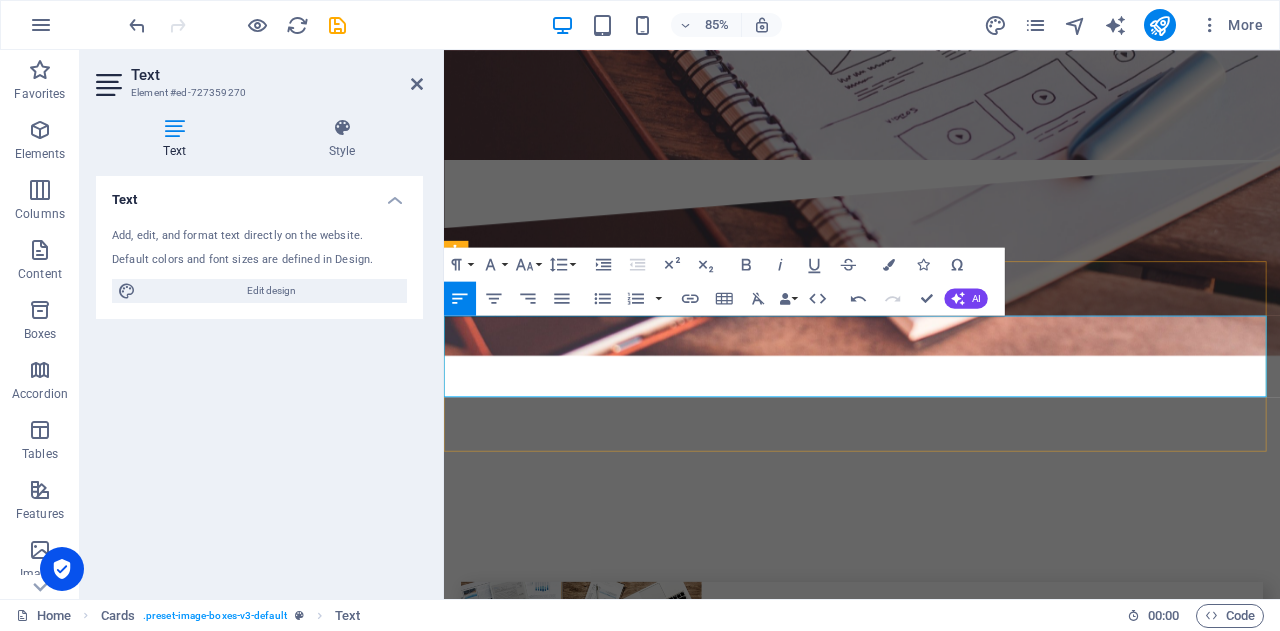 click on "nity, providing Coordination, Reliability, Organization and Commitment" at bounding box center (930, 3683) 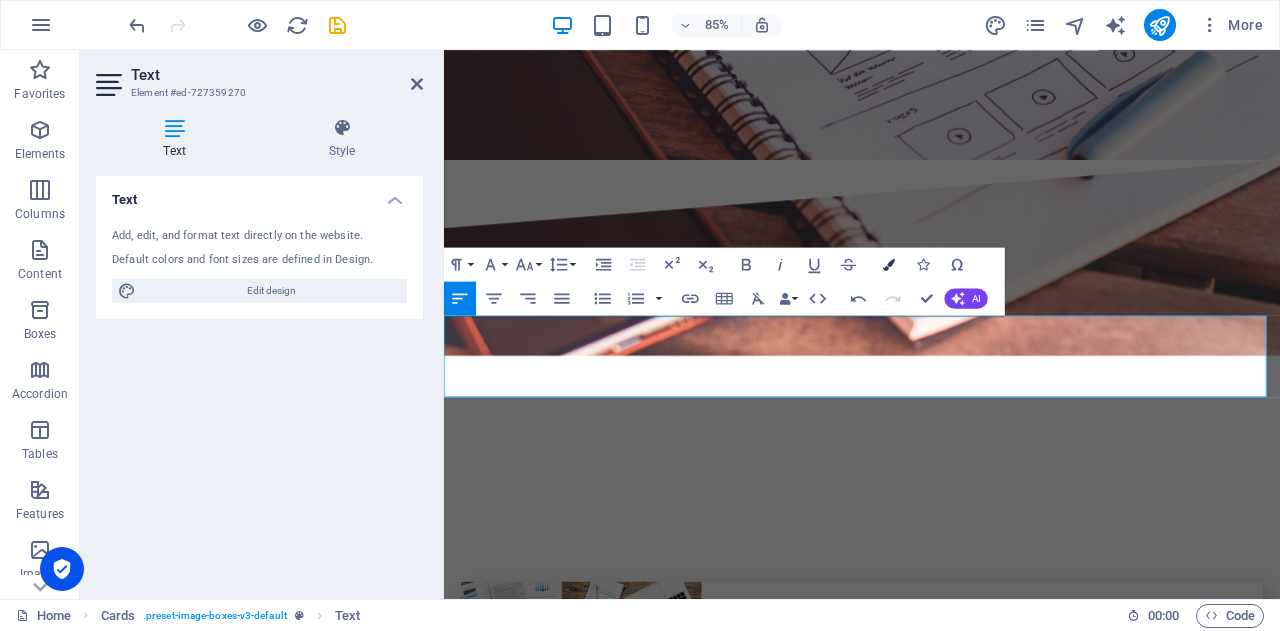 click at bounding box center (889, 264) 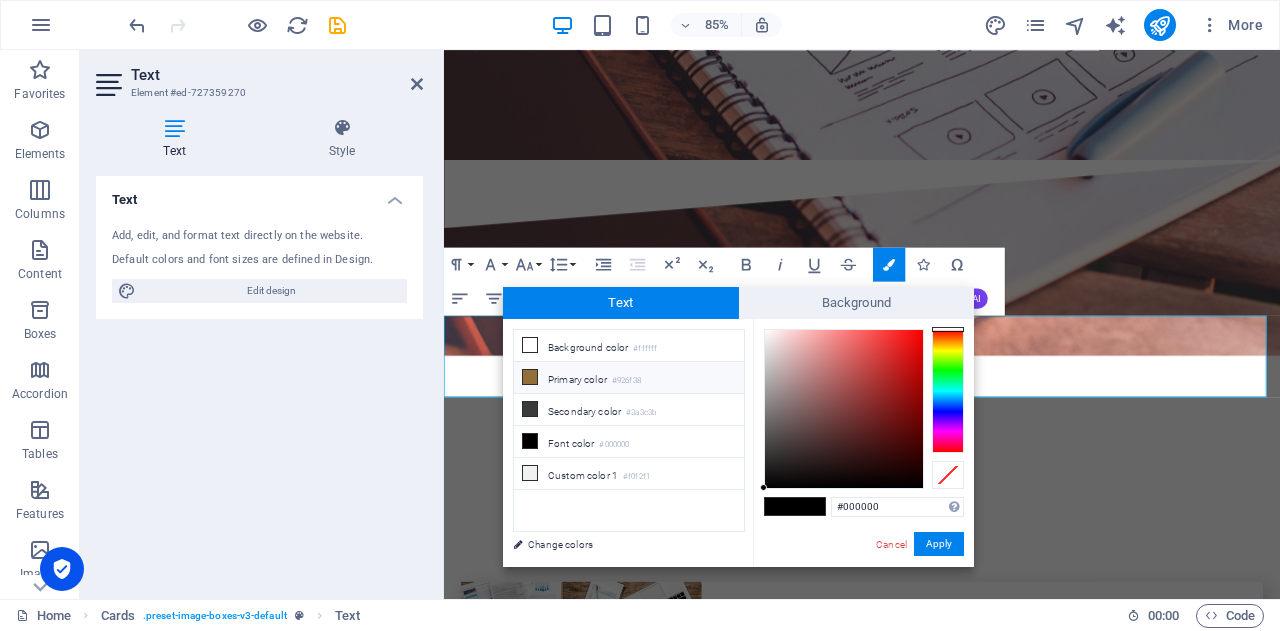 click on "Primary color
#926f38" at bounding box center (629, 378) 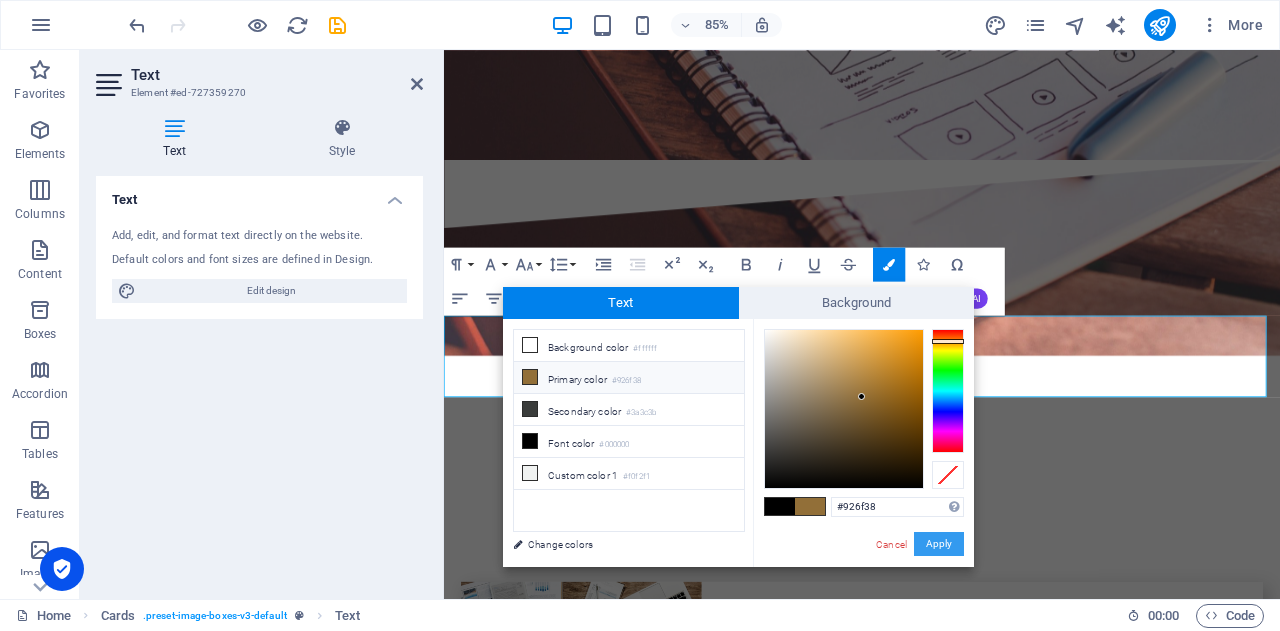 click on "Apply" at bounding box center (939, 544) 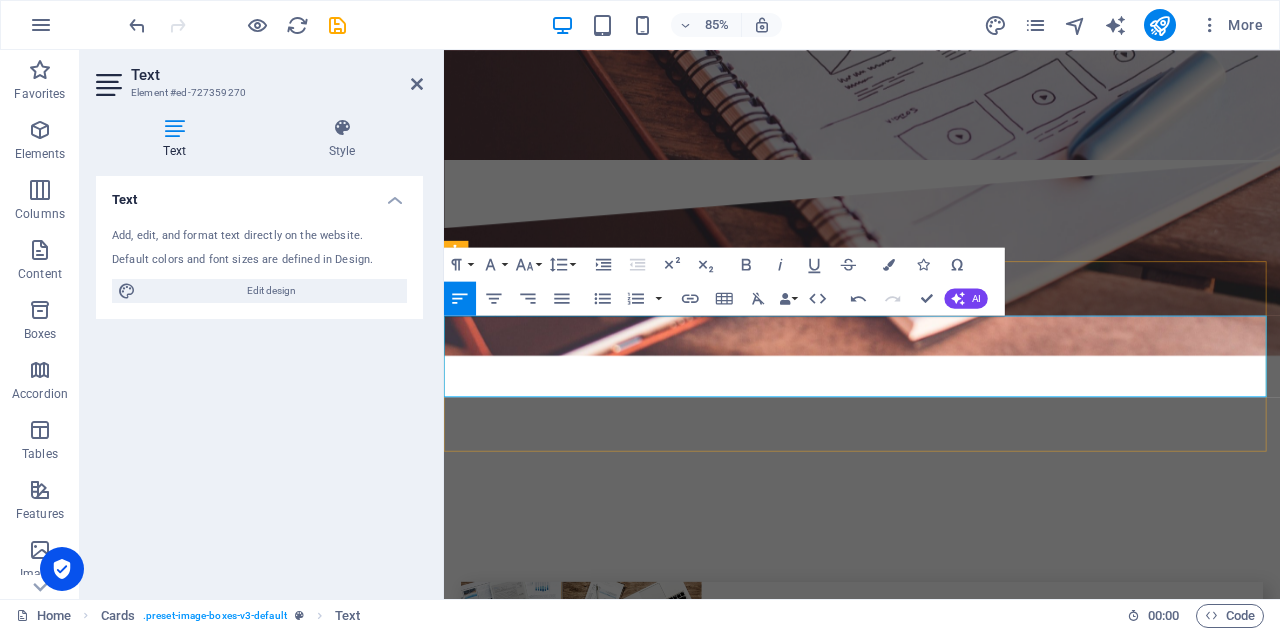 drag, startPoint x: 465, startPoint y: 432, endPoint x: 447, endPoint y: 433, distance: 18.027756 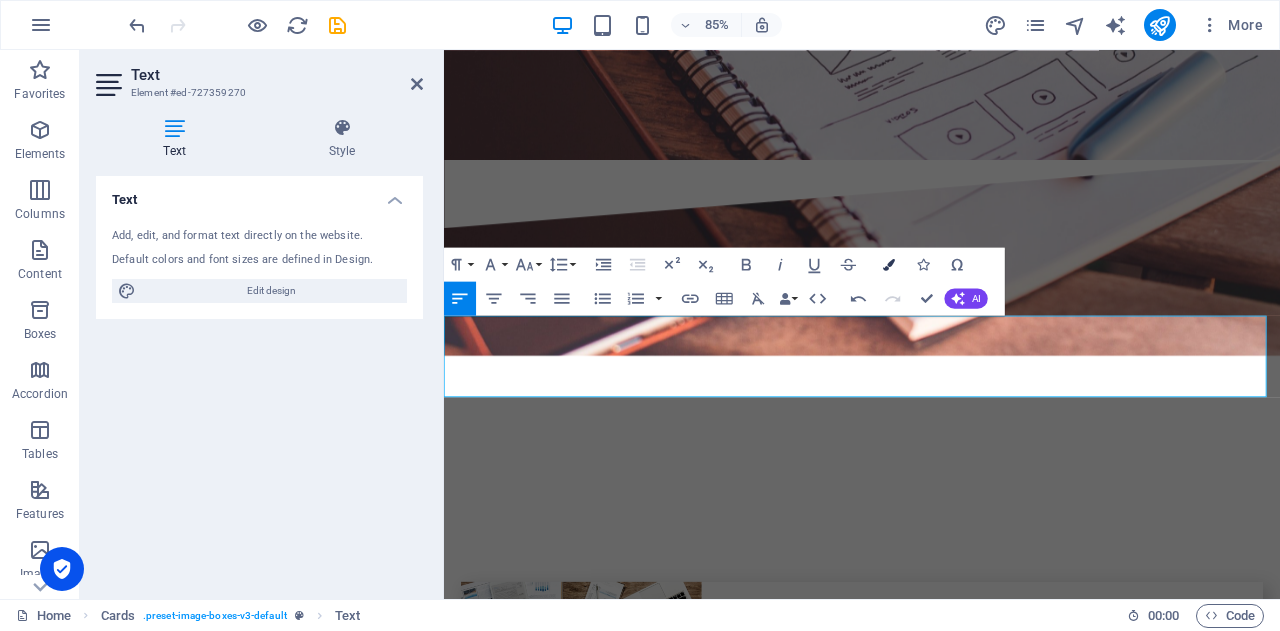 click on "Colors" at bounding box center (889, 264) 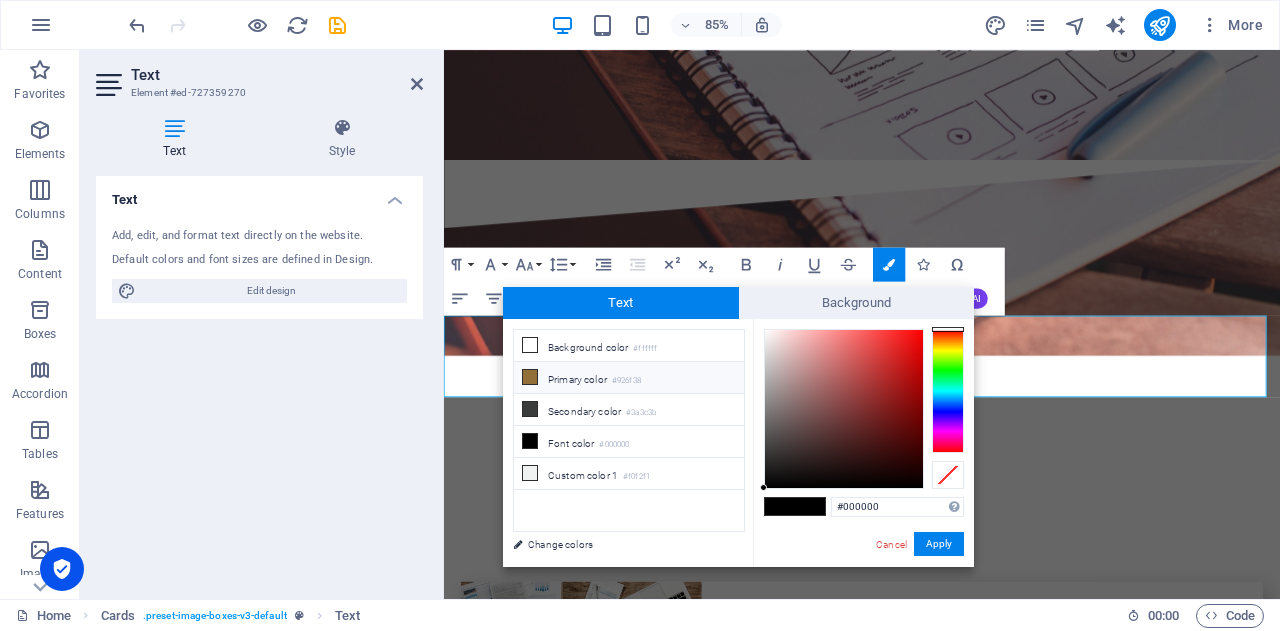 click on "Primary color
#926f38" at bounding box center [629, 378] 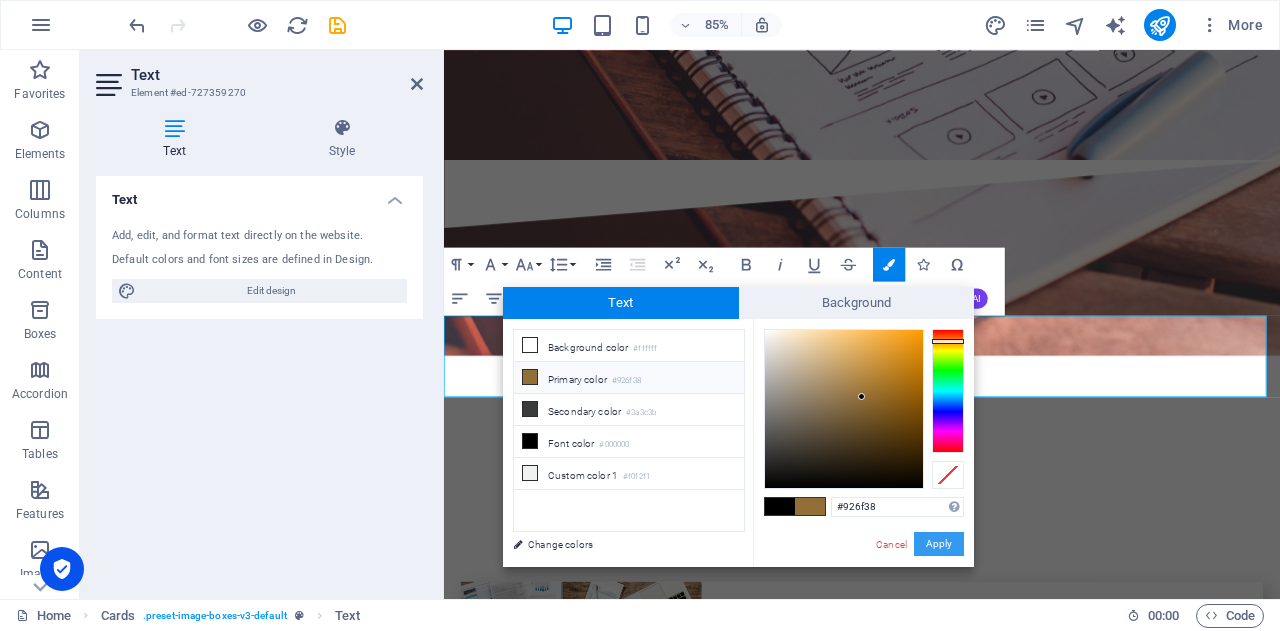 click on "Apply" at bounding box center [939, 544] 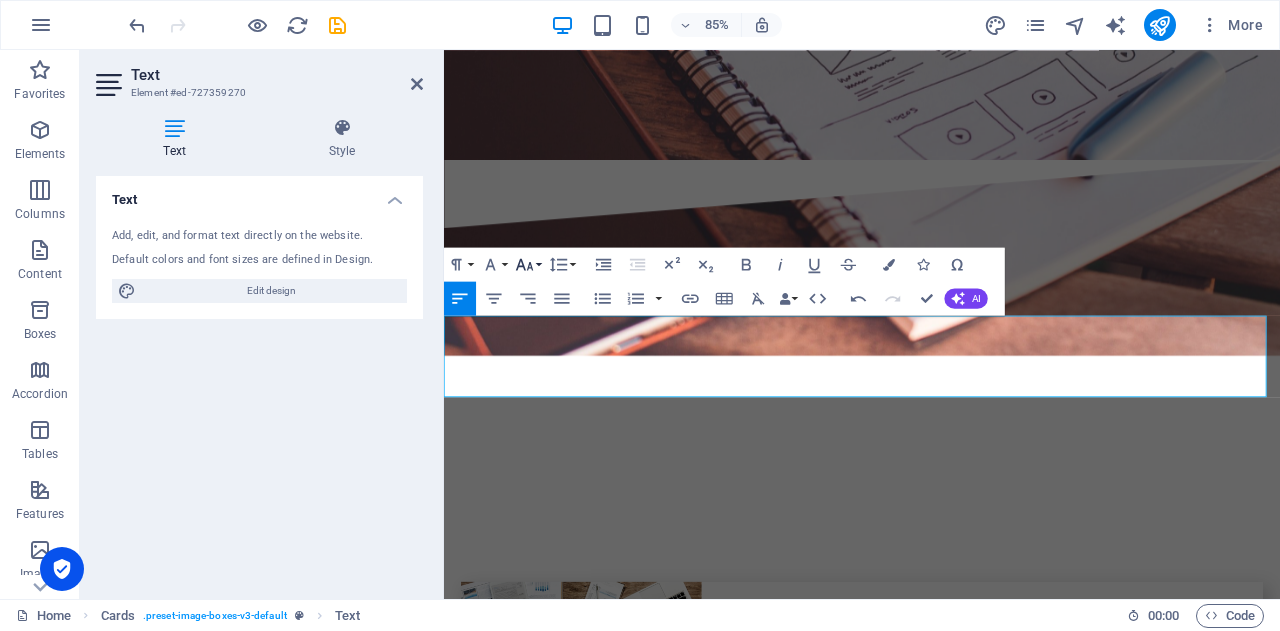 click on "Font Size" at bounding box center (528, 264) 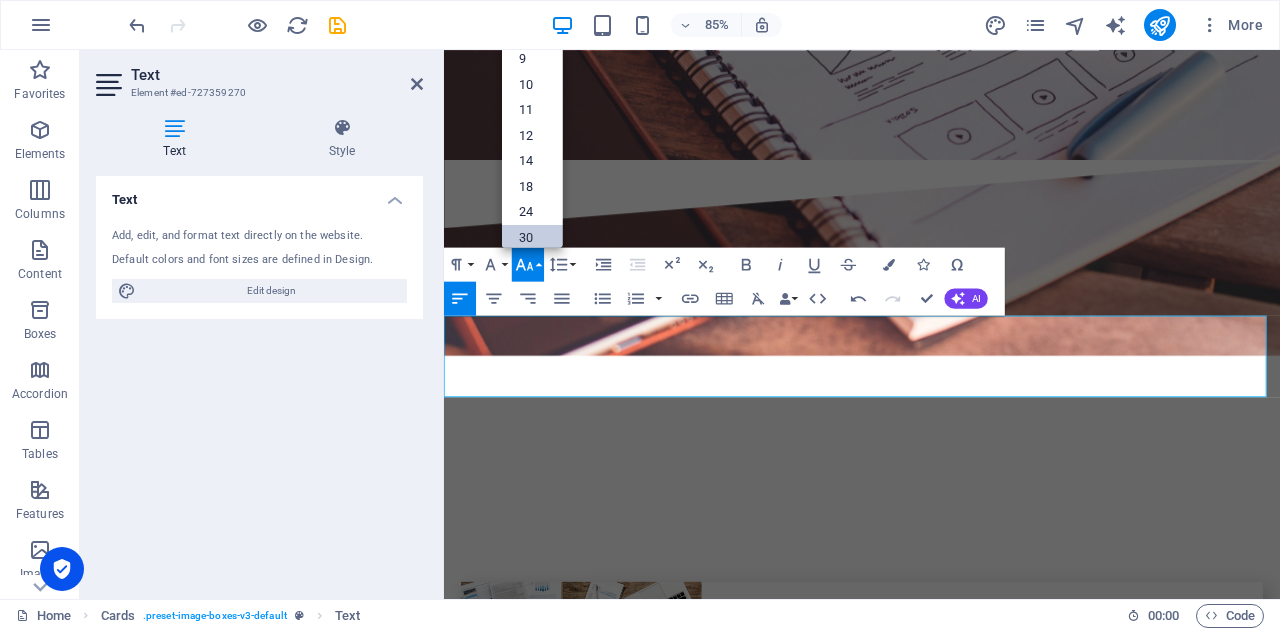 click on "30" at bounding box center (532, 237) 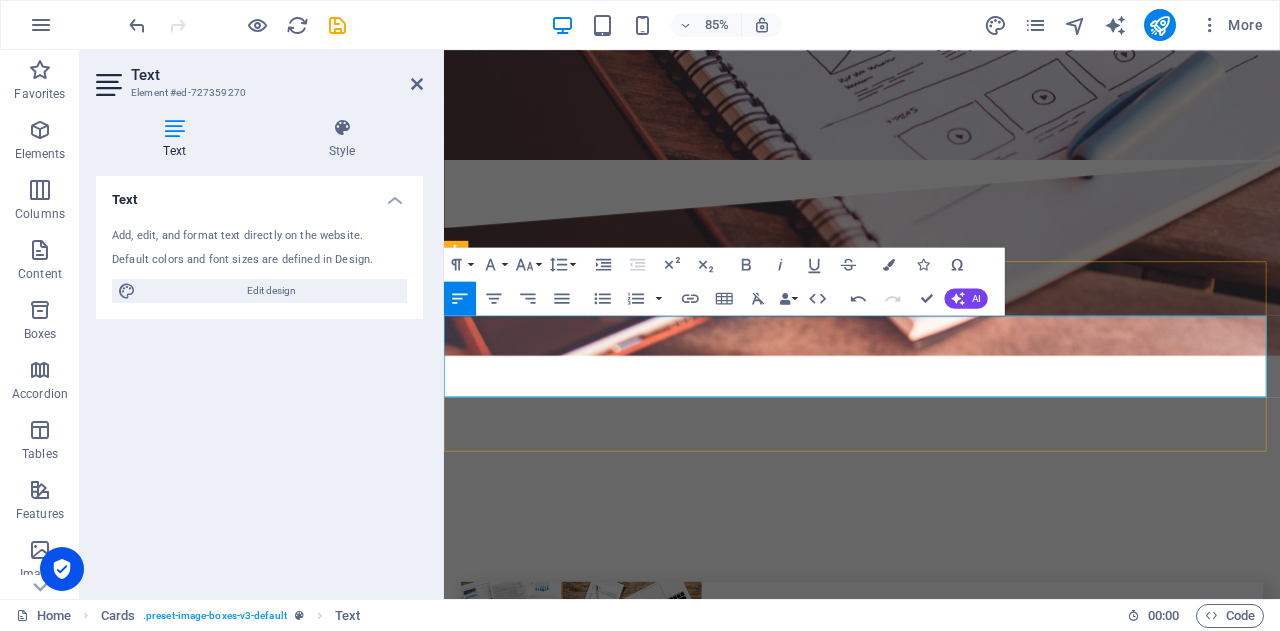 click on "b ikucroc  I nsights &  K nowledge with  U nity,  p roviding  ​ C ​ oordination, Reliability, Organization and Commitment" at bounding box center [932, 3680] 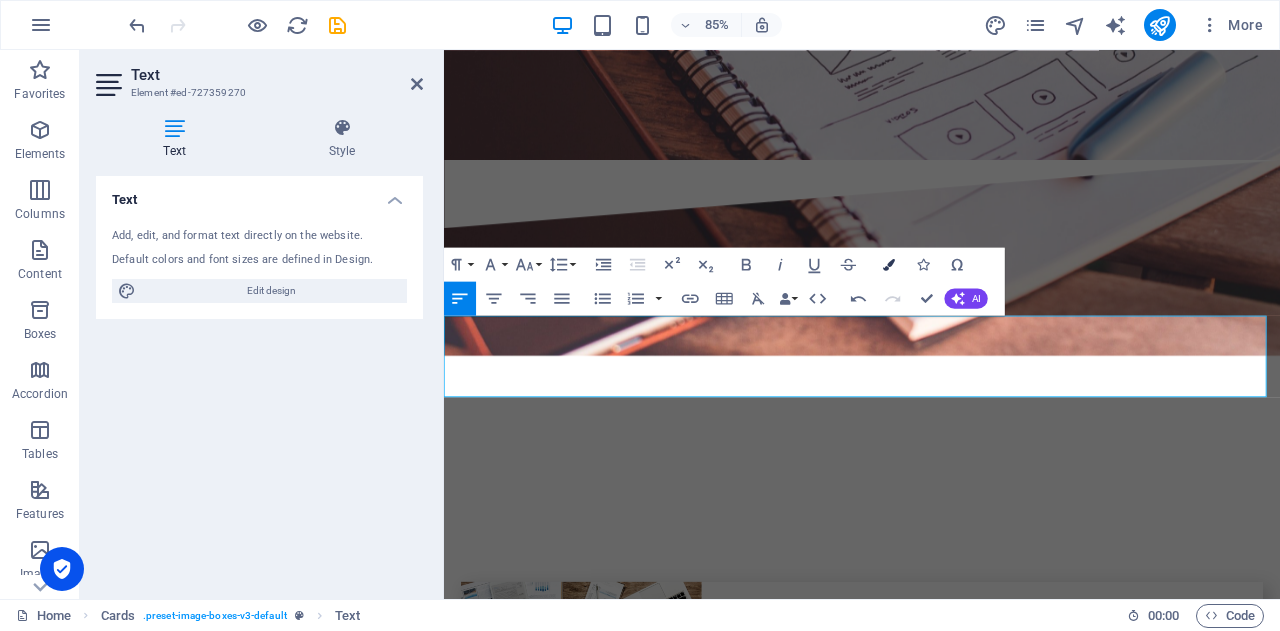 click at bounding box center (889, 264) 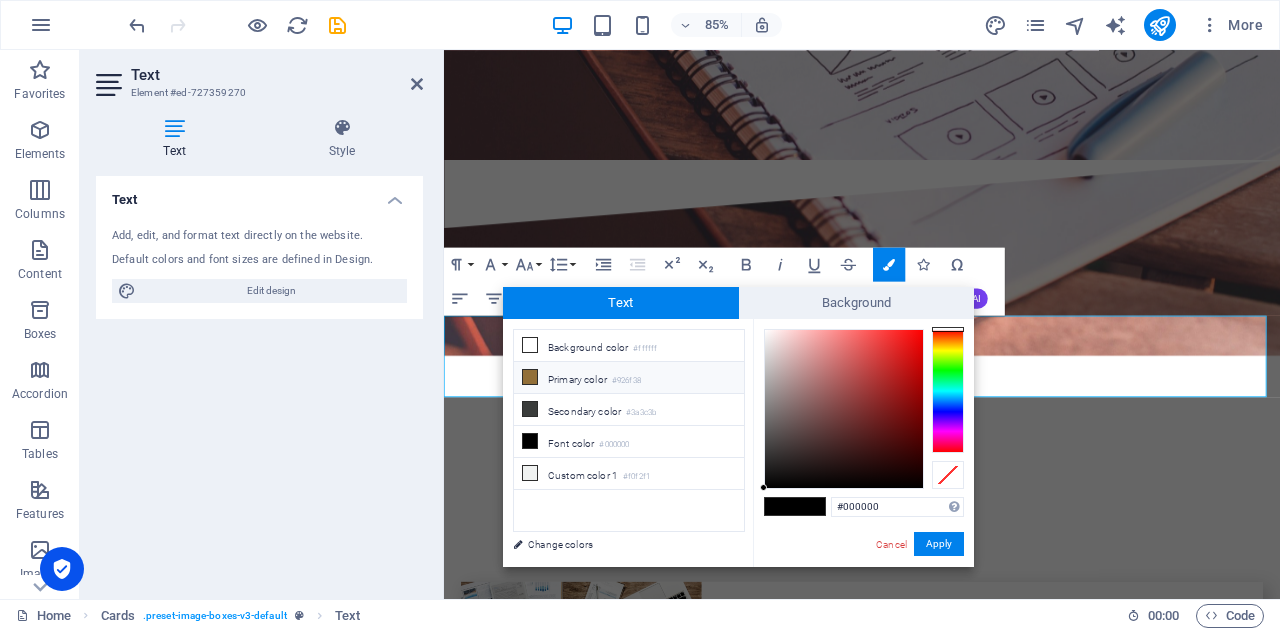 click on "Primary color
#926f38" at bounding box center (629, 378) 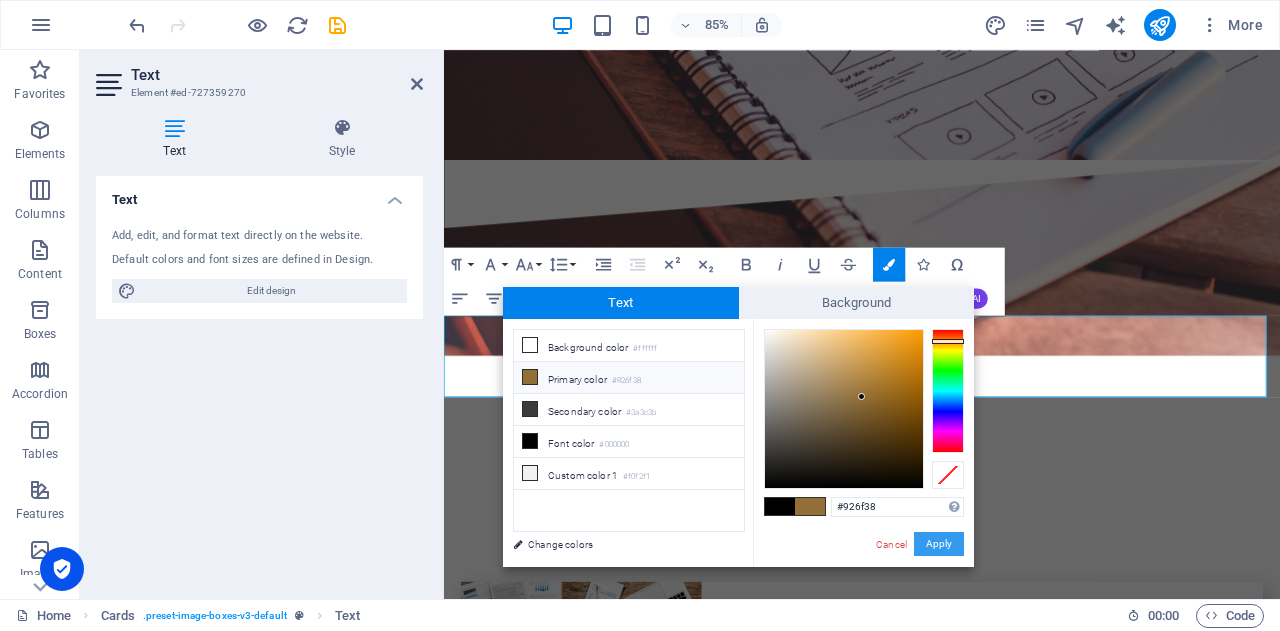 click on "Apply" at bounding box center (939, 544) 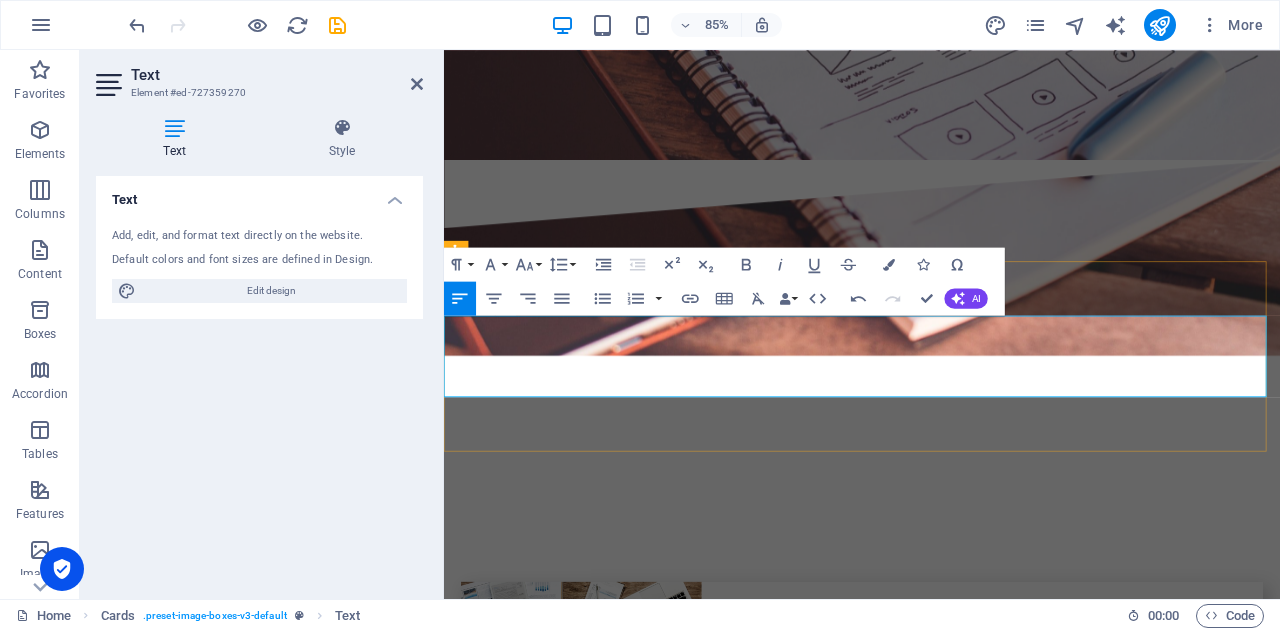 click on "oordination,  R eliability, Organization and Commitment" at bounding box center (939, 3707) 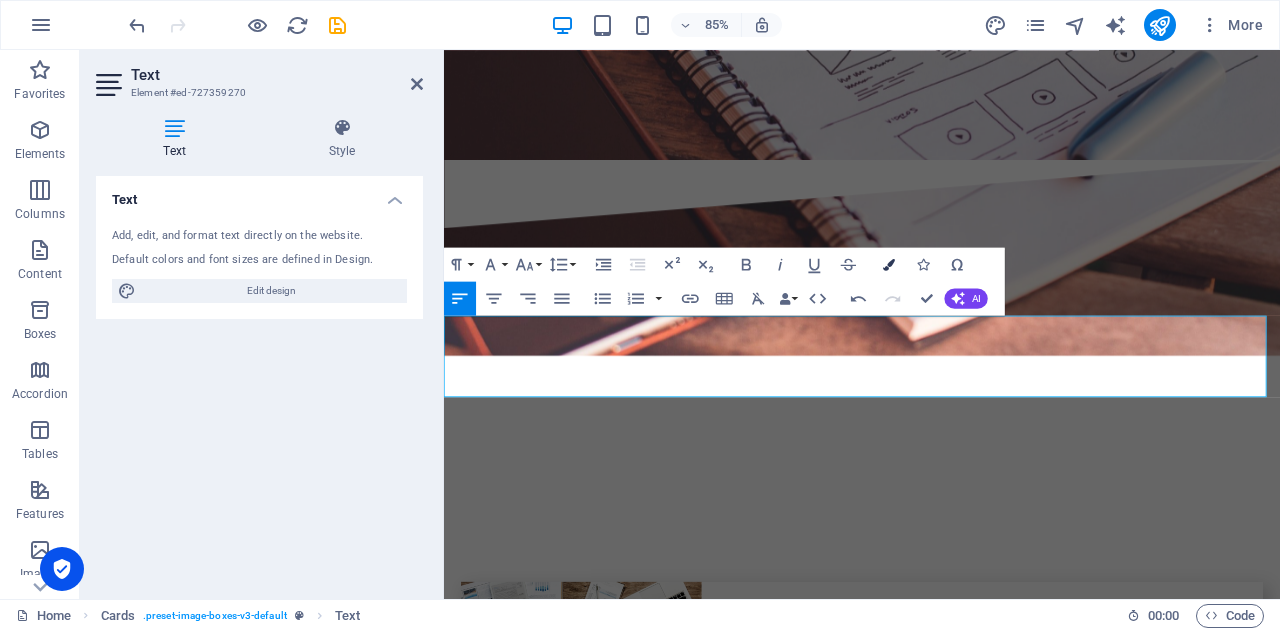 click on "Colors" at bounding box center (889, 264) 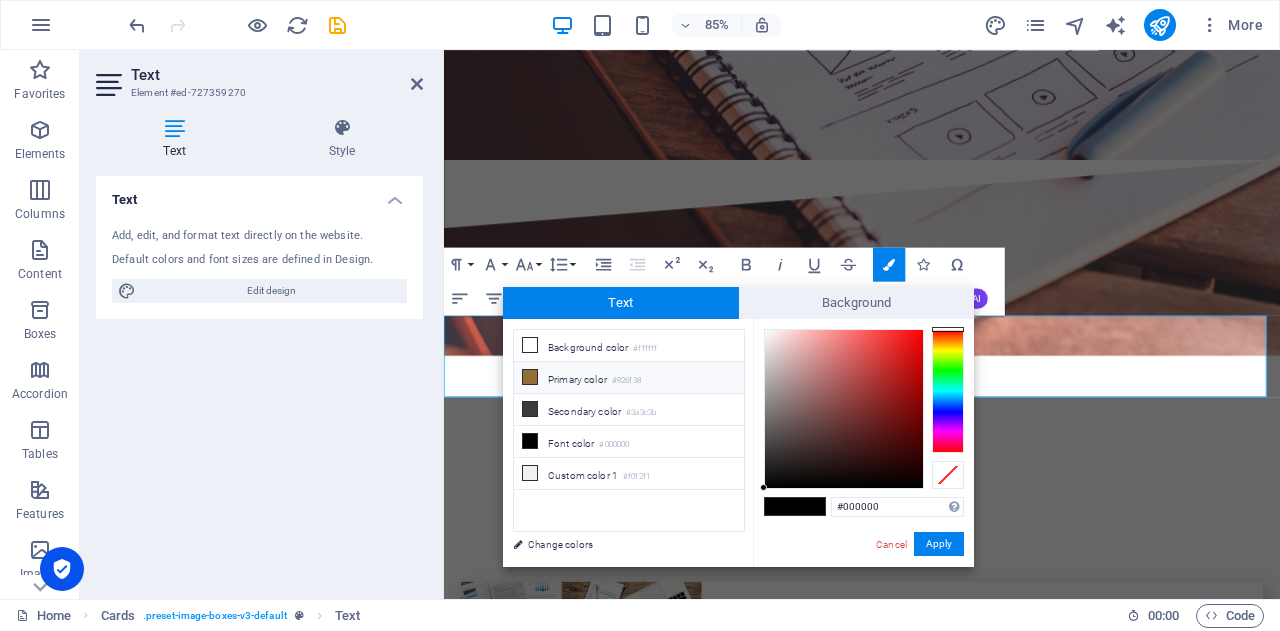 click on "Primary color
#926f38" at bounding box center (629, 378) 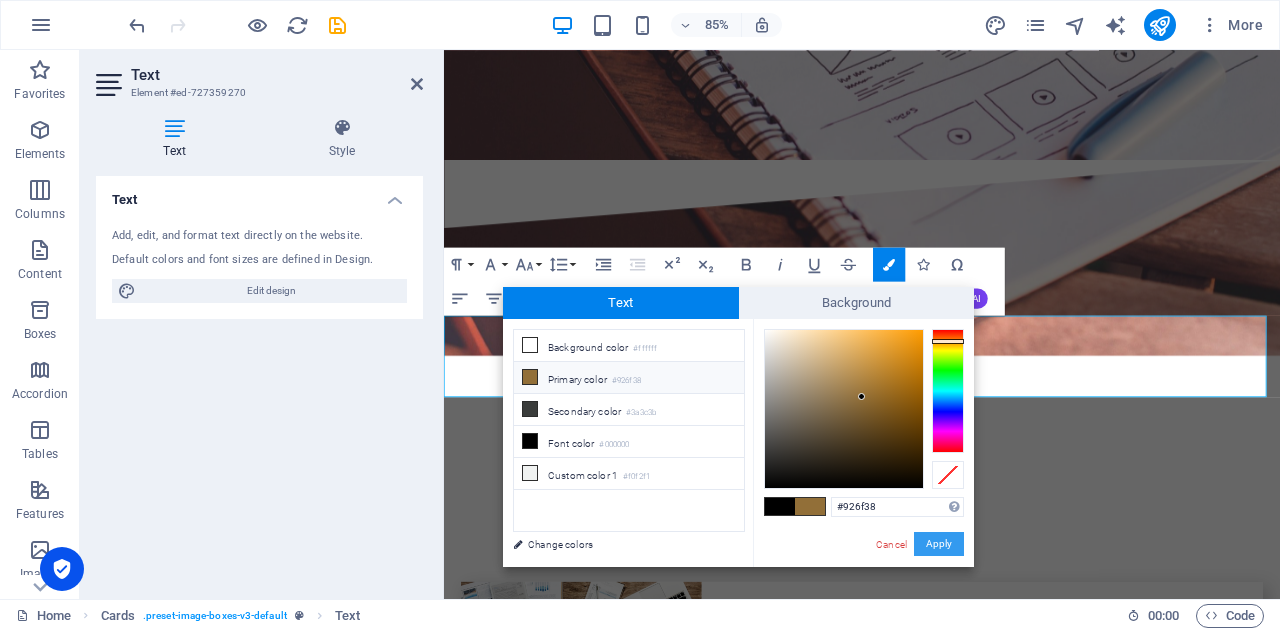 click on "Apply" at bounding box center (939, 544) 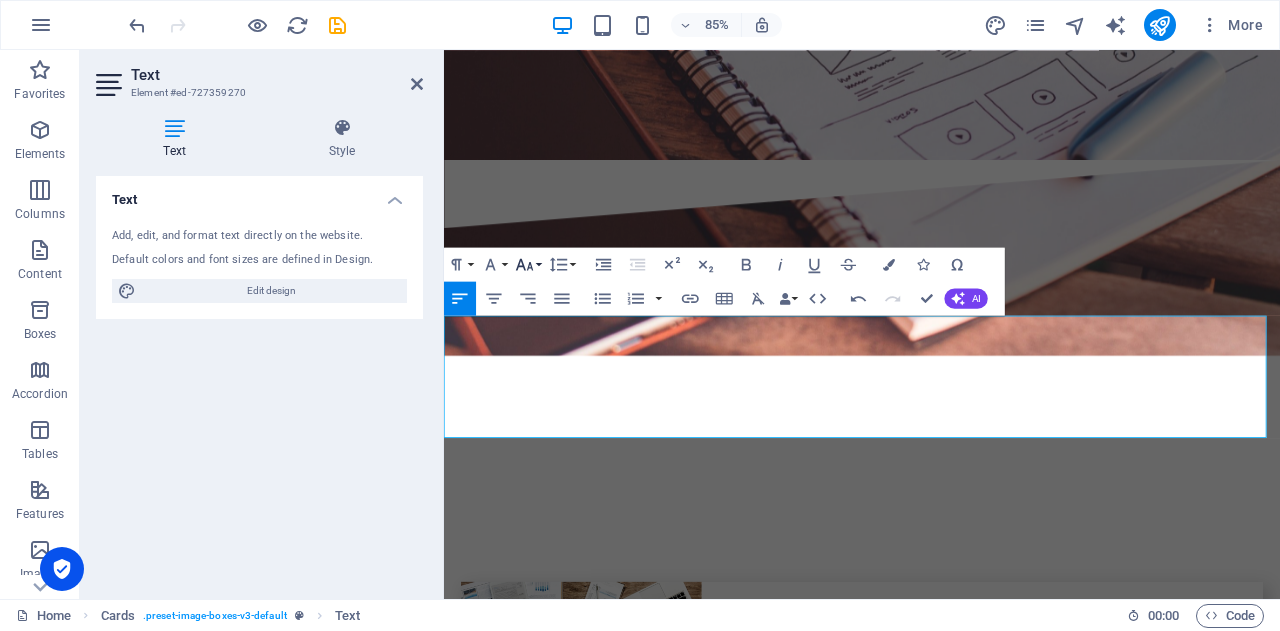 click 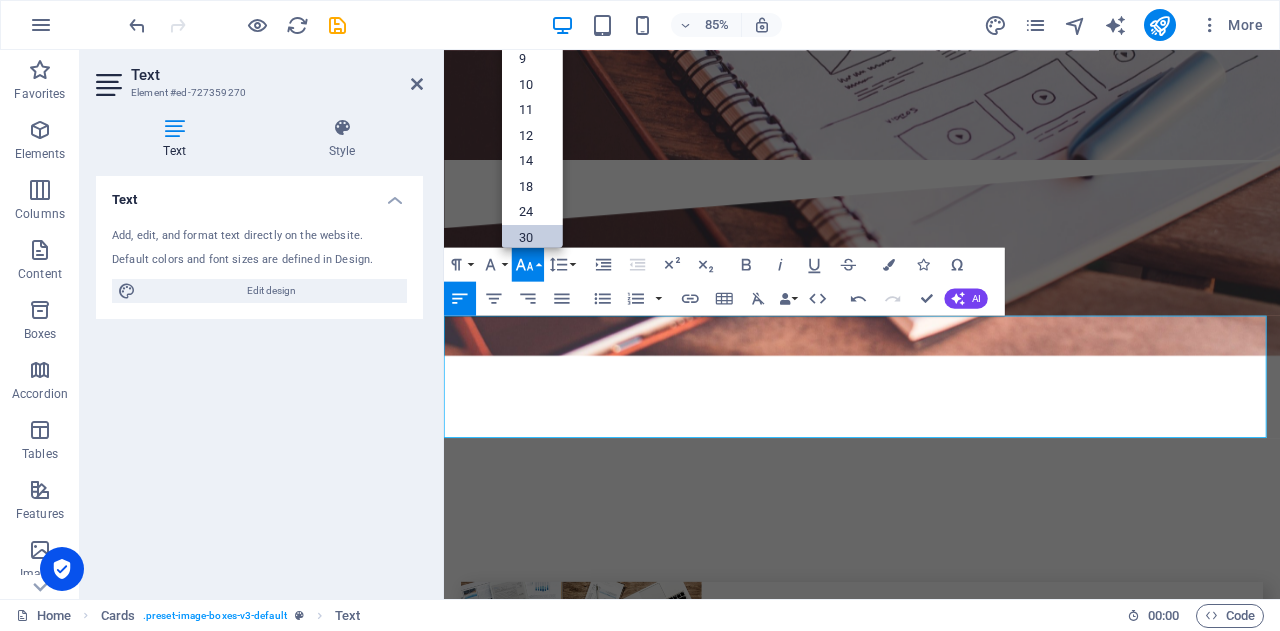 click on "30" at bounding box center [532, 237] 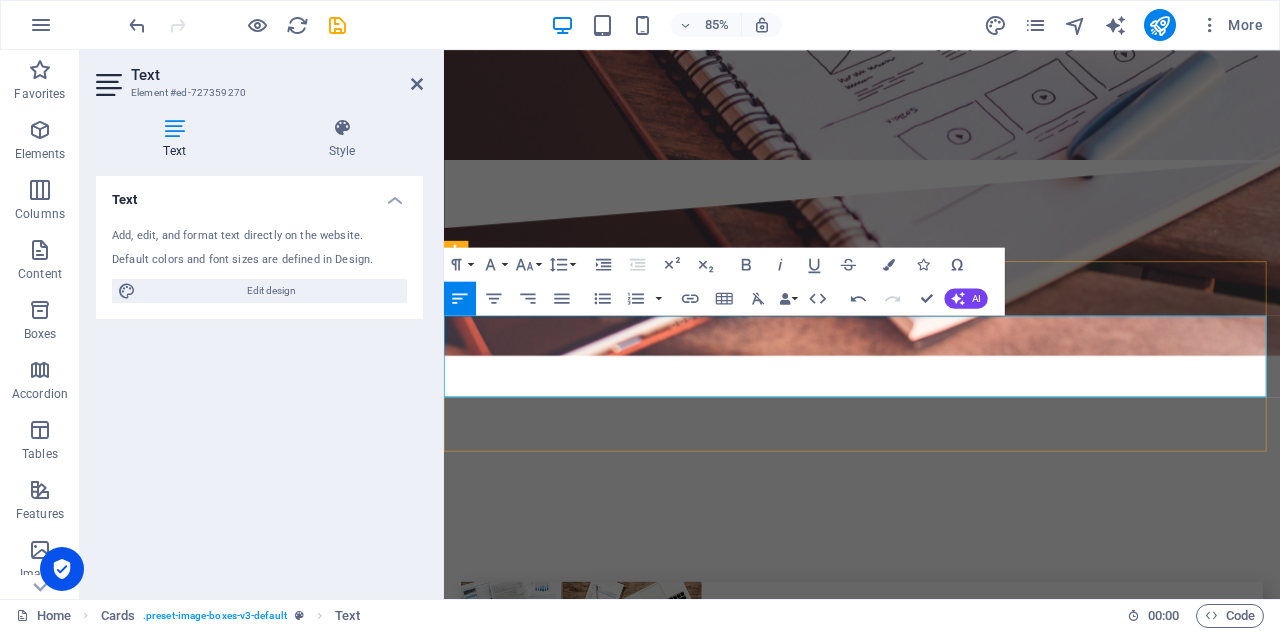 drag, startPoint x: 1212, startPoint y: 437, endPoint x: 1200, endPoint y: 437, distance: 12 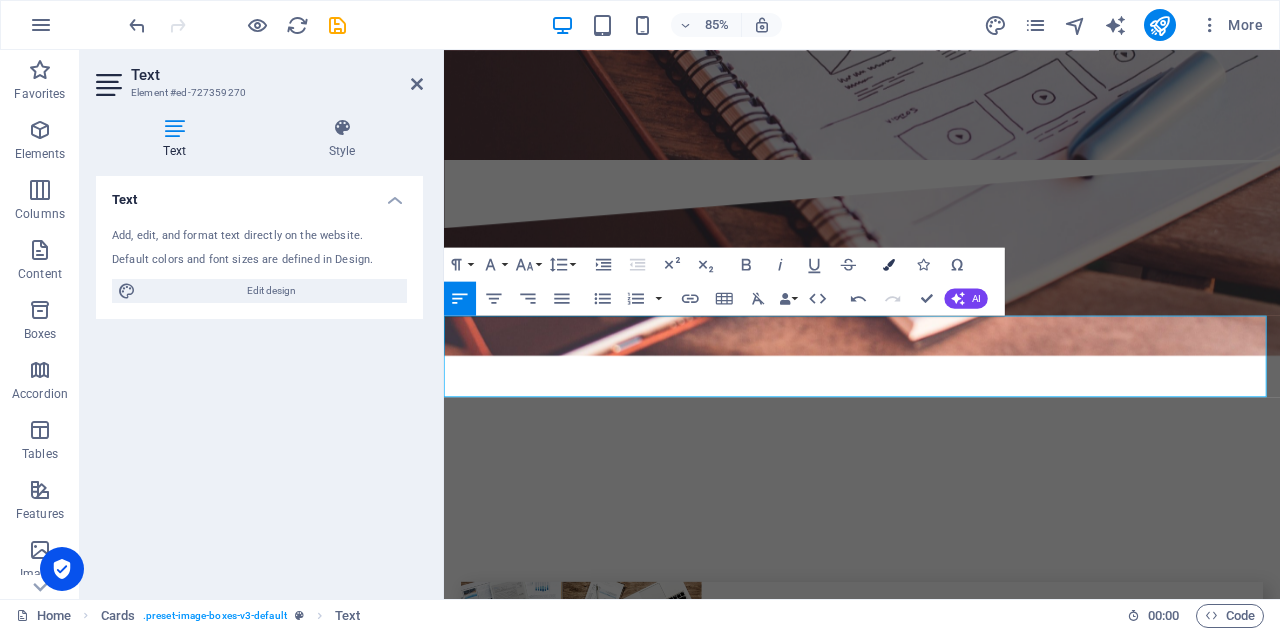 click at bounding box center (889, 264) 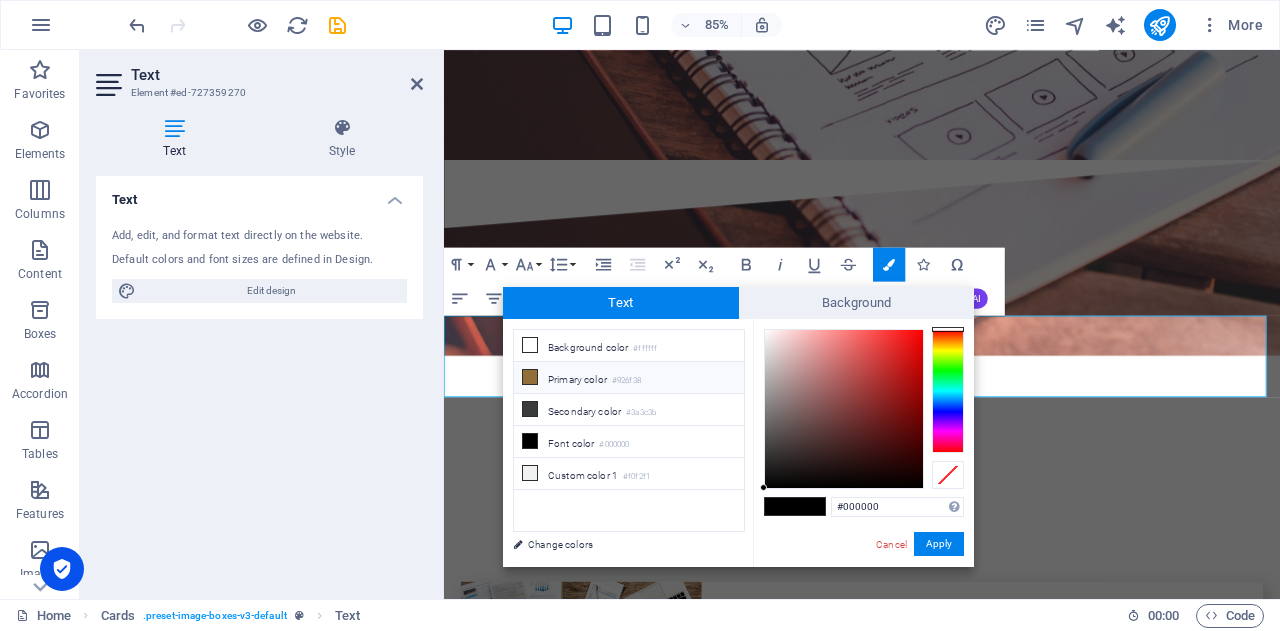 click on "#926f38" at bounding box center (626, 381) 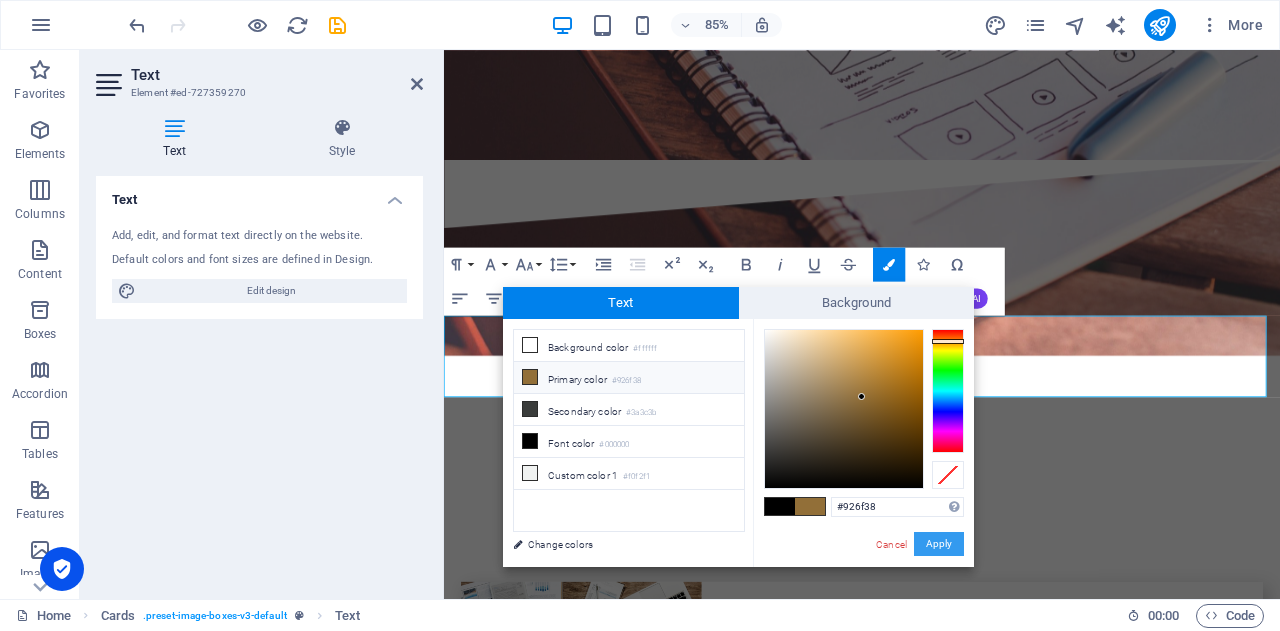 click on "Apply" at bounding box center (939, 544) 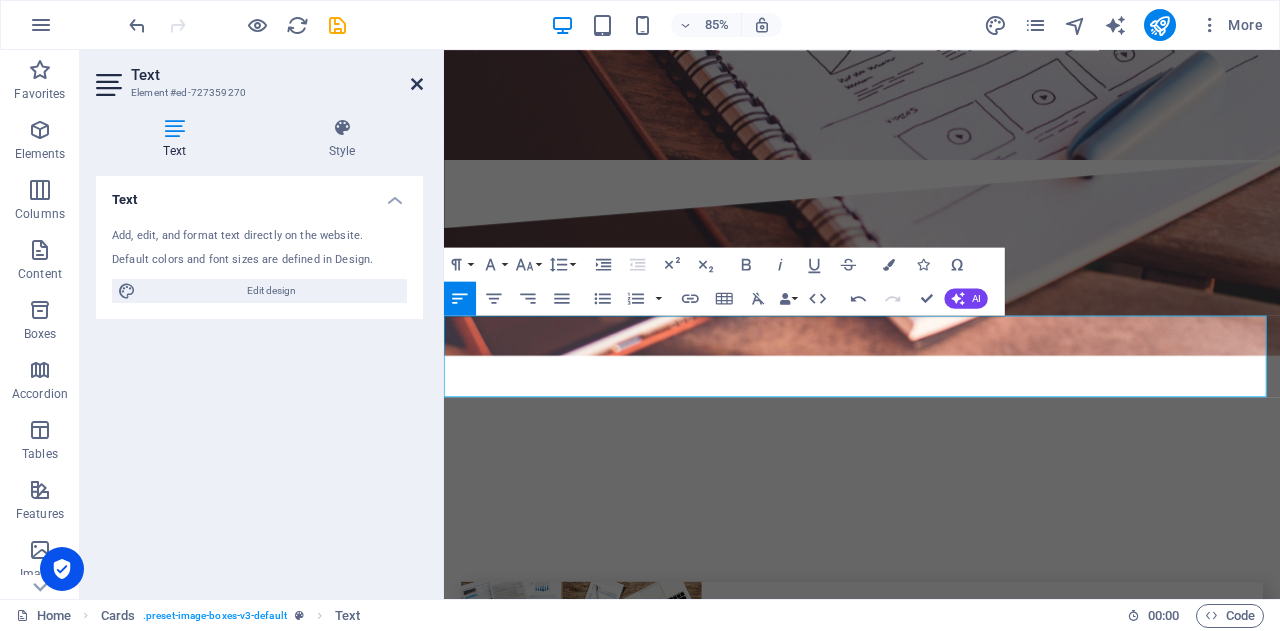 click at bounding box center (417, 84) 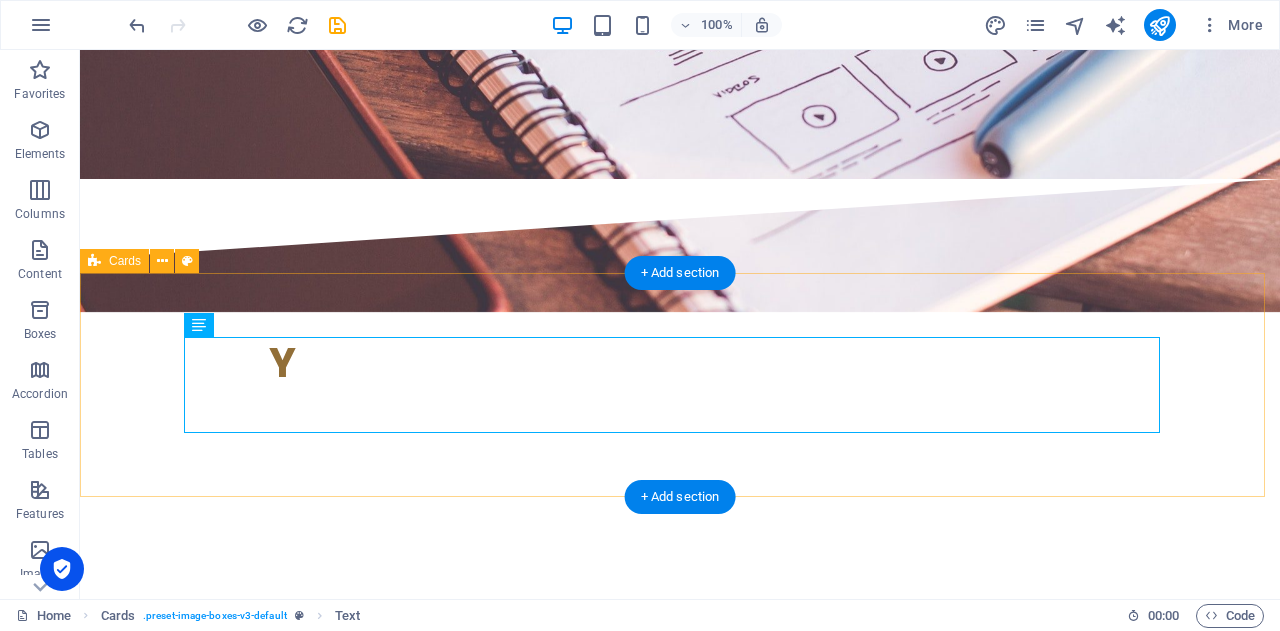 click on "b ikucroc  I nsights &  K nowledge with  U nity,  p roviding  C oordination,  R eliability,  O rganization and  C ommitment" at bounding box center [680, 3680] 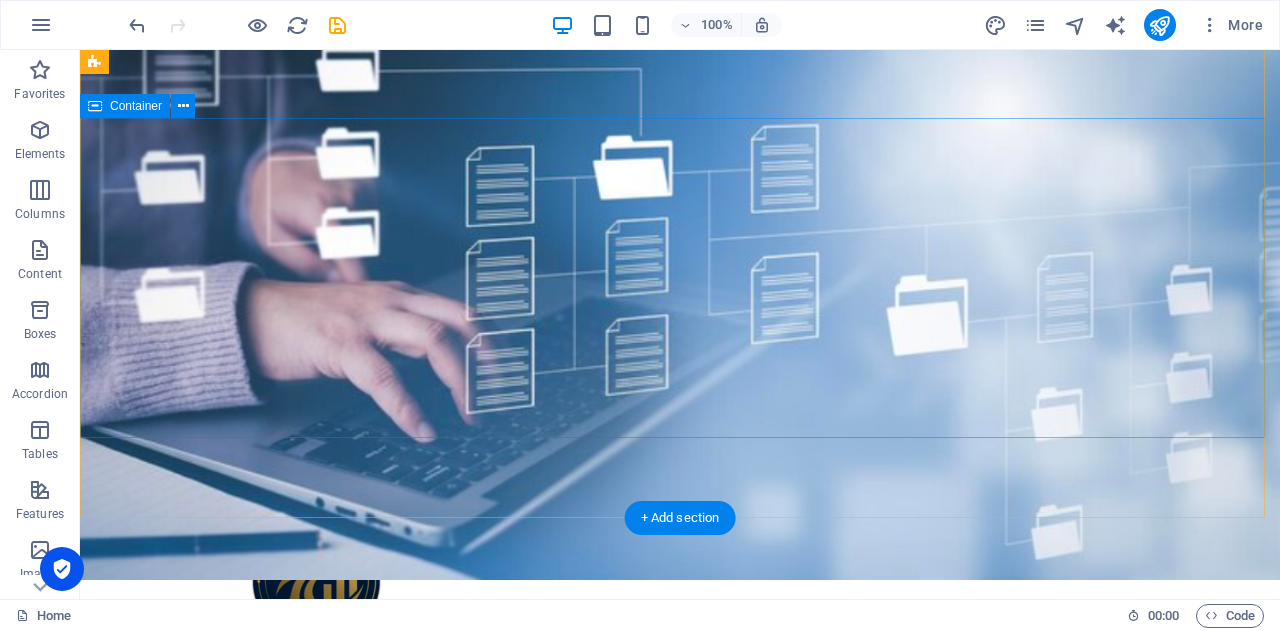 scroll, scrollTop: 200, scrollLeft: 0, axis: vertical 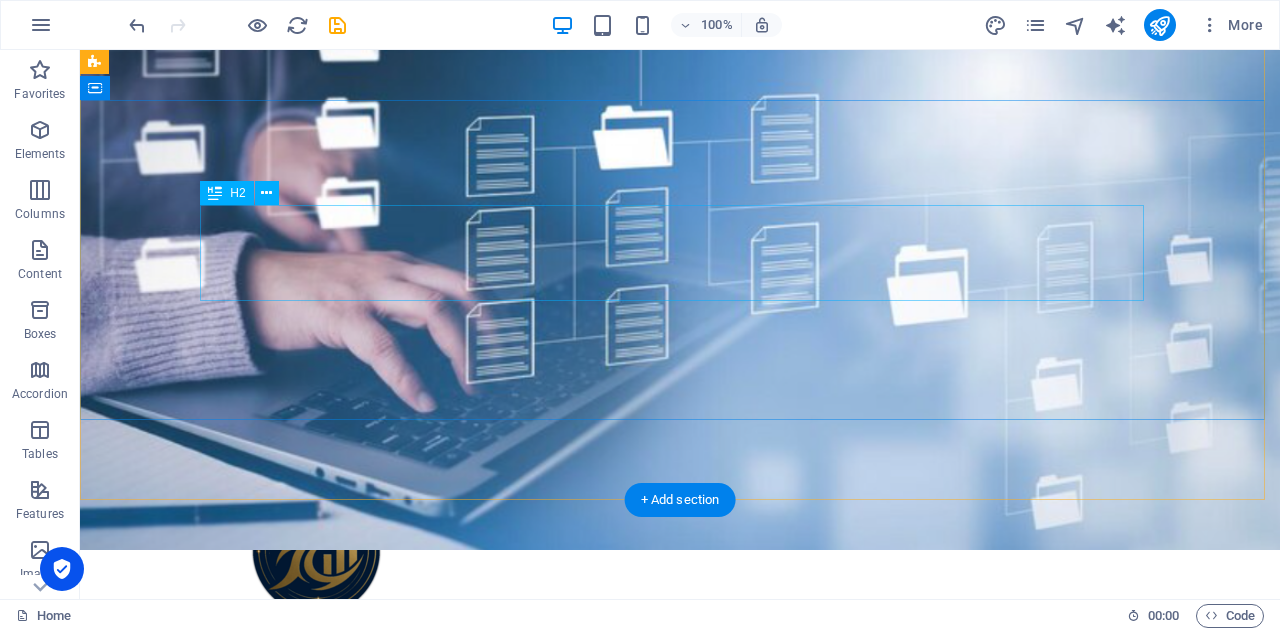 click on "l et’s simplify your work life so you can focus on what you do best" at bounding box center (680, 885) 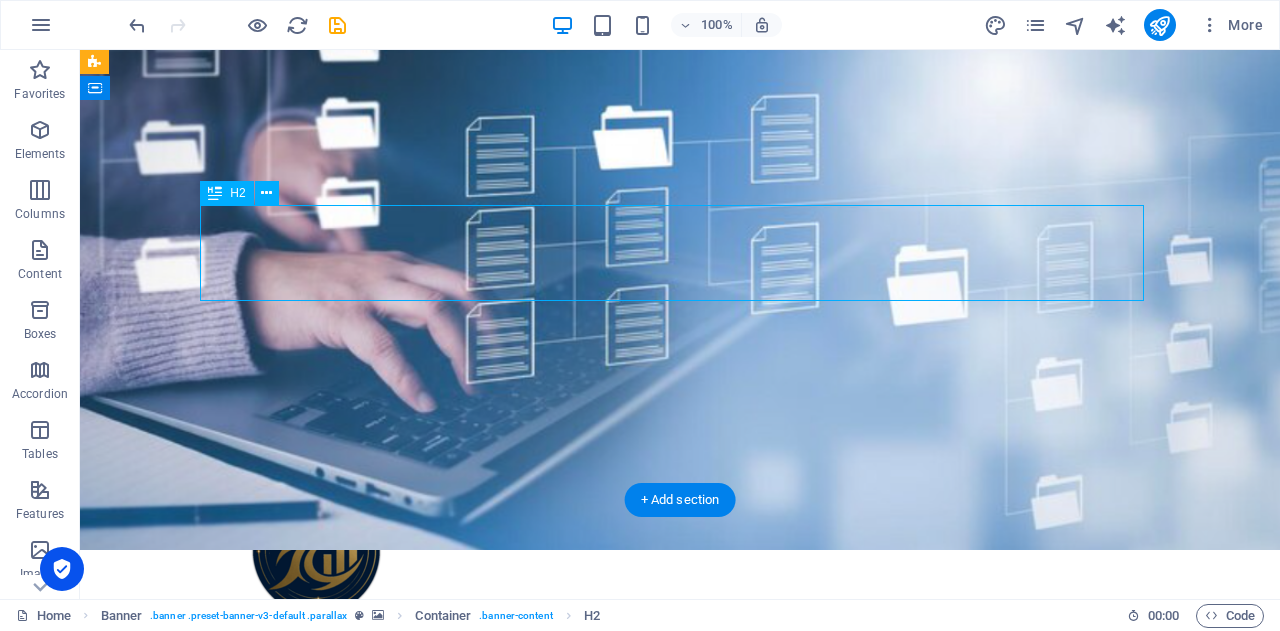 click on "l et’s simplify your work life so you can focus on what you do best" at bounding box center (680, 885) 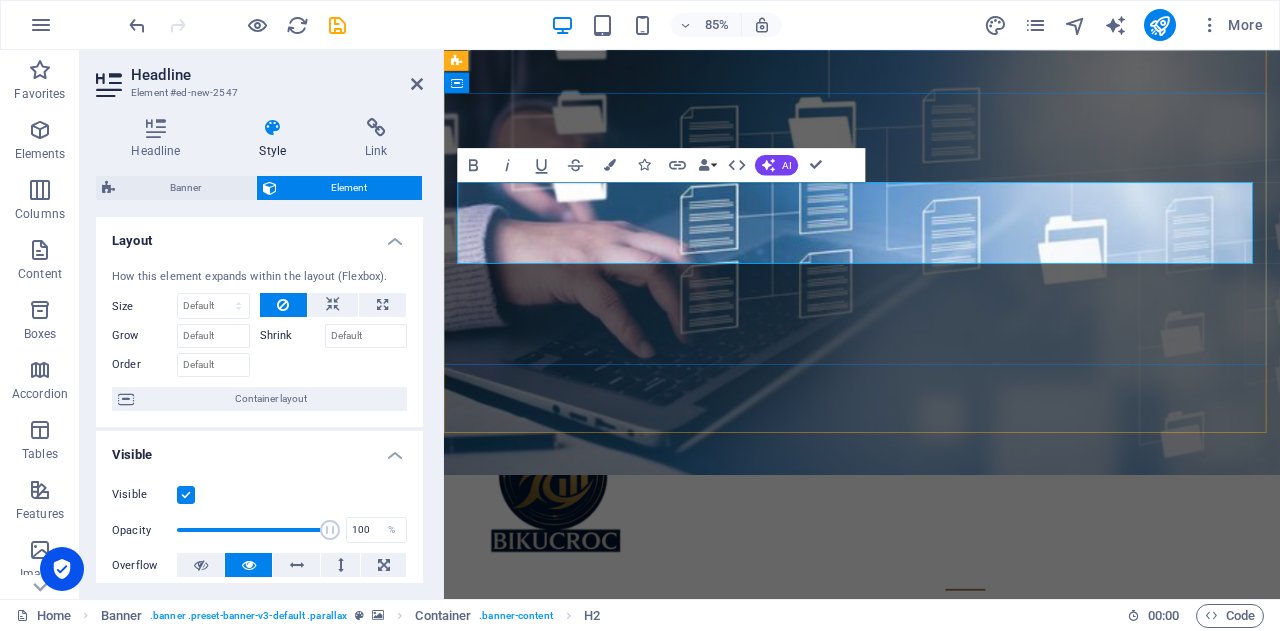 click on "et’s simplify your work life so you can focus on what you do best" at bounding box center (936, 885) 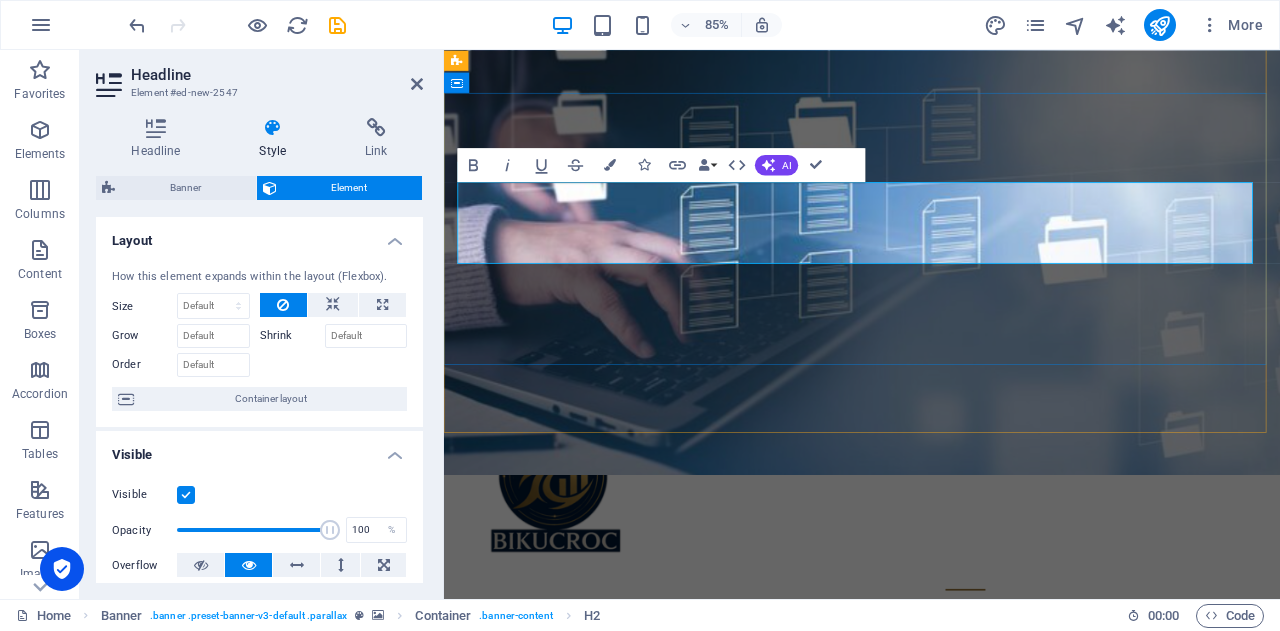 drag, startPoint x: 513, startPoint y: 284, endPoint x: 497, endPoint y: 284, distance: 16 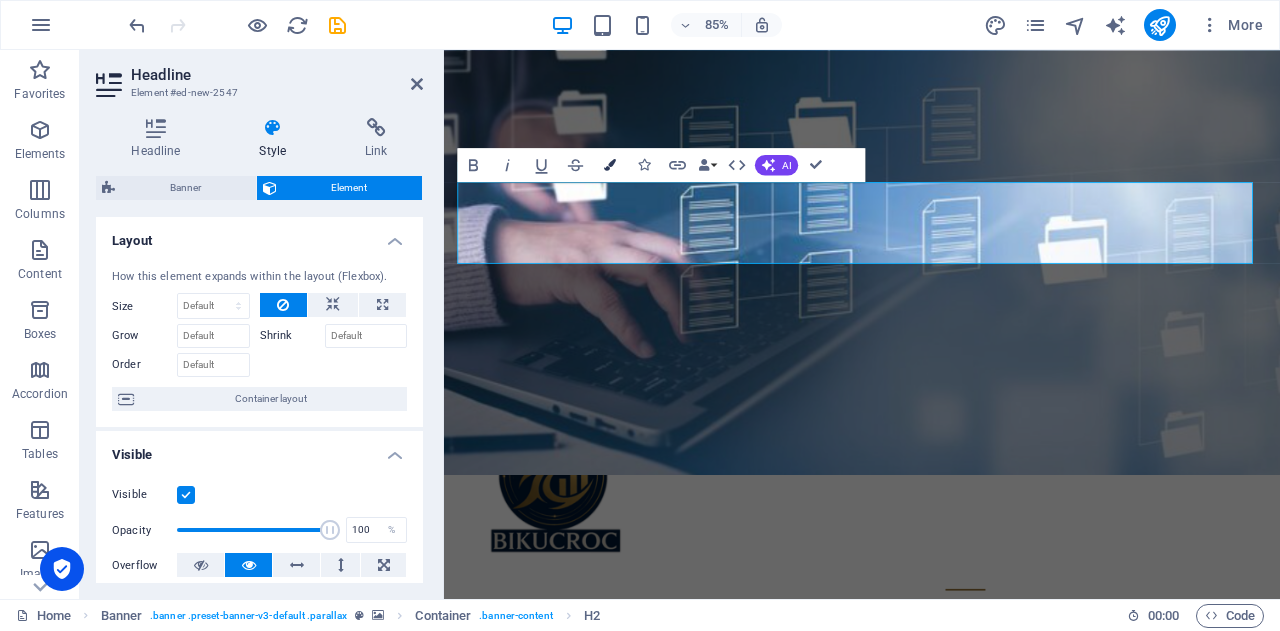 click at bounding box center [610, 165] 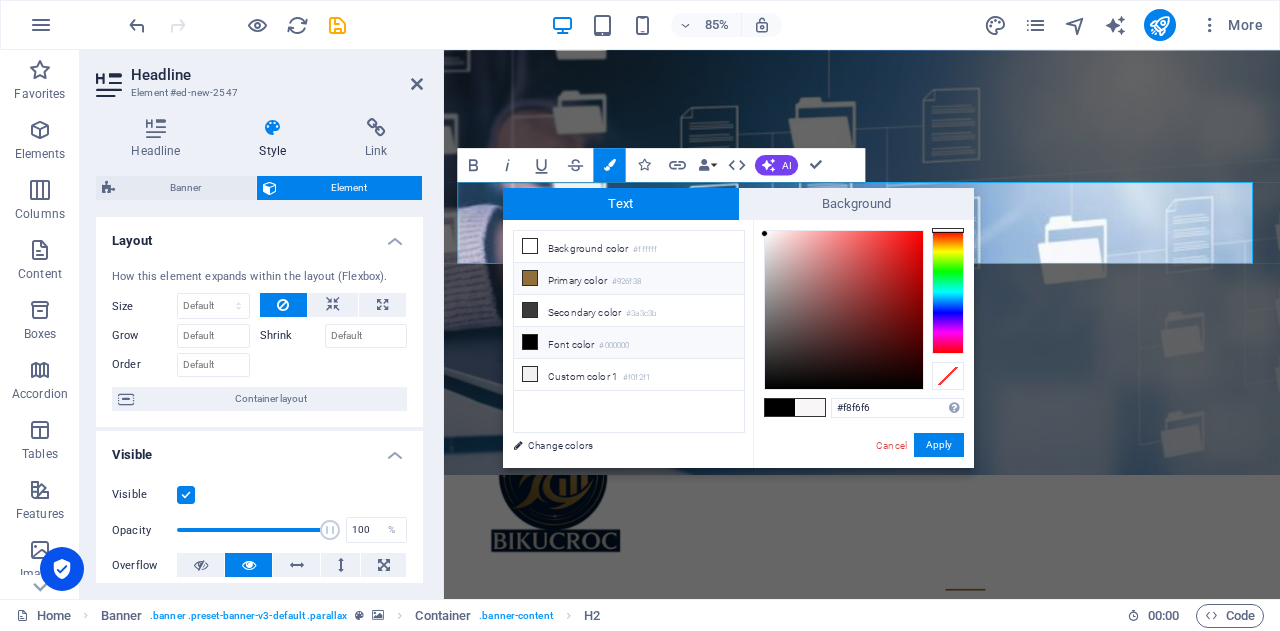 click on "Background color
#ffffff
Primary color
#926f38
Secondary color
#3a3c3b
Font color
#000000" at bounding box center [629, 331] 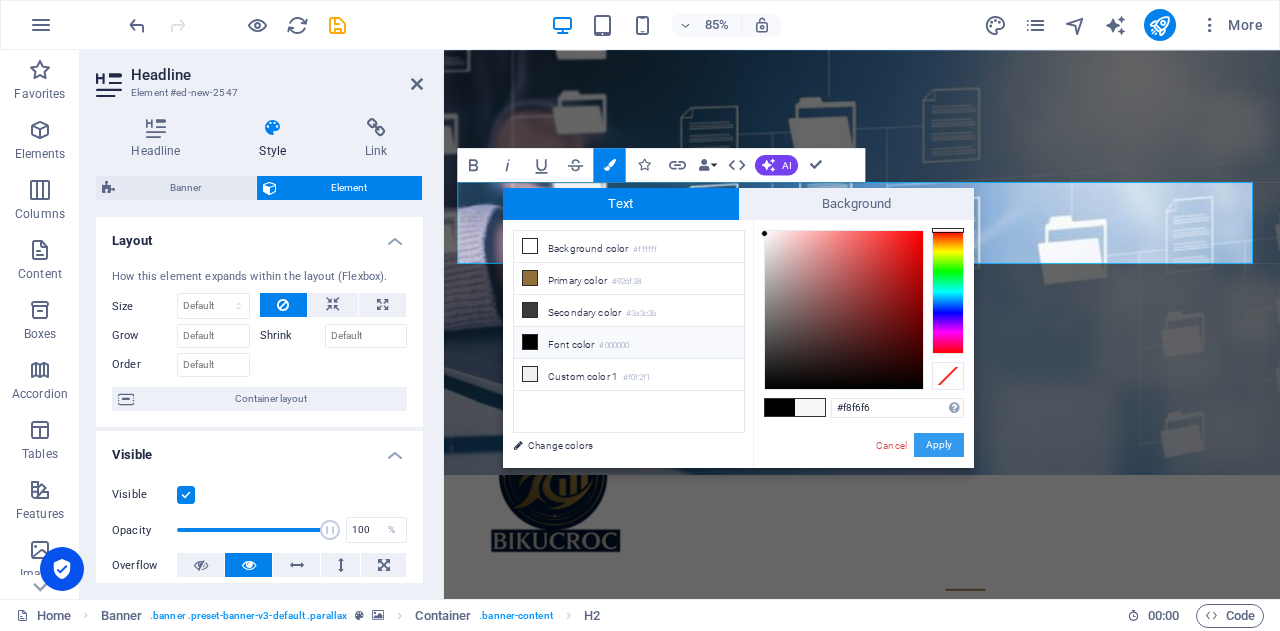 click on "Apply" at bounding box center (939, 445) 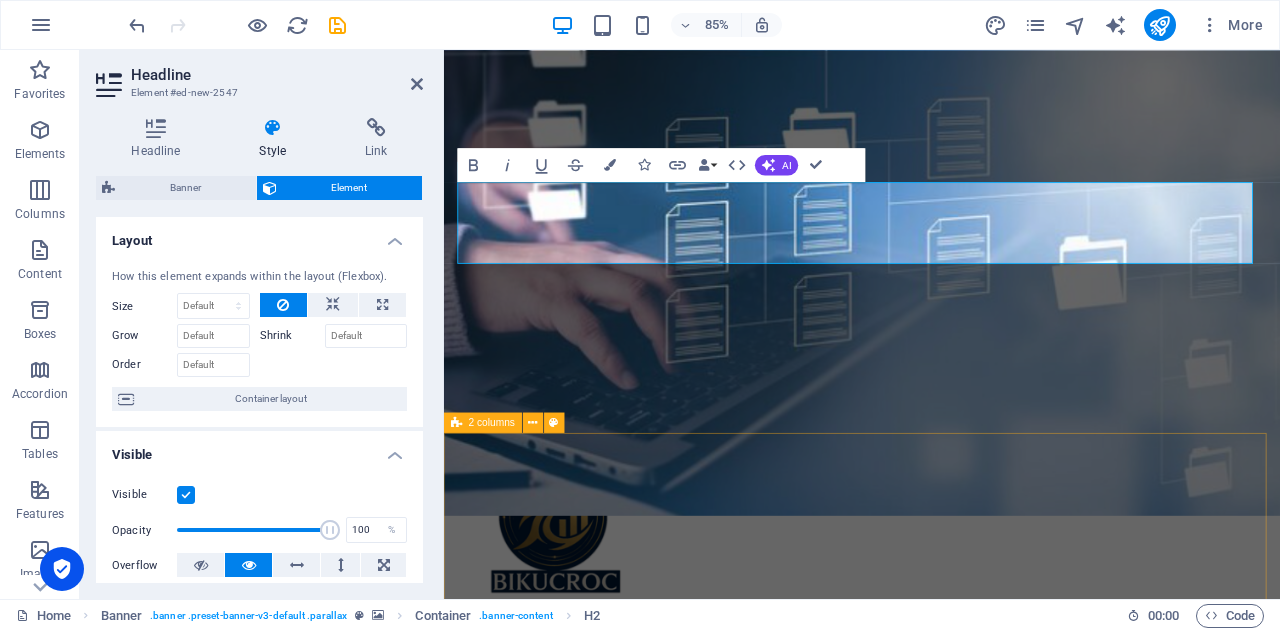 click on "🐊 s ay Goodbye to Admin Headaches & Hello to BIKUCROC! Hey Small Business Owner — this one's for you! 🔁 Drowning in repetitive admin tasks? 📞 Need someone local who actually understands Aussie business life? 💸 Sick of paying for full-time staff you don’t really need? 📊 Need help with project management or business analysis — without blowing your budget?" at bounding box center [936, 1390] 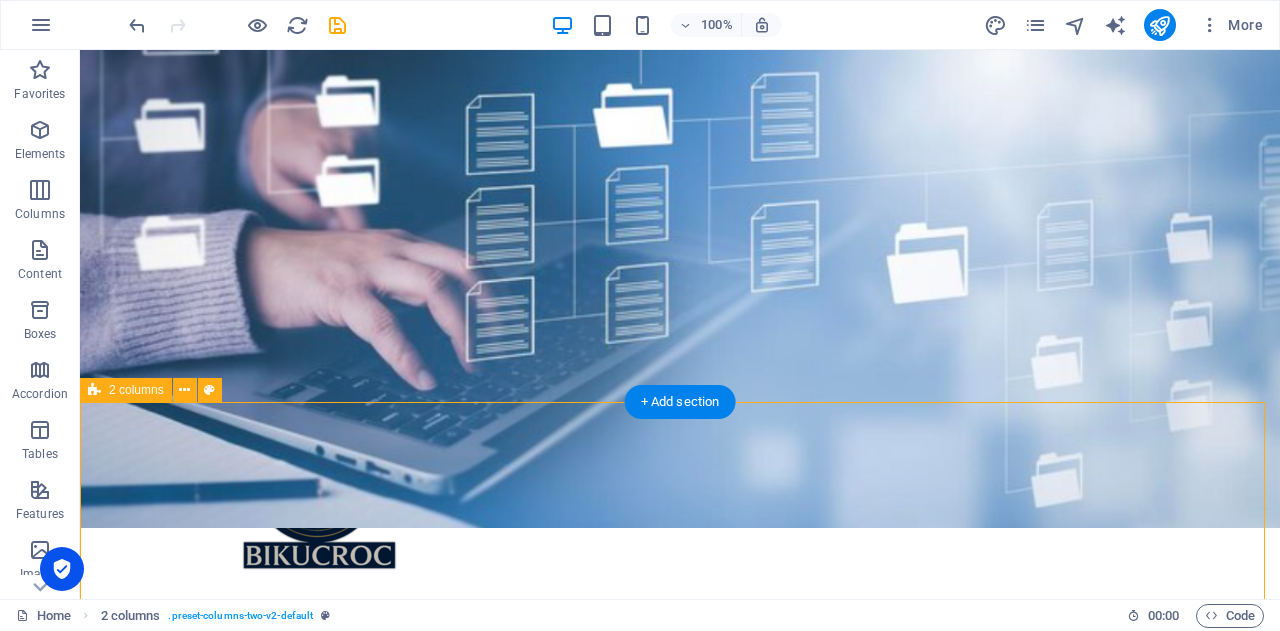 scroll, scrollTop: 300, scrollLeft: 0, axis: vertical 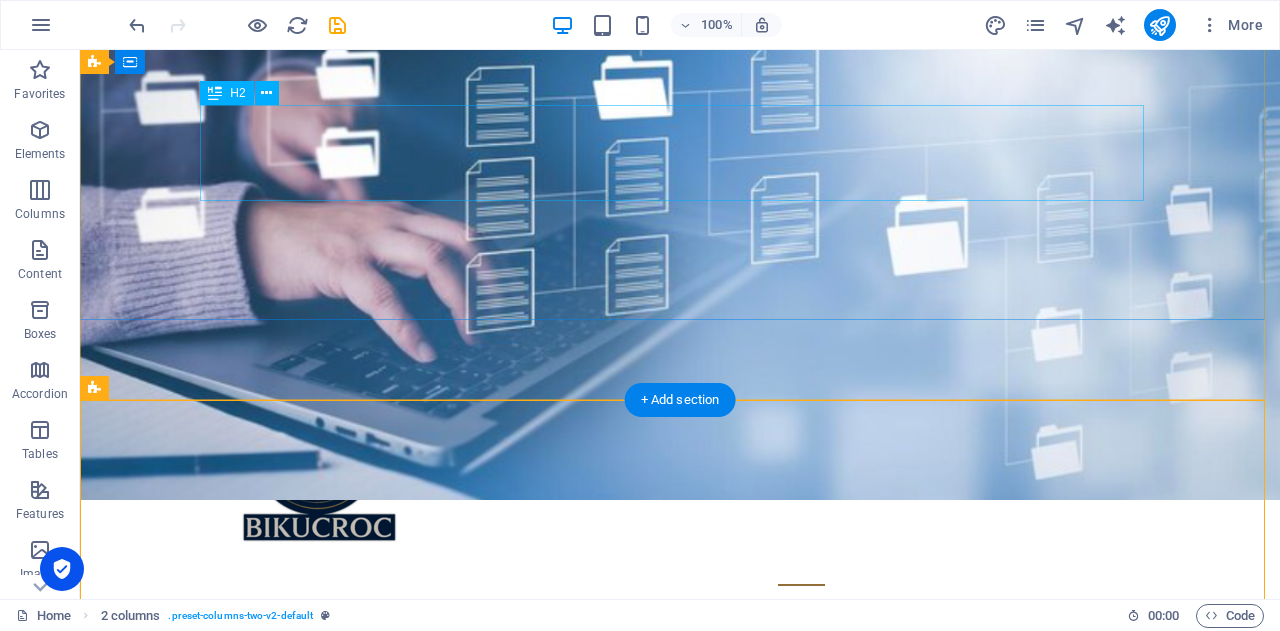 click on "l et’s simplify your work life s o you can focus on what you do best" at bounding box center [680, 785] 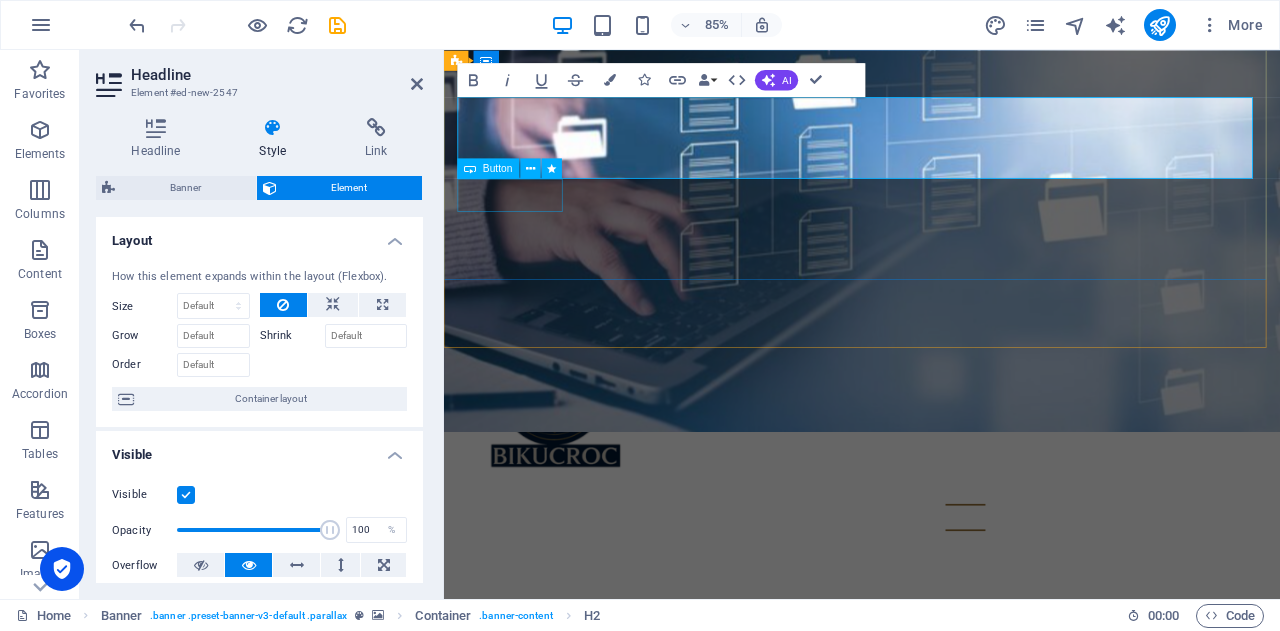 click on "o you can focus on what you do best" at bounding box center (949, 809) 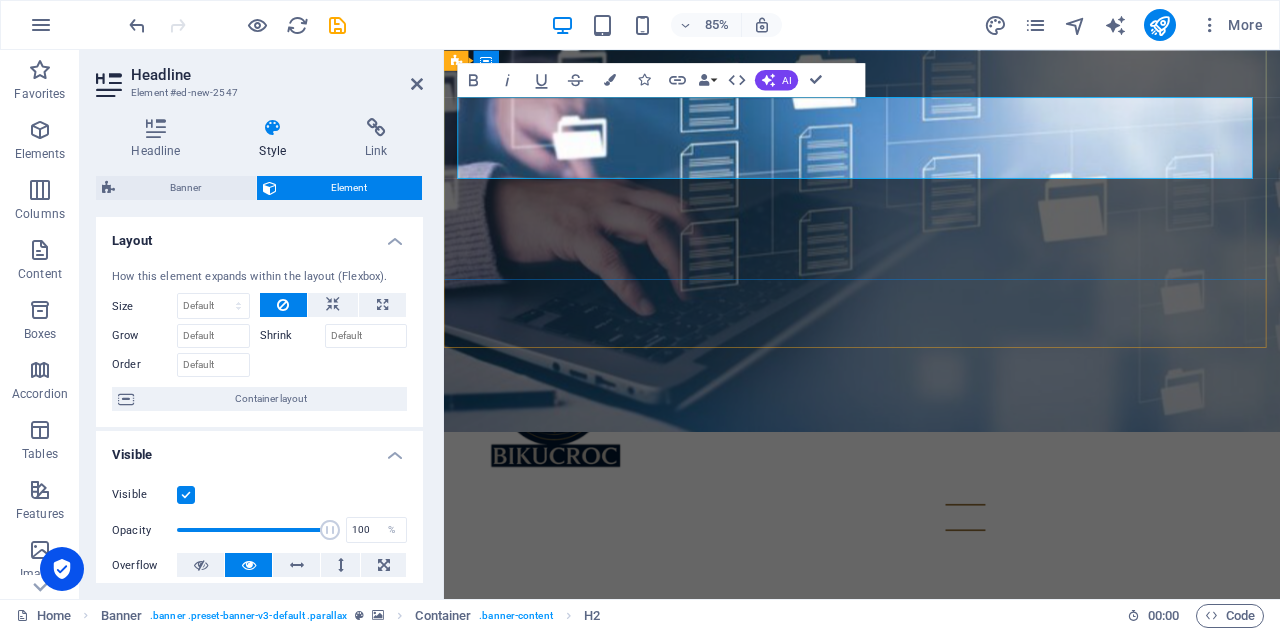 click on "s" at bounding box center [522, 809] 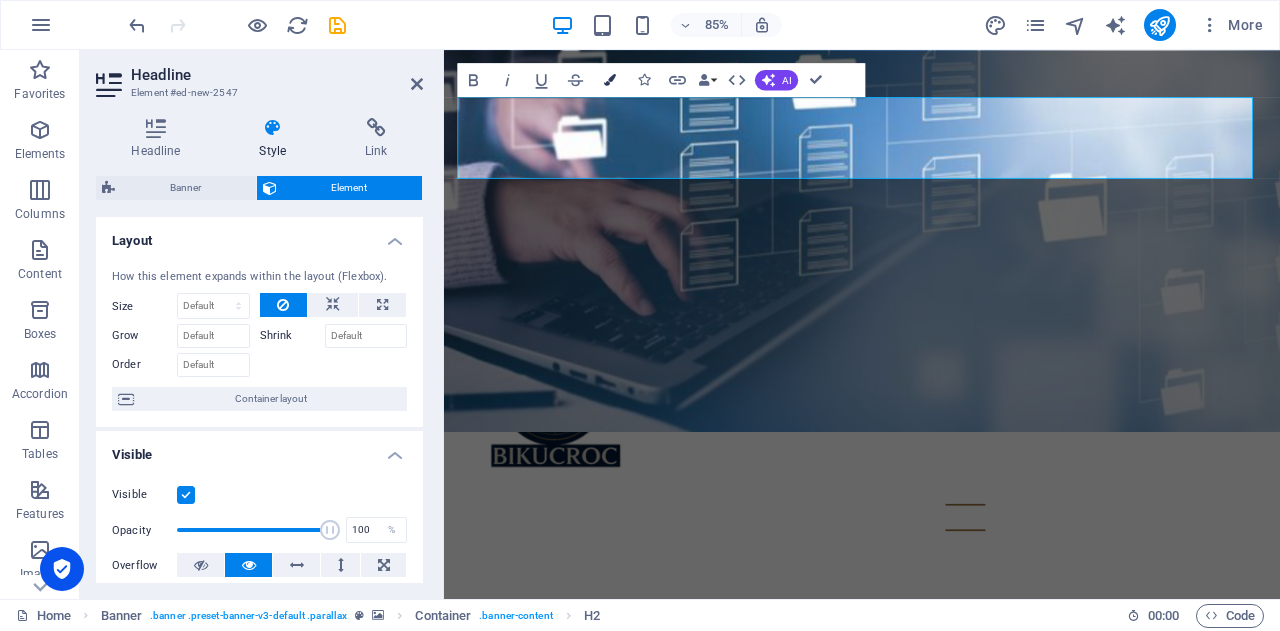 click at bounding box center [610, 80] 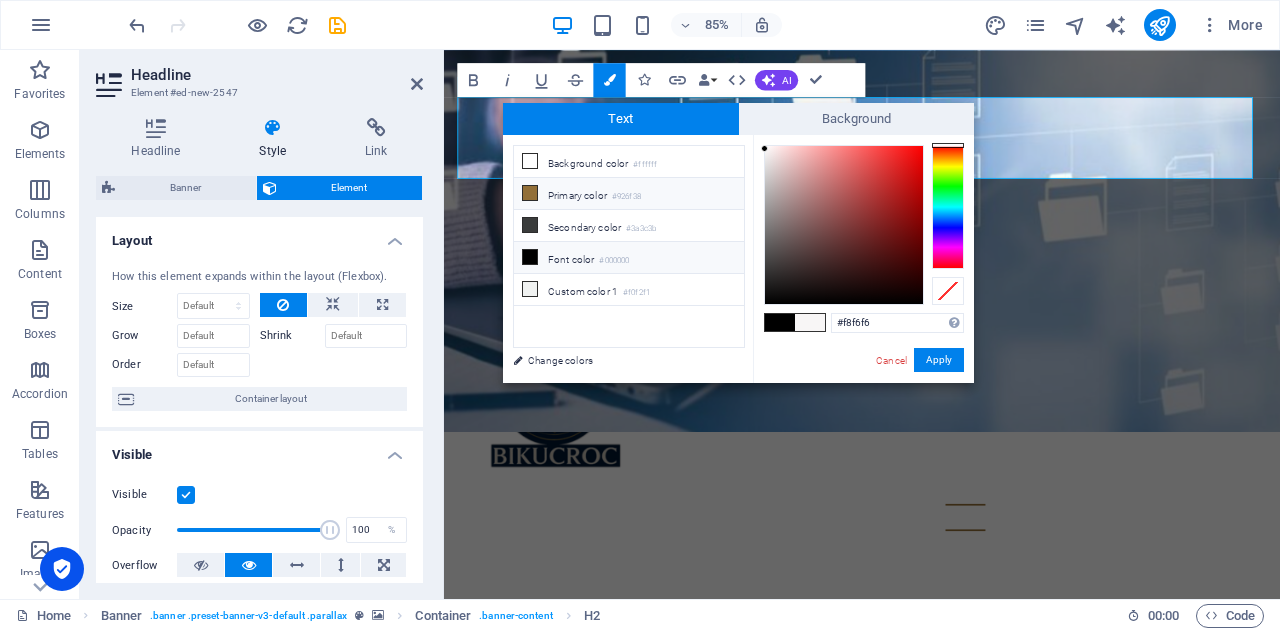 click on "Primary color
#926f38" at bounding box center (629, 194) 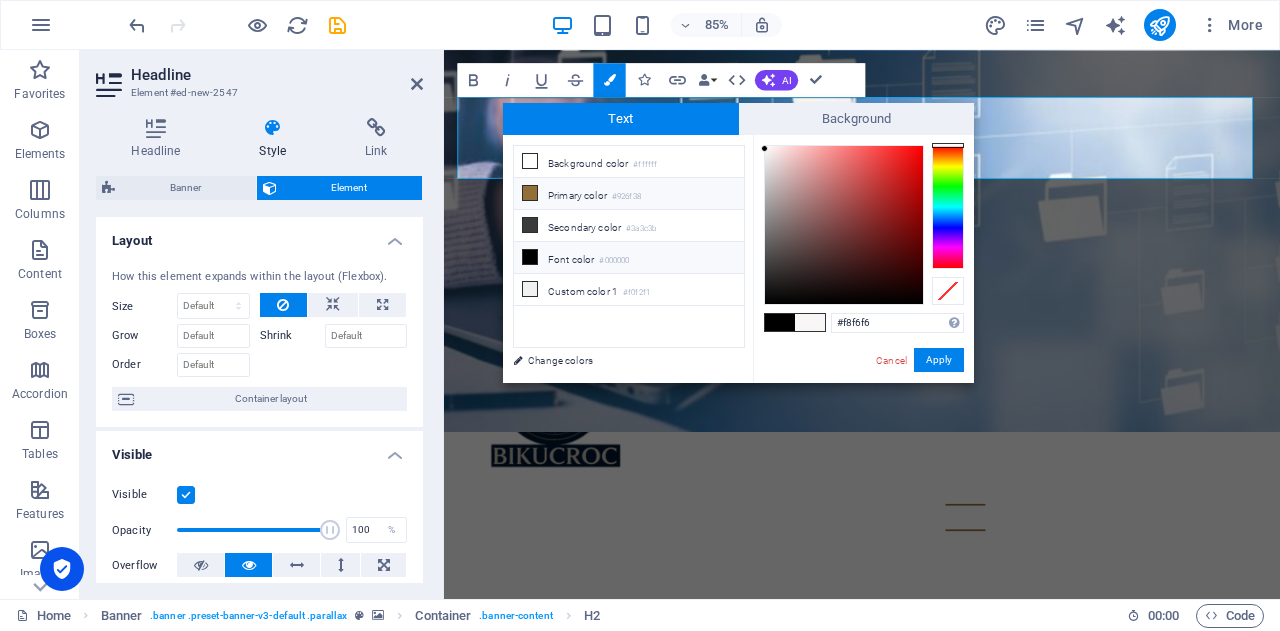 type on "#926f38" 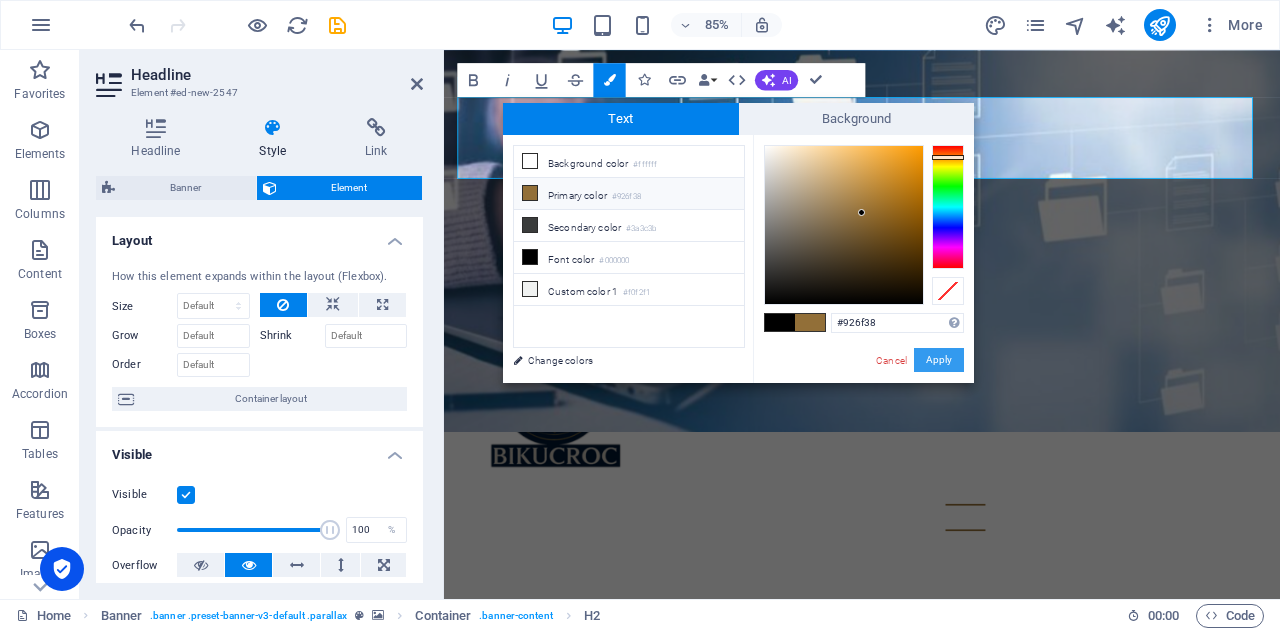 click on "Apply" at bounding box center (939, 360) 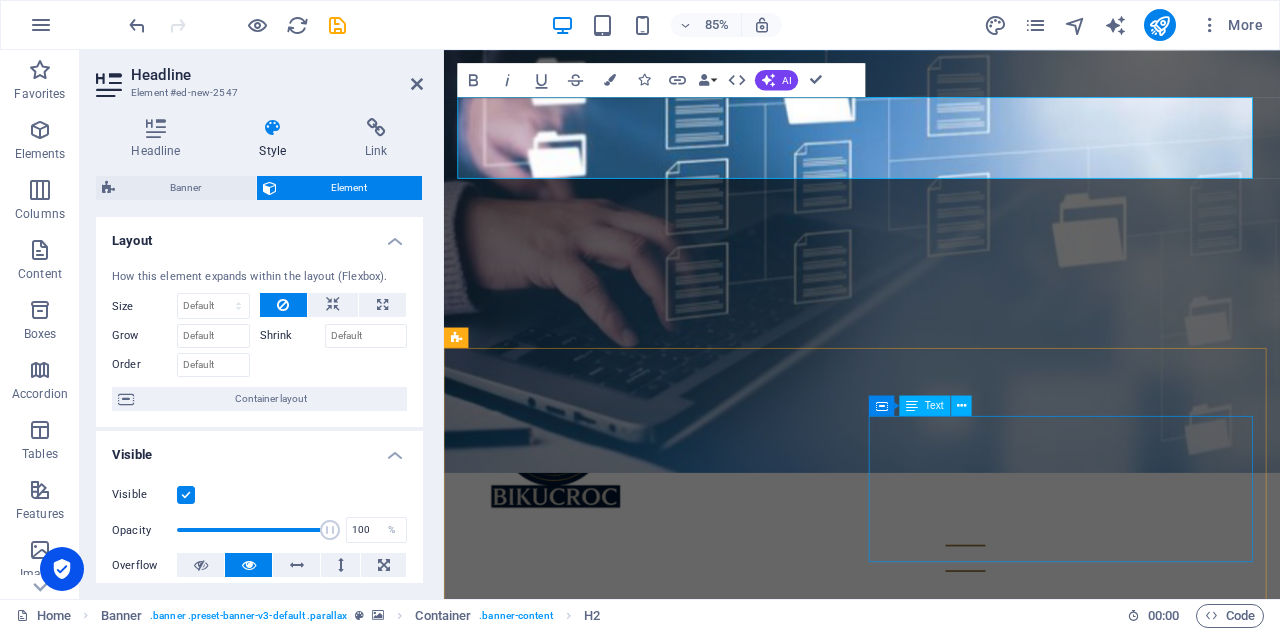 click on "Hey Small Business Owner — this one's for you! 🔁 Drowning in repetitive admin tasks? 📞 Need someone local who actually understands Aussie business life? 💸 Sick of paying for full-time staff you don’t really need? 📊 Need help with project management or business analysis — without blowing your budget?" at bounding box center (688, 1334) 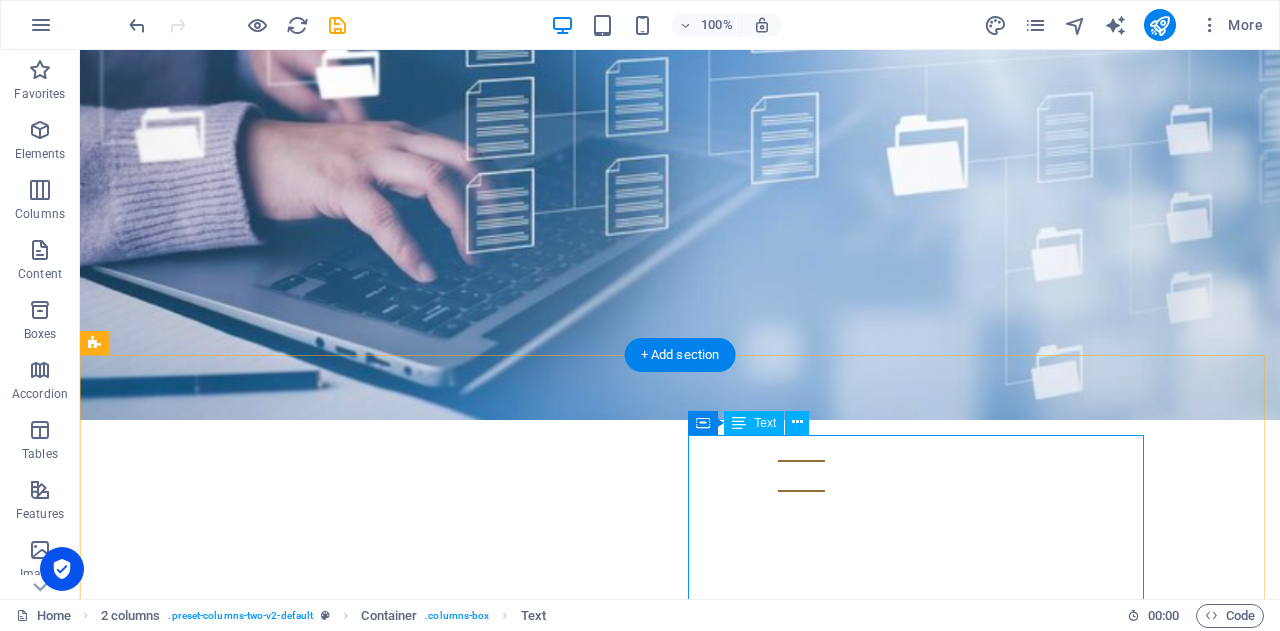 scroll, scrollTop: 500, scrollLeft: 0, axis: vertical 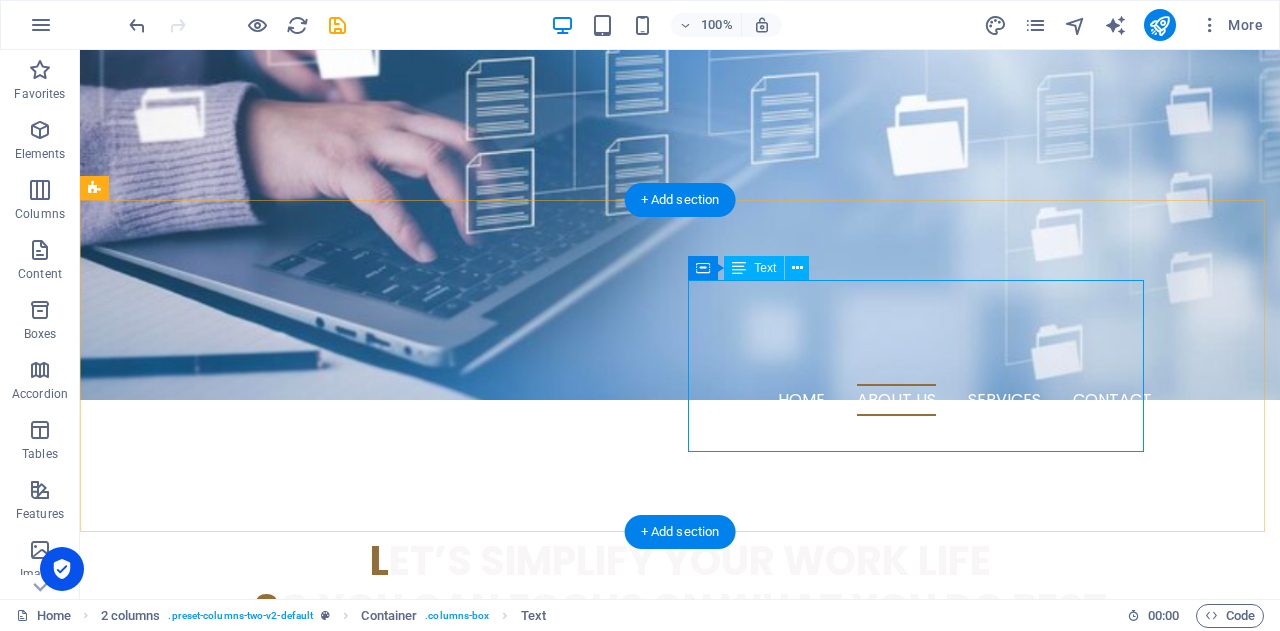 click on "Hey Small Business Owner — this one's for you! 🔁 Drowning in repetitive admin tasks? 📞 Need someone local who actually understands Aussie business life? 💸 Sick of paying for full-time staff you don’t really need? 📊 Need help with project management or business analysis — without blowing your budget?" at bounding box center (324, 1086) 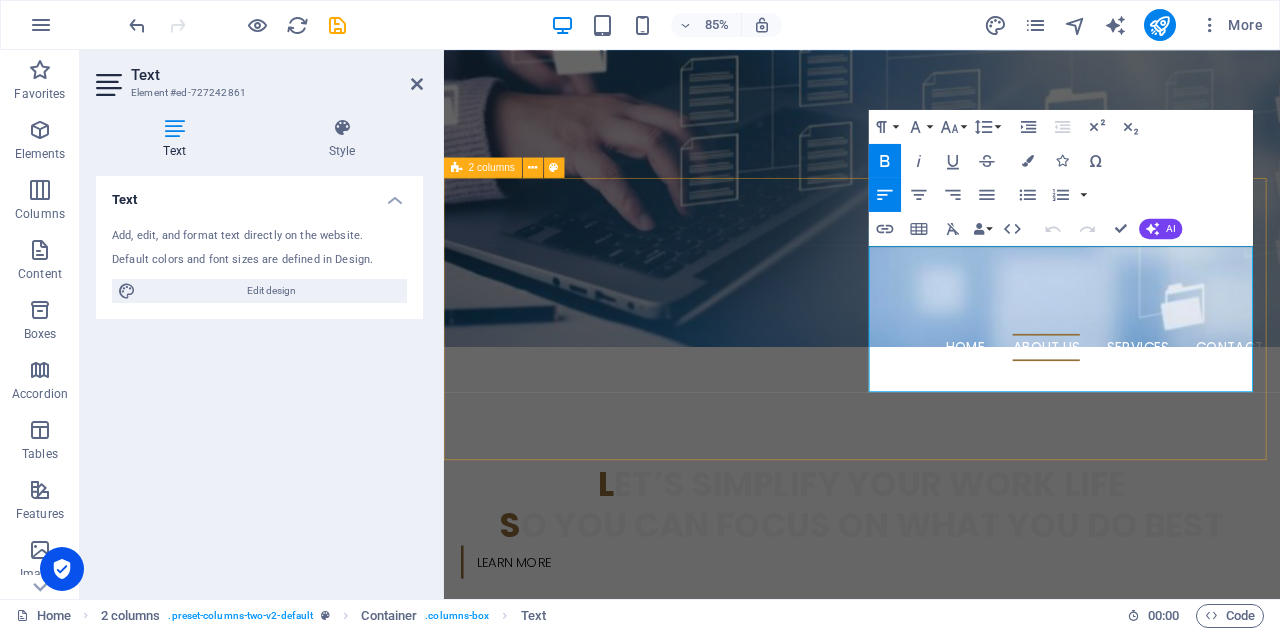 click on "🐊 s ay Goodbye to Admin Headaches & Hello to BIKUCROC! Hey Small Business Owner — this one's for you! 🔁 Drowning in repetitive admin tasks? 📞 Need someone local who actually understands Aussie business life? 💸 Sick of paying for full-time staff you don’t really need? 📊 Need help with project management or business analysis — without blowing your budget?" at bounding box center (936, 1042) 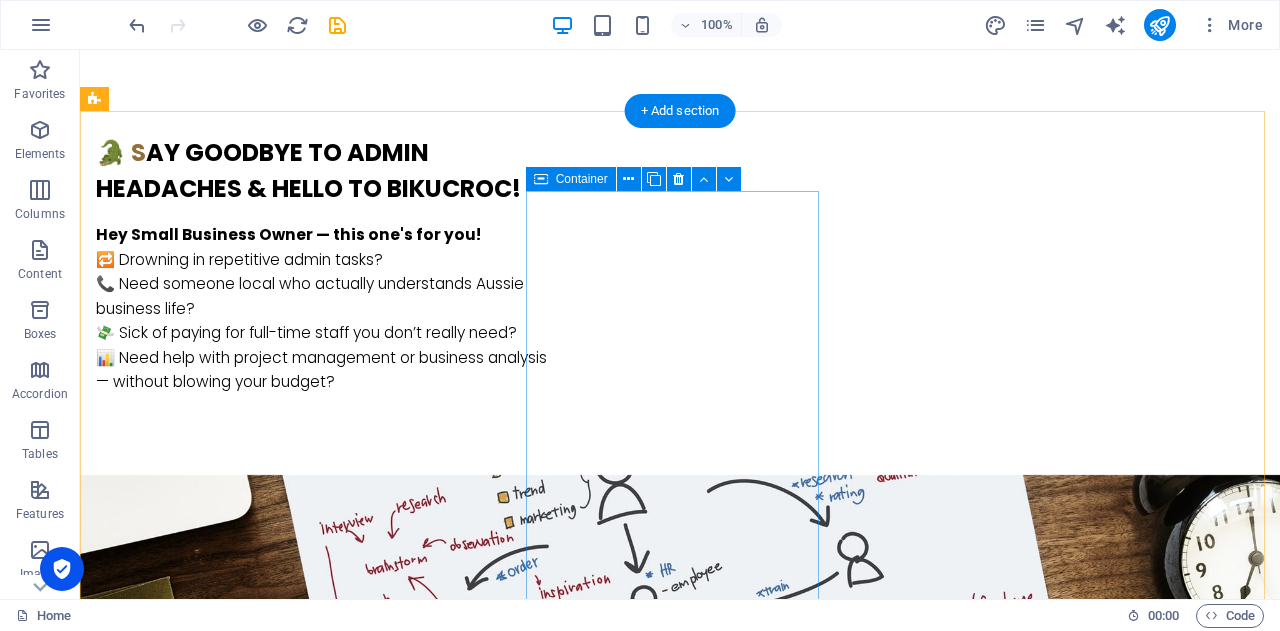 scroll, scrollTop: 1300, scrollLeft: 0, axis: vertical 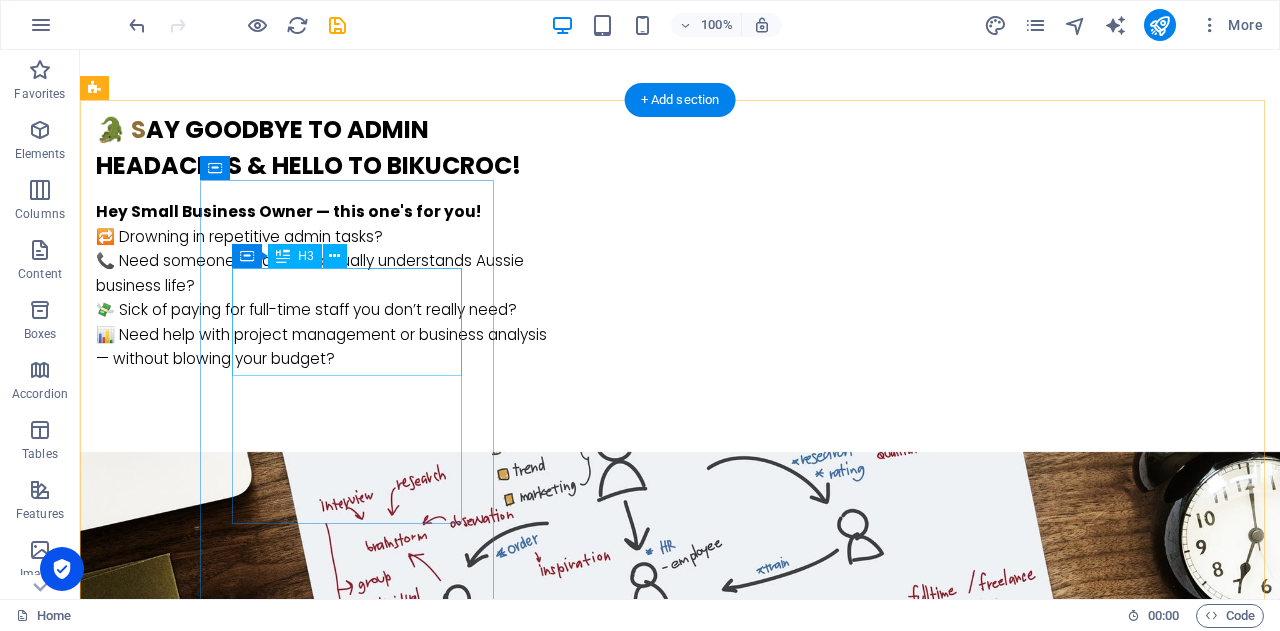 click on "Have onshore Excellence service" at bounding box center (242, 1410) 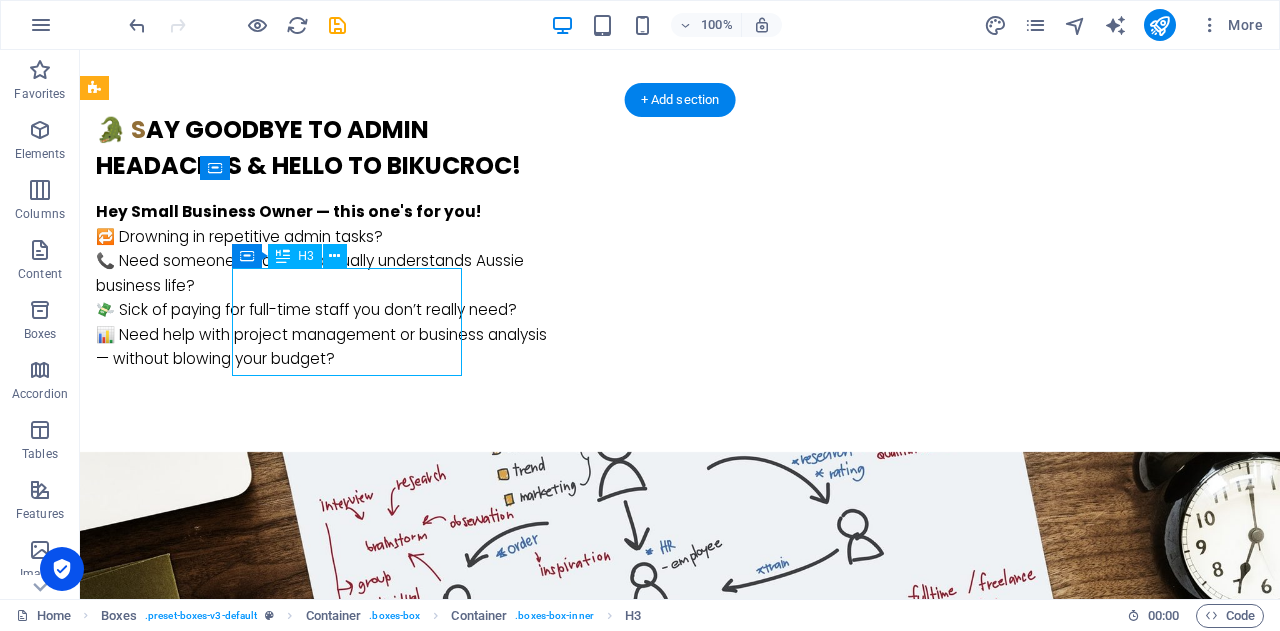 click on "Have onshore Excellence service" at bounding box center [242, 1410] 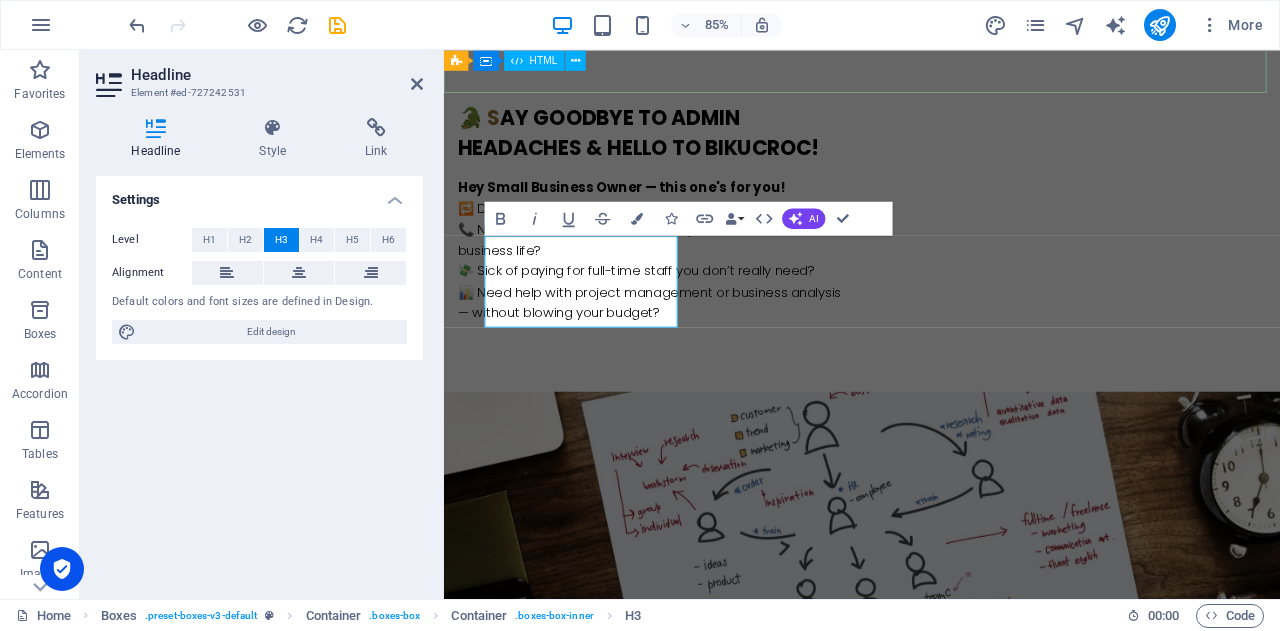 click at bounding box center (936, 1148) 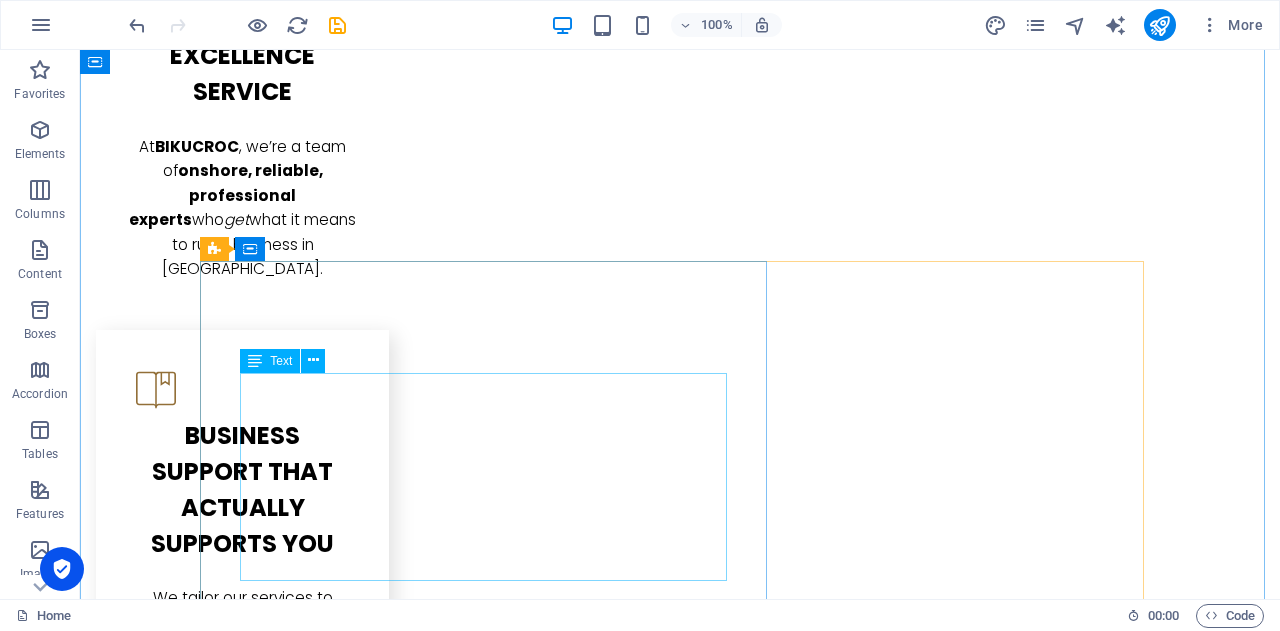 scroll, scrollTop: 2700, scrollLeft: 0, axis: vertical 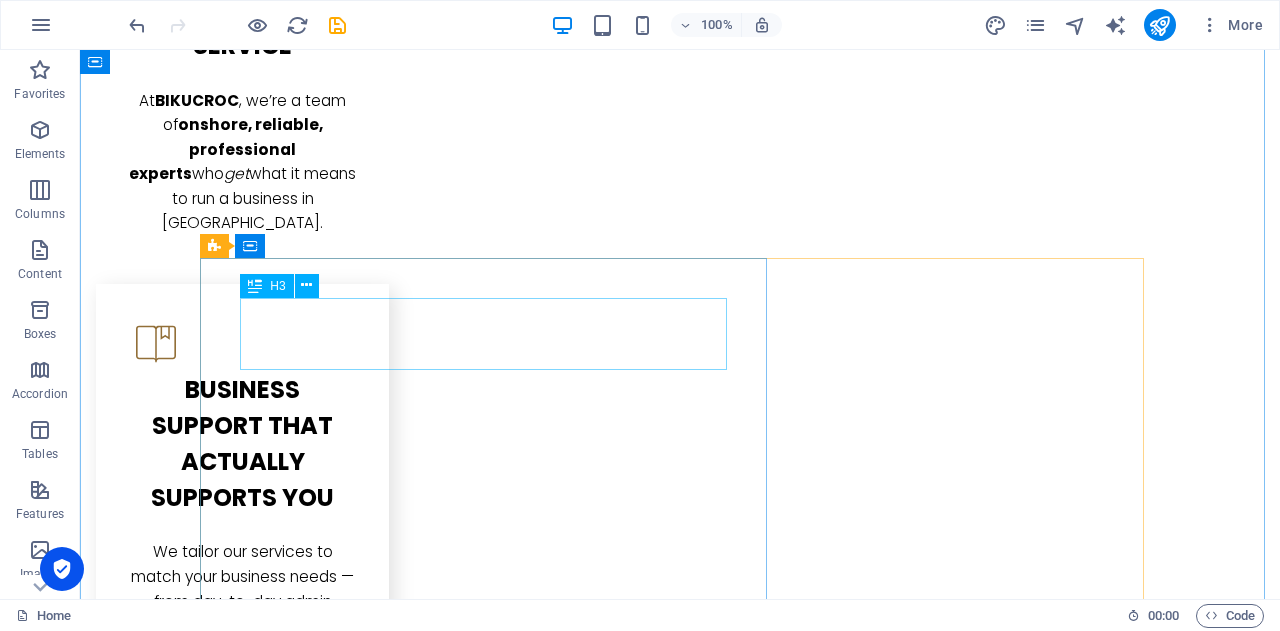 click on "w hy Settle for Offshore When You Can Have Local Excellence?" at bounding box center (680, 2860) 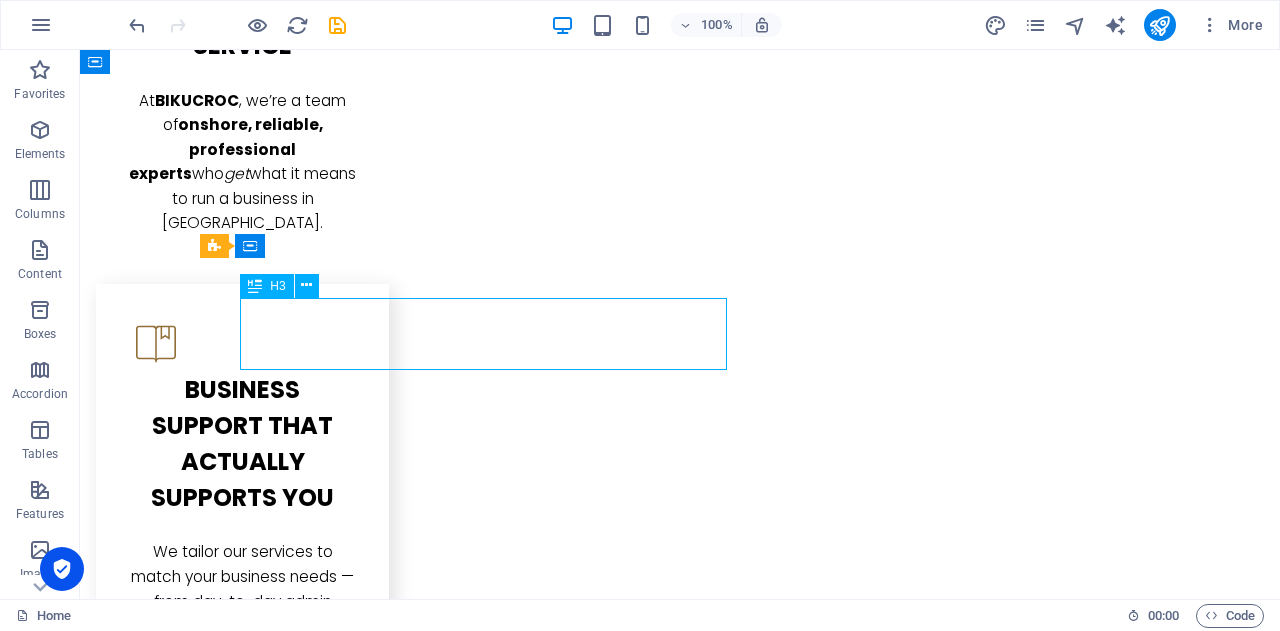 click on "w hy Settle for Offshore When You Can Have Local Excellence?" at bounding box center [680, 2860] 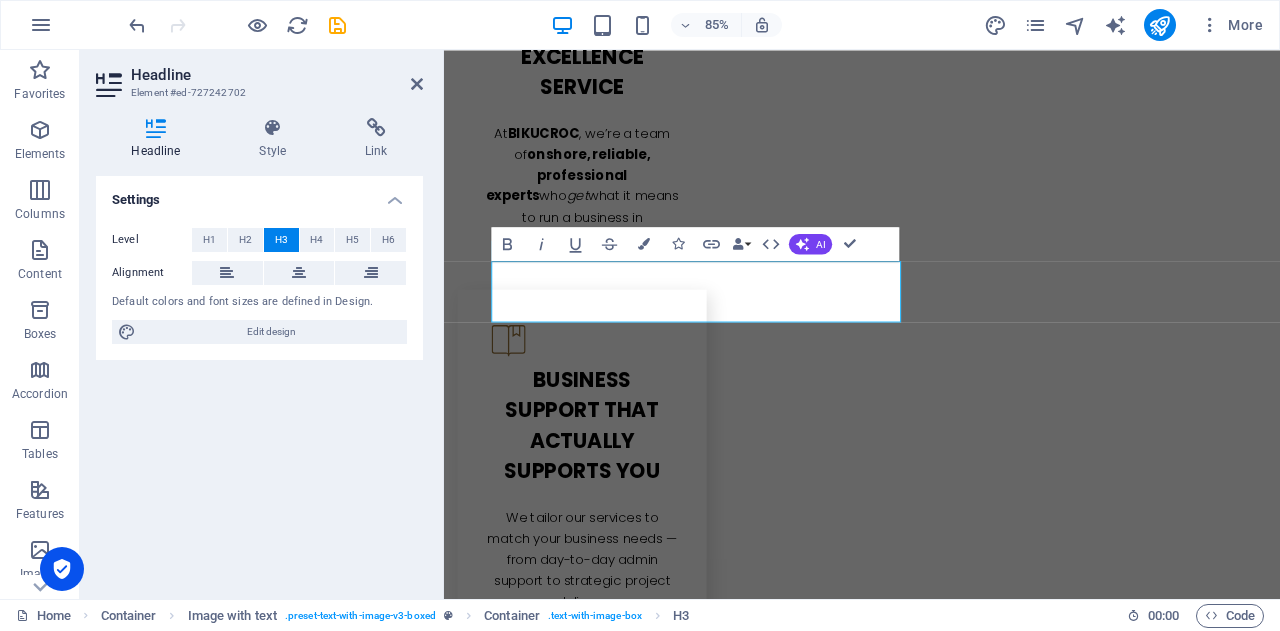 scroll, scrollTop: 2724, scrollLeft: 0, axis: vertical 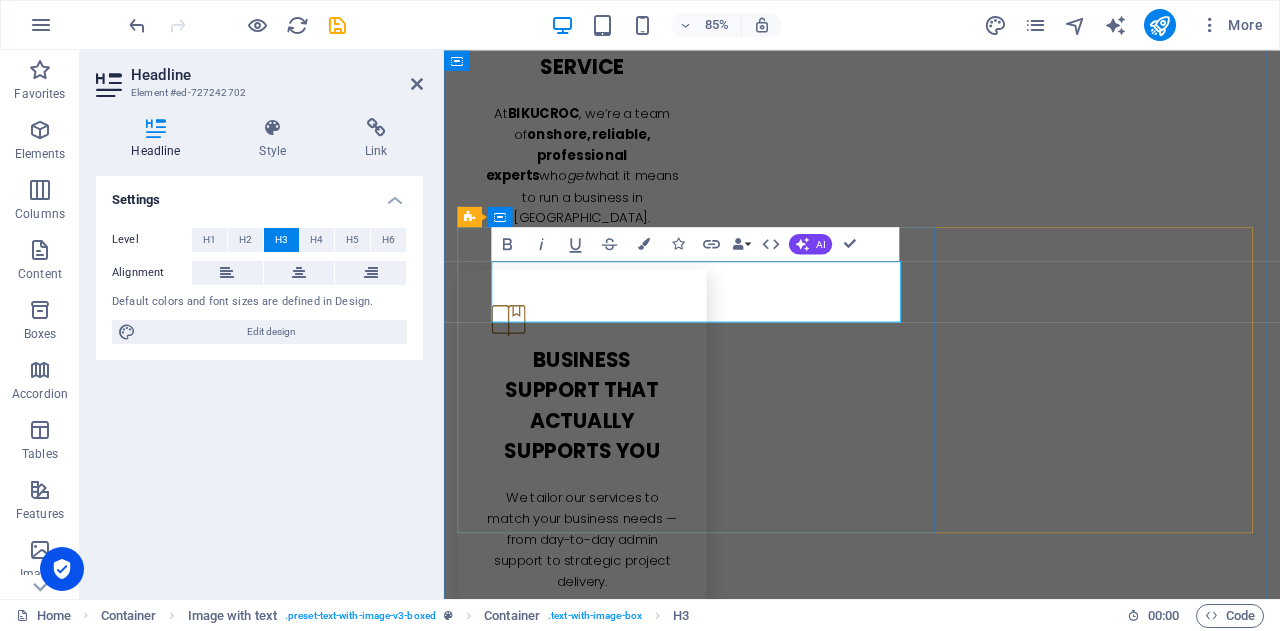 click on "w" at bounding box center [516, 2883] 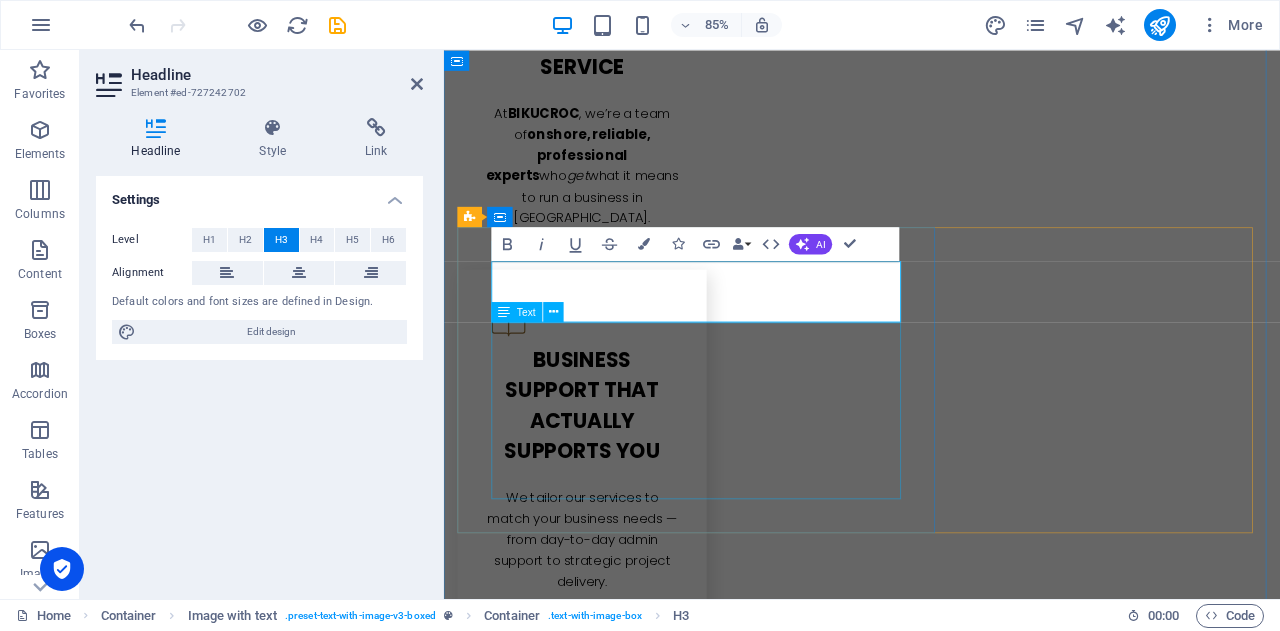 click on "If you’re tired of outsourcing important tasks overseas — where there's little accountability, communication gaps, and services that don’t match your business standards — it’s time to experience the difference. BIKUCROC offers reliable, high-quality support from professionals based right here in [GEOGRAPHIC_DATA] , all at competitive rates. No shortcuts. No compromises." at bounding box center (936, 3005) 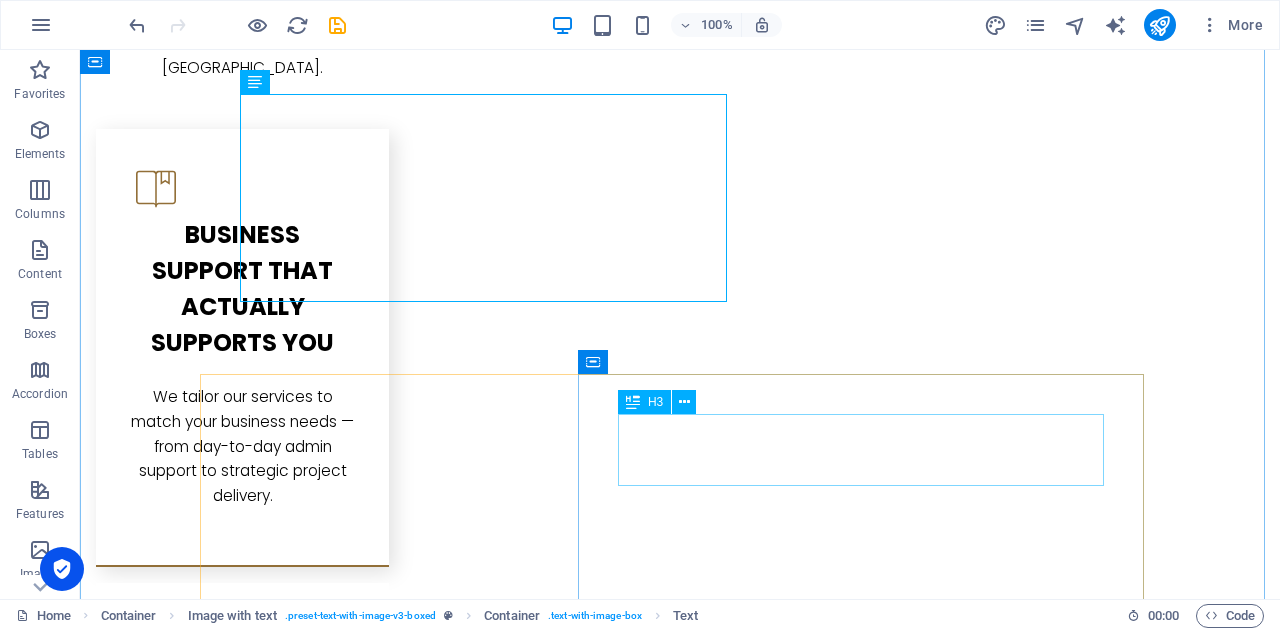 scroll, scrollTop: 3000, scrollLeft: 0, axis: vertical 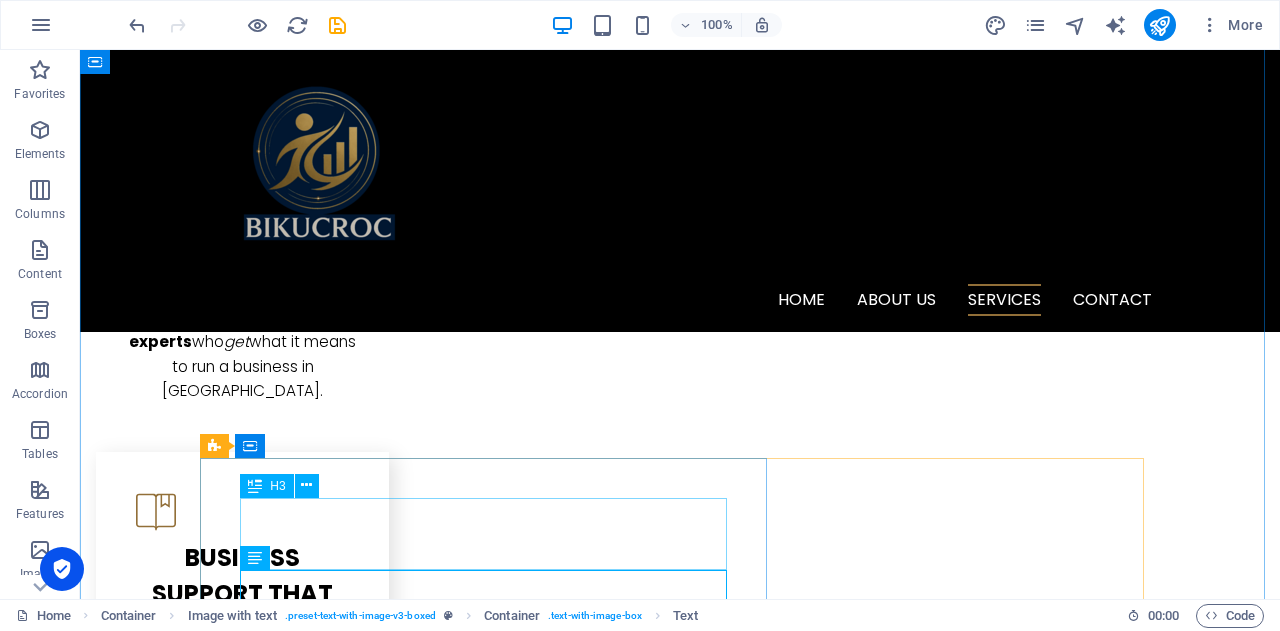 click on "📊w hy Settle for Offshore When You Can Have Local Excellence?" at bounding box center (680, 3046) 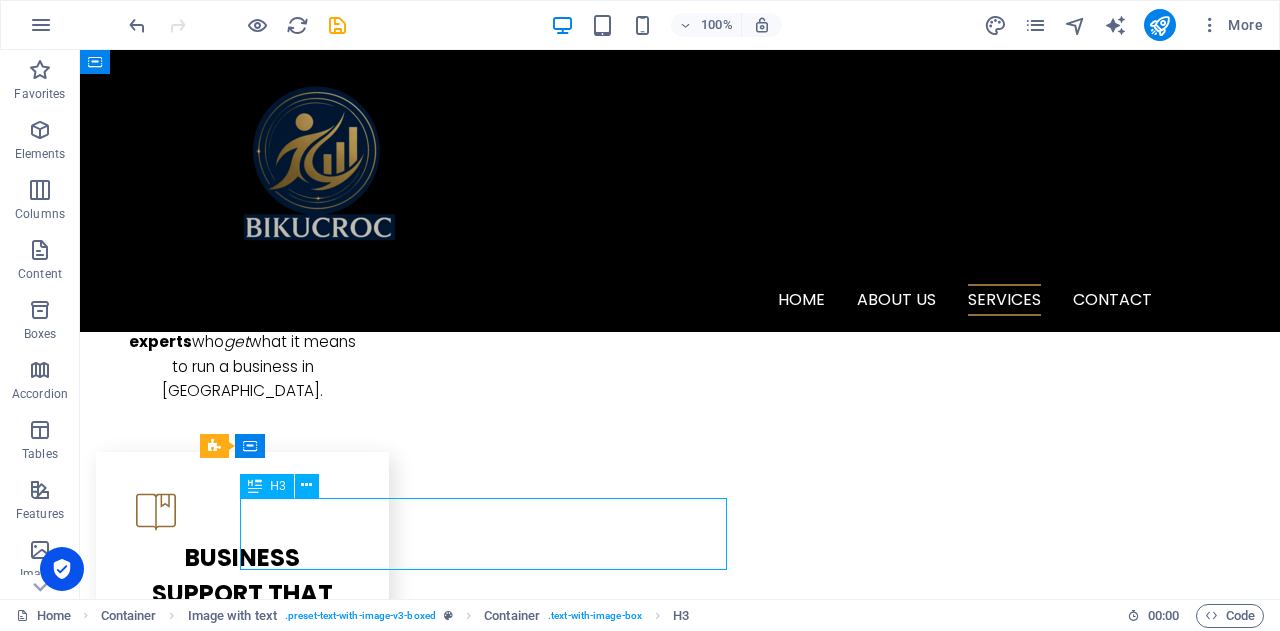 click on "📊w hy Settle for Offshore When You Can Have Local Excellence?" at bounding box center (680, 3046) 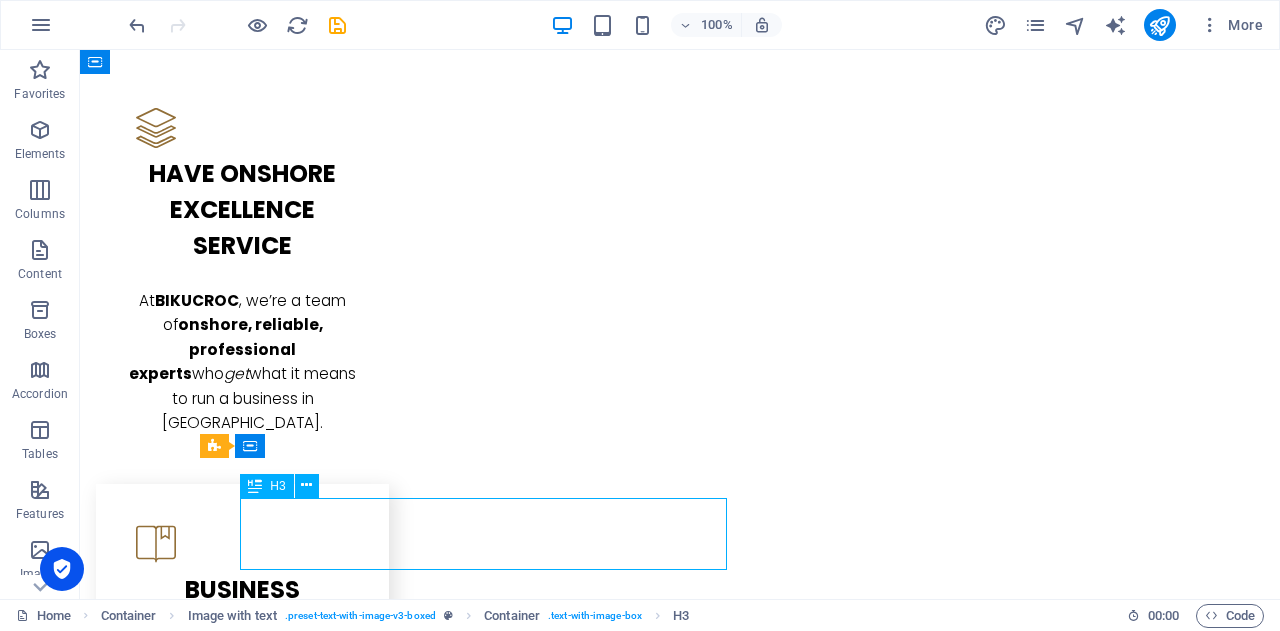 scroll, scrollTop: 2524, scrollLeft: 0, axis: vertical 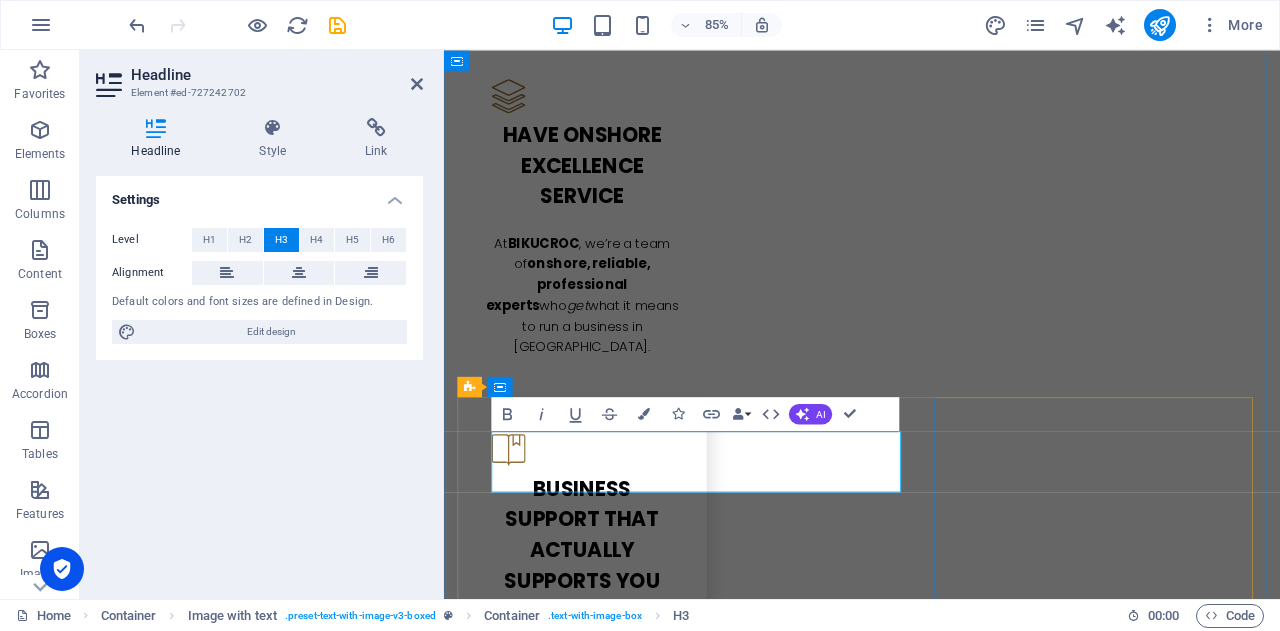 click on "📊w" at bounding box center (531, 3035) 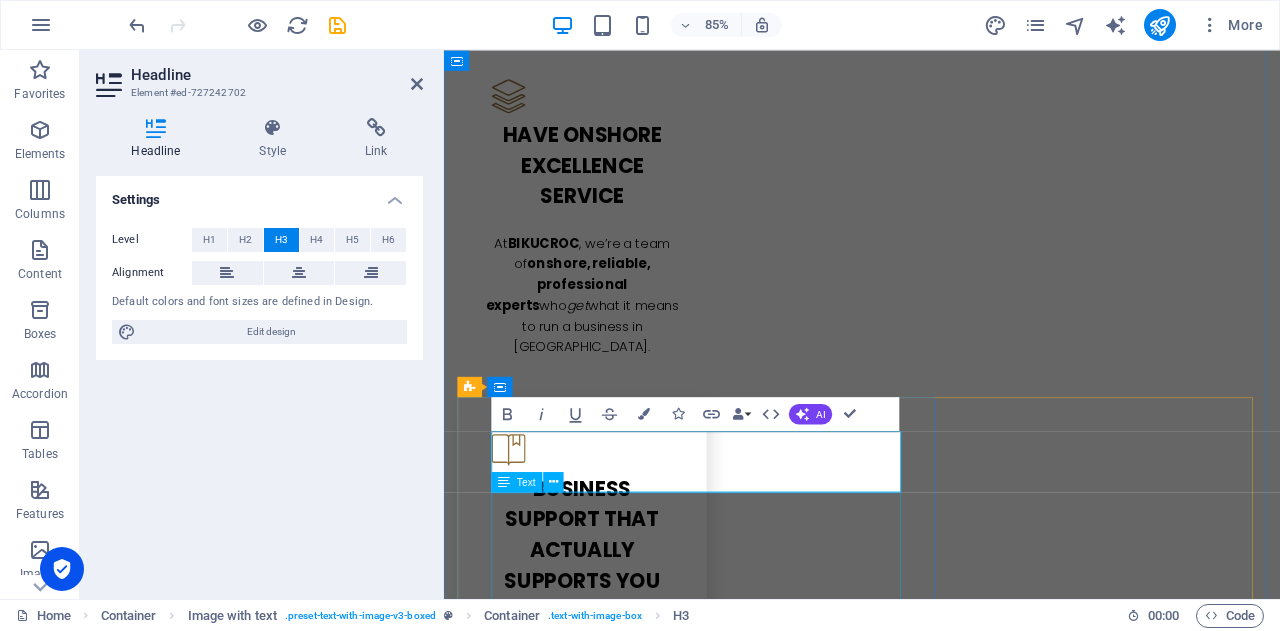 type 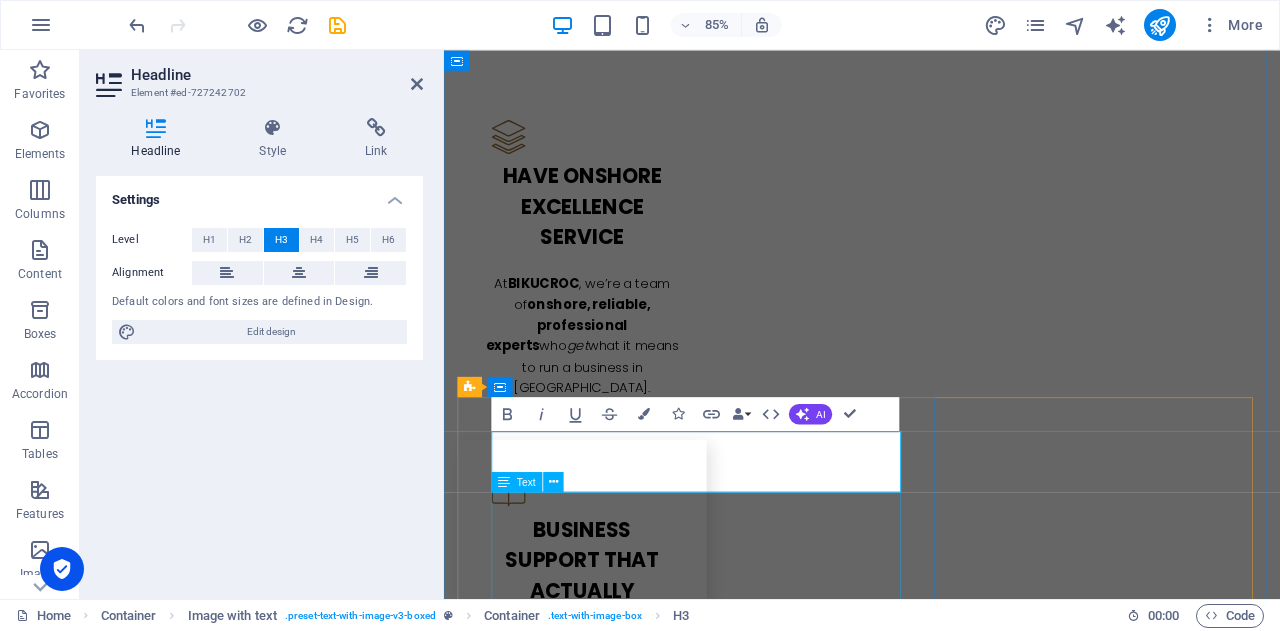 click on "If you’re tired of outsourcing important tasks overseas — where there's little accountability, communication gaps, and services that don’t match your business standards — it’s time to experience the difference. BIKUCROC offers reliable, high-quality support from professionals based right here in [GEOGRAPHIC_DATA] , all at competitive rates. No shortcuts. No compromises." at bounding box center (936, 3205) 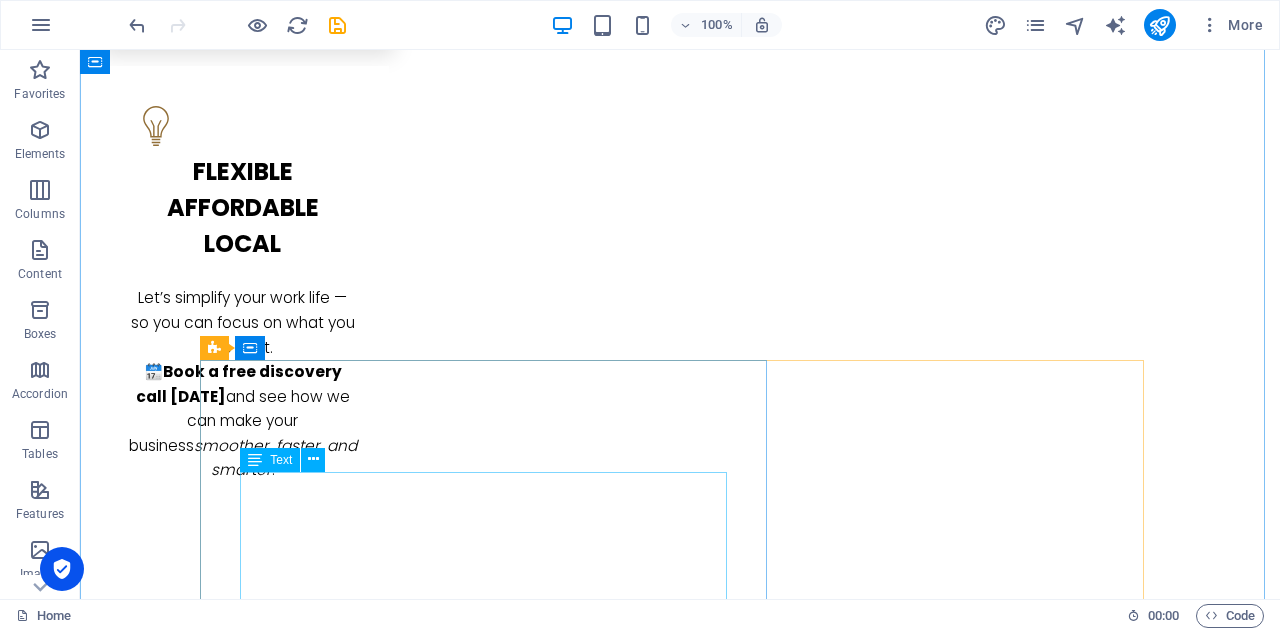 scroll, scrollTop: 3400, scrollLeft: 0, axis: vertical 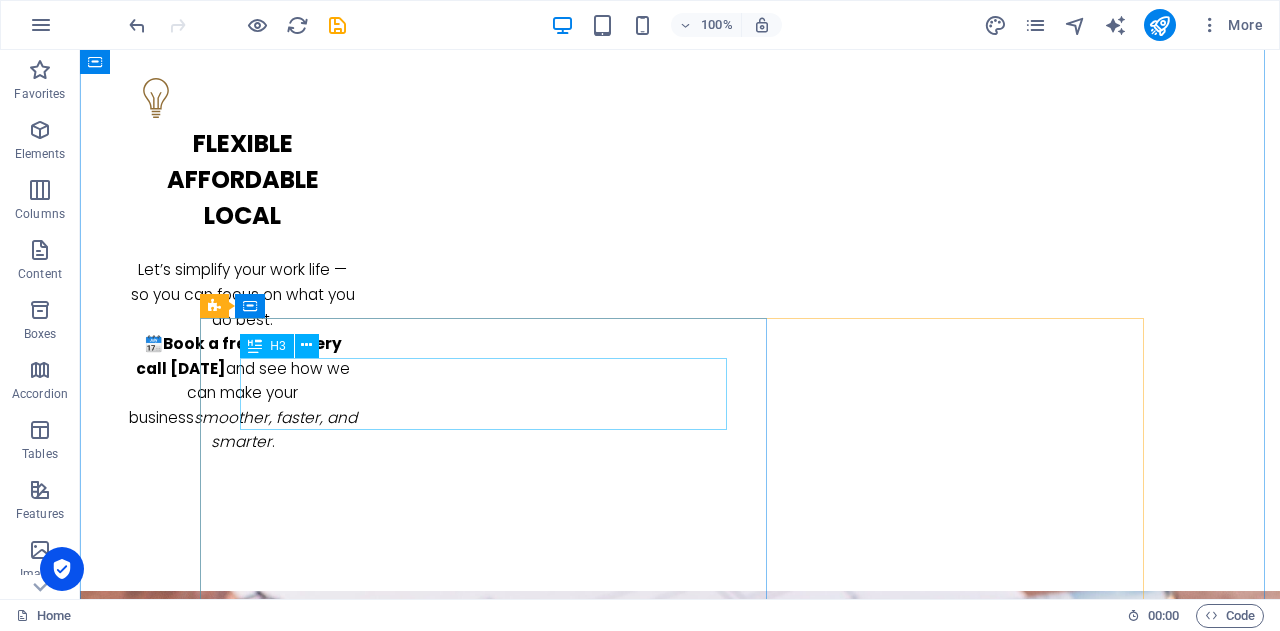 click on "🛠️s mart Project Management for Businesses" at bounding box center (680, 3139) 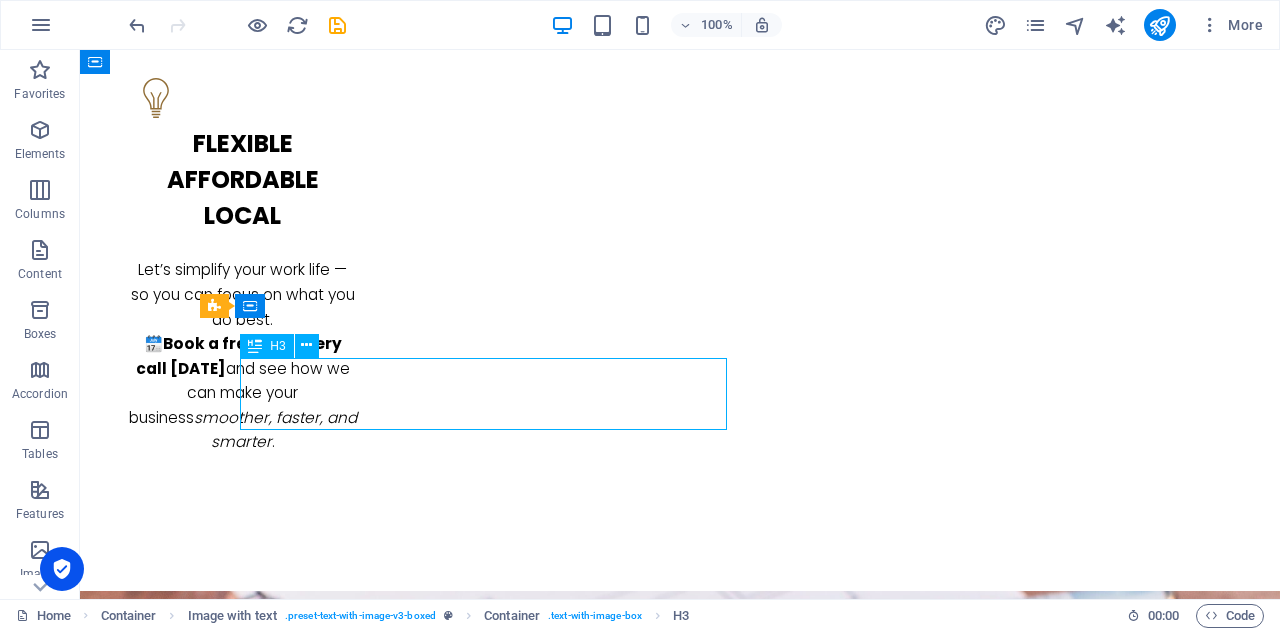 click on "🛠️s mart Project Management for Businesses" at bounding box center [680, 3139] 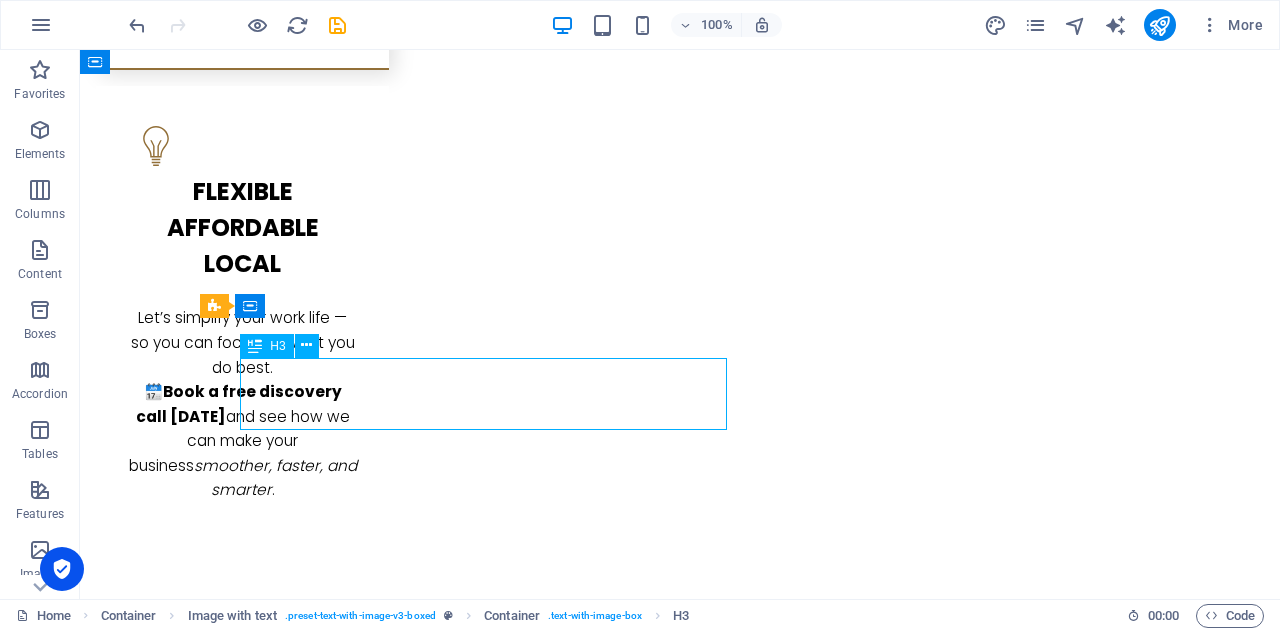 scroll, scrollTop: 3424, scrollLeft: 0, axis: vertical 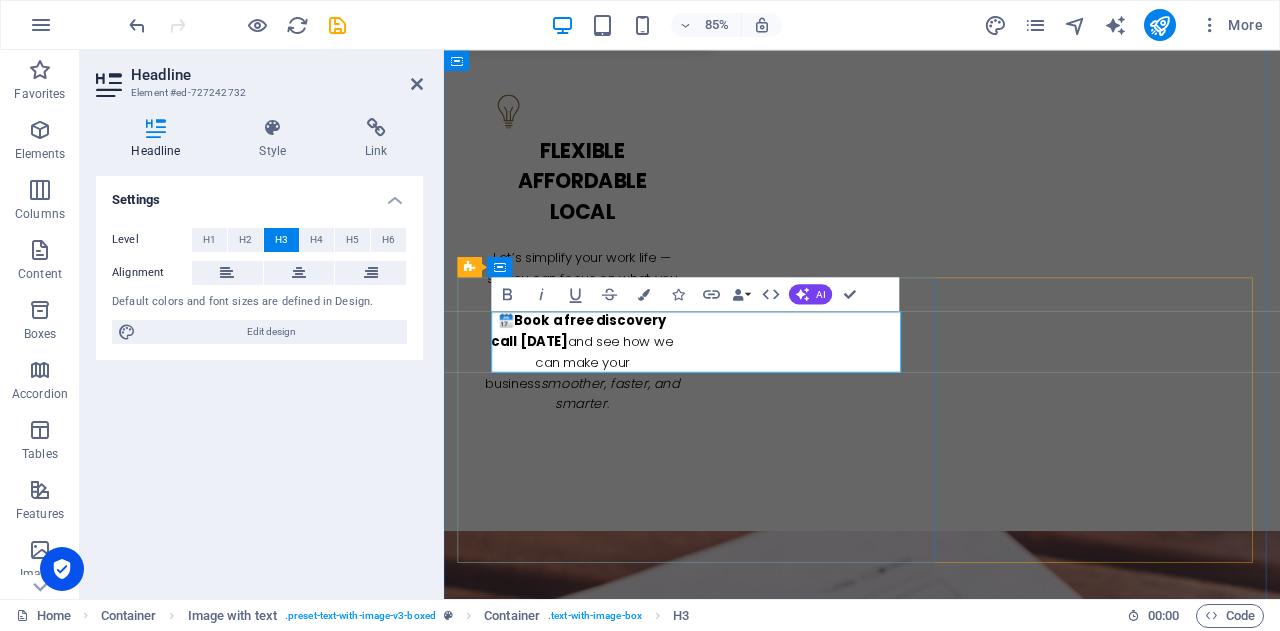 click on "🛠️s" at bounding box center (526, 3162) 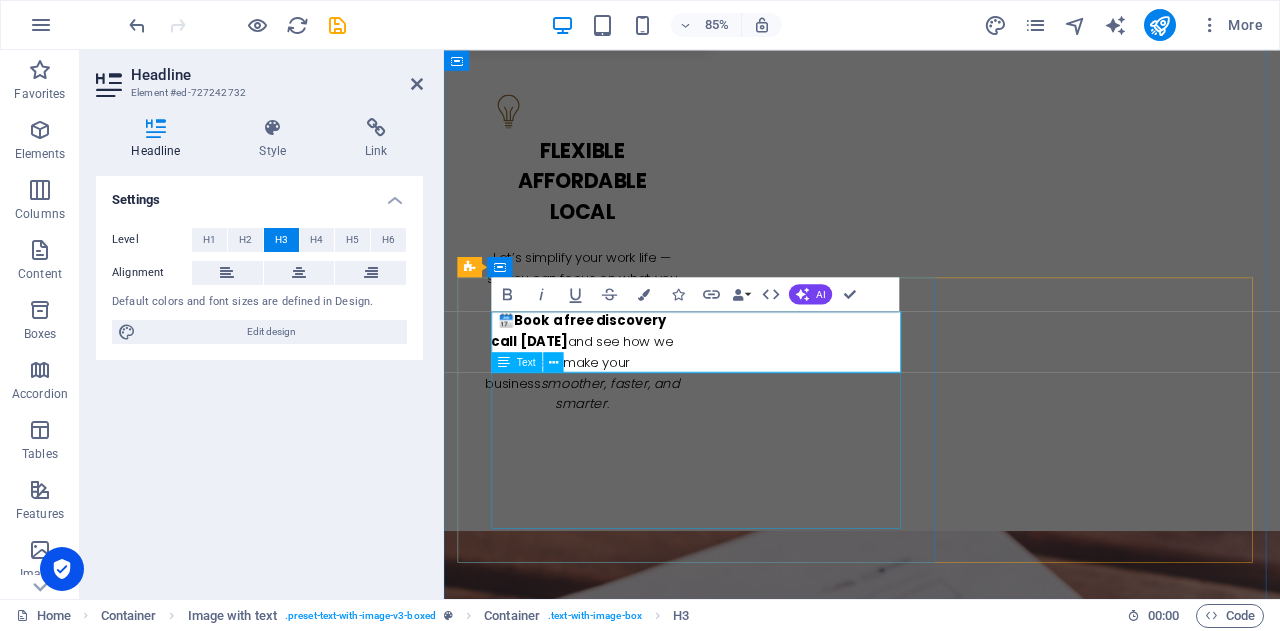 click on "We provide  end-to-end Project Management services  designed to help your business plan better, execute faster, and deliver results. From identifying risks and delays to optimising team coordination and reporting, we bring structure and clarity to your projects — at a price that fits your budget." at bounding box center (936, 3248) 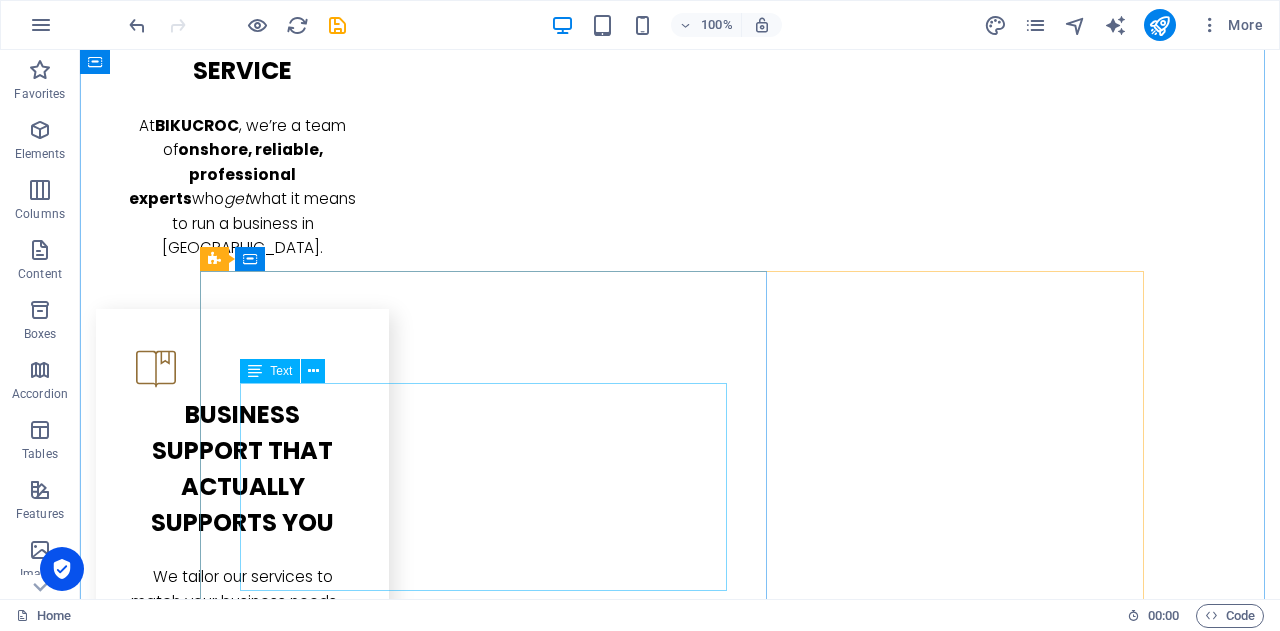 scroll, scrollTop: 2700, scrollLeft: 0, axis: vertical 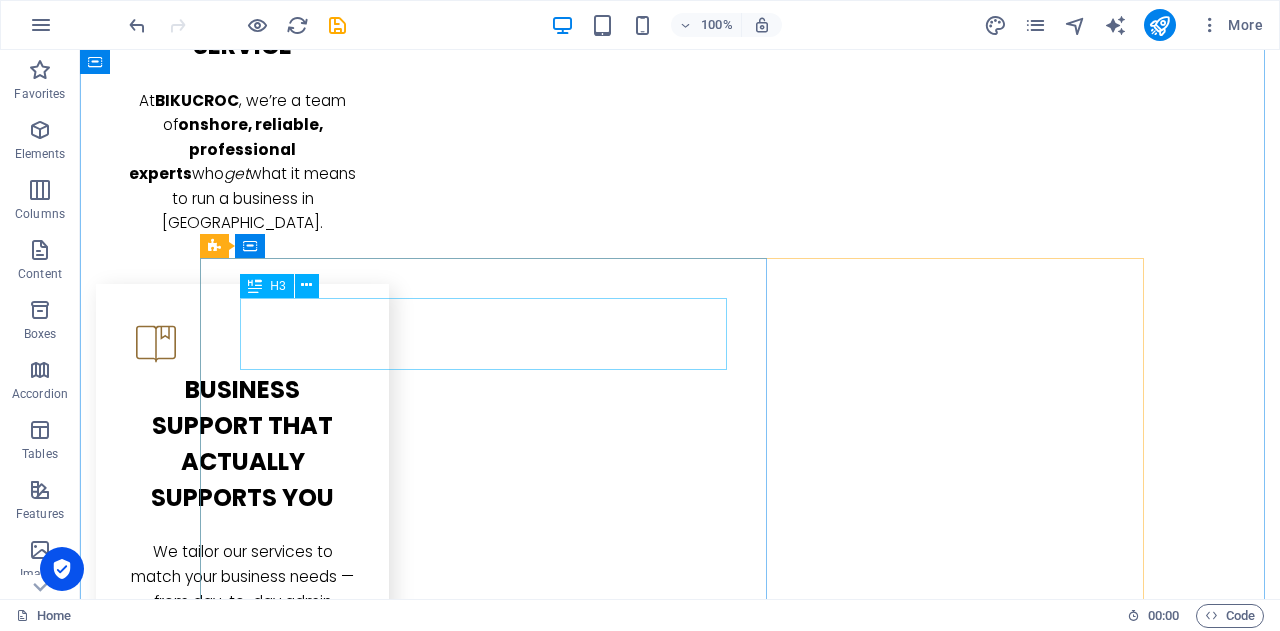 click on "📊 w hy Settle for Offshore When You Can Have Local Excellence?" at bounding box center [680, 2878] 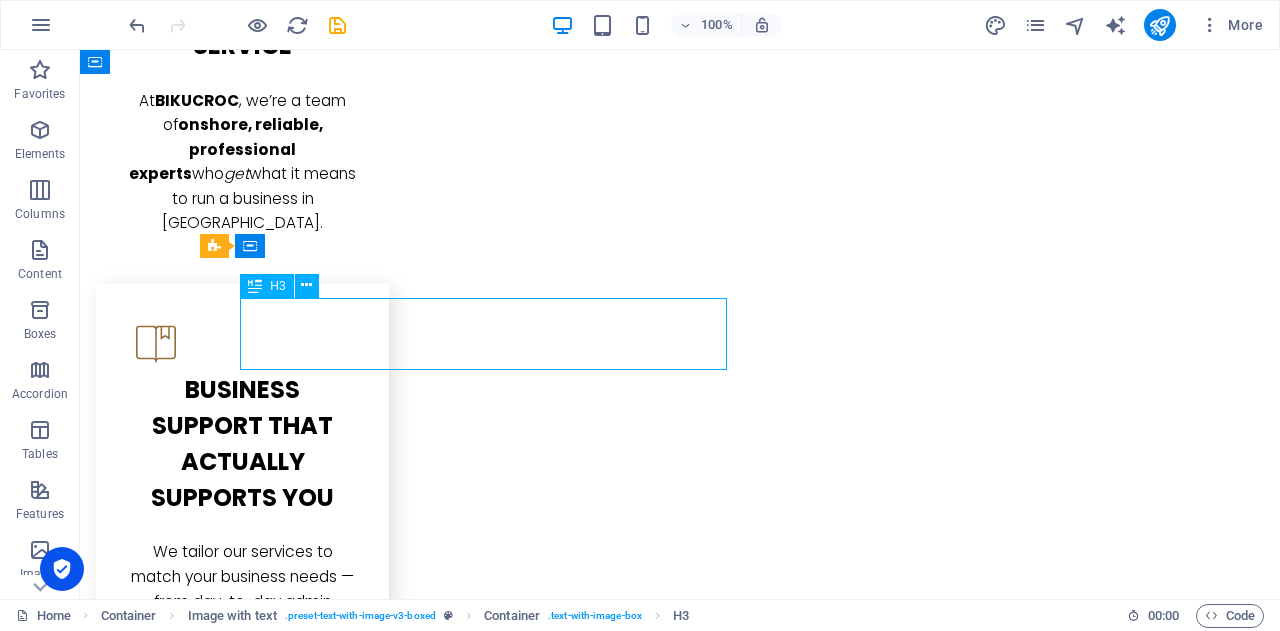 click on "📊 w hy Settle for Offshore When You Can Have Local Excellence?" at bounding box center (680, 2878) 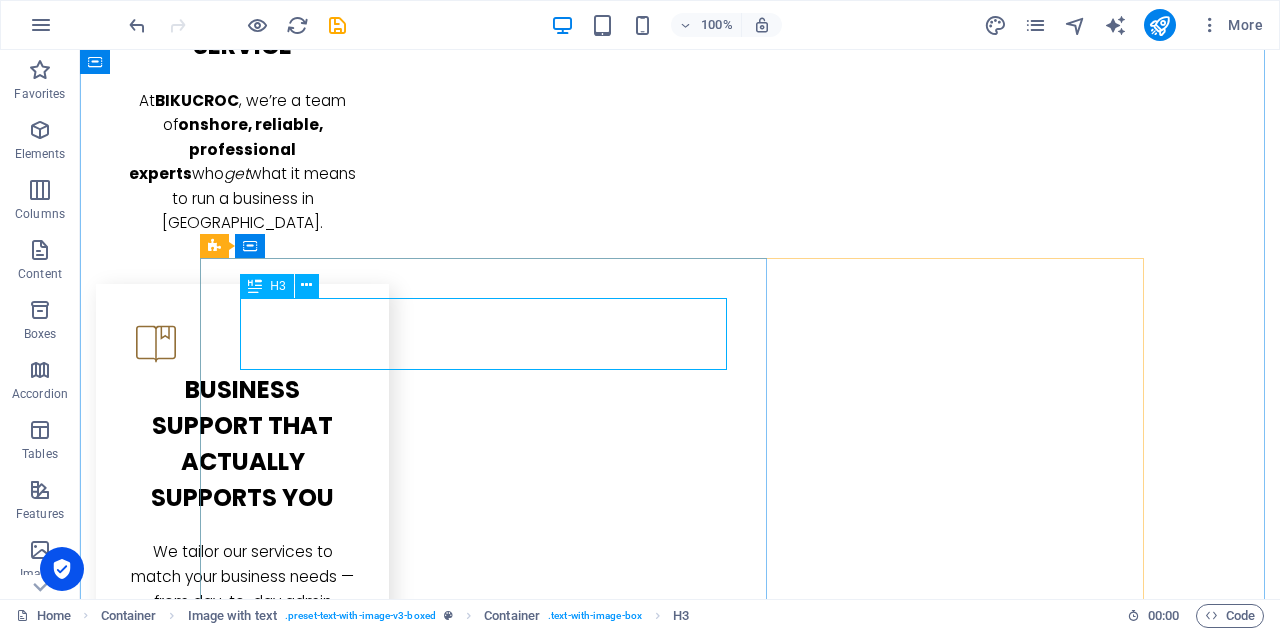 click on "📊 w hy Settle for Offshore When You Can Have Local Excellence?" at bounding box center [680, 2878] 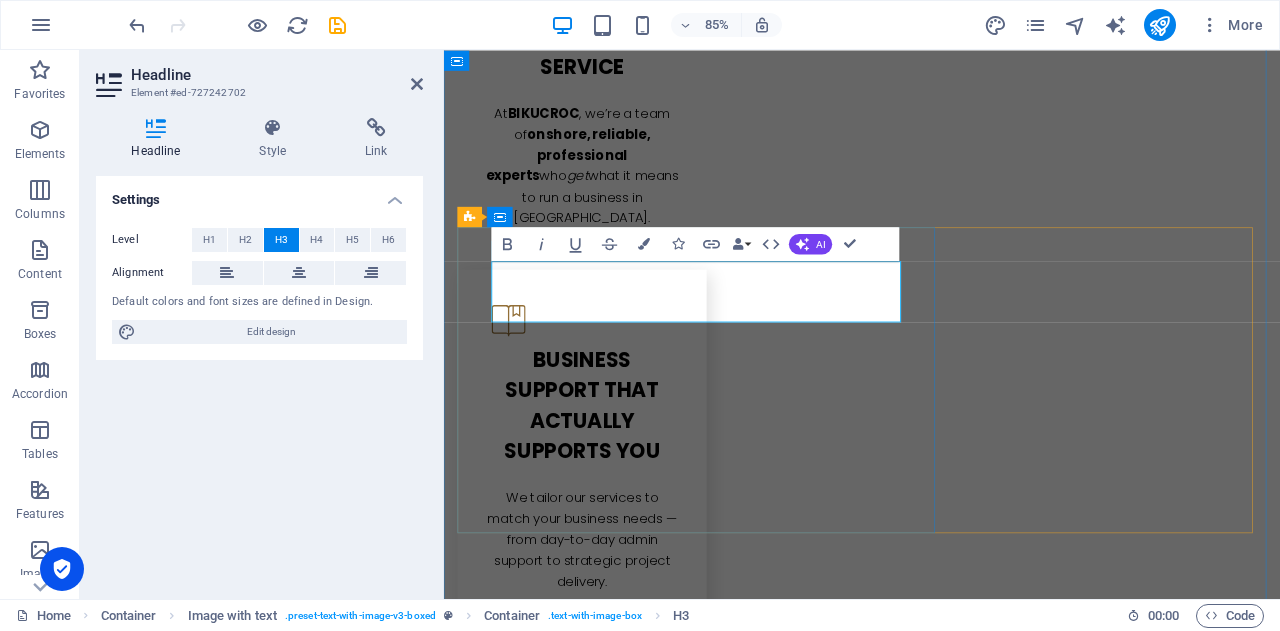 click on "📊 w" at bounding box center (534, 2883) 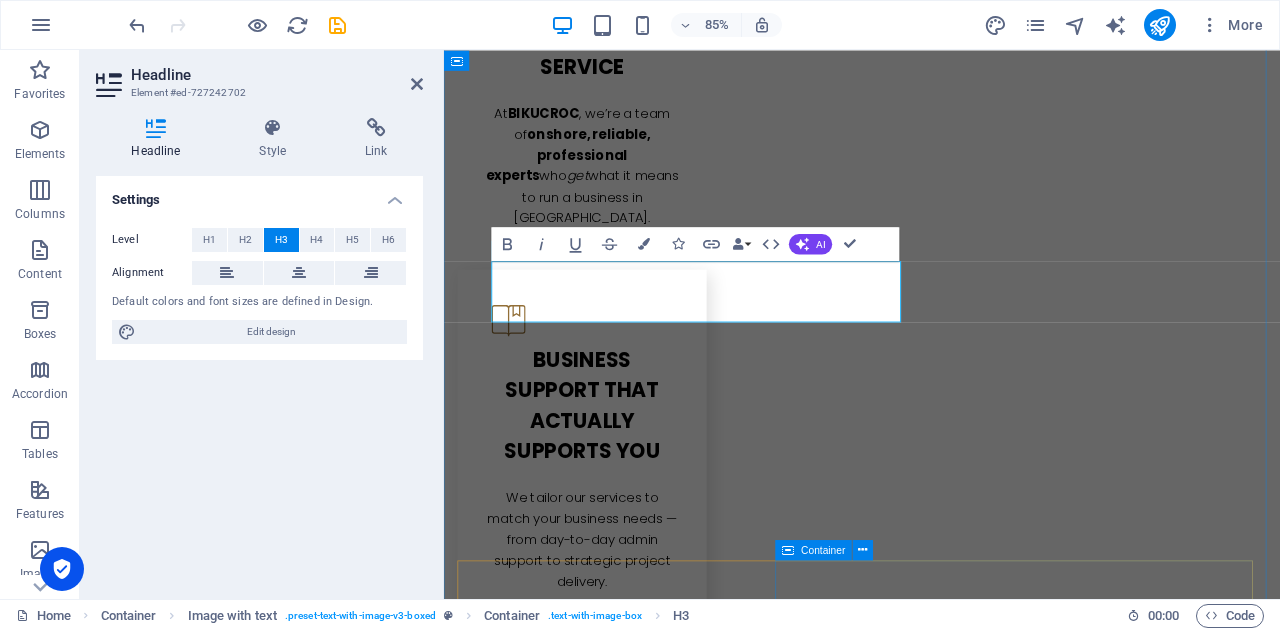 click on "💡b usiness Analysis That Drives Growth We offer  professional Business Analysis services  to help you uncover hidden challenges, streamline operations, and improve efficiency. Our team works closely with you to understand your workflows, identify process gaps, and implement smart solutions that save time and money." at bounding box center (936, 3647) 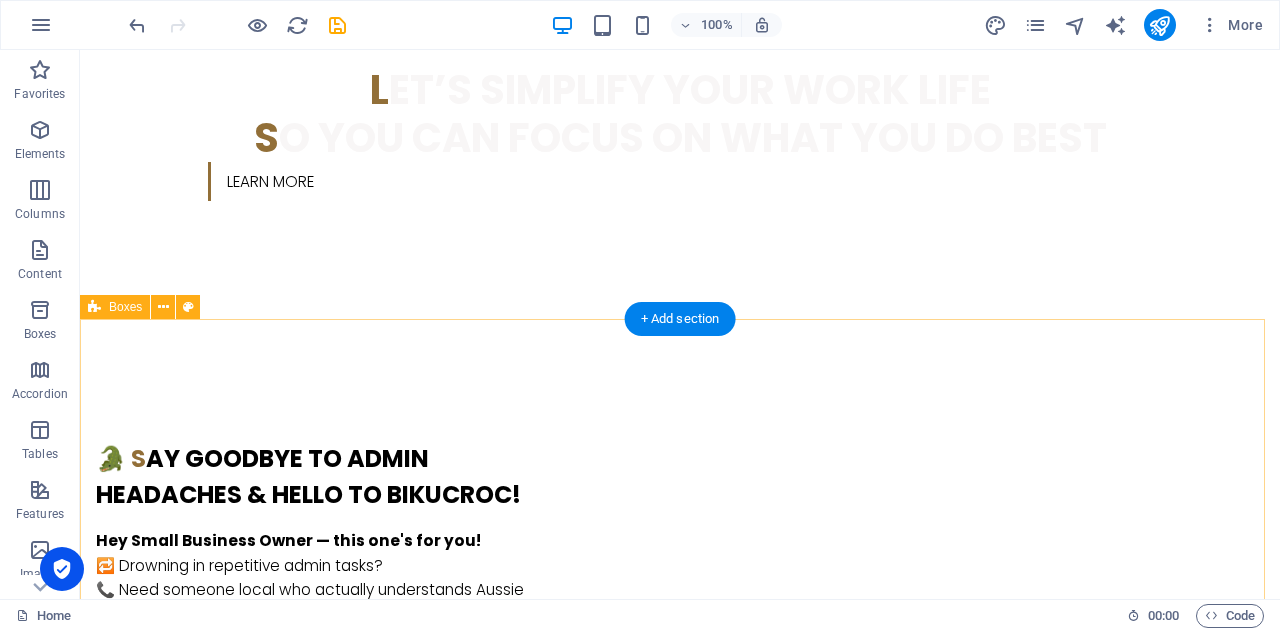 scroll, scrollTop: 1100, scrollLeft: 0, axis: vertical 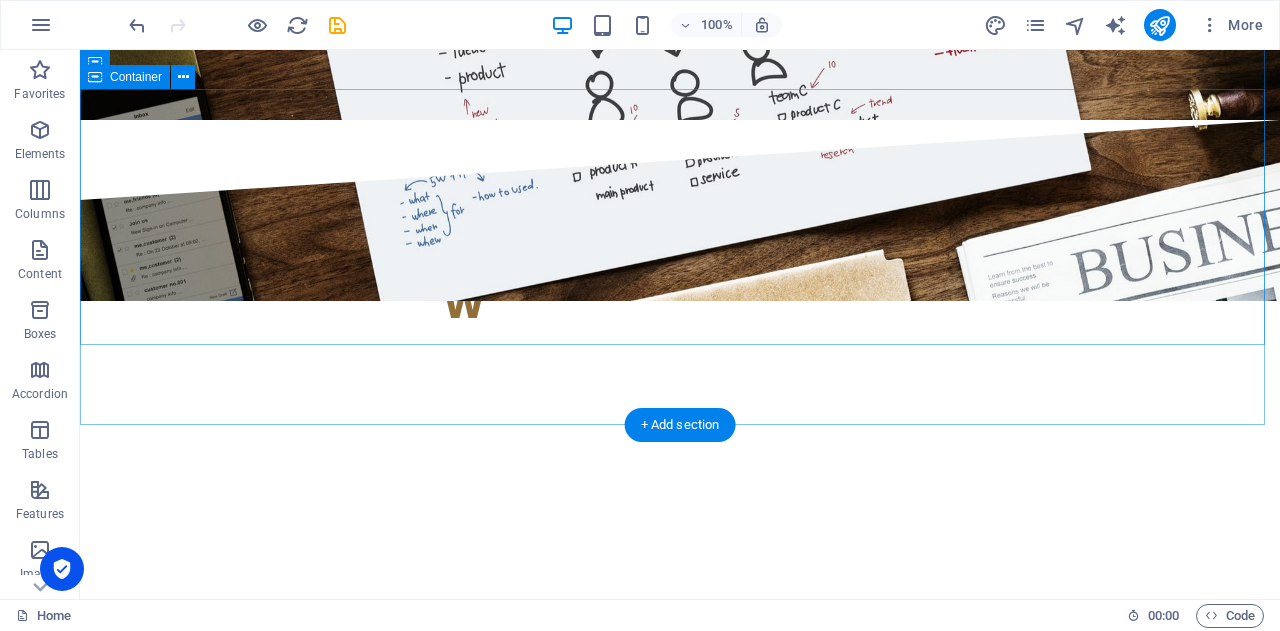 click on "y ou focus on growing your business let us handle the rest." at bounding box center [680, 2615] 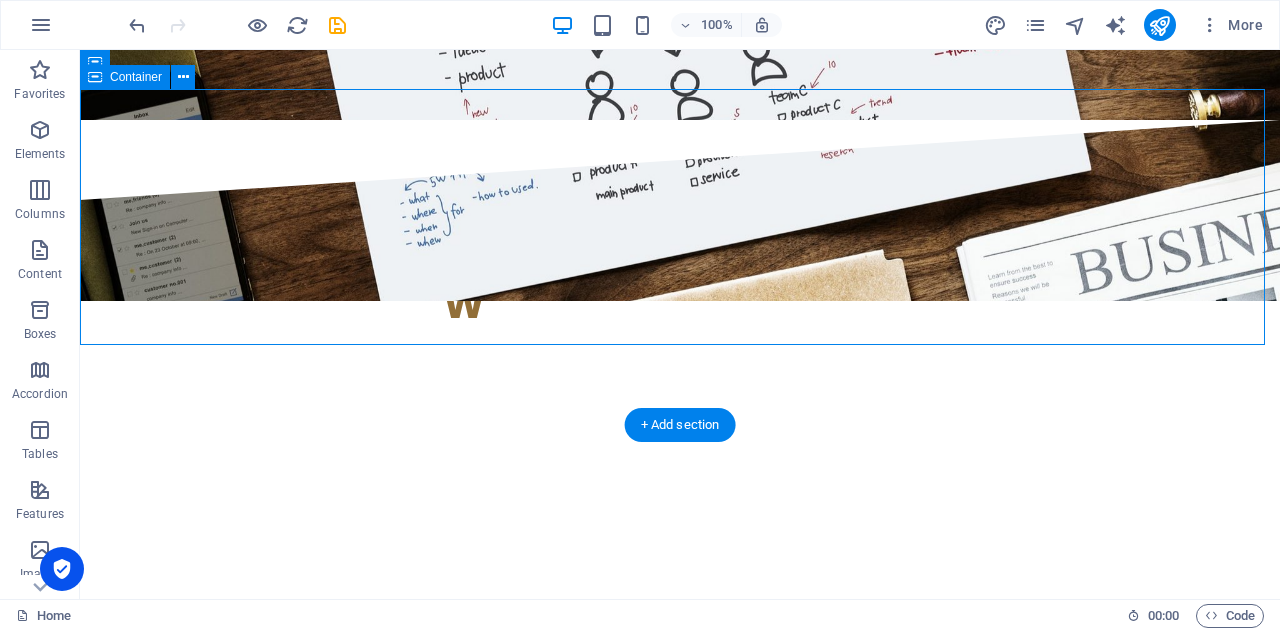 click on "y ou focus on growing your business let us handle the rest." at bounding box center [680, 2615] 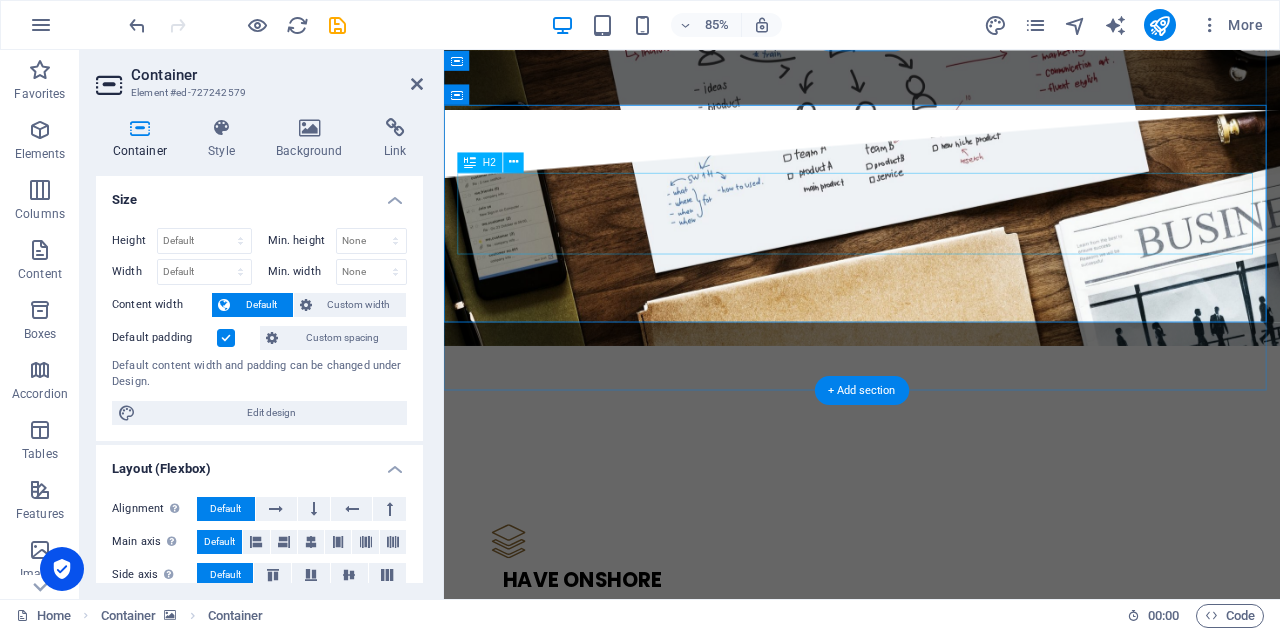 click on "y ou focus on growing your business let us handle the rest." at bounding box center (936, 2615) 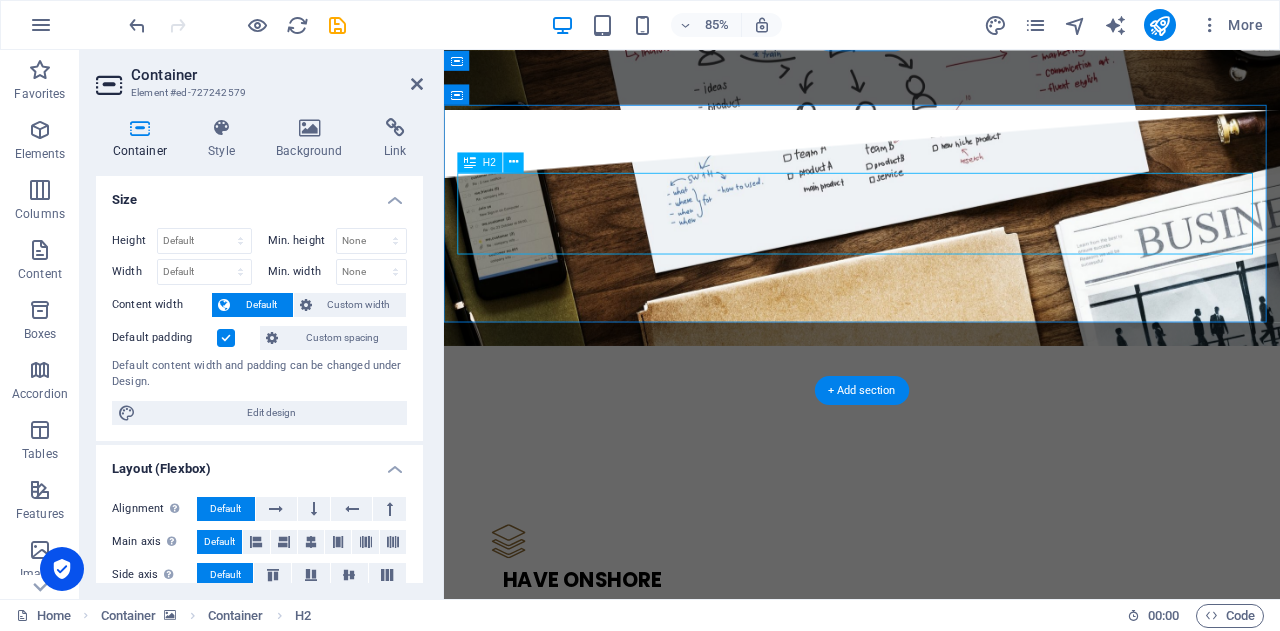 click on "y ou focus on growing your business let us handle the rest." at bounding box center [936, 2615] 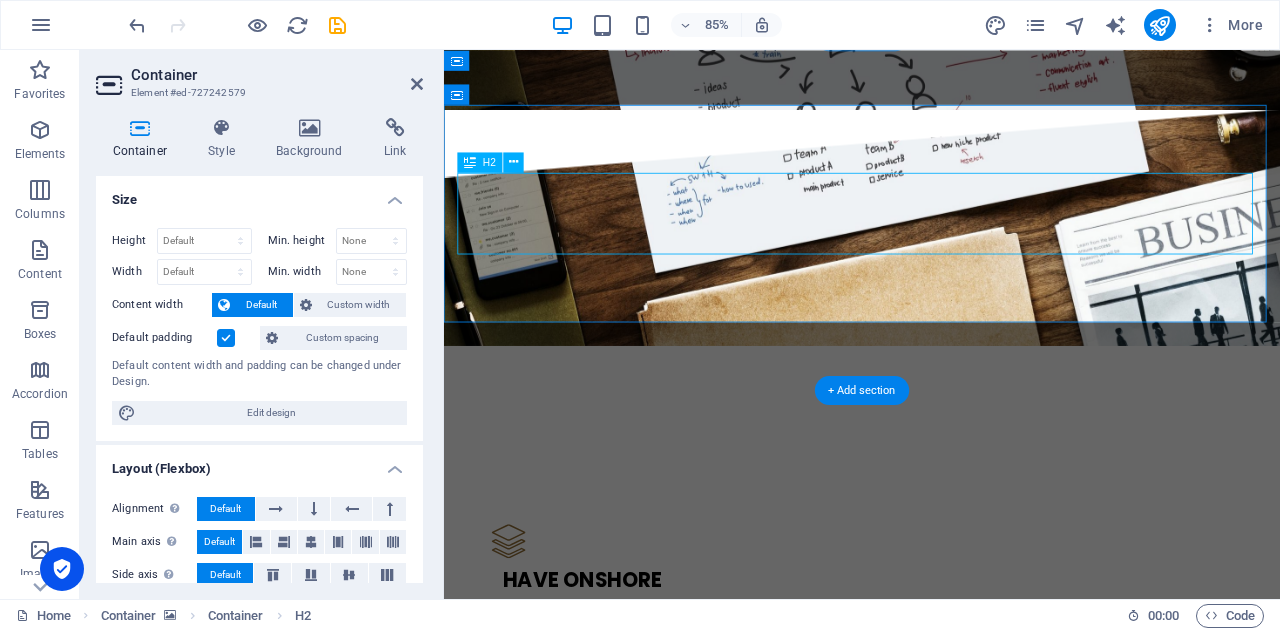 click on "y ou focus on growing your business let us handle the rest." at bounding box center (936, 2615) 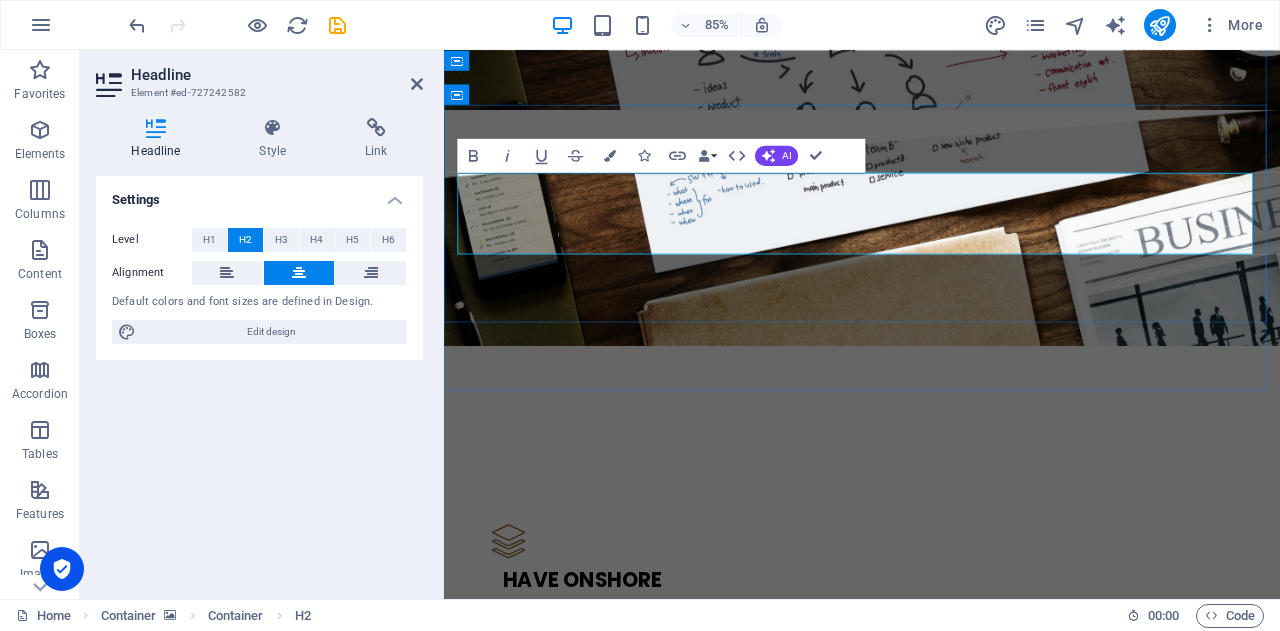 click on "y ou focus on growing your business let us handle the rest." at bounding box center (936, 2615) 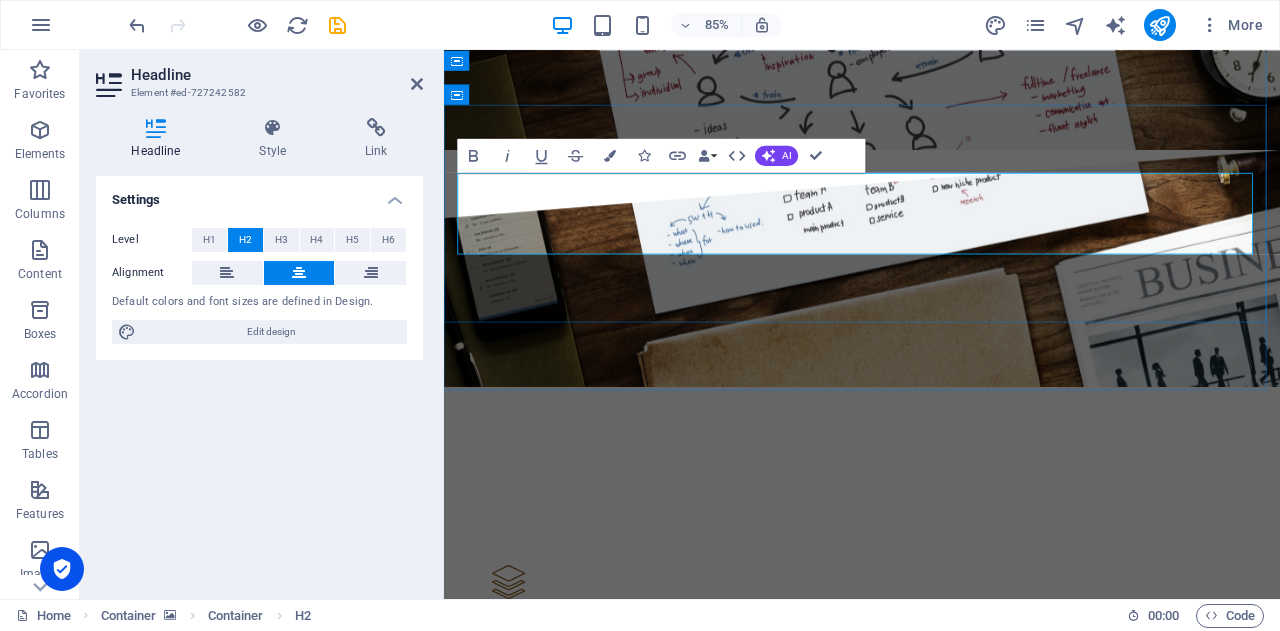 drag, startPoint x: 699, startPoint y: 262, endPoint x: 685, endPoint y: 260, distance: 14.142136 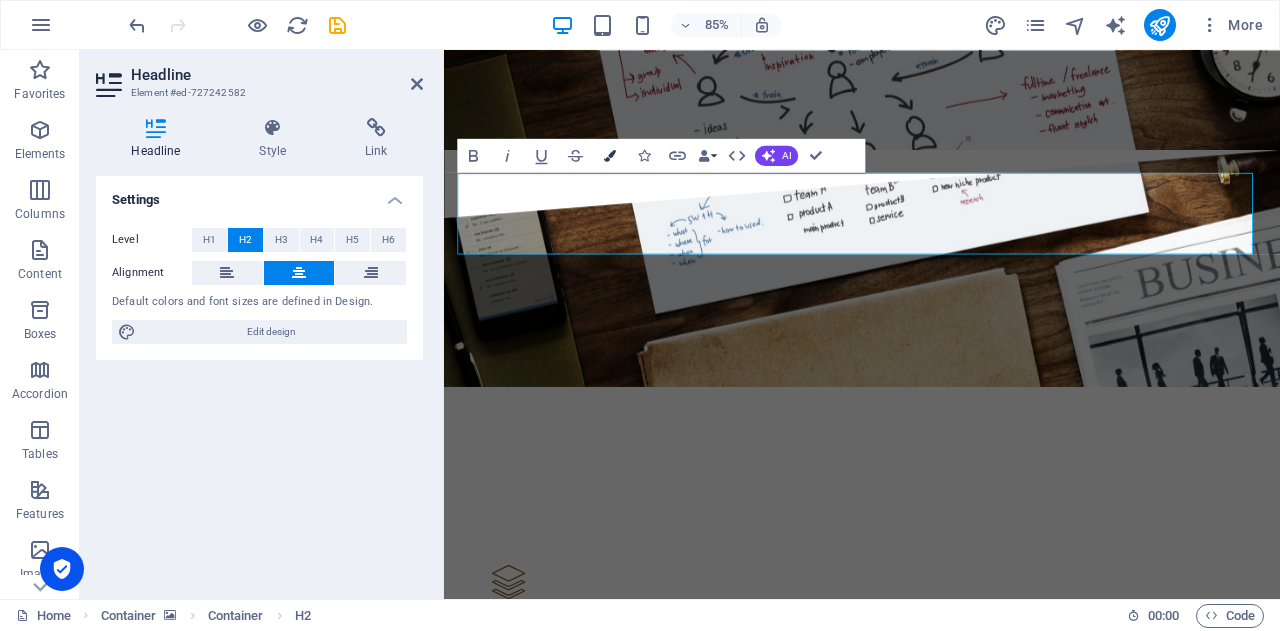click on "Colors" at bounding box center [610, 155] 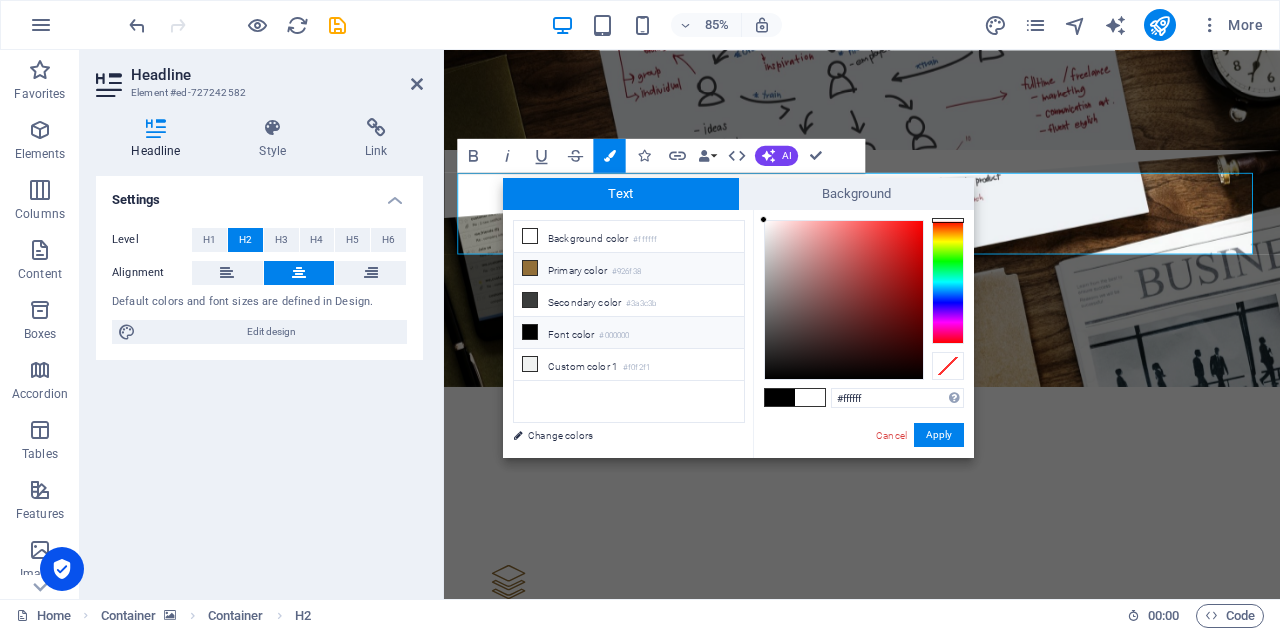click on "Primary color
#926f38" at bounding box center (629, 269) 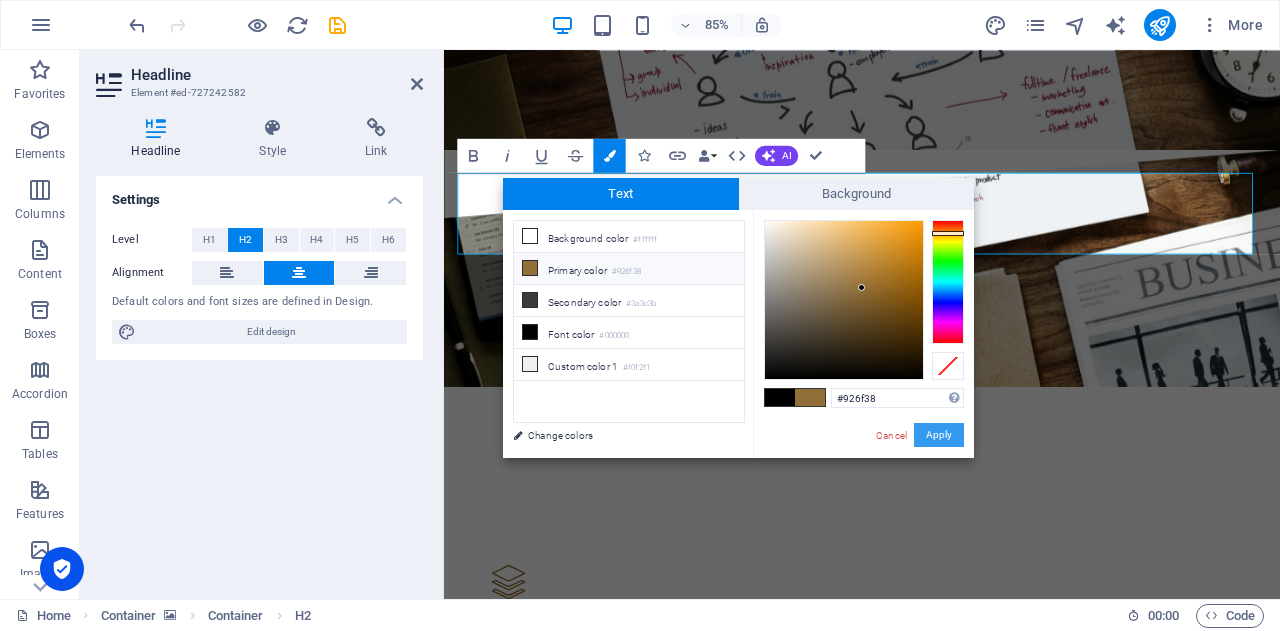 click on "Apply" at bounding box center (939, 435) 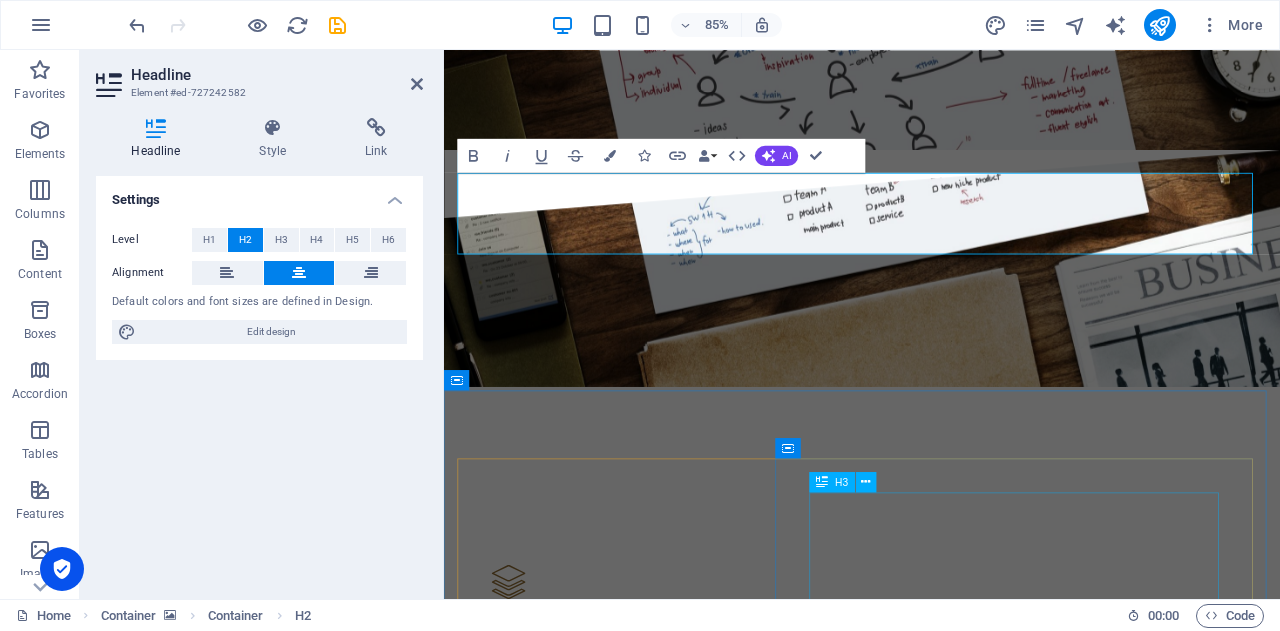 click on "a t BIKUCROC, we’re a team of onshore, reliable, professional experts who get what it means to run a business in [GEOGRAPHIC_DATA]." at bounding box center (936, 3228) 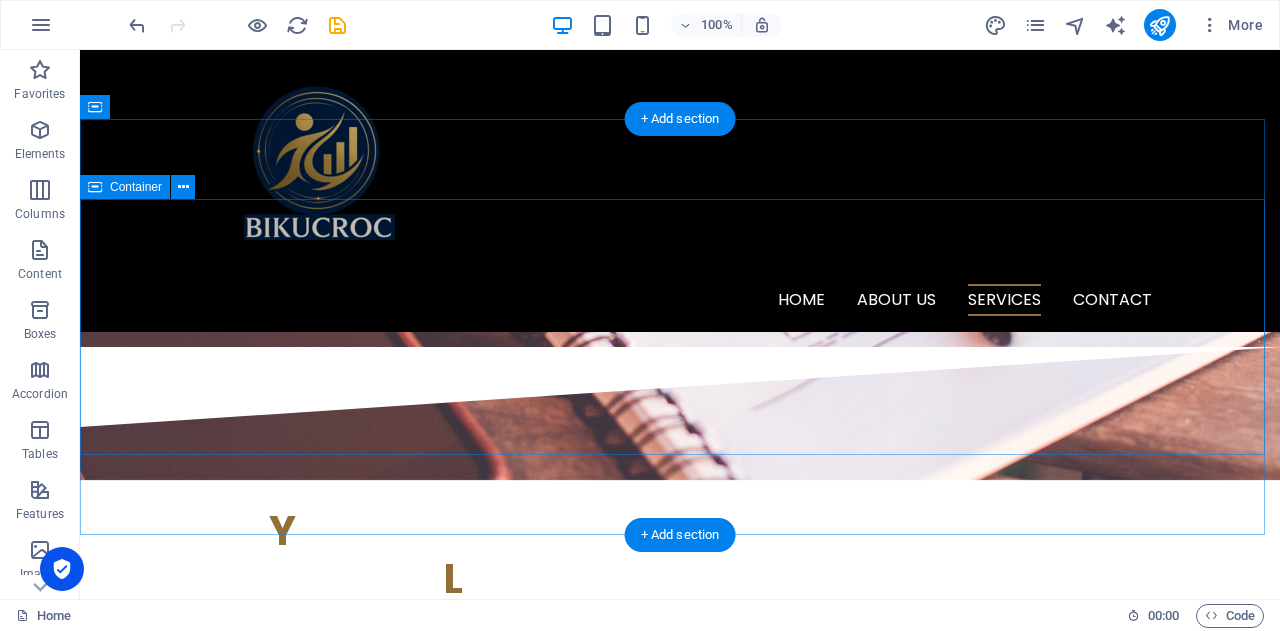 scroll, scrollTop: 4000, scrollLeft: 0, axis: vertical 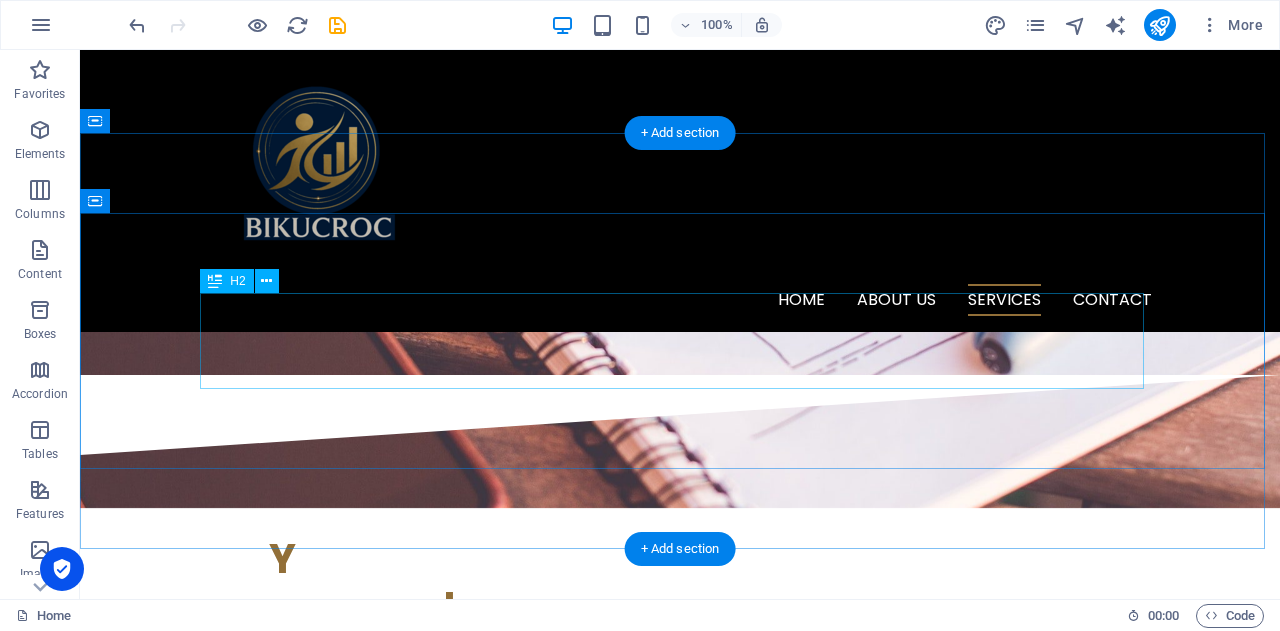 click on "w e take care of the details  so you can take care of the big picture." at bounding box center [680, 3592] 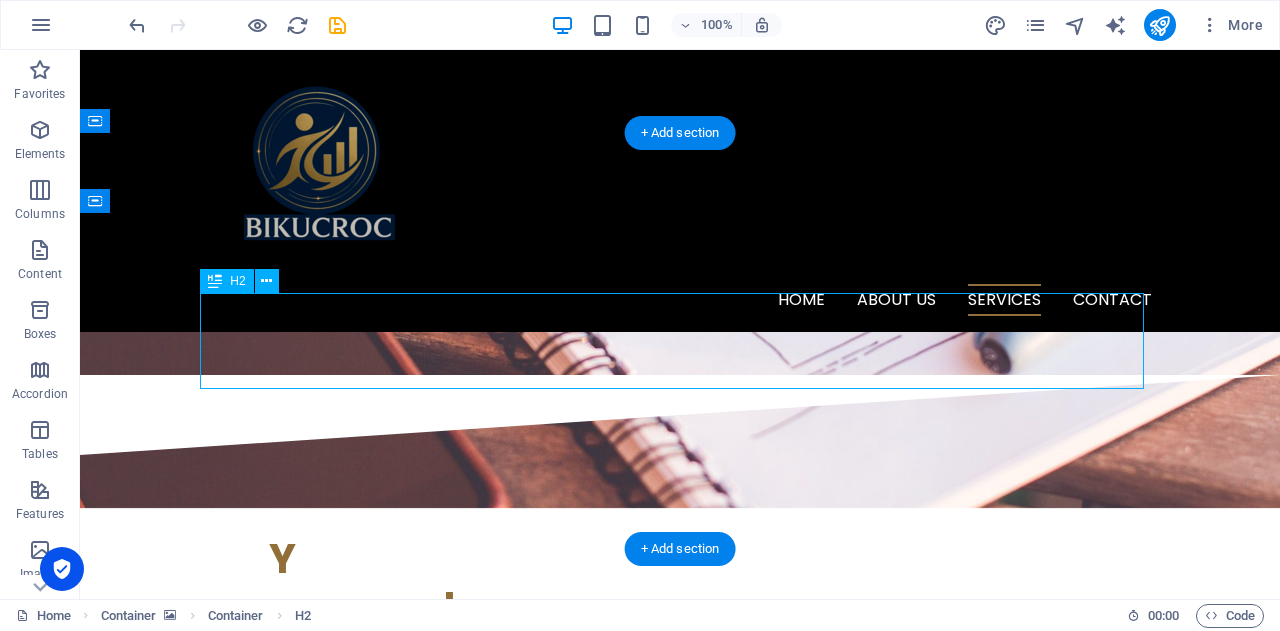 click on "w e take care of the details  so you can take care of the big picture." at bounding box center [680, 3592] 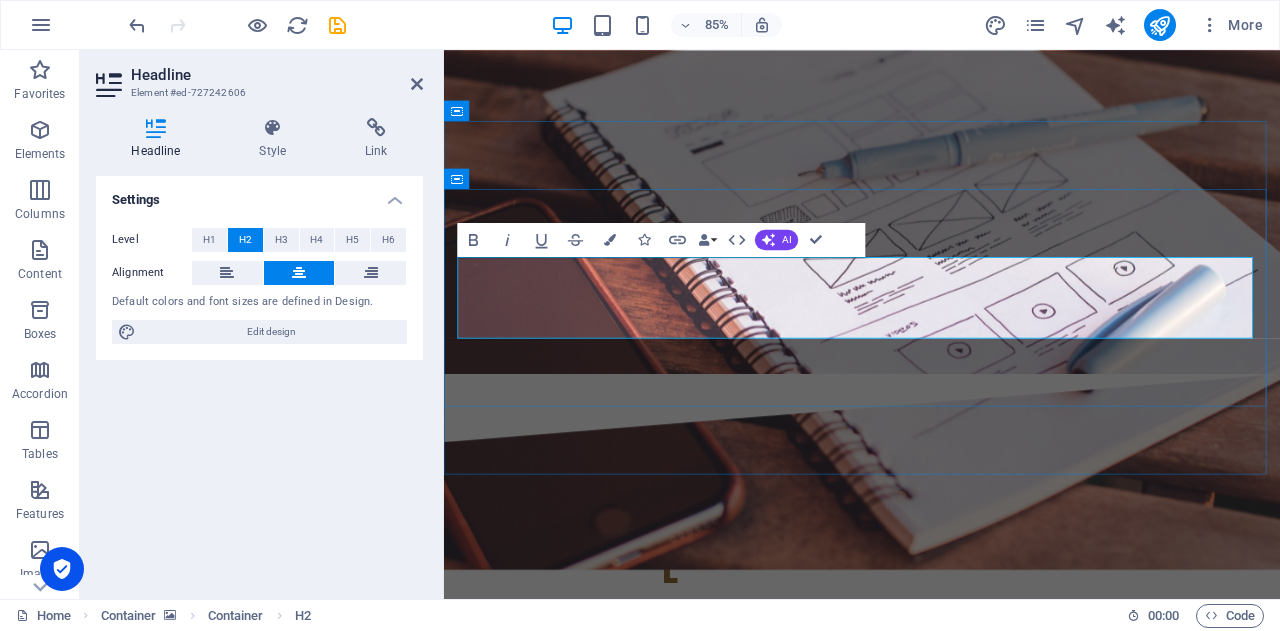 click on "e take care of the details  so you can take care of the big picture." at bounding box center (936, 3552) 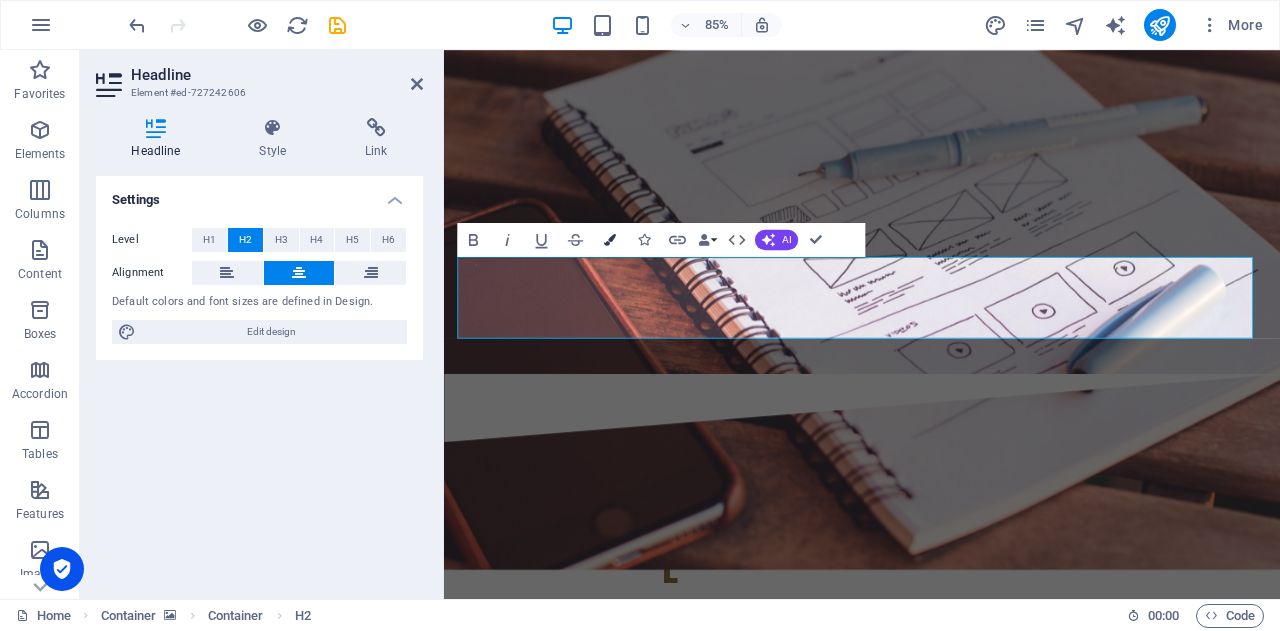 click at bounding box center [610, 240] 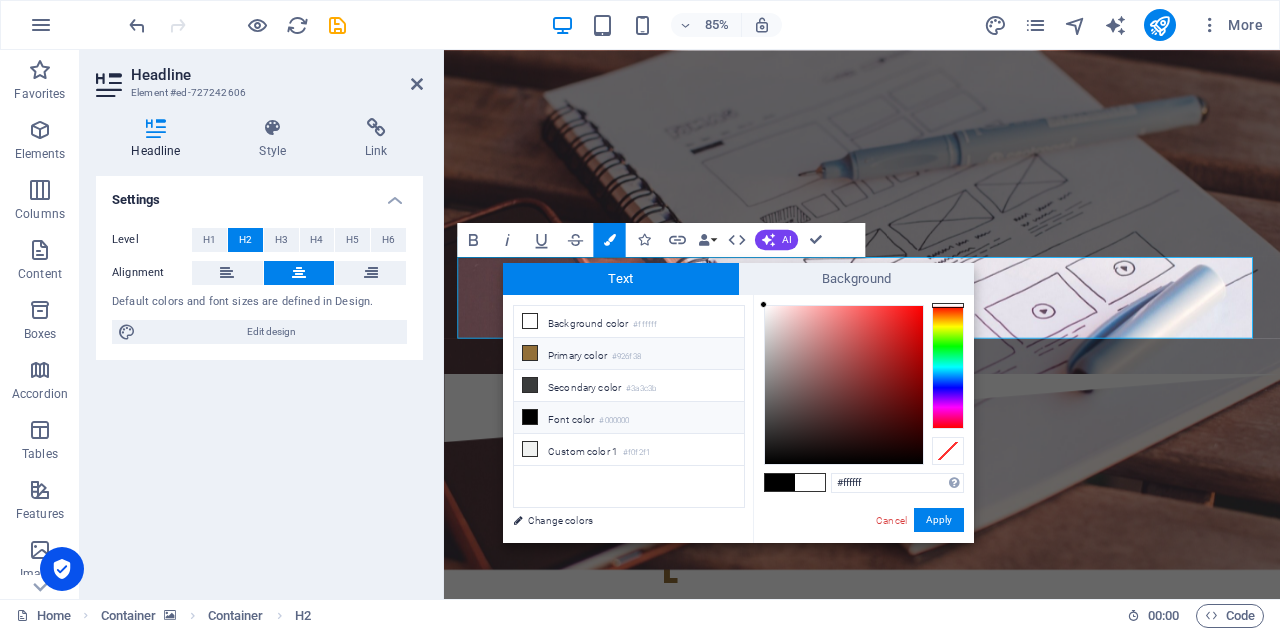 click on "Primary color
#926f38" at bounding box center [629, 354] 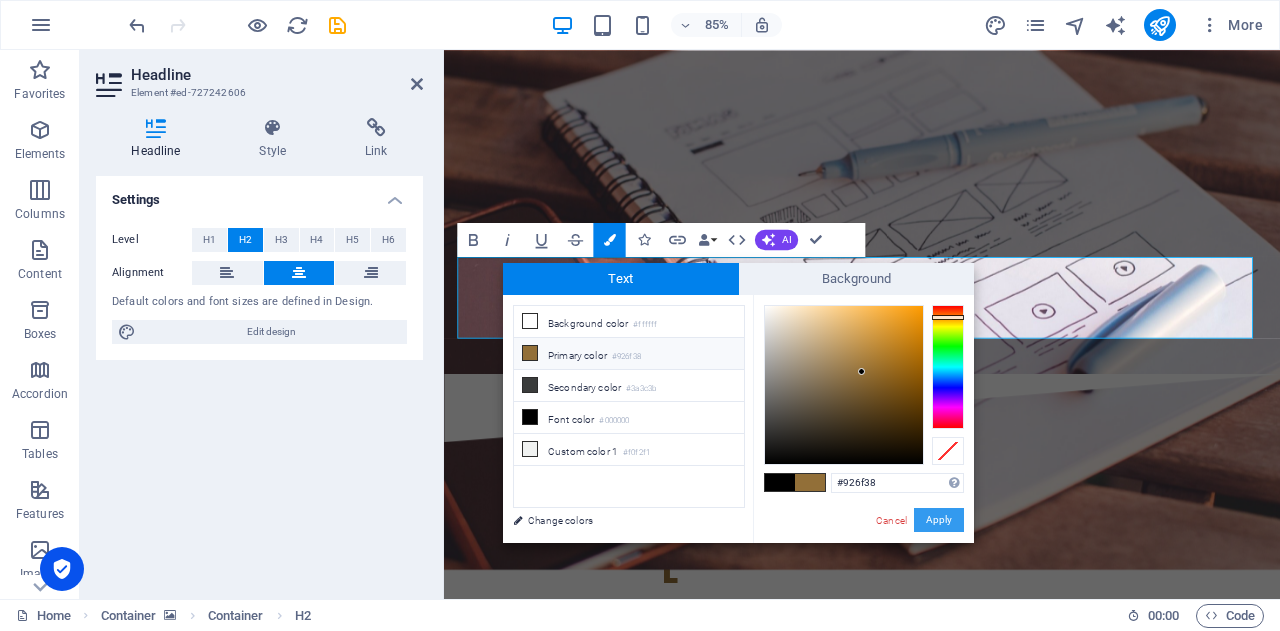 click on "Apply" at bounding box center (939, 520) 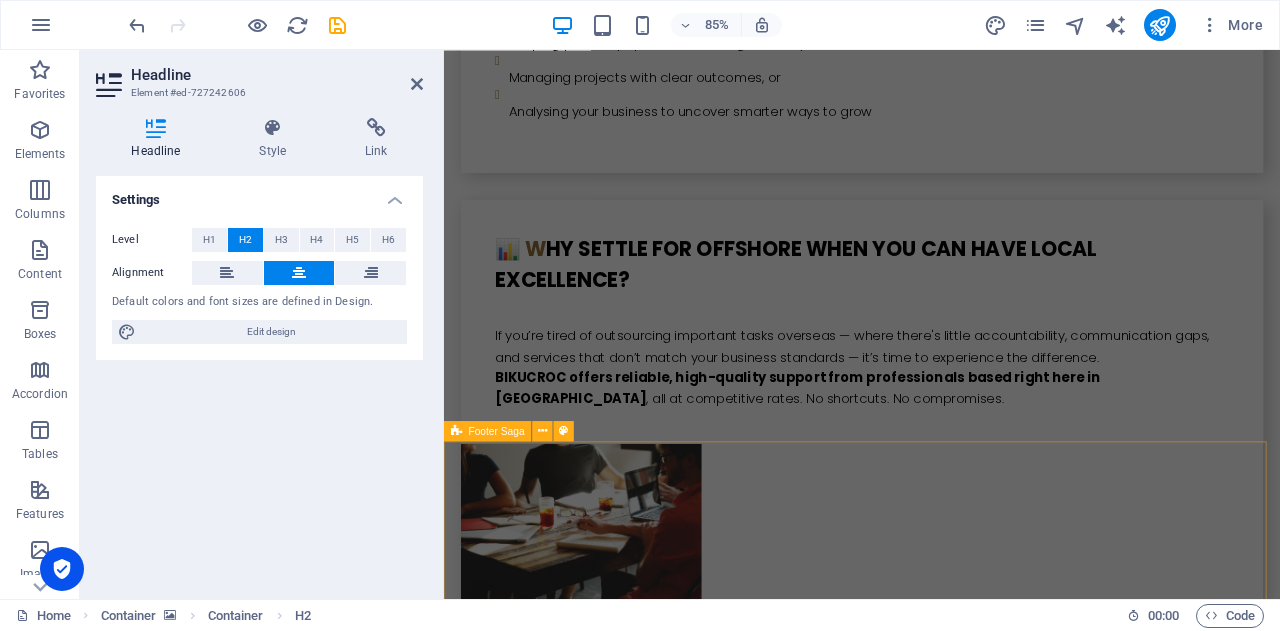 scroll, scrollTop: 5677, scrollLeft: 0, axis: vertical 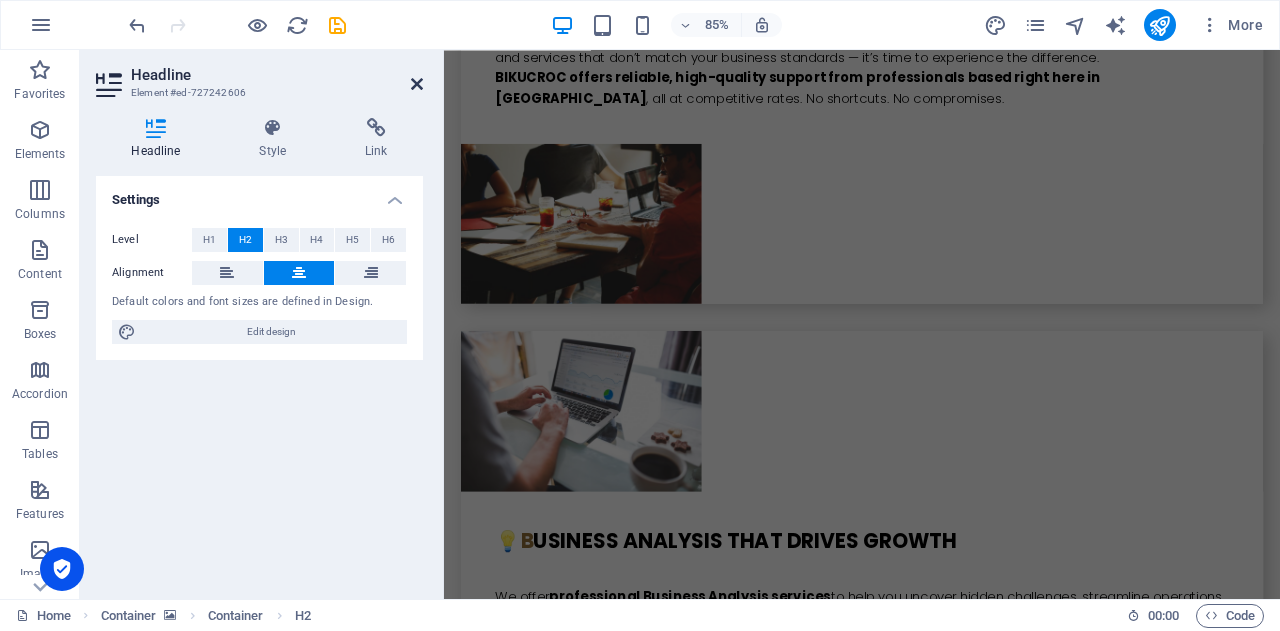click at bounding box center [417, 84] 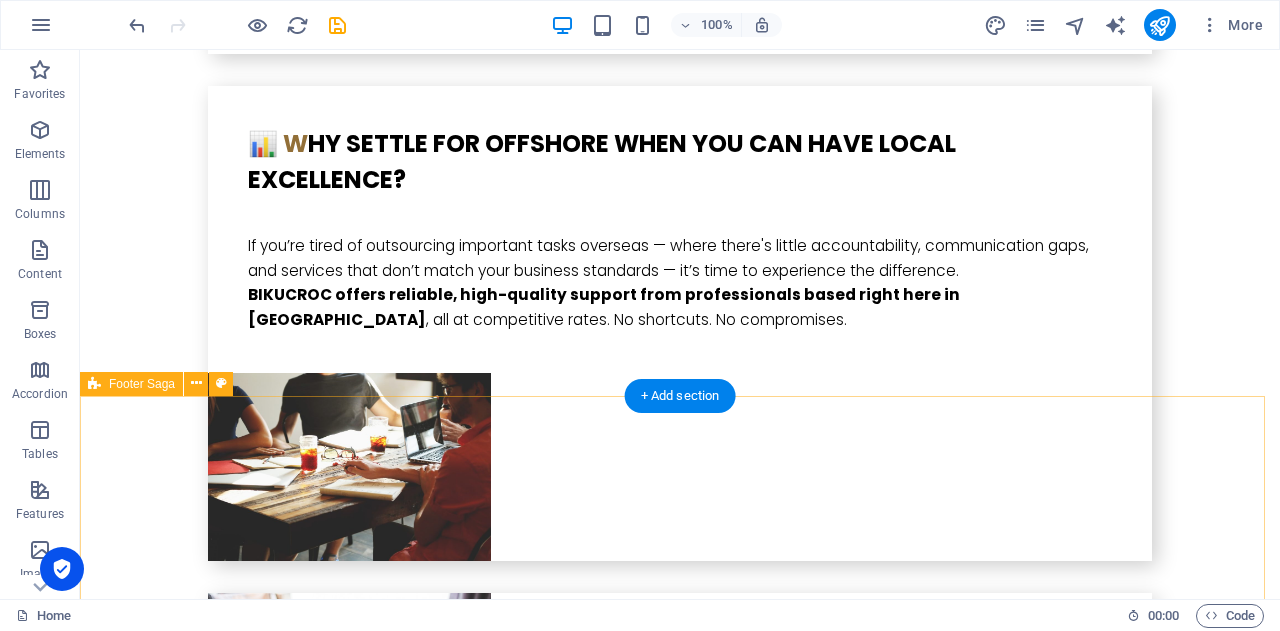 scroll, scrollTop: 5751, scrollLeft: 0, axis: vertical 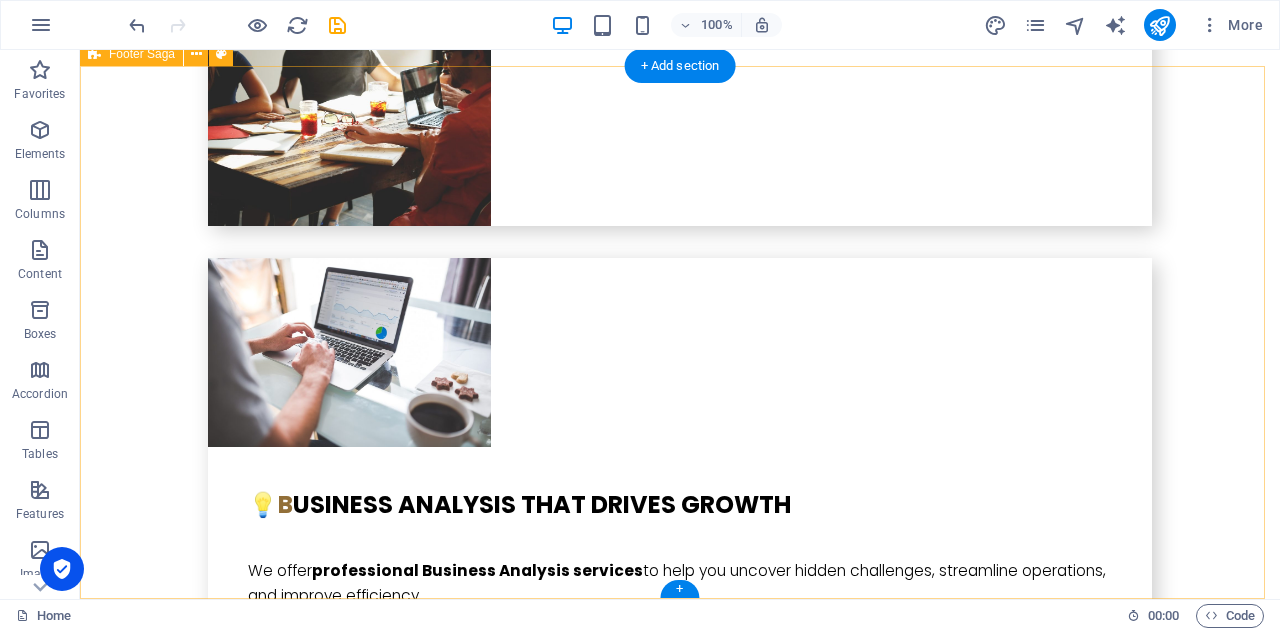 click on "1 Vista Rd,   Newtown ,   3220   ABN:  30 634 841 099  PH: 07 5222 0210 - 03 4232 2582 - 049 333 4164  Email: info@bikucroc.com.au Navigation  Home  About us  Our Expertise  Services  Contact Social Media Facebook Linkedin Instagram" at bounding box center [680, 5309] 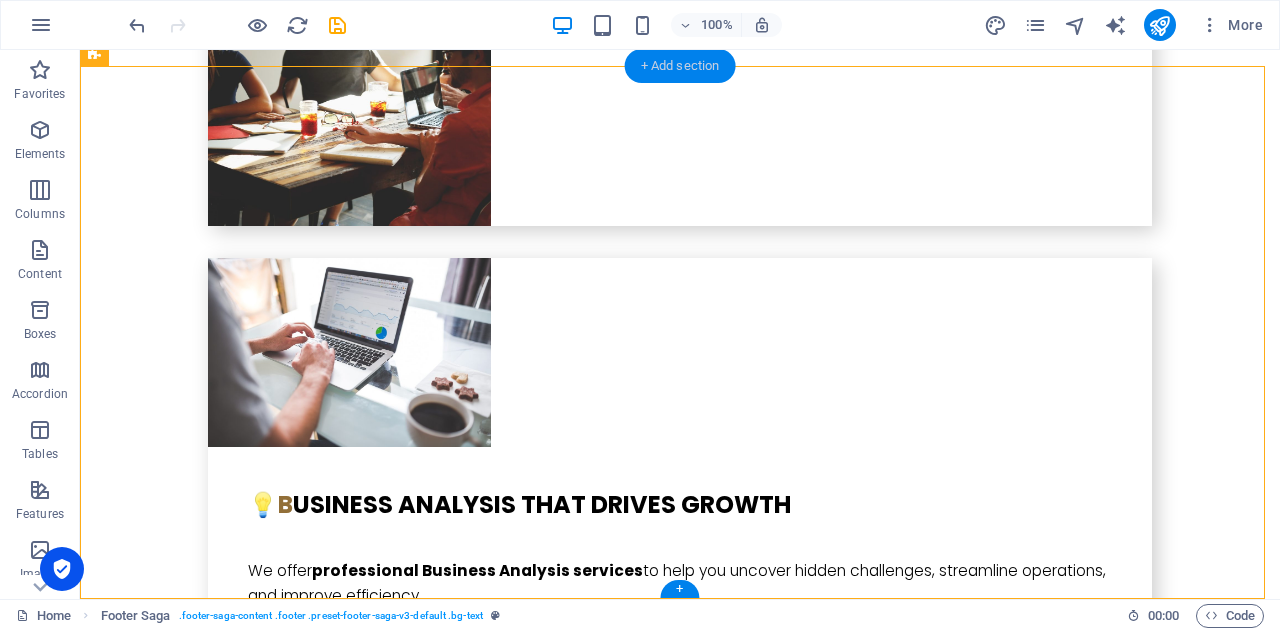 click on "+ Add section" at bounding box center [680, 66] 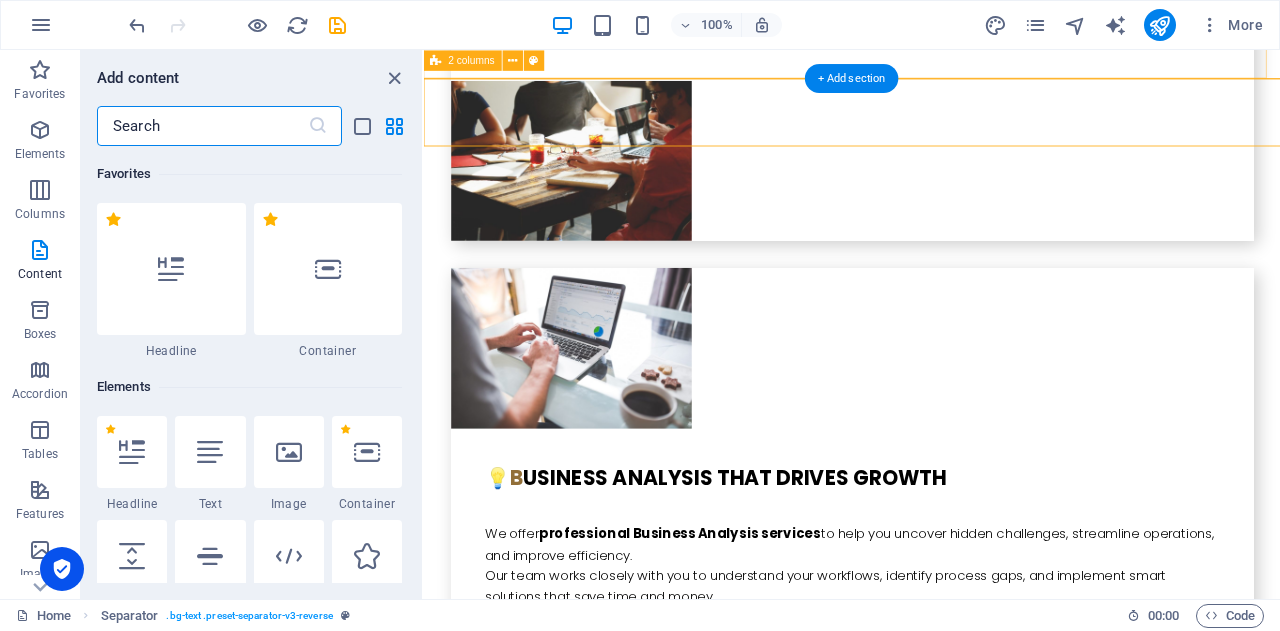 scroll, scrollTop: 5654, scrollLeft: 0, axis: vertical 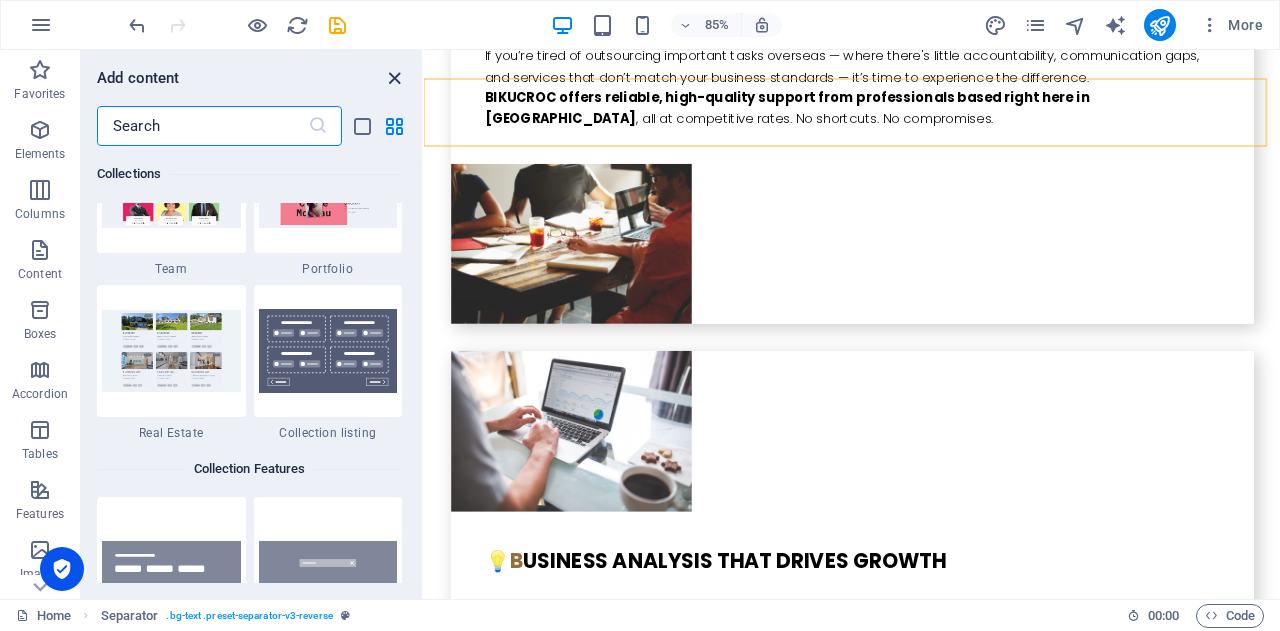 click at bounding box center [394, 78] 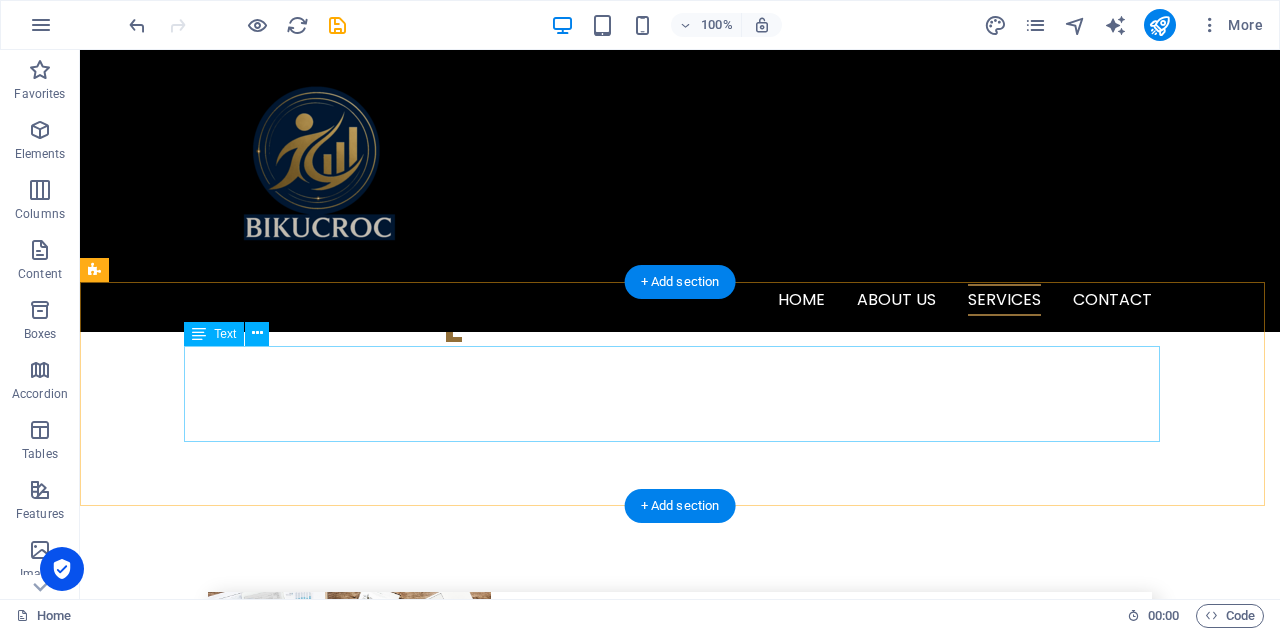 scroll, scrollTop: 4251, scrollLeft: 0, axis: vertical 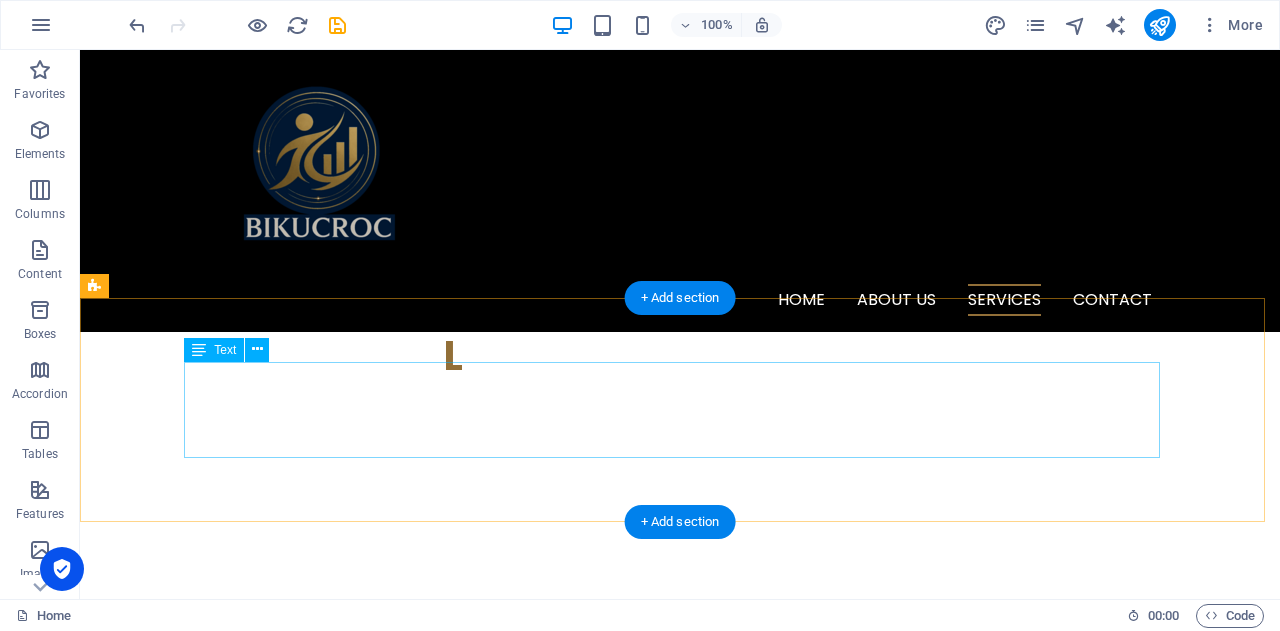 click on "b ikucroc  I nsights &  K nowledge with  U nity,  p roviding  C oordination,  R eliability,  O rganization and  C ommitment" at bounding box center (568, 3661) 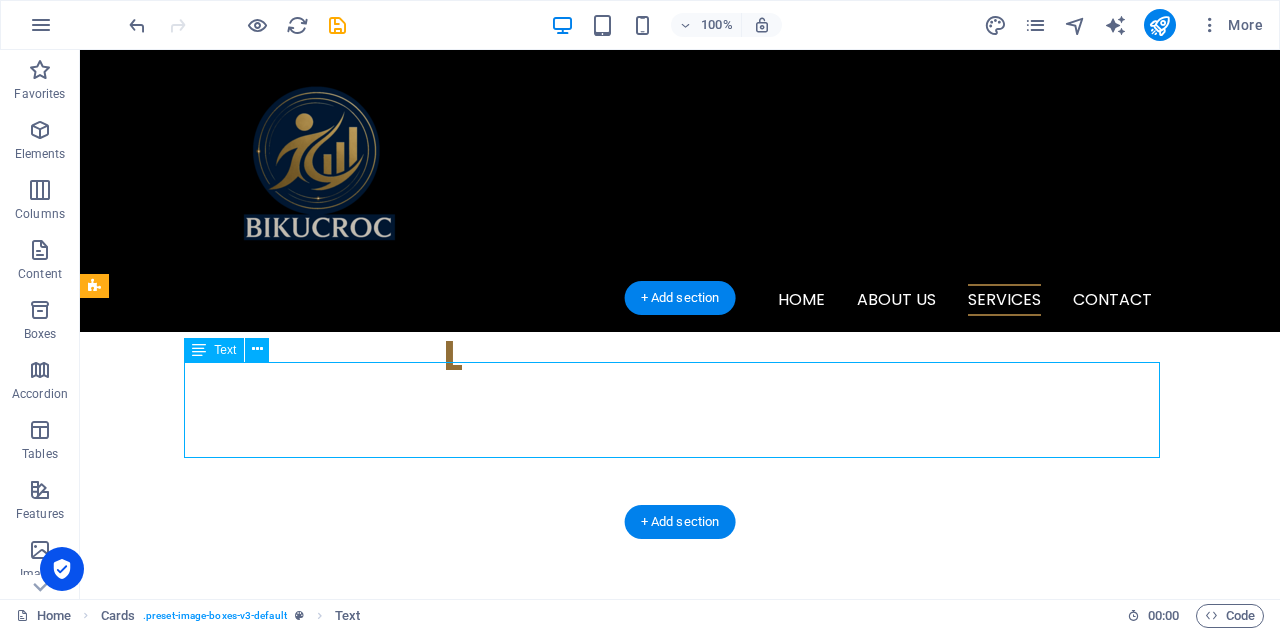 click on "b ikucroc  I nsights &  K nowledge with  U nity,  p roviding  C oordination,  R eliability,  O rganization and  C ommitment" at bounding box center [568, 3661] 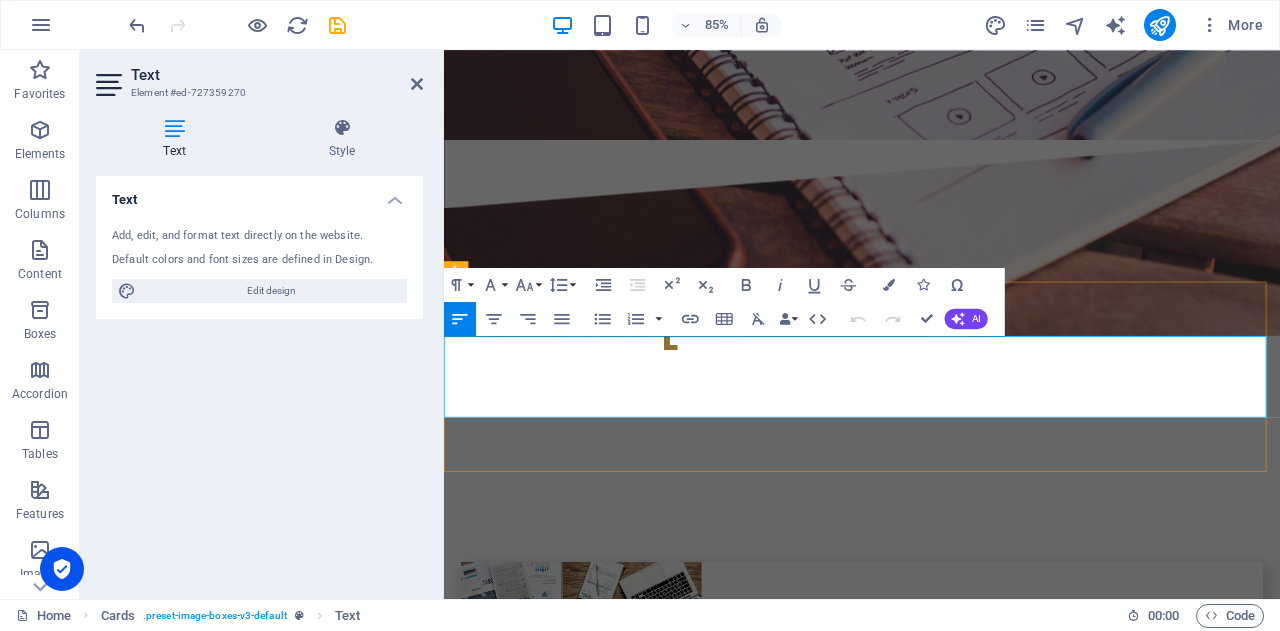 click on "nity,  p roviding" at bounding box center (1202, 3672) 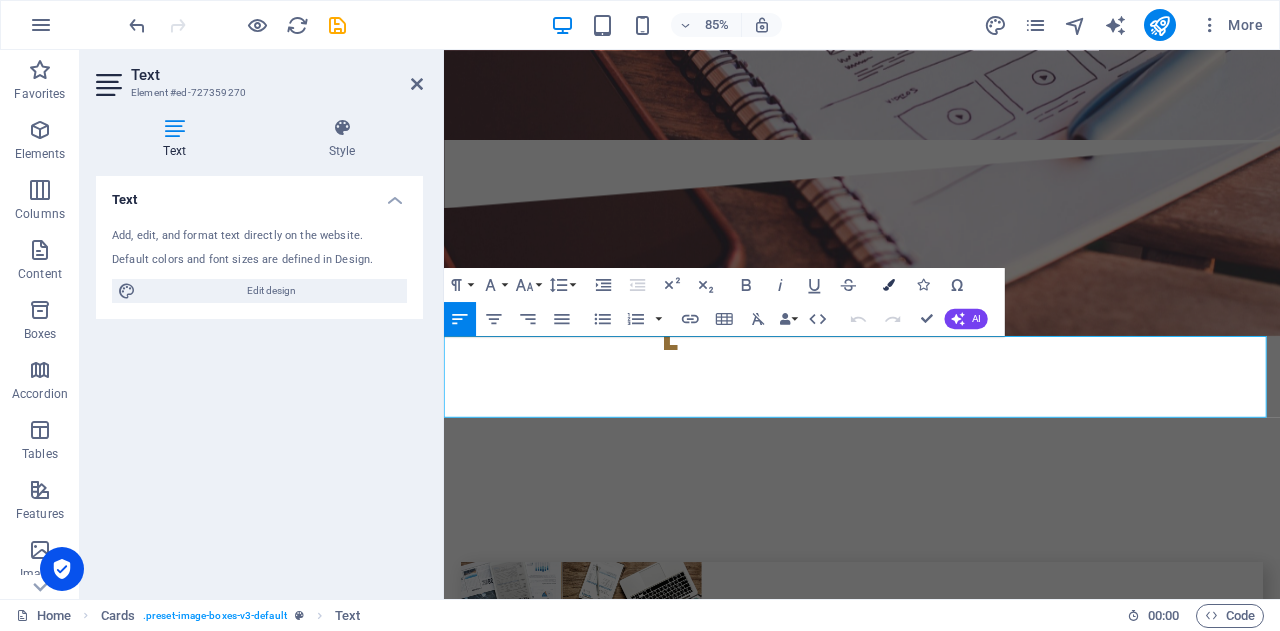 click at bounding box center [889, 285] 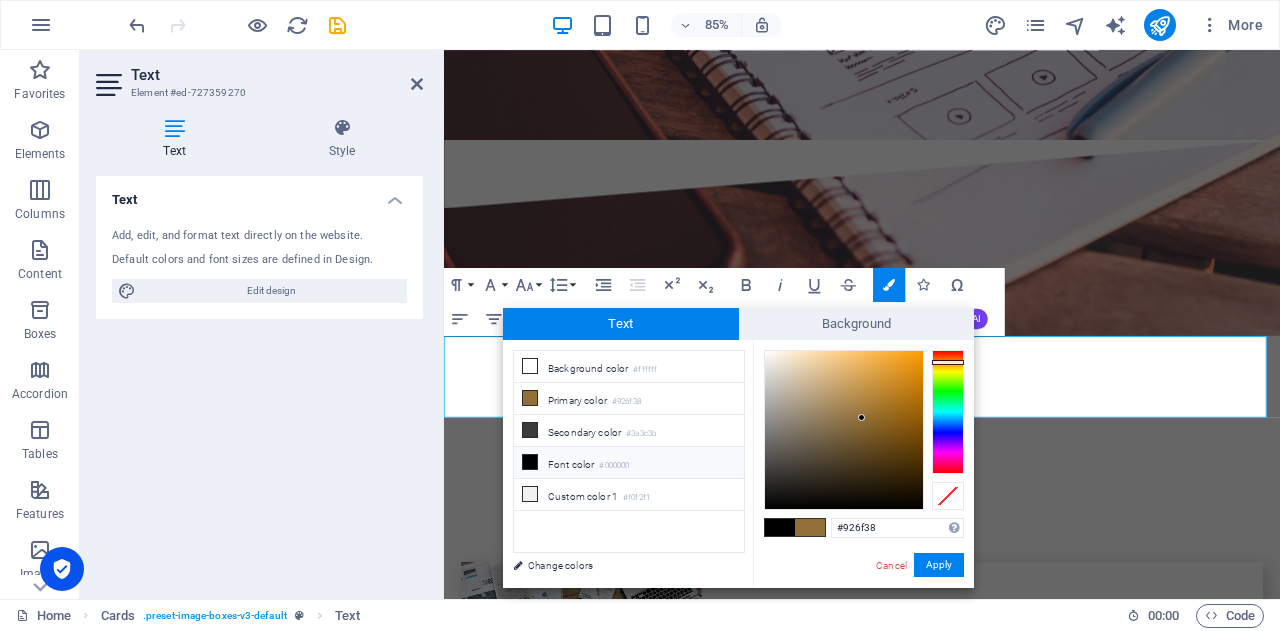 click on "Font color
#000000" at bounding box center [629, 463] 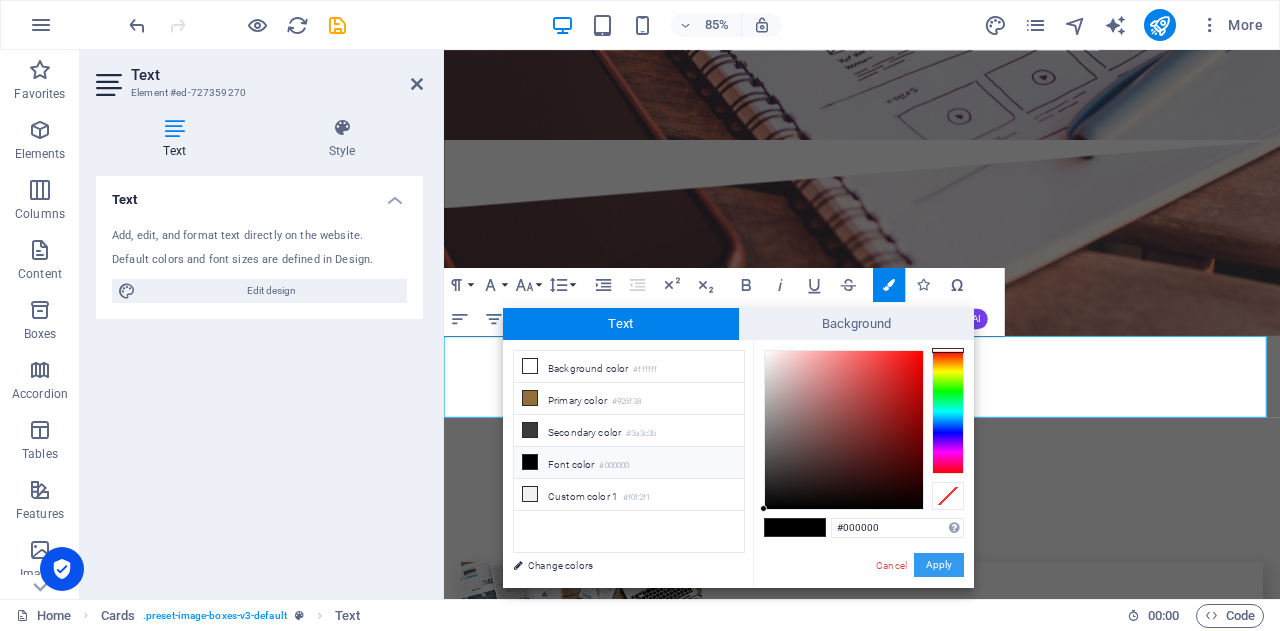 click on "Apply" at bounding box center (939, 565) 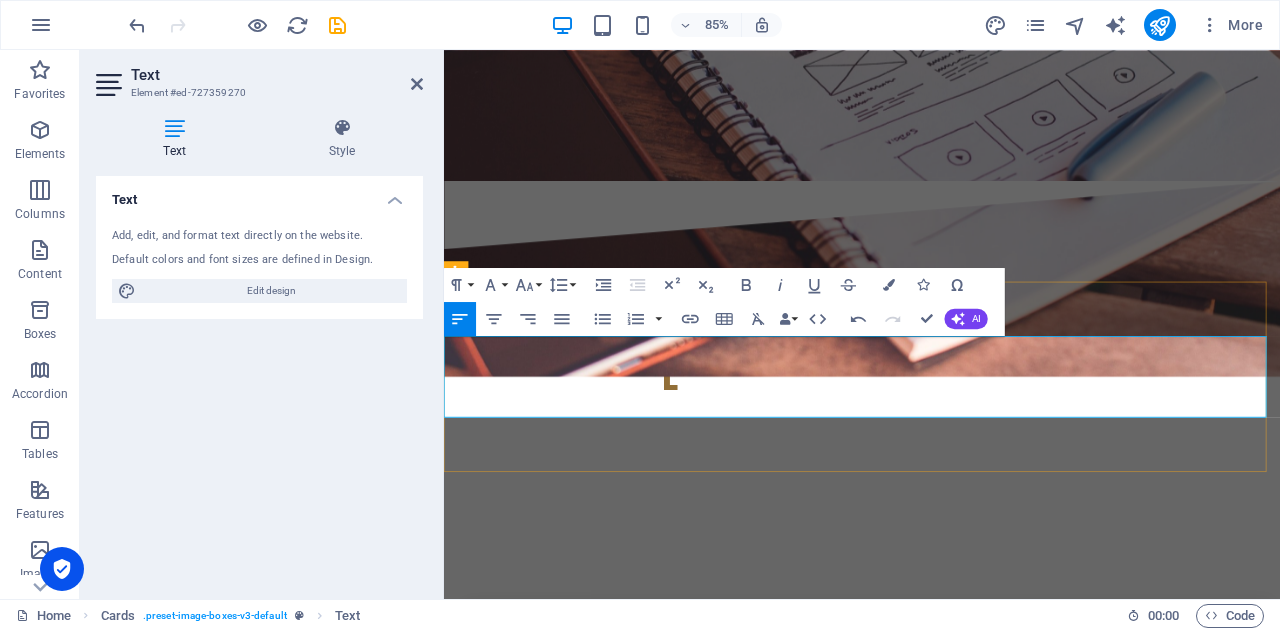 click on "rganization and  C ommitment" at bounding box center [1149, 3768] 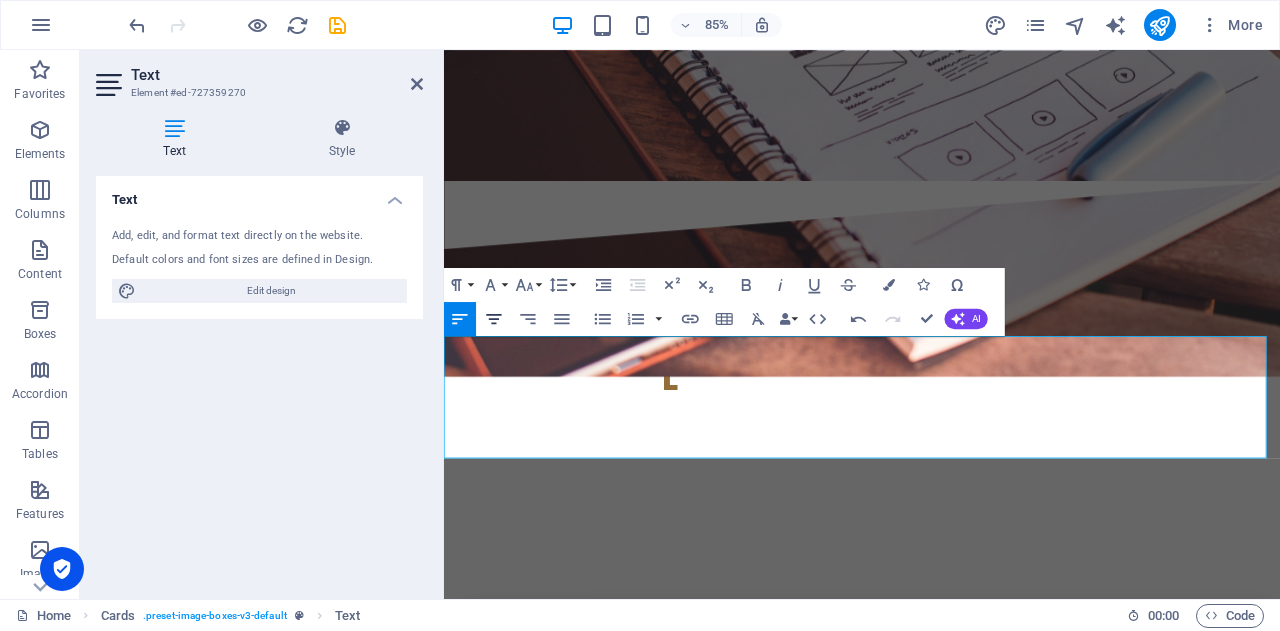 click 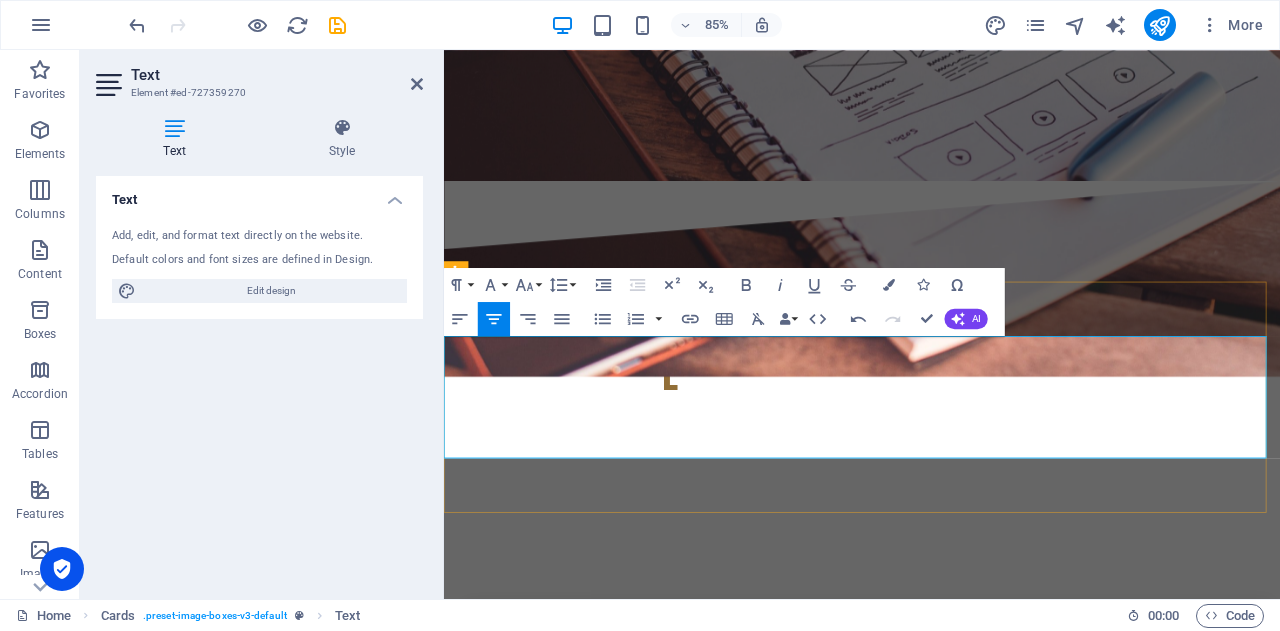 drag, startPoint x: 1036, startPoint y: 421, endPoint x: 822, endPoint y: 416, distance: 214.05841 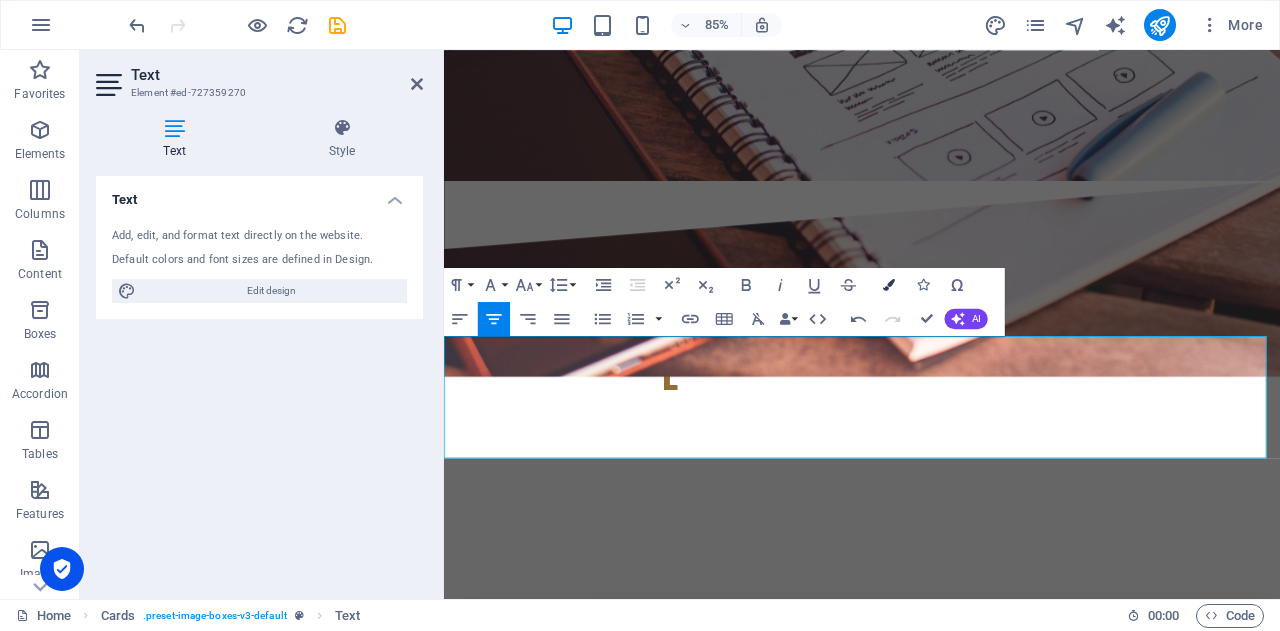 click at bounding box center (889, 285) 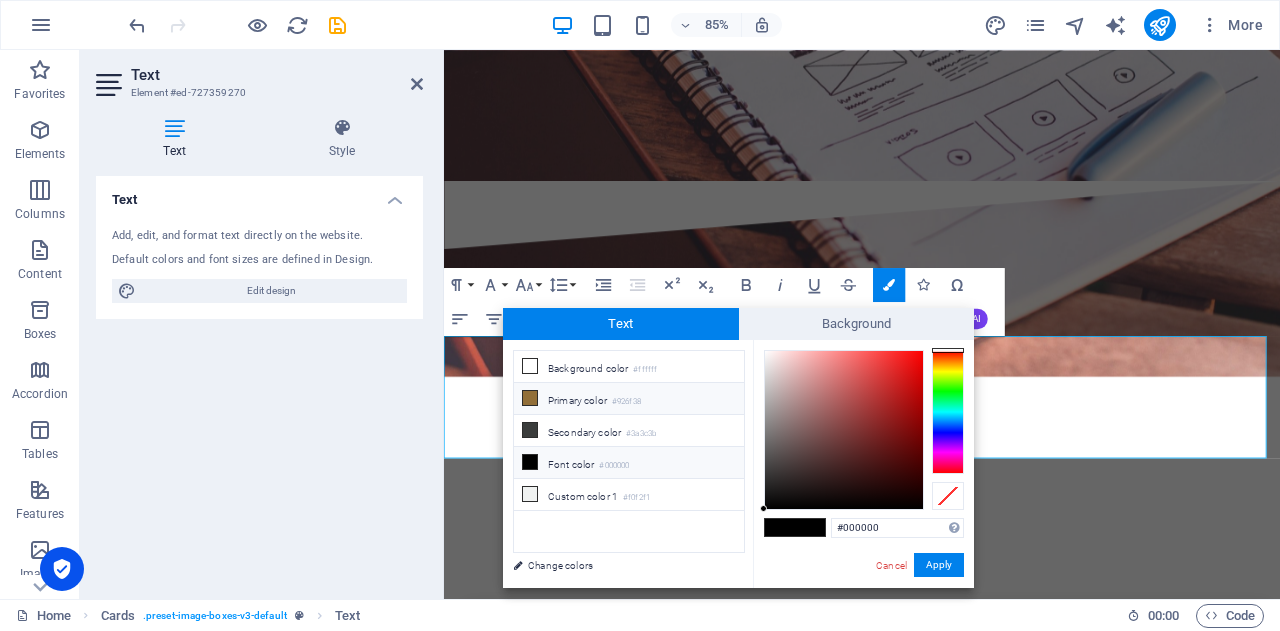 click on "Primary color
#926f38" at bounding box center [629, 399] 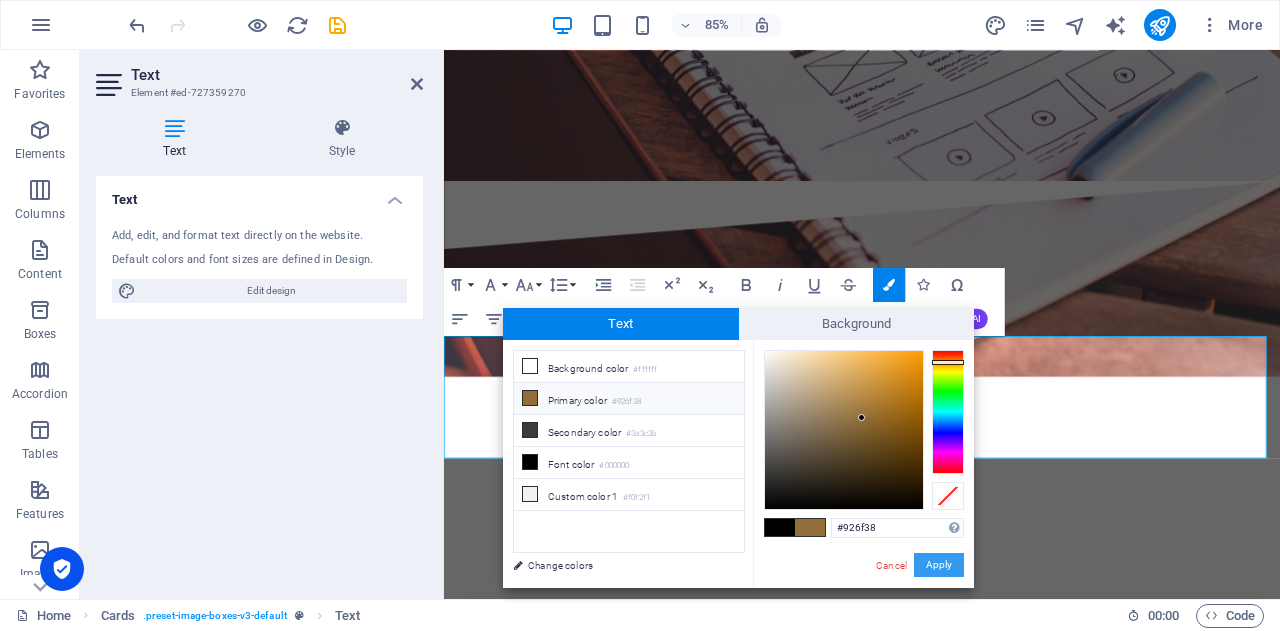 click on "Apply" at bounding box center (939, 565) 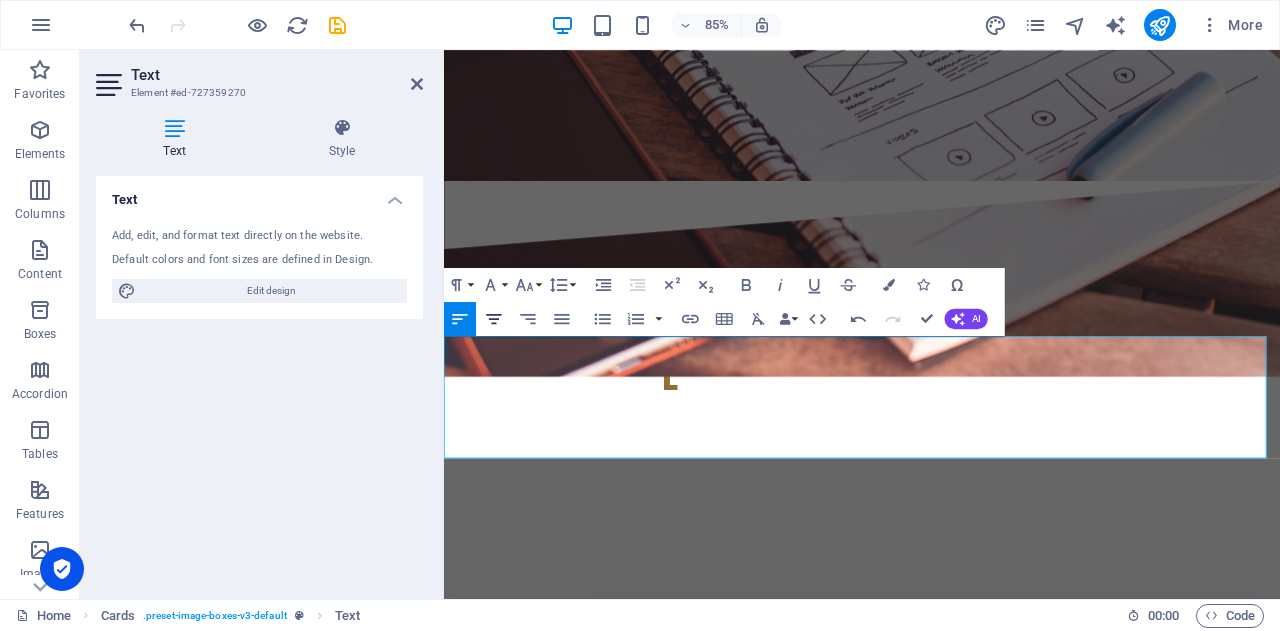 click 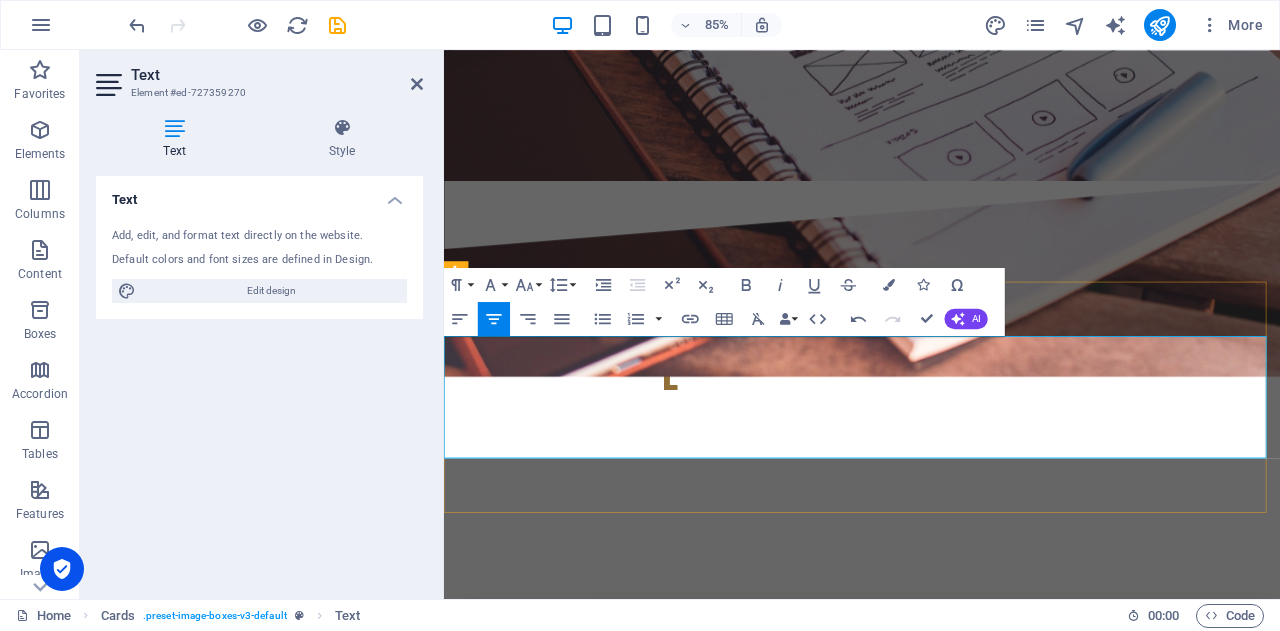 click on "rganization and  C ommitment" at bounding box center [1074, 3840] 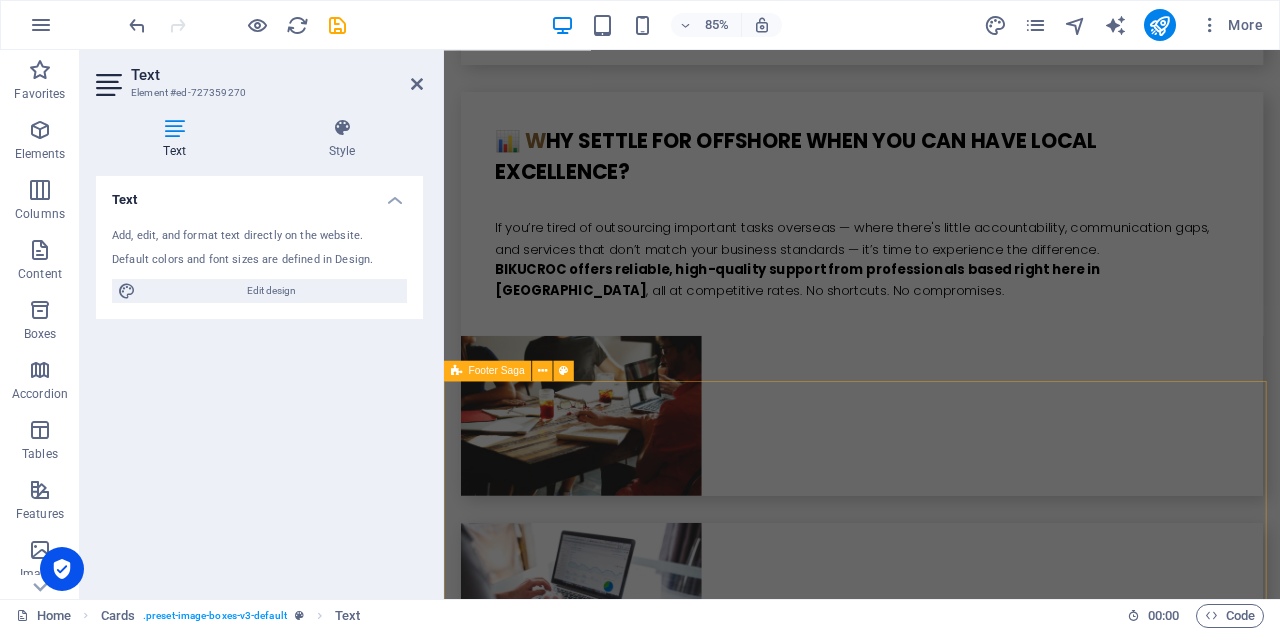scroll, scrollTop: 5725, scrollLeft: 0, axis: vertical 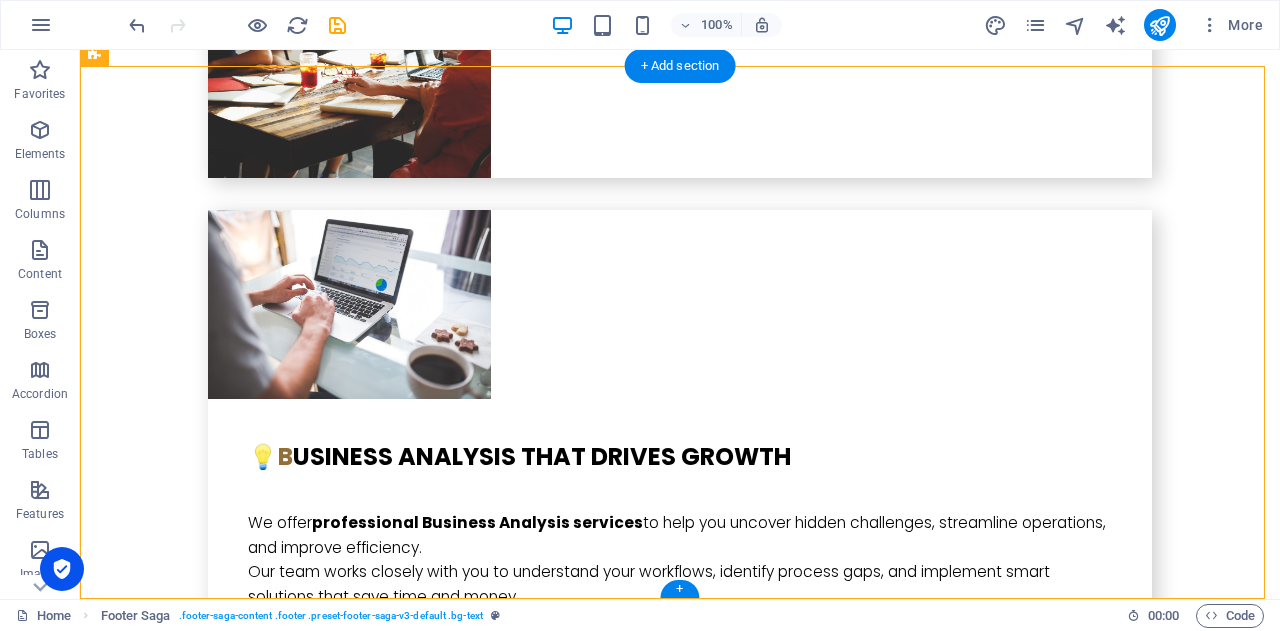 drag, startPoint x: 483, startPoint y: 469, endPoint x: 815, endPoint y: 456, distance: 332.25443 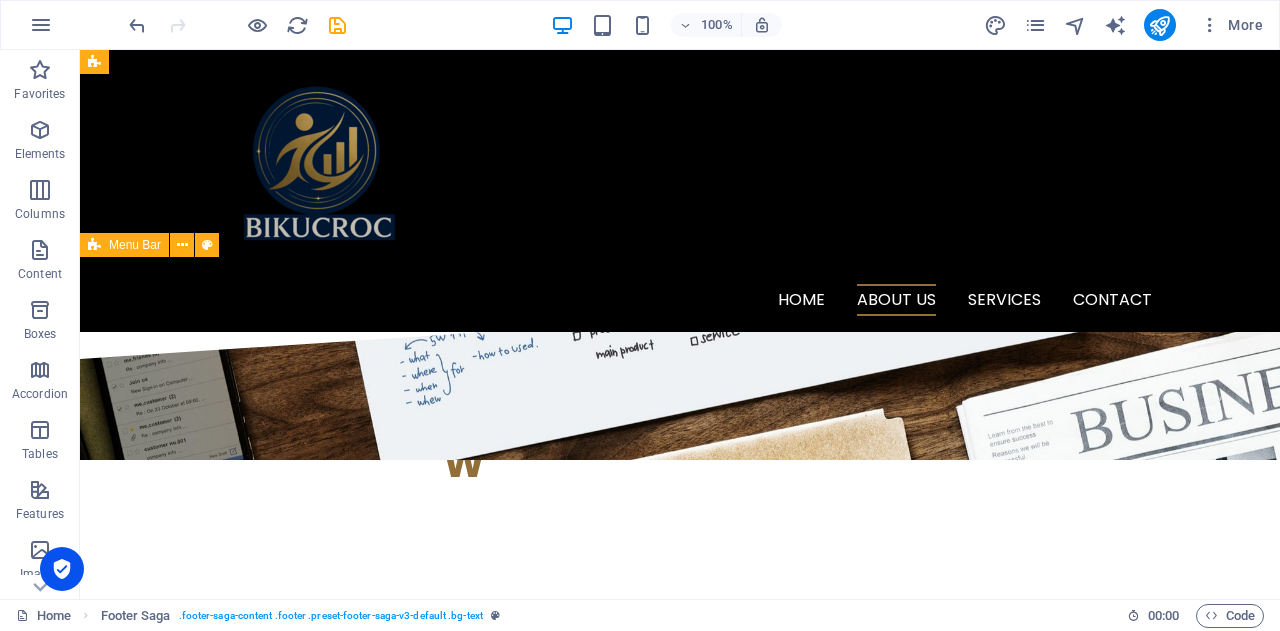 scroll, scrollTop: 1799, scrollLeft: 0, axis: vertical 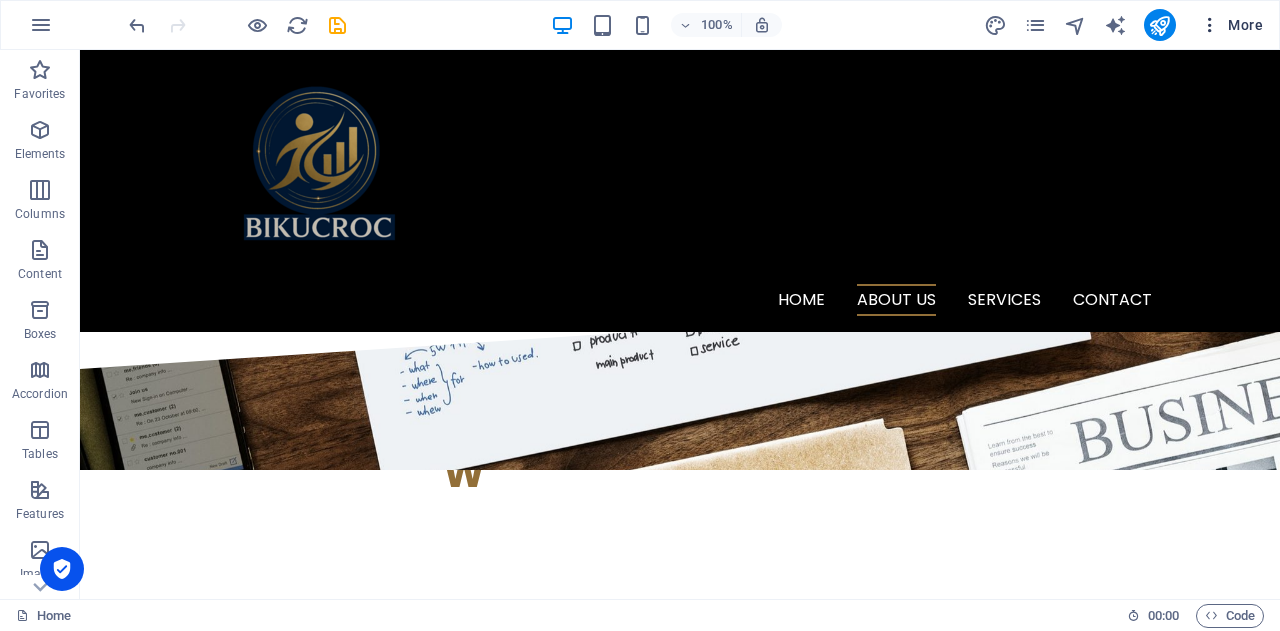 click at bounding box center (1210, 25) 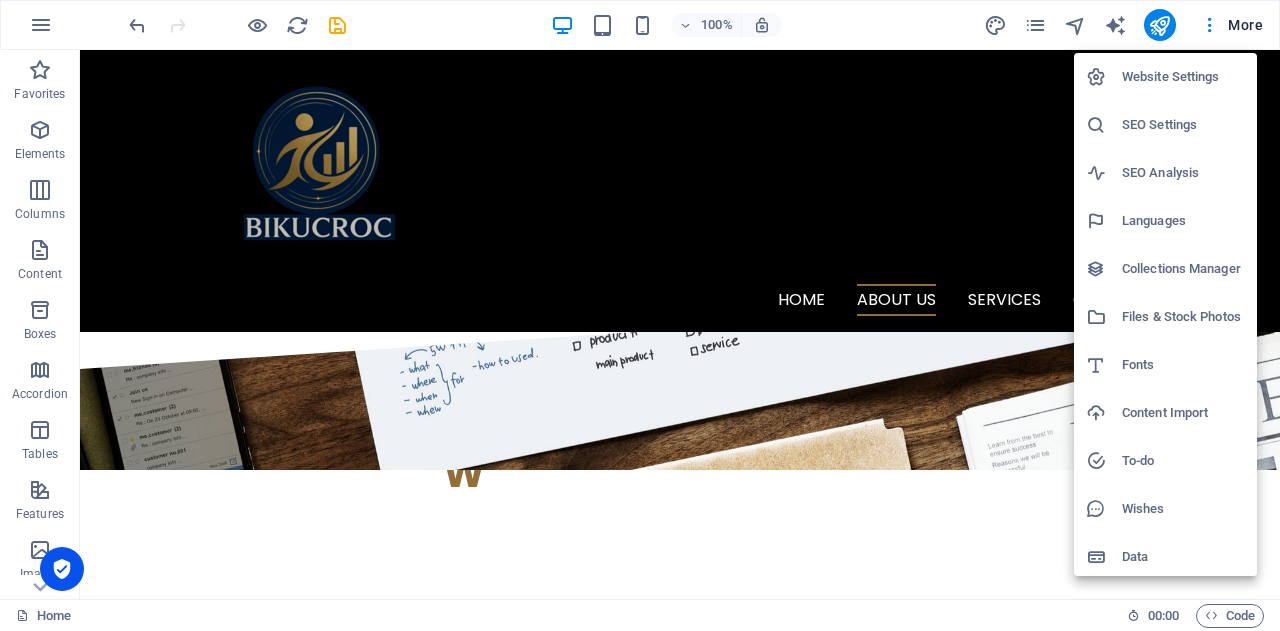 click on "SEO Settings" at bounding box center (1183, 125) 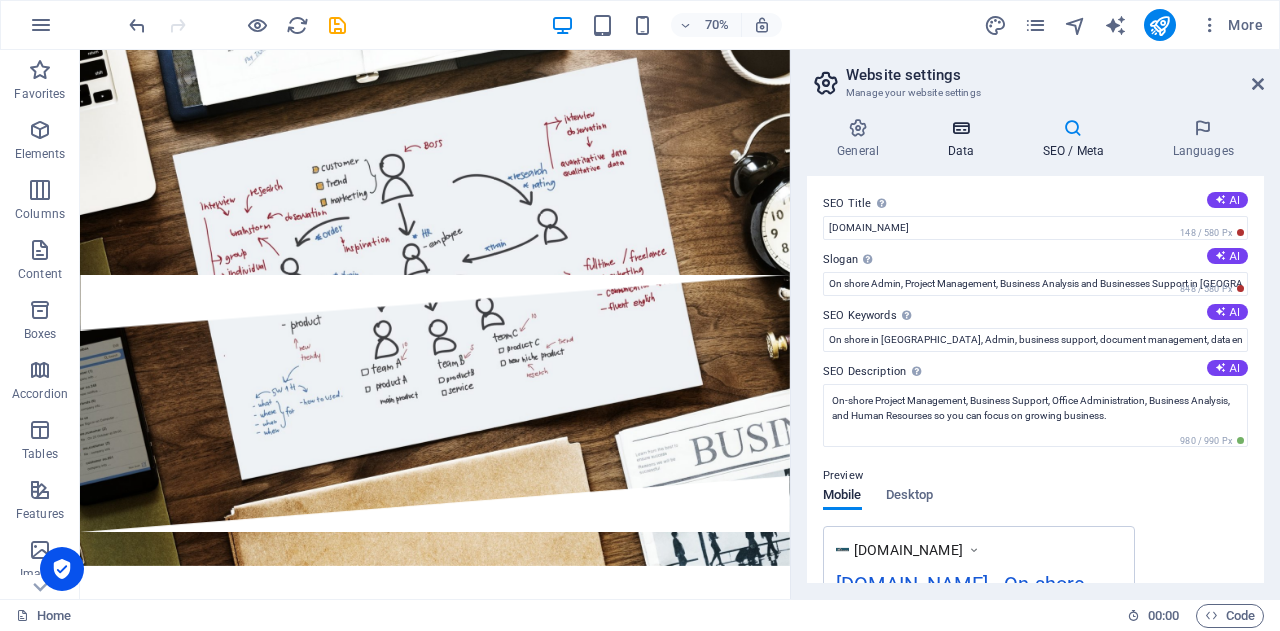 click at bounding box center [960, 128] 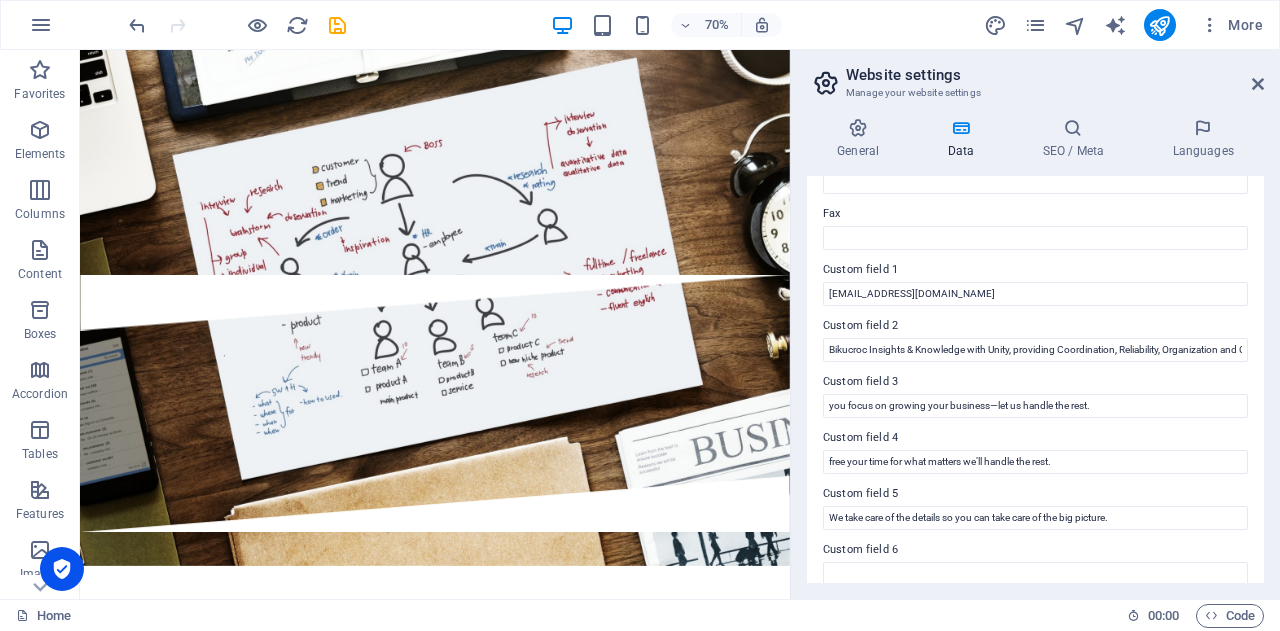 scroll, scrollTop: 553, scrollLeft: 0, axis: vertical 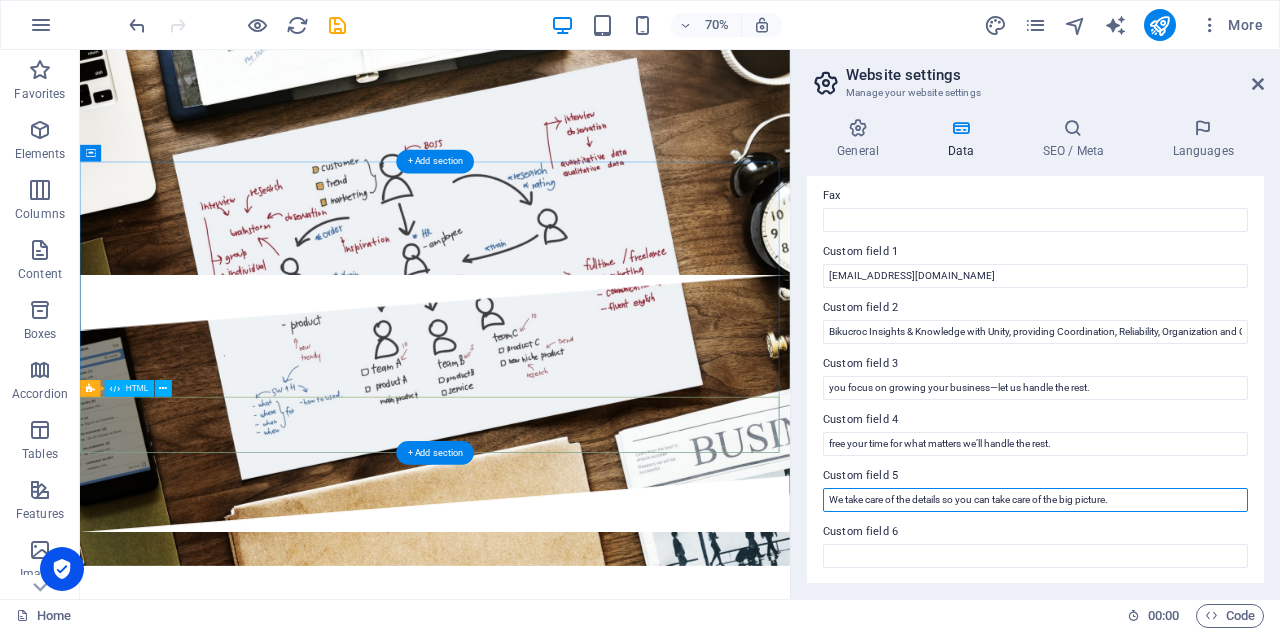 drag, startPoint x: 1226, startPoint y: 546, endPoint x: 743, endPoint y: 616, distance: 488.0461 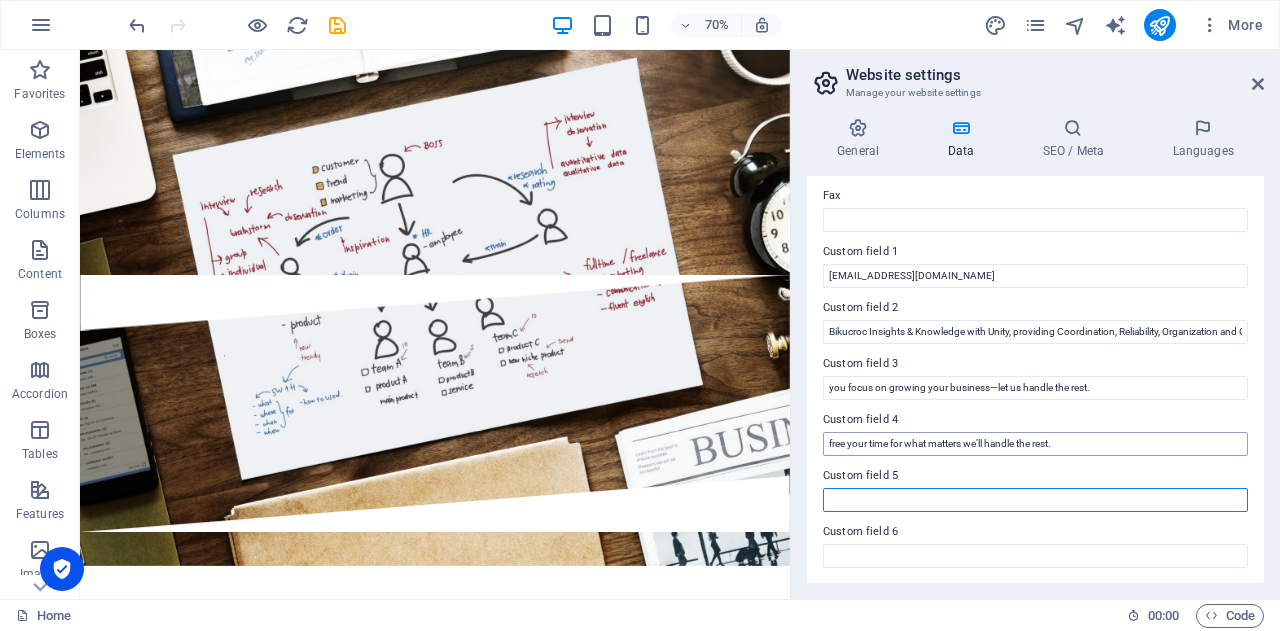 type 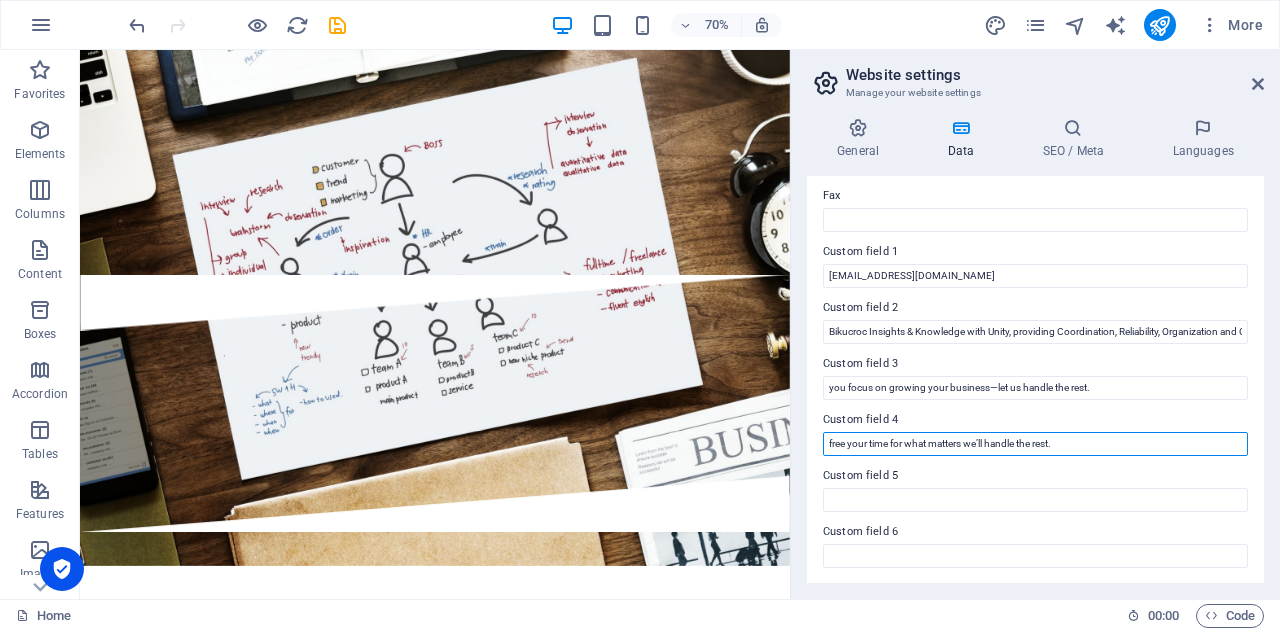 click on "free your time for what matters we’ll handle the rest." at bounding box center (1035, 444) 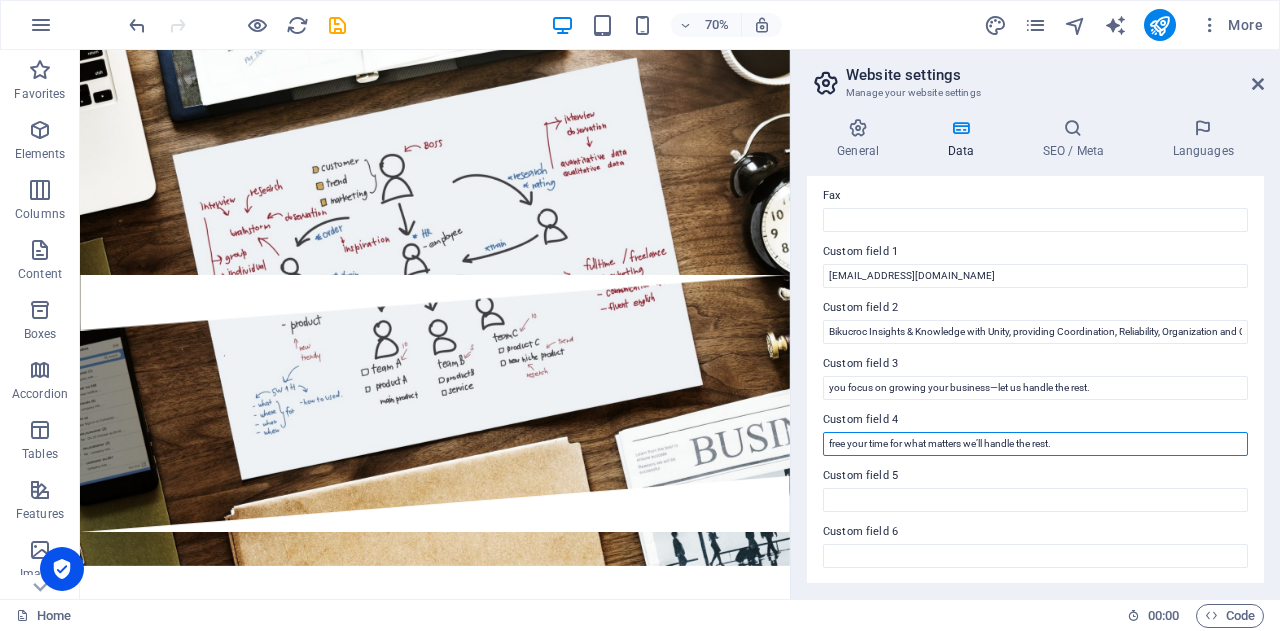 drag, startPoint x: 981, startPoint y: 442, endPoint x: 807, endPoint y: 445, distance: 174.02586 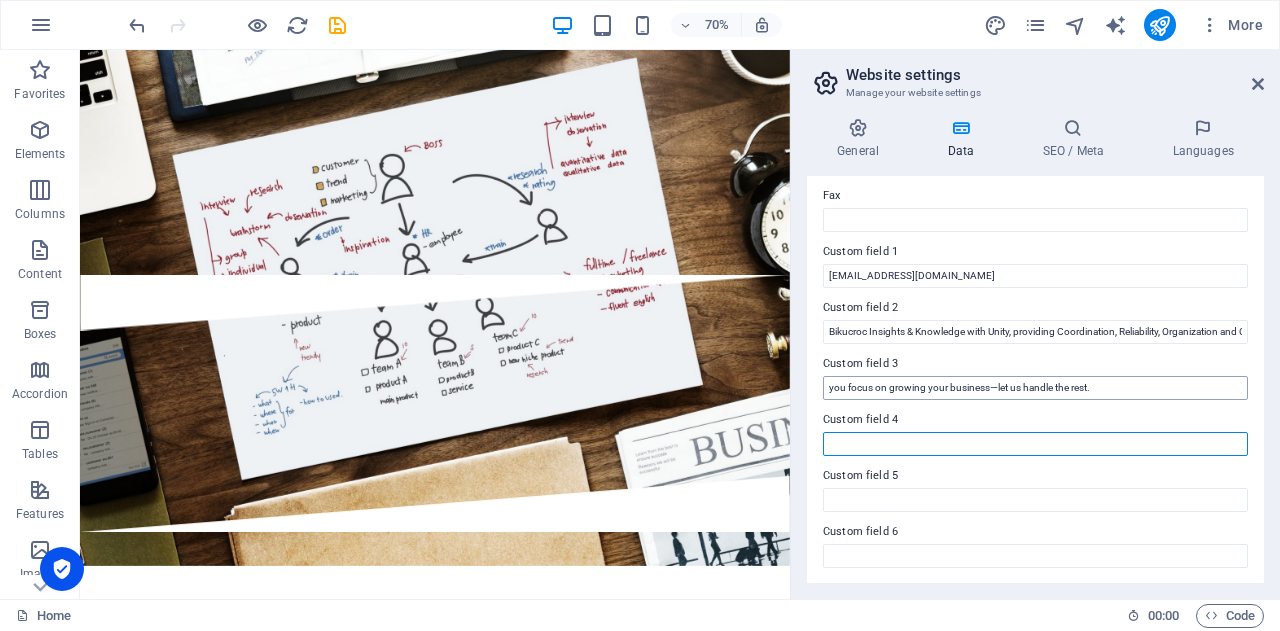 type 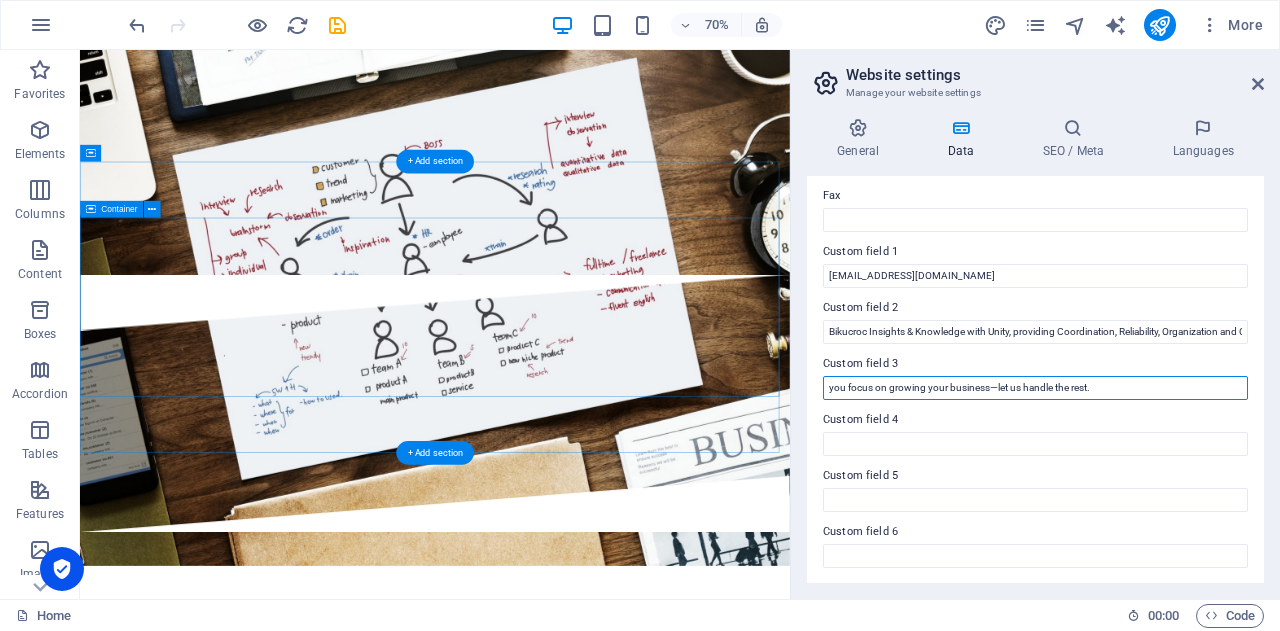 drag, startPoint x: 1195, startPoint y: 441, endPoint x: 872, endPoint y: 441, distance: 323 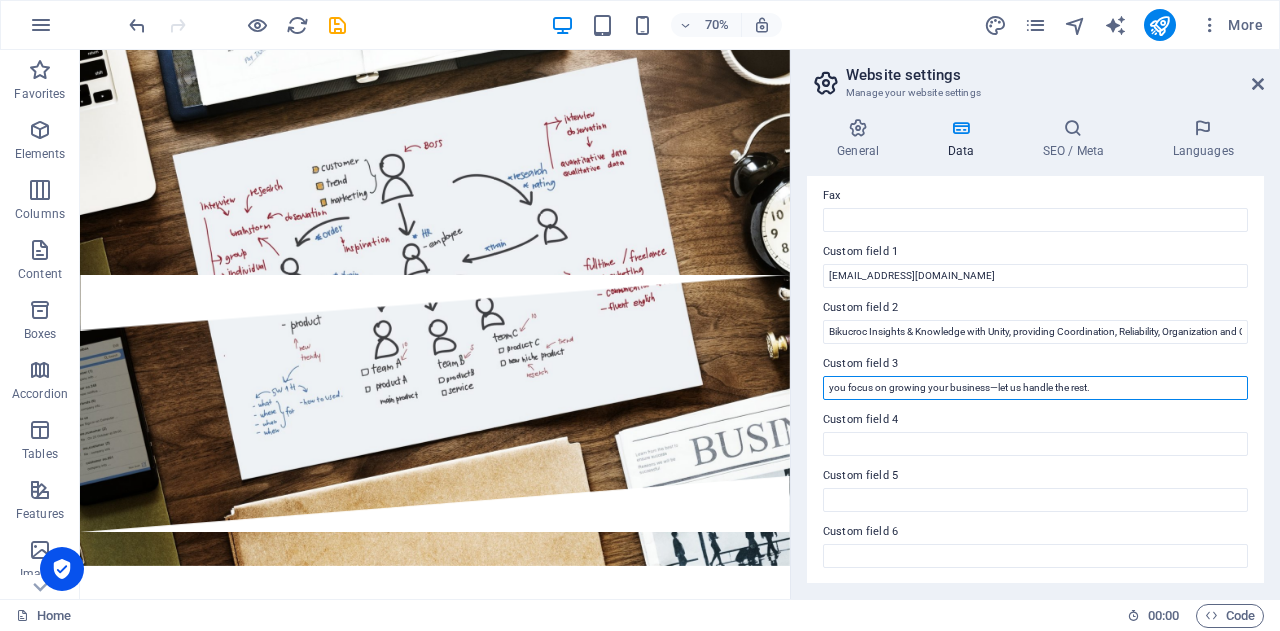 click on "you focus on growing your business—let us handle the rest." at bounding box center [1035, 388] 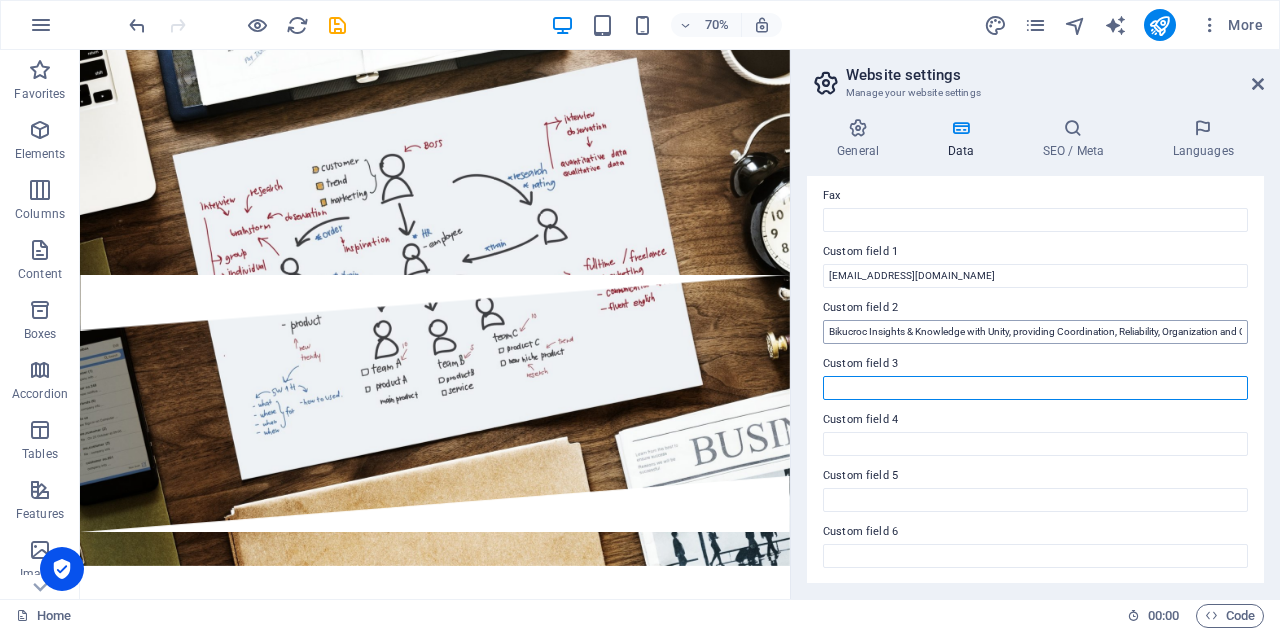 type 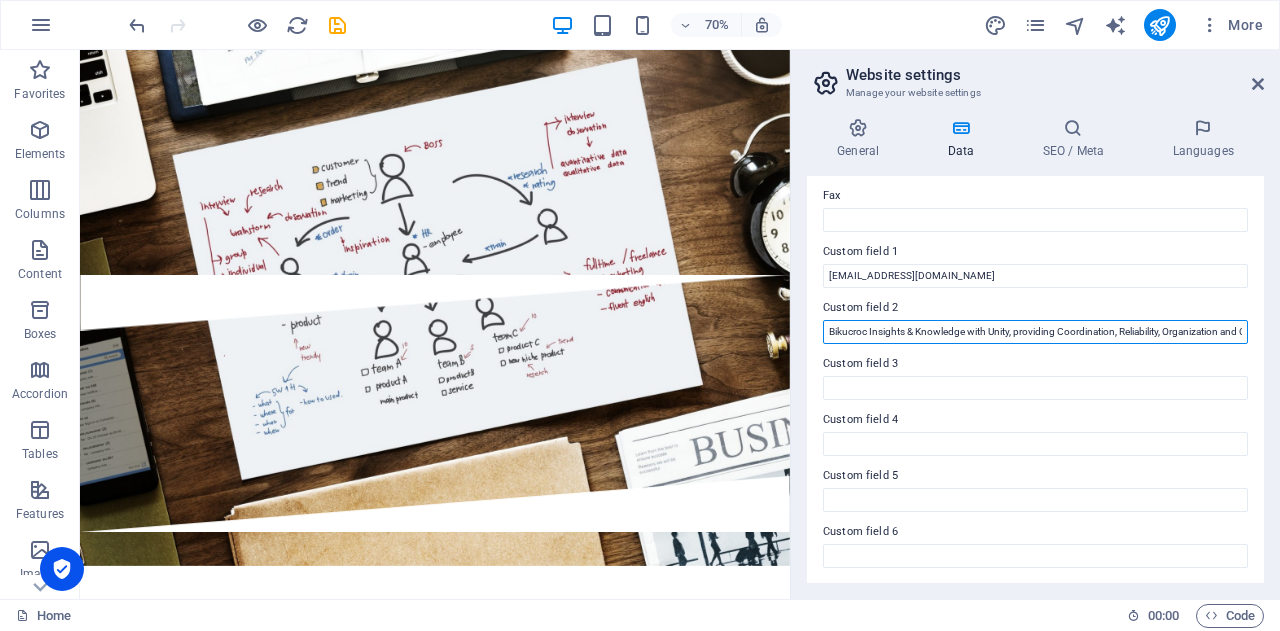 drag, startPoint x: 1183, startPoint y: 324, endPoint x: 800, endPoint y: 320, distance: 383.02087 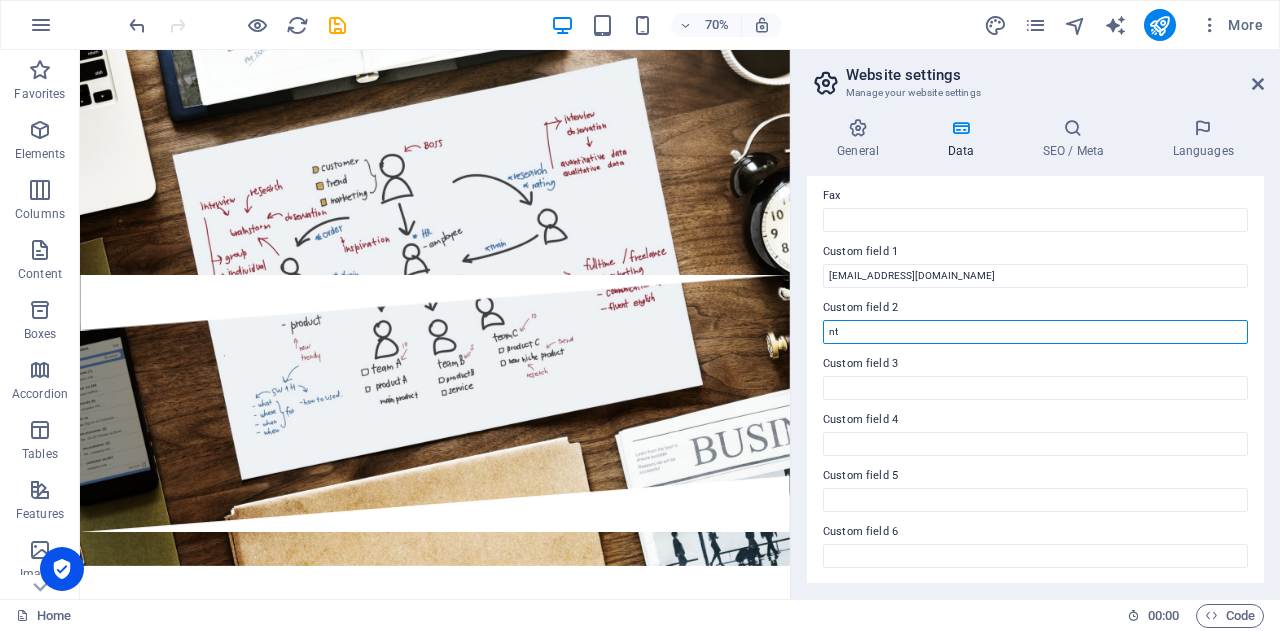 type on "t" 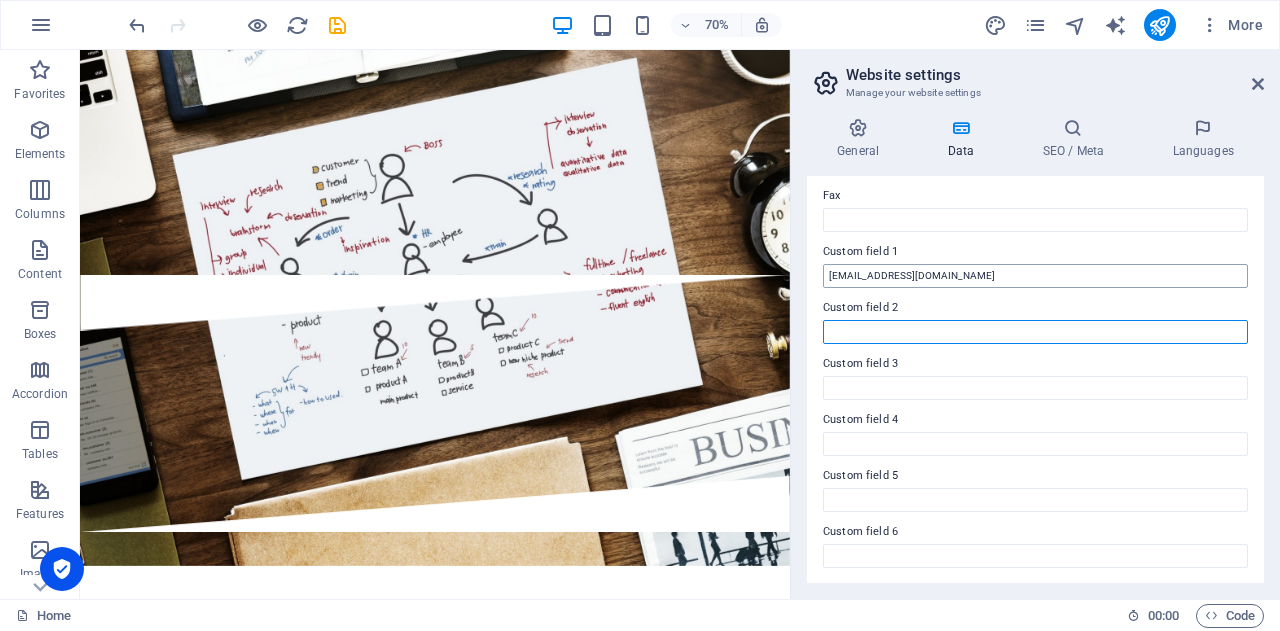 type 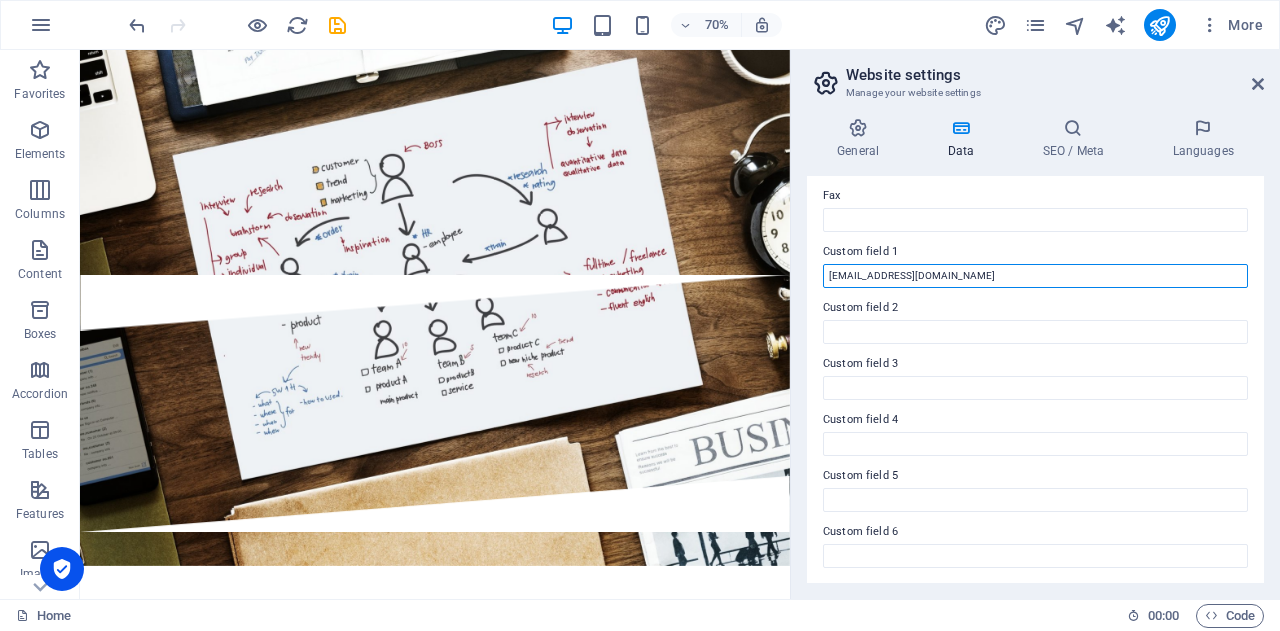 drag, startPoint x: 970, startPoint y: 275, endPoint x: 812, endPoint y: 275, distance: 158 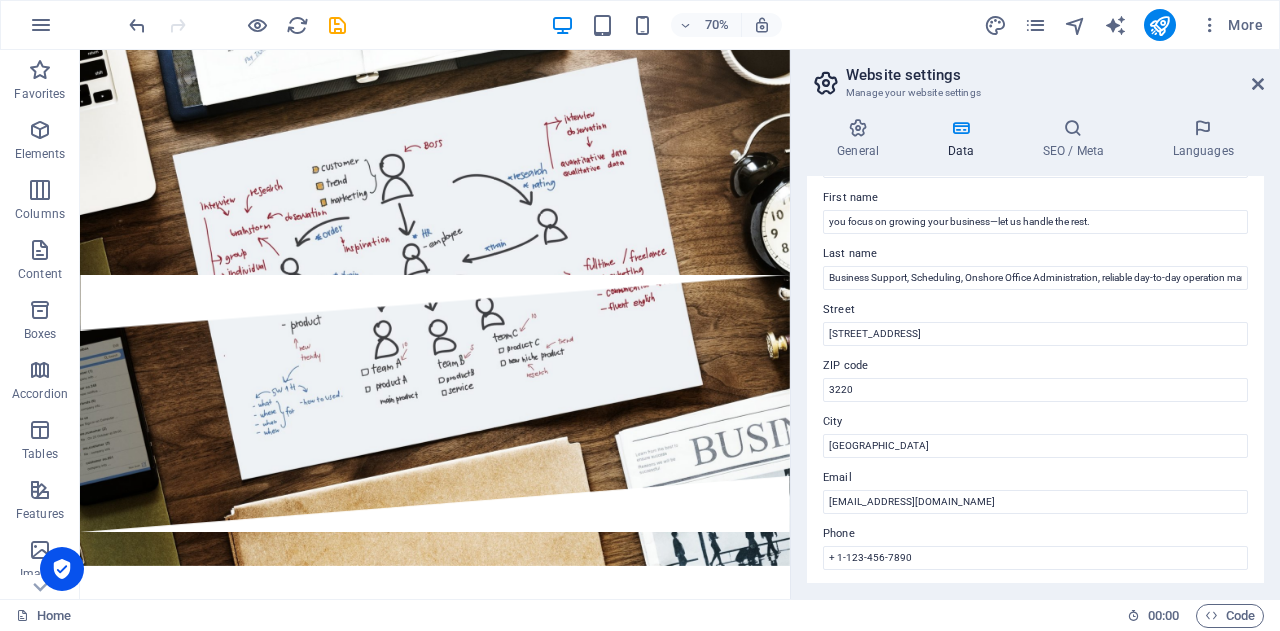 scroll, scrollTop: 200, scrollLeft: 0, axis: vertical 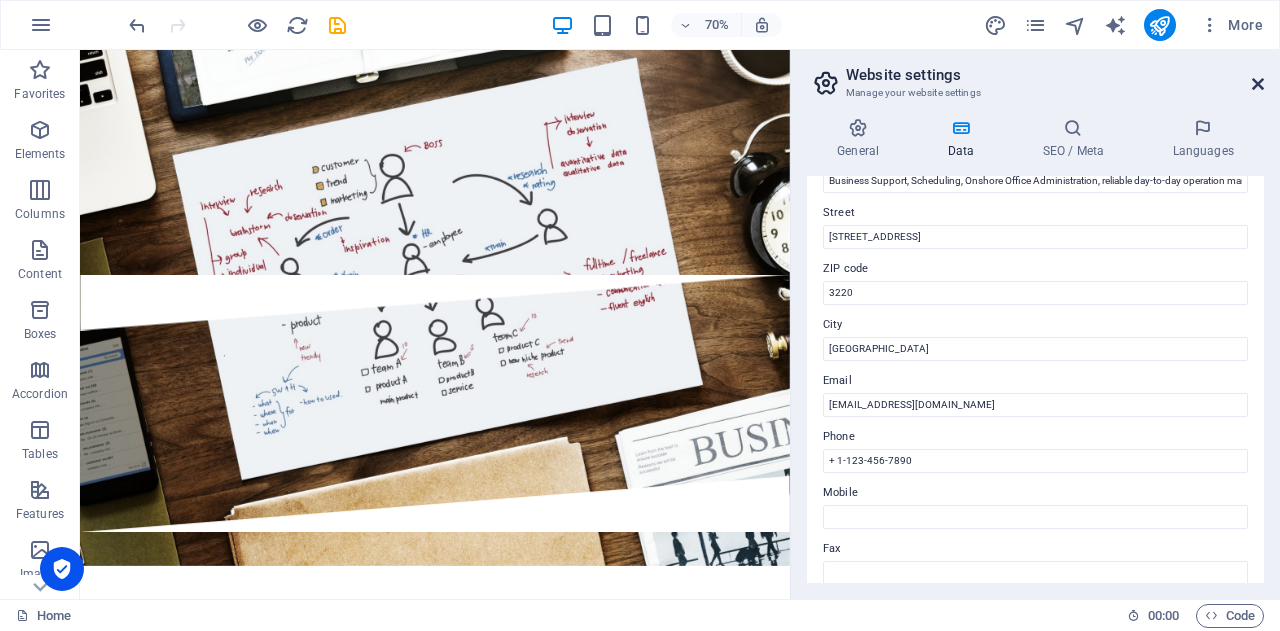 type 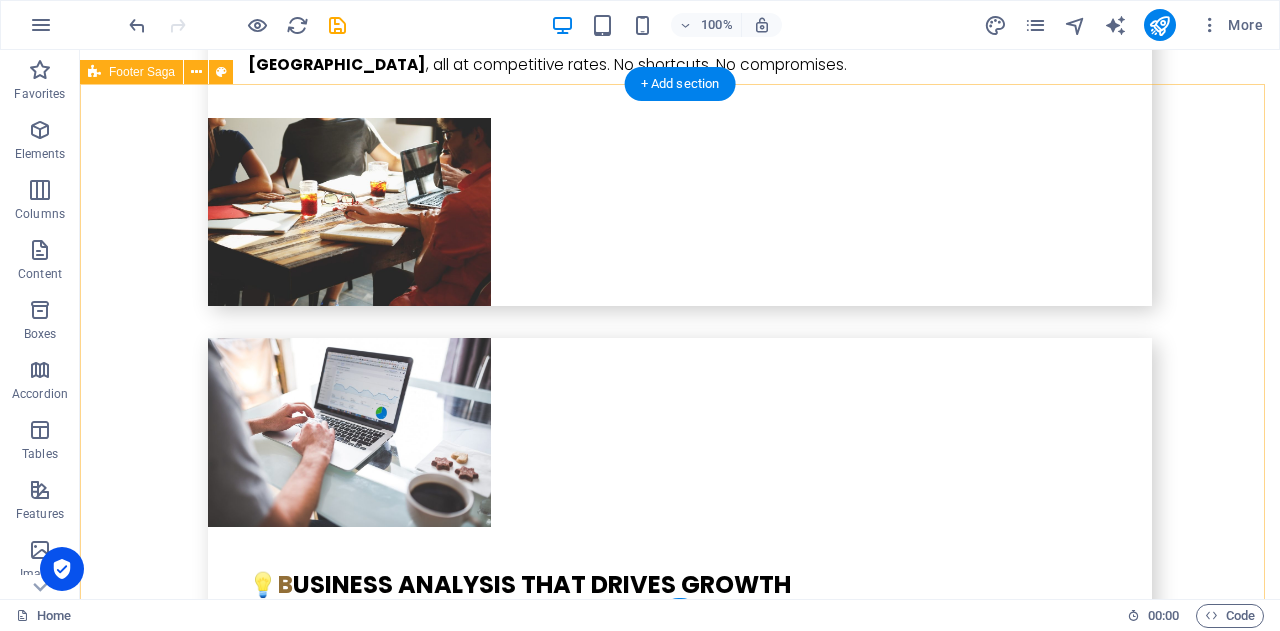 scroll, scrollTop: 5799, scrollLeft: 0, axis: vertical 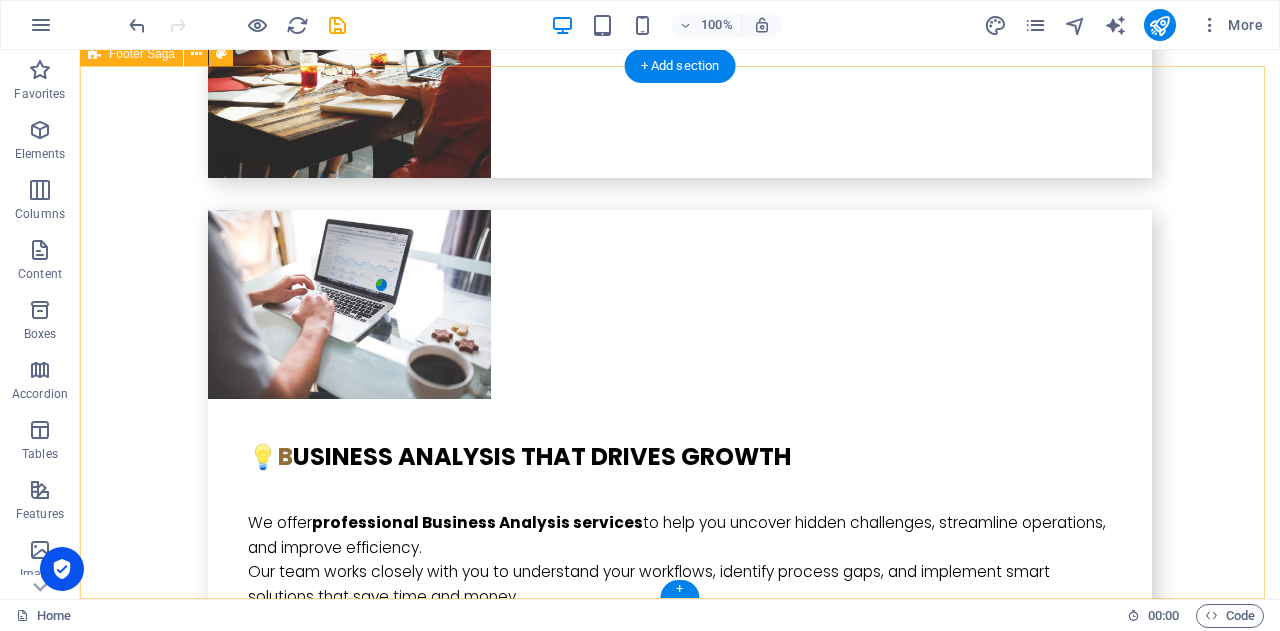 click on "1 Vista Rd,   Newtown ,   3220   ABN:  30 634 841 099  PH: 07 5222 0210 - 03 4232 2582 - 049 333 4164  Email: info@bikucroc.com.au Navigation  Home  About us  Our Expertise  Services  Contact Social Media Facebook Linkedin Instagram" at bounding box center [680, 5357] 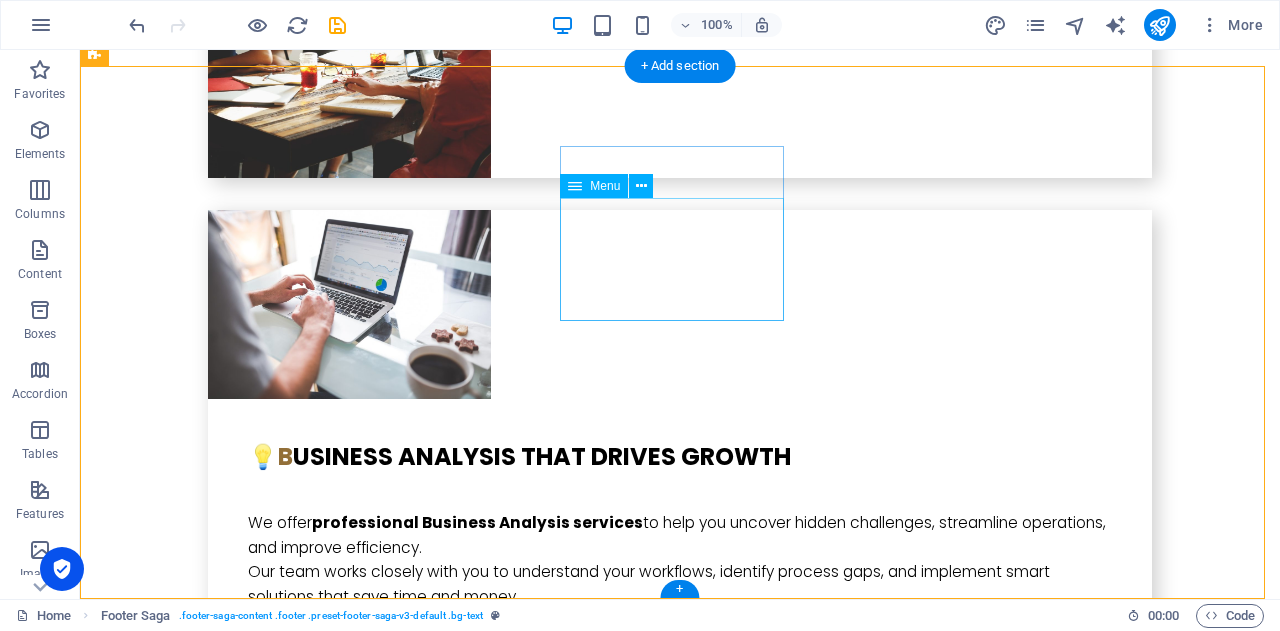 click on "Home  About us  Our Expertise  Services  Contact" at bounding box center [208, 5994] 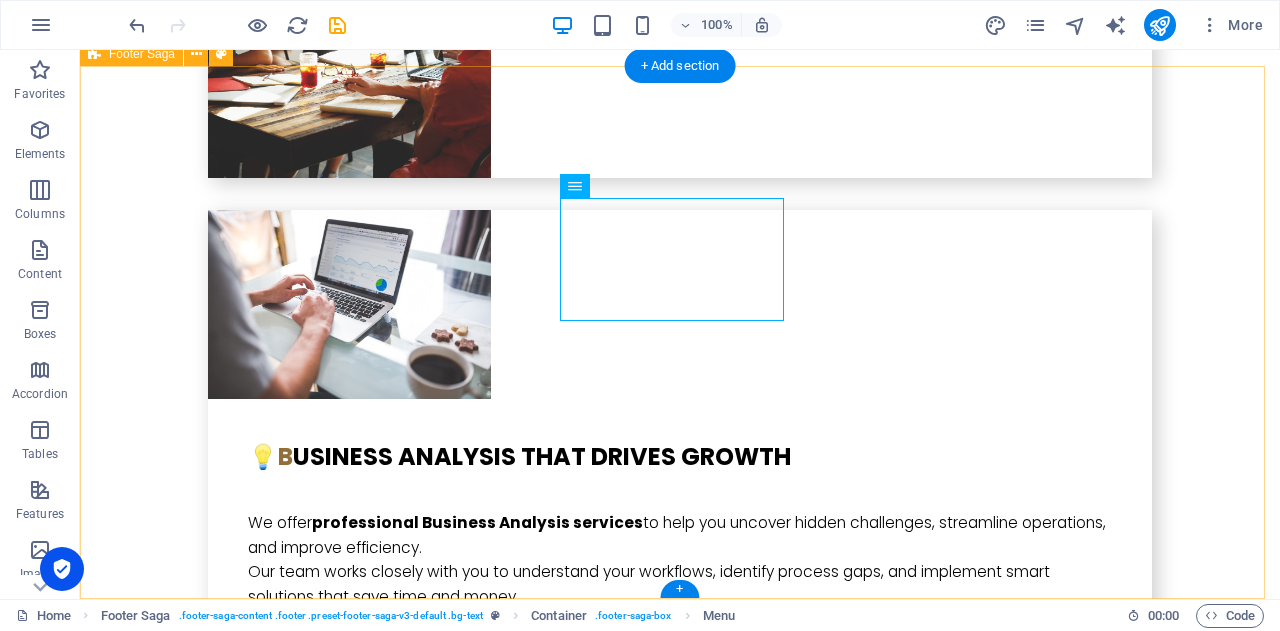 drag, startPoint x: 666, startPoint y: 415, endPoint x: 661, endPoint y: 311, distance: 104.120125 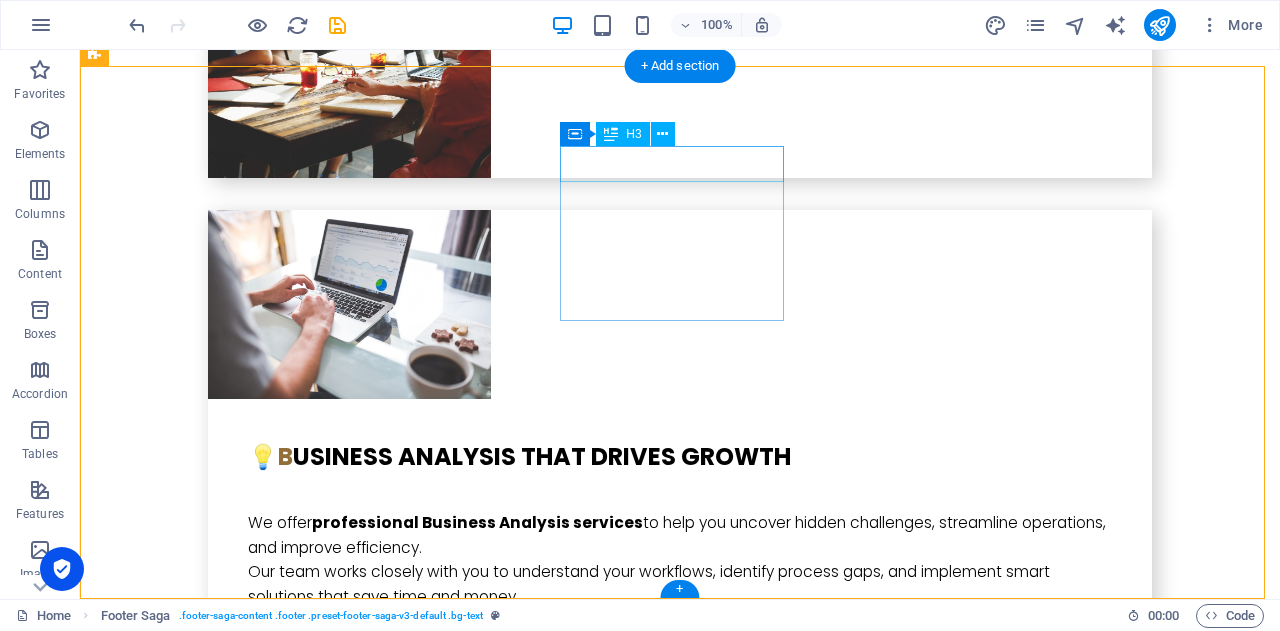 click on "Navigation" at bounding box center (208, 5899) 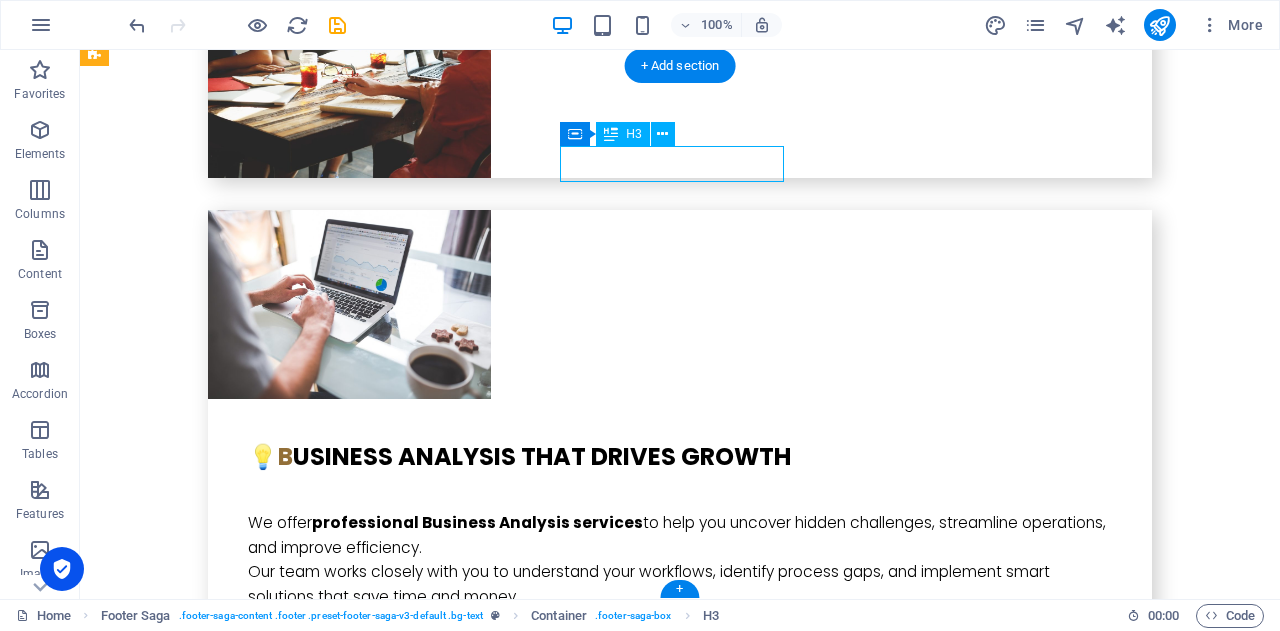 click on "Navigation" at bounding box center [208, 5899] 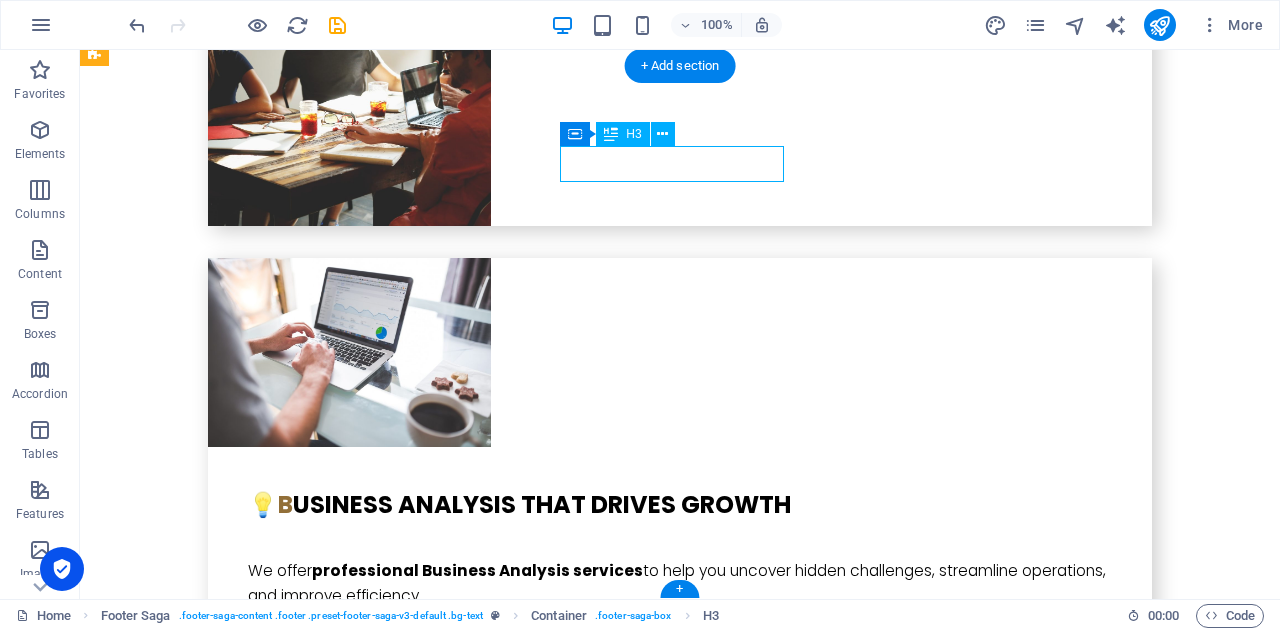 scroll, scrollTop: 5725, scrollLeft: 0, axis: vertical 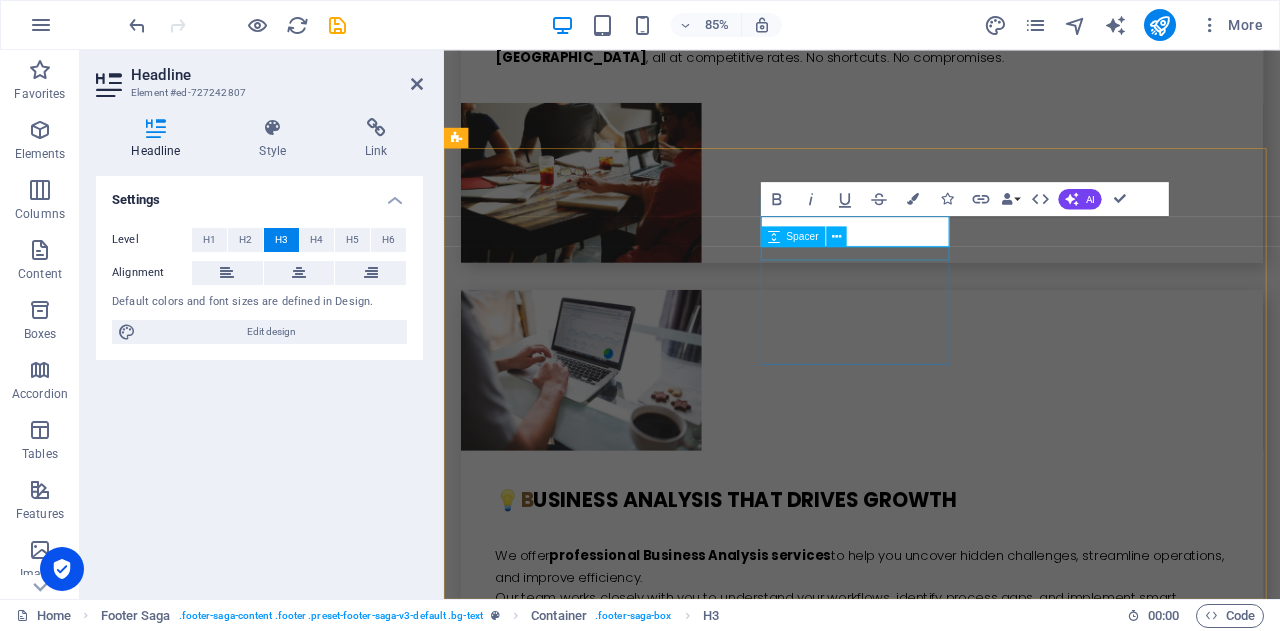 click on "Spacer" at bounding box center [793, 236] 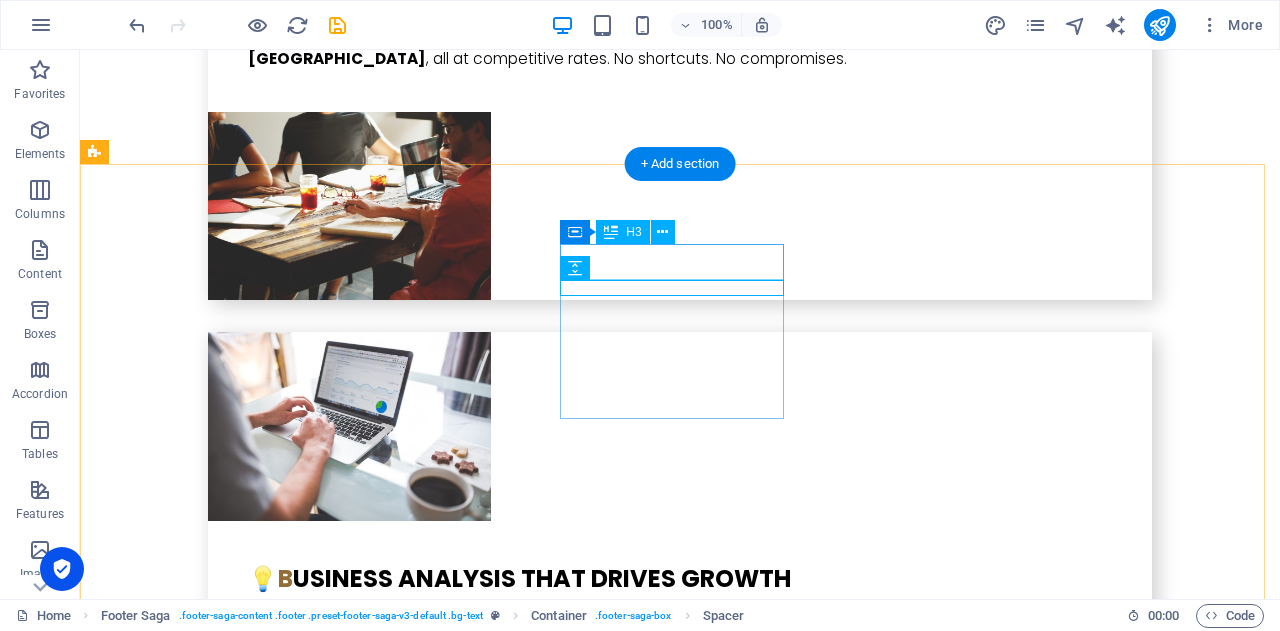 scroll, scrollTop: 5701, scrollLeft: 0, axis: vertical 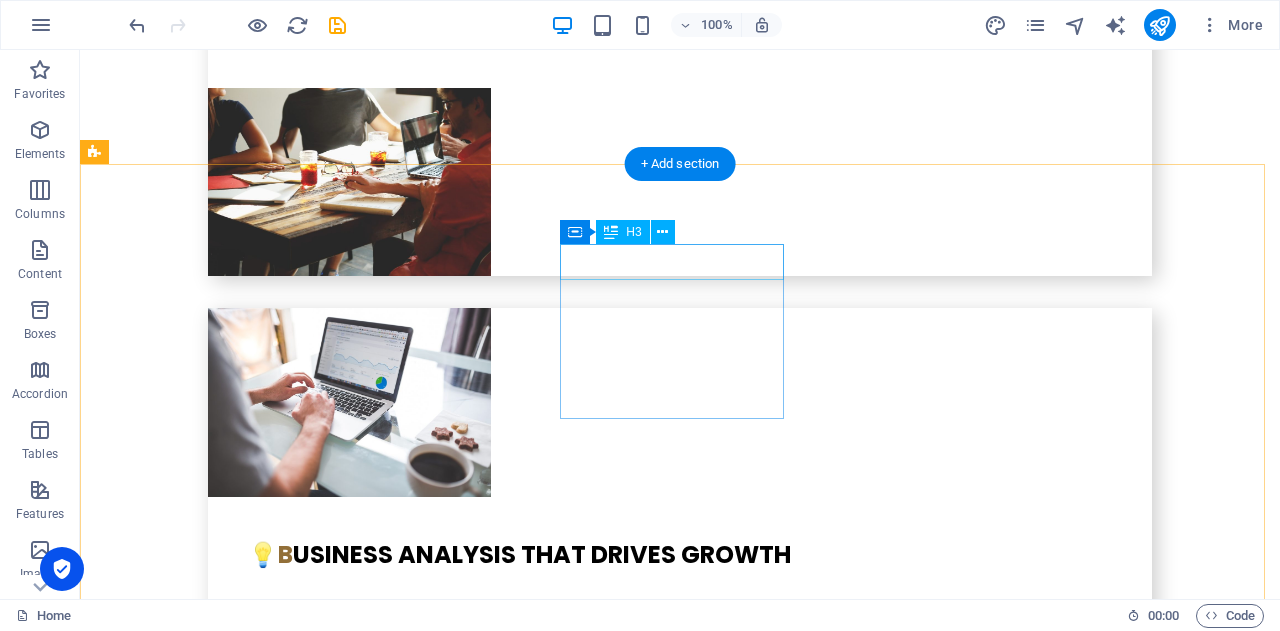click on "Navigation" at bounding box center (208, 5997) 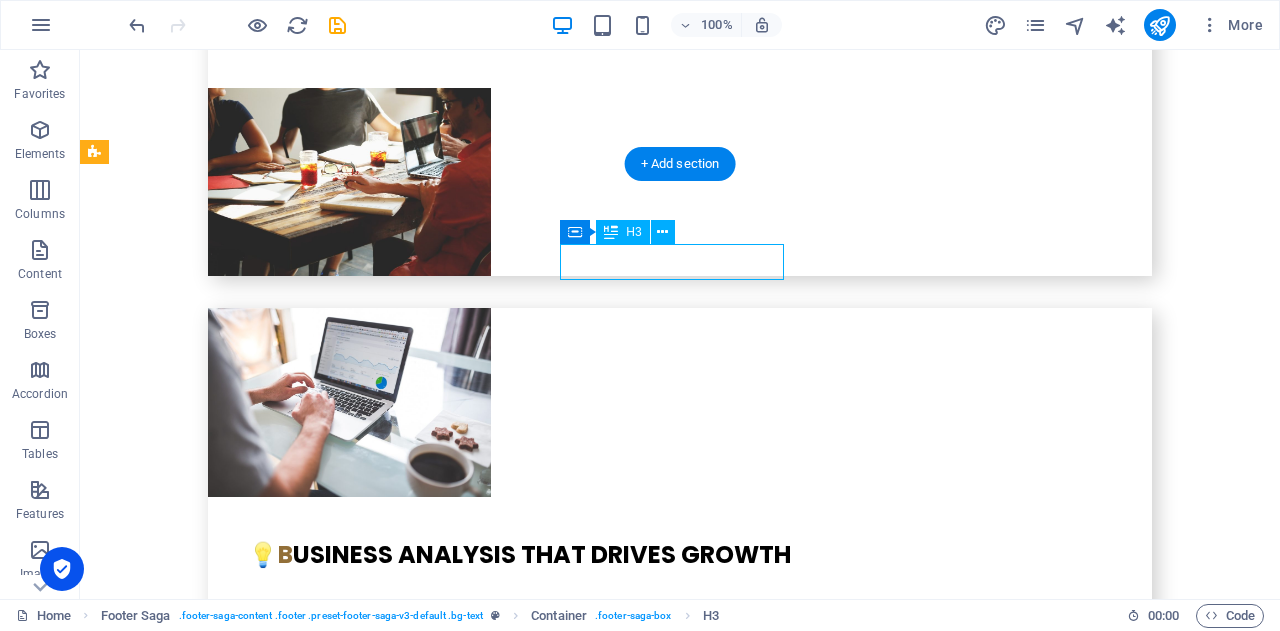 click on "Navigation" at bounding box center (208, 5997) 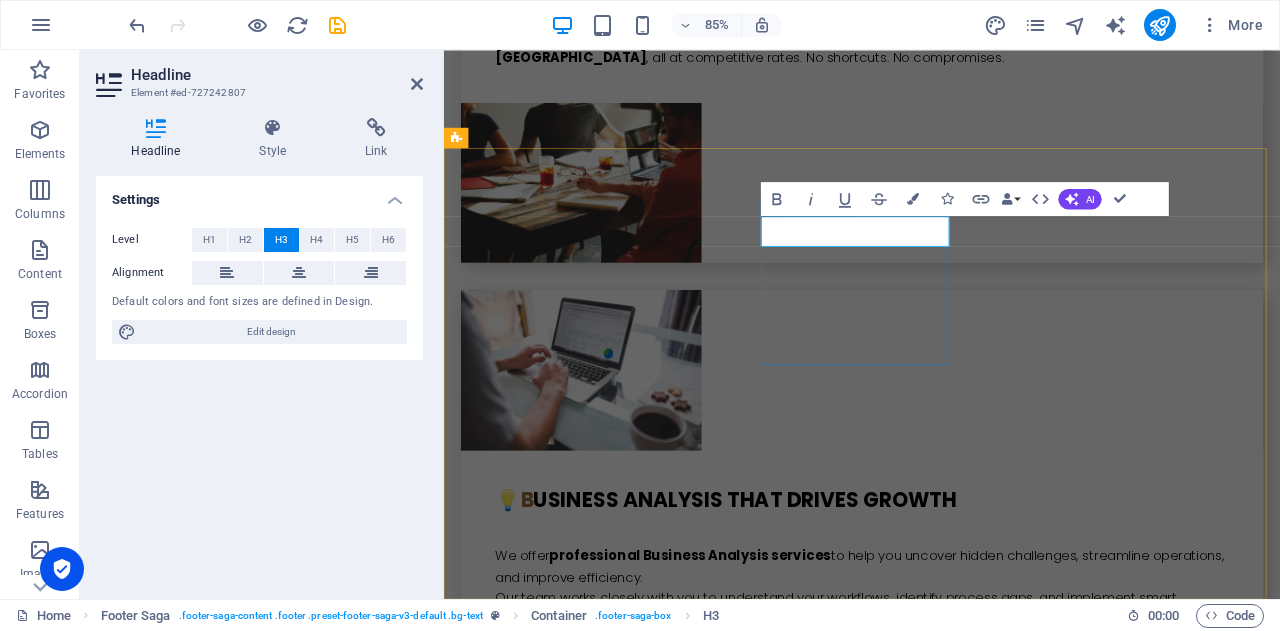 click on "Navigation" at bounding box center [572, 5805] 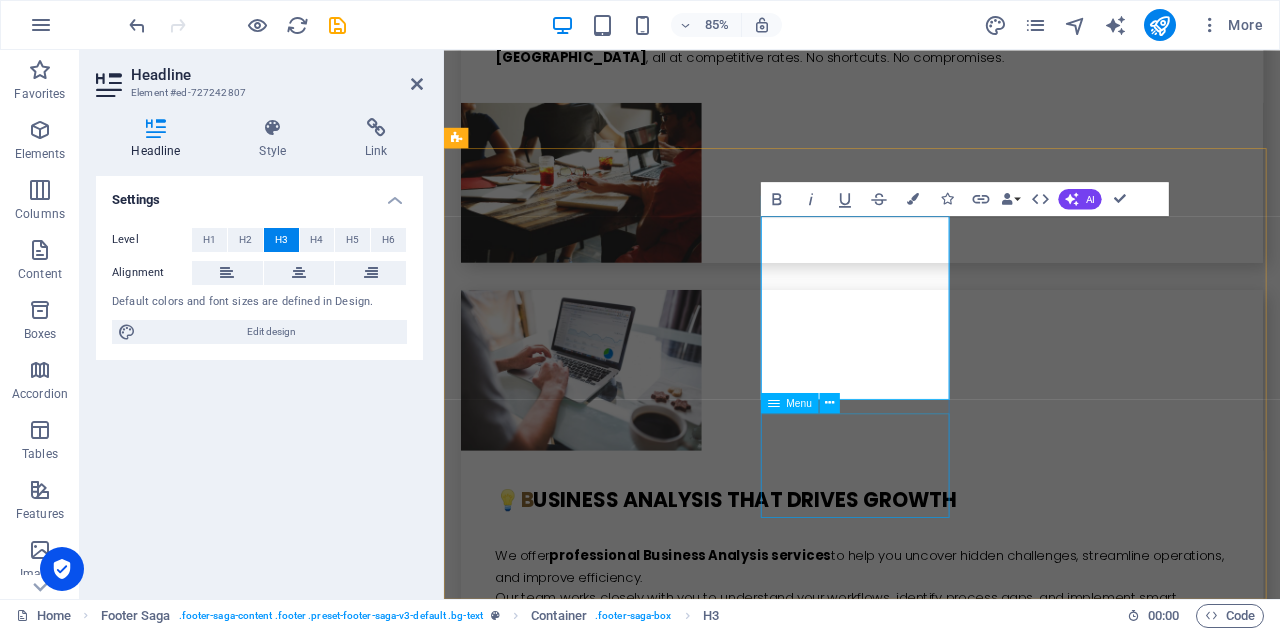 click on "Home  About us  Our Expertise  Services  Contact" at bounding box center (572, 6080) 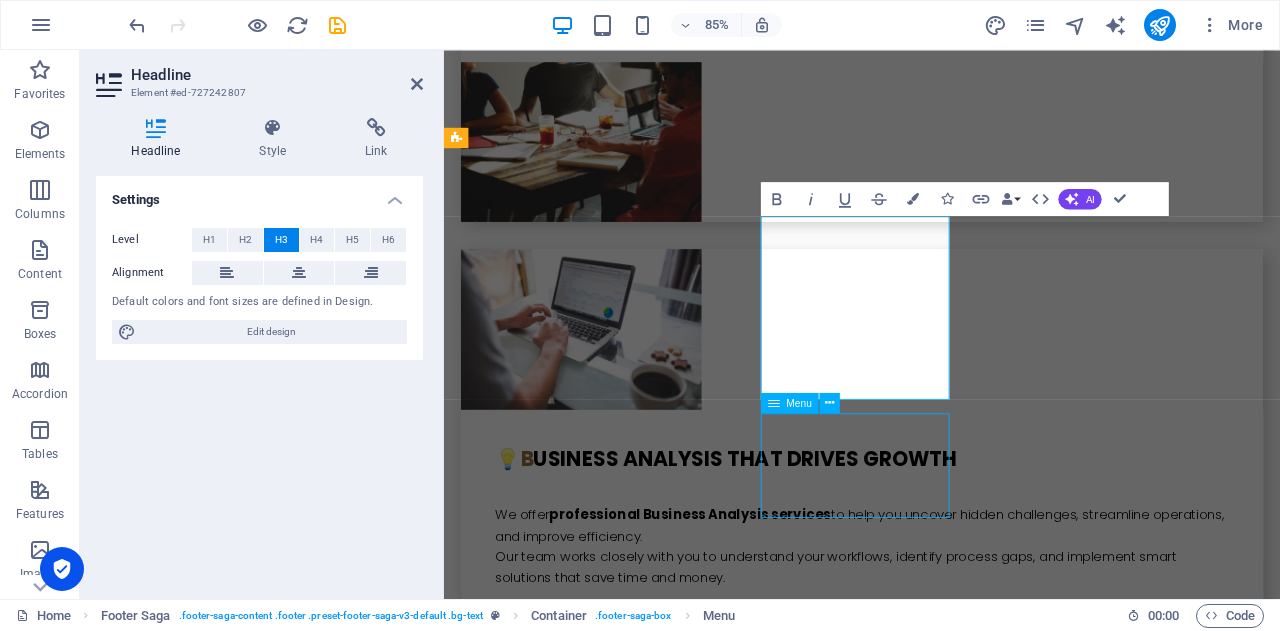scroll, scrollTop: 5701, scrollLeft: 0, axis: vertical 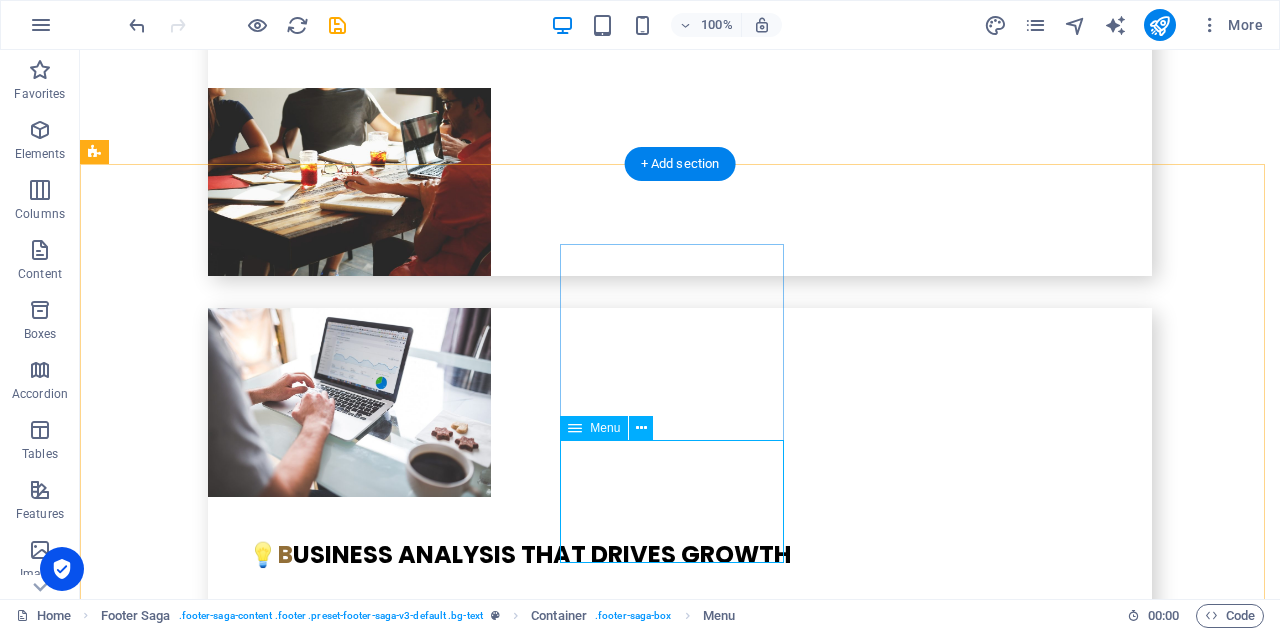 click on "Home  About us  Our Expertise  Services  Contact" at bounding box center [208, 6236] 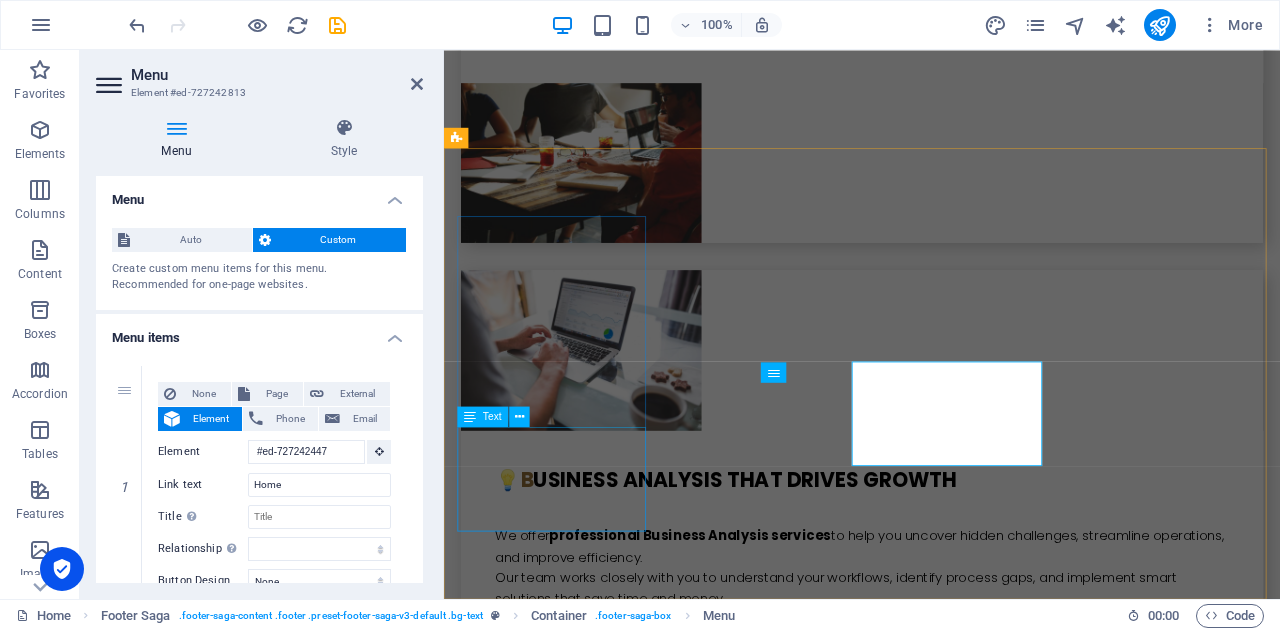 scroll, scrollTop: 5725, scrollLeft: 0, axis: vertical 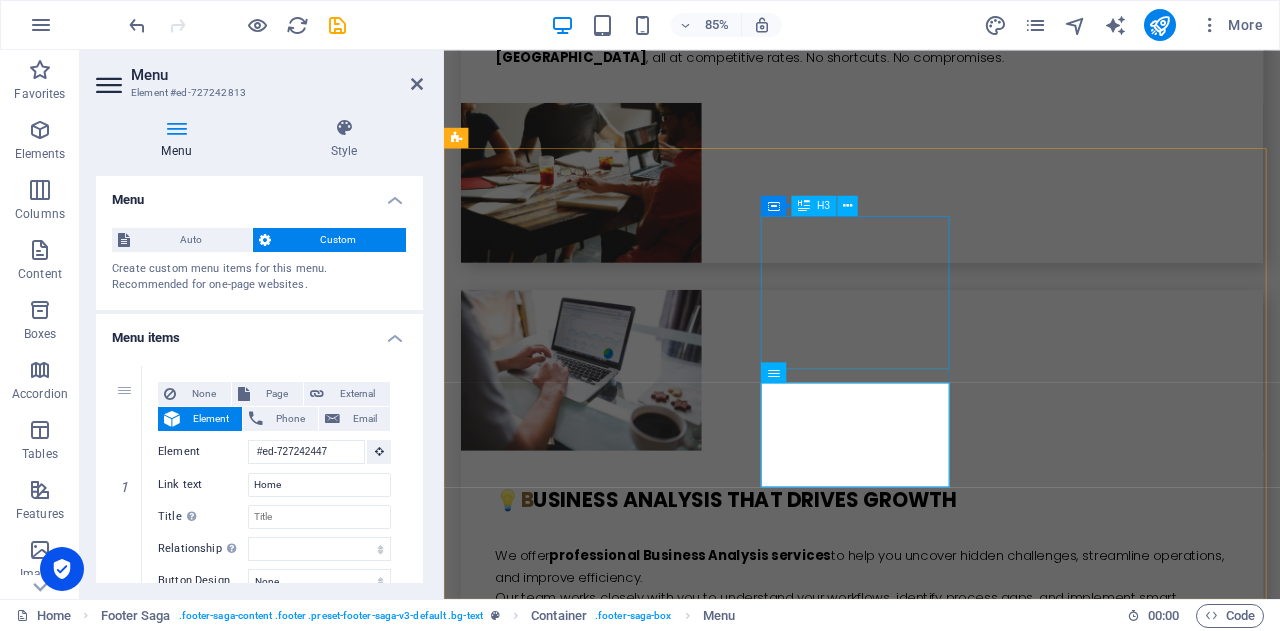 click on "Navigation" at bounding box center (572, 5877) 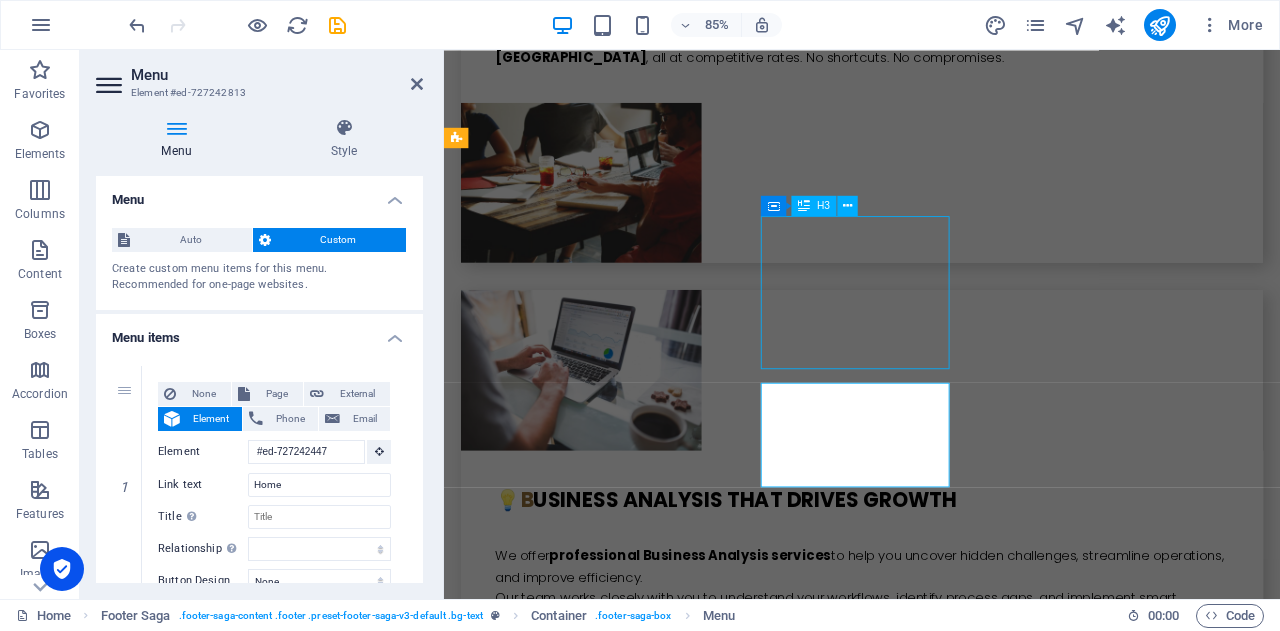 click on "1 Vista Rd,   Newtown ,   3220   ABN:  30 634 841 099  PH: 07 5222 0210 - 03 4232 2582 - 049 333 4164  Email: info@bikucroc.com.au Navigation  Home  About us  Our Expertise  Services  Contact Social Media Facebook Linkedin Instagram" at bounding box center (936, 5443) 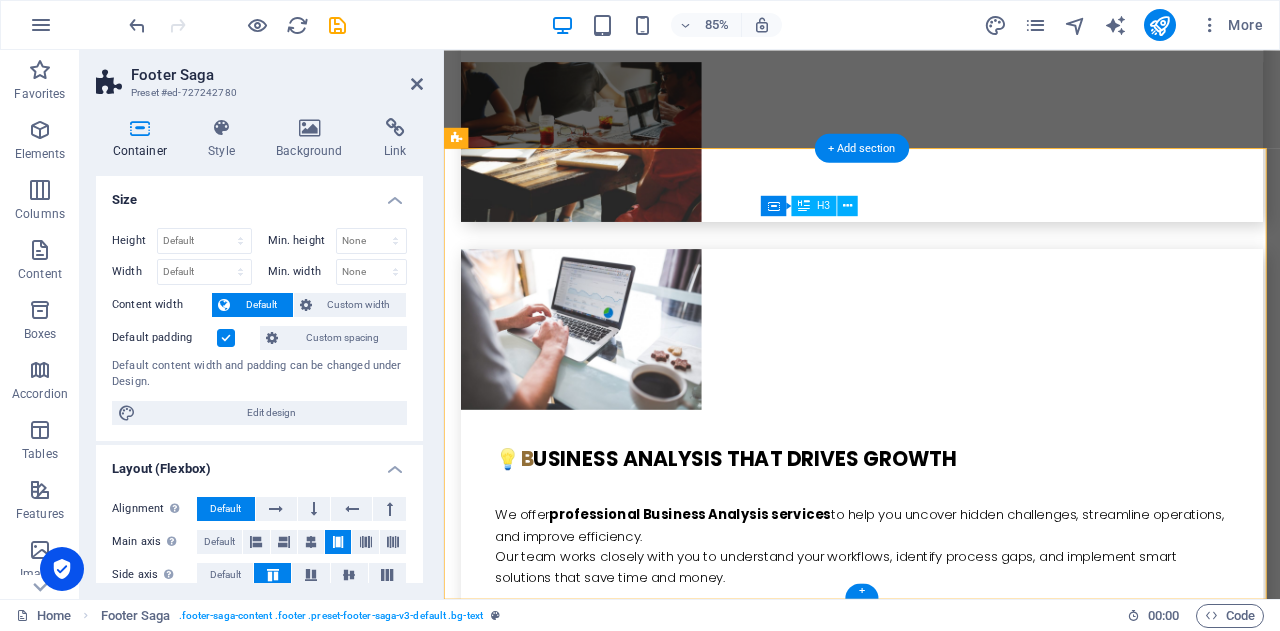 click on "Navigation" at bounding box center (572, 5829) 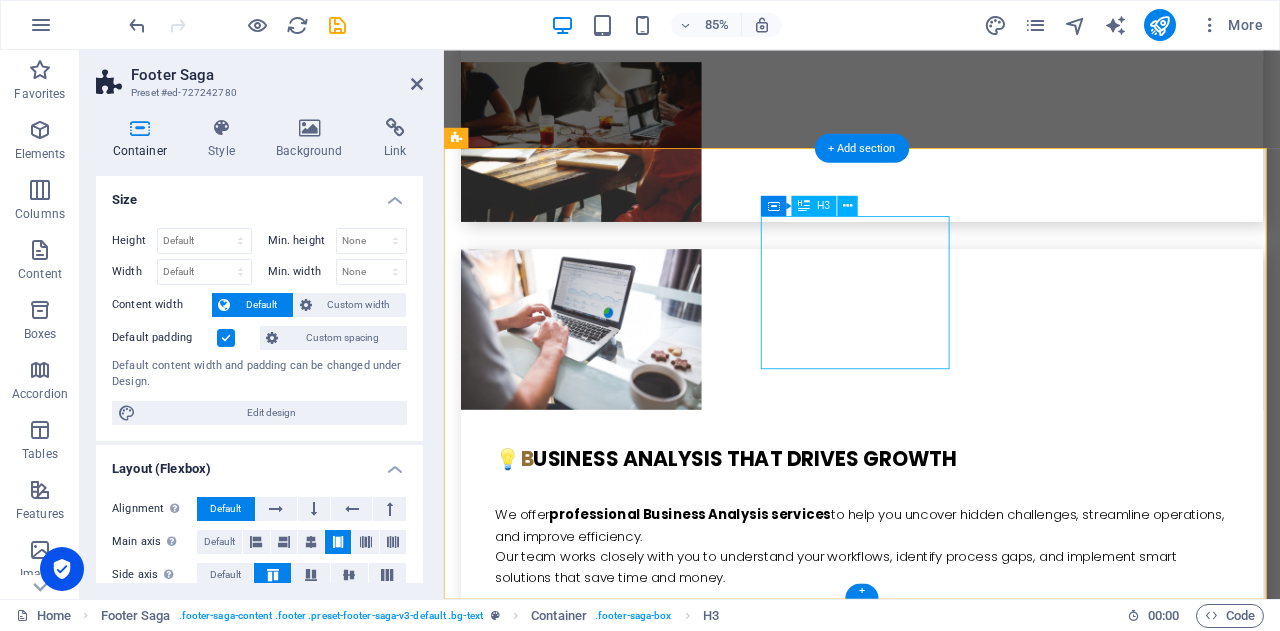 click on "Navigation" at bounding box center (572, 5829) 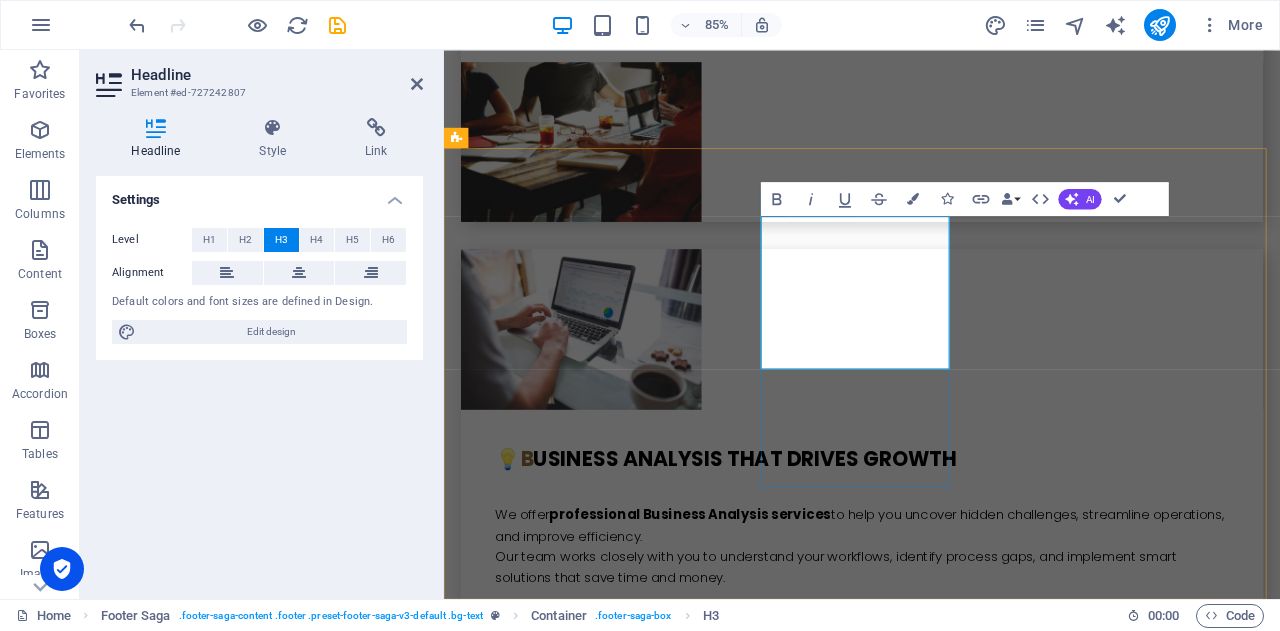 click on "Navigation" at bounding box center (572, 5829) 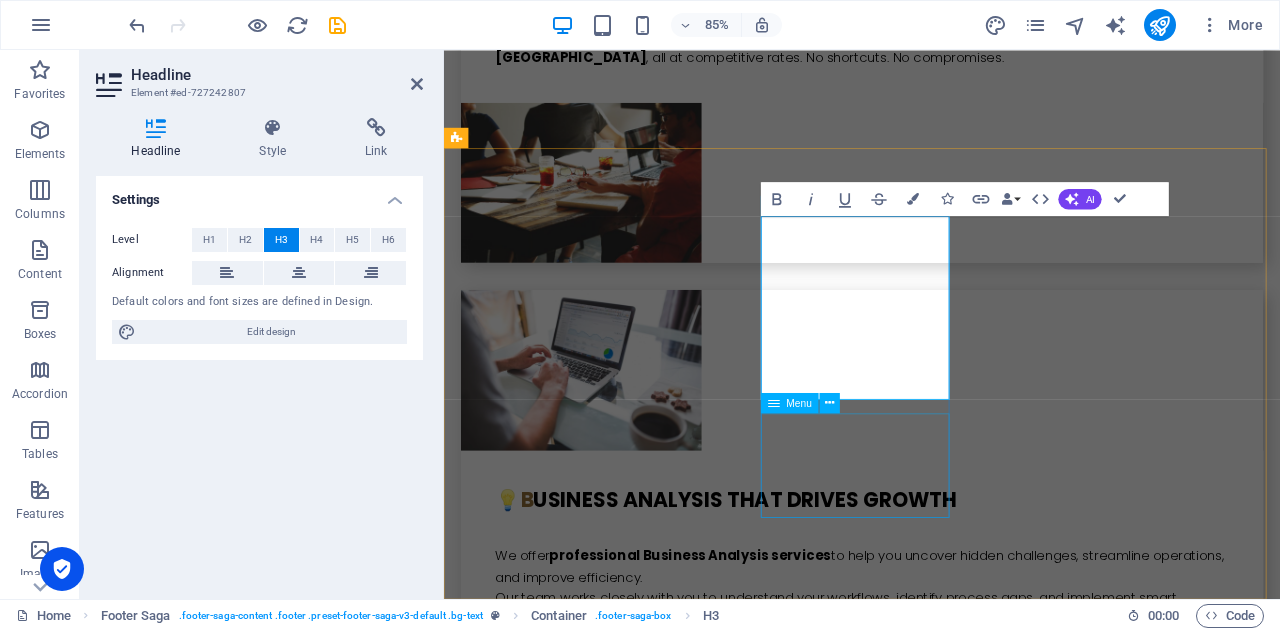 click on "Home  About us  Our Expertise  Services  Contact" at bounding box center (572, 6080) 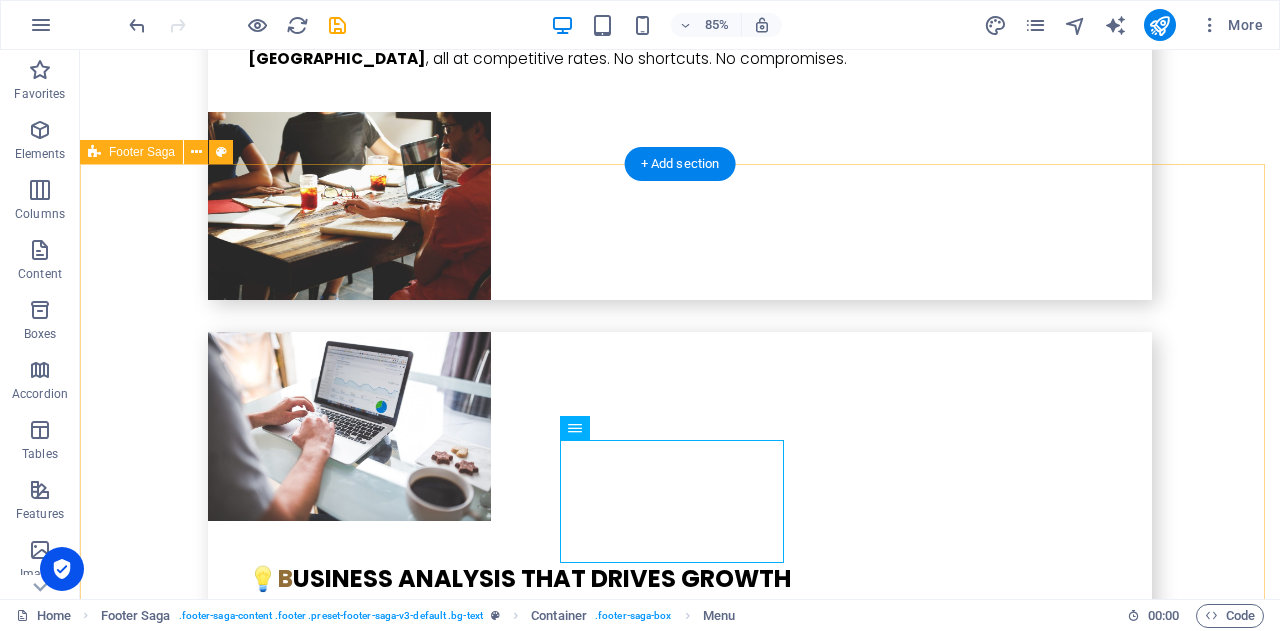 scroll, scrollTop: 5701, scrollLeft: 0, axis: vertical 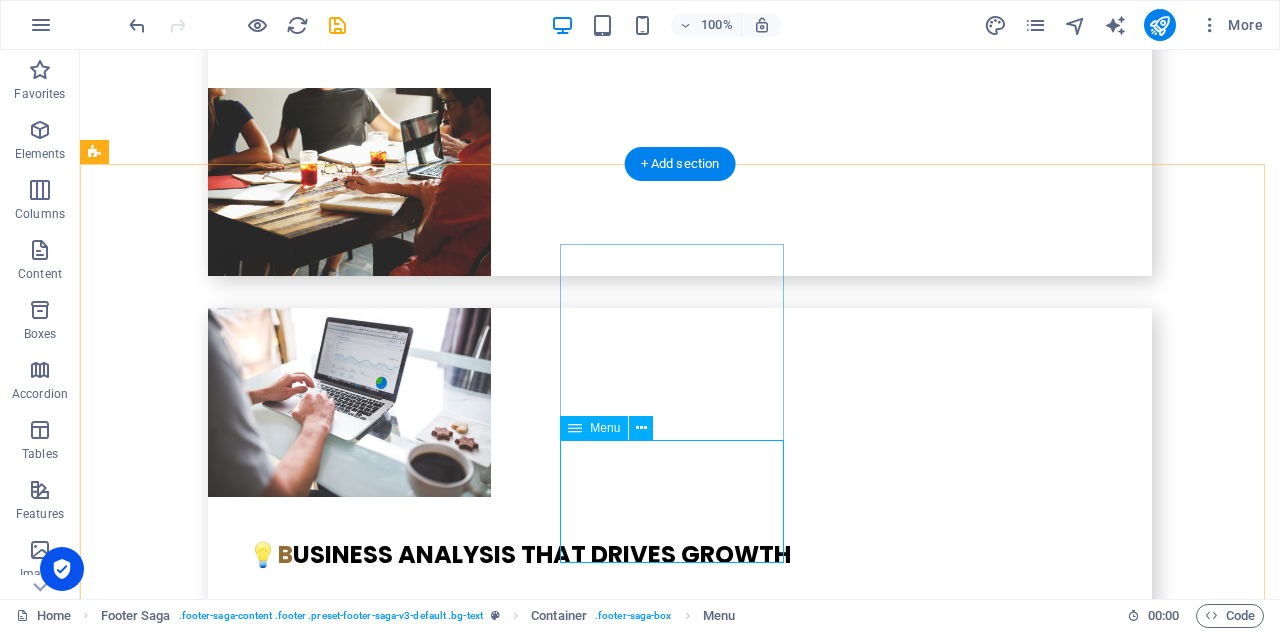click on "Home  About us  Our Expertise  Services  Contact" at bounding box center (208, 6236) 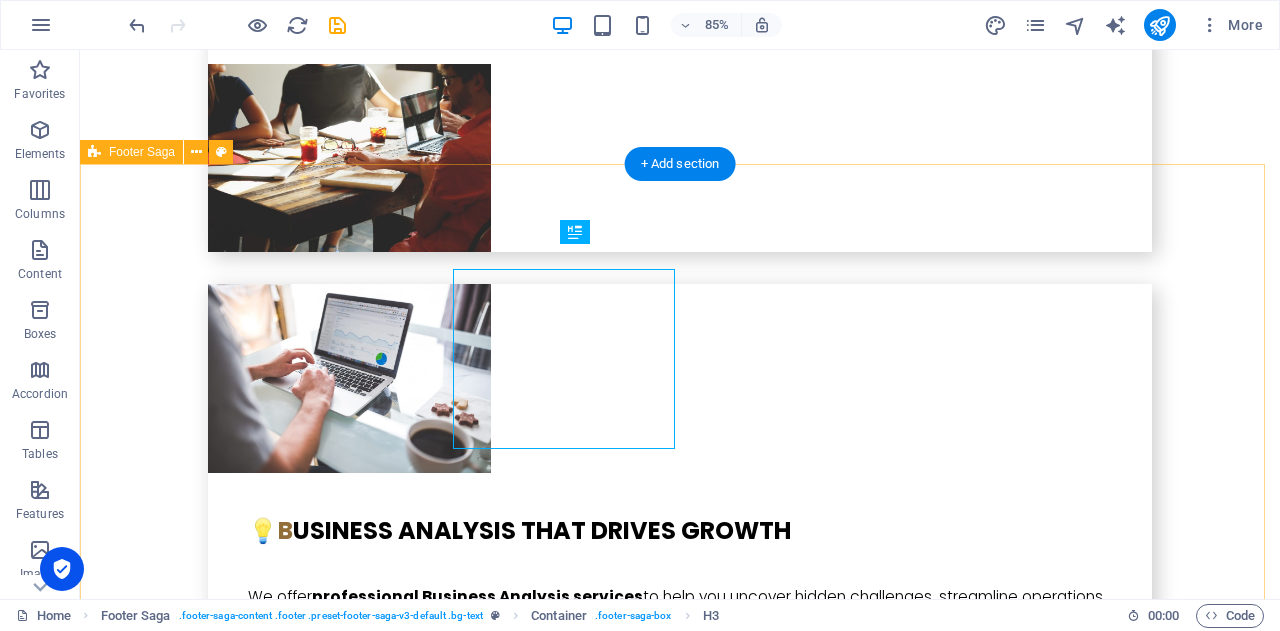 scroll, scrollTop: 5701, scrollLeft: 0, axis: vertical 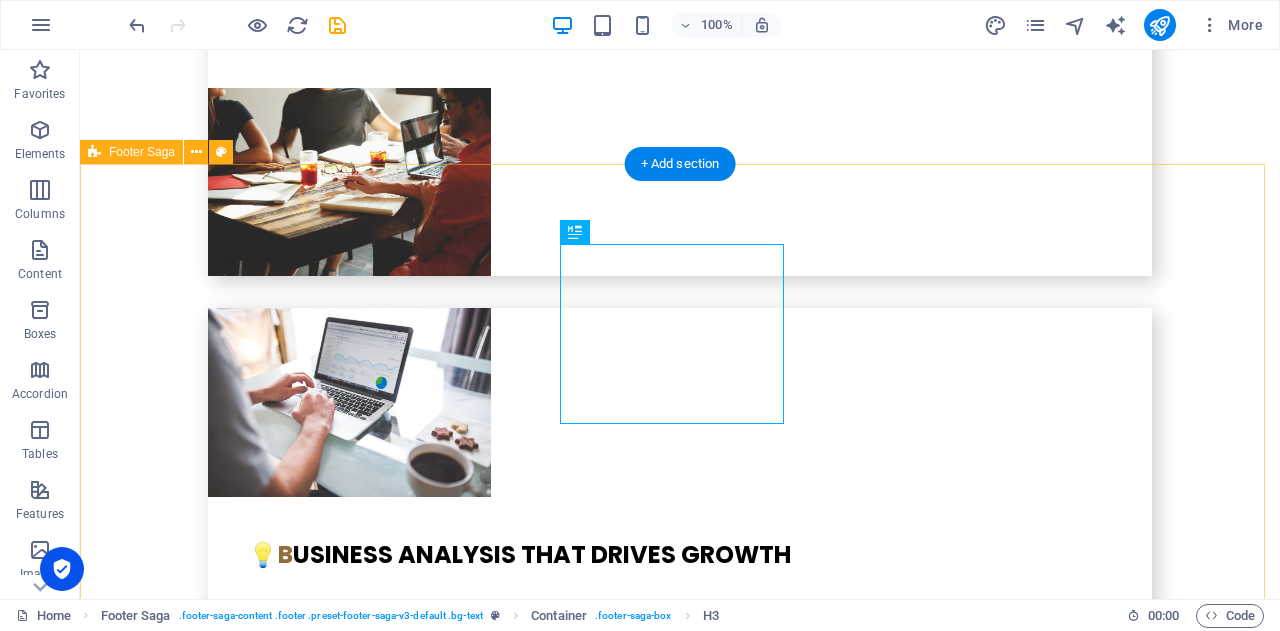 click on "1 Vista Rd,   Newtown ,   3220   ABN:  30 634 841 099  PH: 07 5222 0210 - 03 4232 2582 - 049 333 4164  Email: info@bikucroc.com.au Navigation  Home  About us  Our Expertise  Services  Contact Social Media Facebook Linkedin Instagram" at bounding box center (680, 5527) 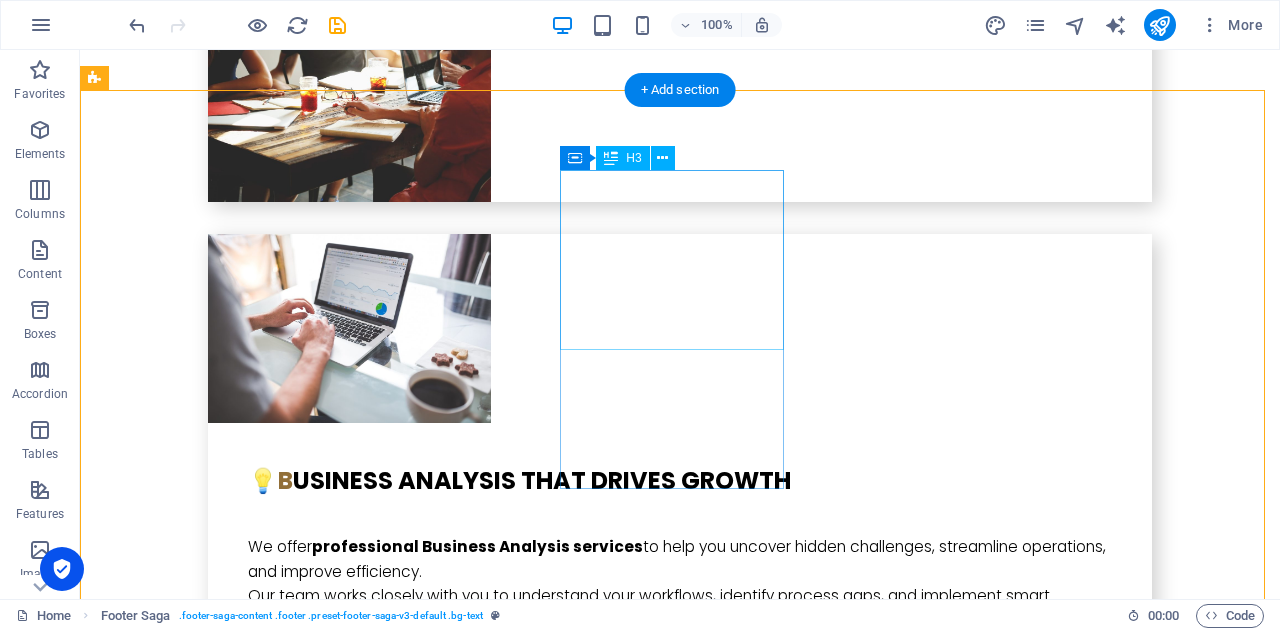 scroll, scrollTop: 5799, scrollLeft: 0, axis: vertical 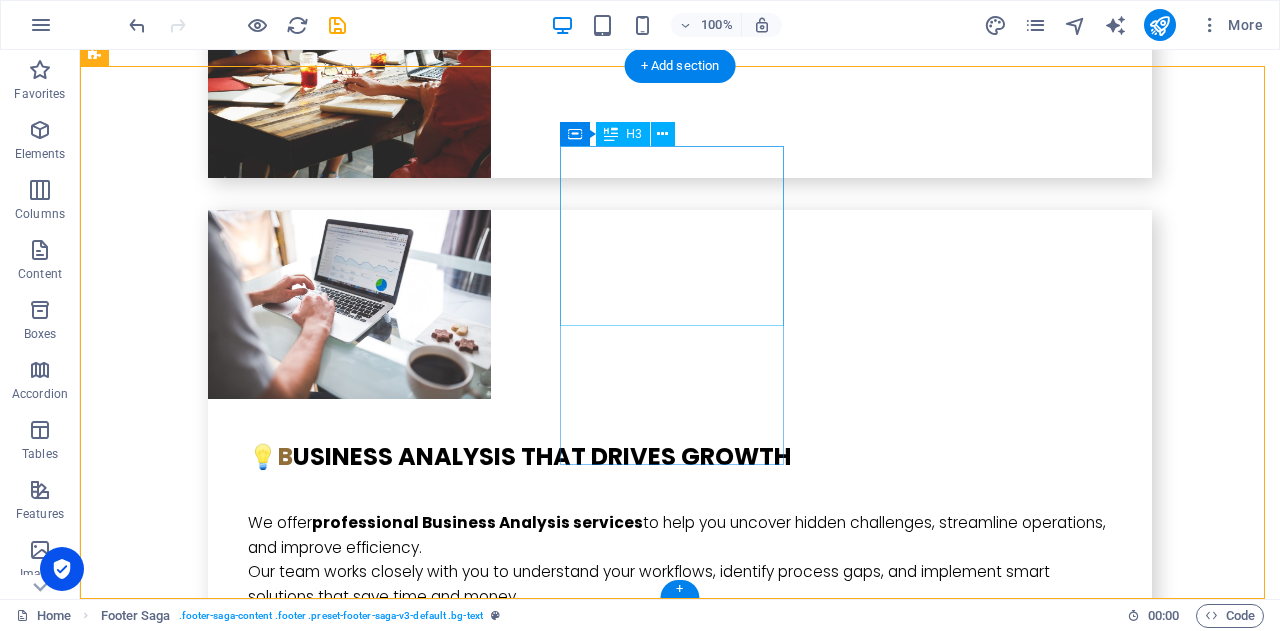 click on "Navigation" at bounding box center [208, 5971] 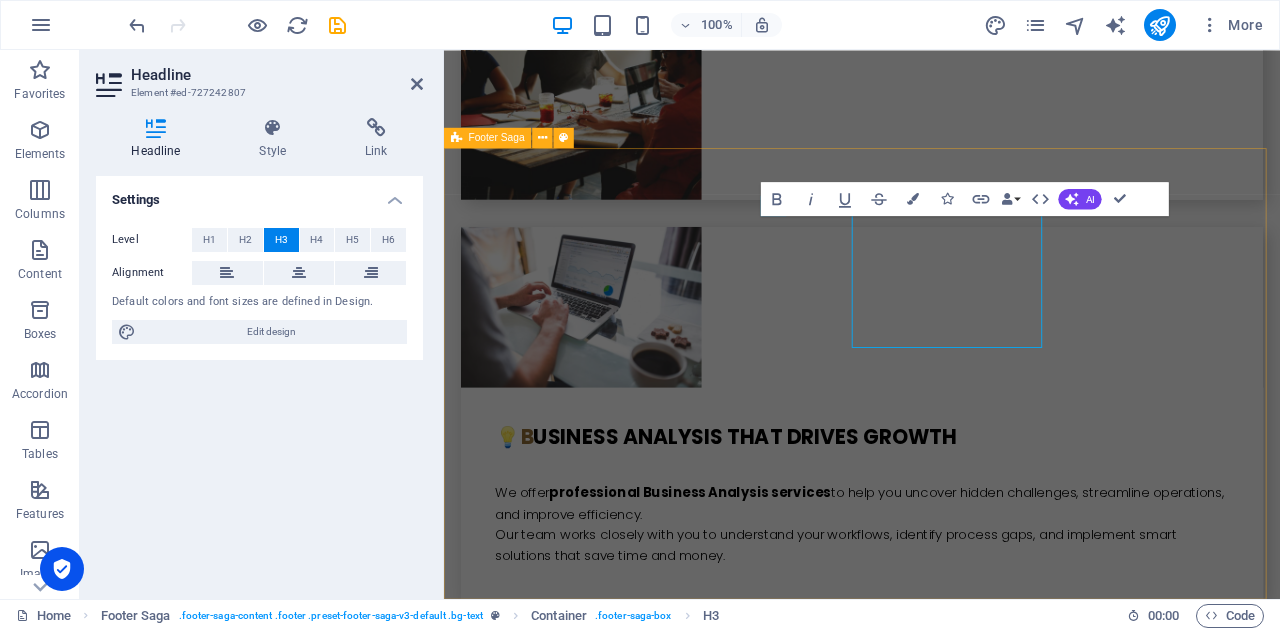 scroll, scrollTop: 5725, scrollLeft: 0, axis: vertical 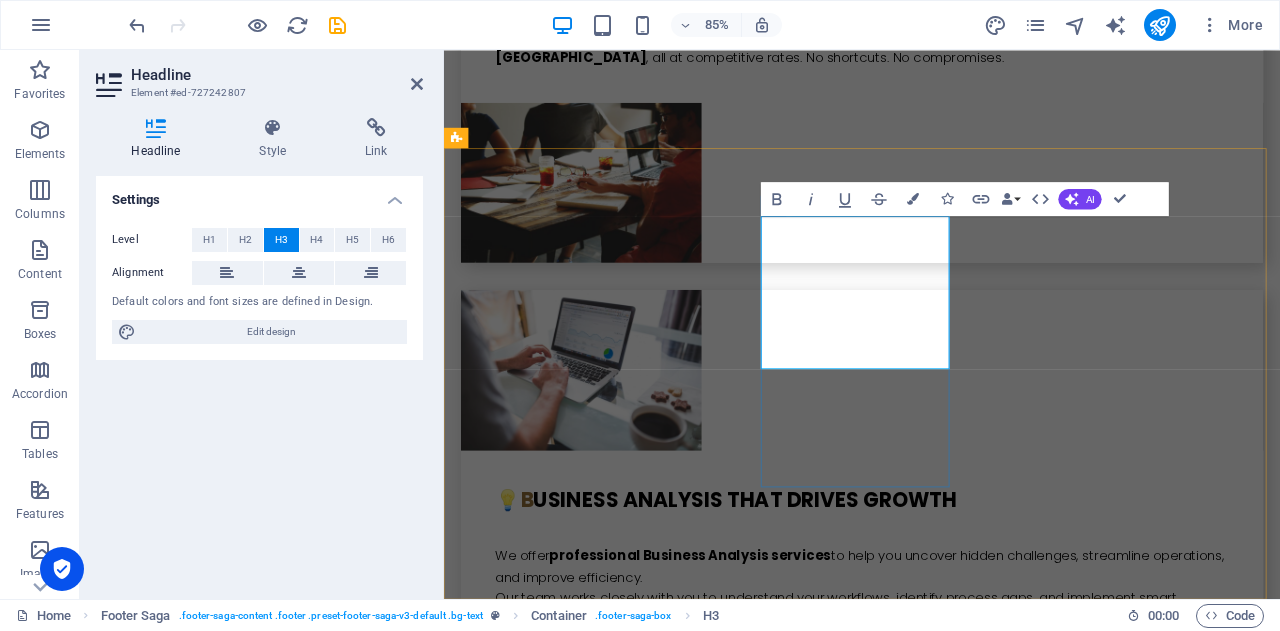 click on "Navigation" at bounding box center (572, 5877) 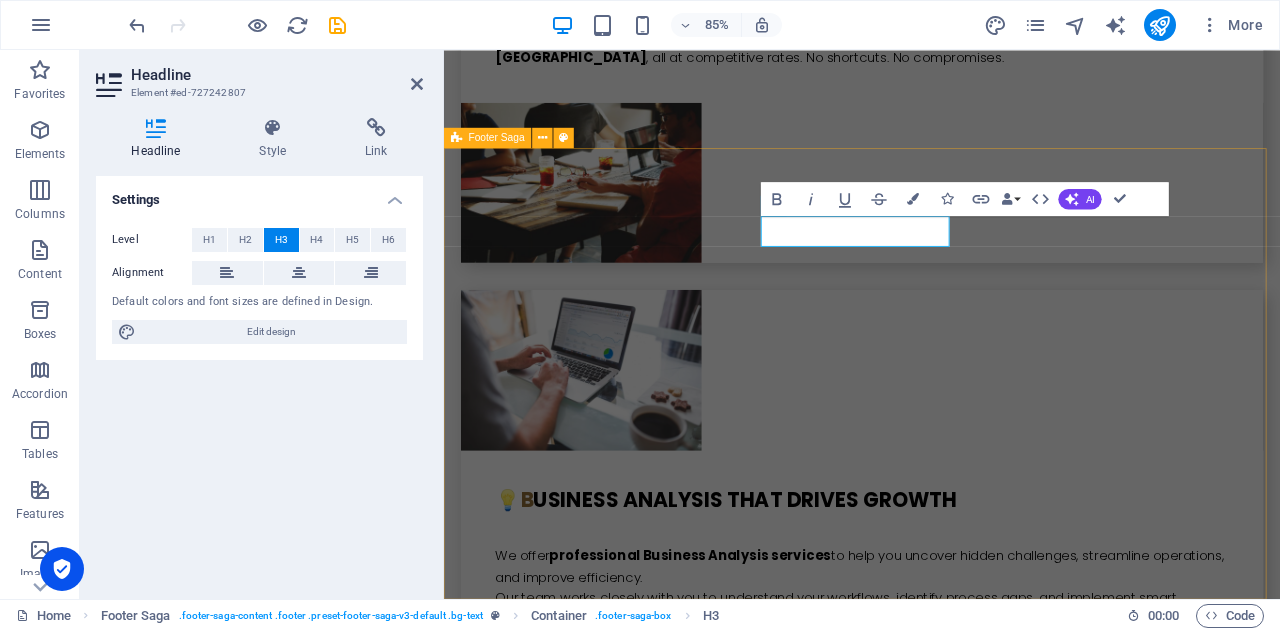 click on "1 Vista Rd,   Newtown ,   3220   ABN:  30 634 841 099  PH: 07 5222 0210 - 03 4232 2582 - 049 333 4164  Email: info@bikucroc.com.au Navigation  Home  About us  Our Expertise  Services  Contact Social Media Facebook Linkedin Instagram" at bounding box center [936, 5371] 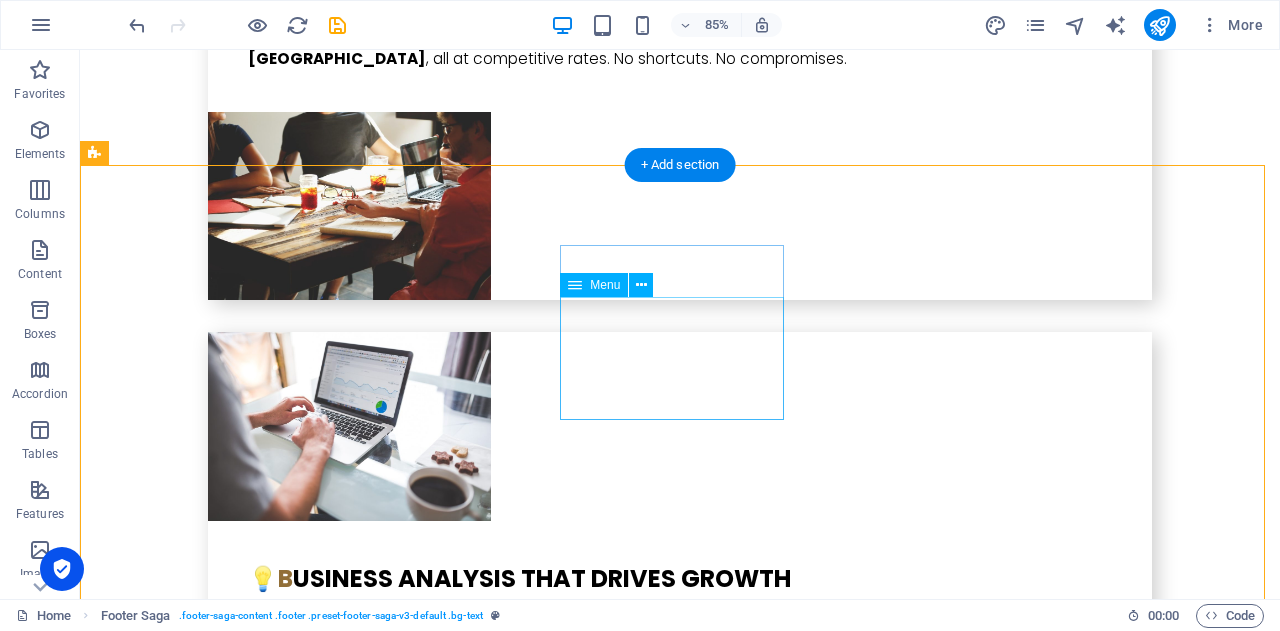 scroll, scrollTop: 5700, scrollLeft: 0, axis: vertical 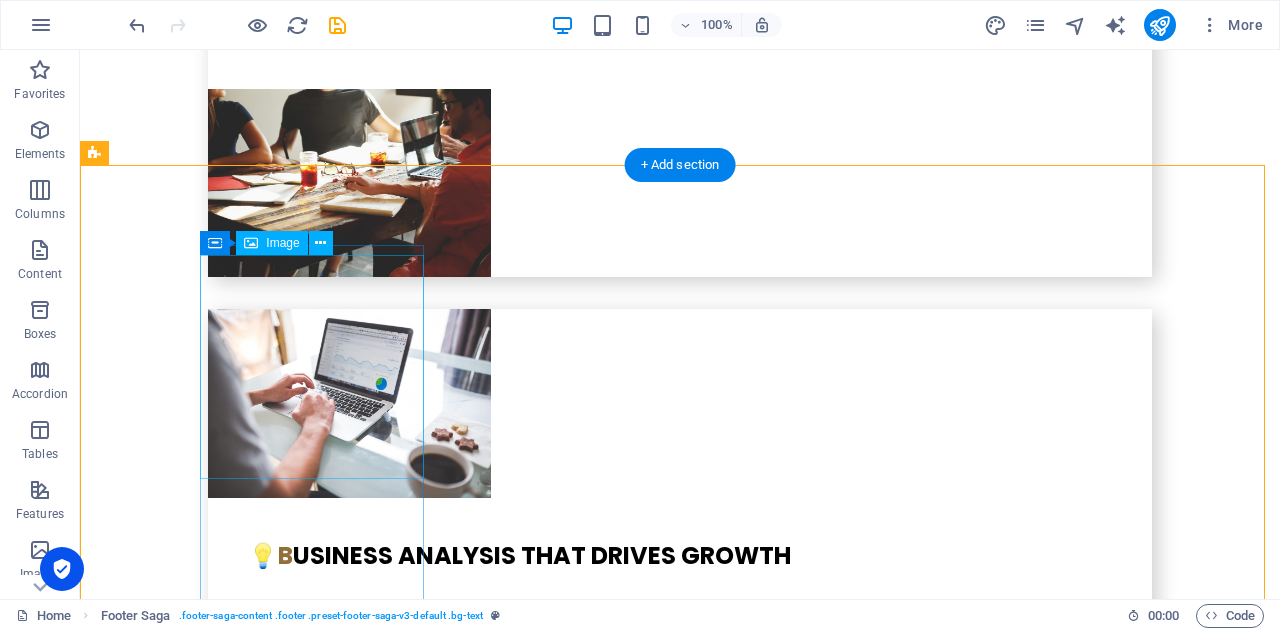 click at bounding box center [208, 5160] 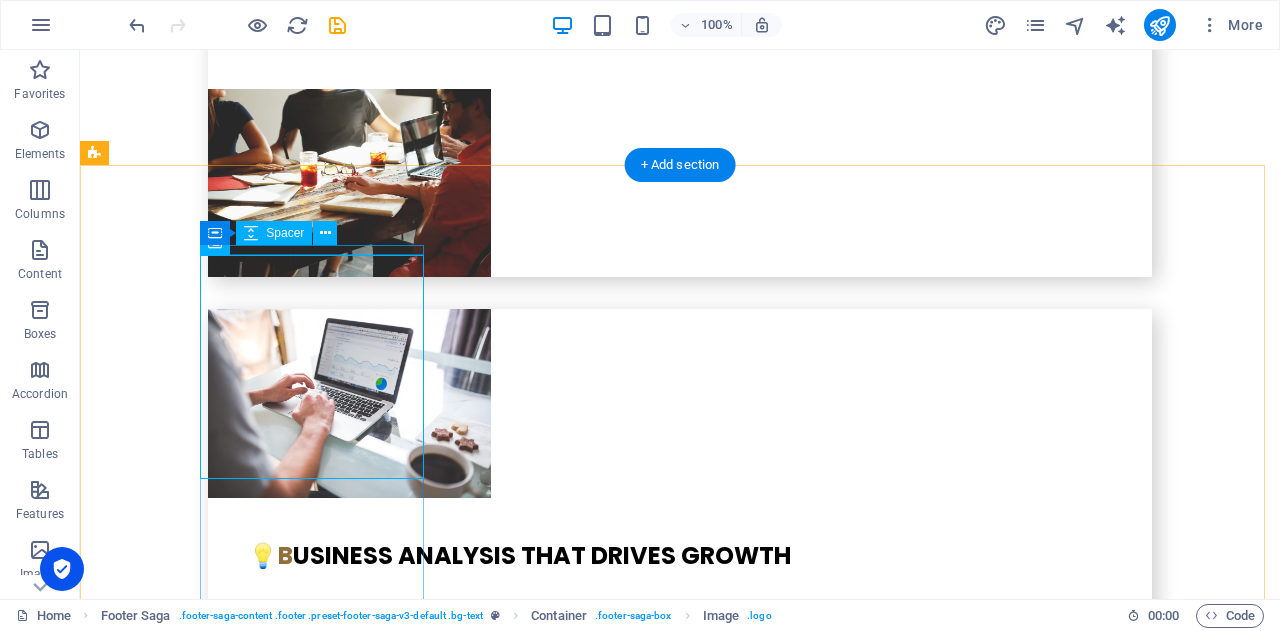 click at bounding box center [208, 4555] 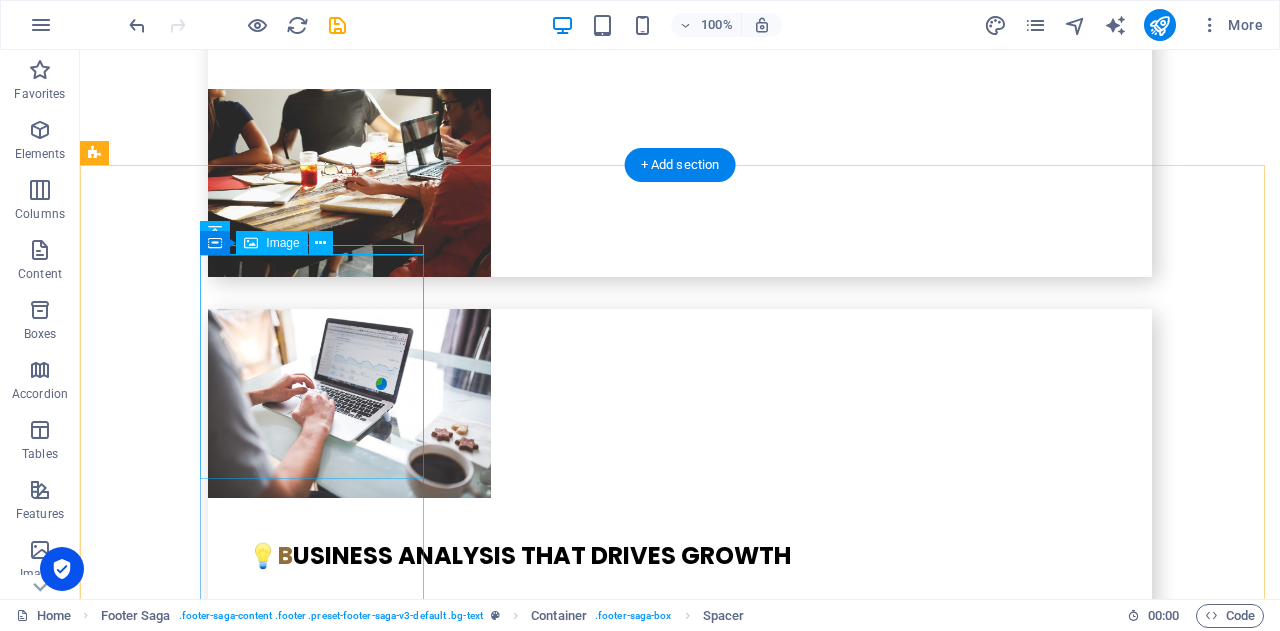 click at bounding box center [208, 5160] 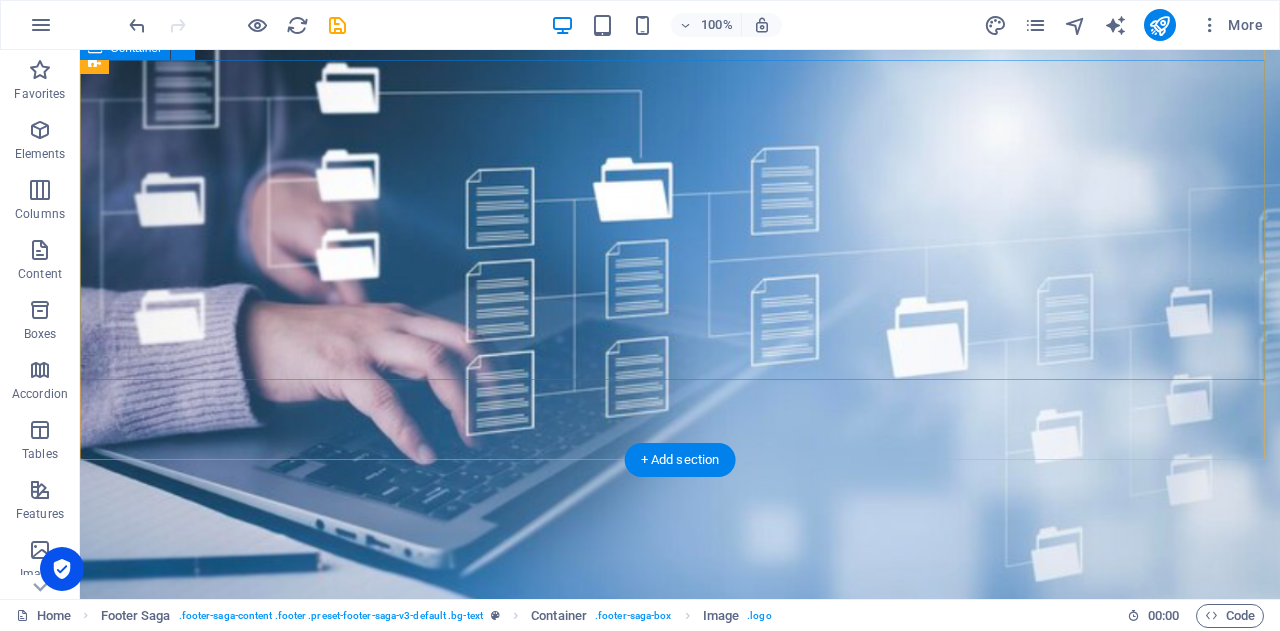 scroll, scrollTop: 0, scrollLeft: 0, axis: both 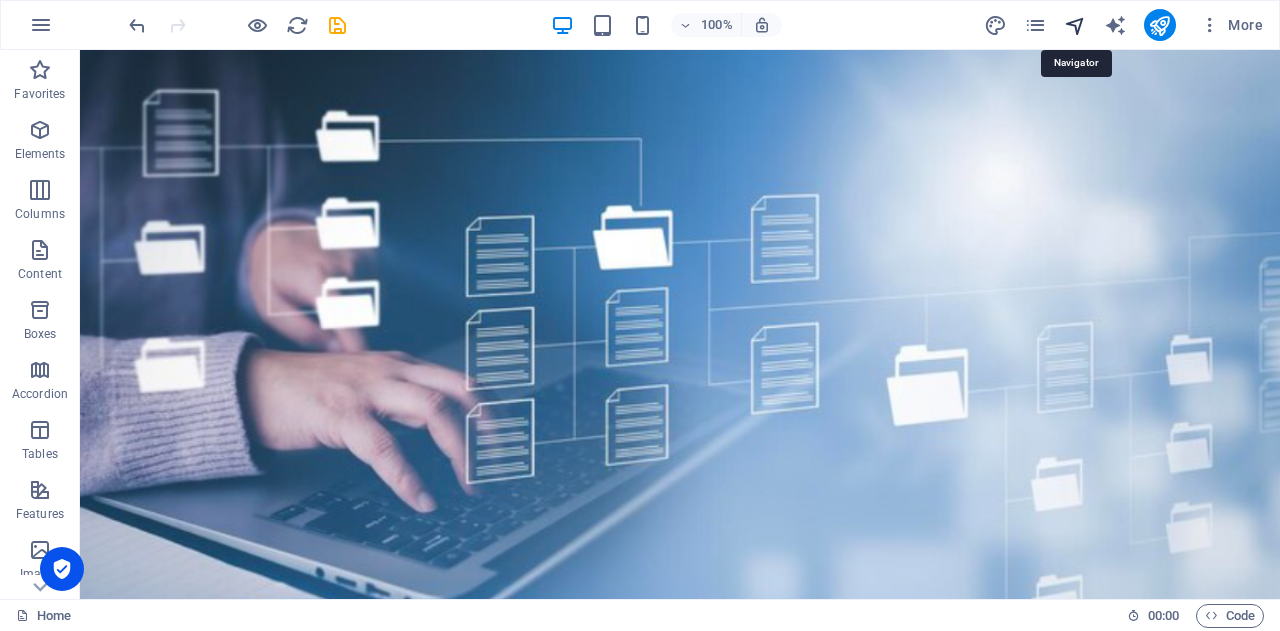 click at bounding box center (1075, 25) 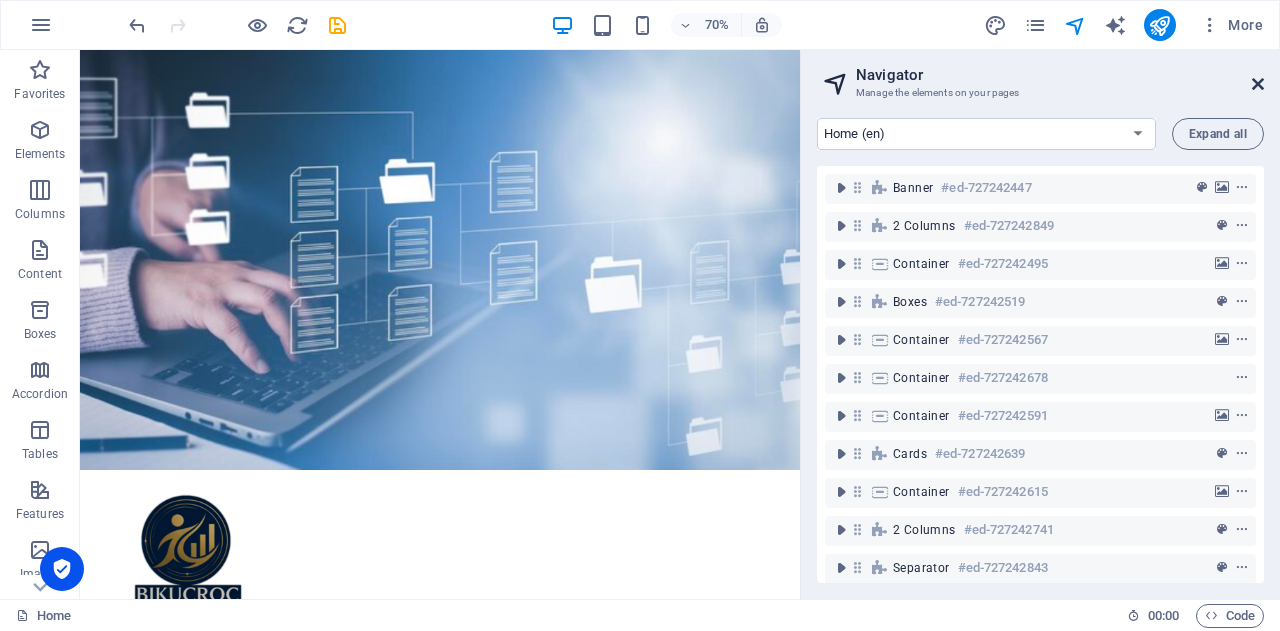 click at bounding box center (1258, 84) 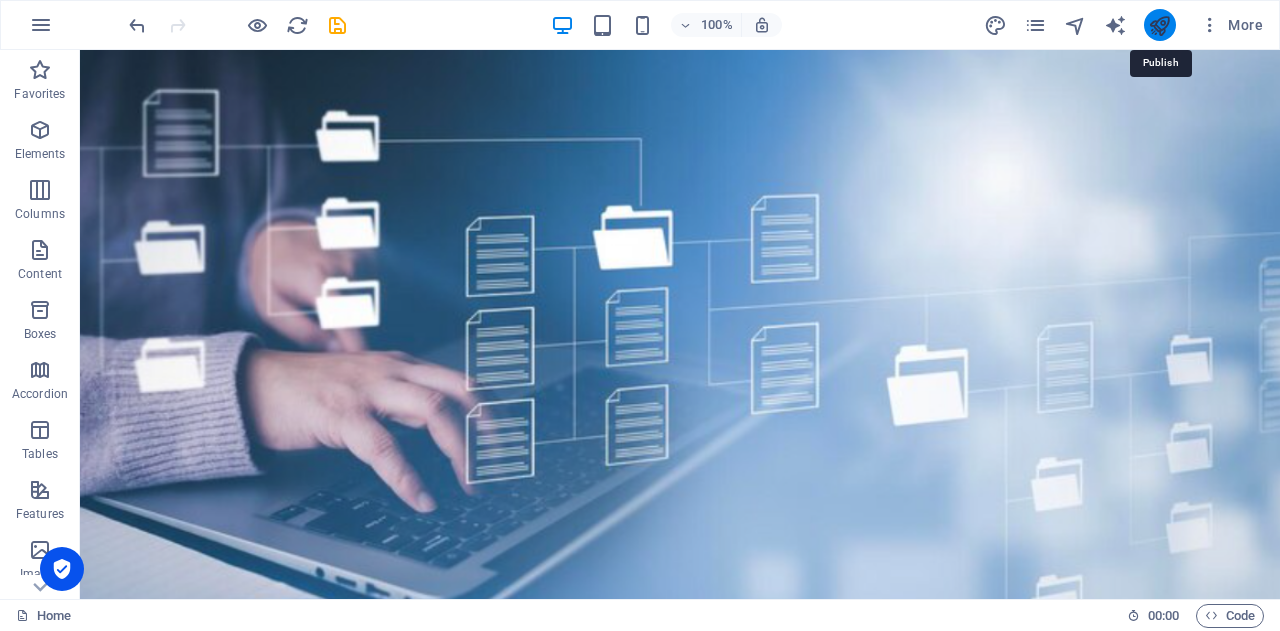click at bounding box center [1159, 25] 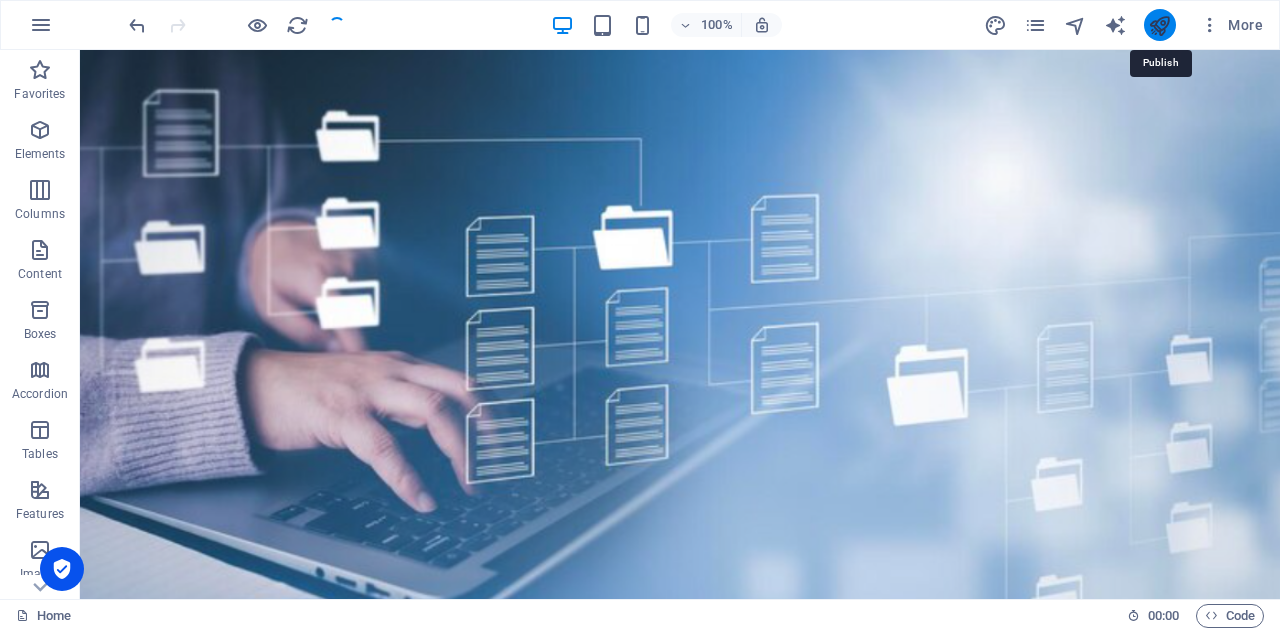 click at bounding box center (1159, 25) 